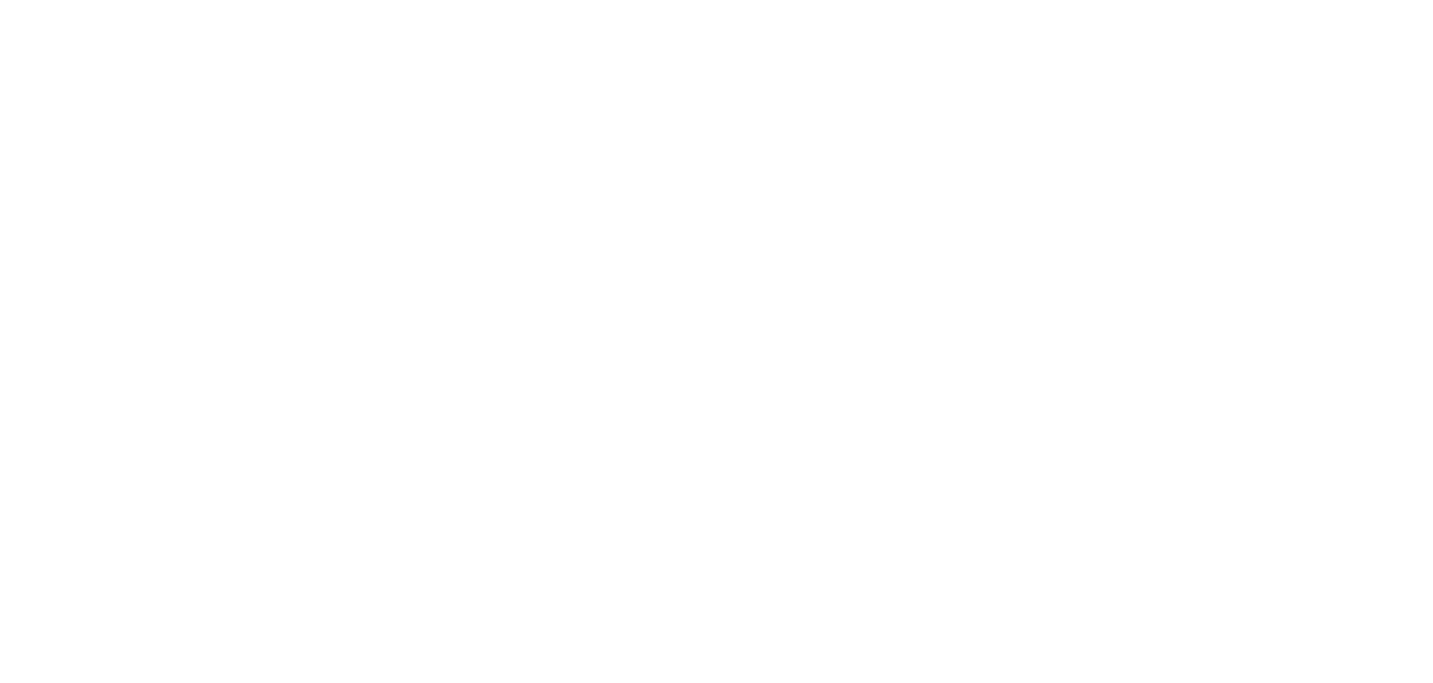 scroll, scrollTop: 0, scrollLeft: 0, axis: both 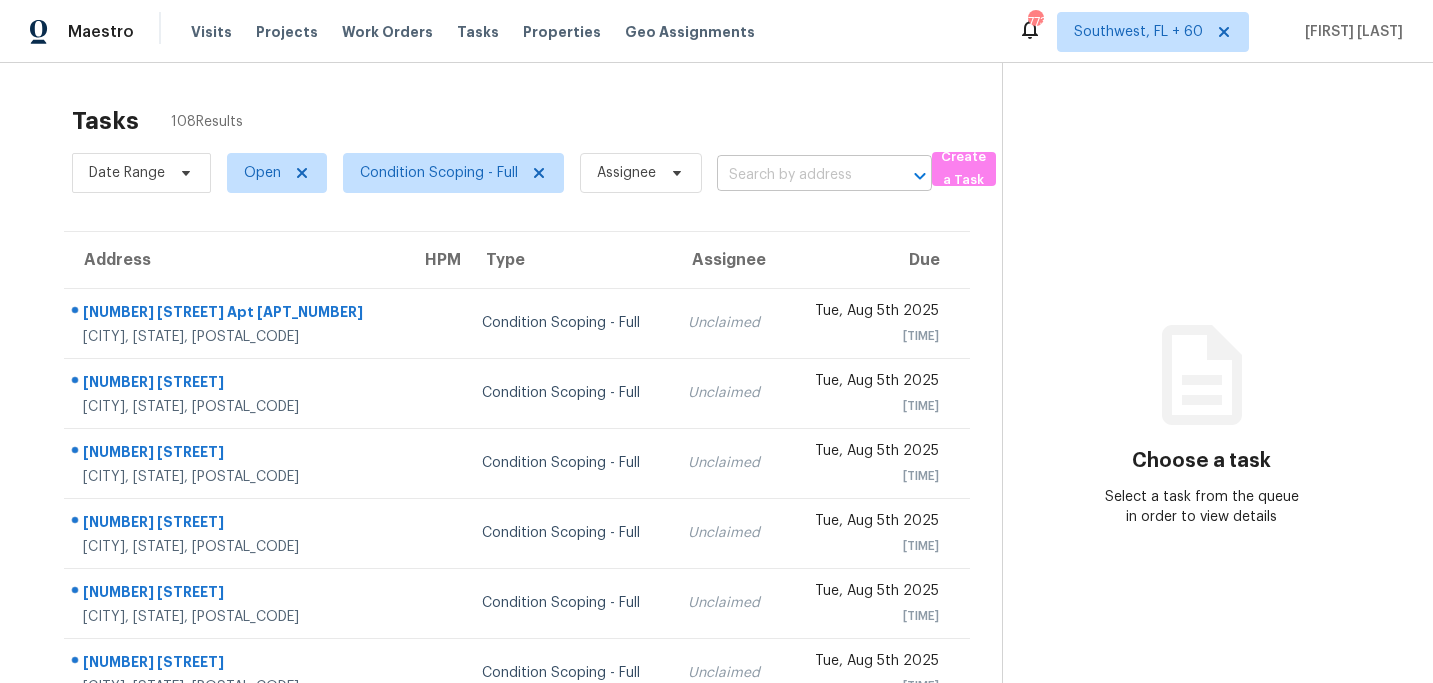 click at bounding box center (796, 175) 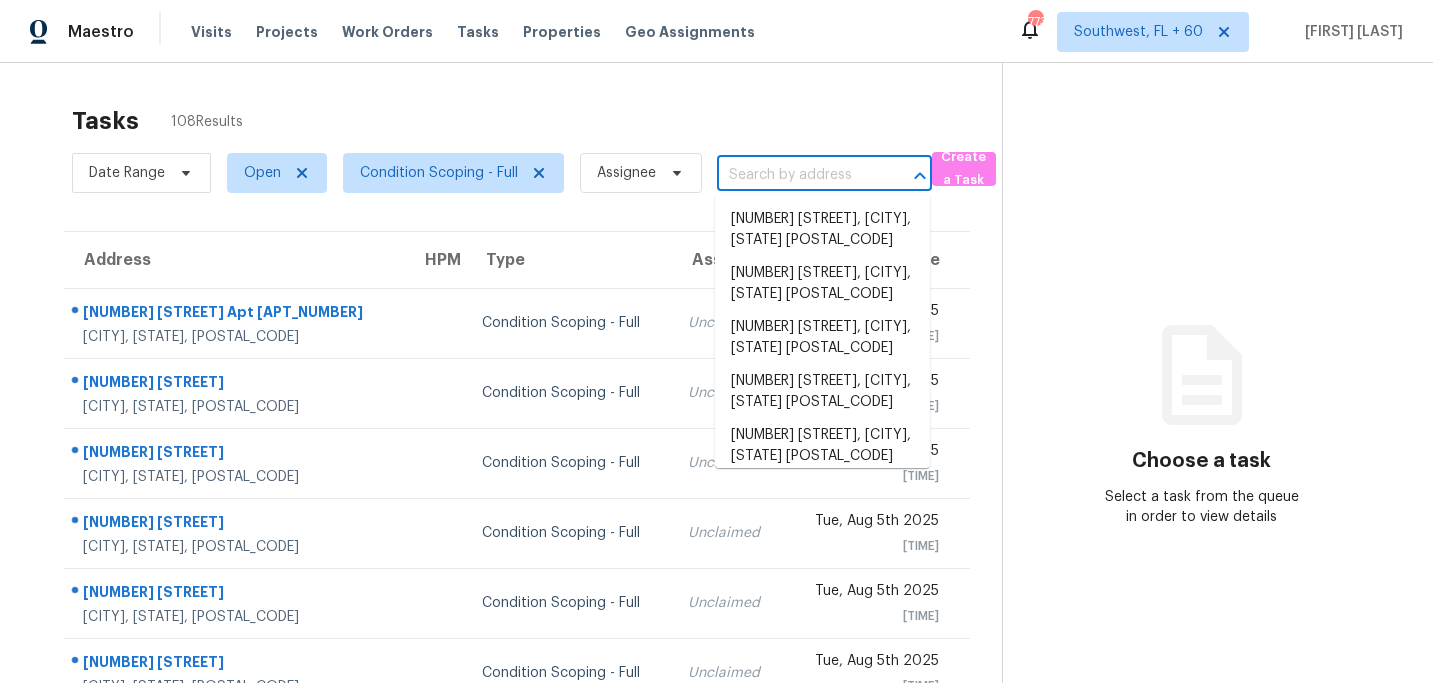 paste on "[NUMBER] [STREET], [CITY], [STATE], [POSTAL_CODE]" 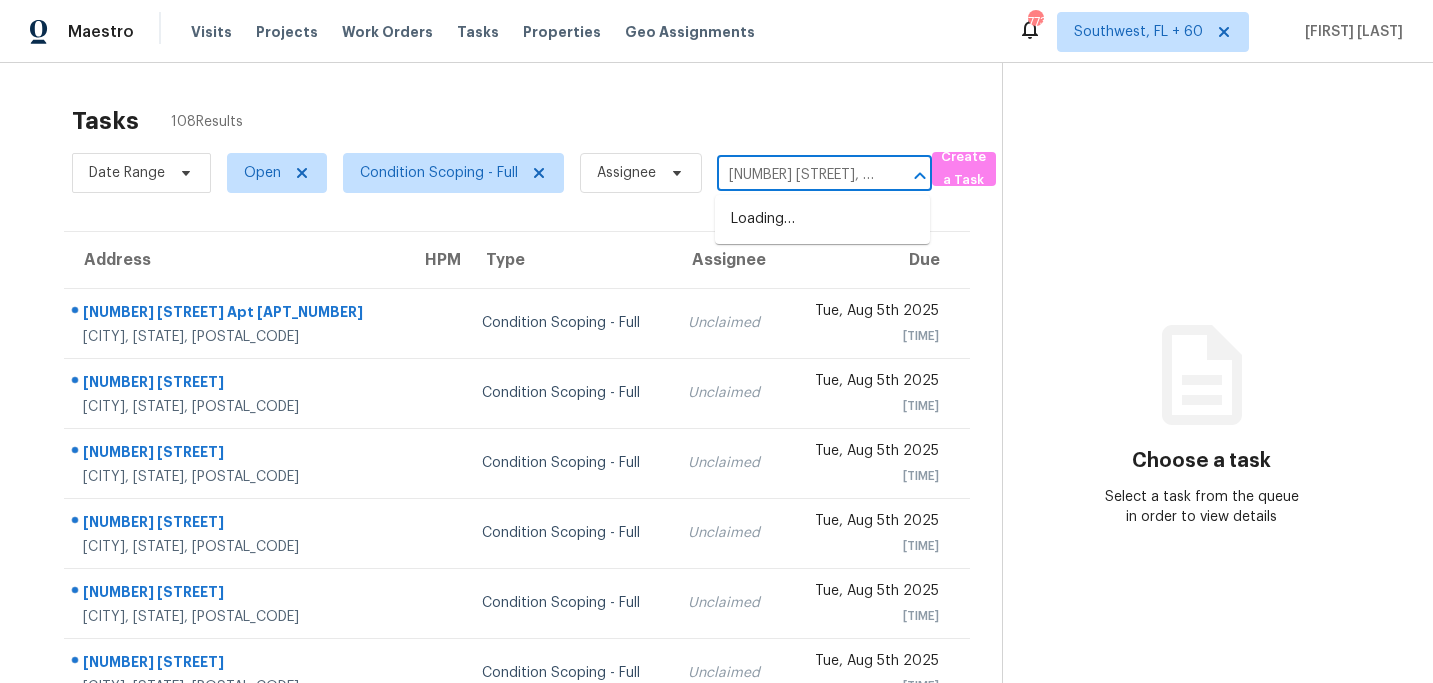 scroll, scrollTop: 0, scrollLeft: 145, axis: horizontal 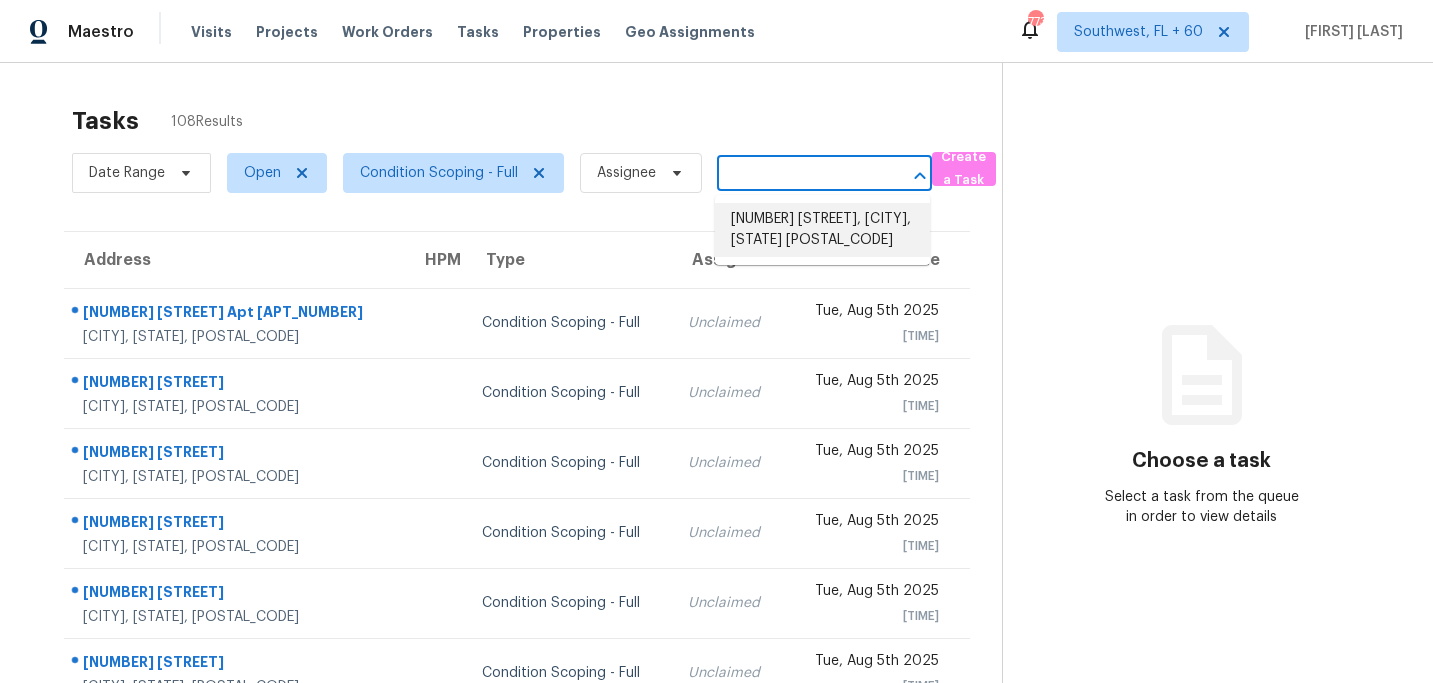 click on "[NUMBER] [STREET], [CITY], [STATE] [POSTAL_CODE]" at bounding box center [822, 230] 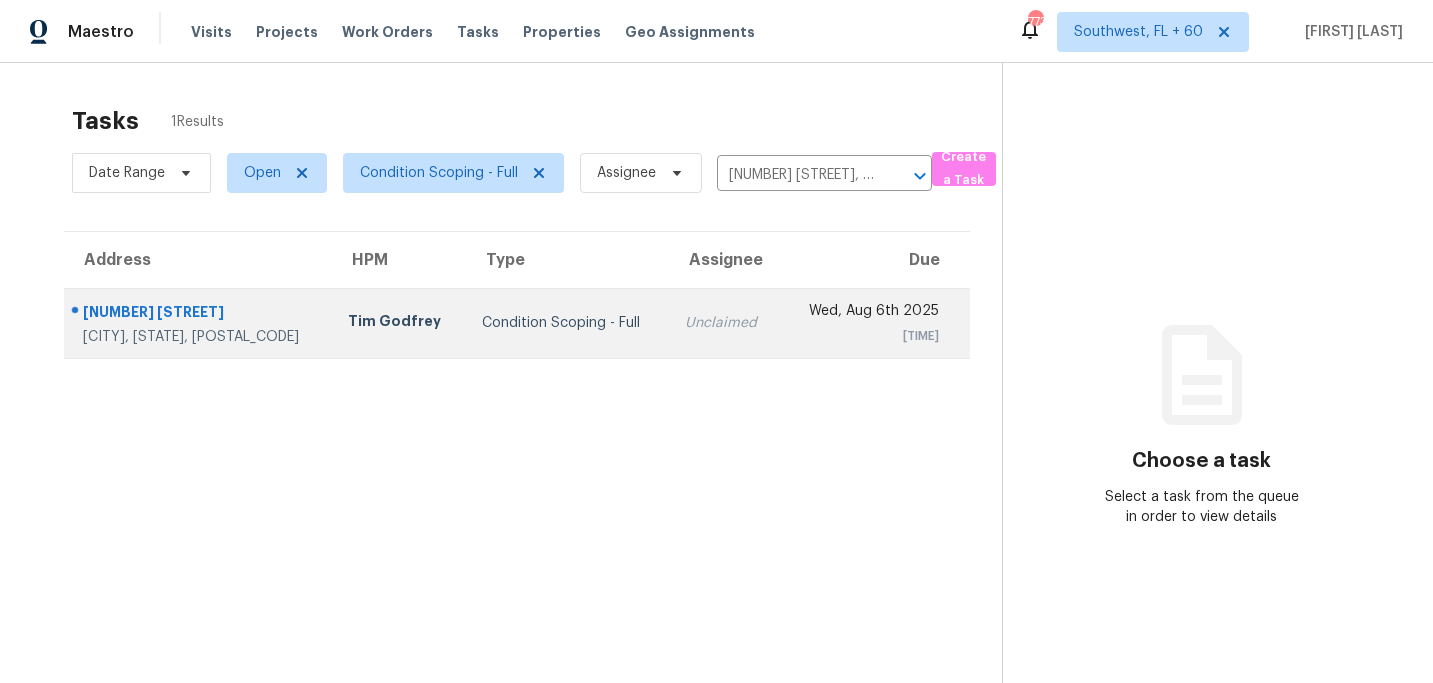 click on "Unclaimed" at bounding box center [724, 323] 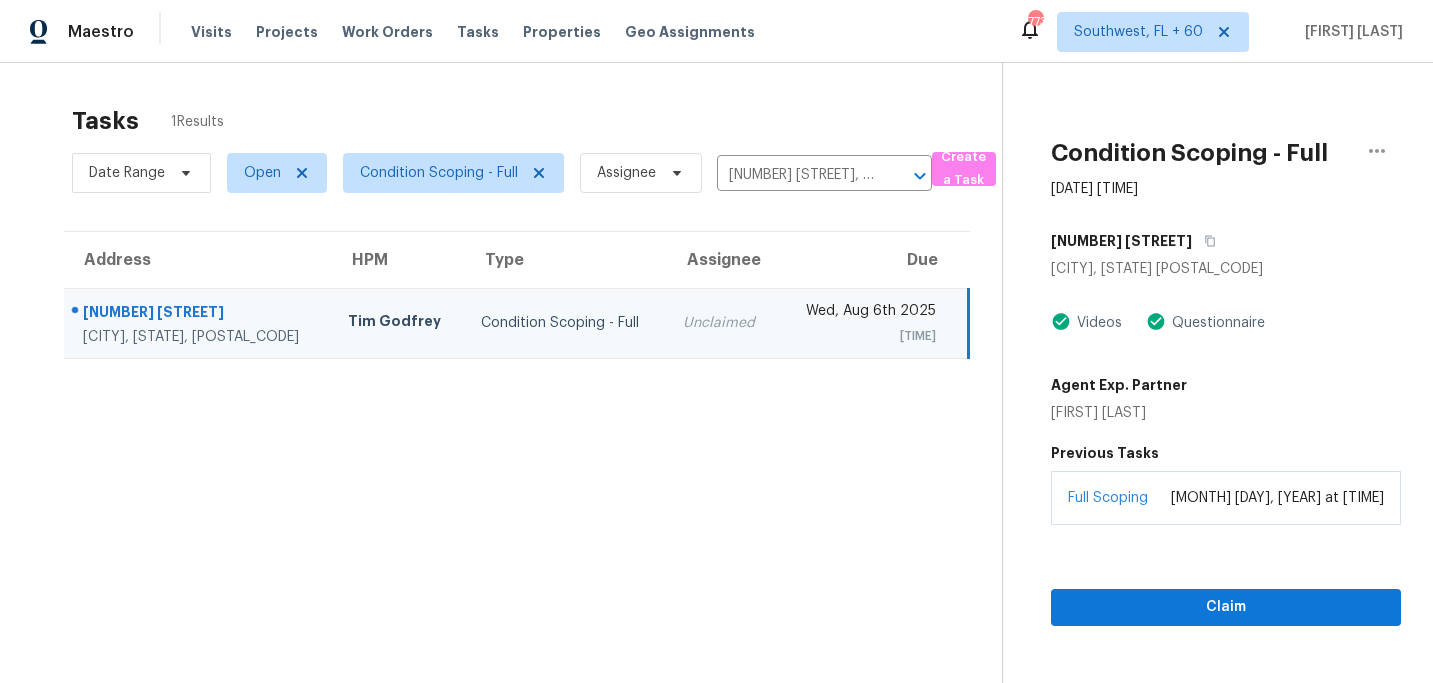 click on "Unclaimed" at bounding box center [722, 323] 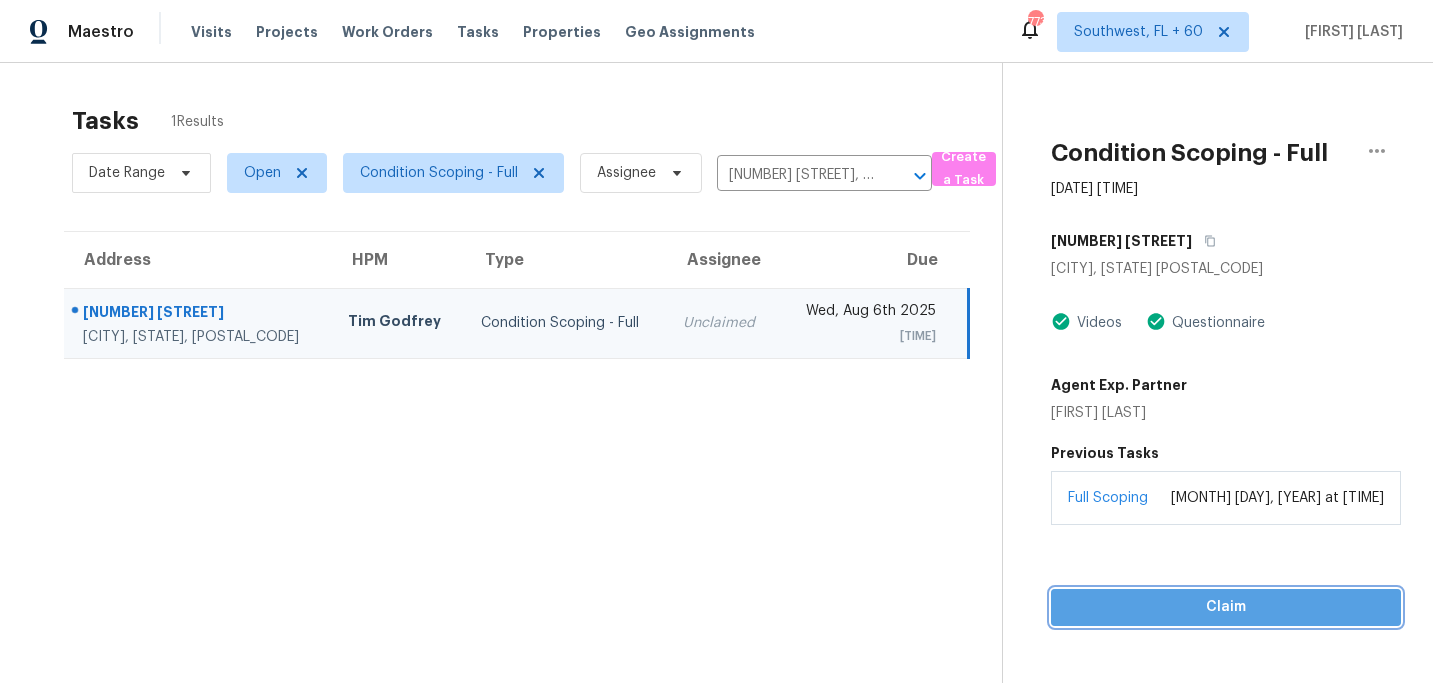 click on "Claim" at bounding box center (1226, 607) 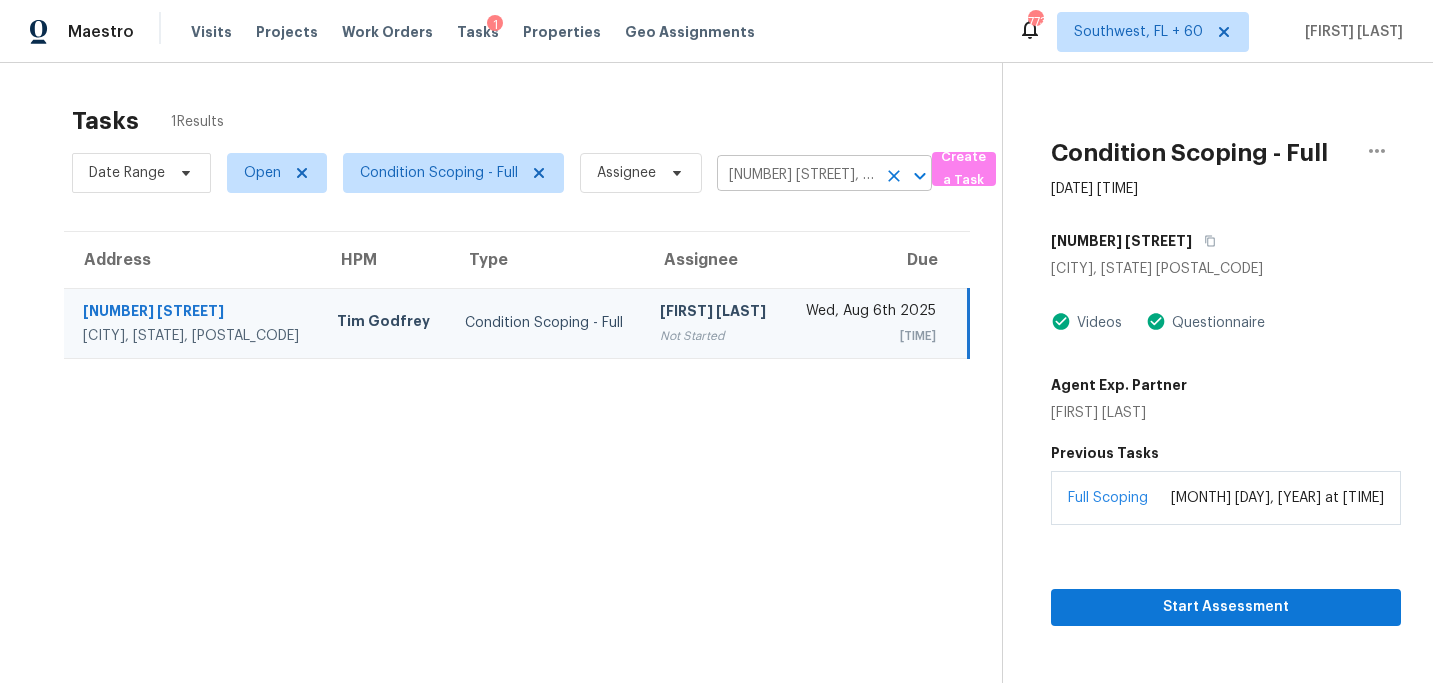 click 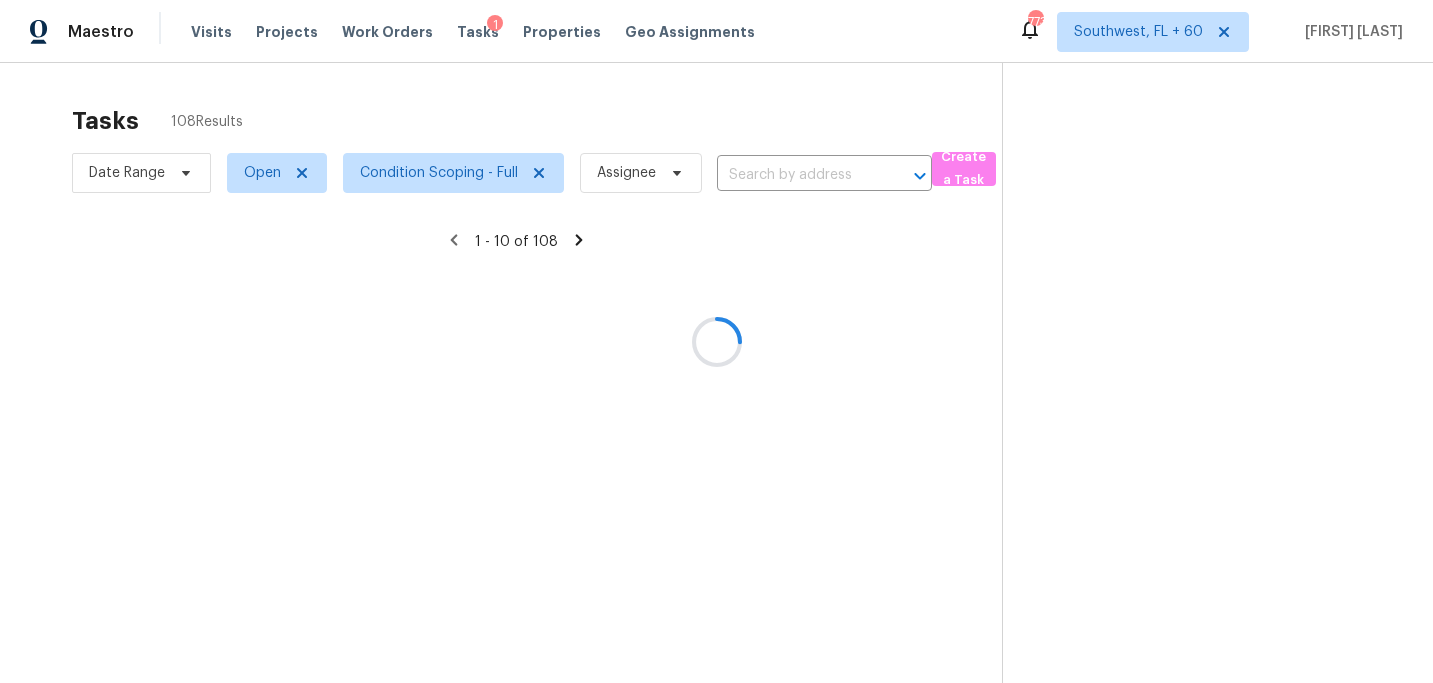 click at bounding box center (716, 341) 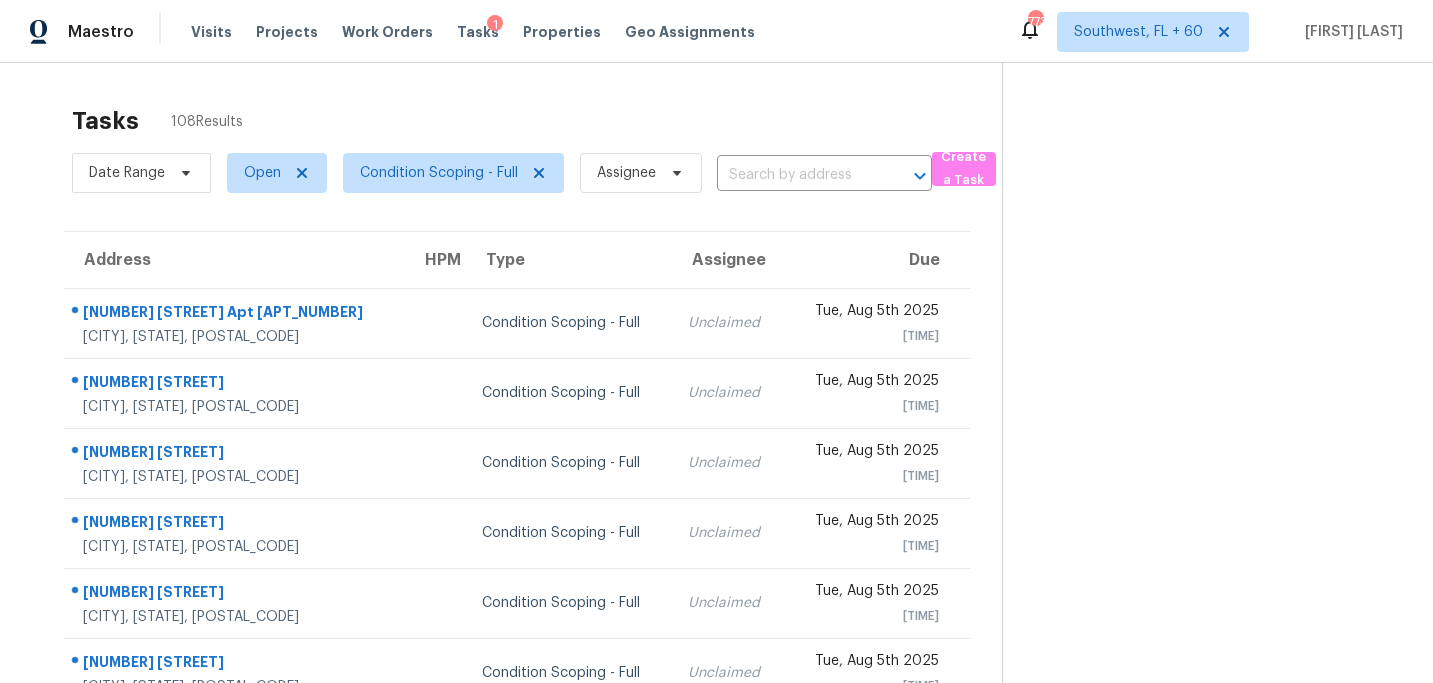 click at bounding box center [796, 175] 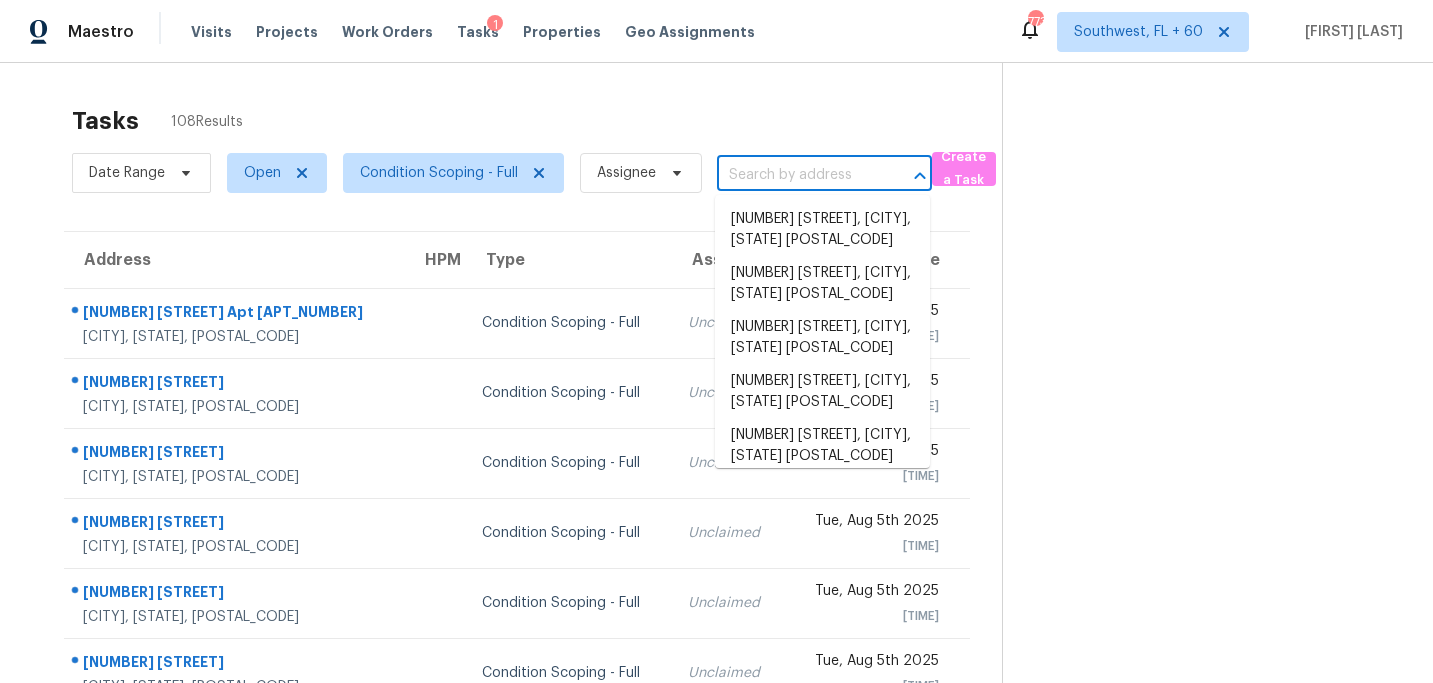 paste on "[NUMBER] [STREET], [CITY], [STATE], [POSTAL_CODE]" 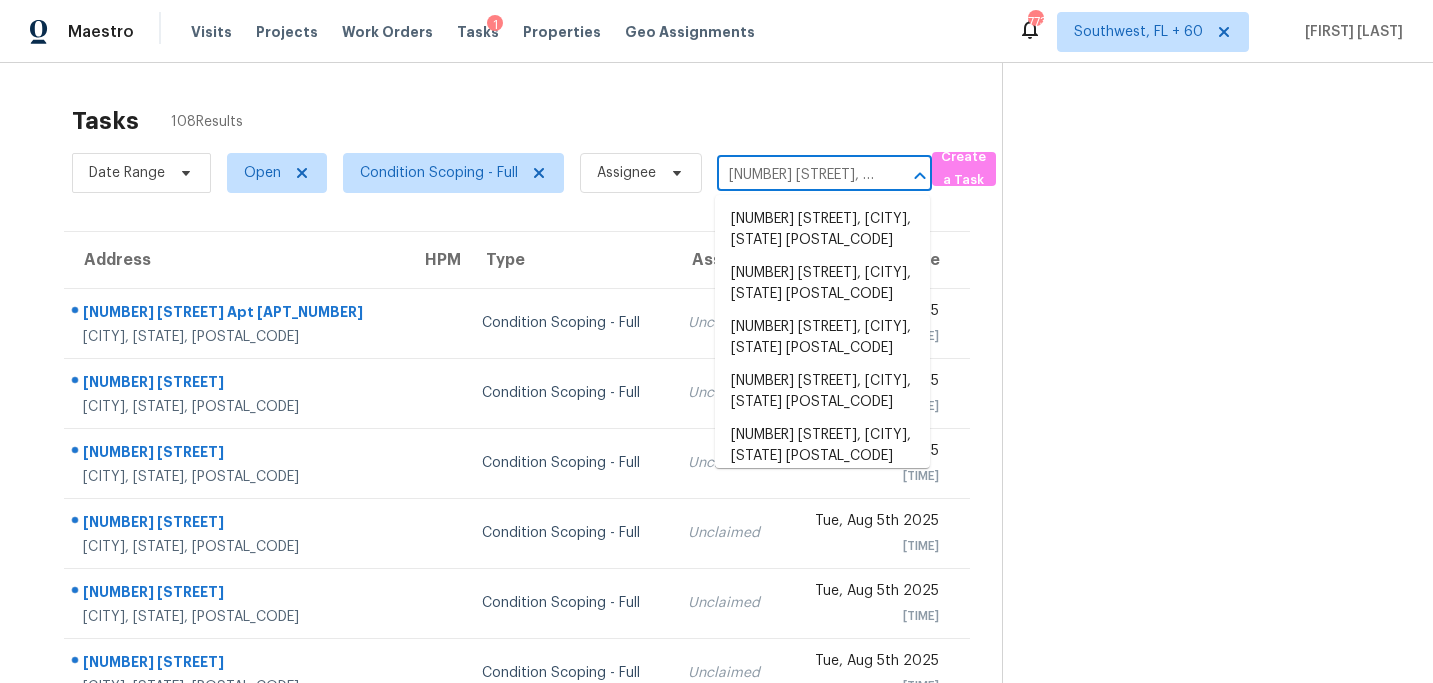 scroll, scrollTop: 0, scrollLeft: 111, axis: horizontal 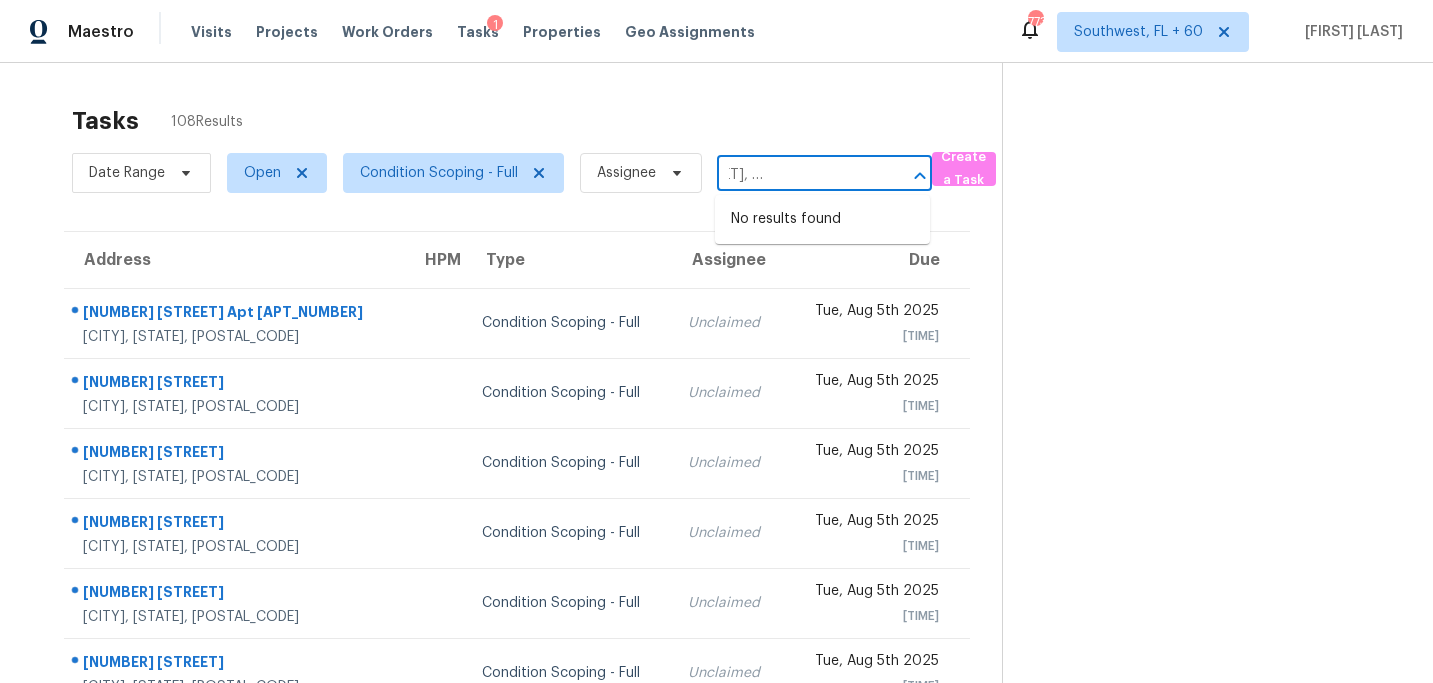 type on "[NUMBER] [STREET], [CITY], [STATE], [POSTAL_CODE]" 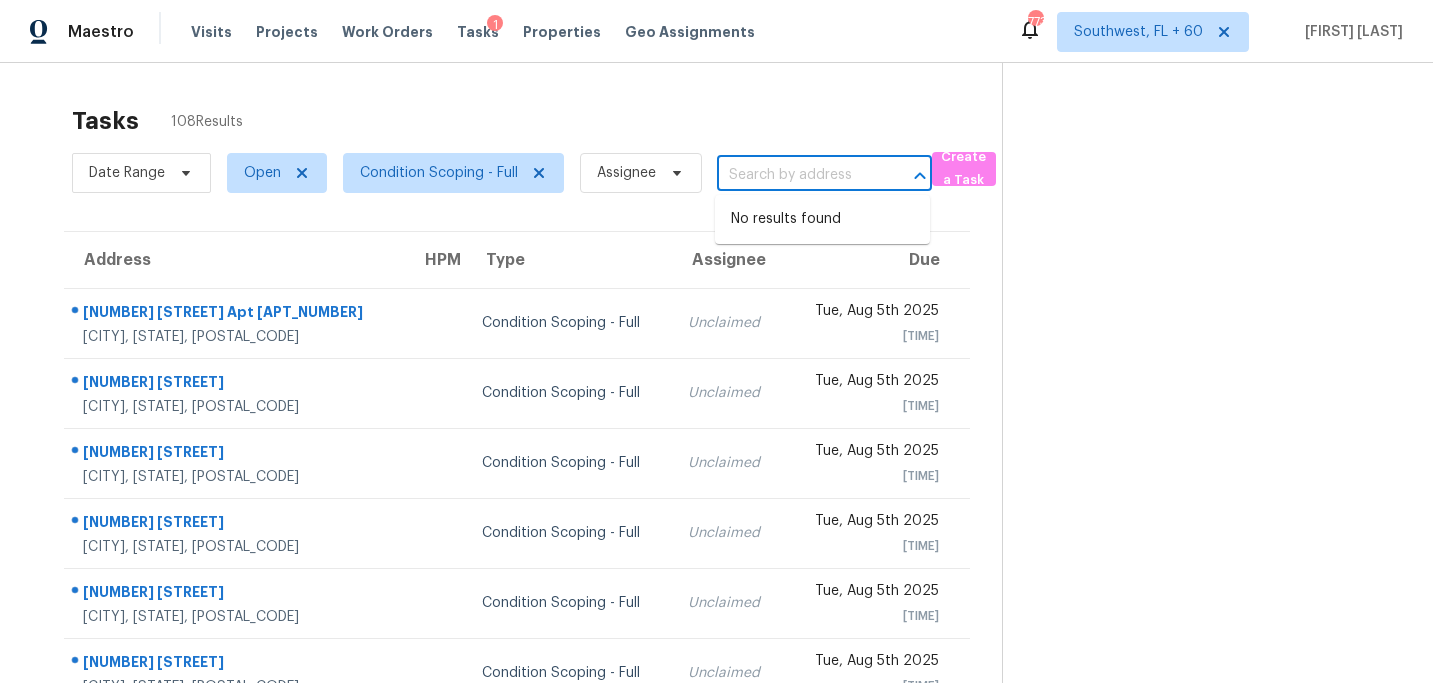 click on "[NUMBER] [STREET] Apt [APT_NUMBER] [CITY], [STATE], [POSTAL_CODE] [DATE] [TIME] [NUMBER] [STREET] [CITY], [STATE], [POSTAL_CODE] [DATE] [TIME] [NUMBER] [STREET] [CITY], [STATE], [POSTAL_CODE] [DATE] [TIME] [NUMBER] [STREET] [CITY], [STATE], [POSTAL_CODE] [DATE] [TIME] [NUMBER] [STREET] [CITY], [STATE], [POSTAL_CODE] [DATE] [TIME] [NUMBER] [STREET] [CITY], [STATE], [POSTAL_CODE] [DATE] [TIME] [NUMBER] [STREET] [CITY], [STATE], [POSTAL_CODE] [DATE] [TIME] [NUMBER] [STREET] [CITY], [STATE], [POSTAL_CODE] [DATE] [TIME] [NUMBER] [STREET] [CITY], [STATE], [POSTAL_CODE] [DATE] [TIME]" at bounding box center [716, 552] 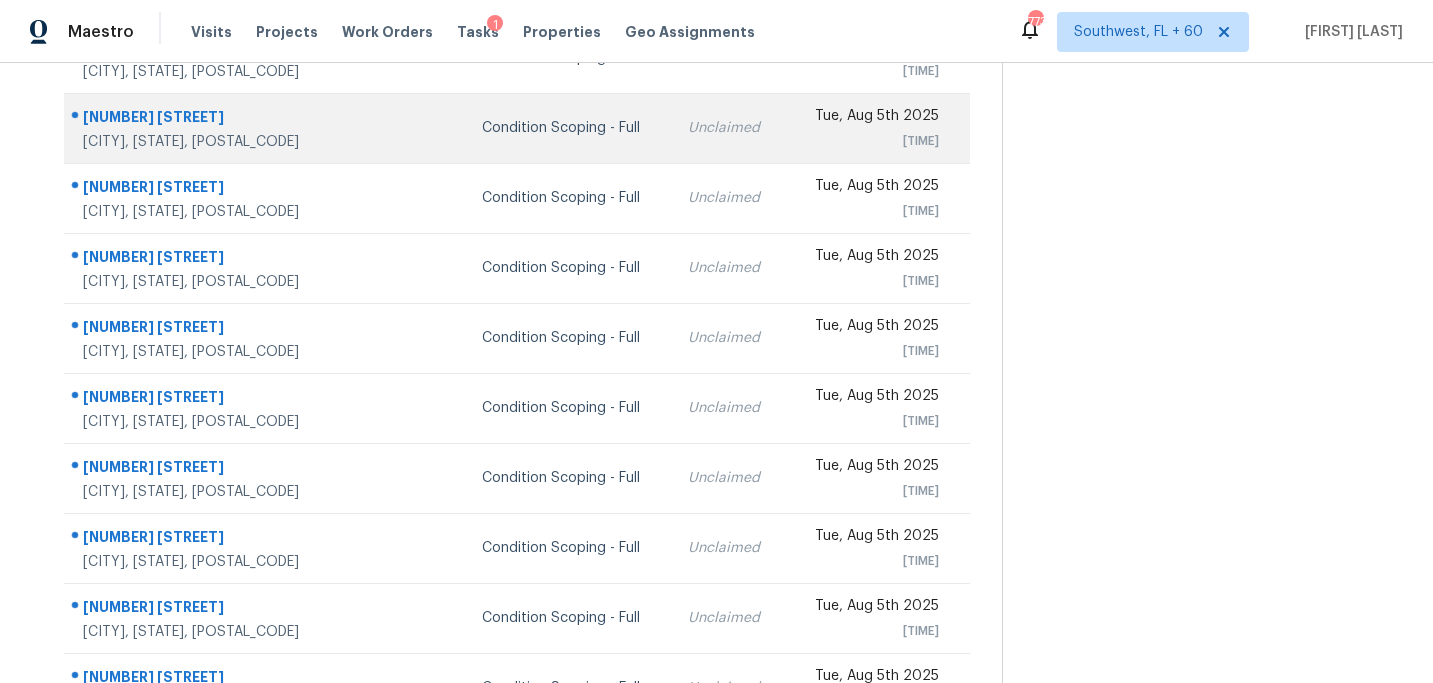 scroll, scrollTop: 358, scrollLeft: 0, axis: vertical 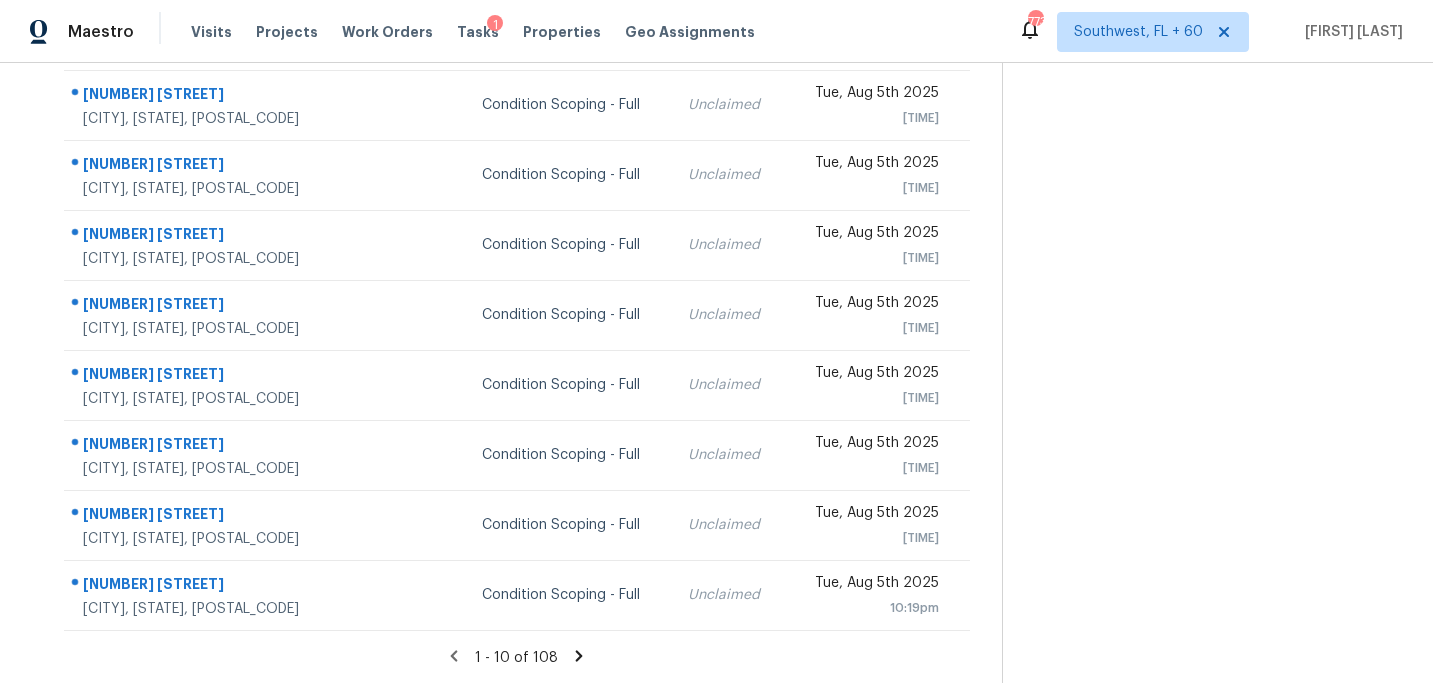 click 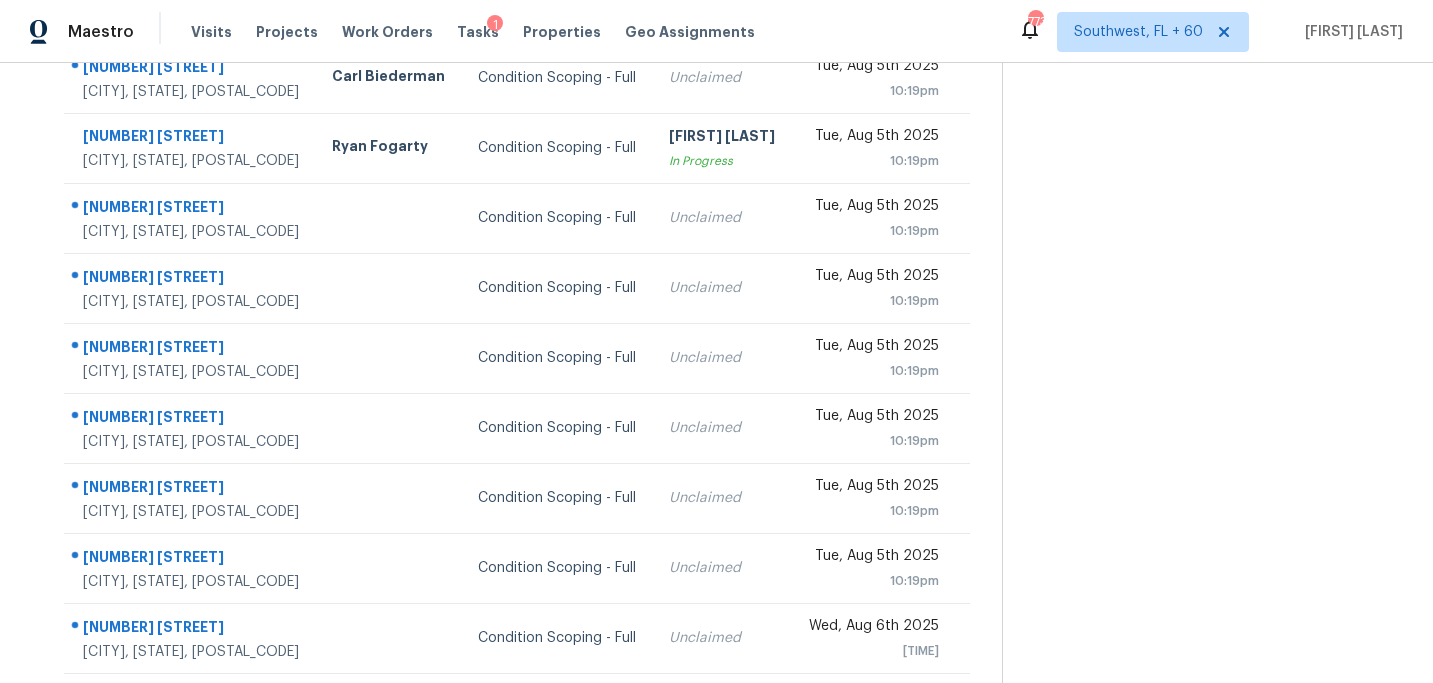 scroll, scrollTop: 358, scrollLeft: 0, axis: vertical 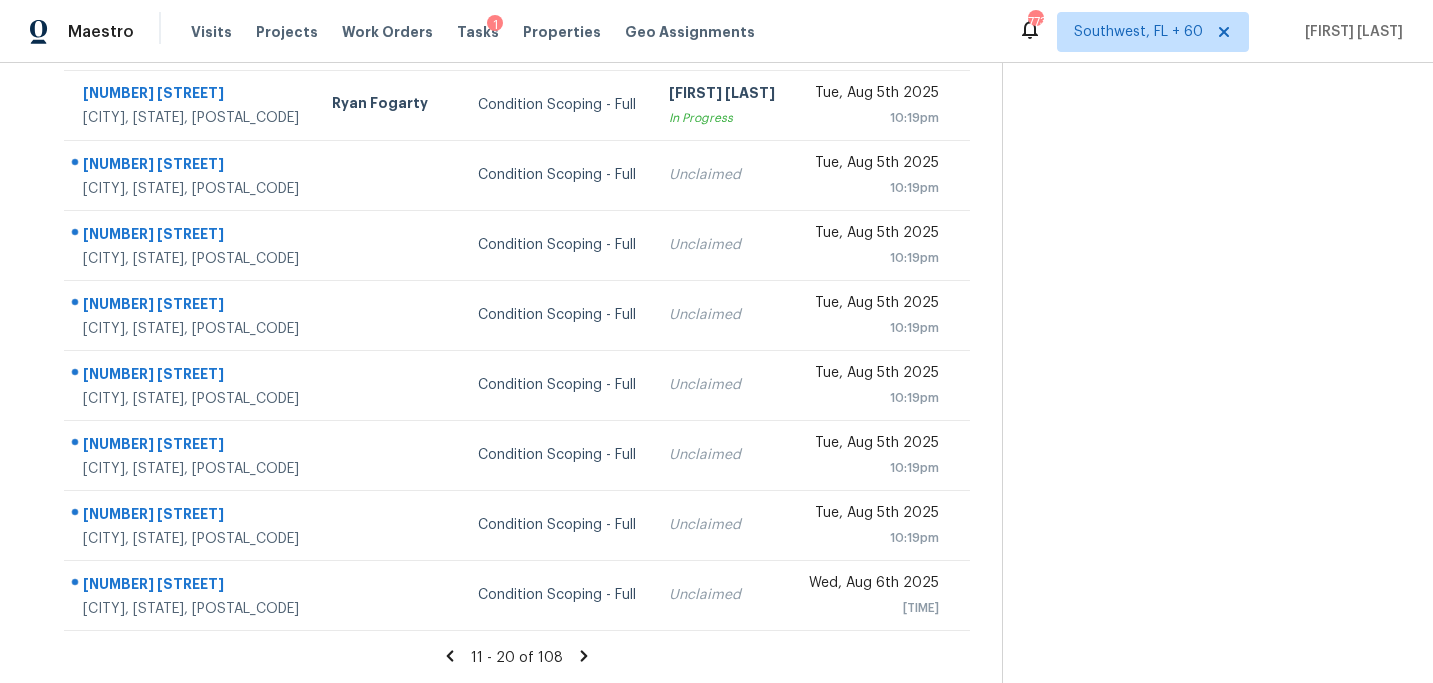 click 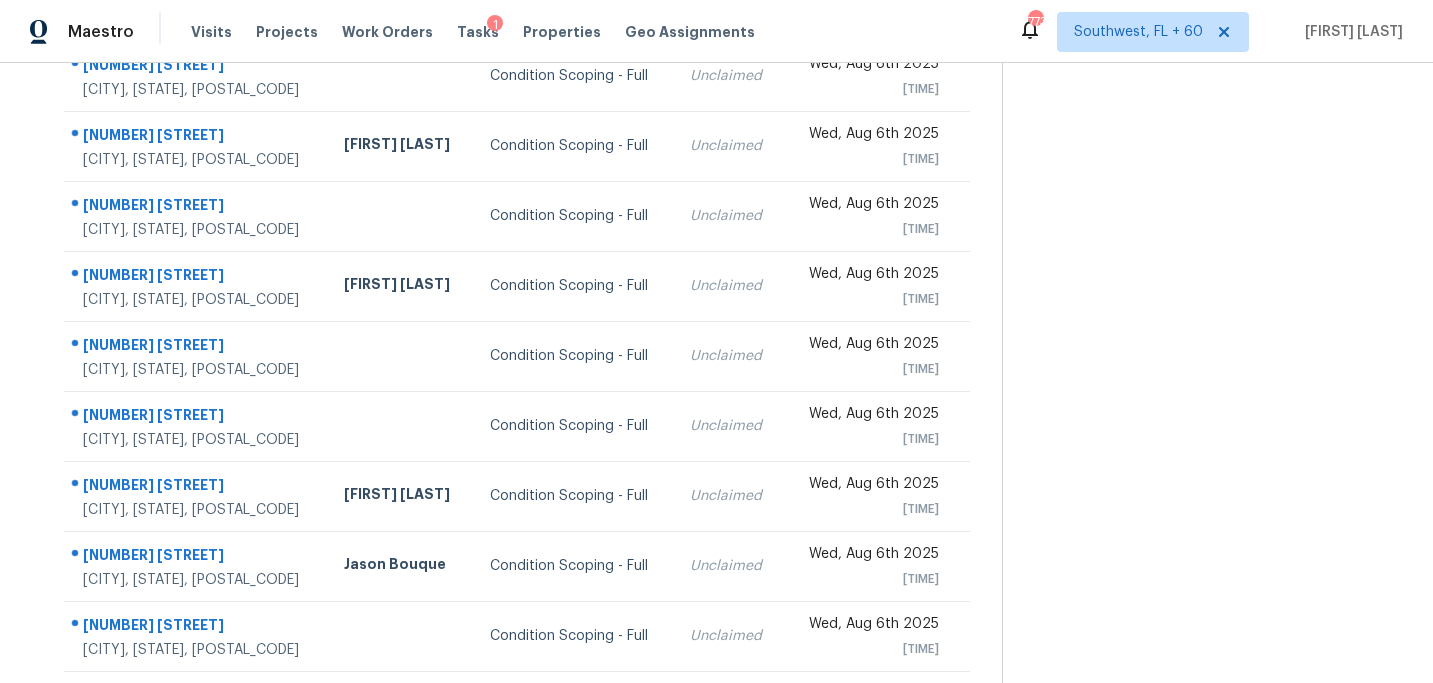 scroll, scrollTop: 358, scrollLeft: 0, axis: vertical 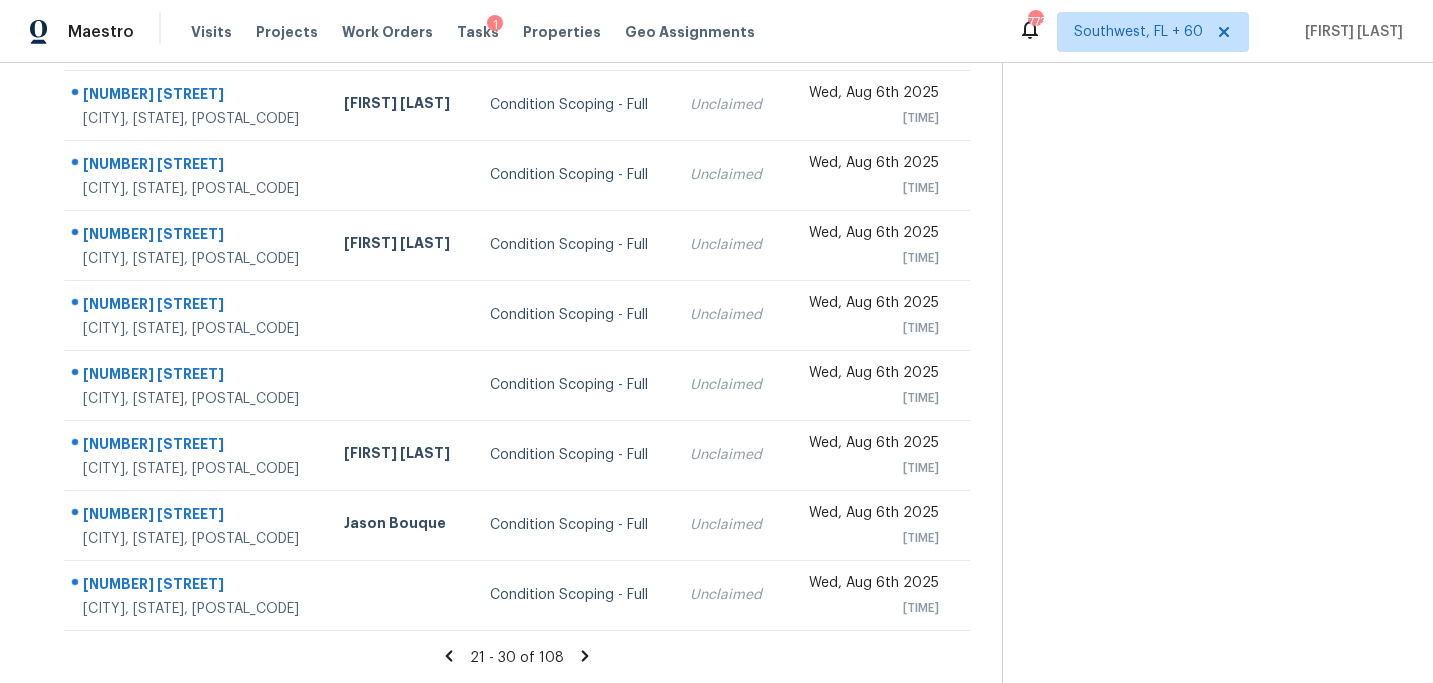 click 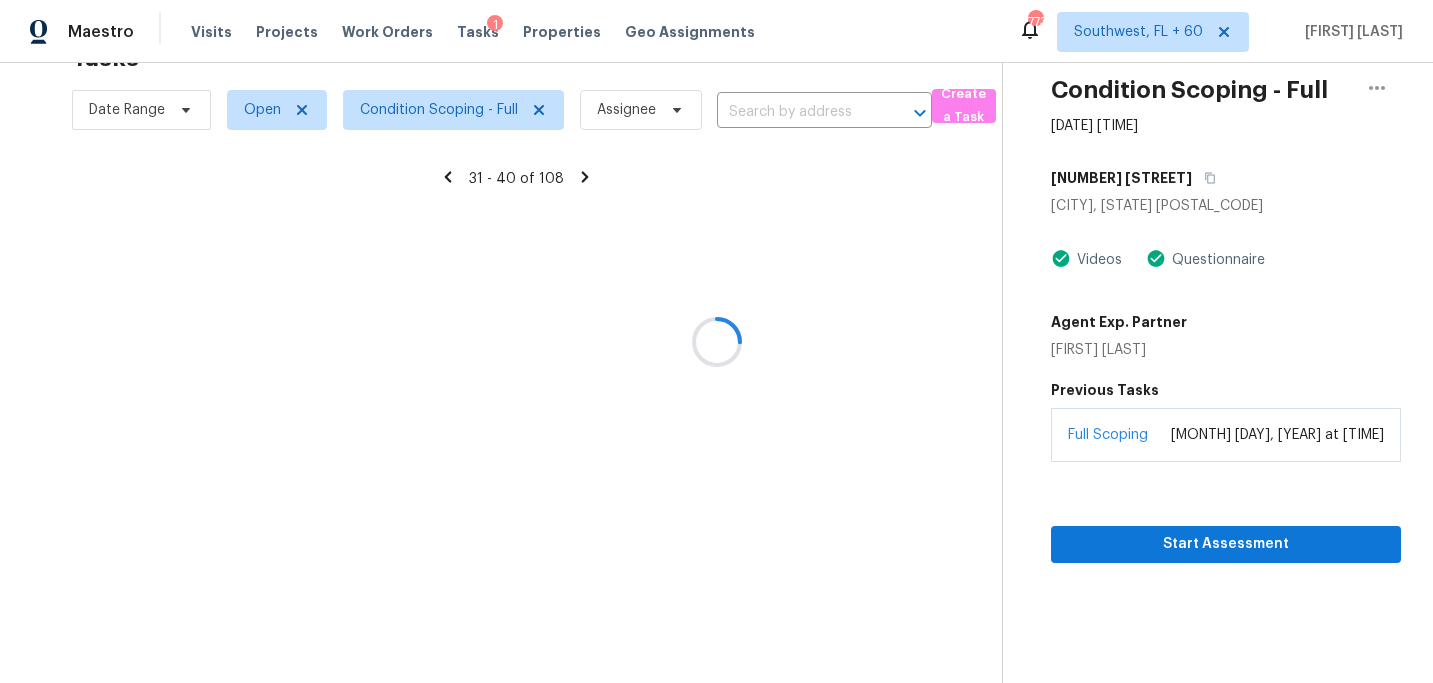 scroll, scrollTop: 358, scrollLeft: 0, axis: vertical 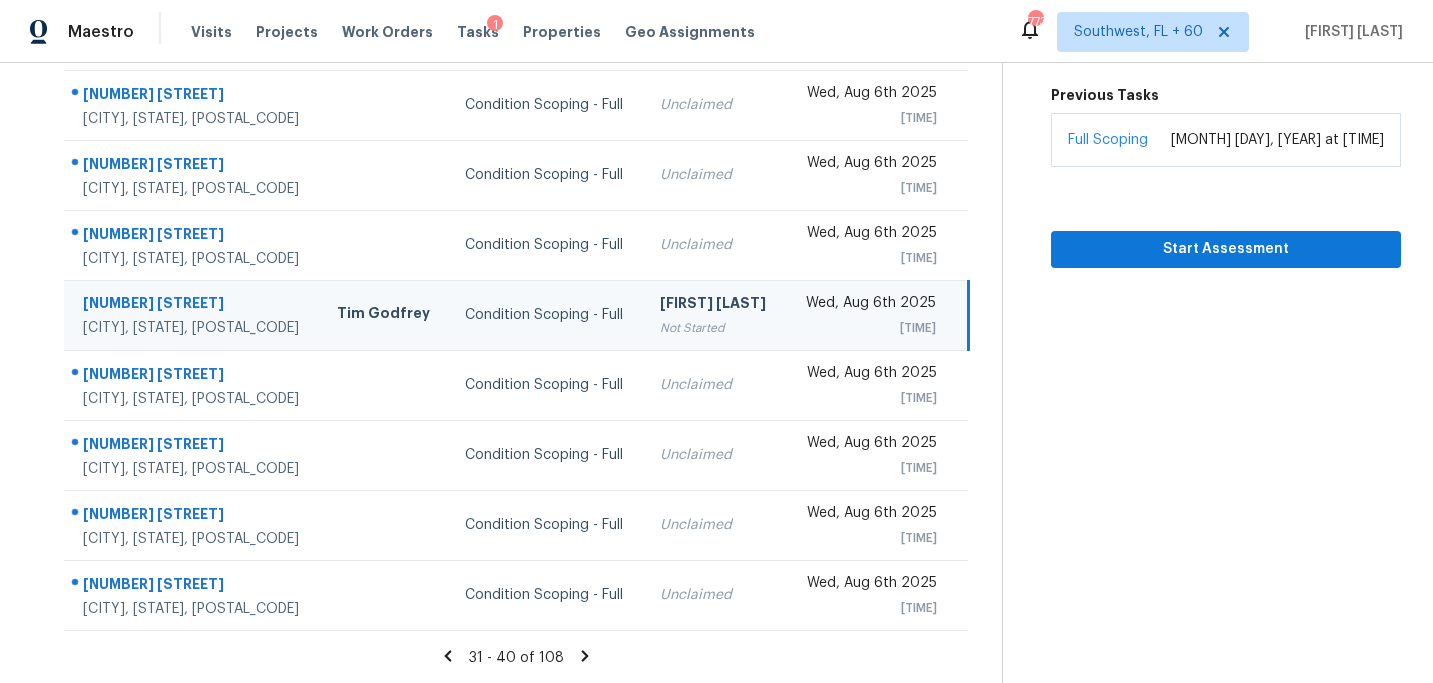 click 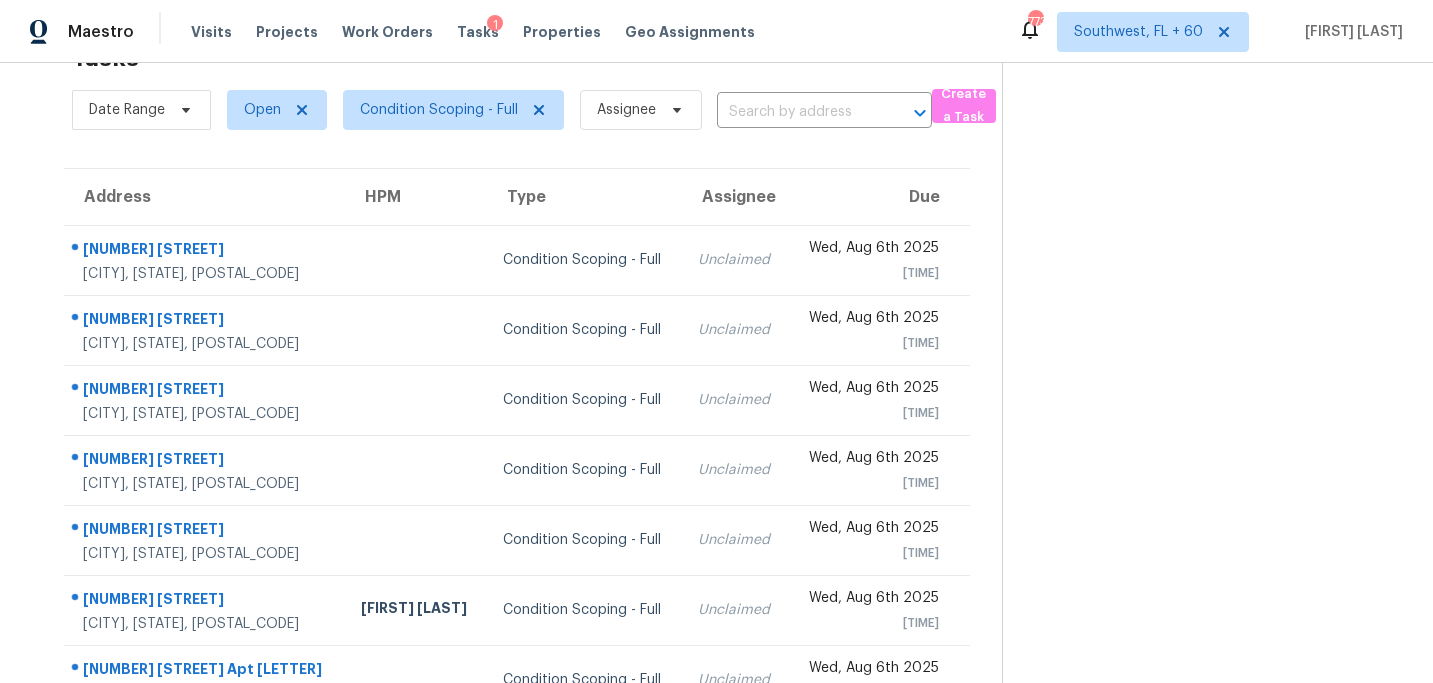 scroll, scrollTop: 358, scrollLeft: 0, axis: vertical 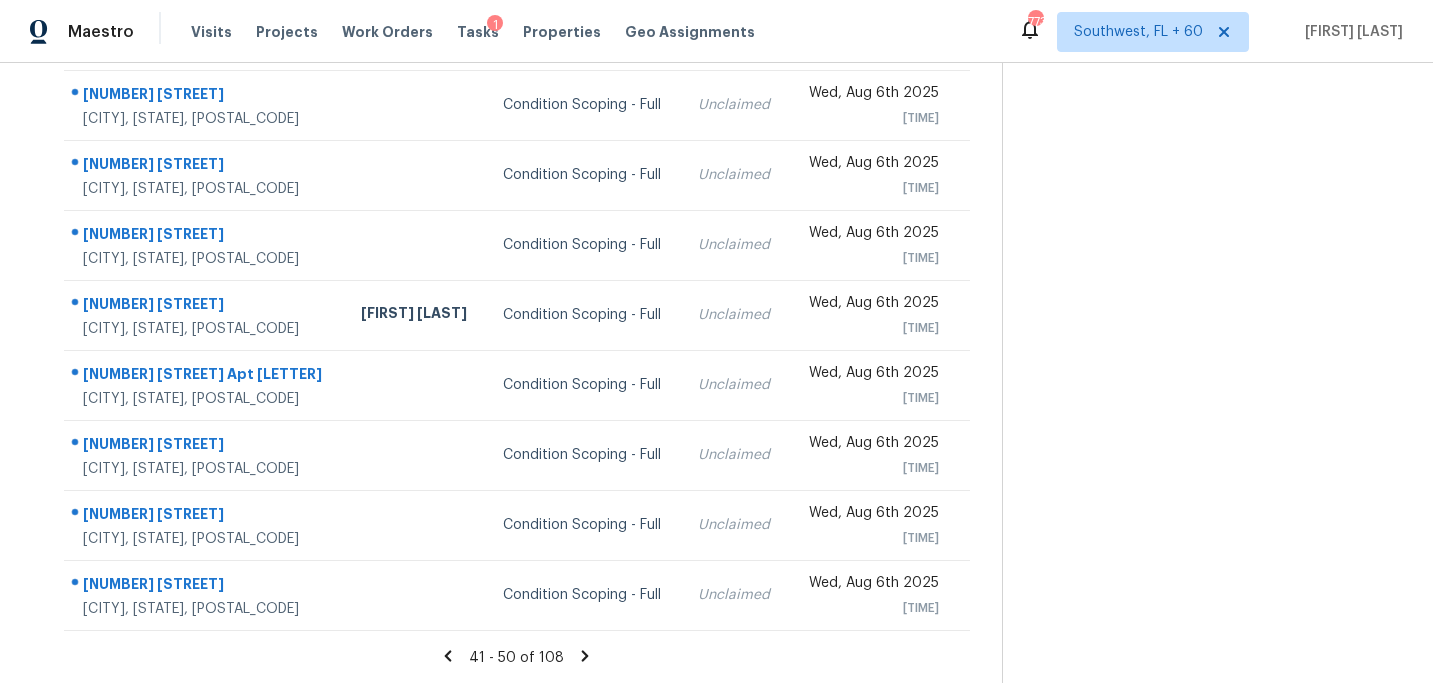 click 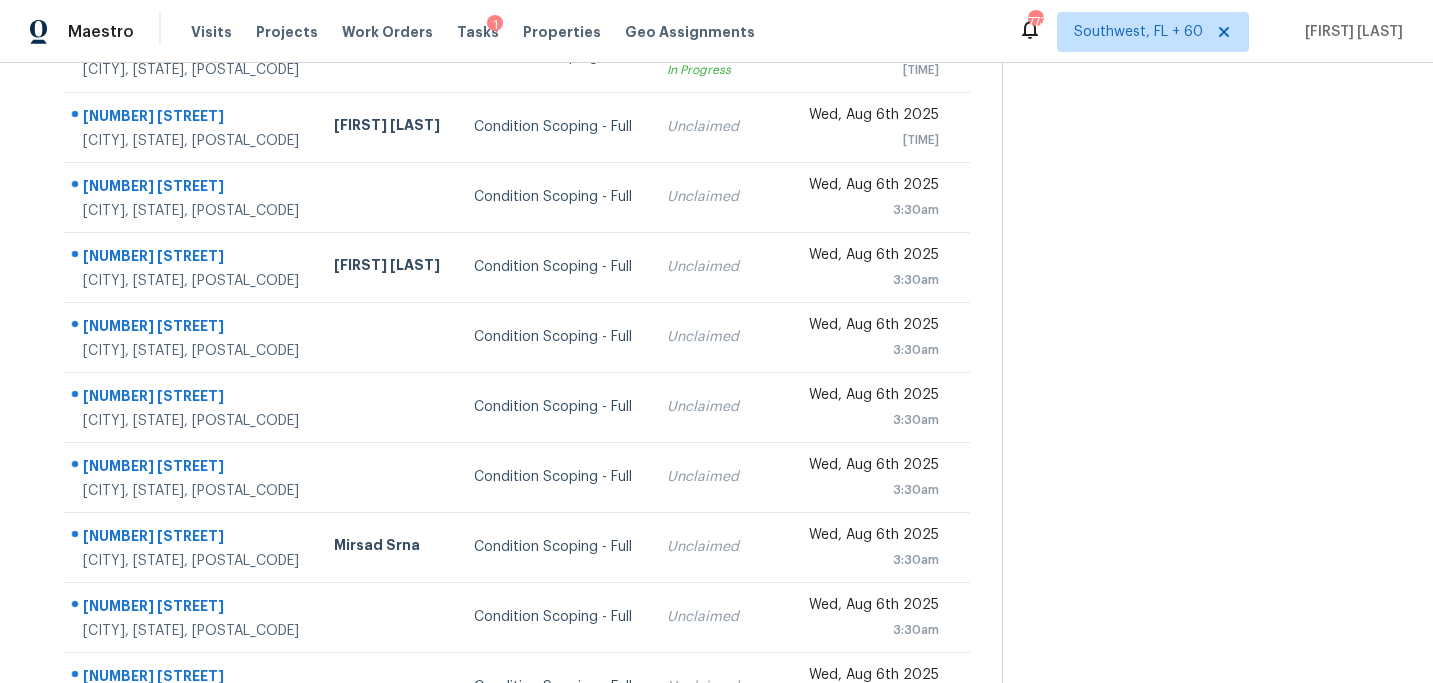 scroll, scrollTop: 358, scrollLeft: 0, axis: vertical 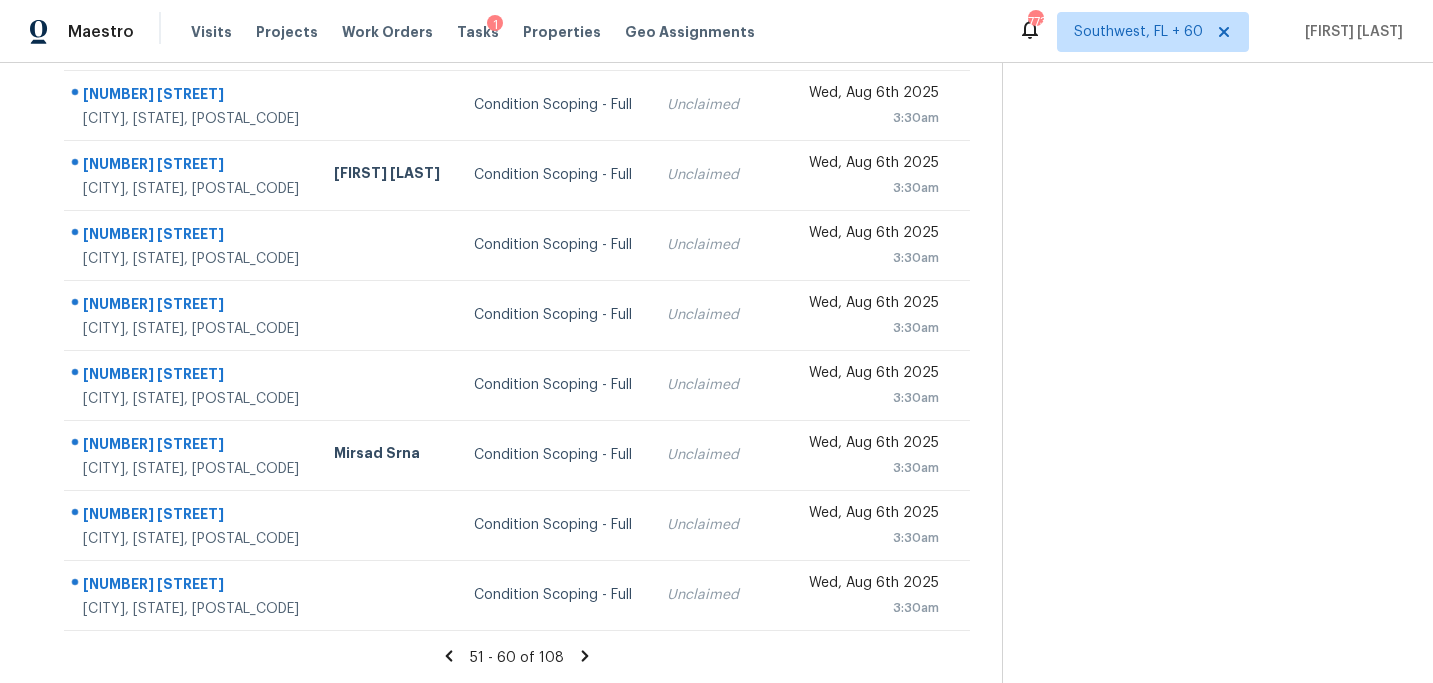 click 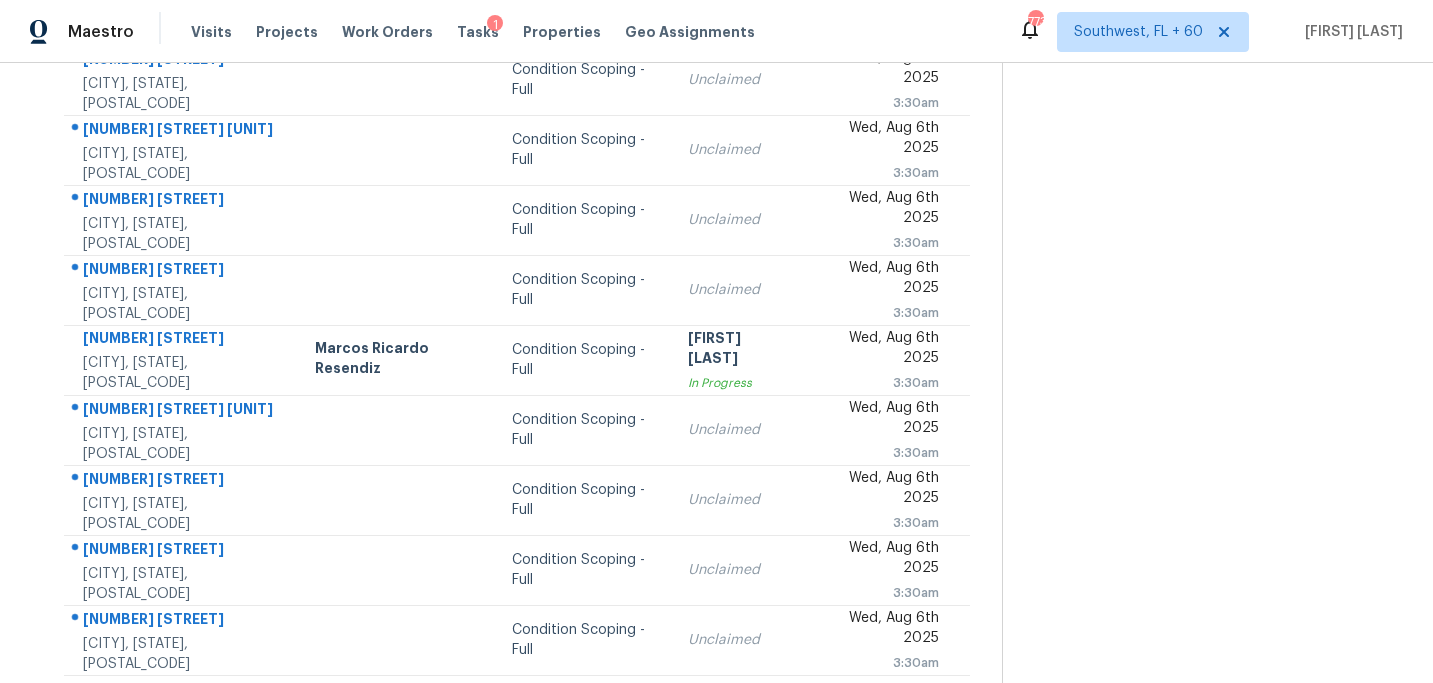 scroll, scrollTop: 358, scrollLeft: 0, axis: vertical 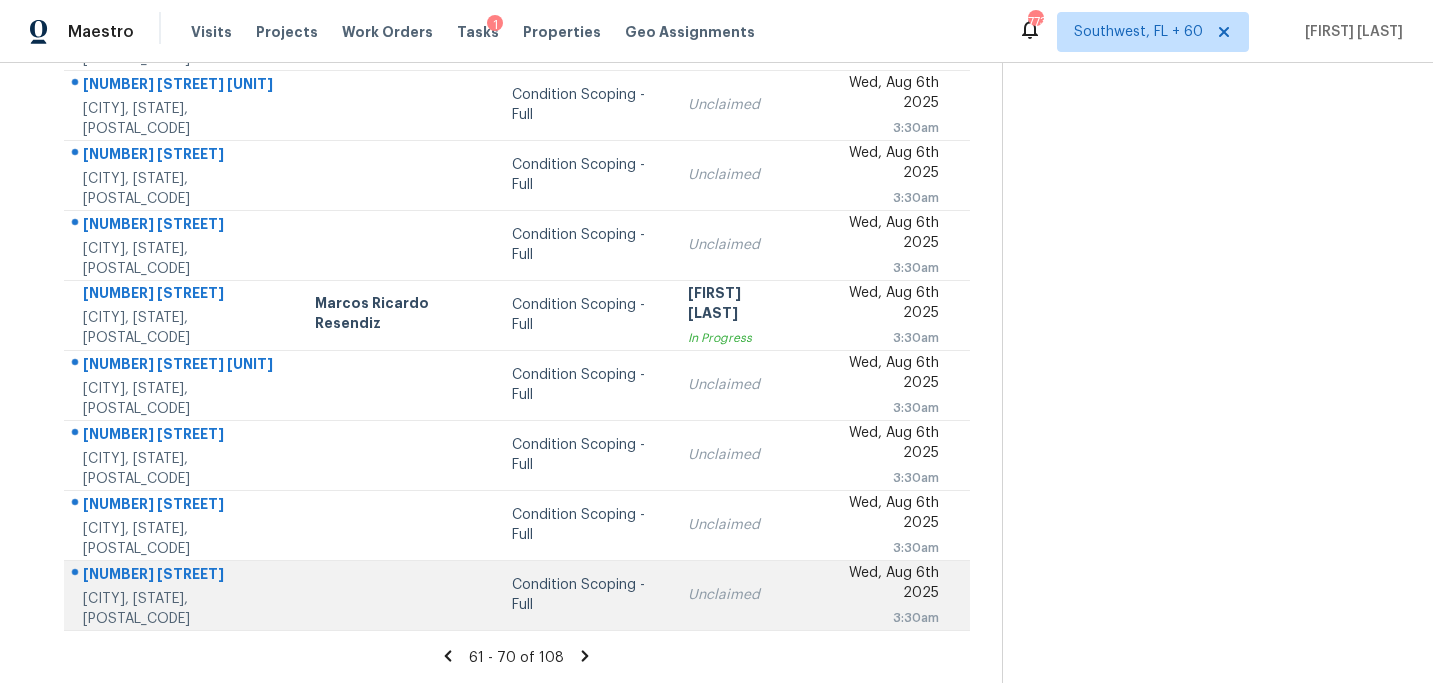 click on "Condition Scoping - Full" at bounding box center [584, 595] 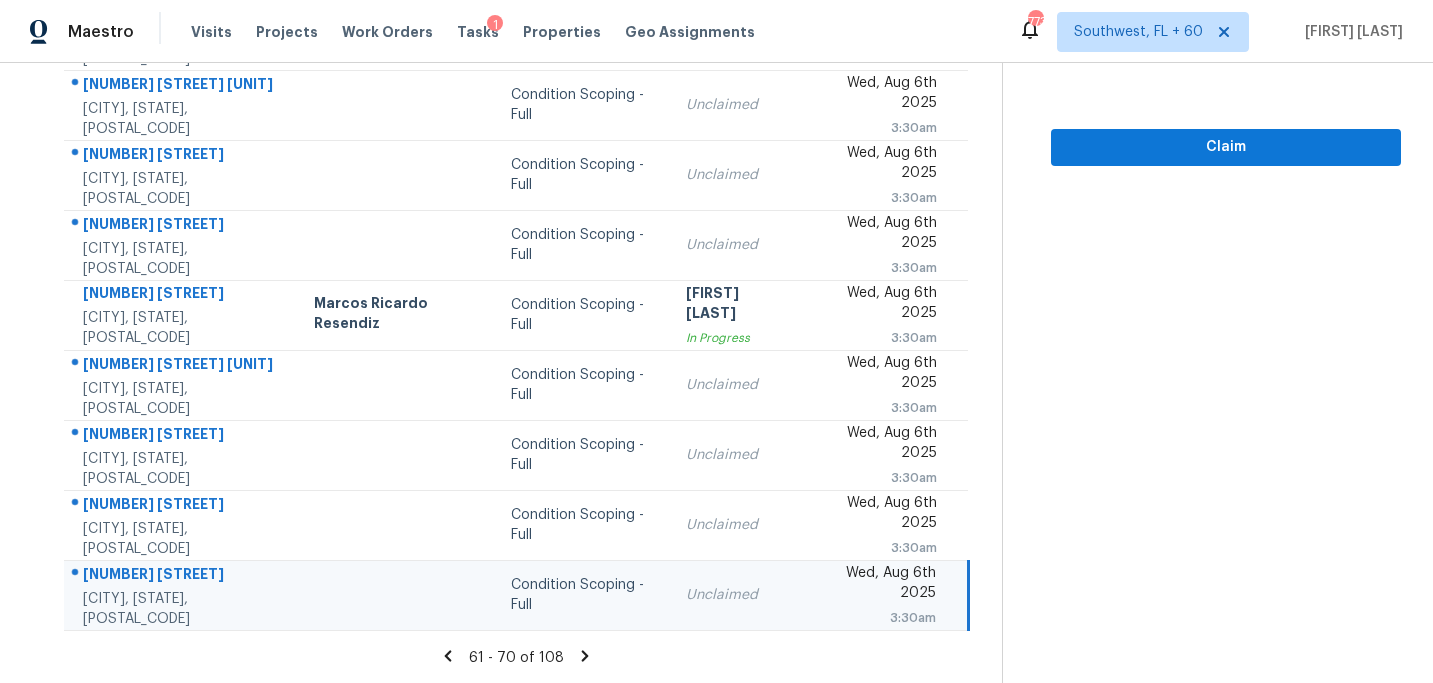 click on "Claim" at bounding box center (1226, 115) 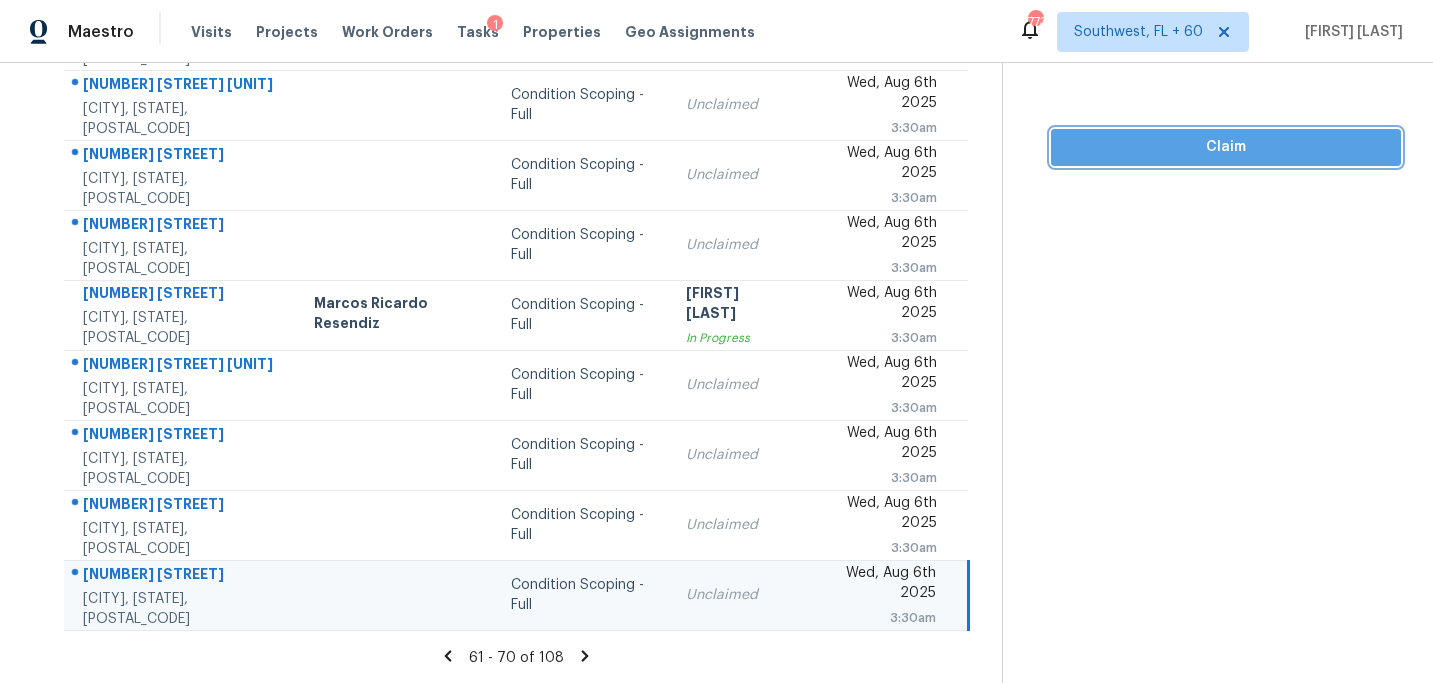 click on "Claim" at bounding box center [1226, 147] 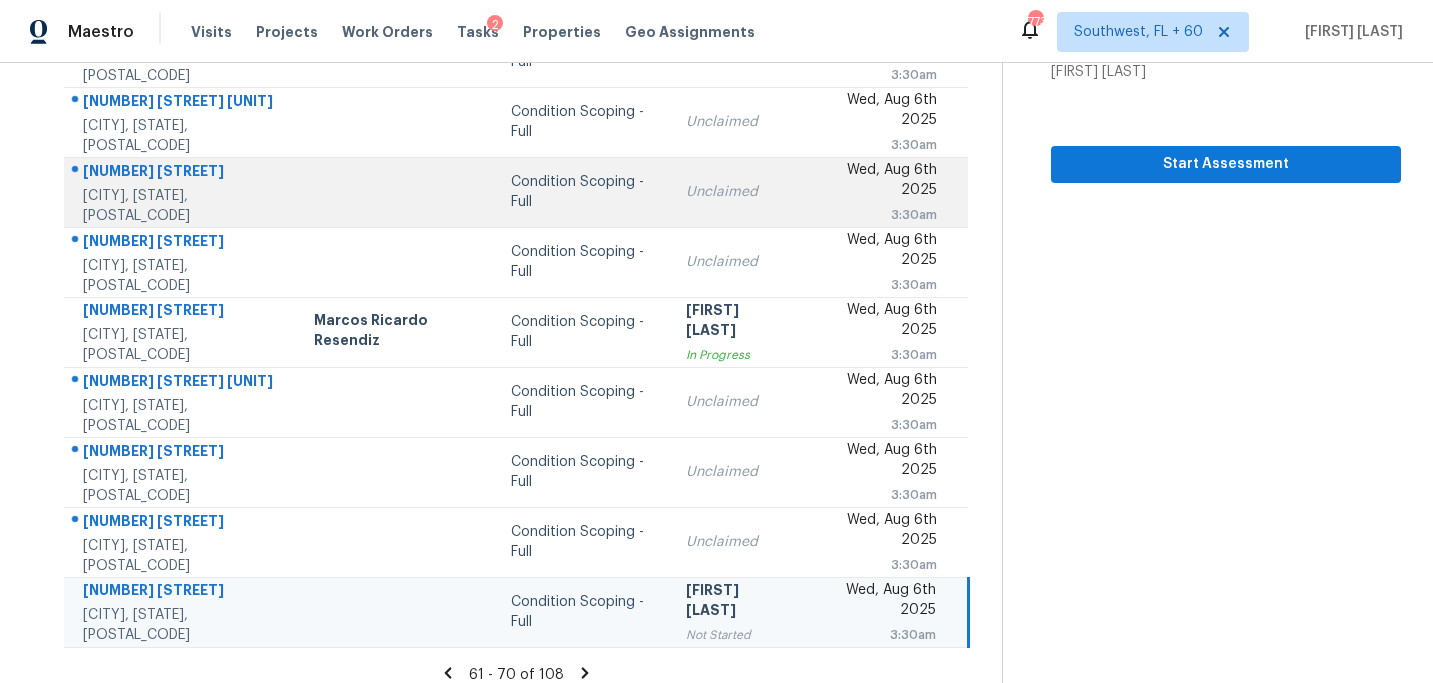 scroll, scrollTop: 358, scrollLeft: 0, axis: vertical 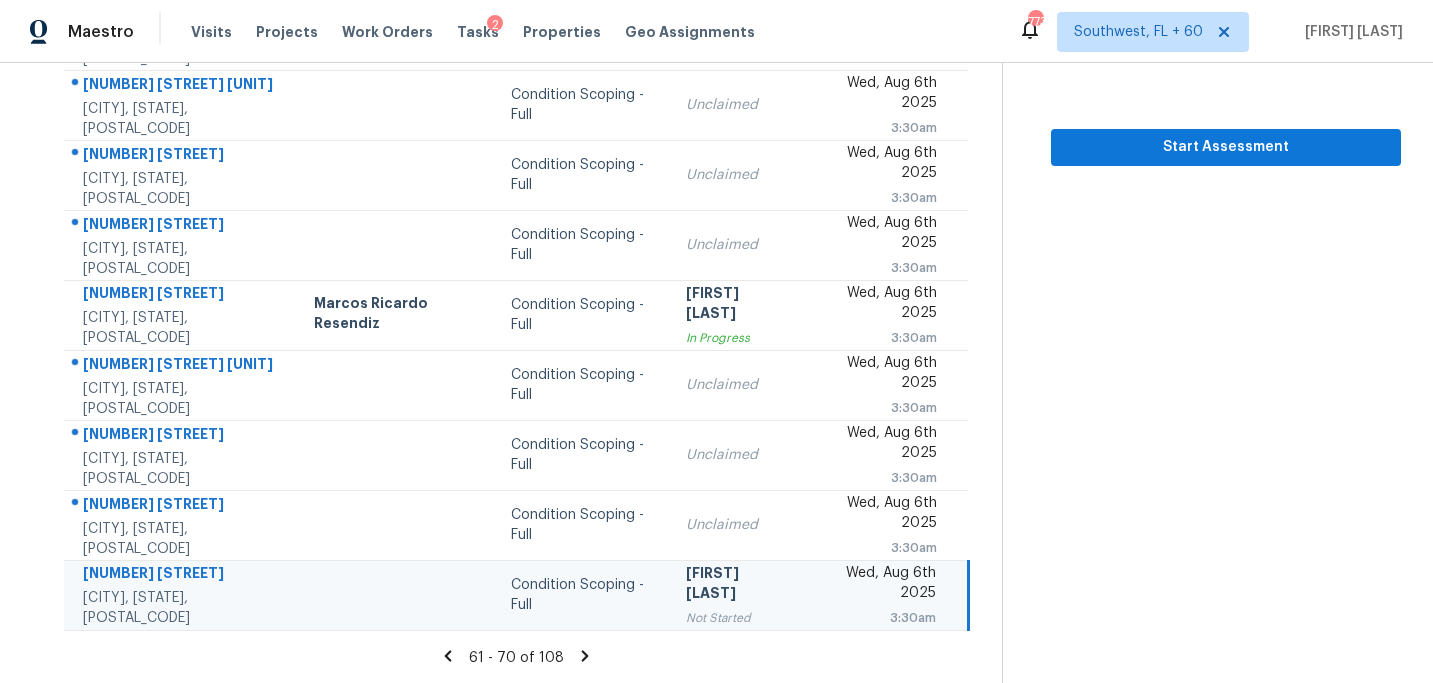 click 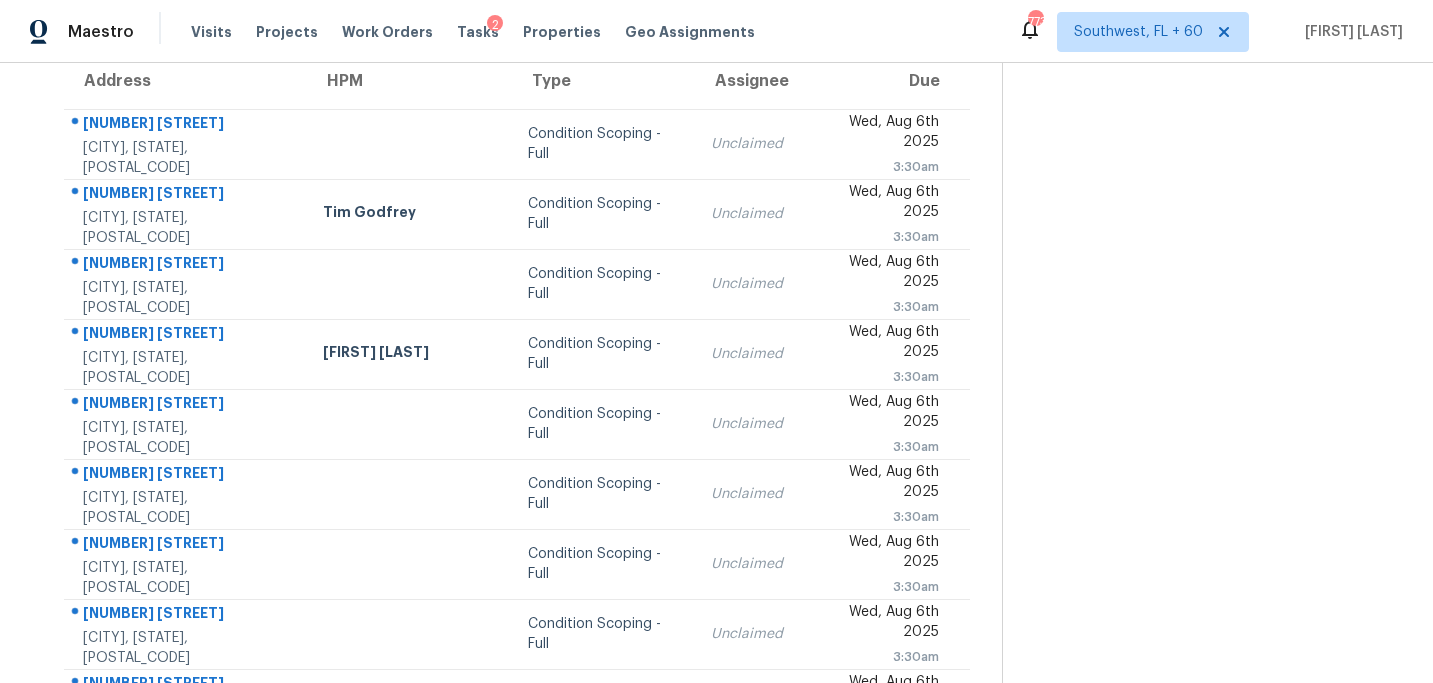 scroll, scrollTop: 358, scrollLeft: 0, axis: vertical 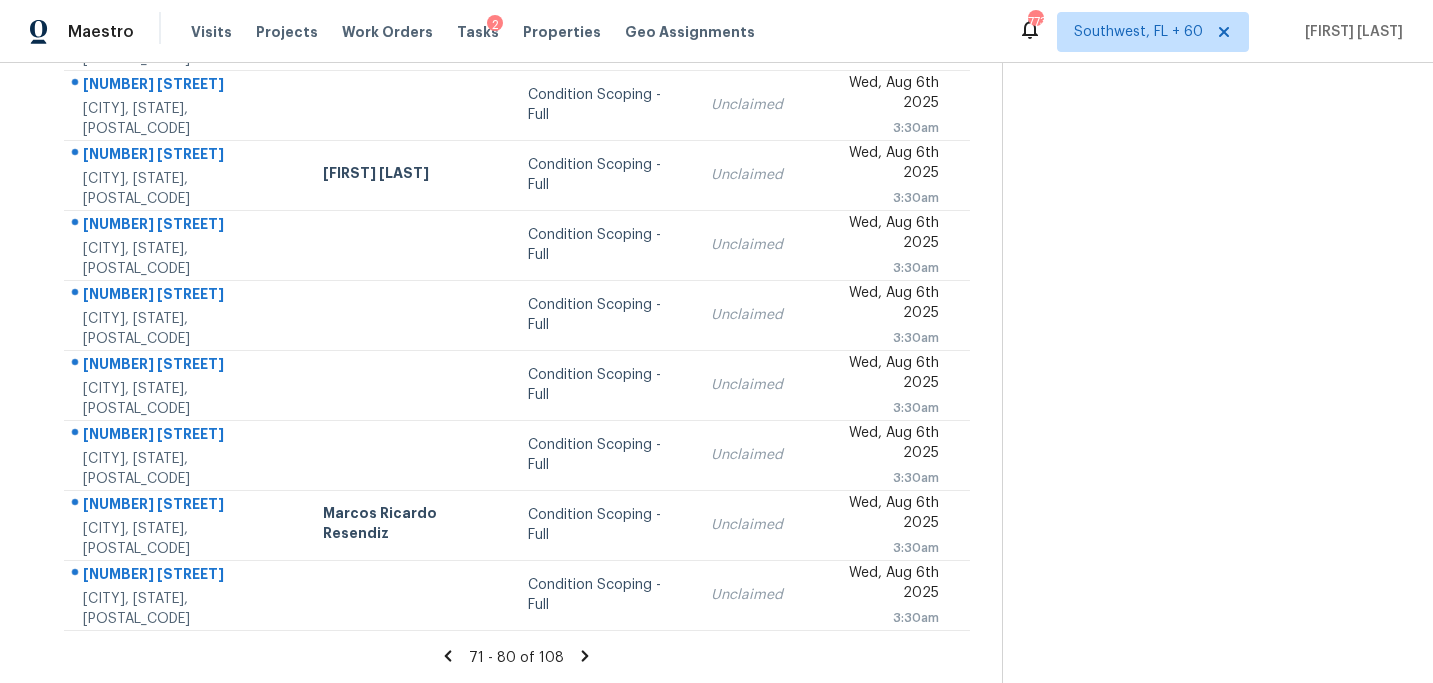 click 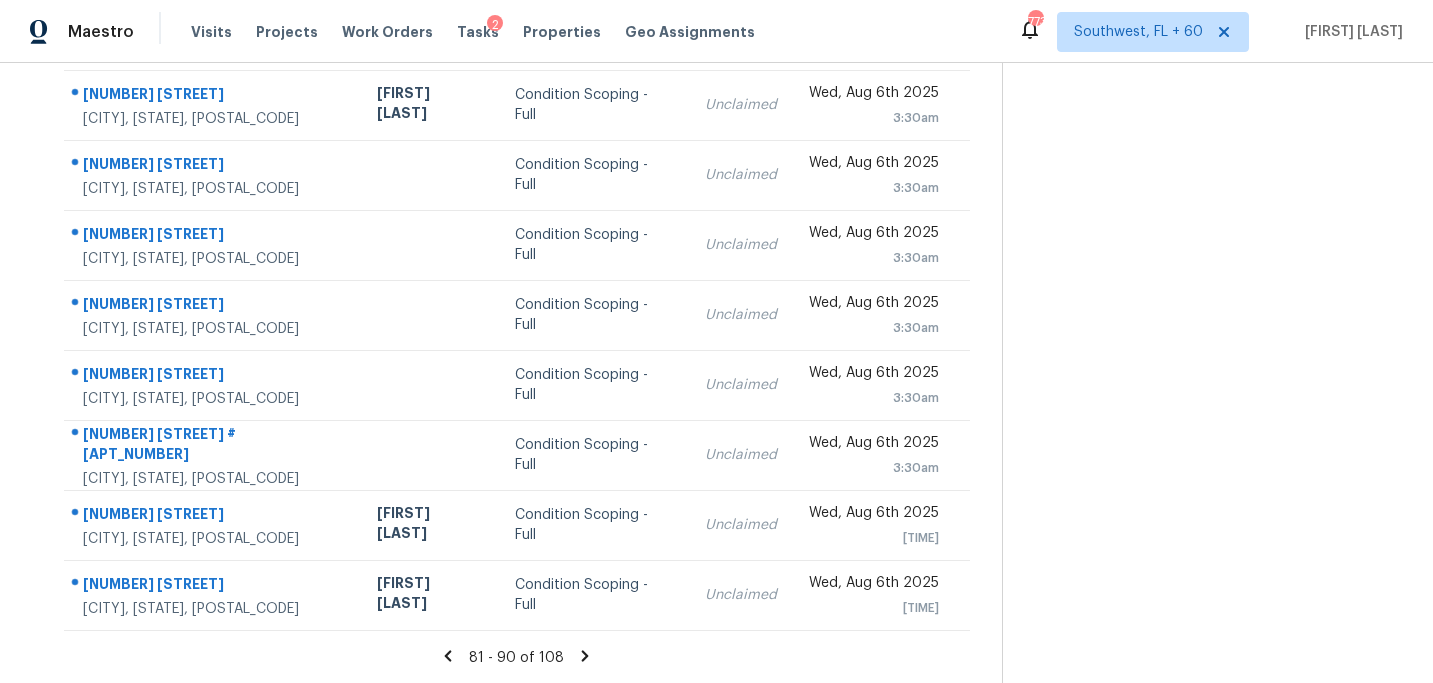scroll, scrollTop: 44, scrollLeft: 0, axis: vertical 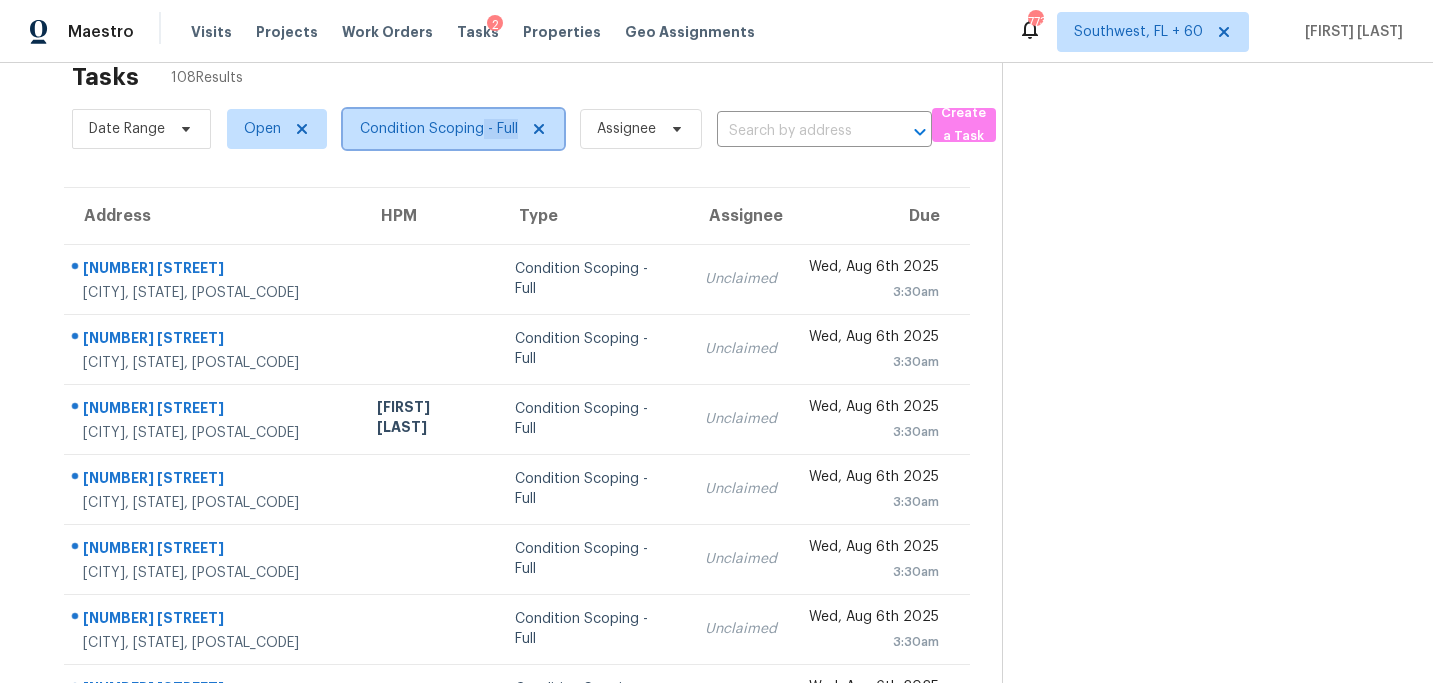 click on "Condition Scoping - Full" at bounding box center [453, 129] 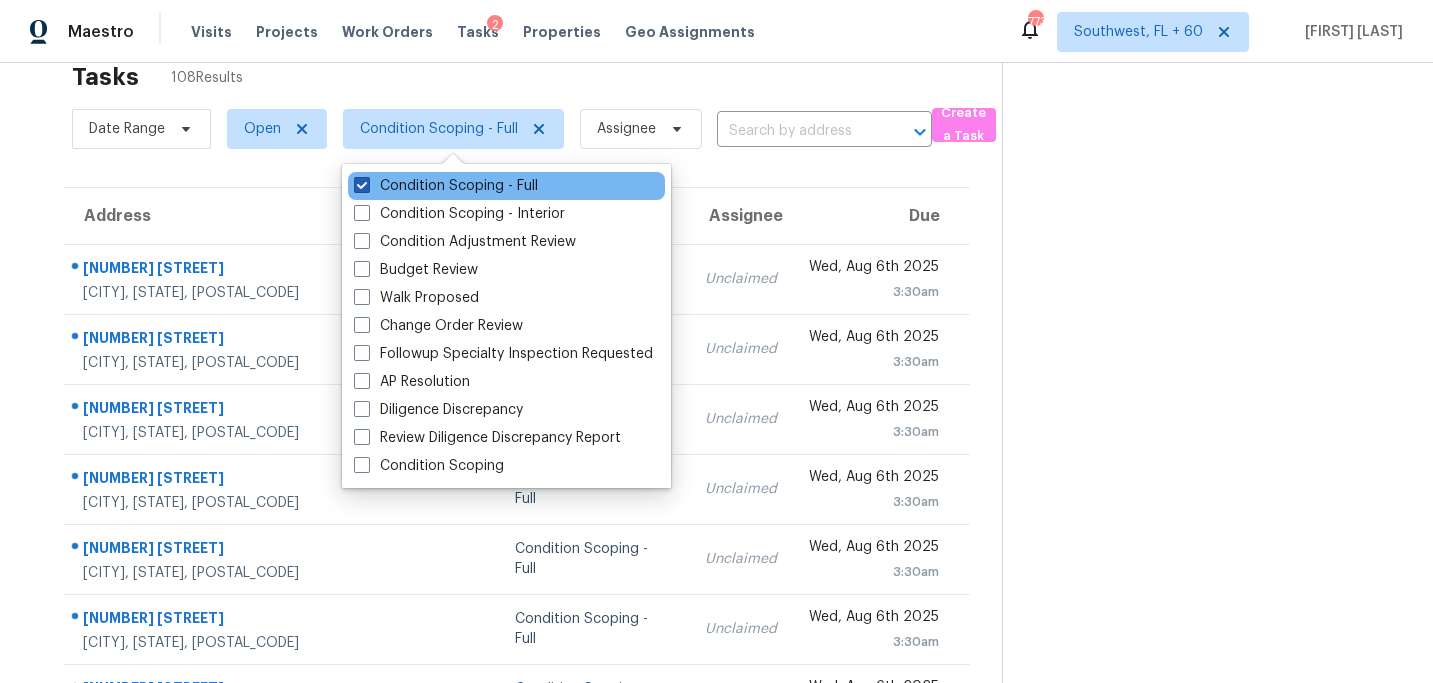 click on "Condition Scoping - Full" at bounding box center (446, 186) 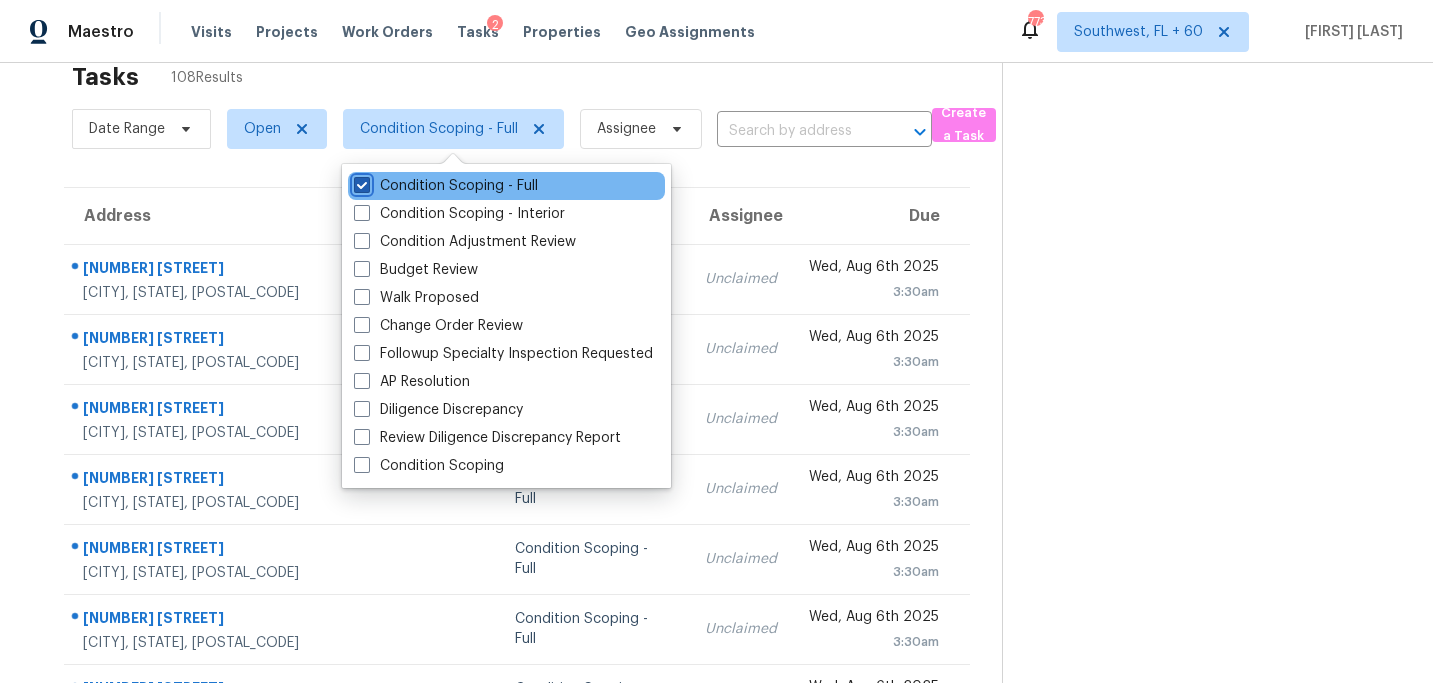 click on "Condition Scoping - Full" at bounding box center [360, 182] 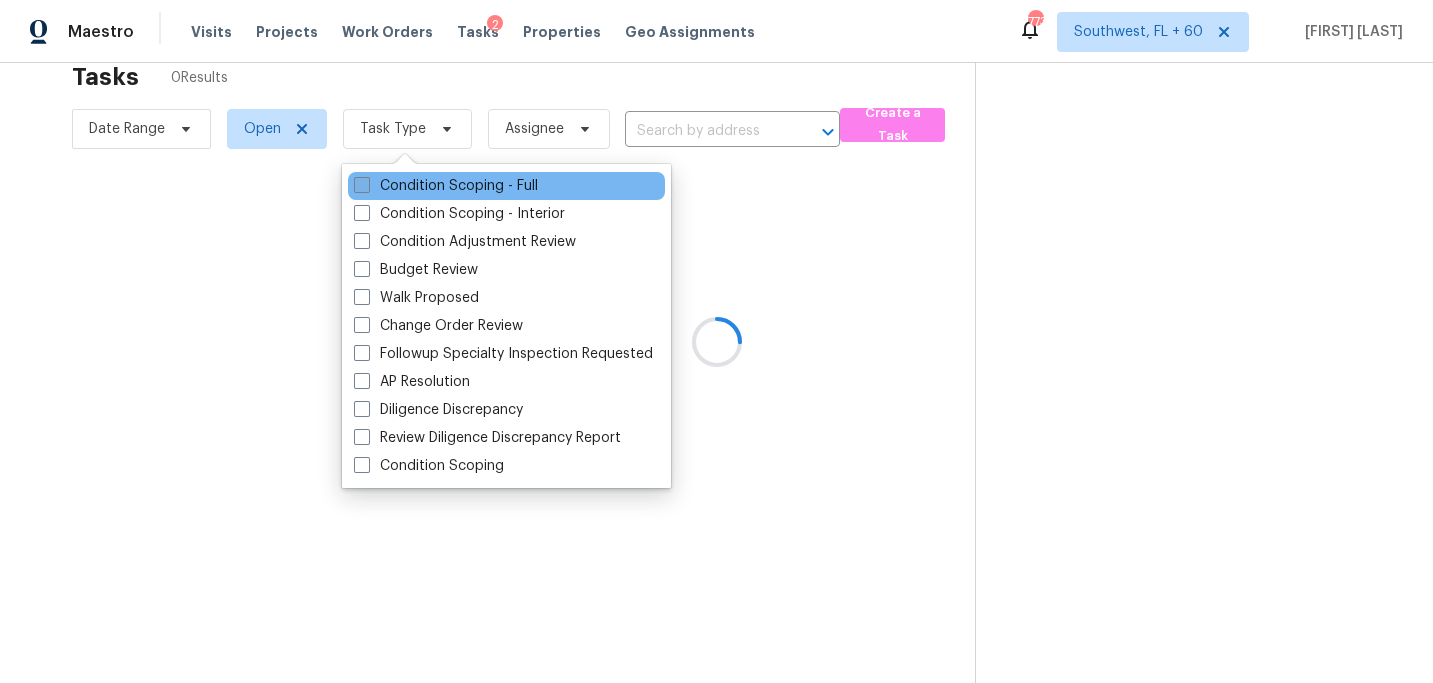 click on "Condition Scoping - Full" at bounding box center [446, 186] 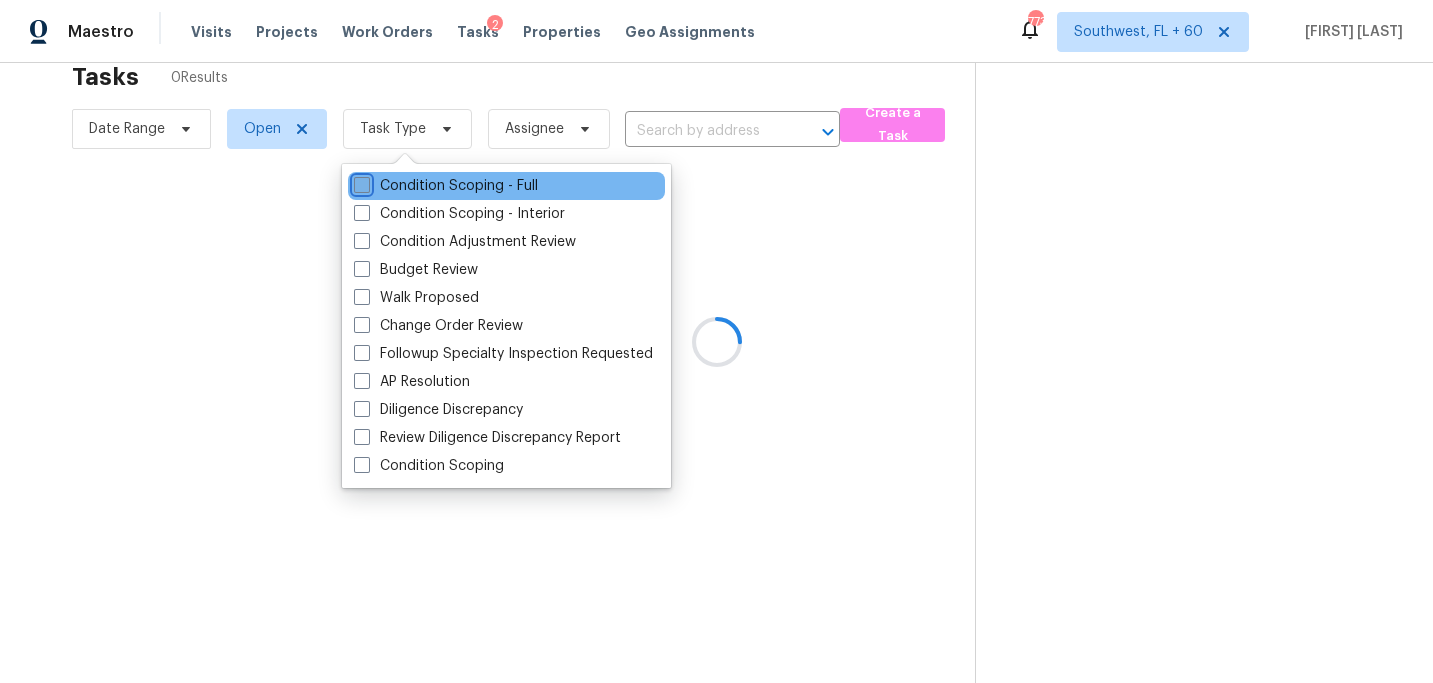 click on "Condition Scoping - Full" at bounding box center (360, 182) 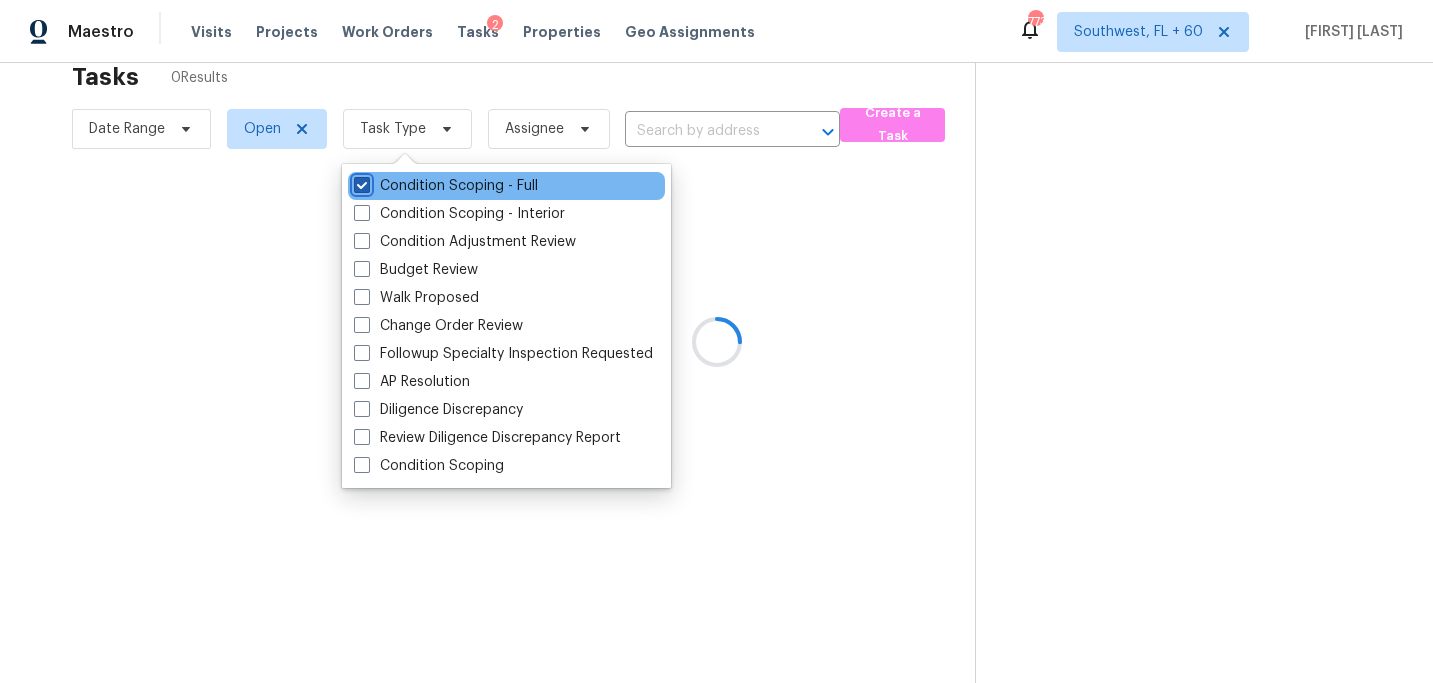 checkbox on "true" 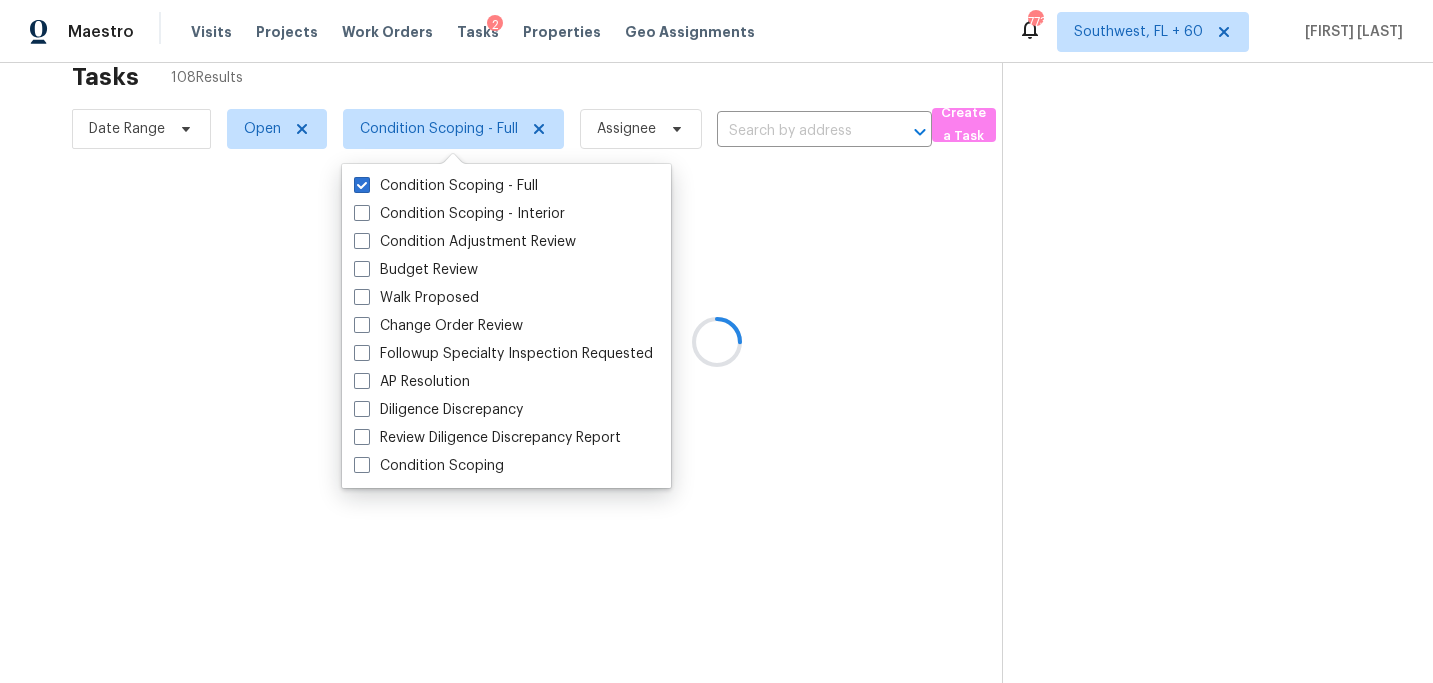 click at bounding box center [716, 341] 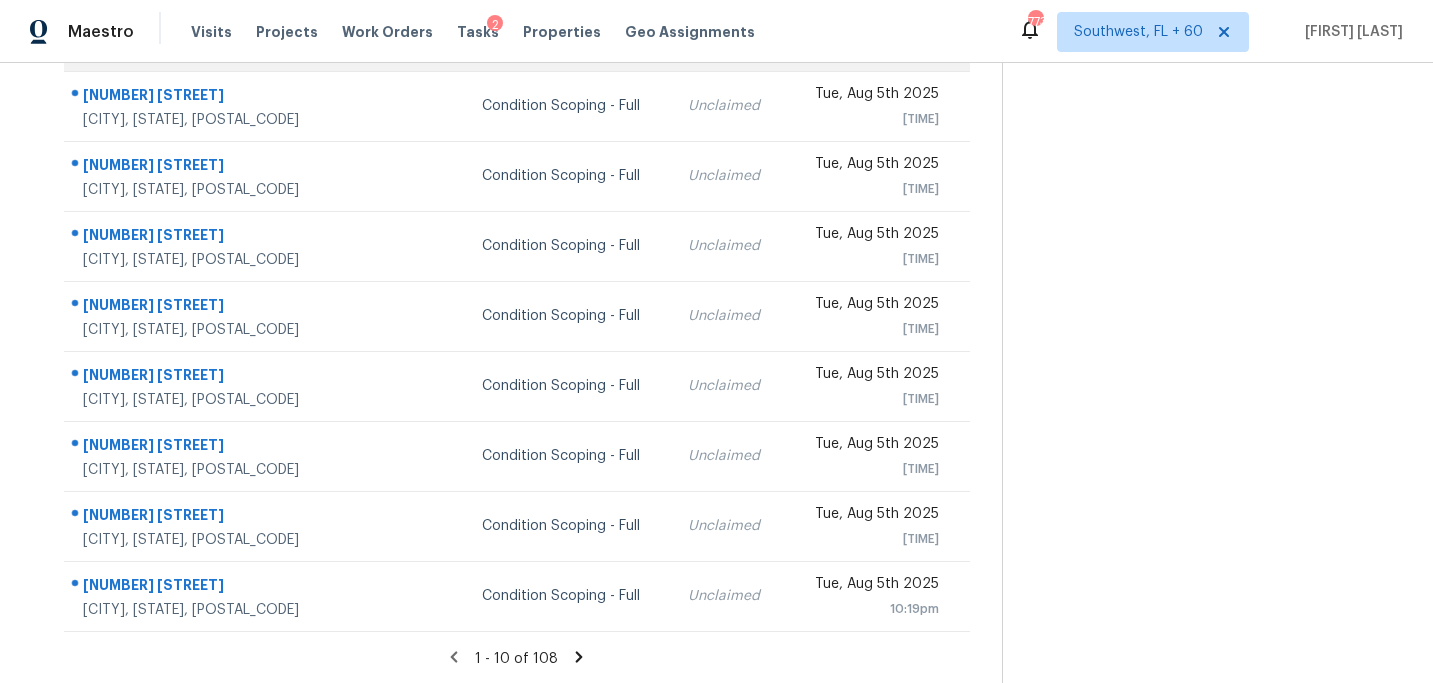 scroll, scrollTop: 358, scrollLeft: 0, axis: vertical 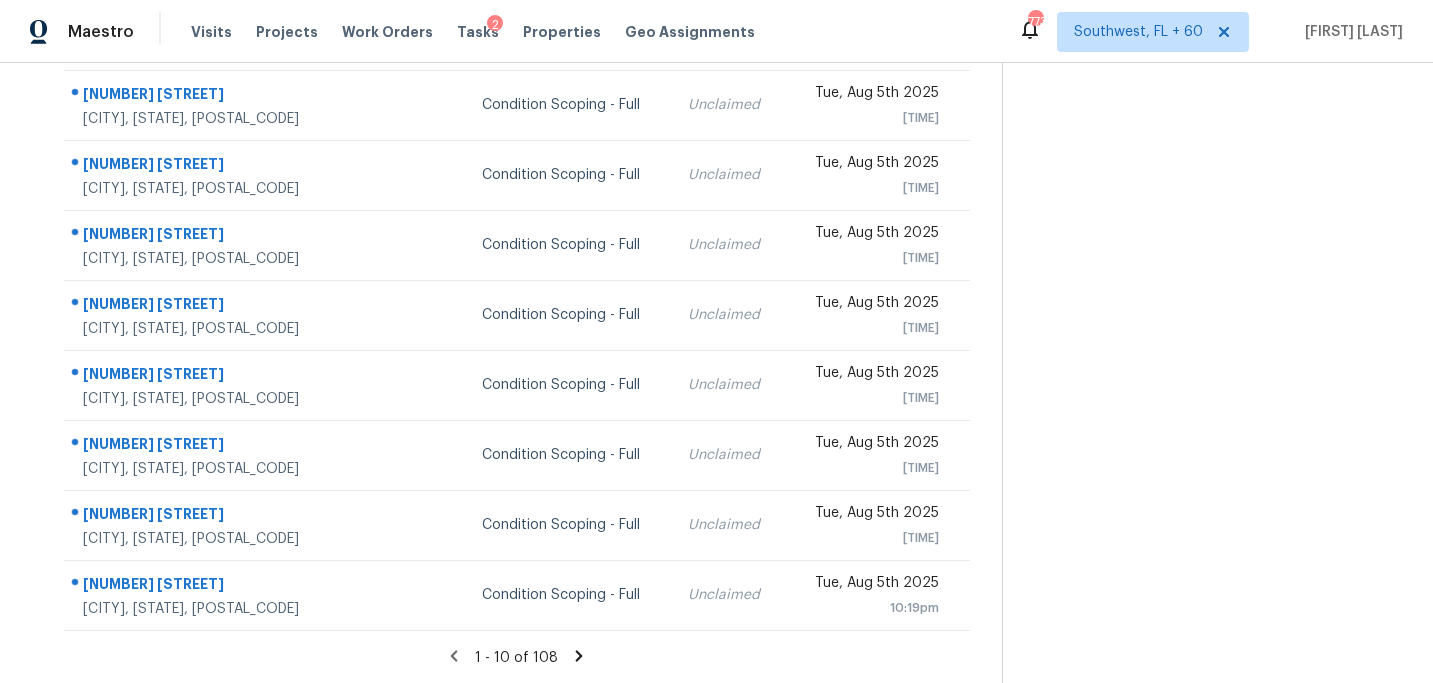 click 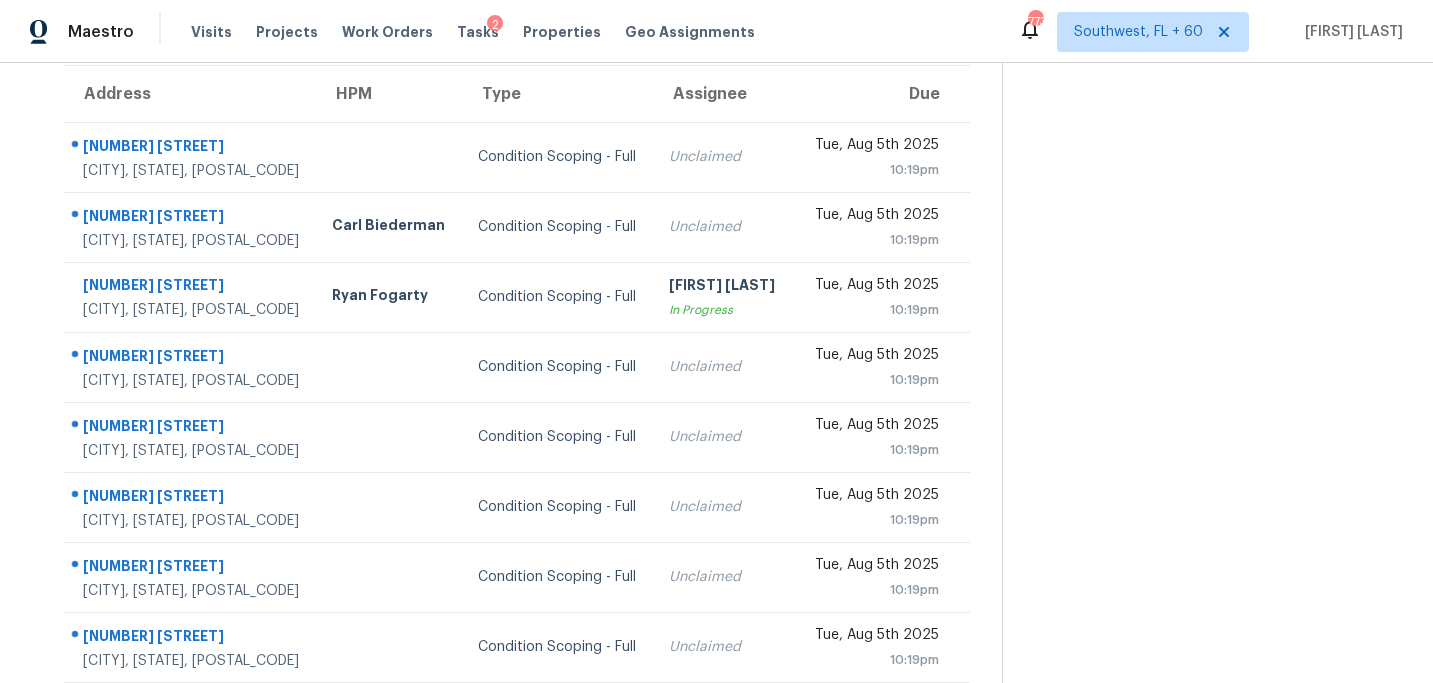 scroll, scrollTop: 153, scrollLeft: 0, axis: vertical 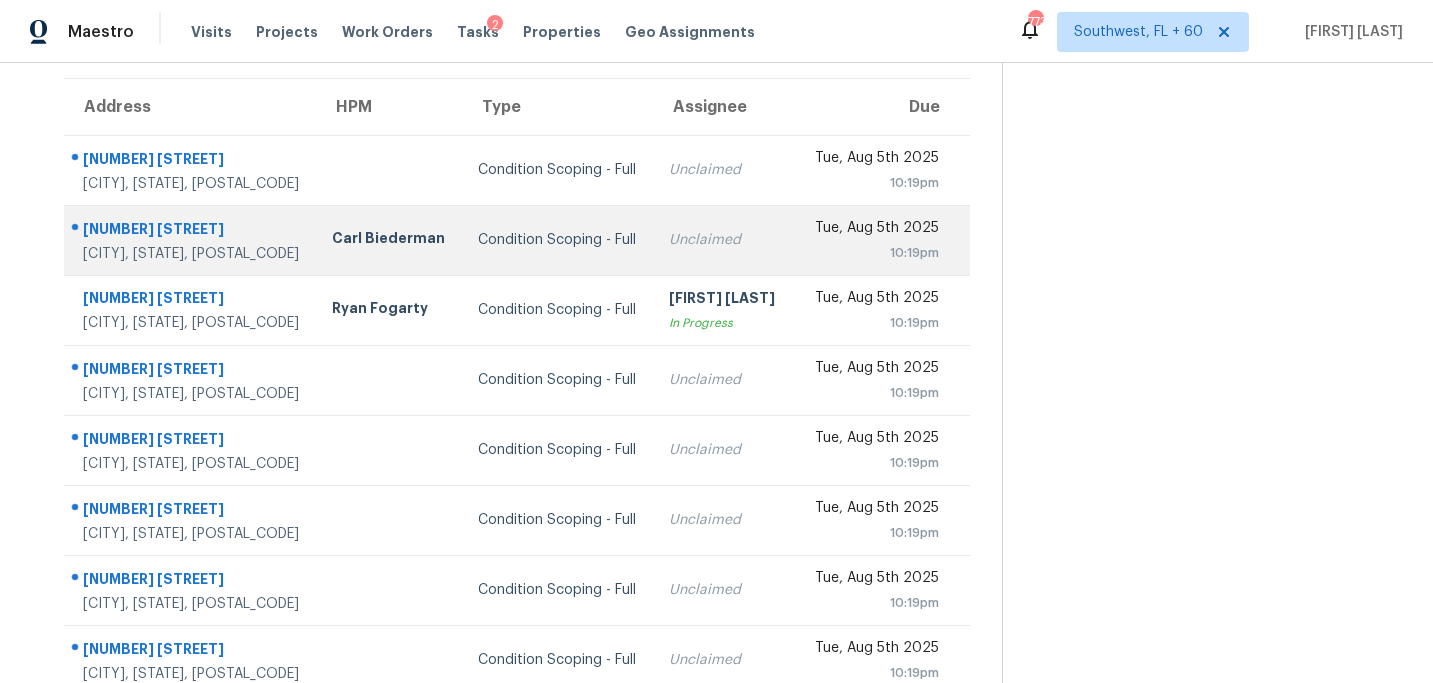 click on "Condition Scoping - Full" at bounding box center [557, 240] 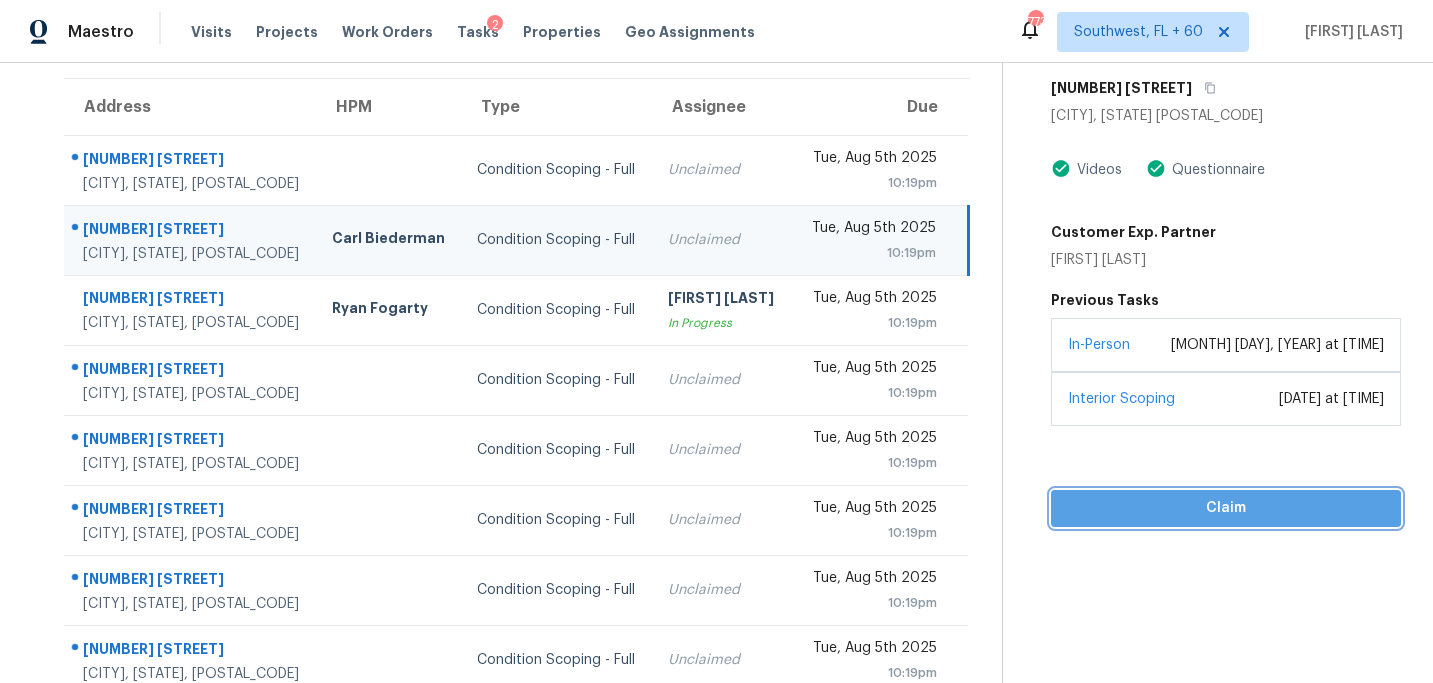 click on "Claim" at bounding box center (1226, 508) 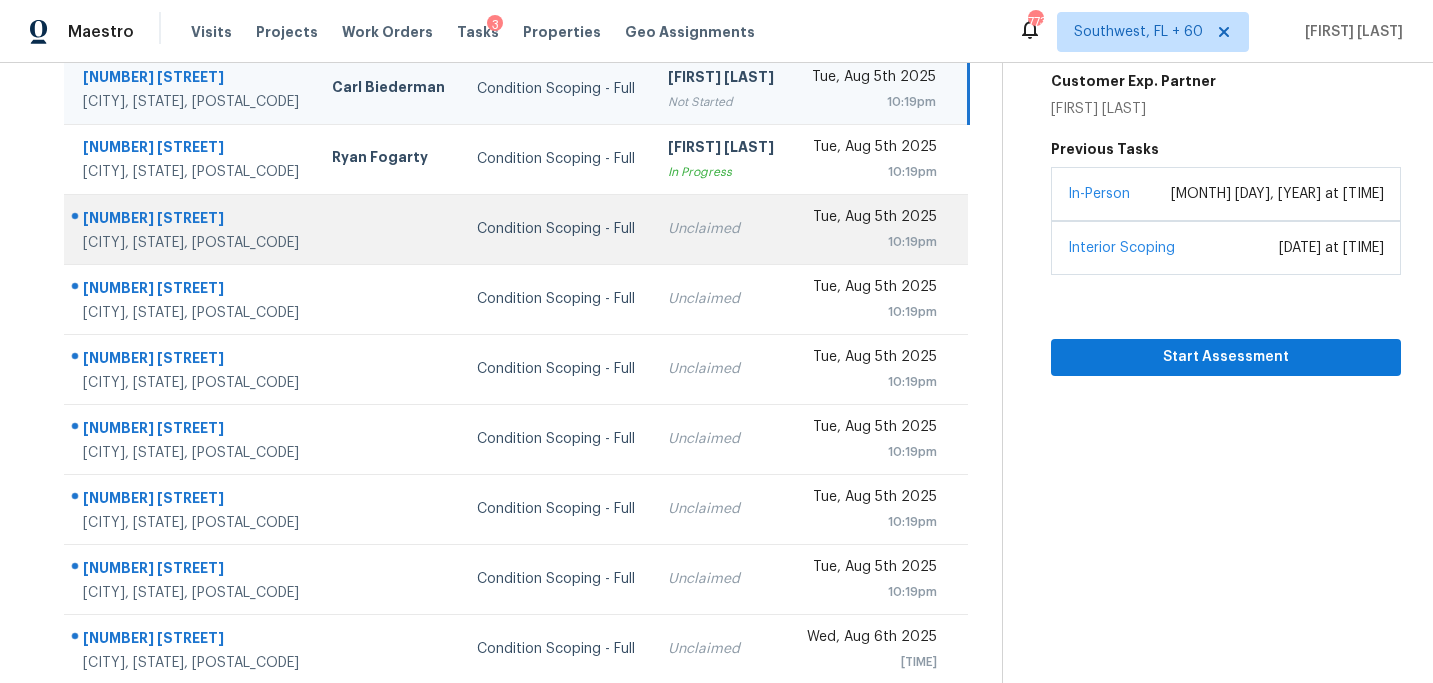 scroll, scrollTop: 358, scrollLeft: 0, axis: vertical 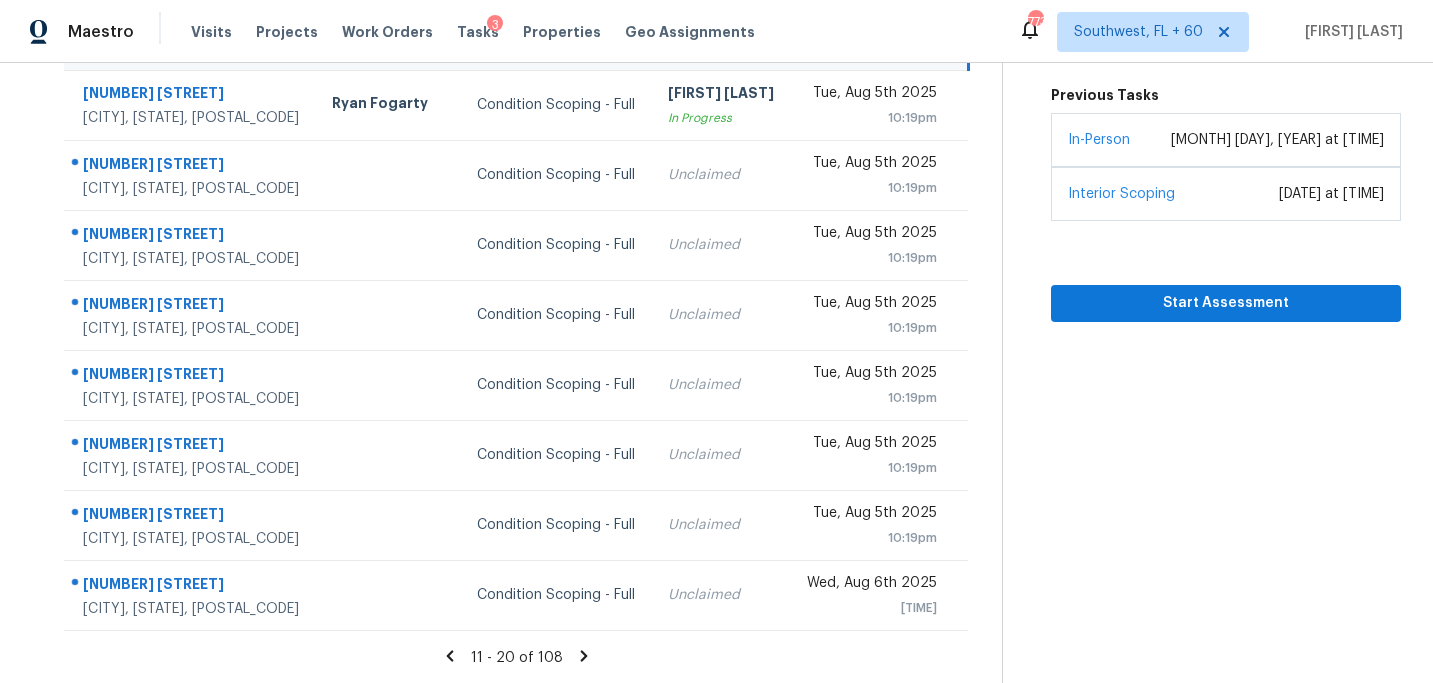 click on "11 - 20 of 108" at bounding box center [517, 657] 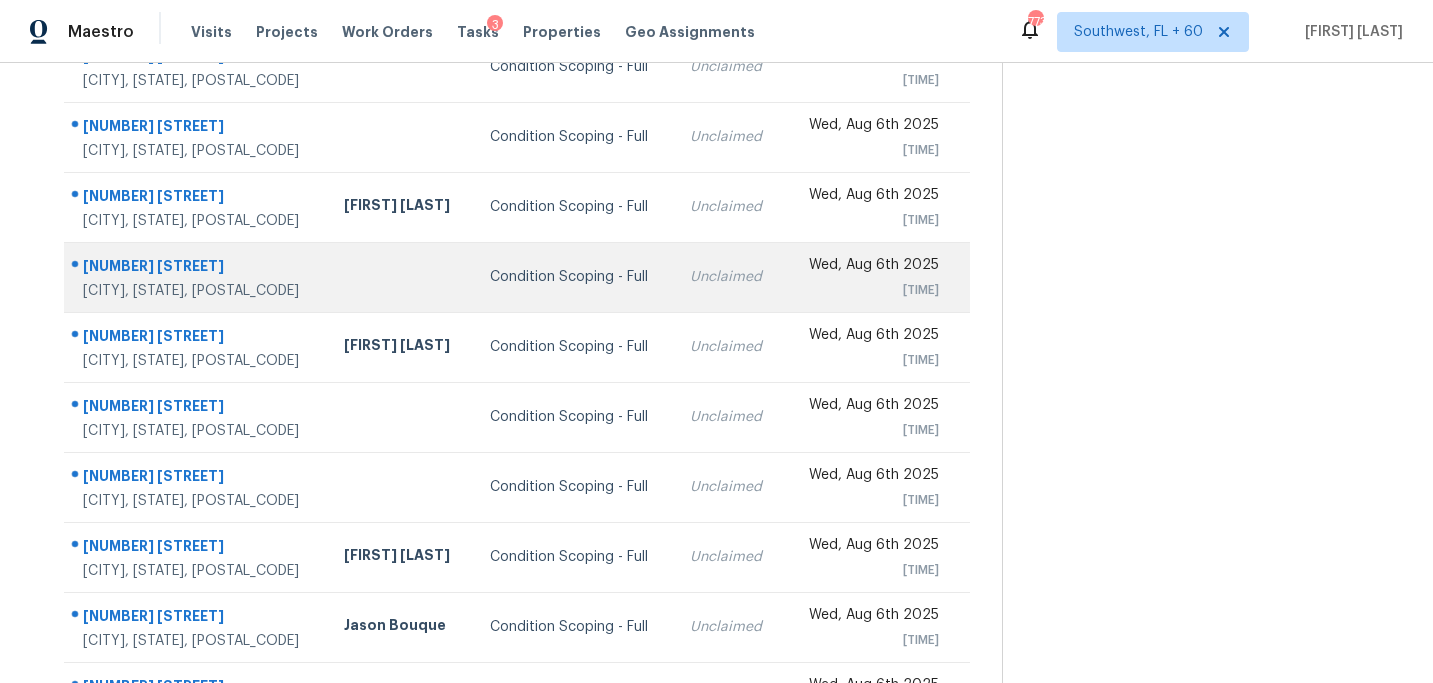 scroll, scrollTop: 358, scrollLeft: 0, axis: vertical 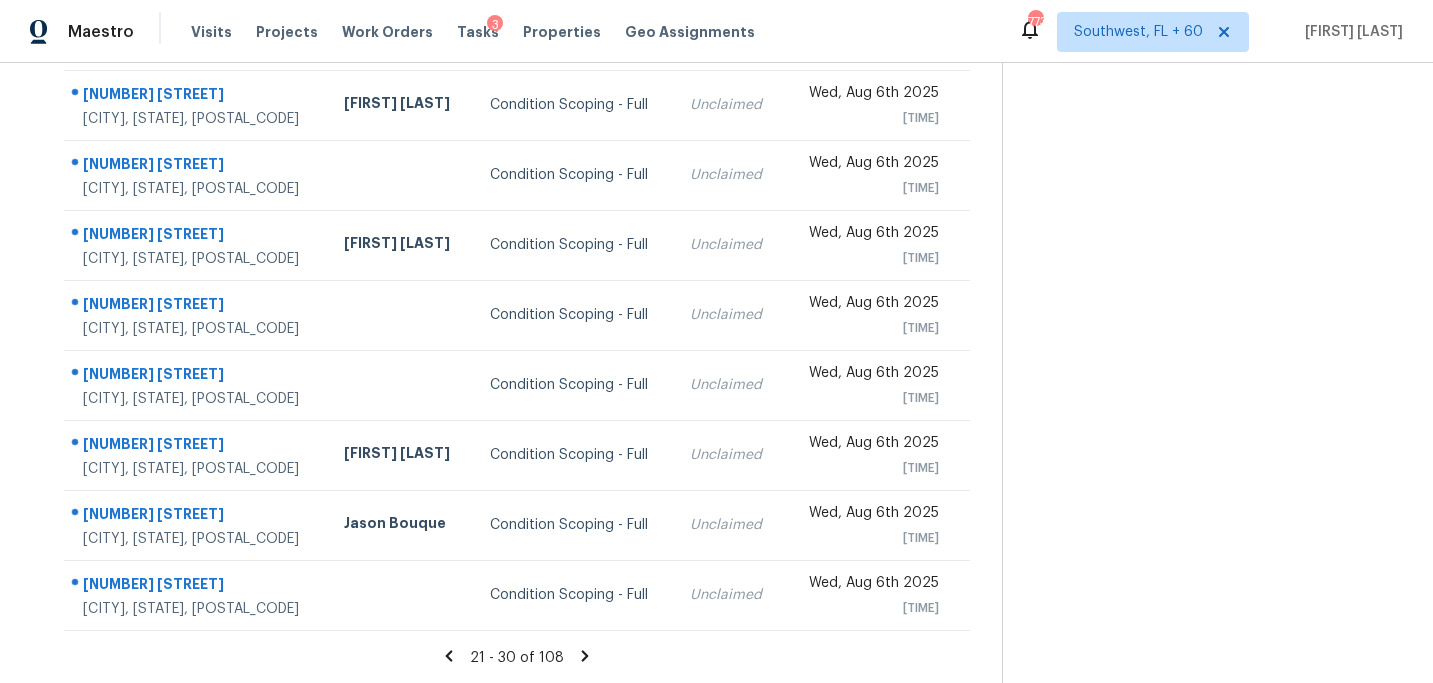 click 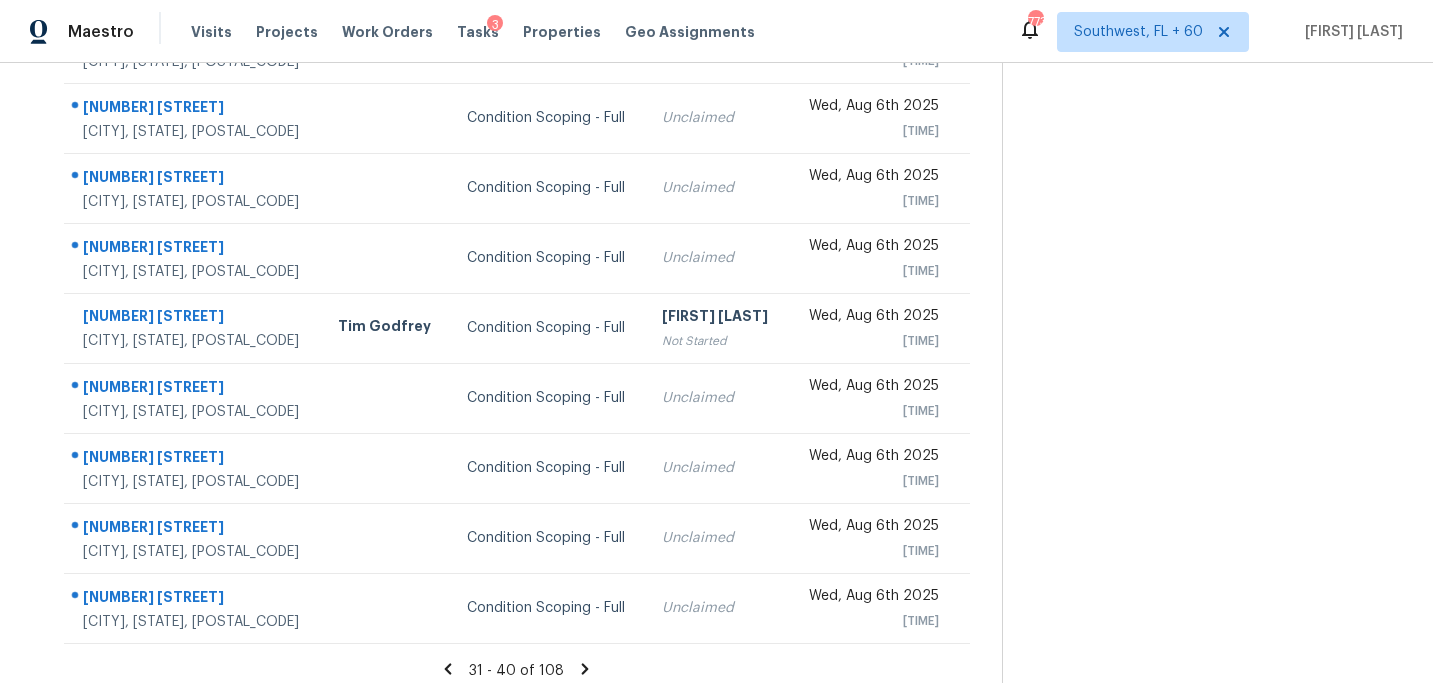 scroll, scrollTop: 358, scrollLeft: 0, axis: vertical 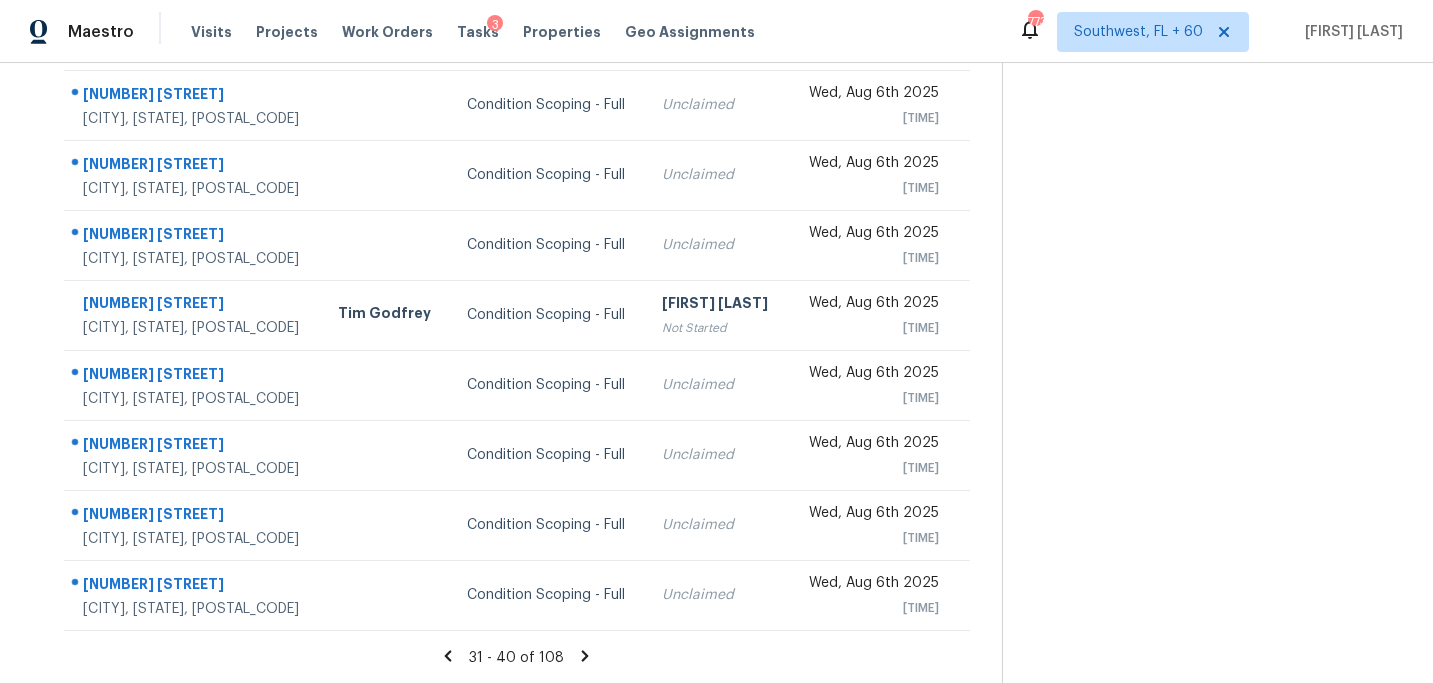 click 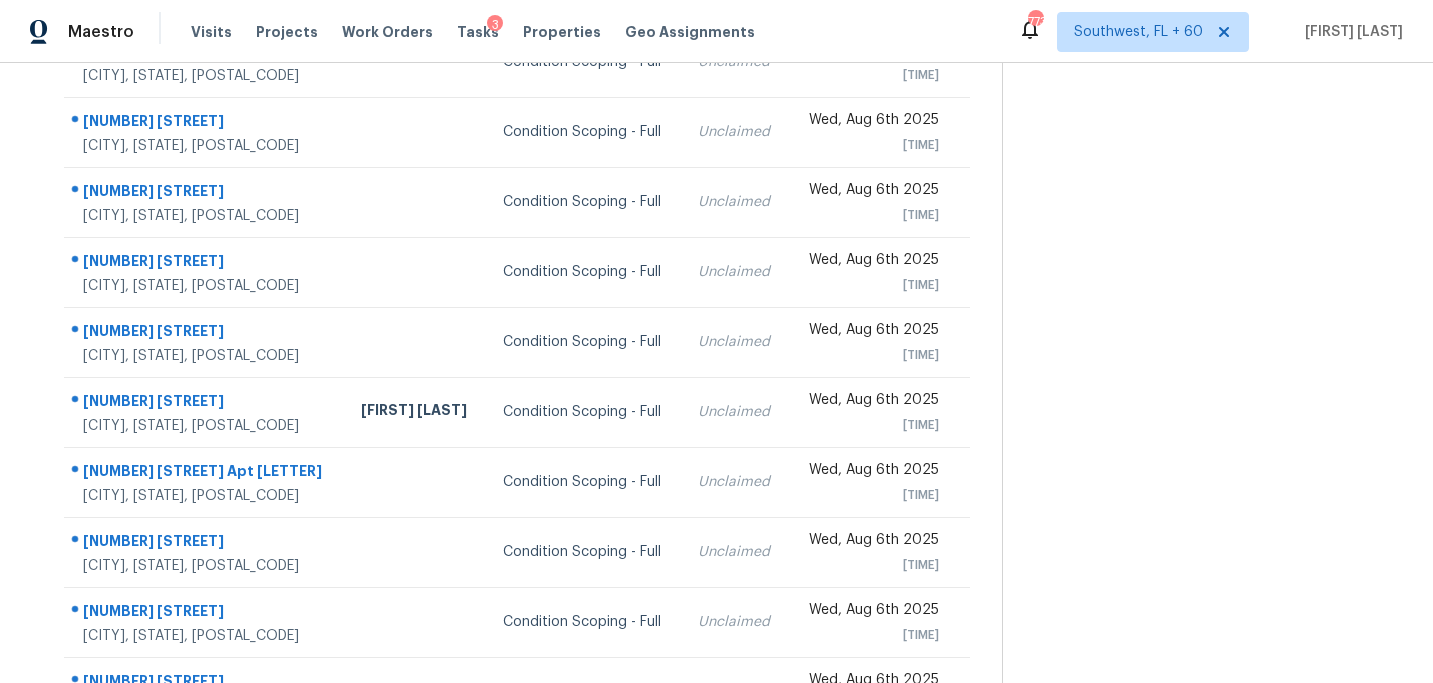 scroll, scrollTop: 199, scrollLeft: 0, axis: vertical 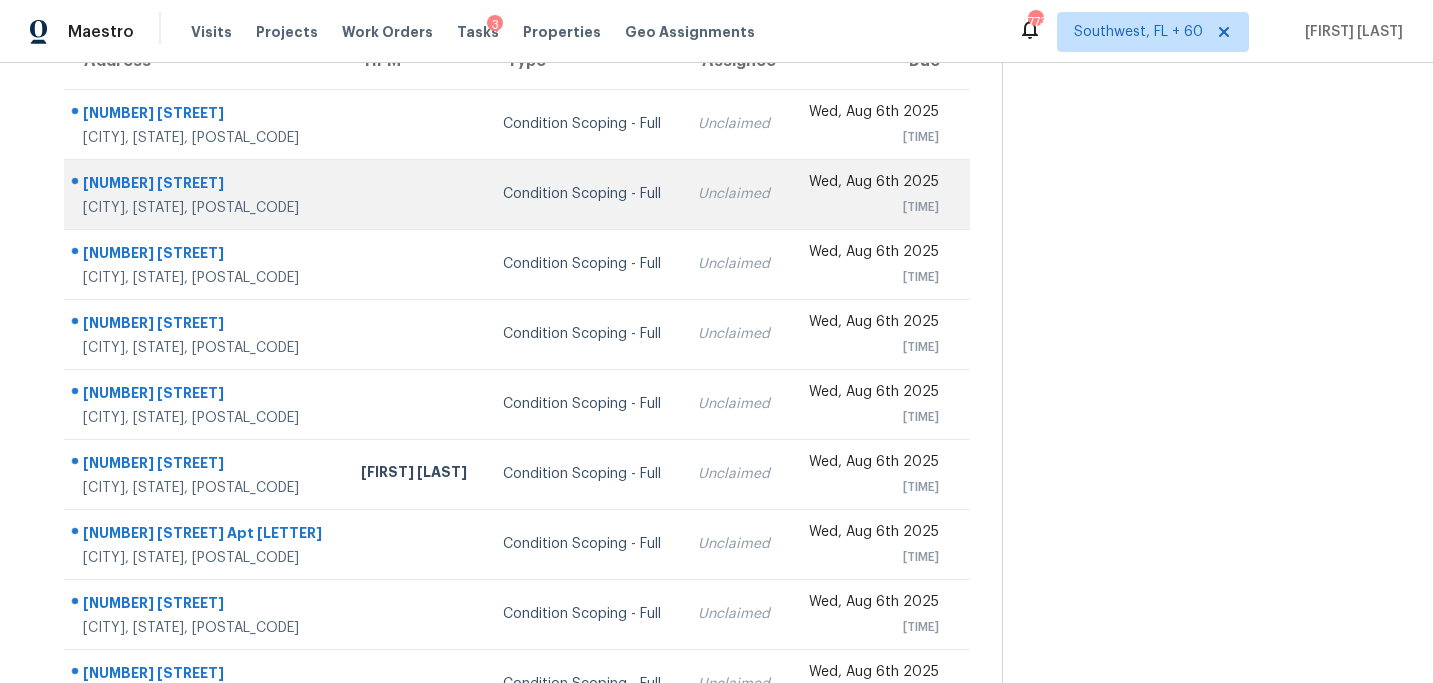 click at bounding box center (416, 194) 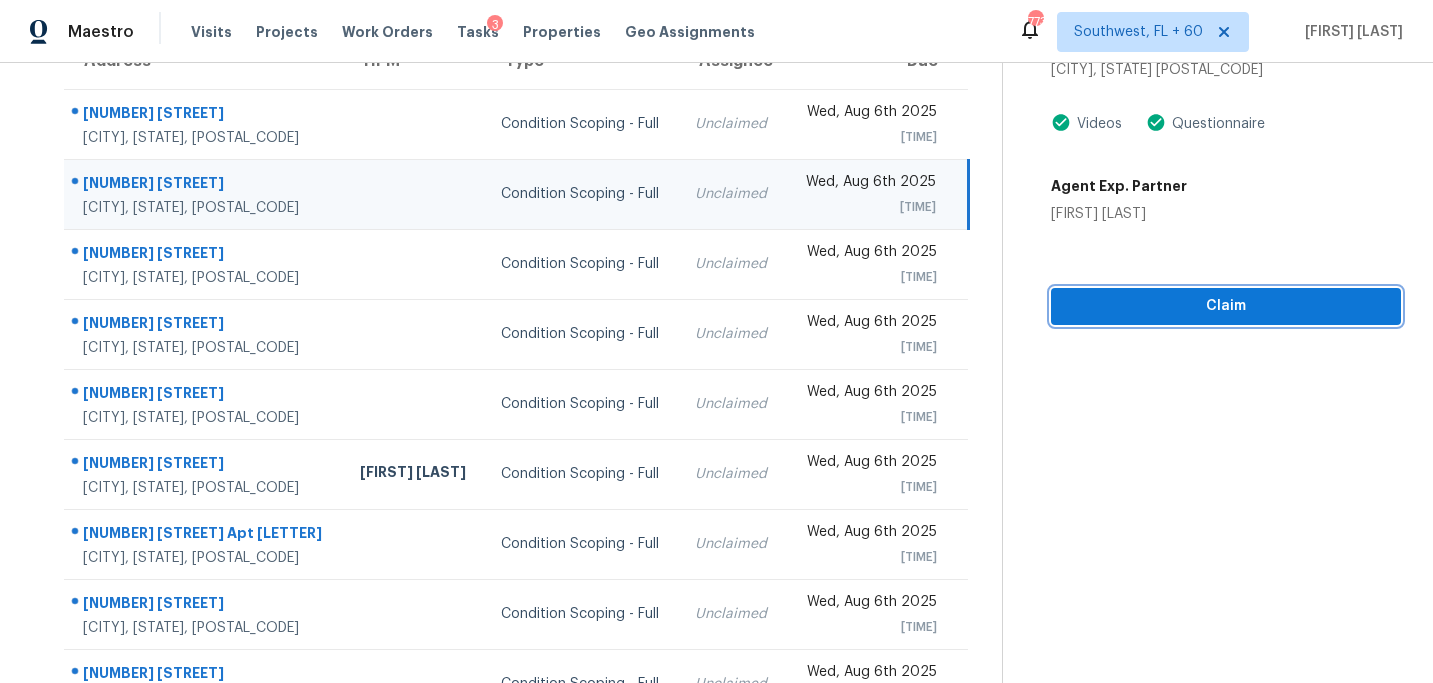 click on "Claim" at bounding box center [1226, 306] 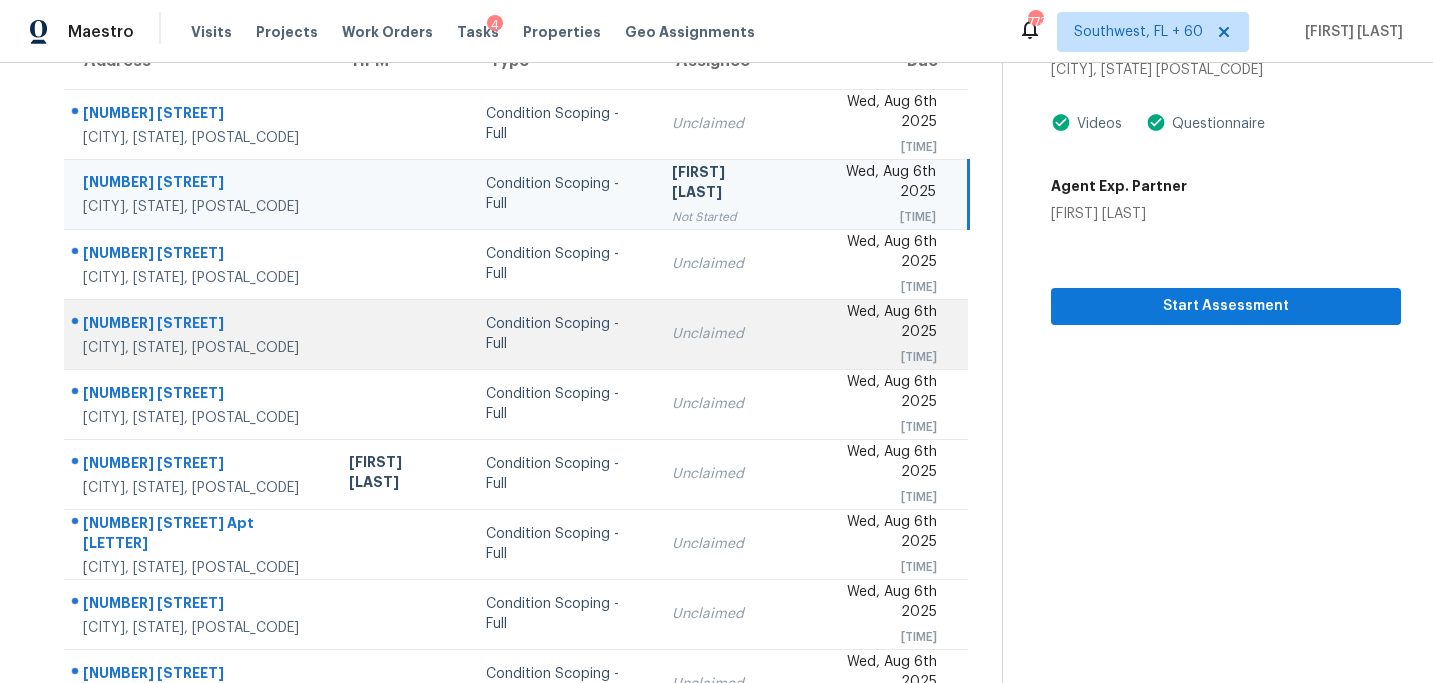 scroll, scrollTop: 358, scrollLeft: 0, axis: vertical 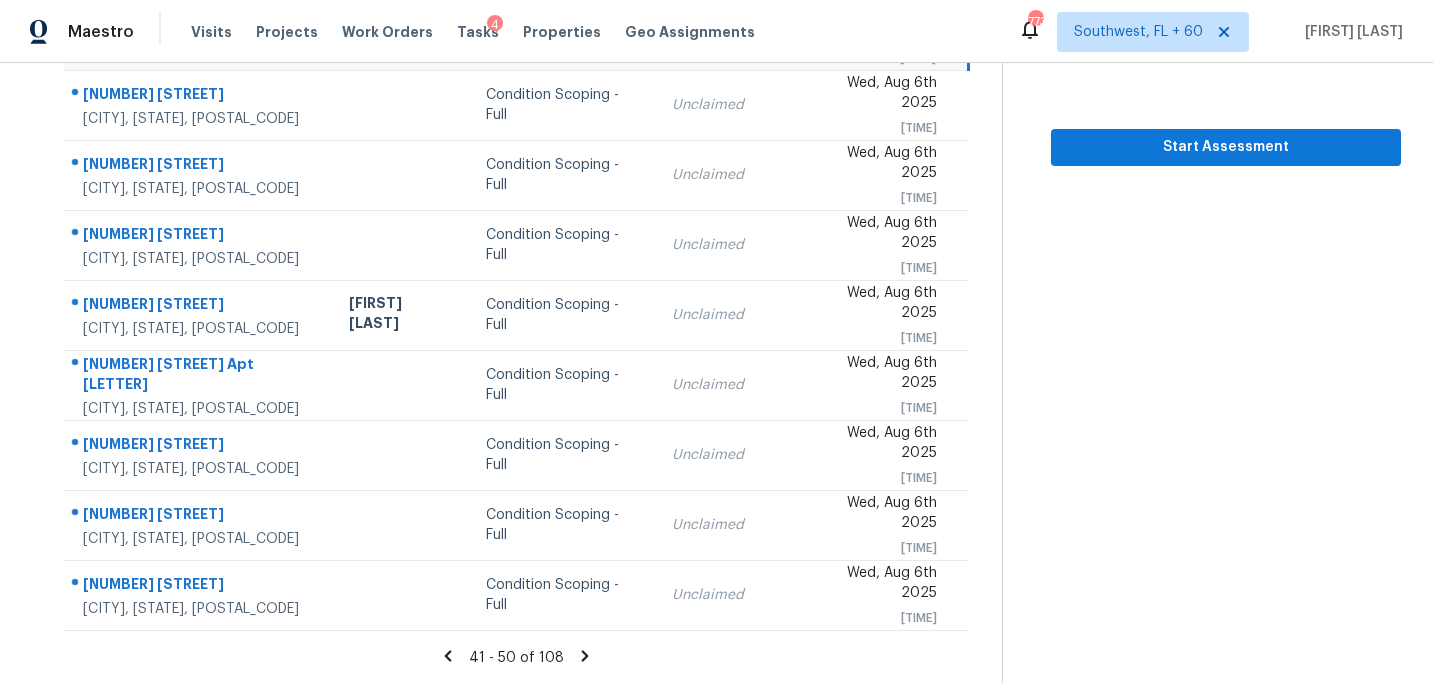 click 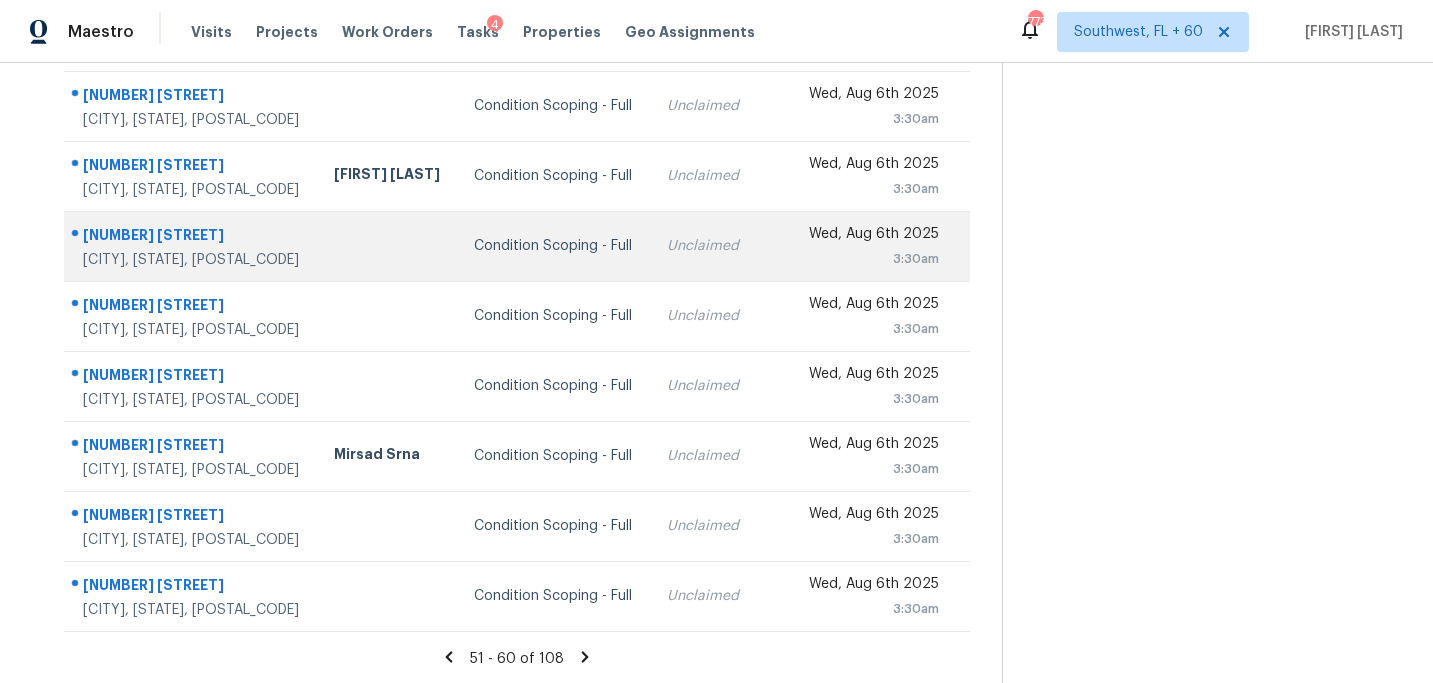 scroll, scrollTop: 358, scrollLeft: 0, axis: vertical 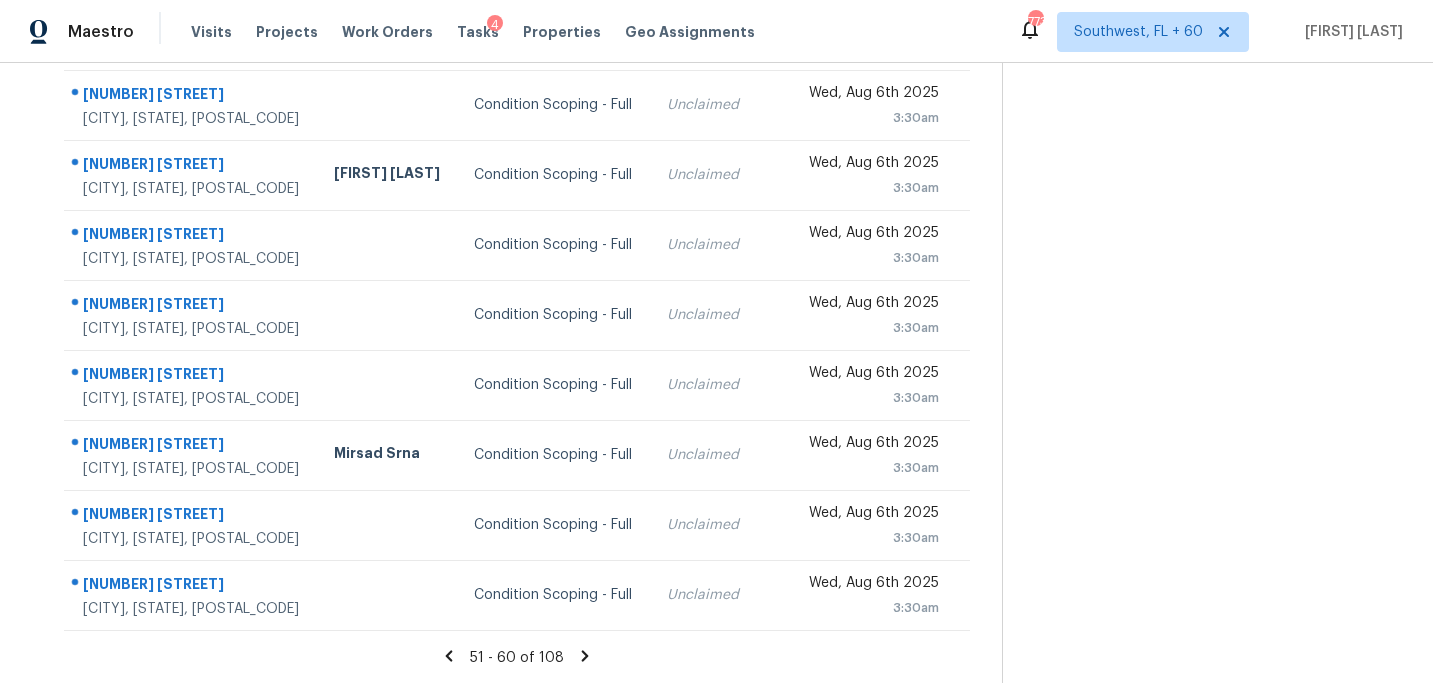 click 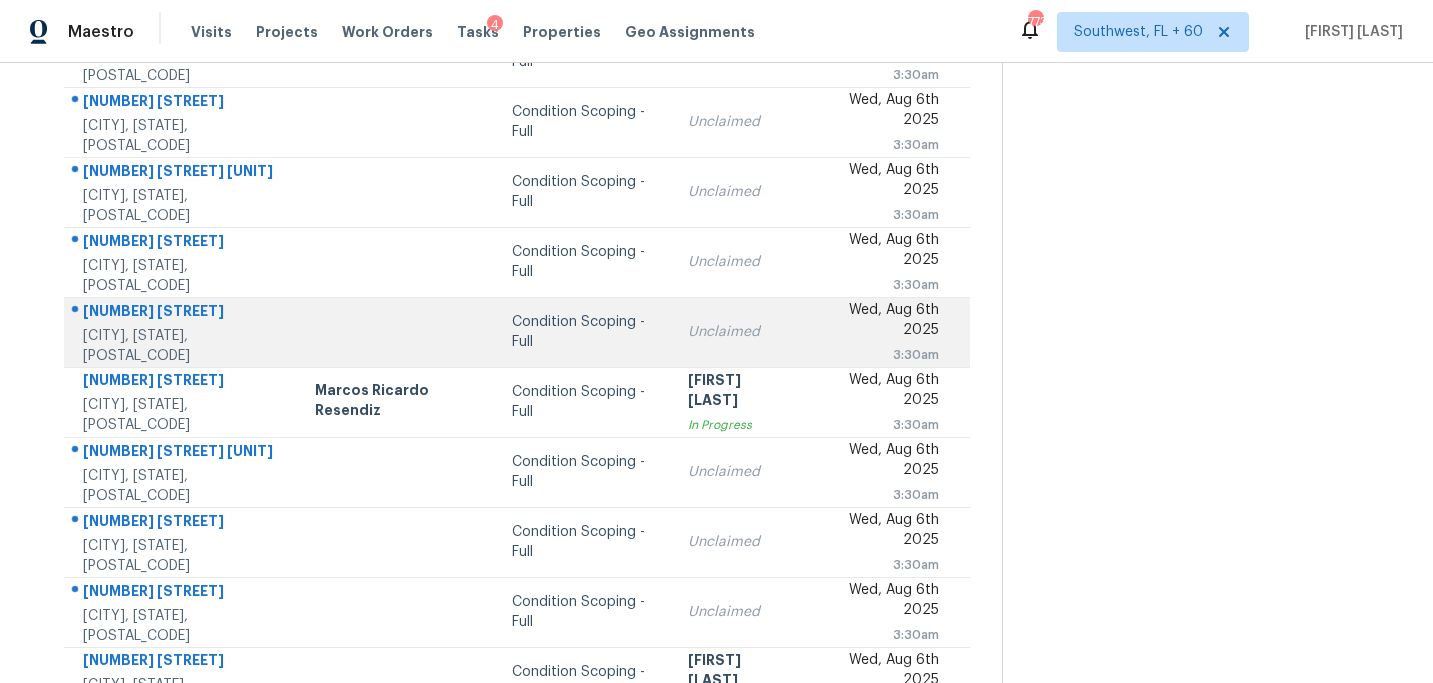 scroll, scrollTop: 358, scrollLeft: 0, axis: vertical 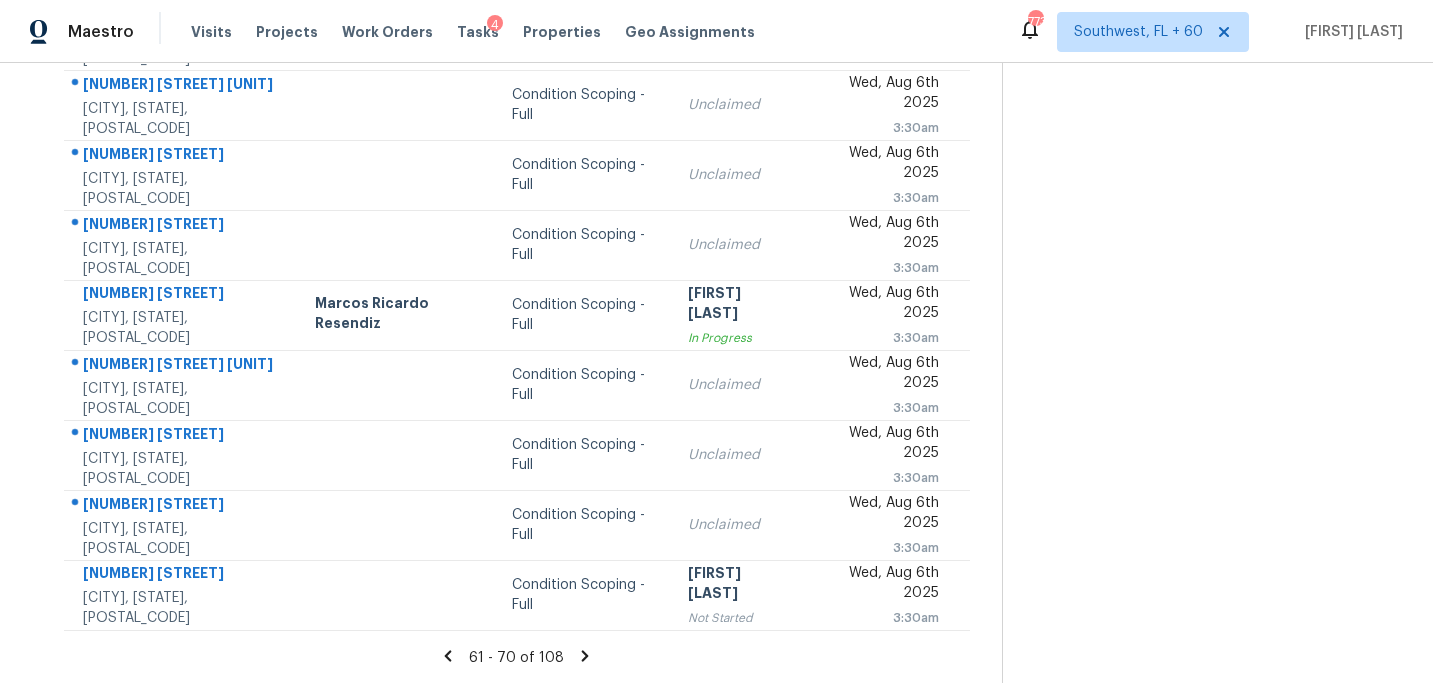 click 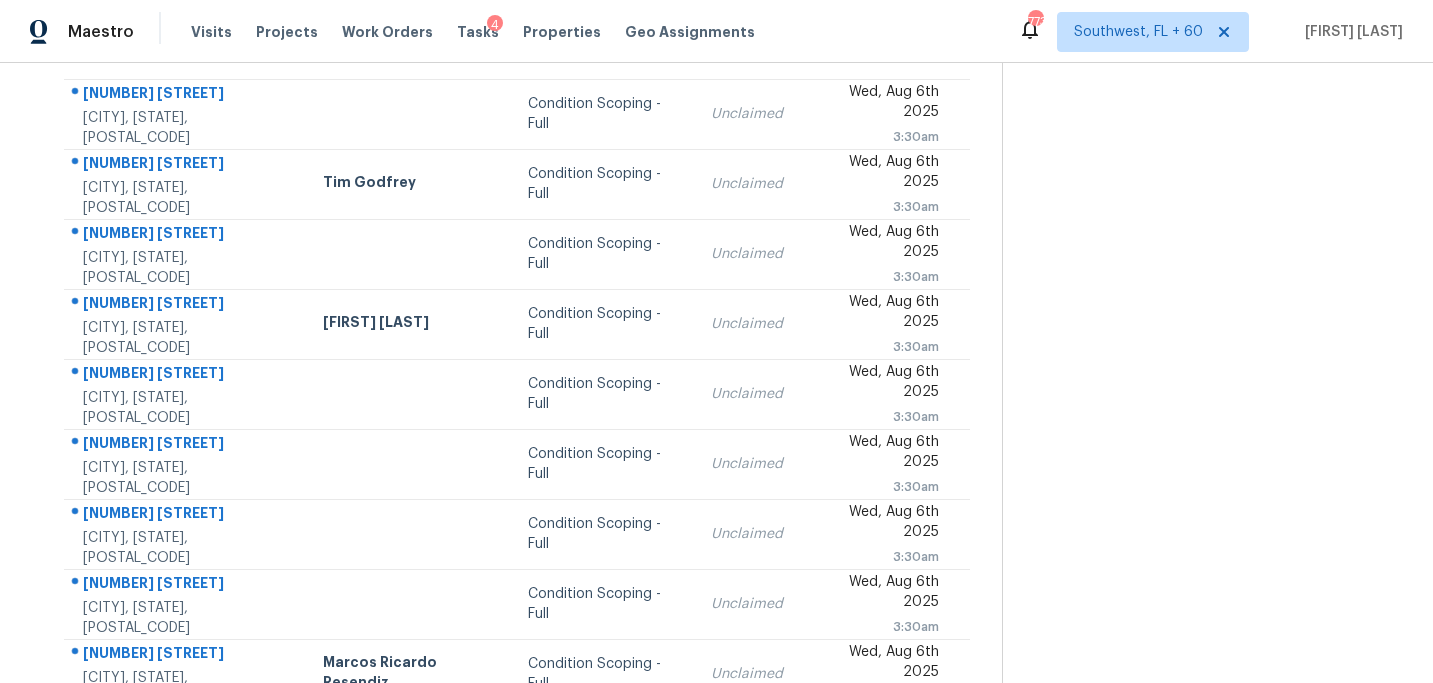 scroll, scrollTop: 210, scrollLeft: 0, axis: vertical 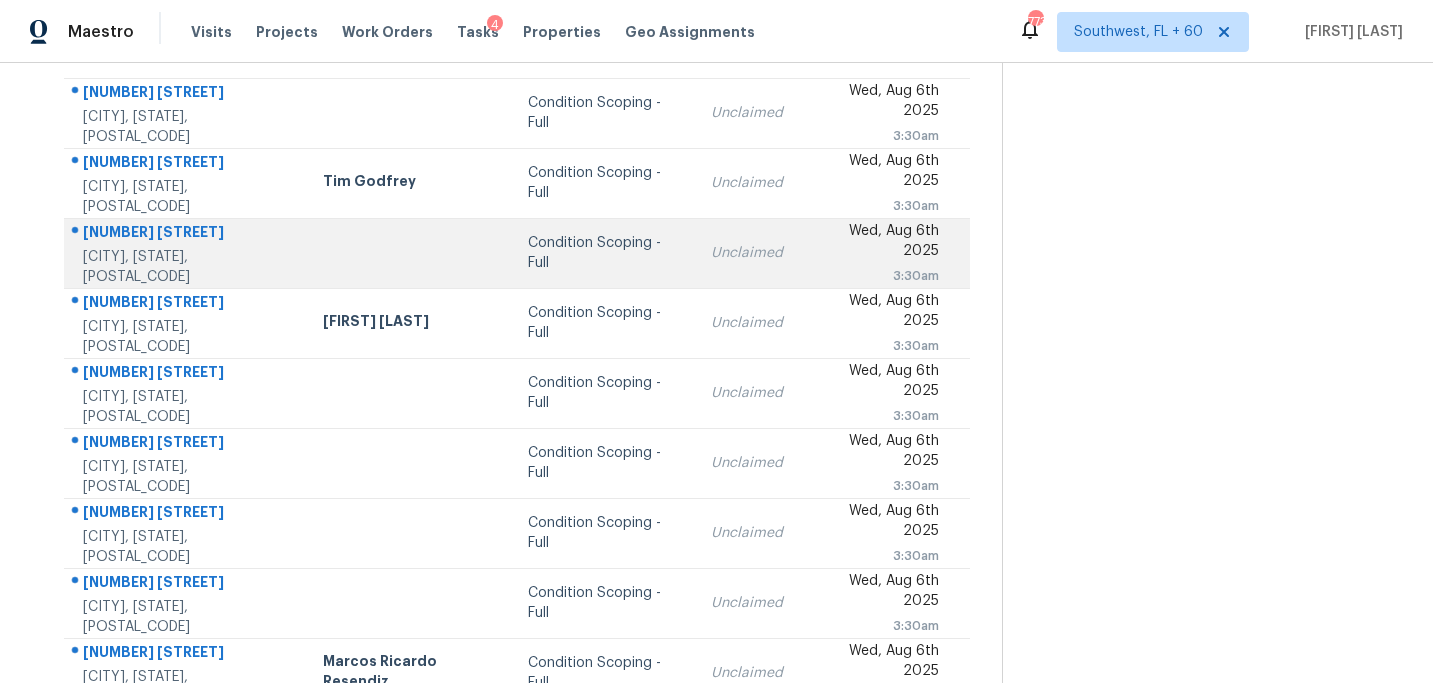 click on "Condition Scoping - Full" at bounding box center [603, 253] 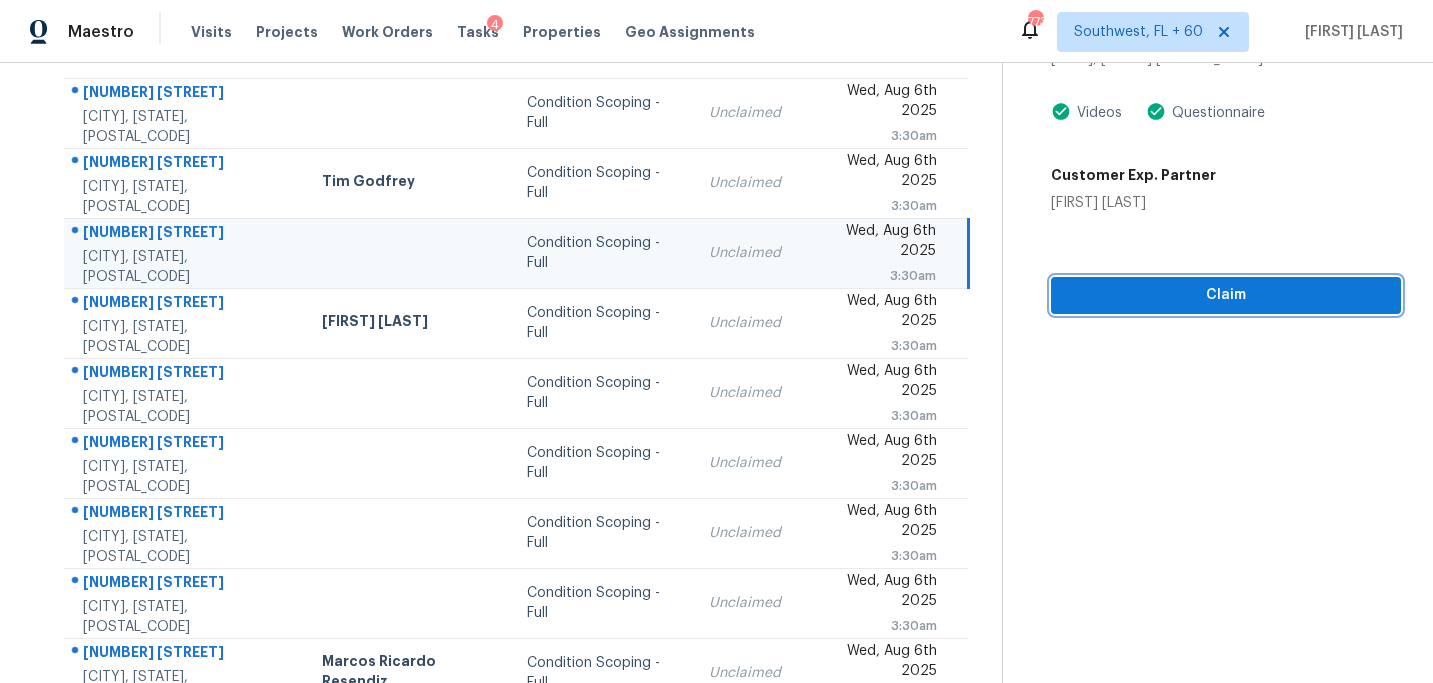 click on "Claim" at bounding box center (1226, 295) 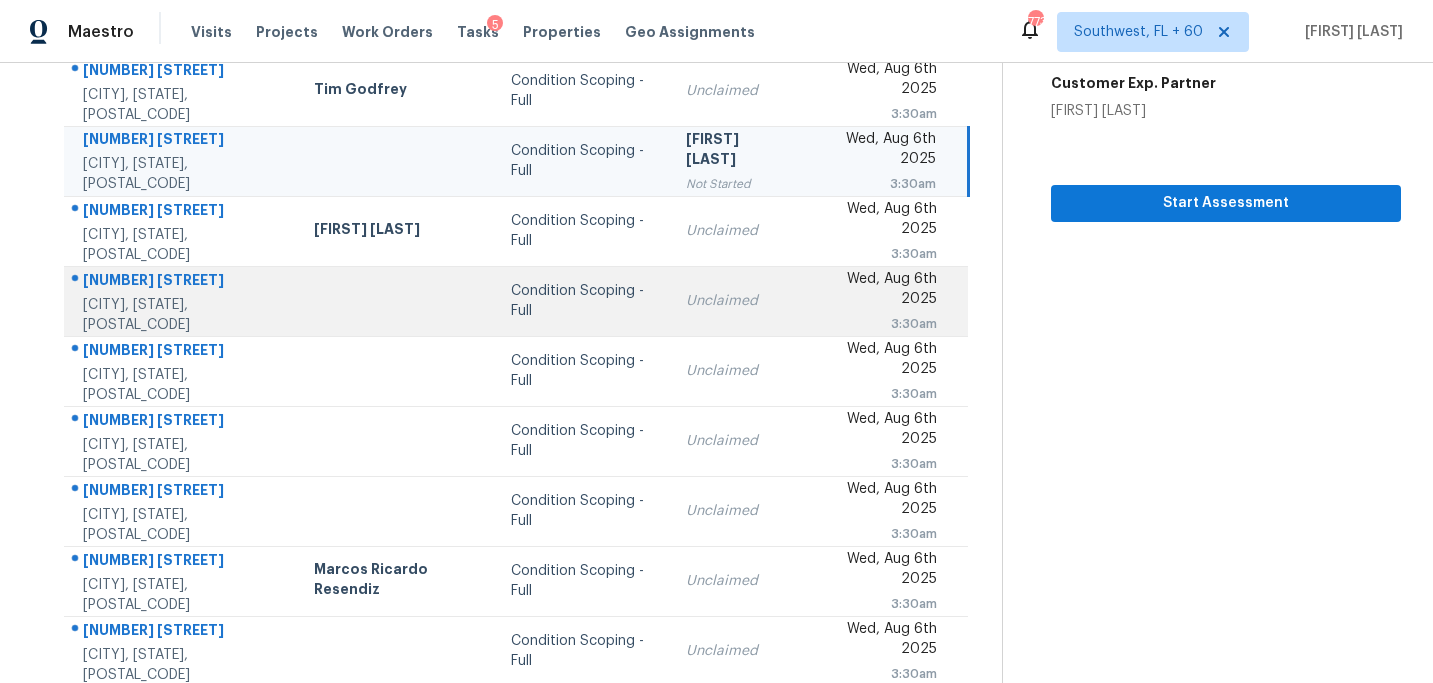 scroll, scrollTop: 358, scrollLeft: 0, axis: vertical 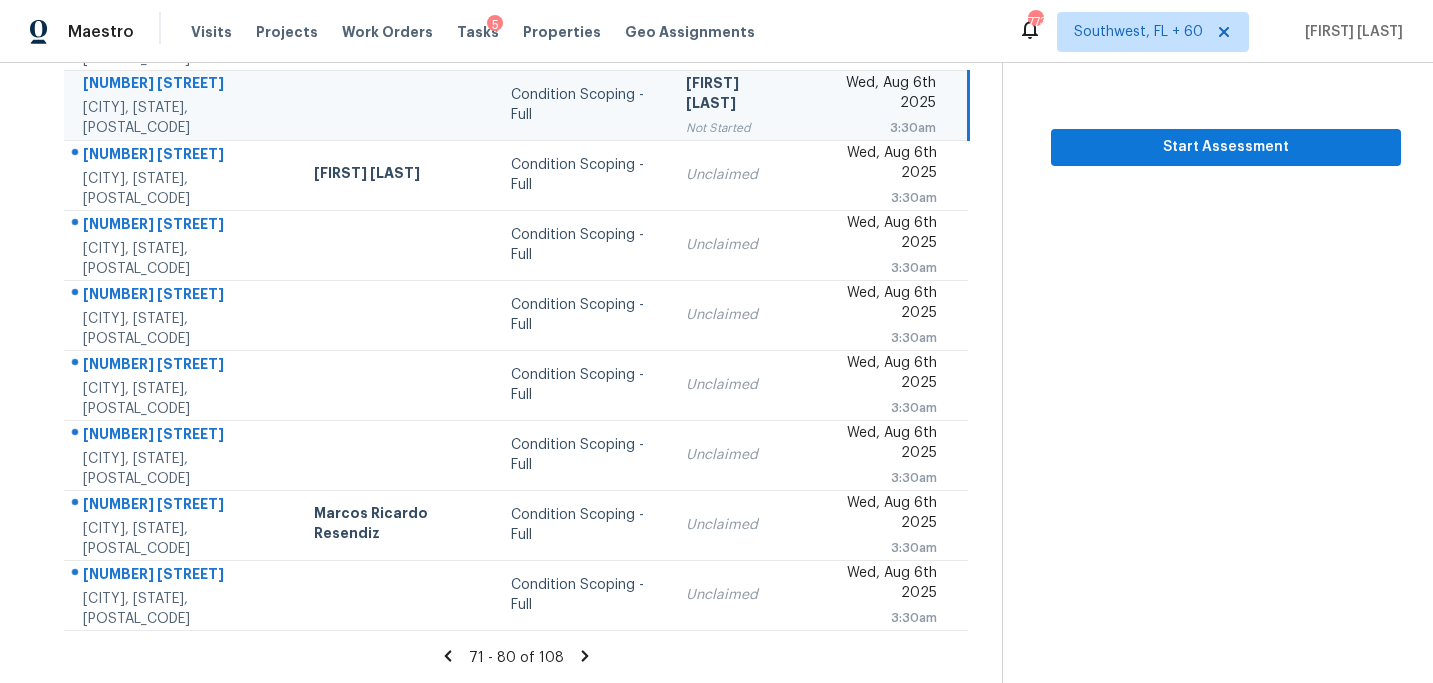 click 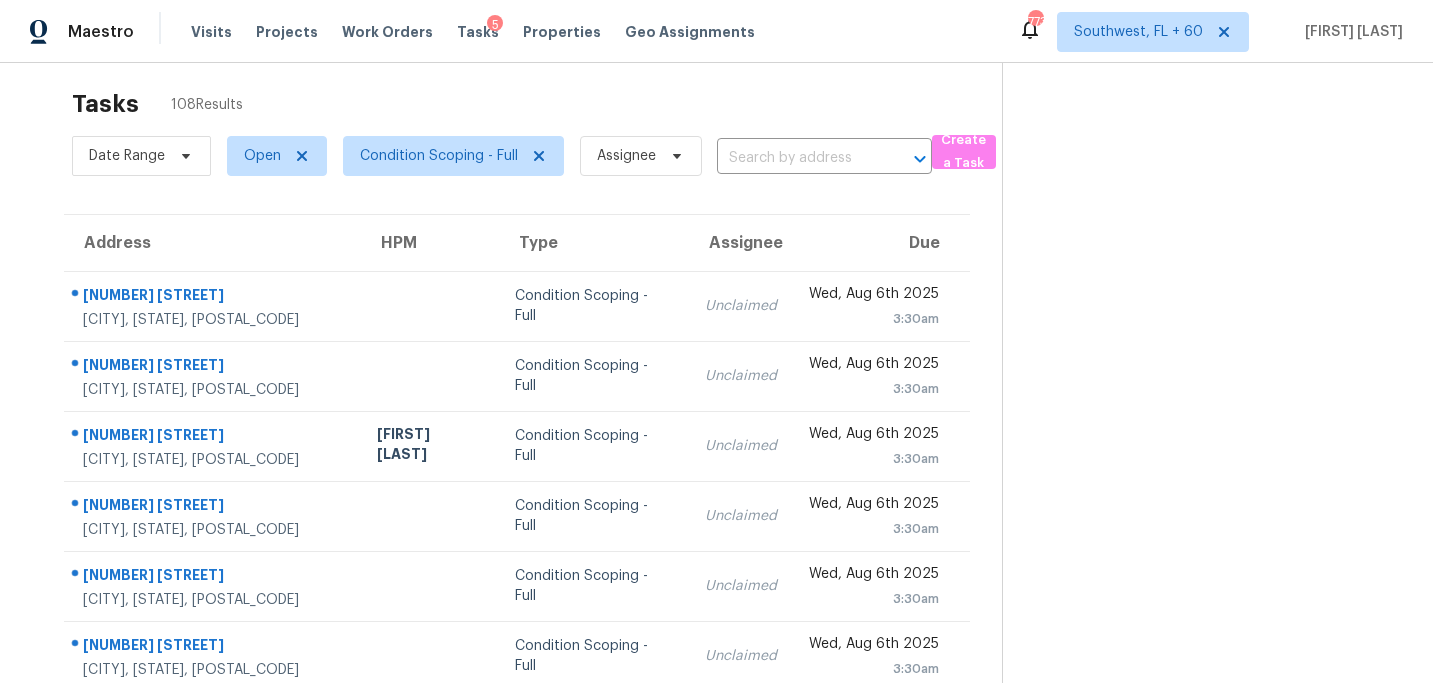 scroll, scrollTop: 0, scrollLeft: 0, axis: both 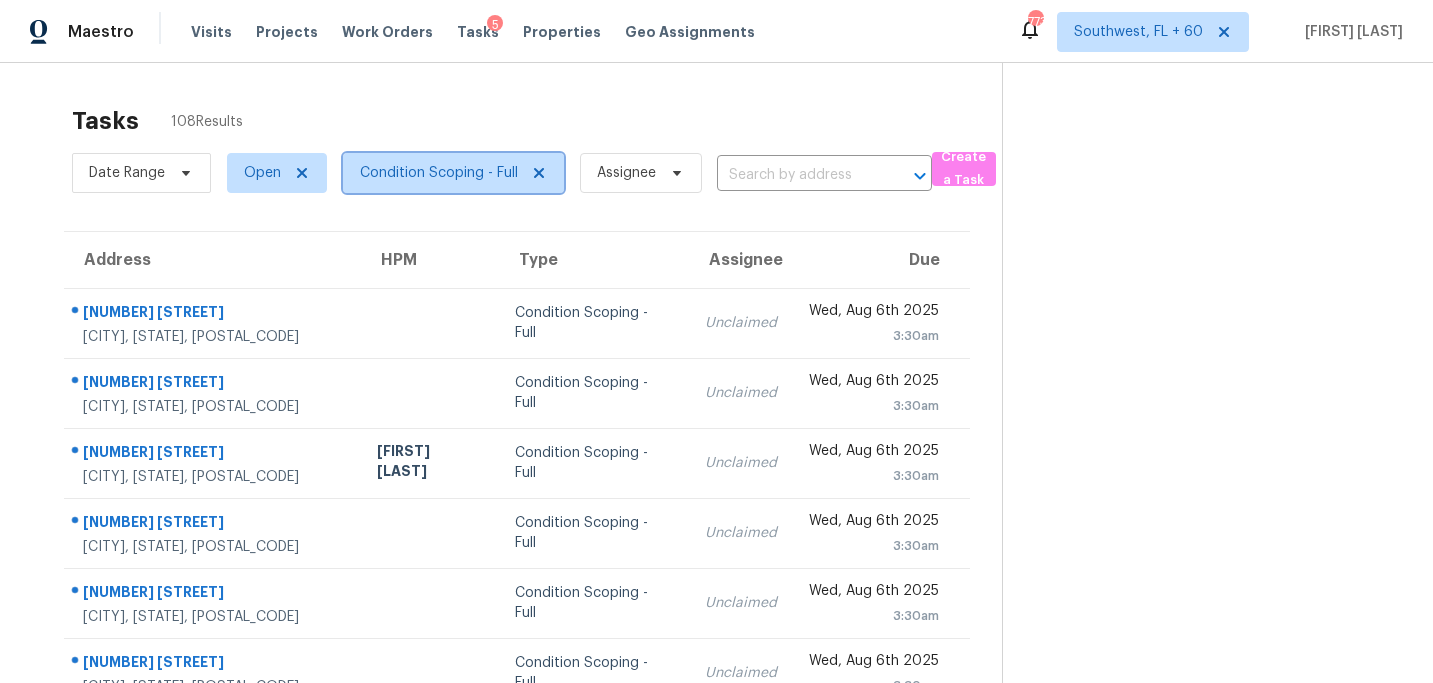 click on "Condition Scoping - Full" at bounding box center [439, 173] 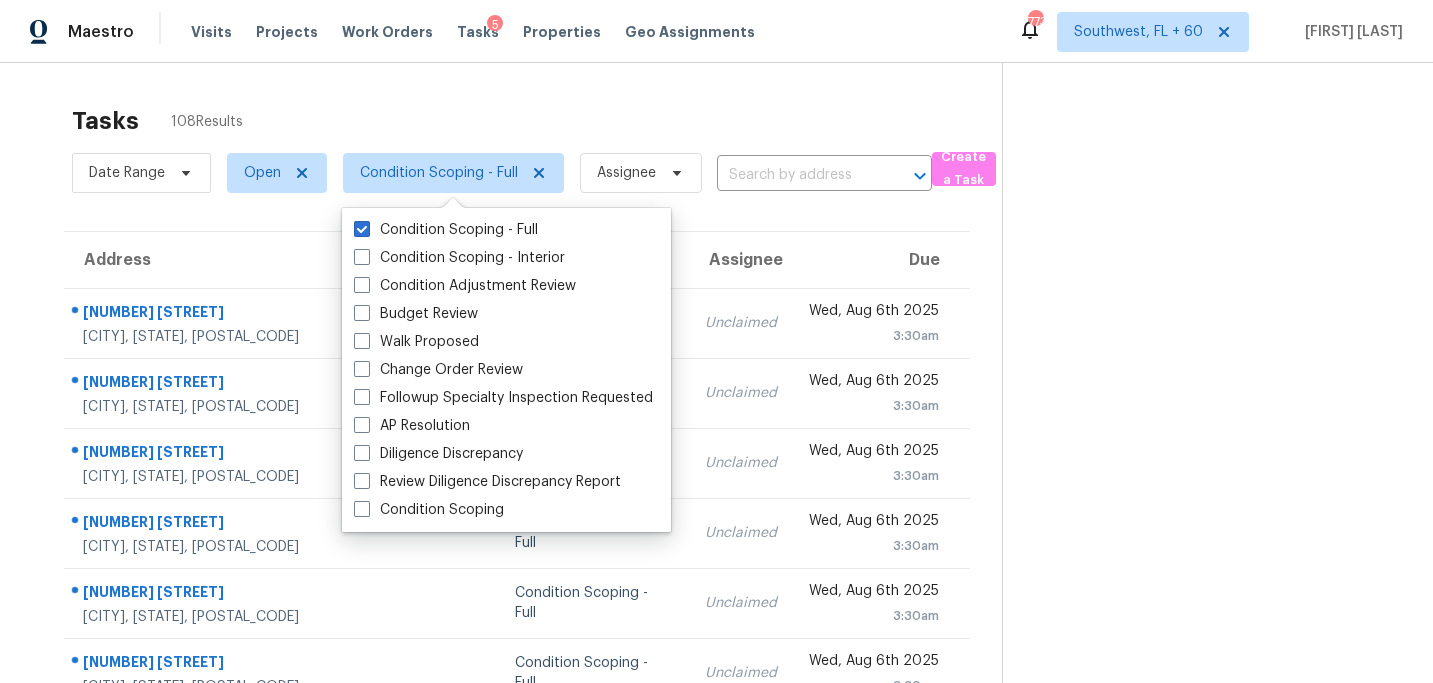 click on "Condition Scoping - Full" at bounding box center (446, 230) 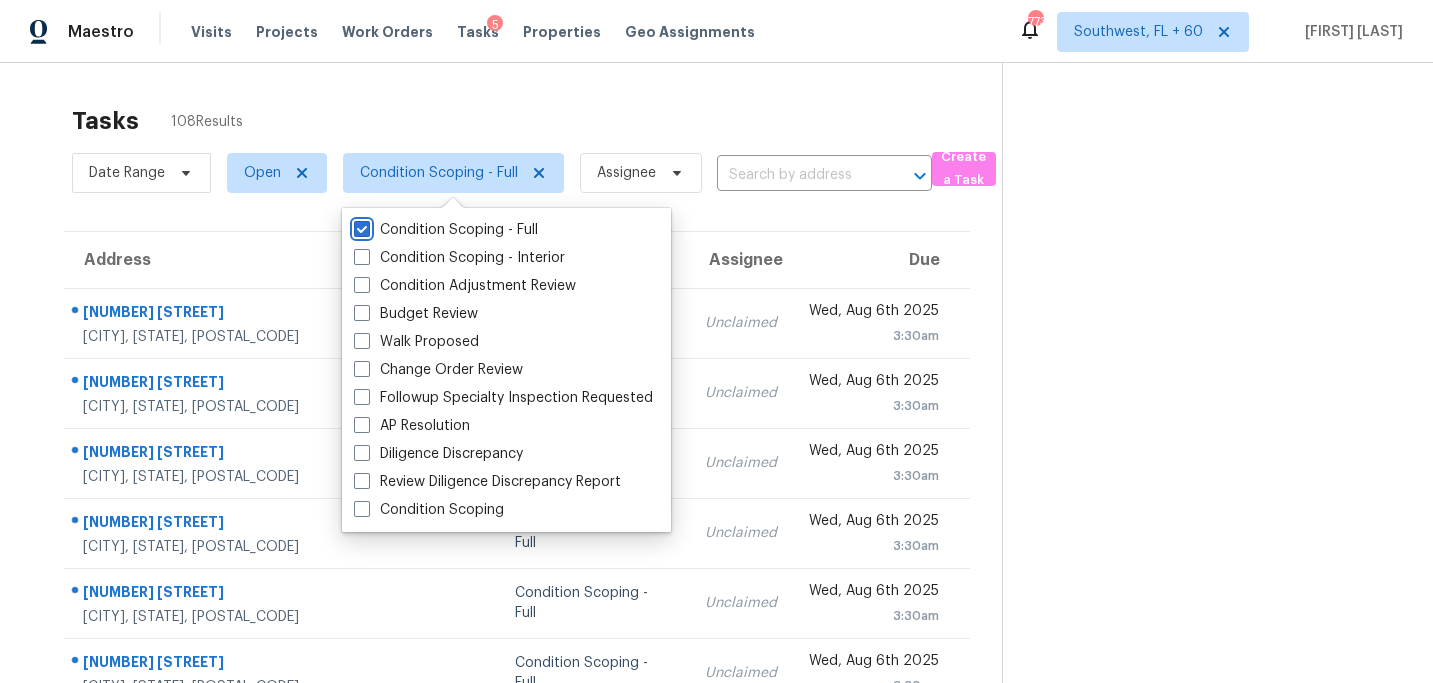 click on "Condition Scoping - Full" at bounding box center (360, 226) 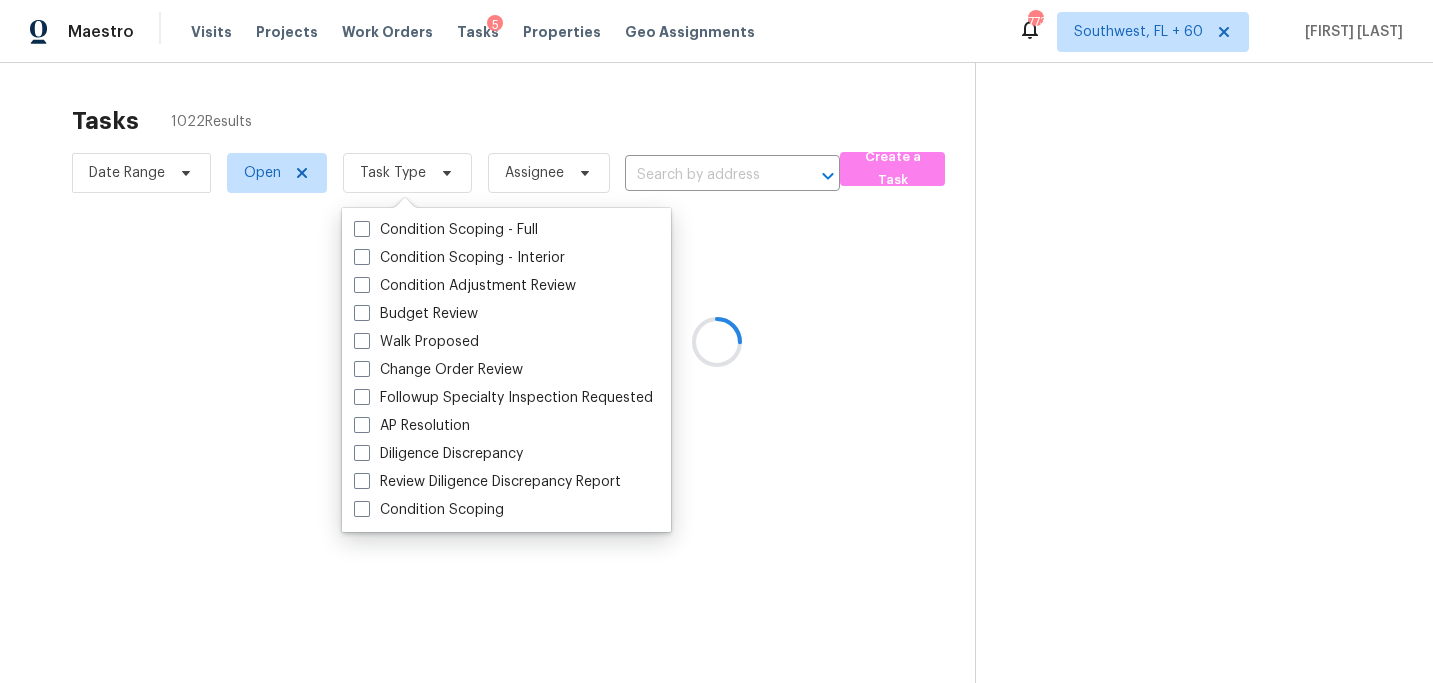 click on "Condition Scoping - Full" at bounding box center [446, 230] 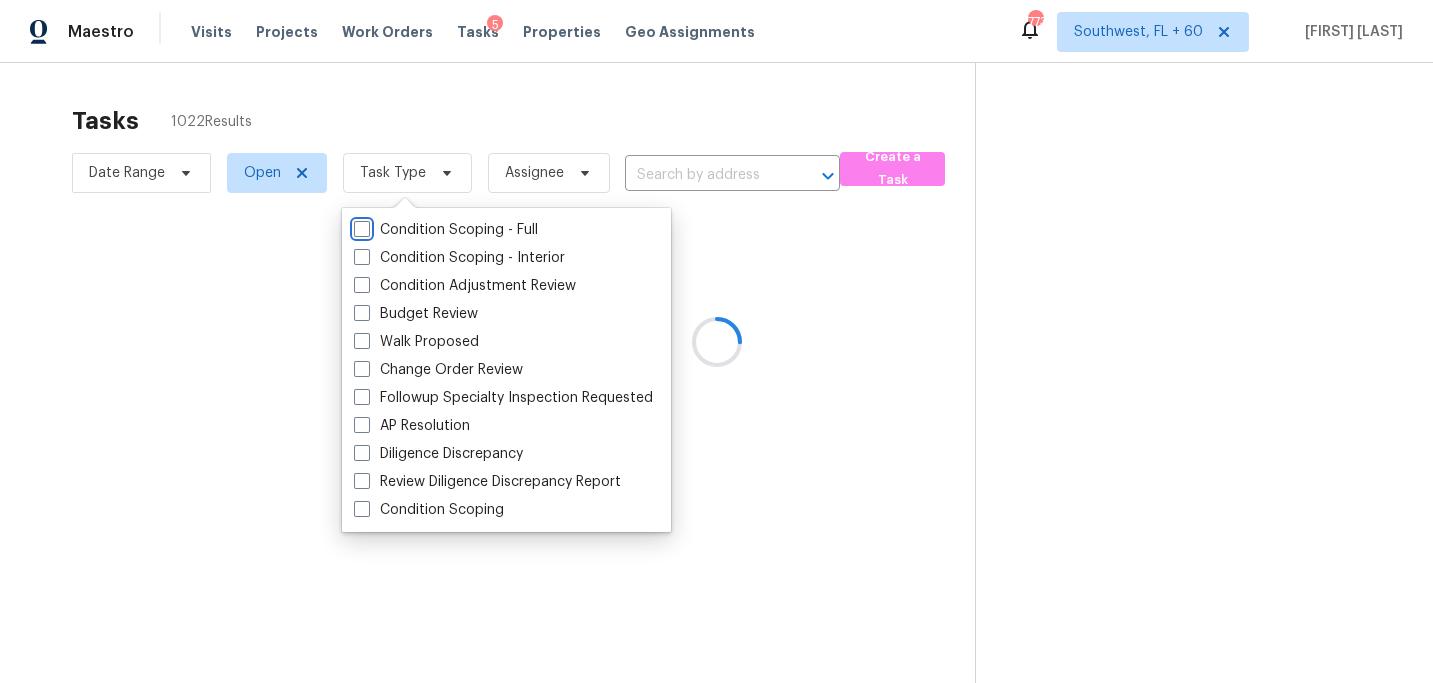 click on "Condition Scoping - Full" at bounding box center (360, 226) 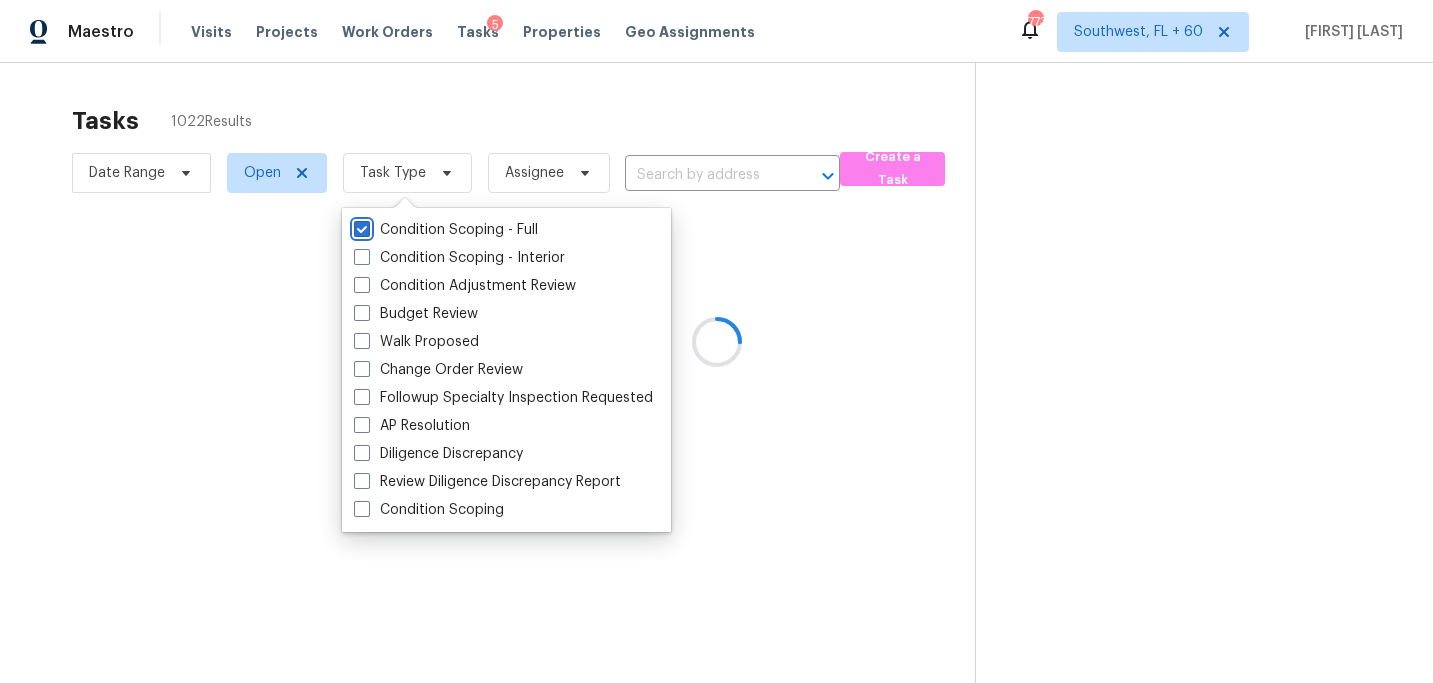 checkbox on "true" 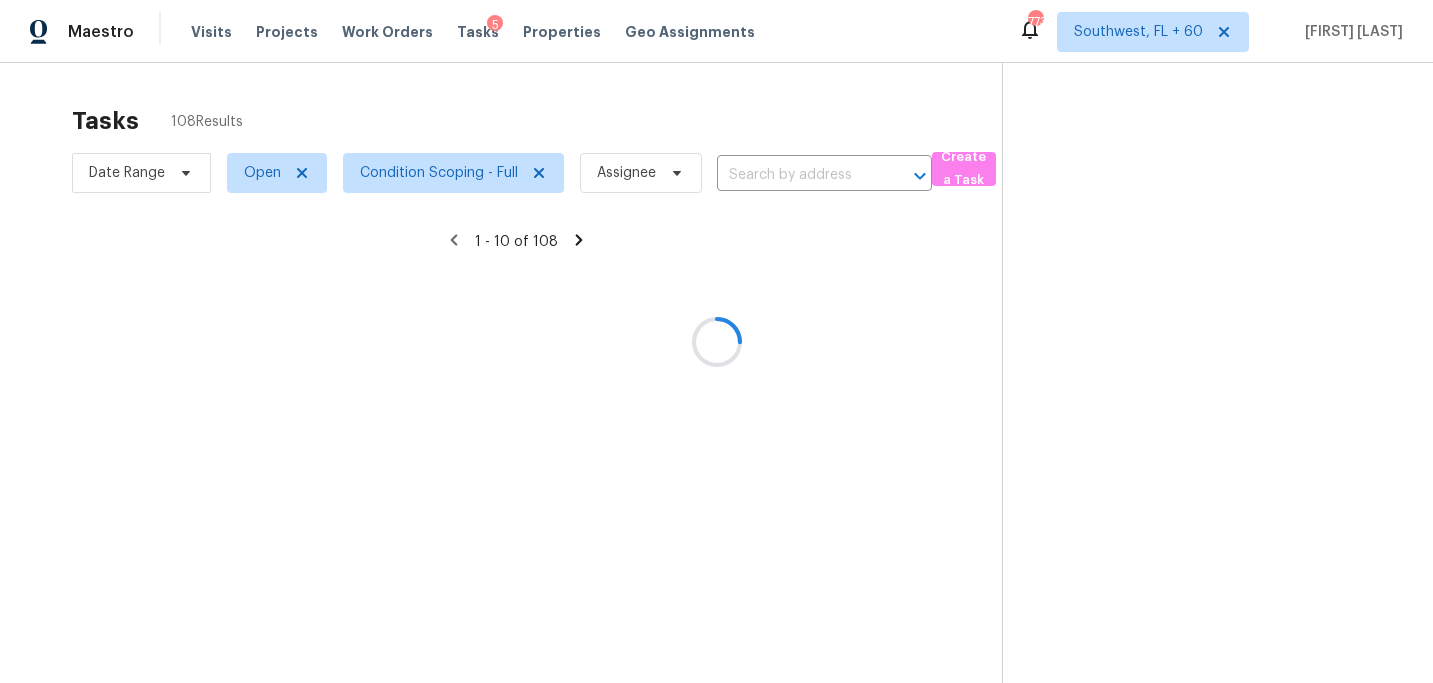 click at bounding box center (716, 341) 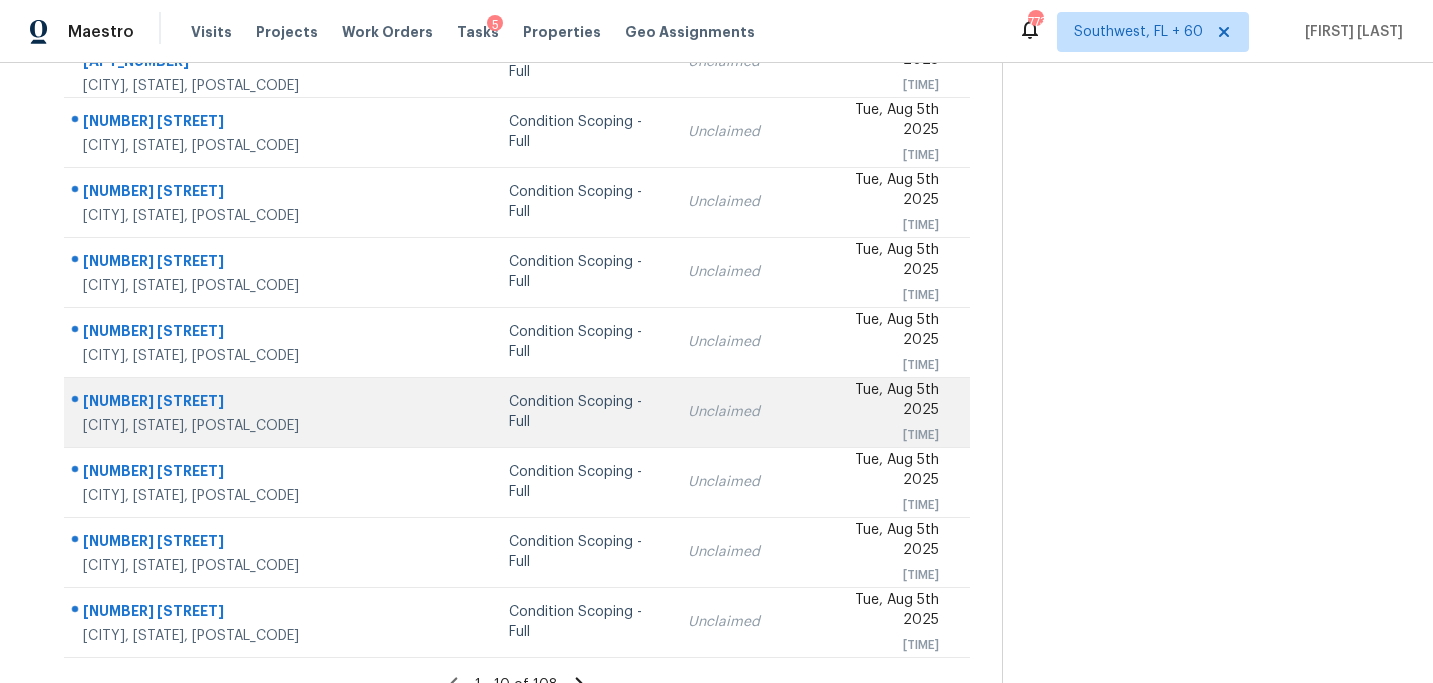 scroll, scrollTop: 358, scrollLeft: 0, axis: vertical 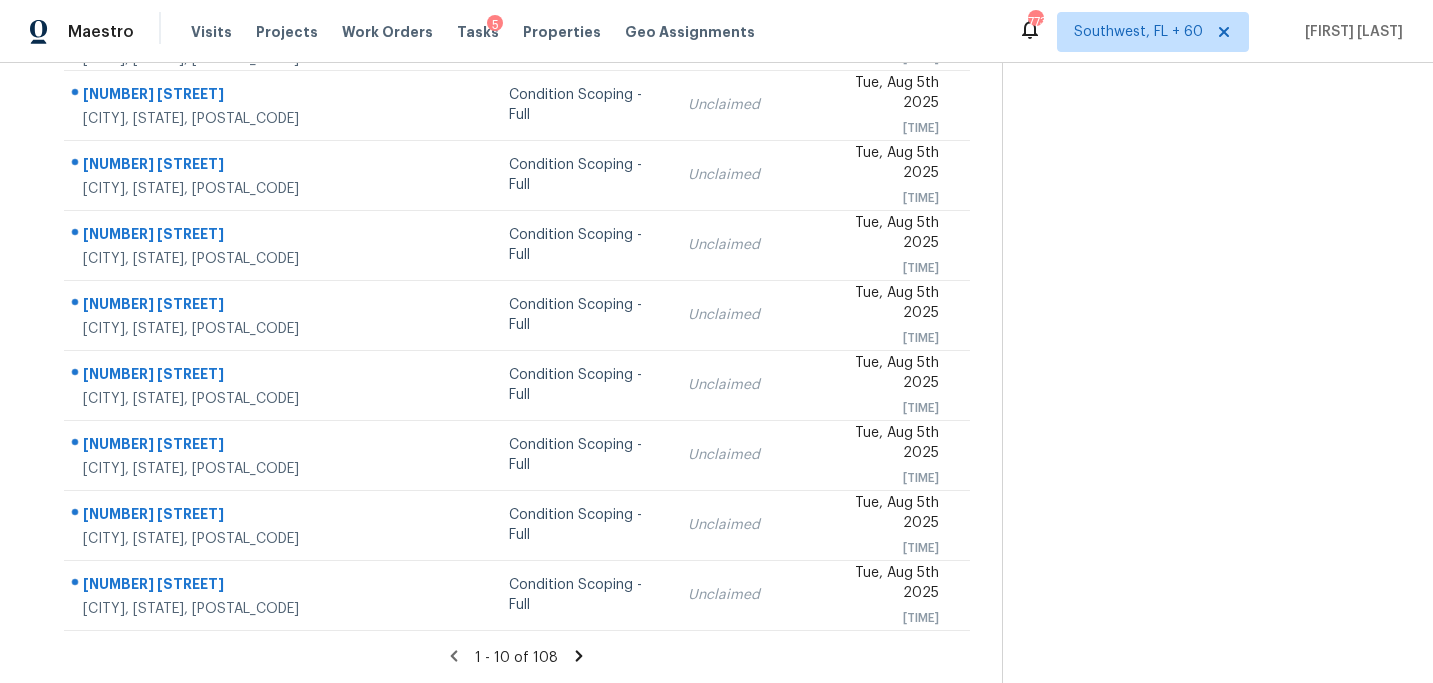 click 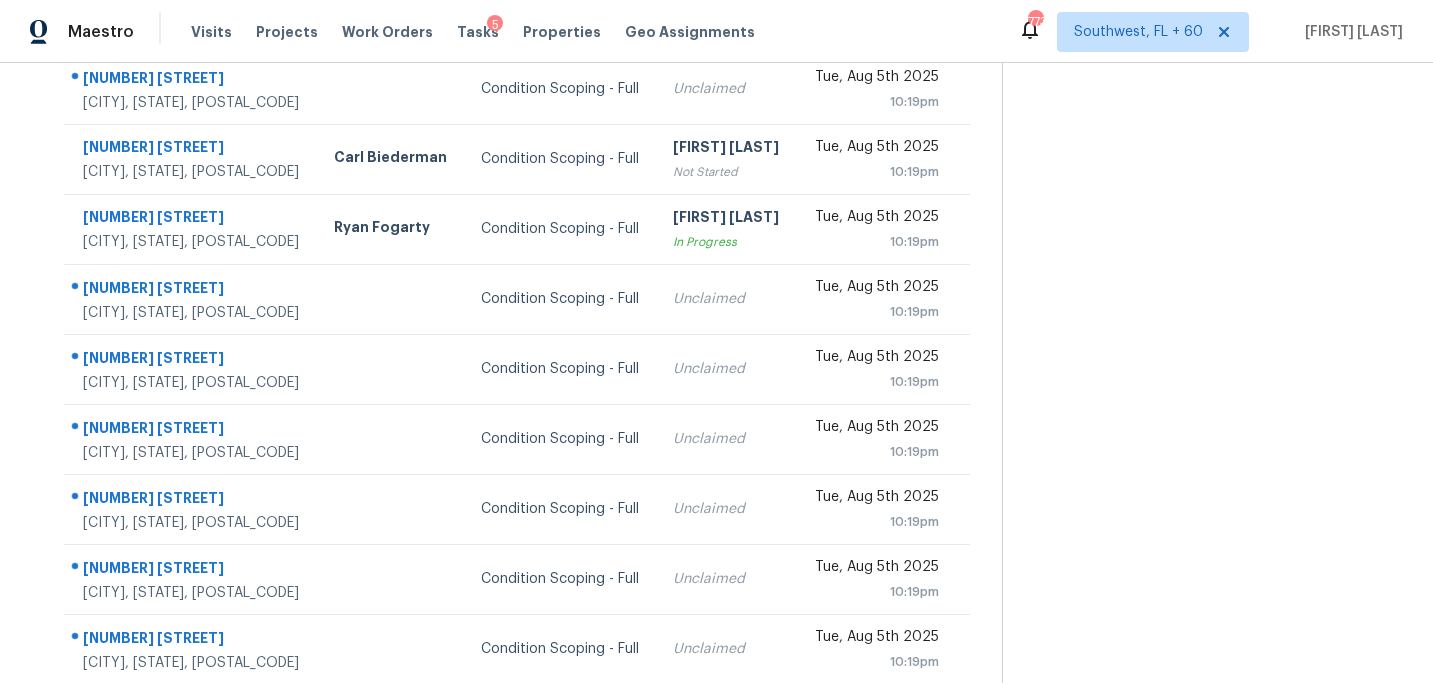 scroll, scrollTop: 358, scrollLeft: 0, axis: vertical 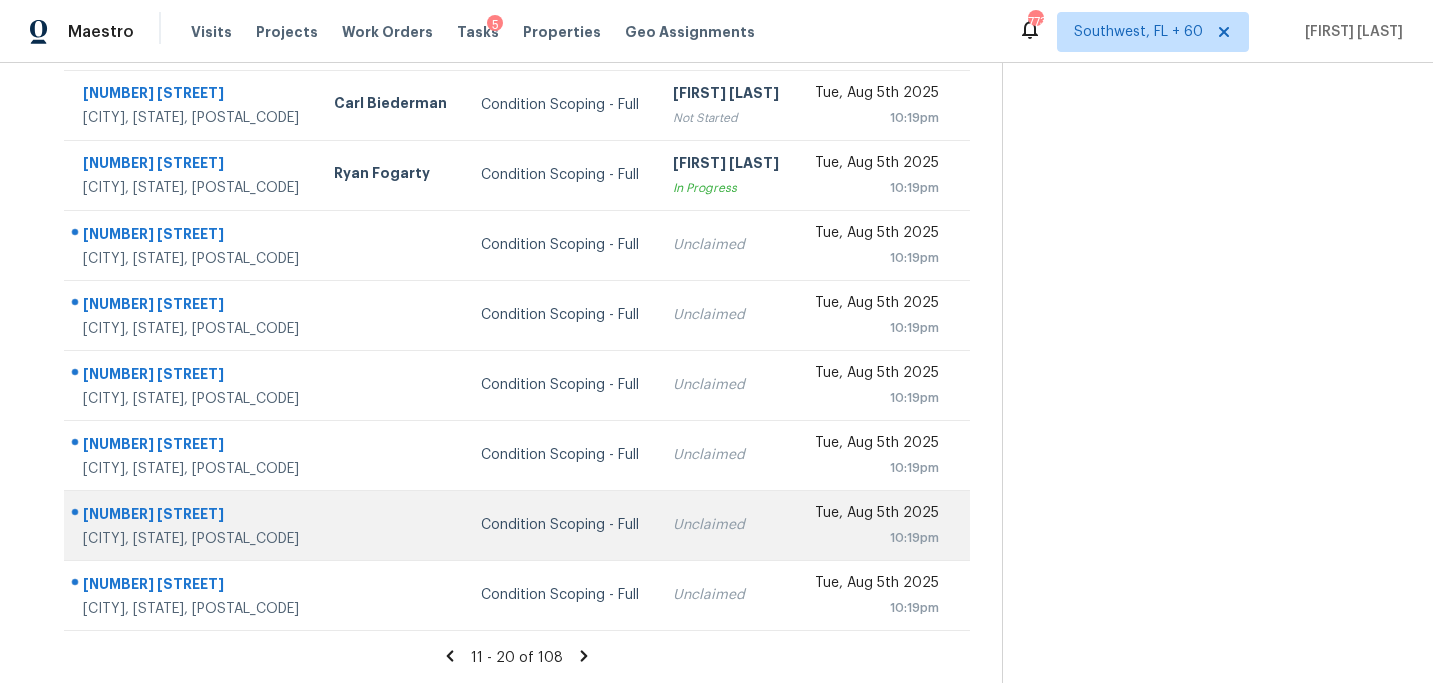 click on "Condition Scoping - Full" at bounding box center (561, 525) 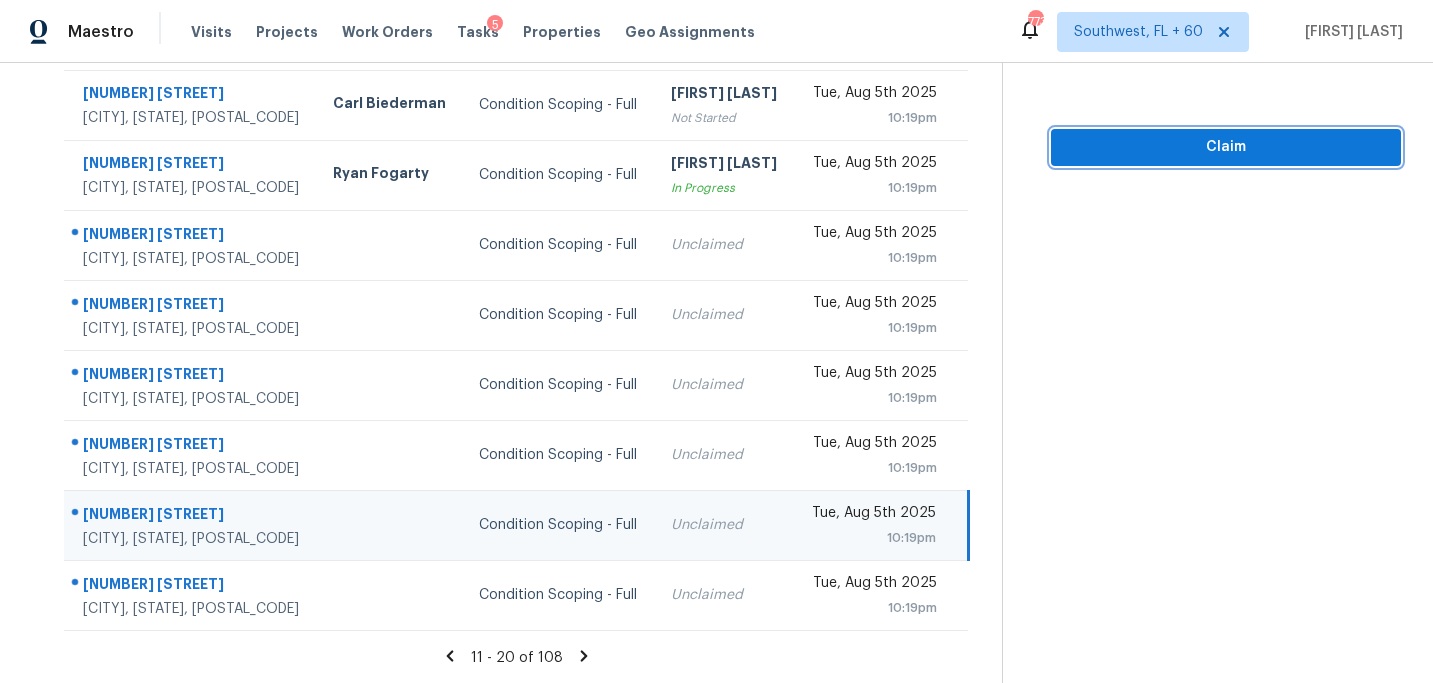 click on "Claim" at bounding box center (1226, 147) 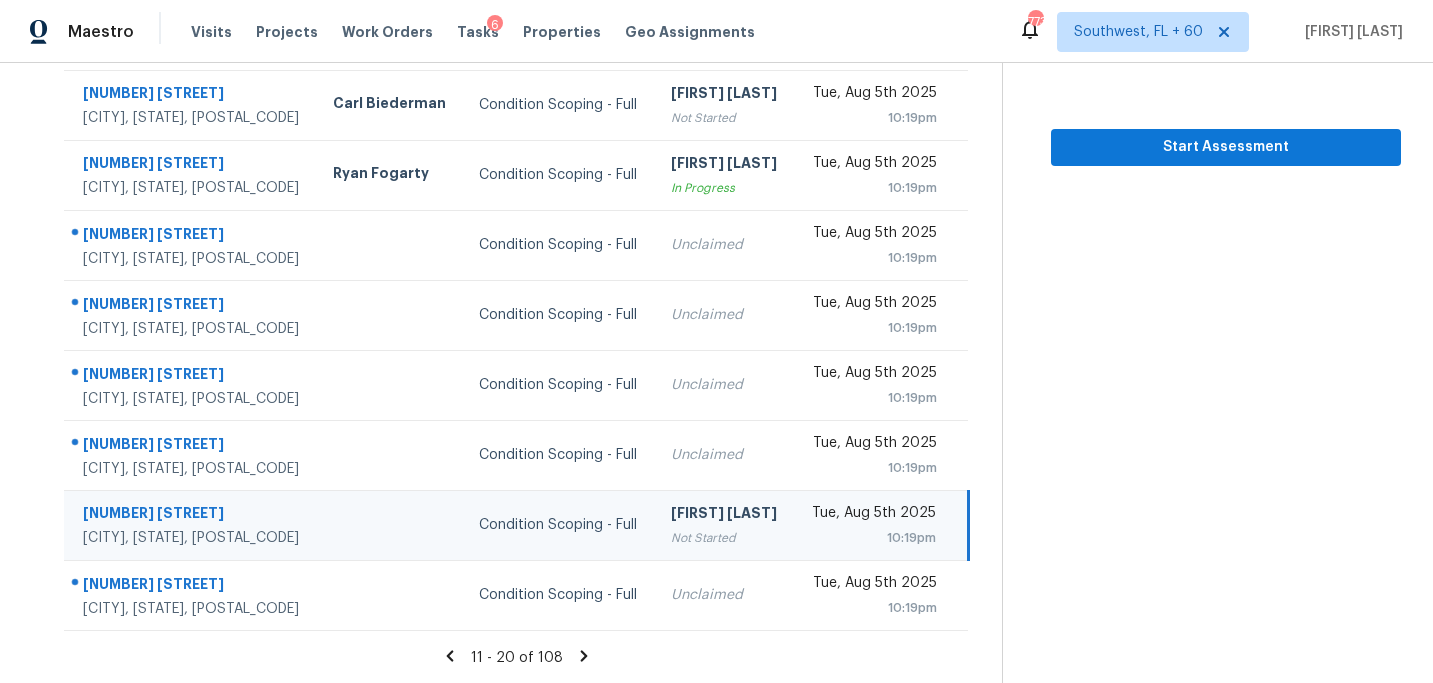 click 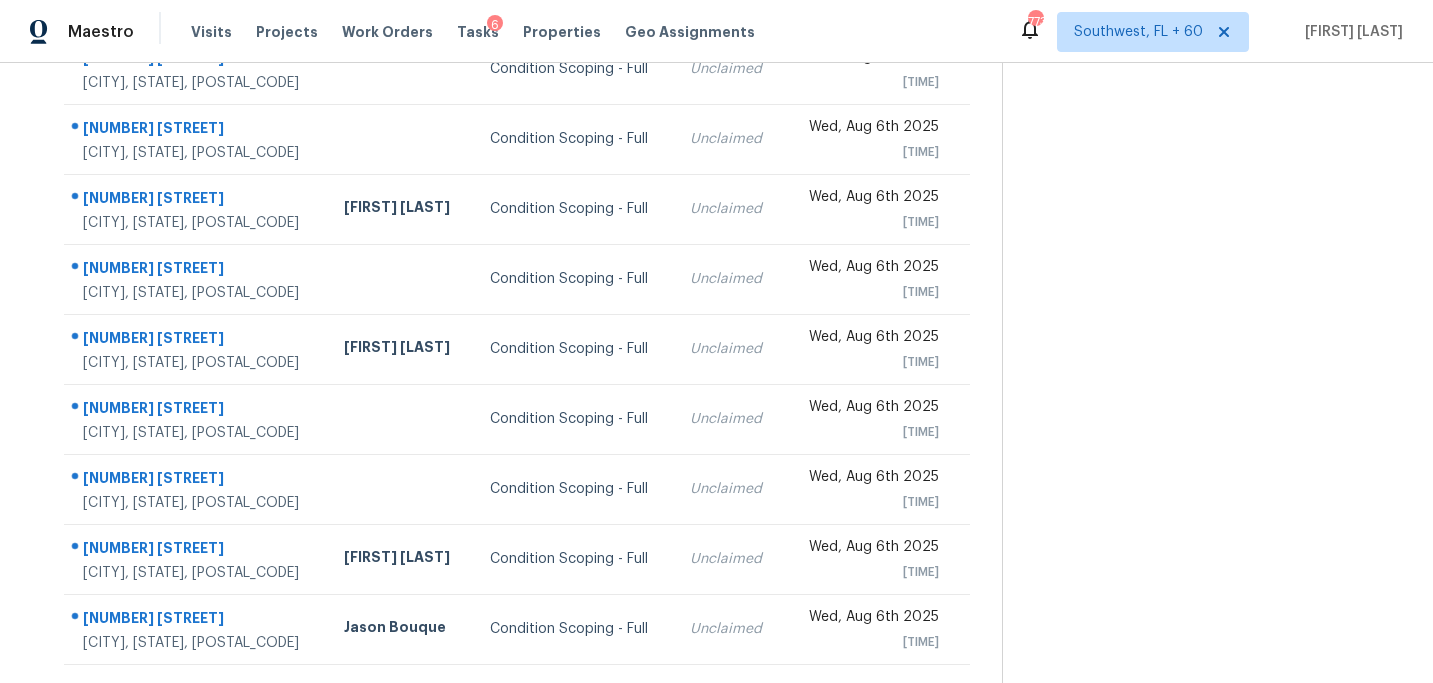 scroll, scrollTop: 358, scrollLeft: 0, axis: vertical 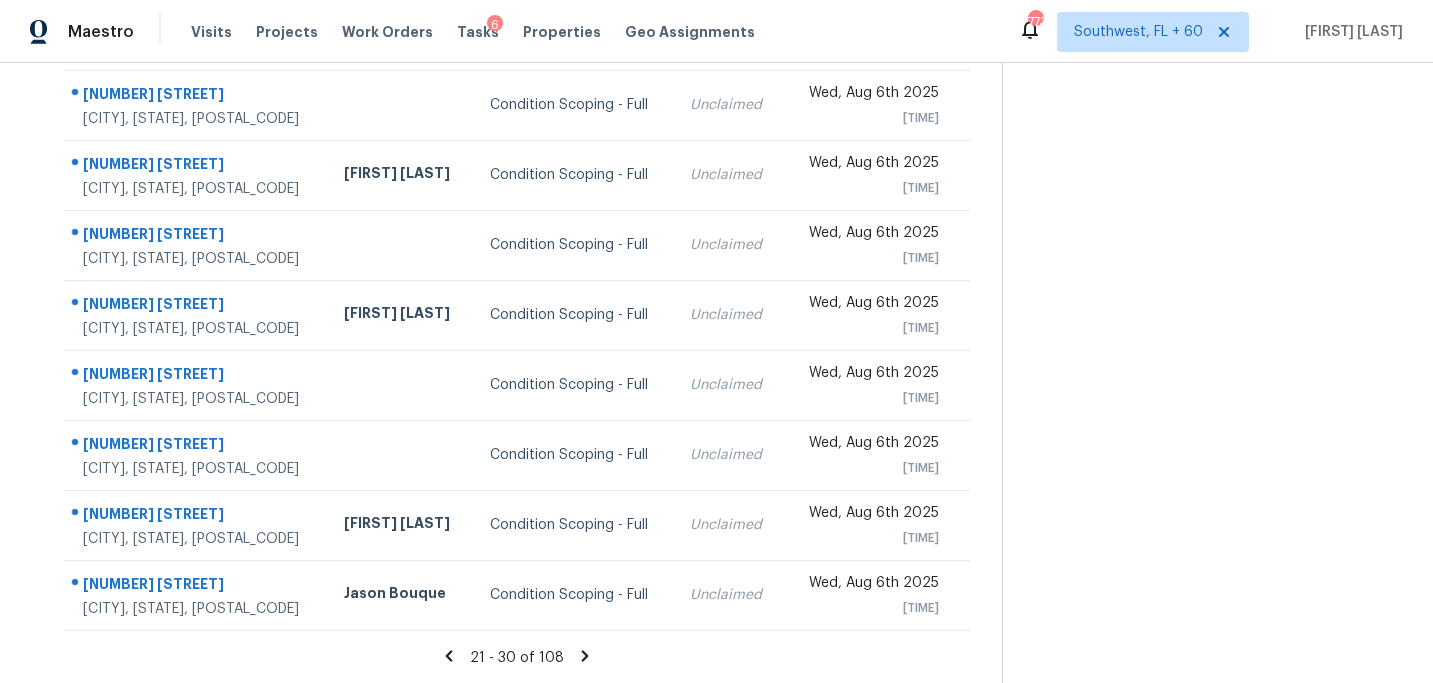click 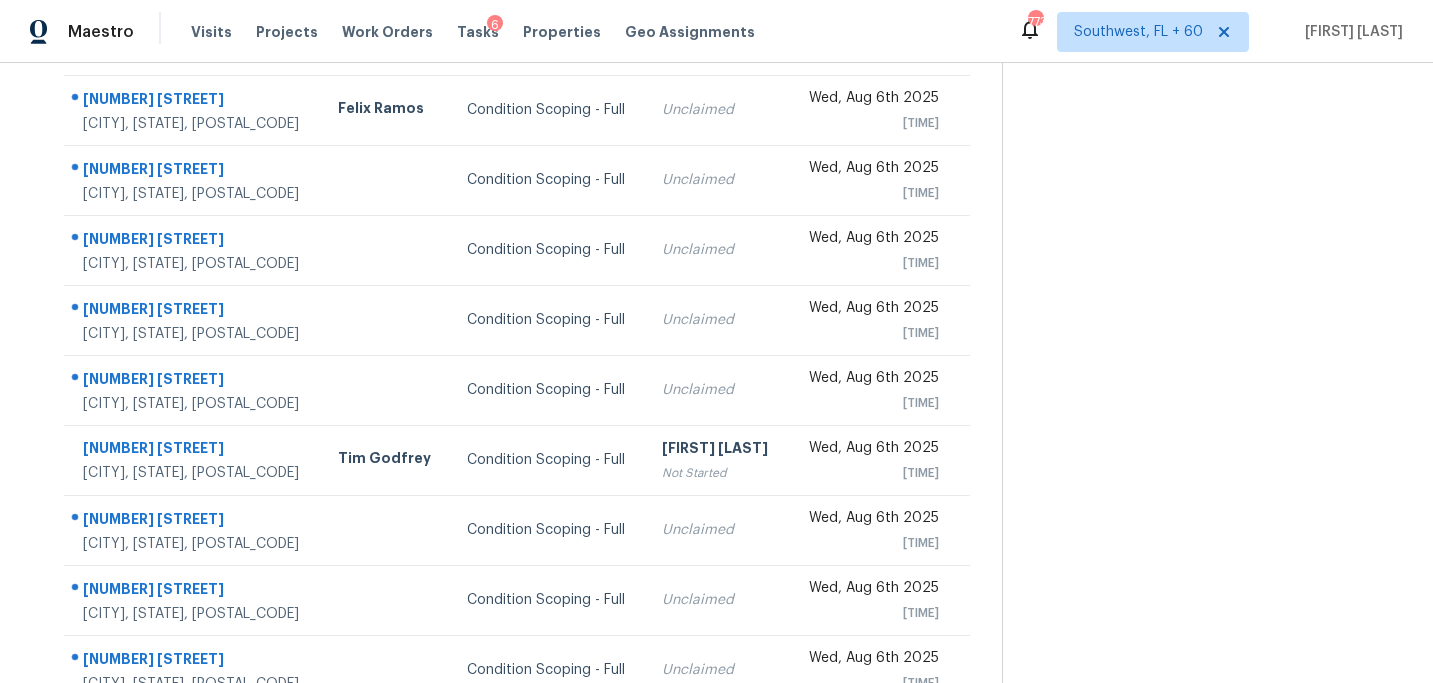 scroll, scrollTop: 358, scrollLeft: 0, axis: vertical 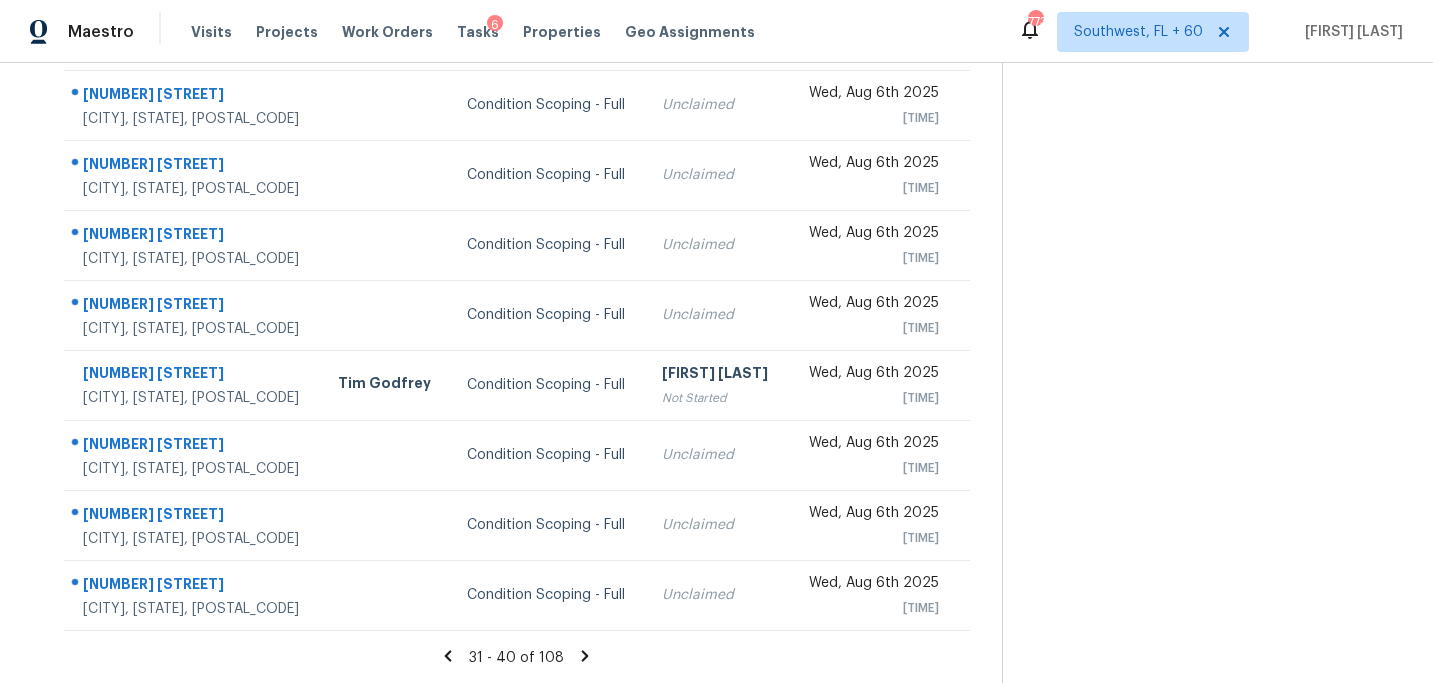 click 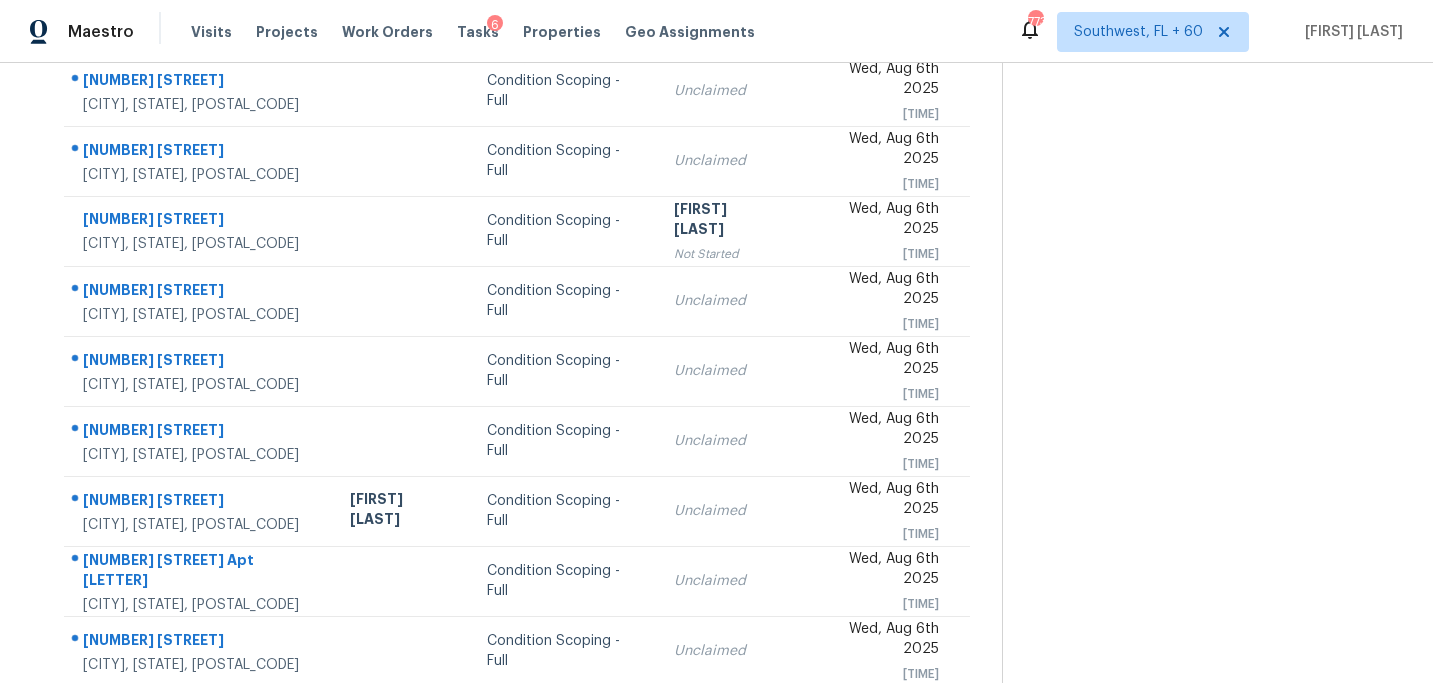 scroll, scrollTop: 358, scrollLeft: 0, axis: vertical 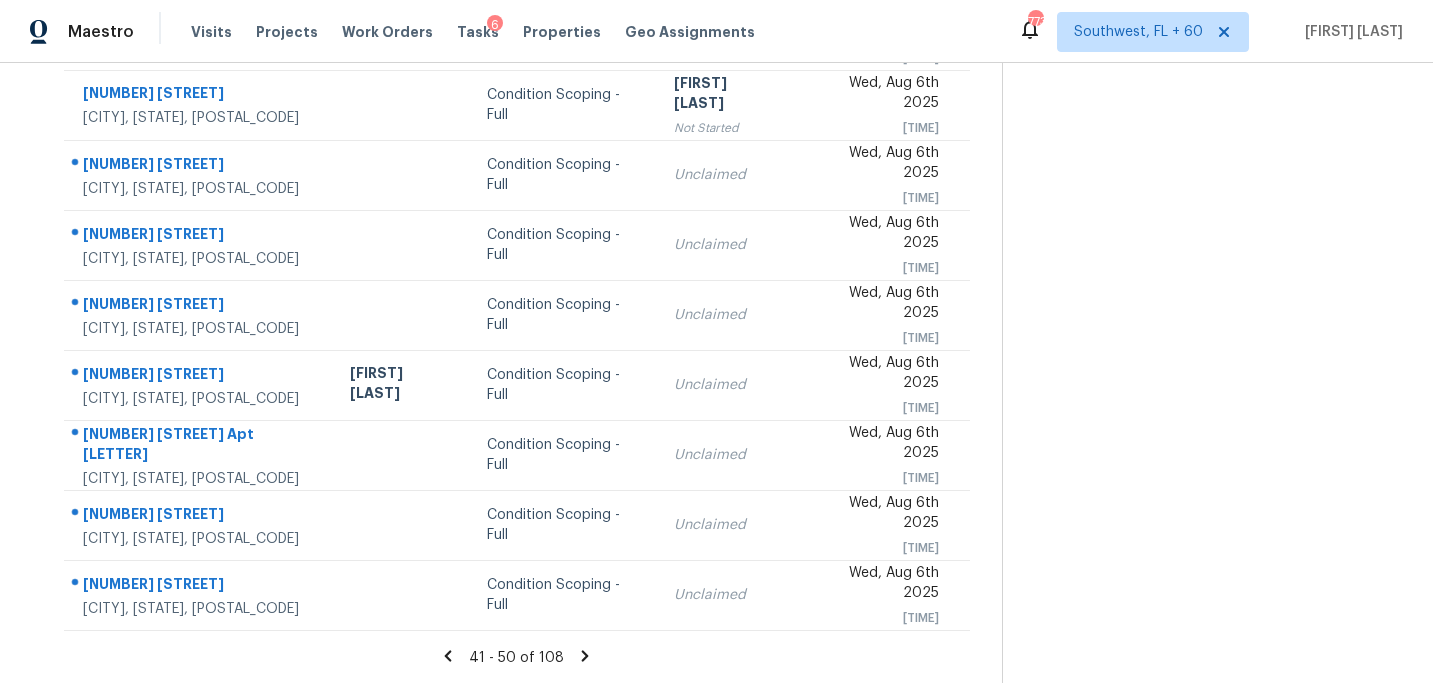 click 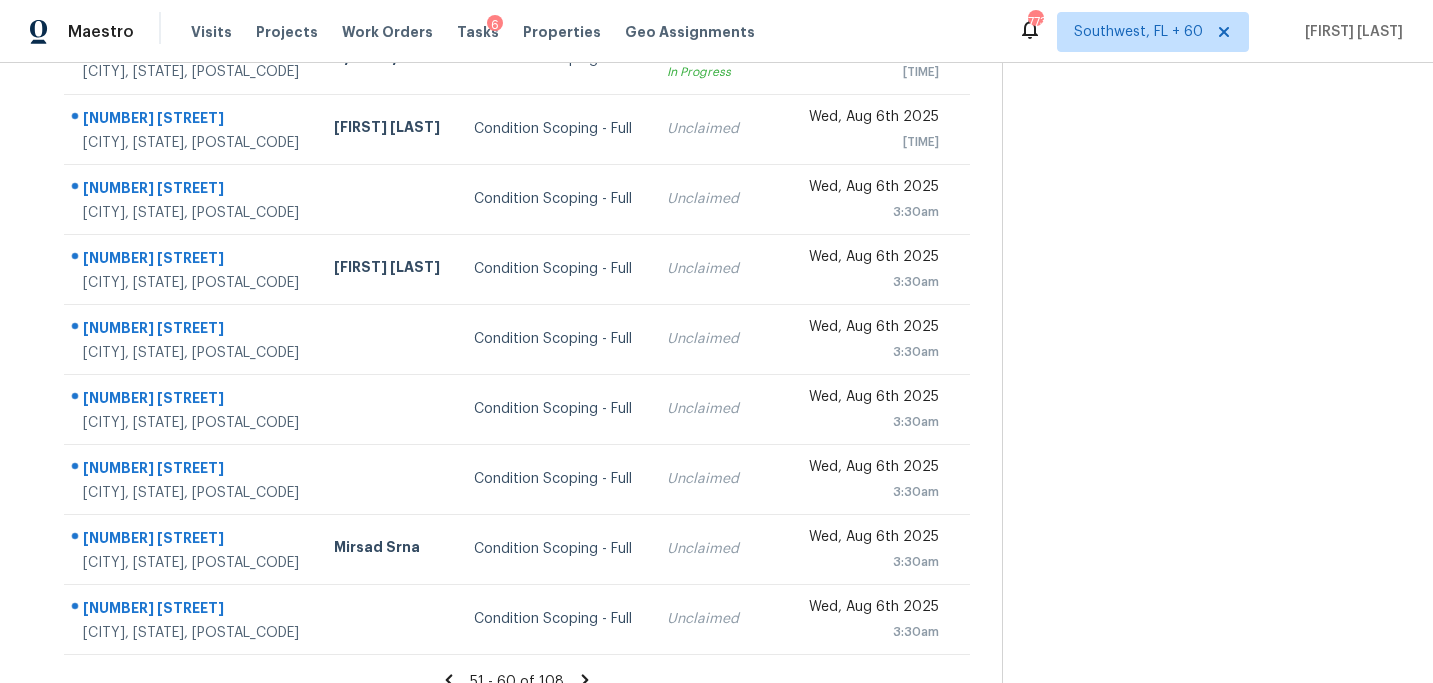 scroll, scrollTop: 358, scrollLeft: 0, axis: vertical 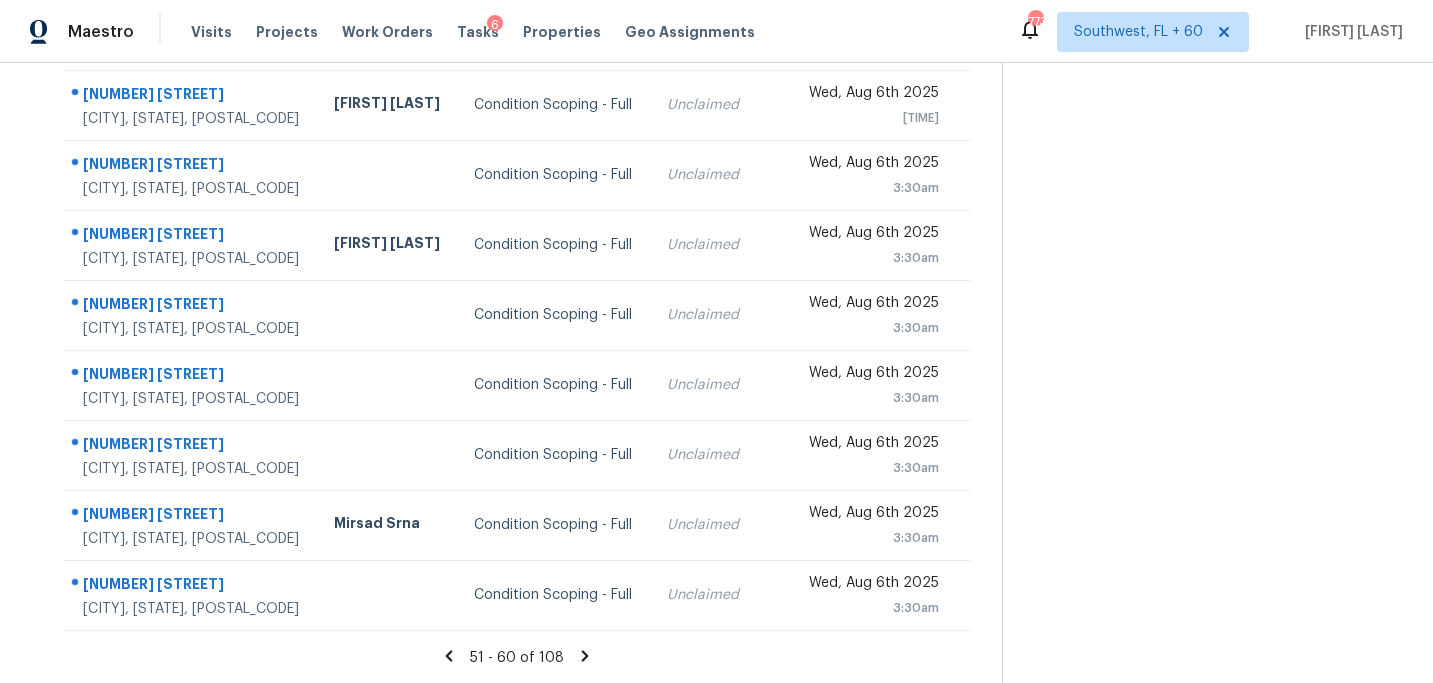 click 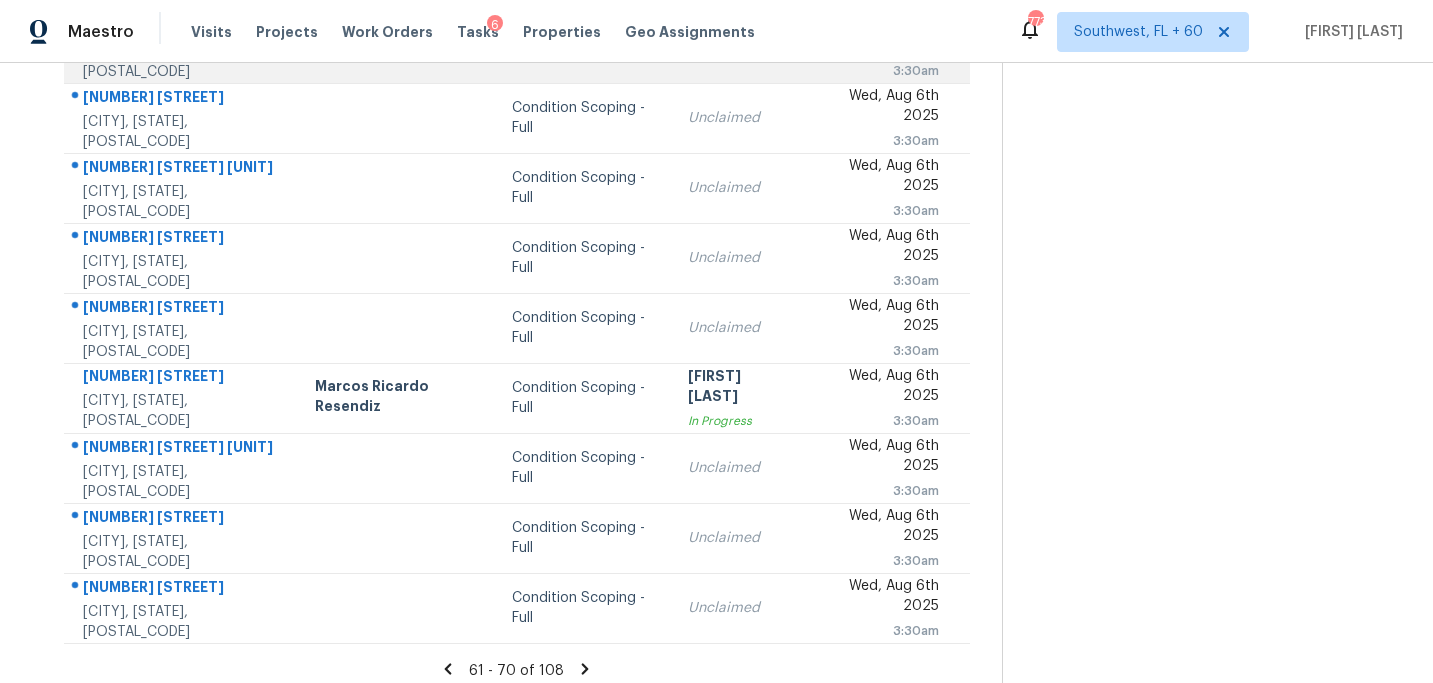 scroll, scrollTop: 358, scrollLeft: 0, axis: vertical 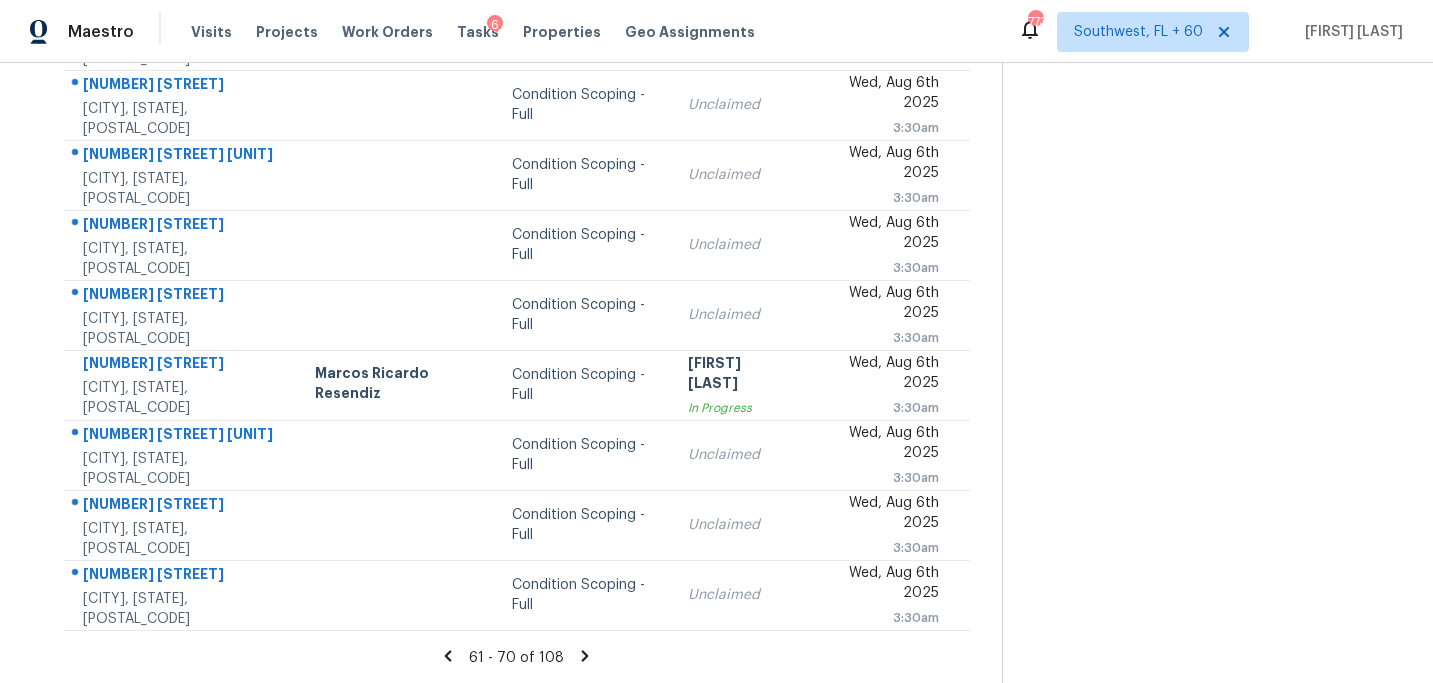click 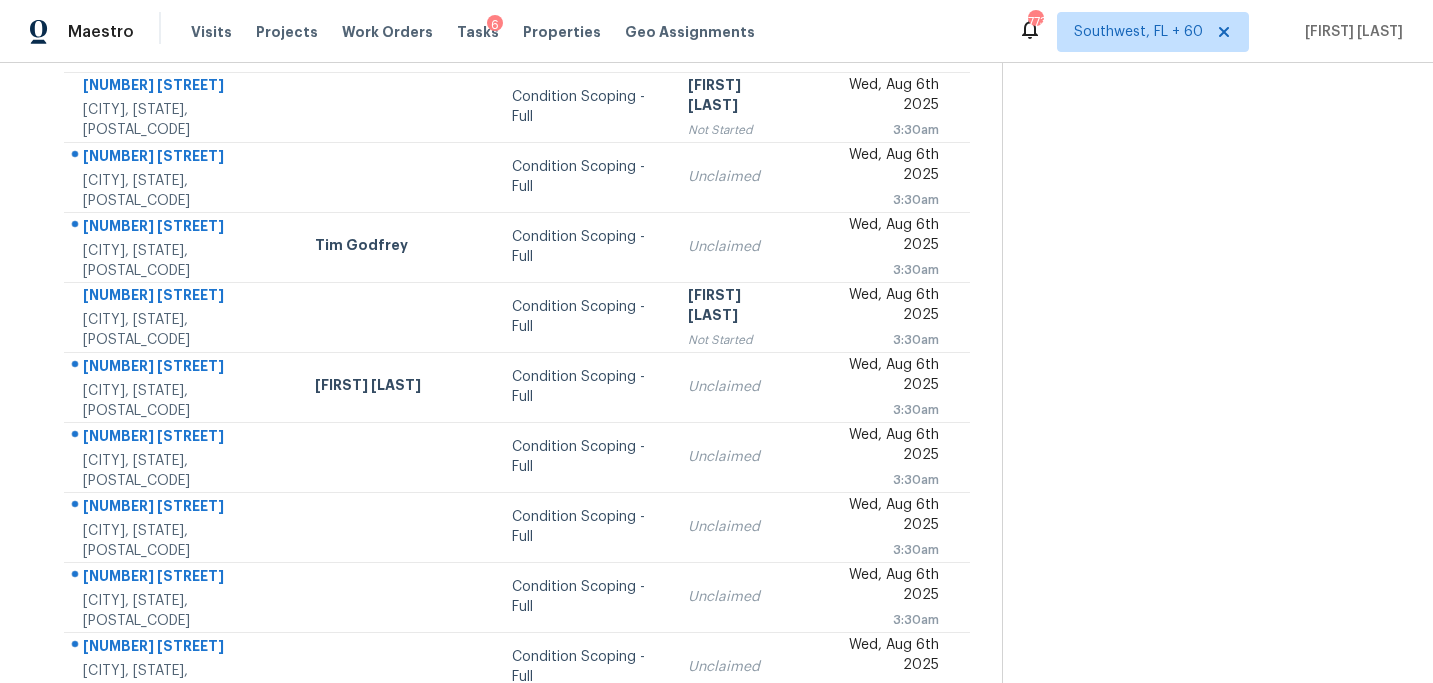 scroll, scrollTop: 224, scrollLeft: 0, axis: vertical 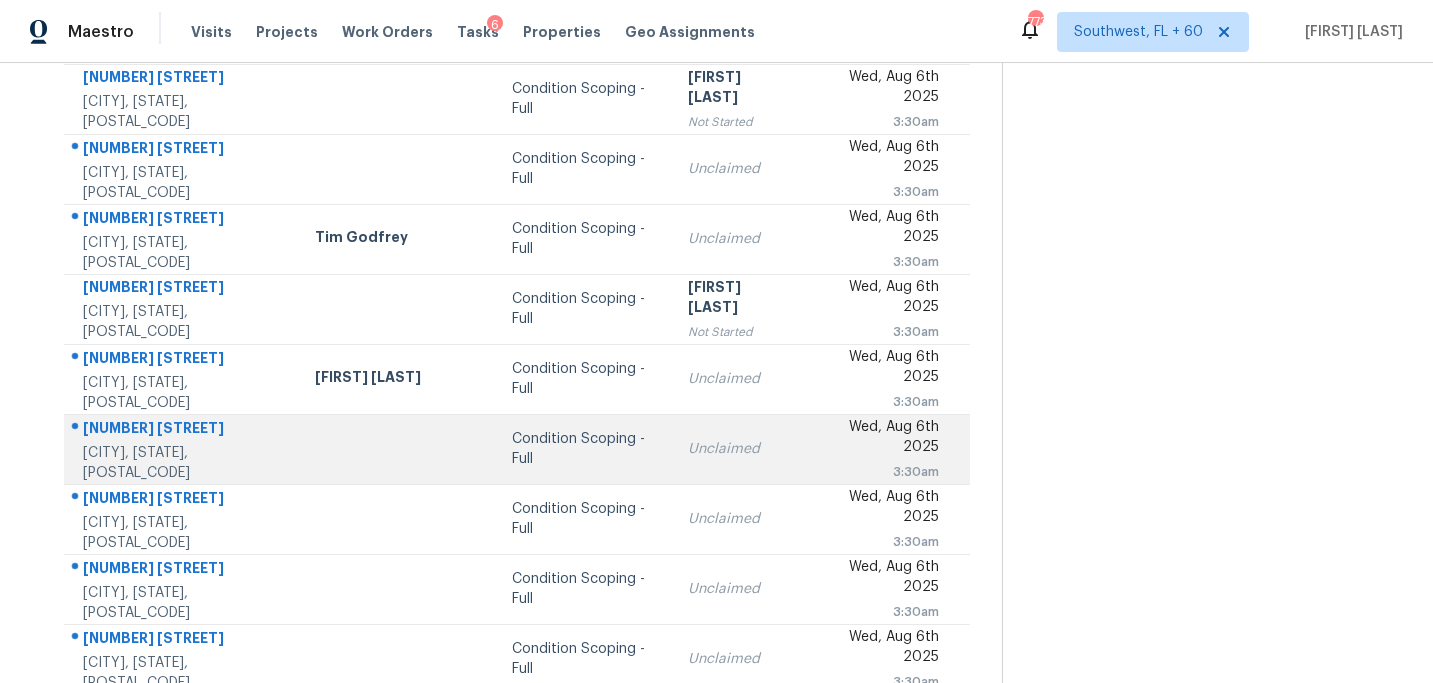 click on "Condition Scoping - Full" at bounding box center (584, 449) 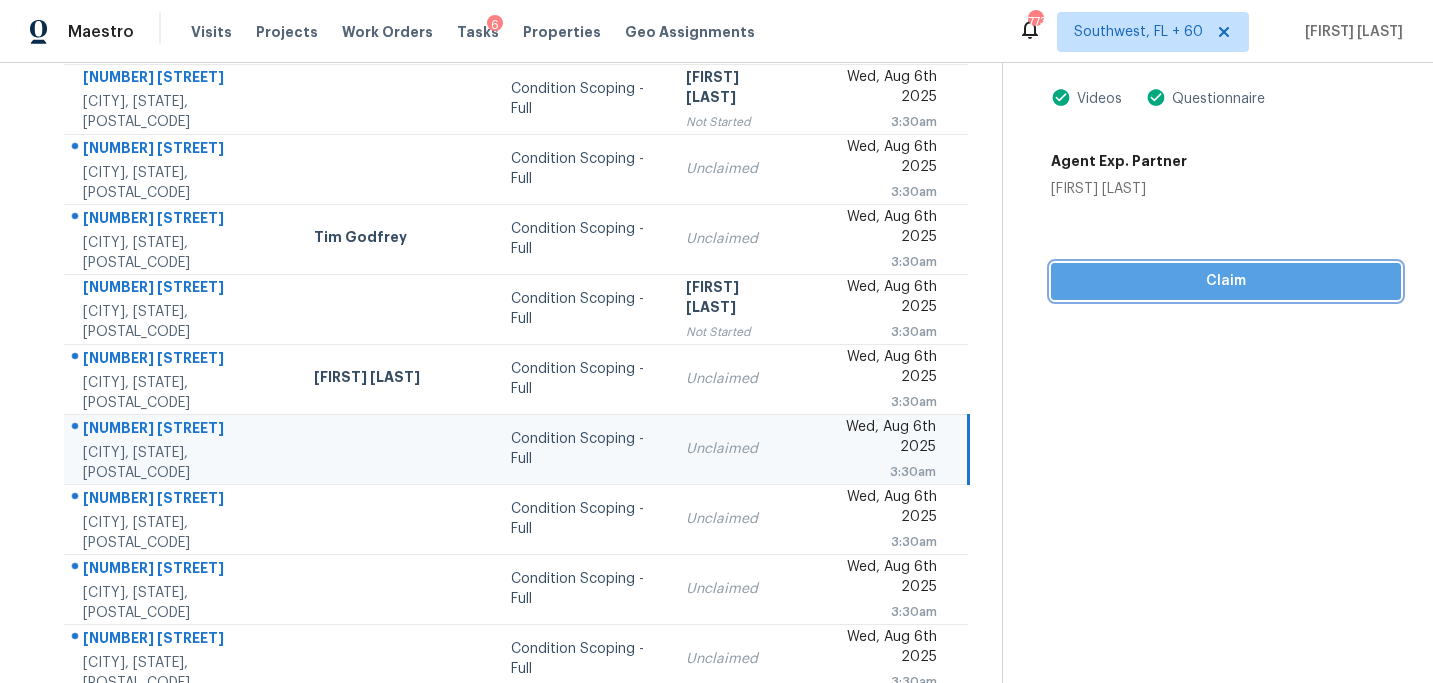 click on "Claim" at bounding box center [1226, 281] 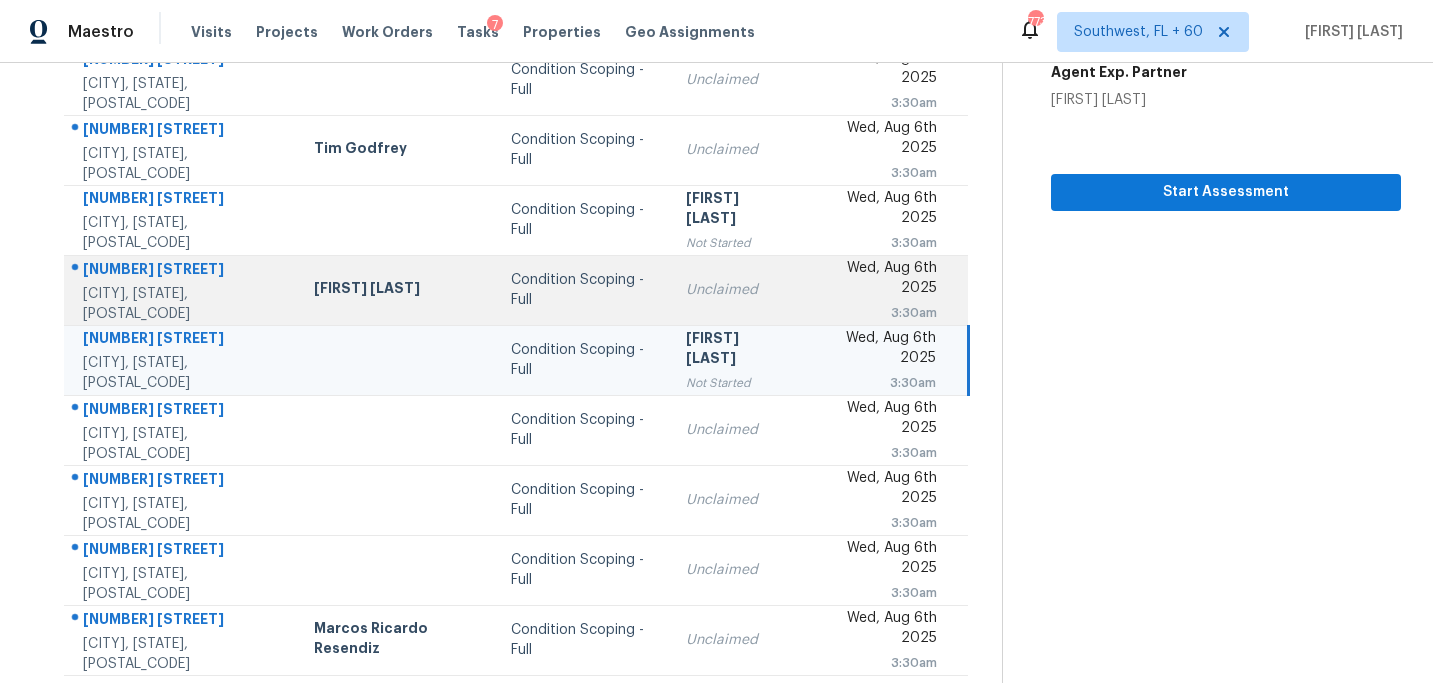 scroll, scrollTop: 358, scrollLeft: 0, axis: vertical 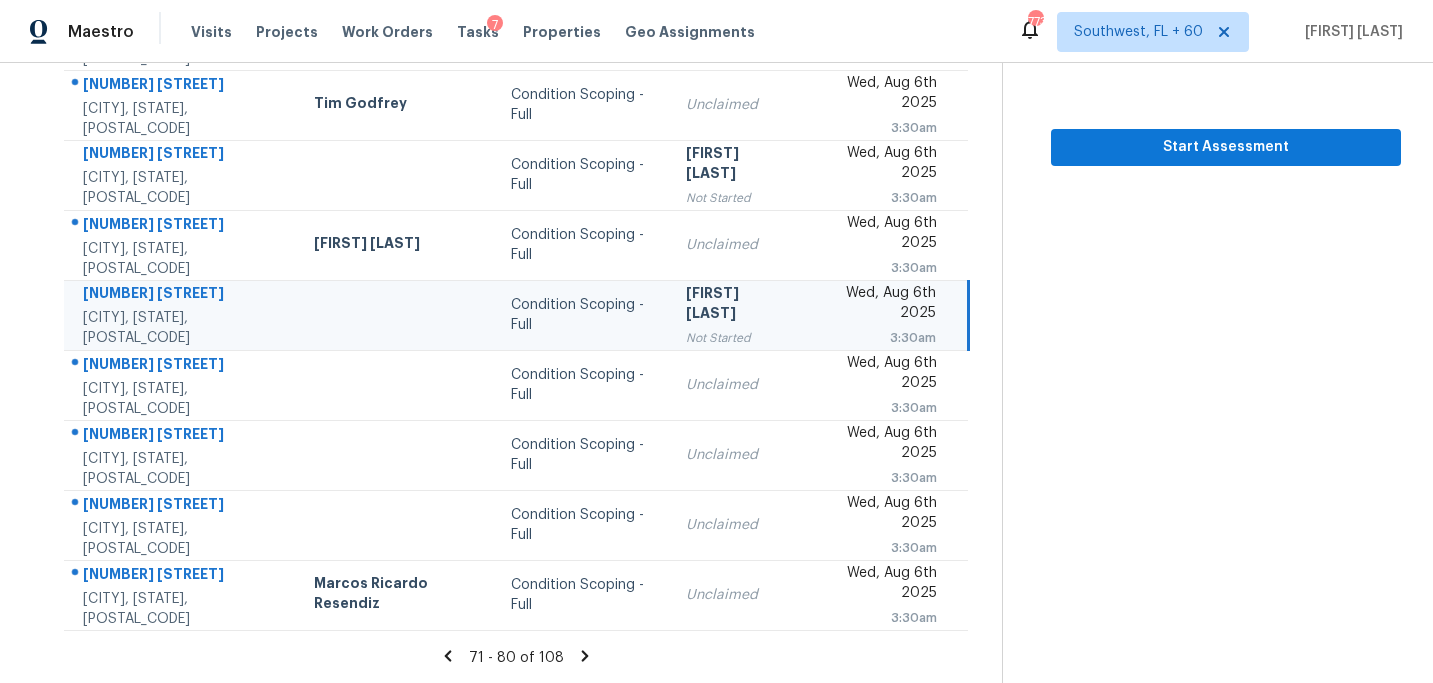 click 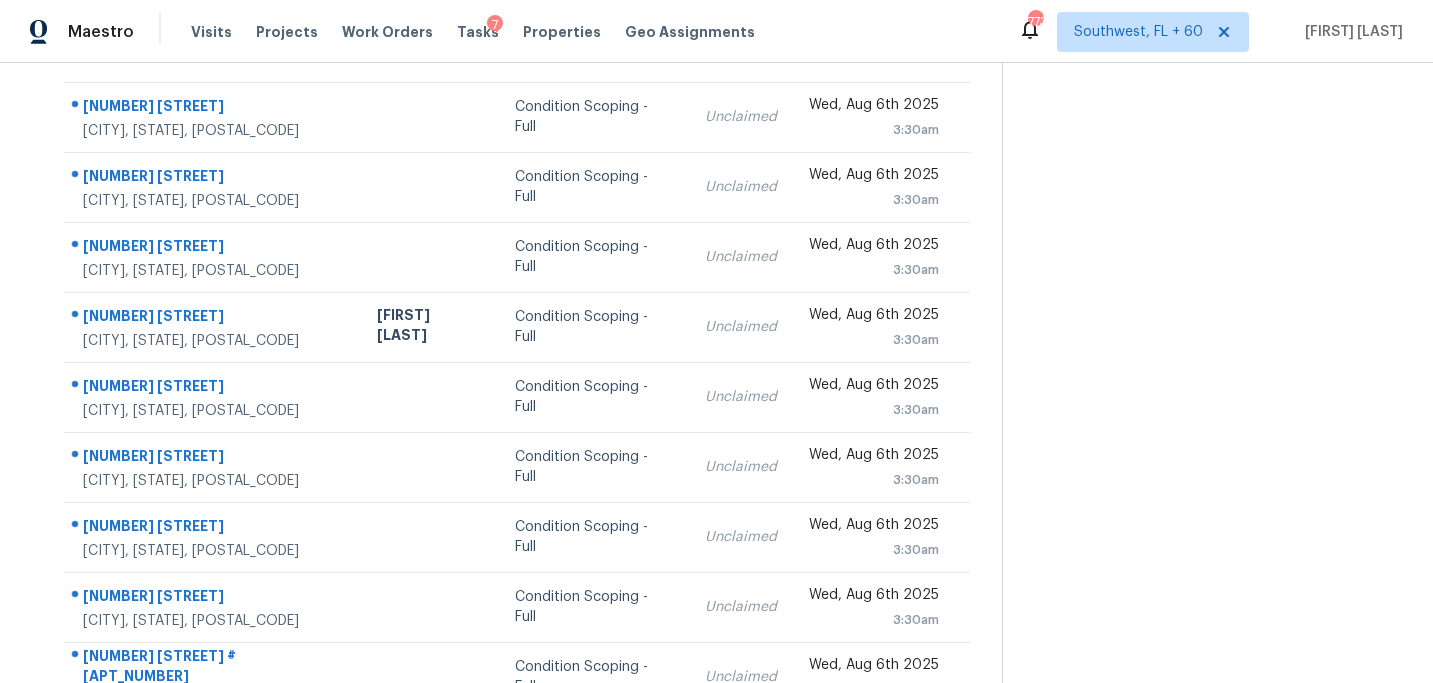 scroll, scrollTop: 358, scrollLeft: 0, axis: vertical 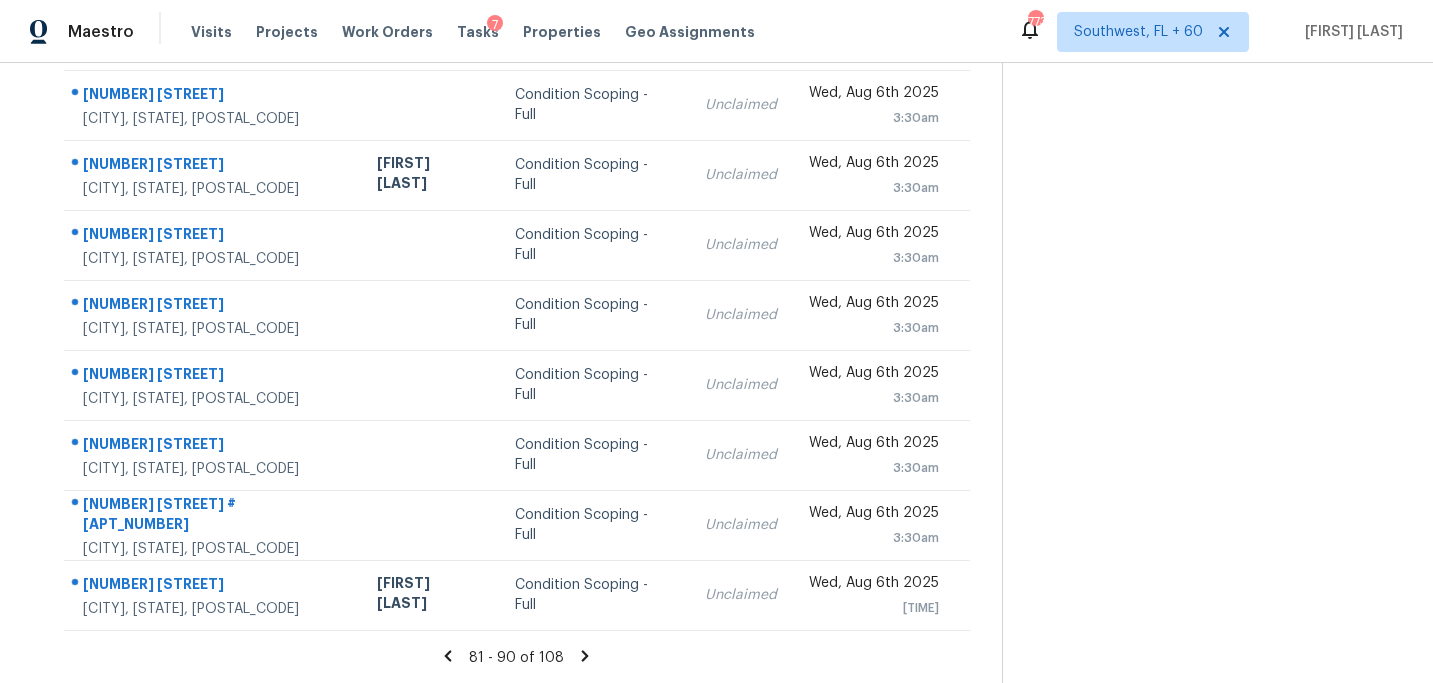click 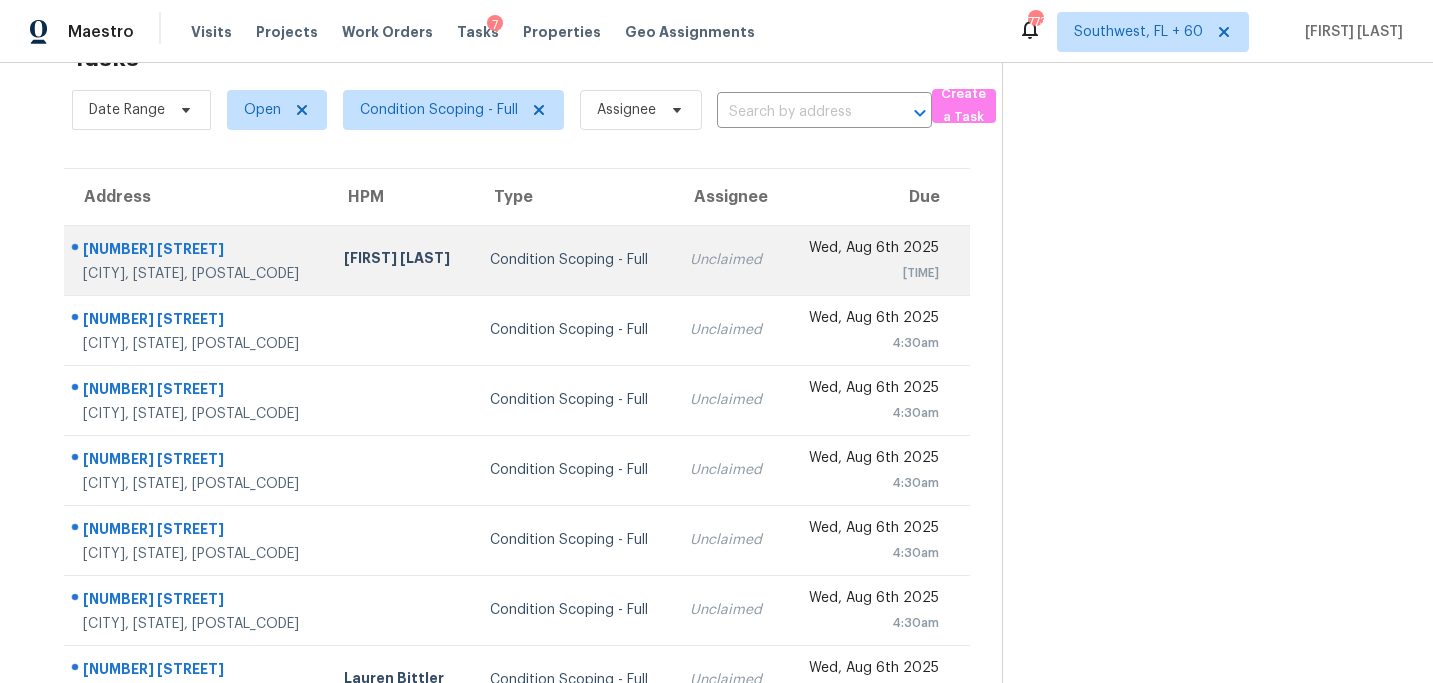 scroll, scrollTop: 25, scrollLeft: 0, axis: vertical 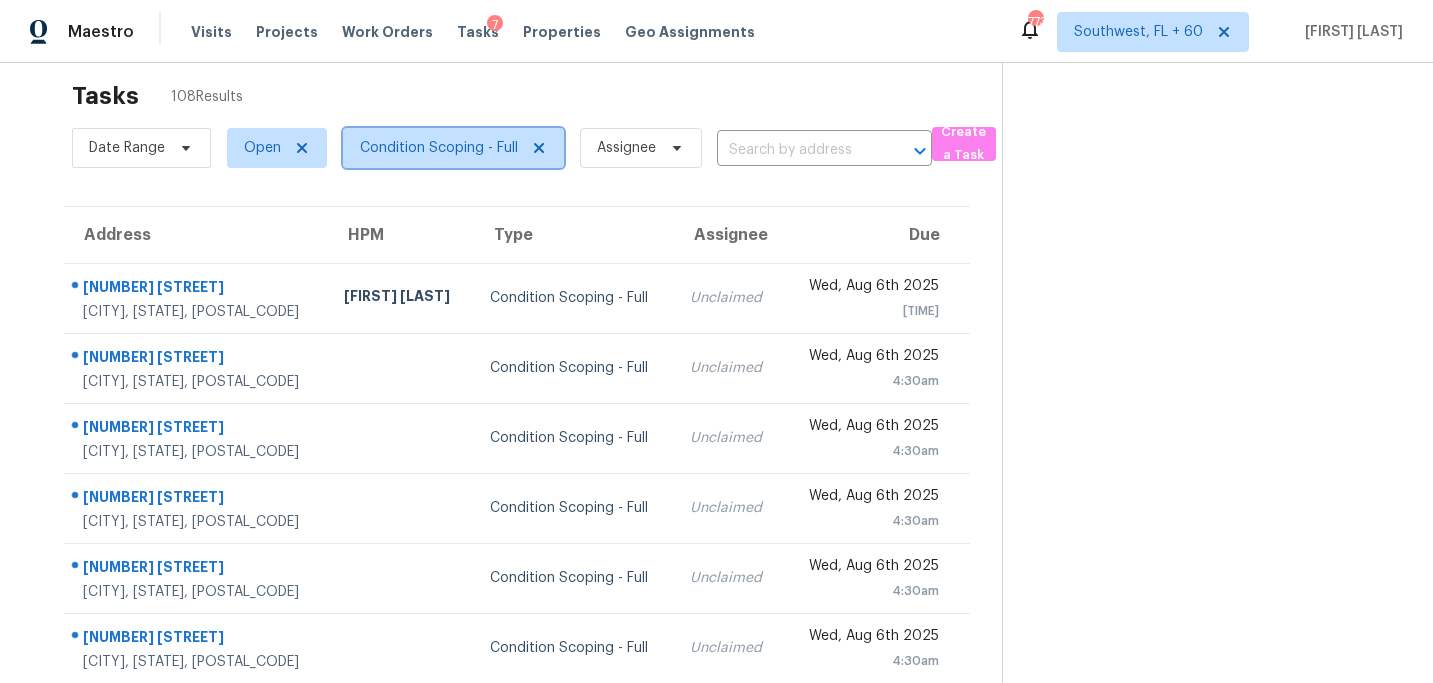 click on "Condition Scoping - Full" at bounding box center [439, 148] 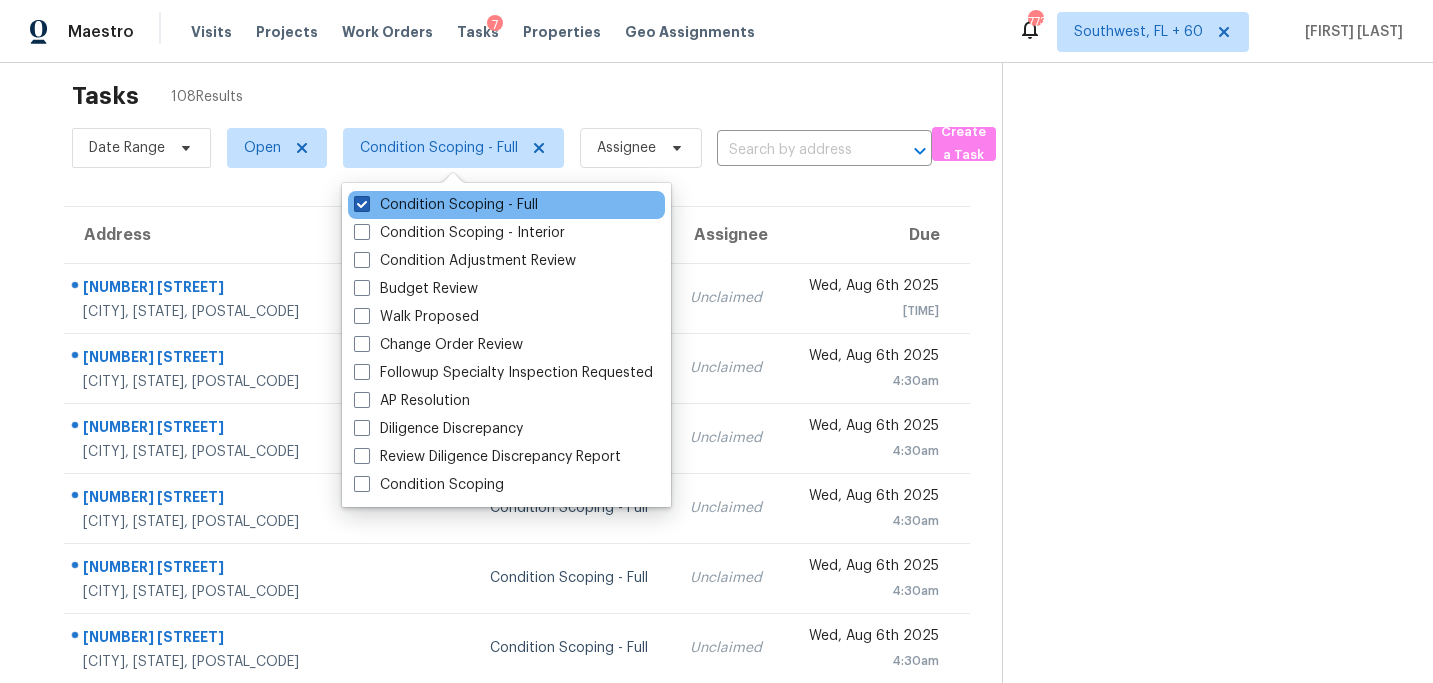 click on "Condition Scoping - Full" at bounding box center (446, 205) 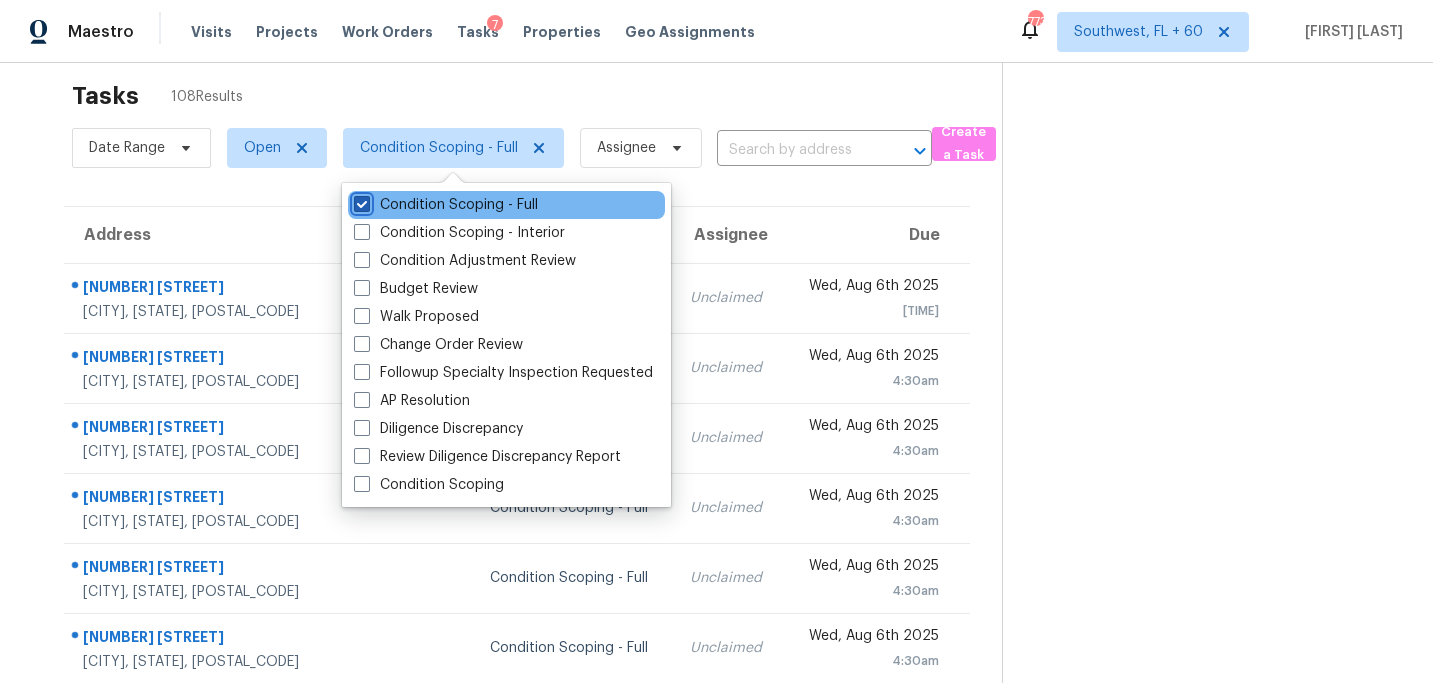 click on "Condition Scoping - Full" at bounding box center [360, 201] 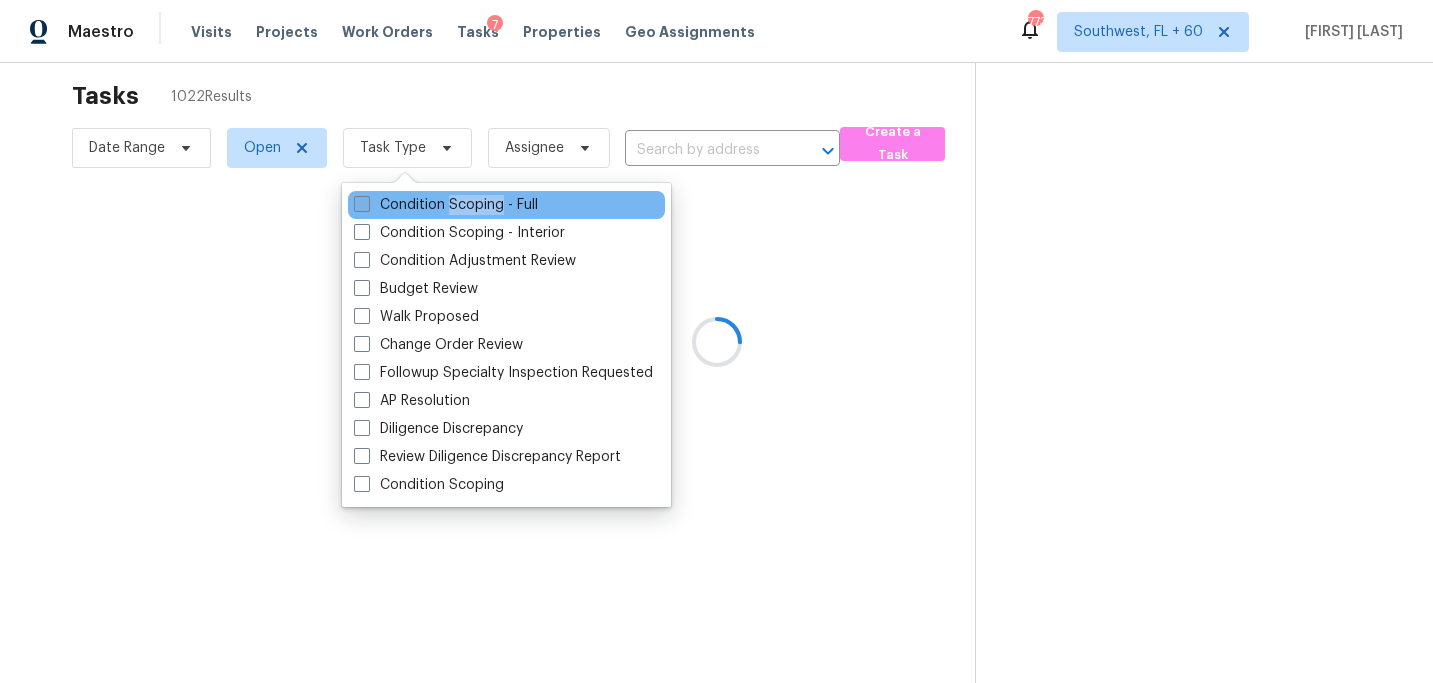 click on "Condition Scoping - Full" at bounding box center [446, 205] 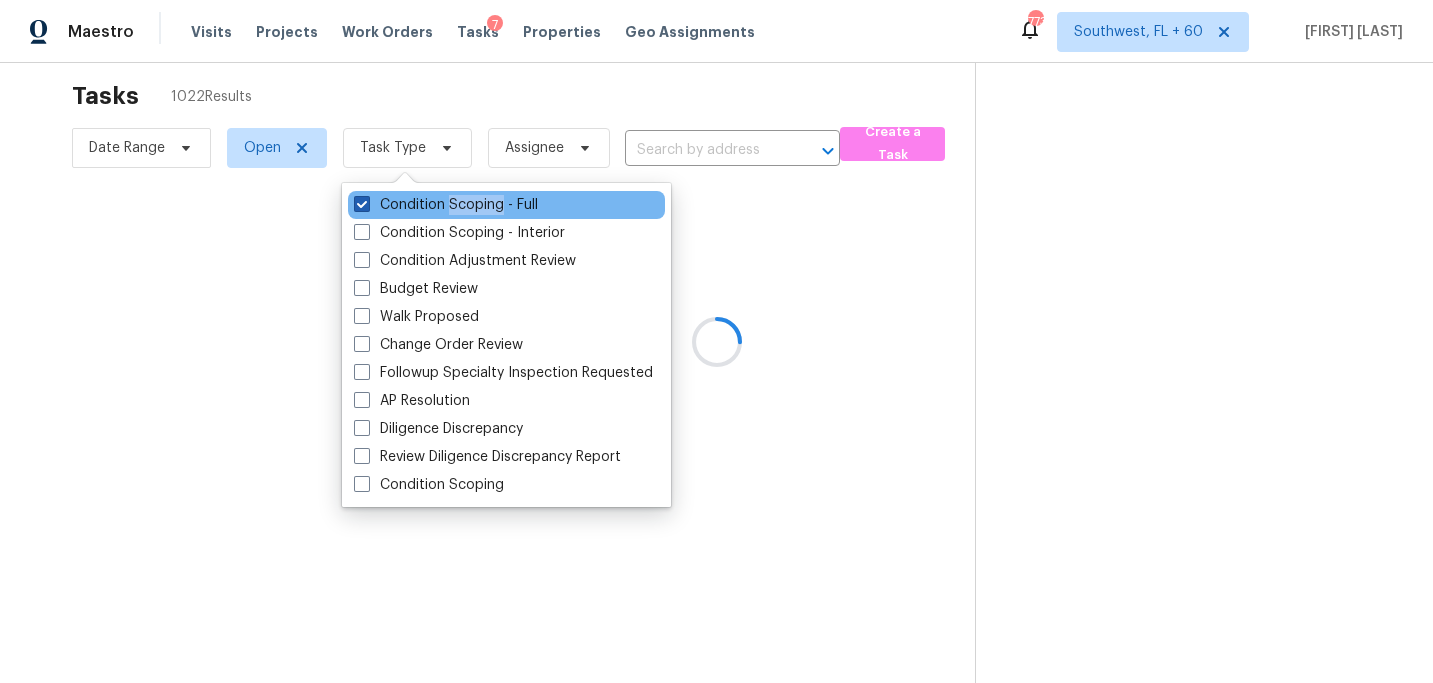 checkbox on "true" 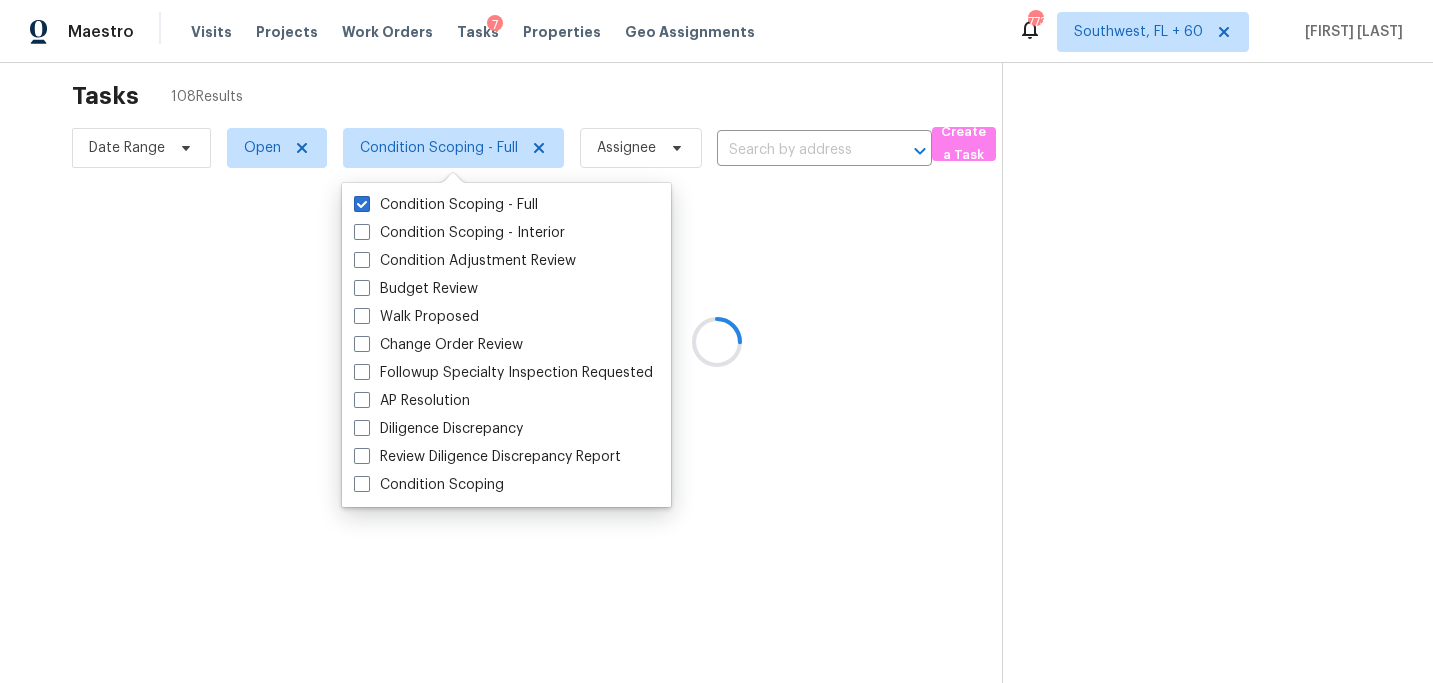 click at bounding box center [716, 341] 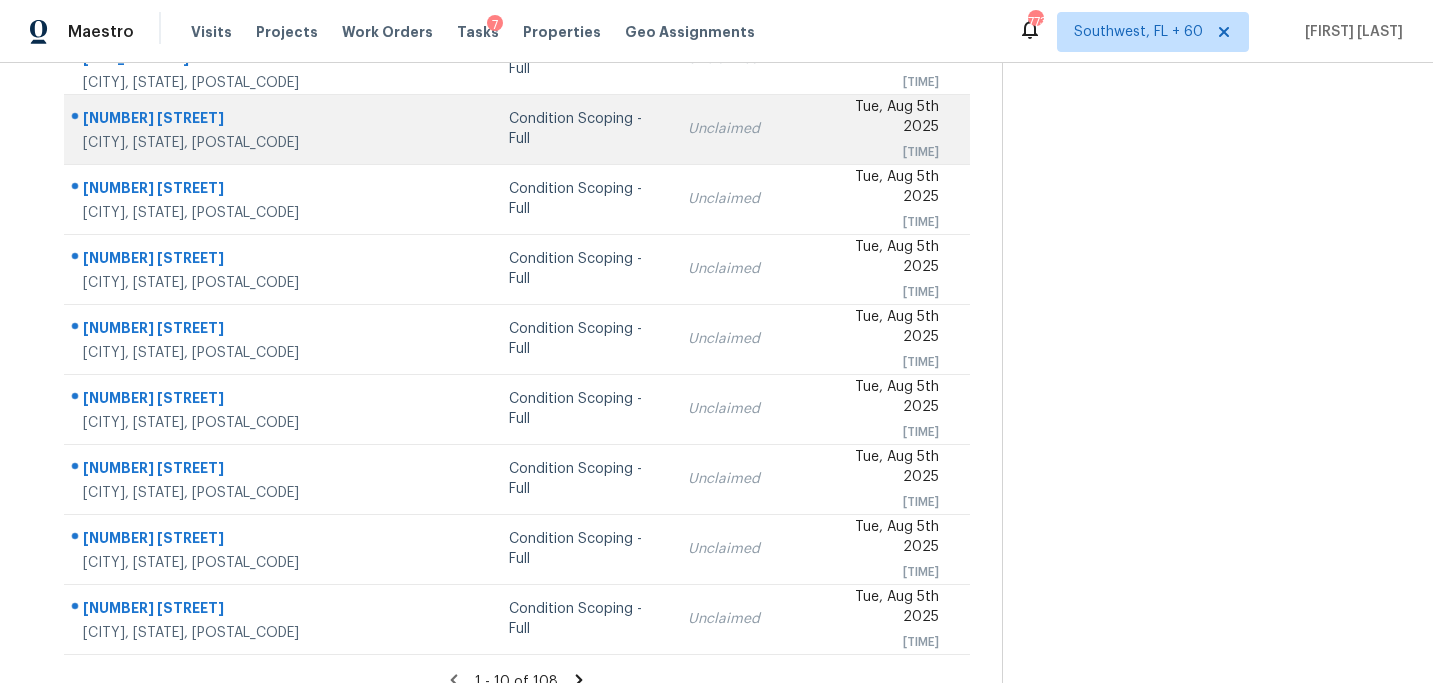scroll, scrollTop: 358, scrollLeft: 0, axis: vertical 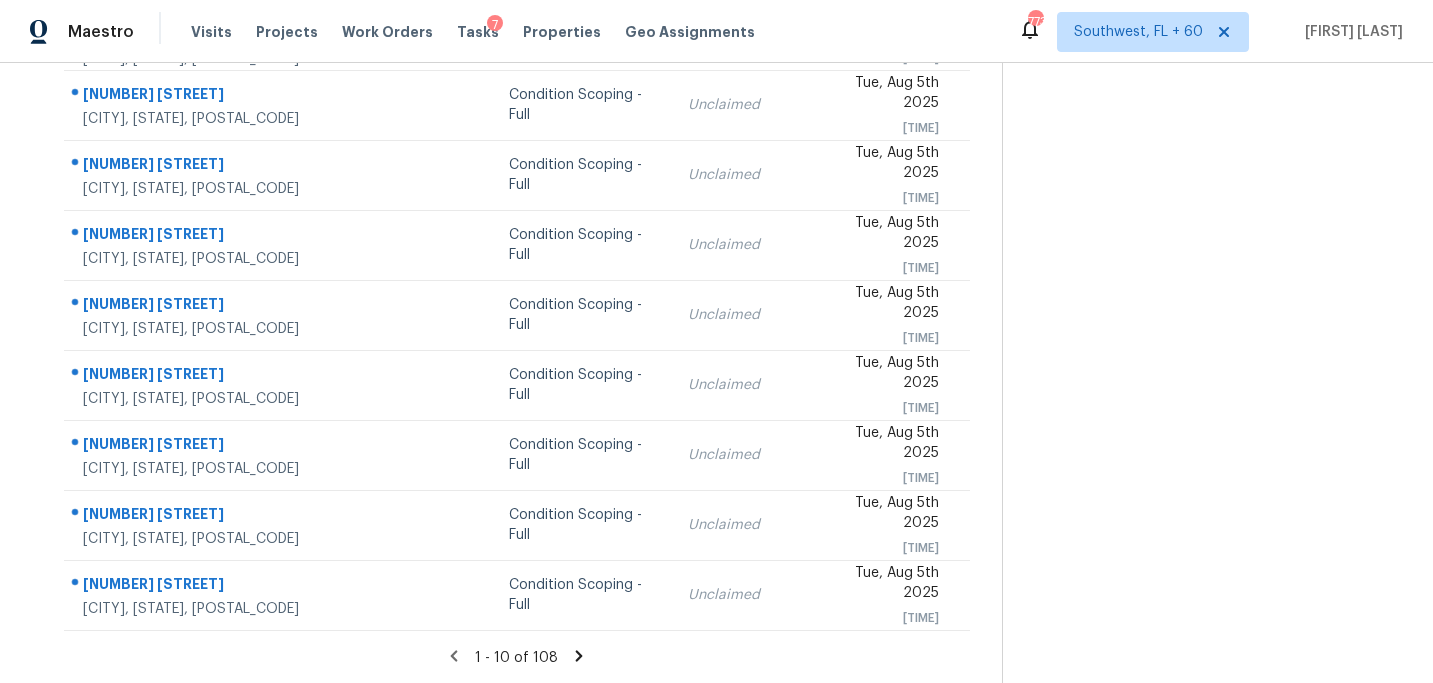 click 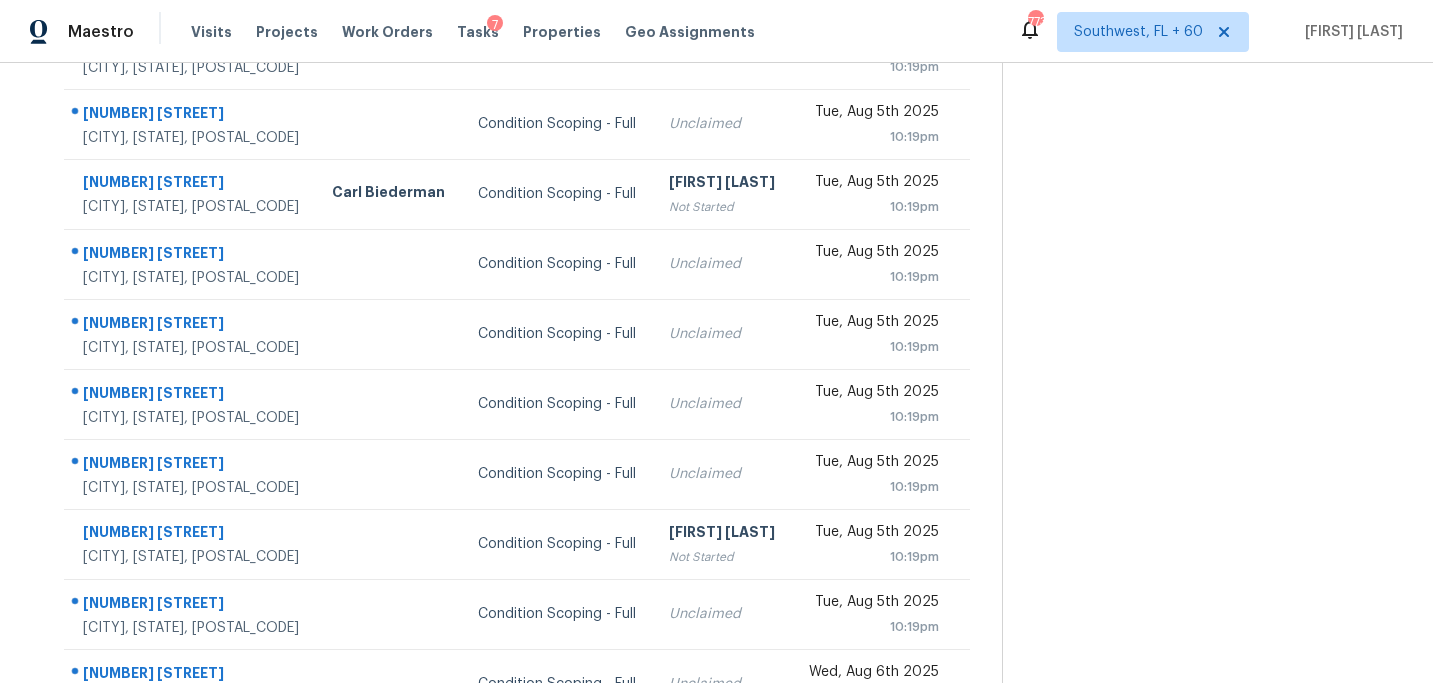 scroll, scrollTop: 358, scrollLeft: 0, axis: vertical 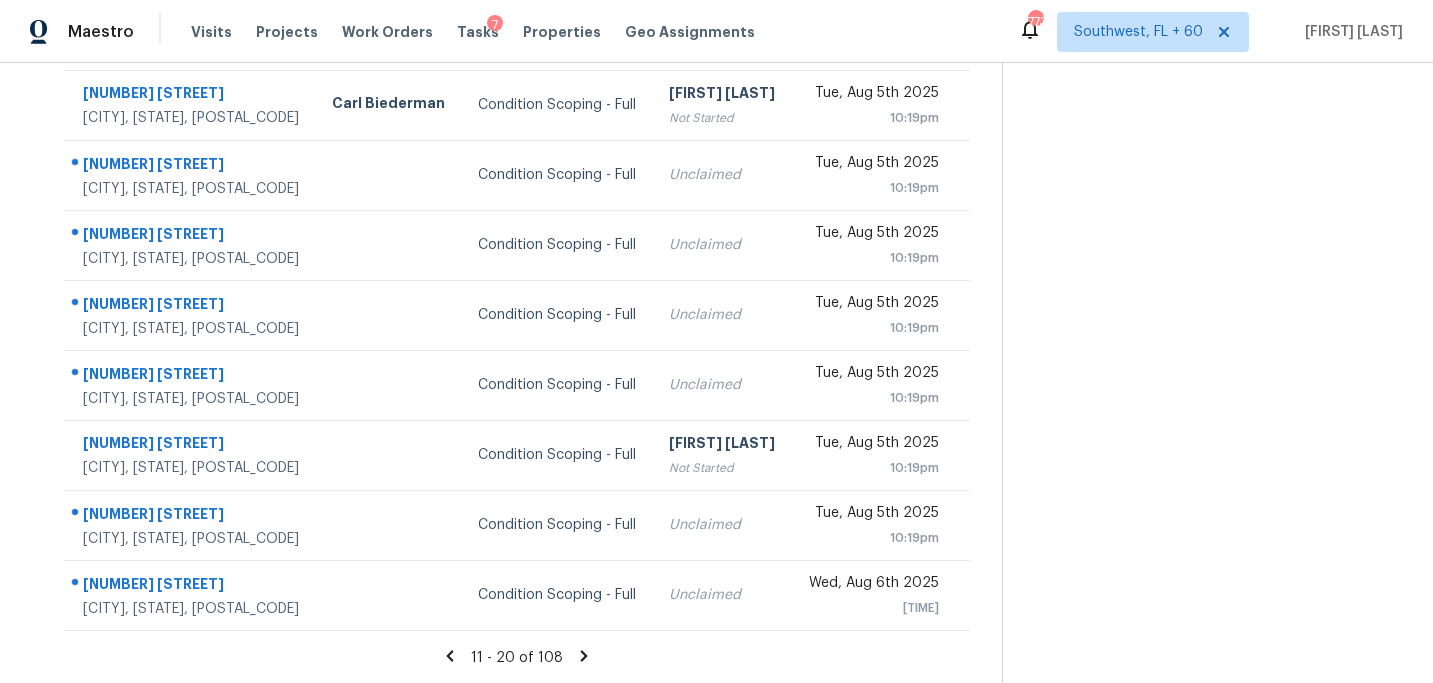 click 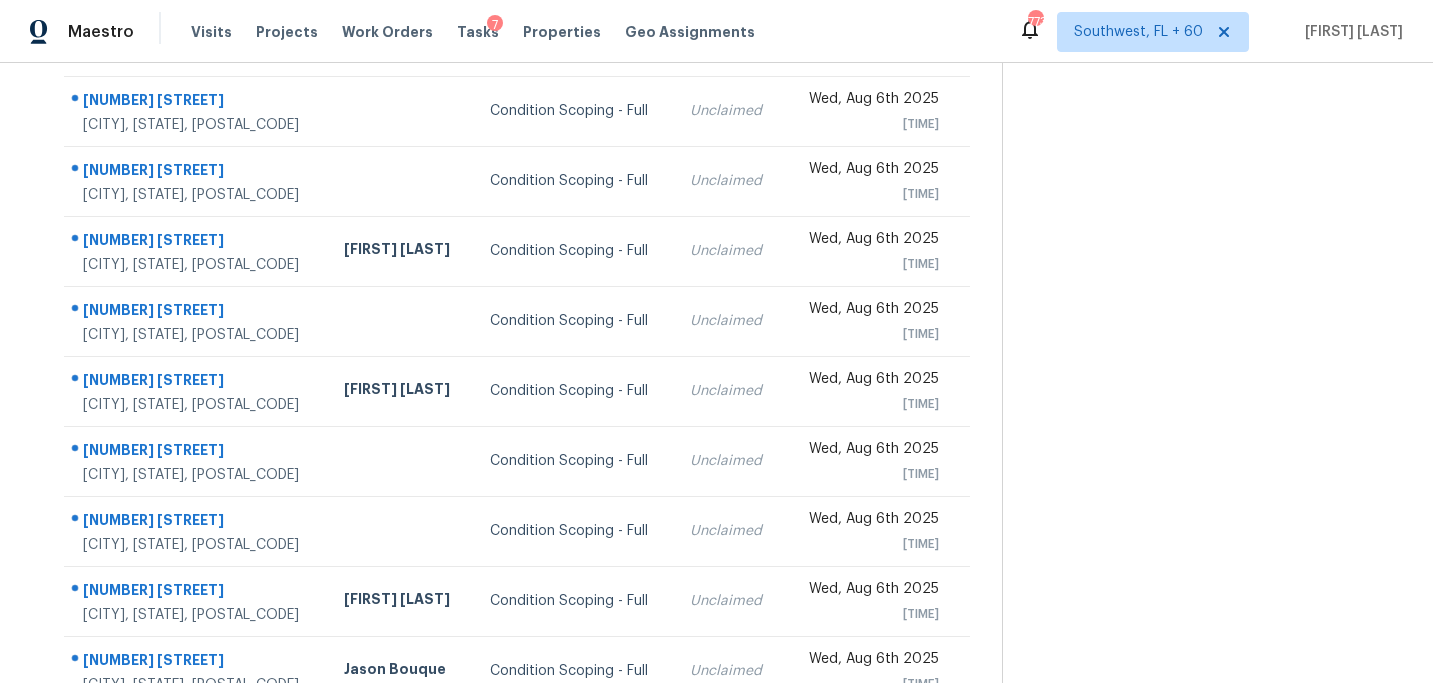 scroll, scrollTop: 150, scrollLeft: 0, axis: vertical 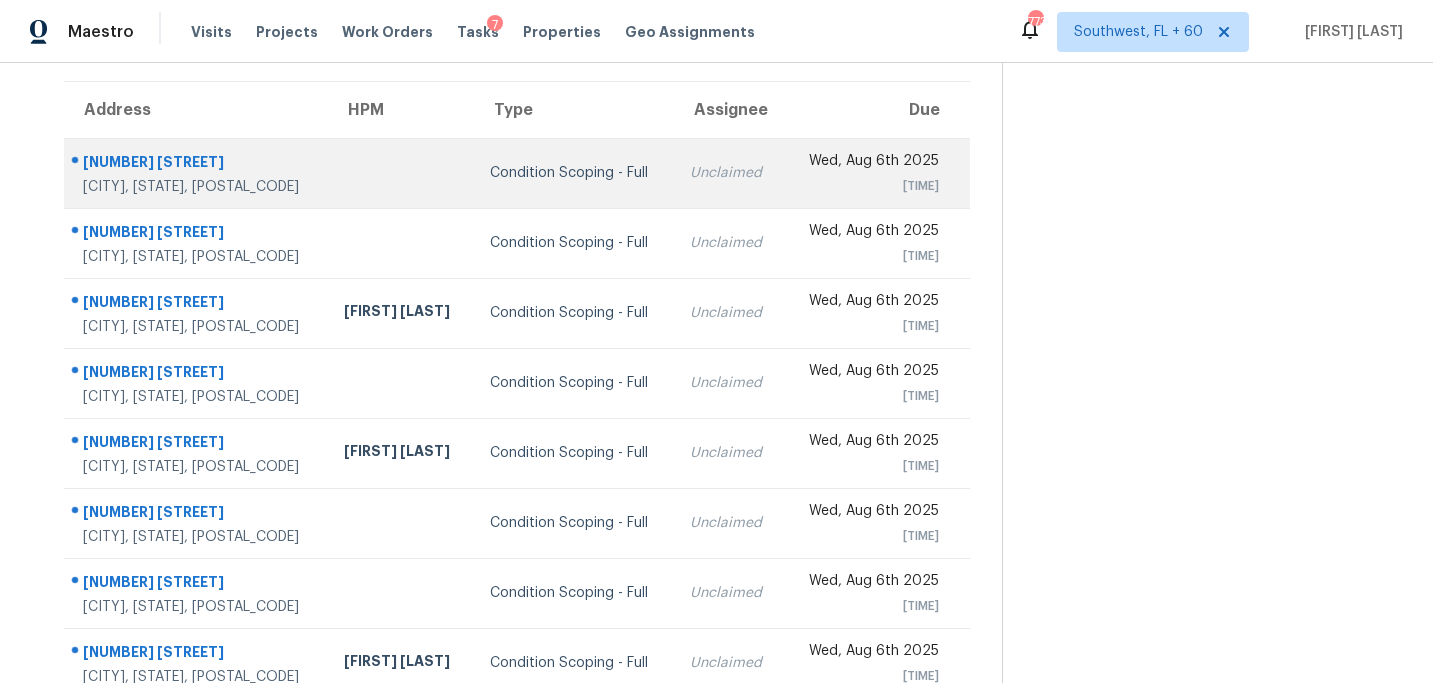 click on "Condition Scoping - Full" at bounding box center (574, 173) 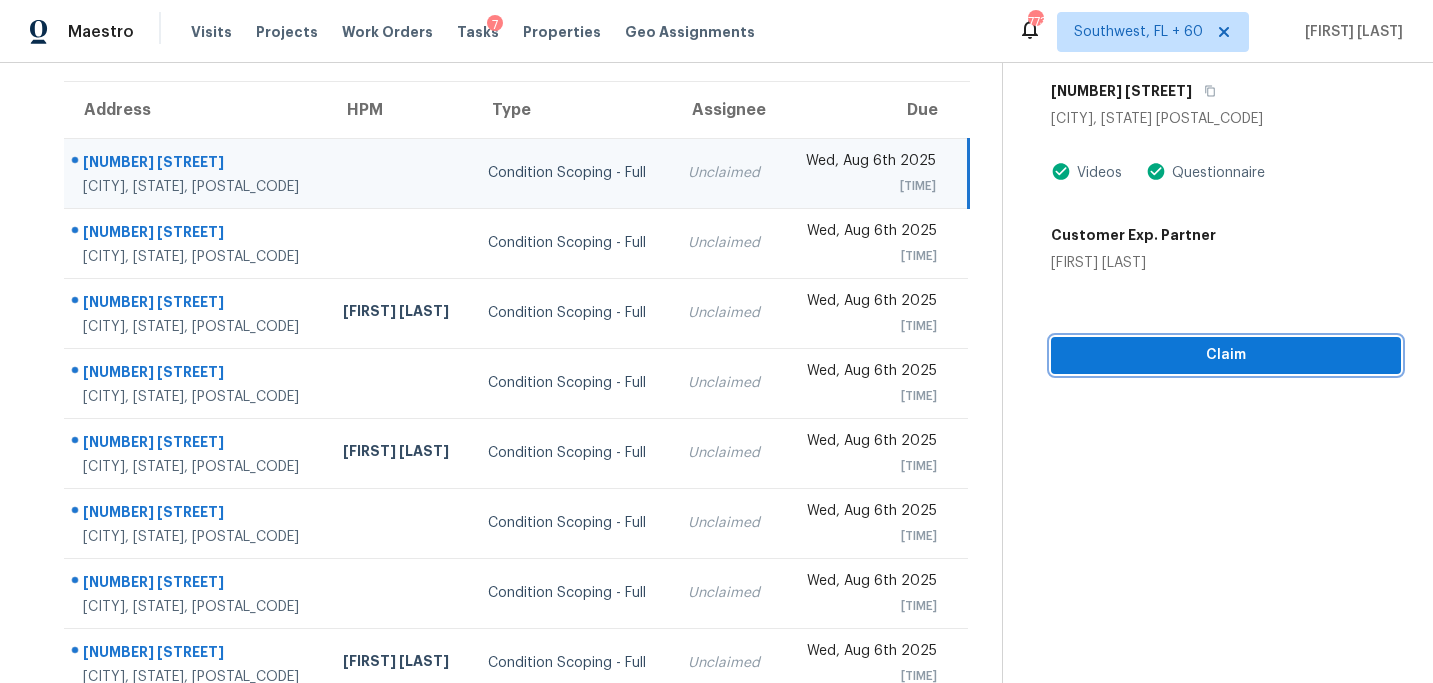 click on "Claim" at bounding box center [1226, 355] 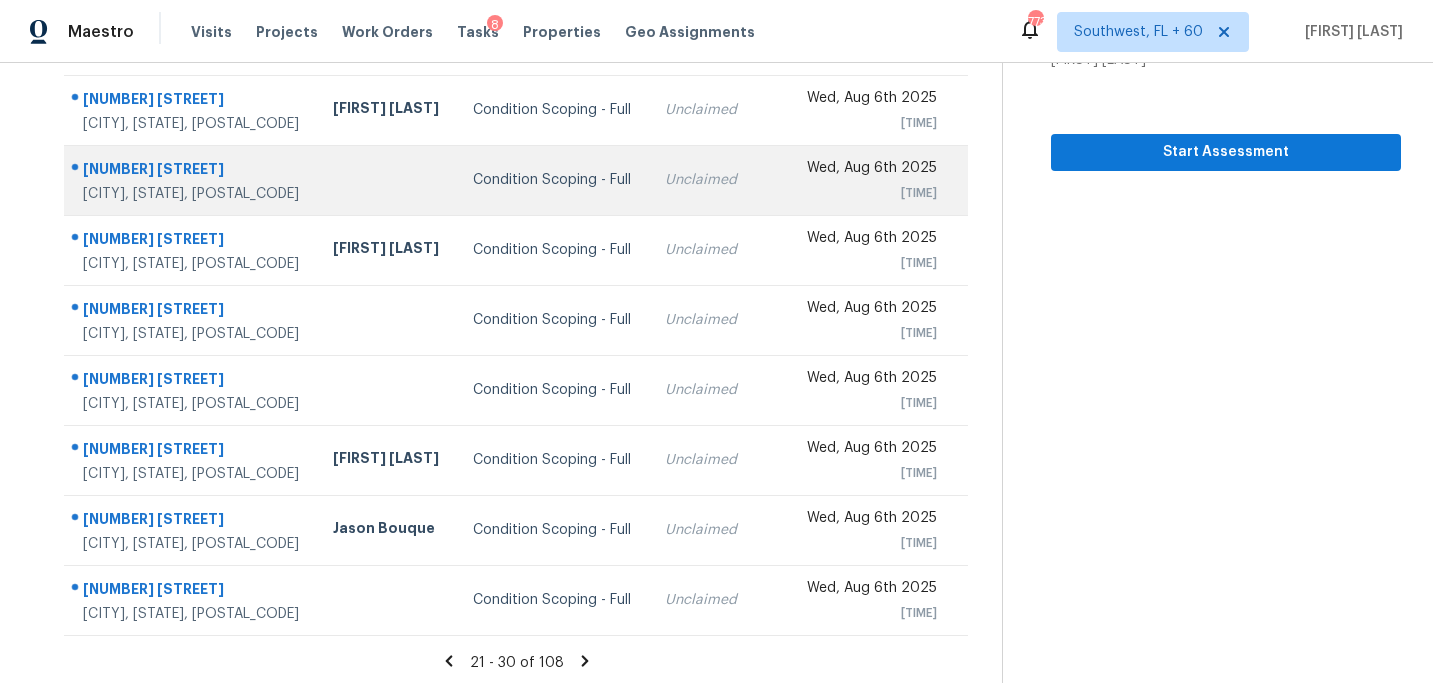 scroll, scrollTop: 358, scrollLeft: 0, axis: vertical 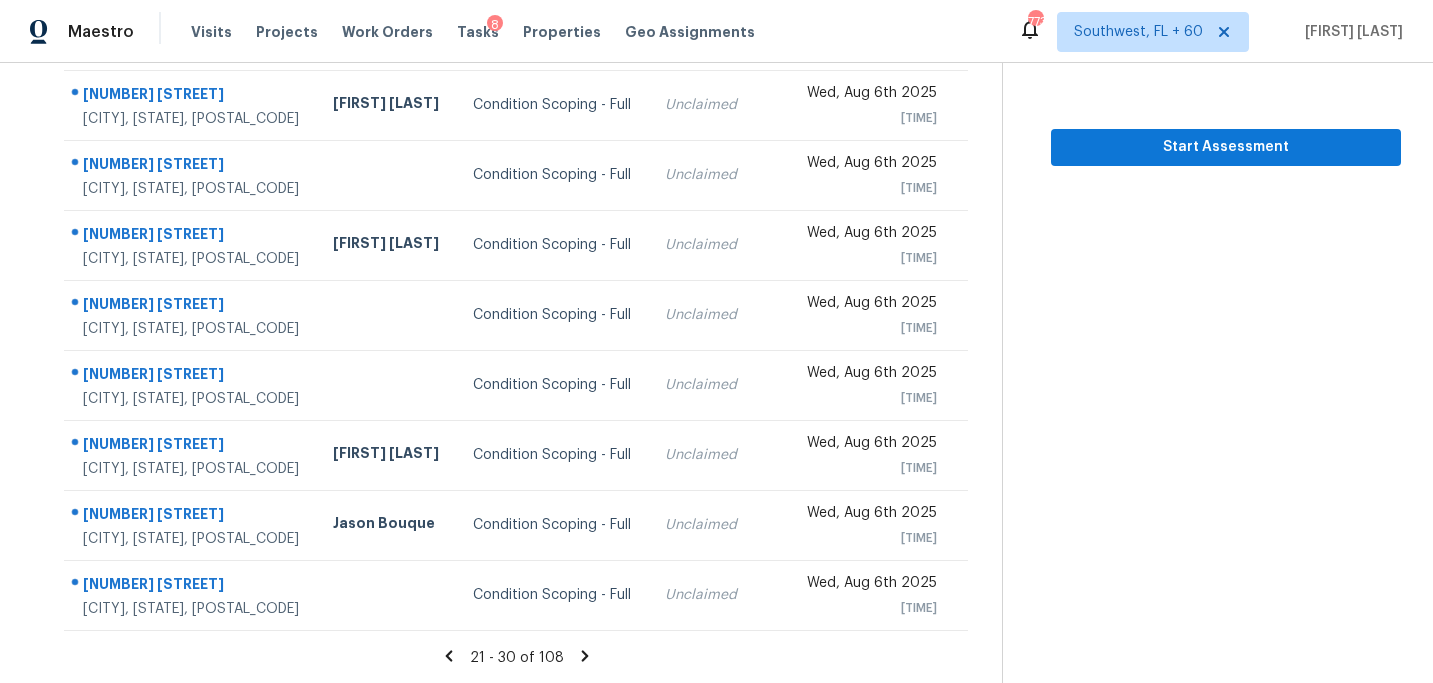 click 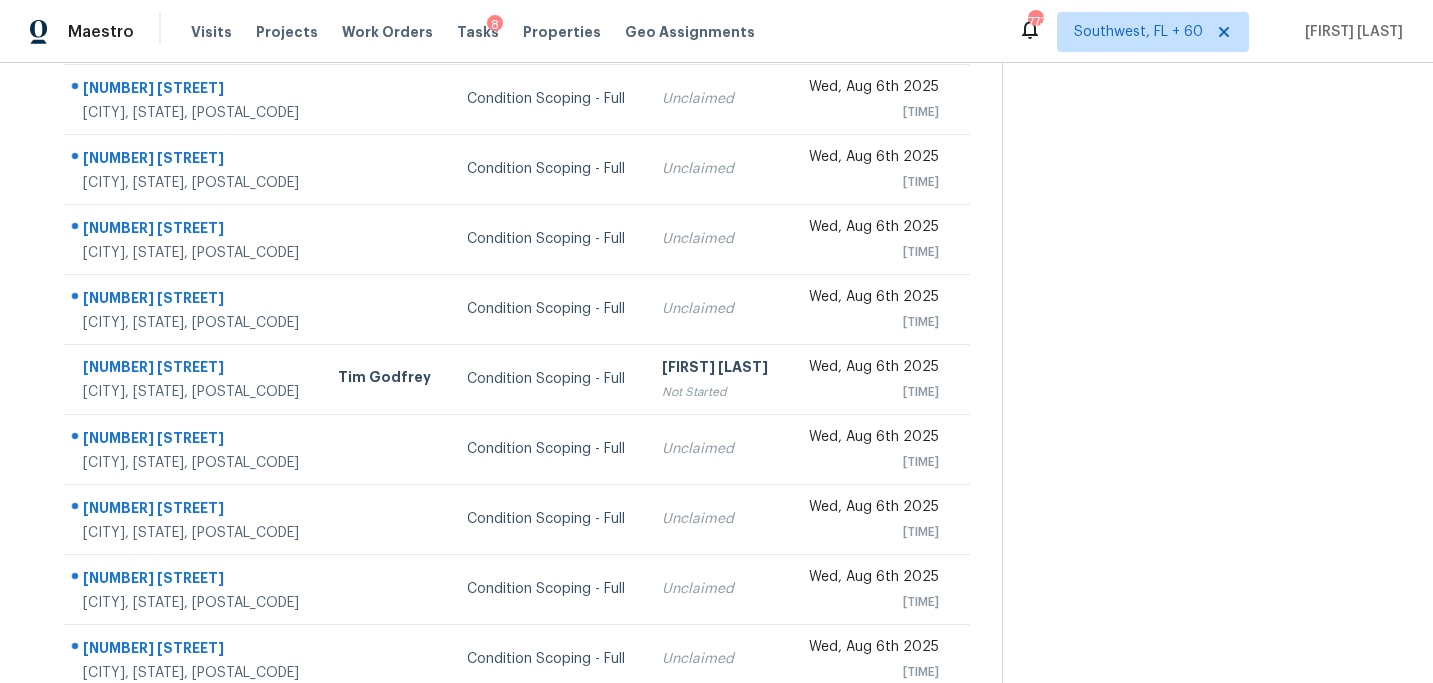 scroll, scrollTop: 358, scrollLeft: 0, axis: vertical 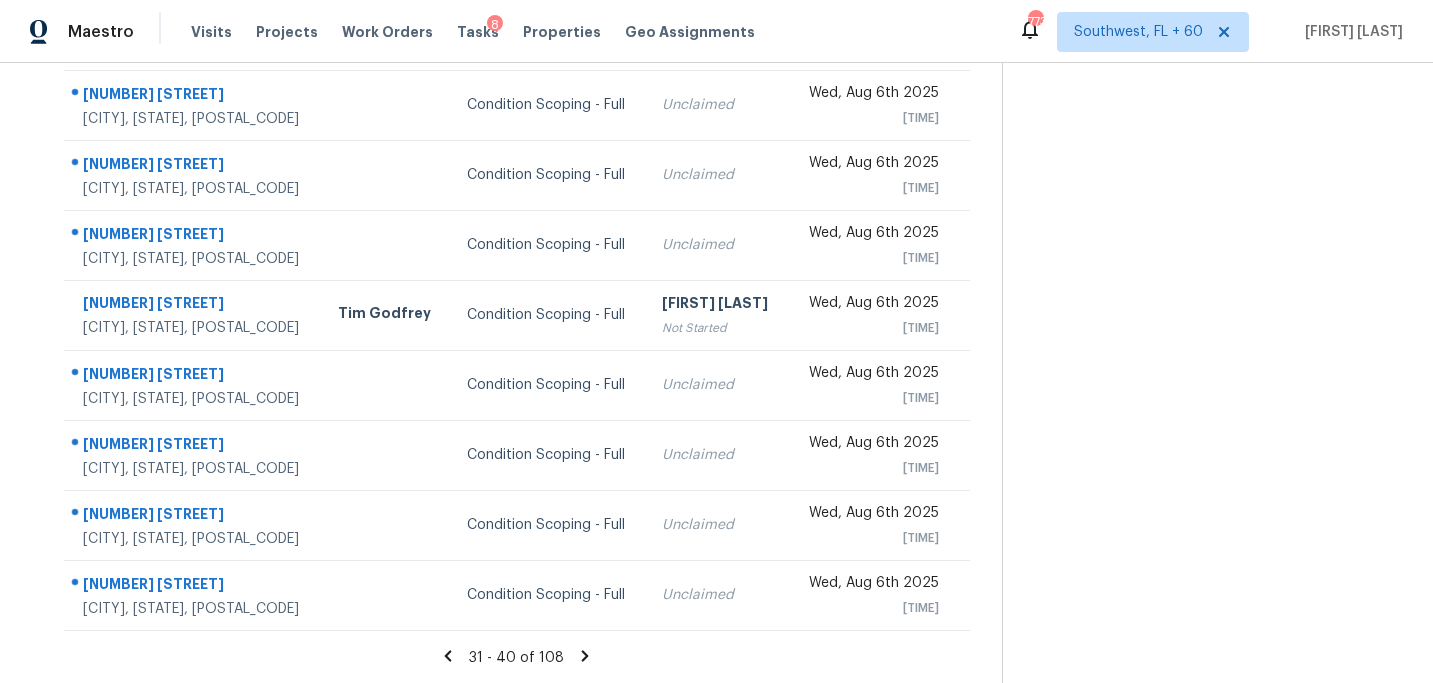 click 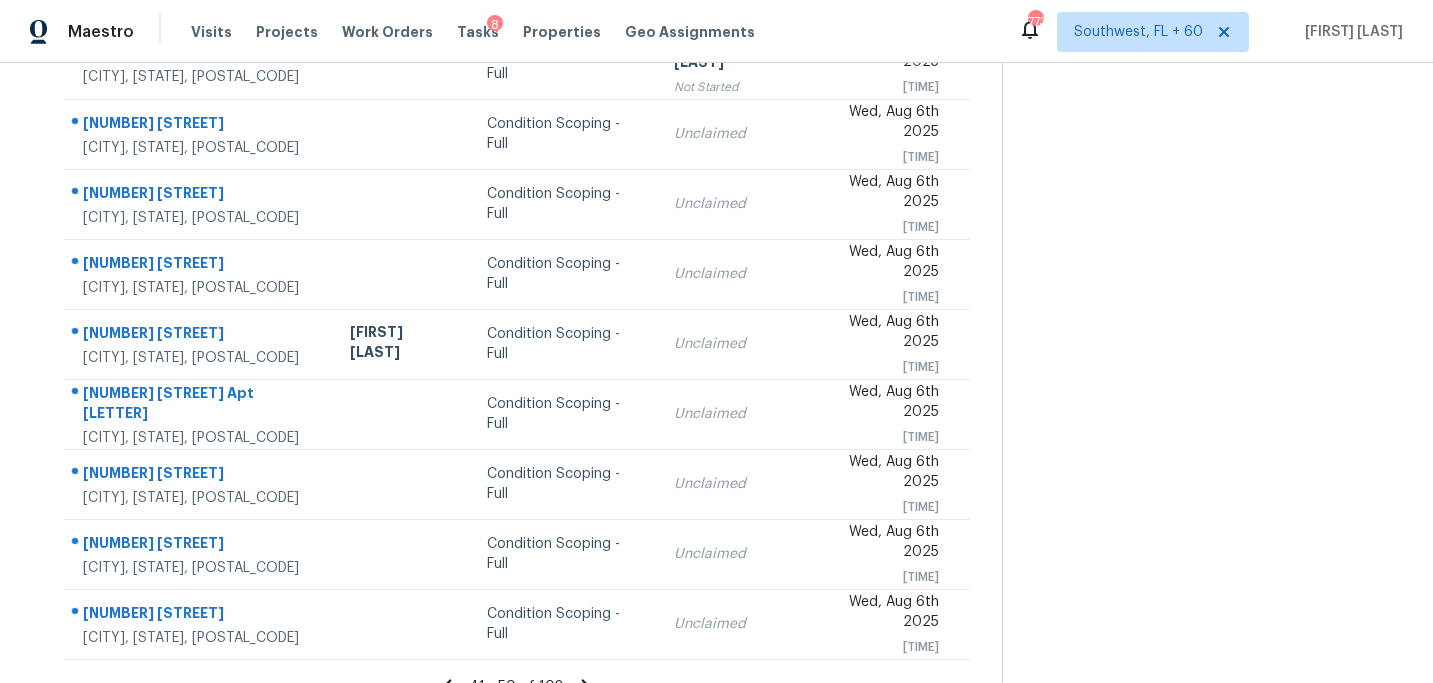 scroll, scrollTop: 358, scrollLeft: 0, axis: vertical 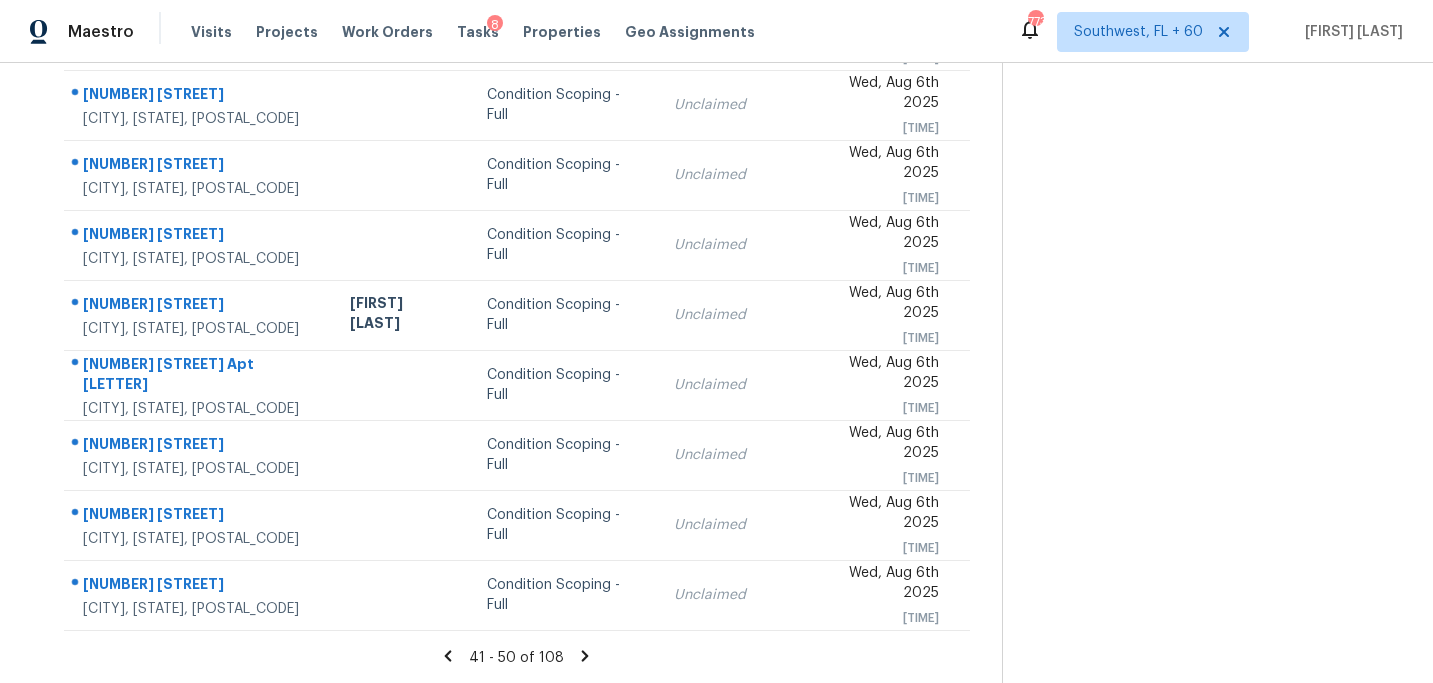 click 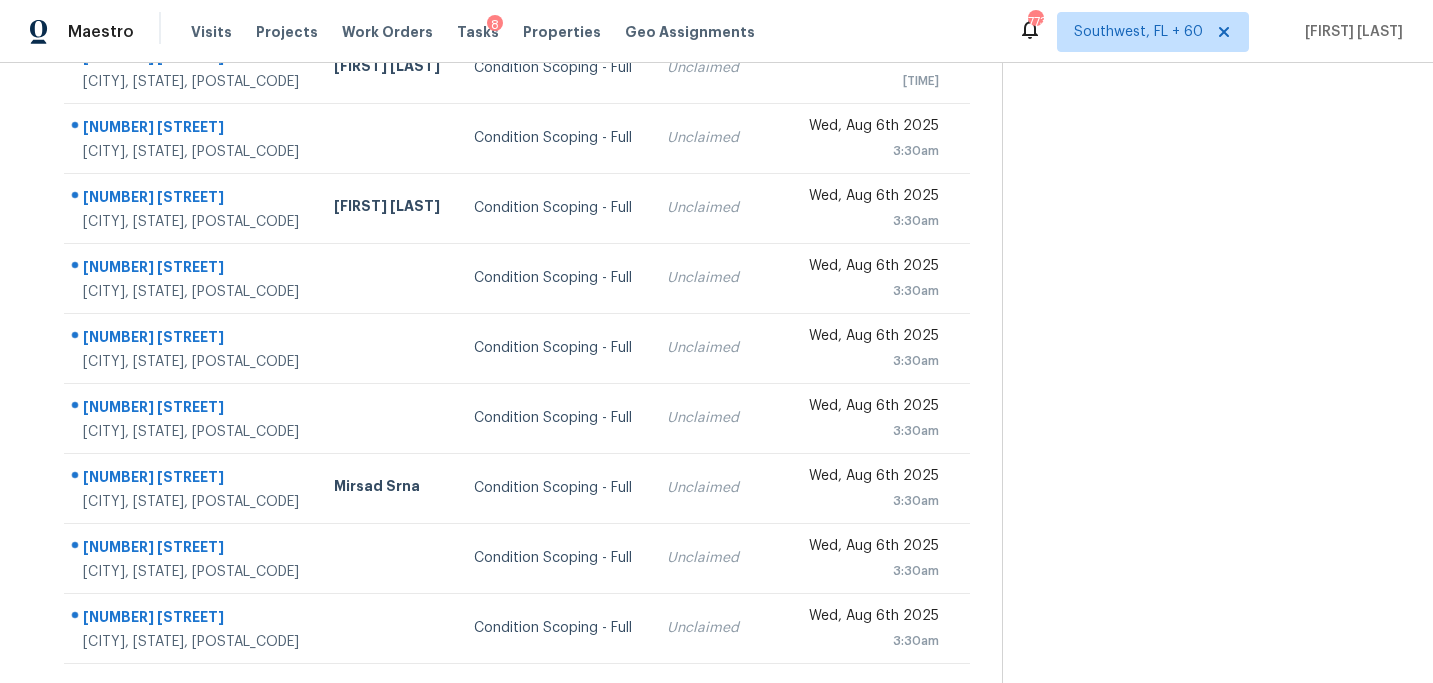 scroll, scrollTop: 358, scrollLeft: 0, axis: vertical 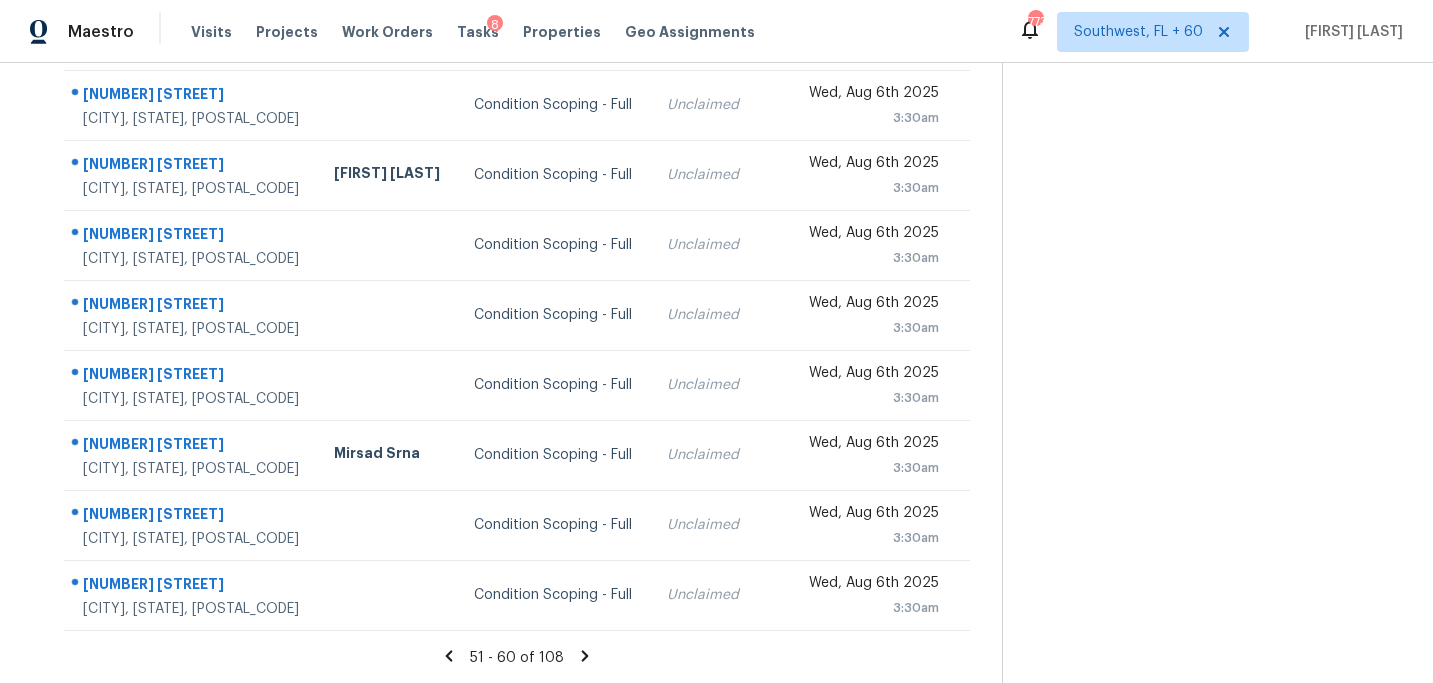 click 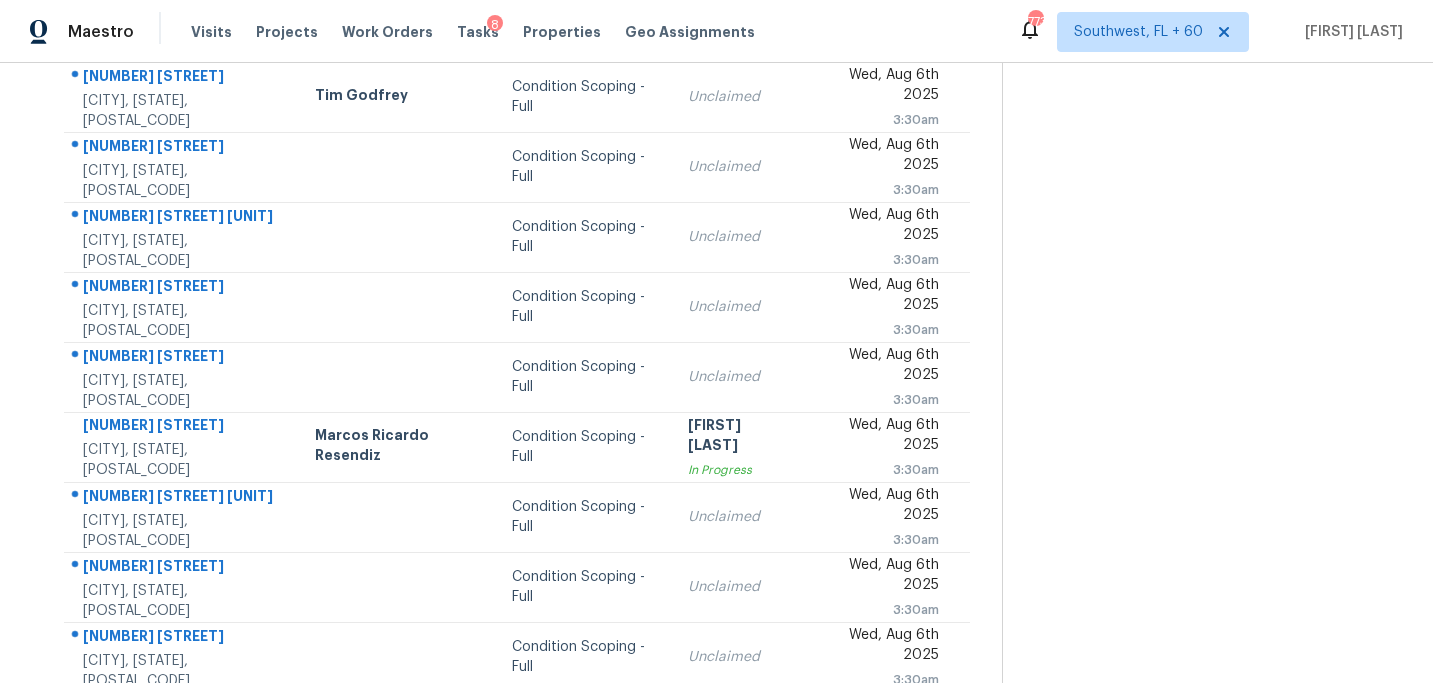 scroll, scrollTop: 358, scrollLeft: 0, axis: vertical 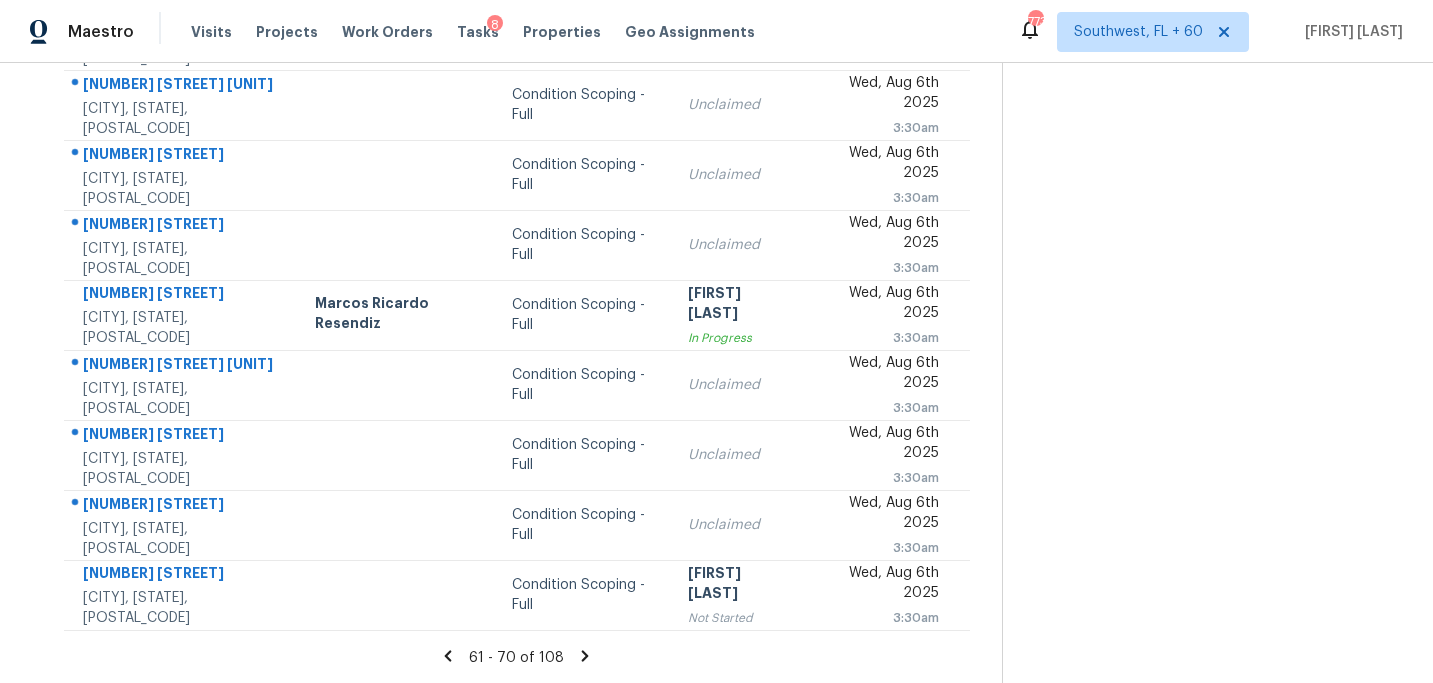 click 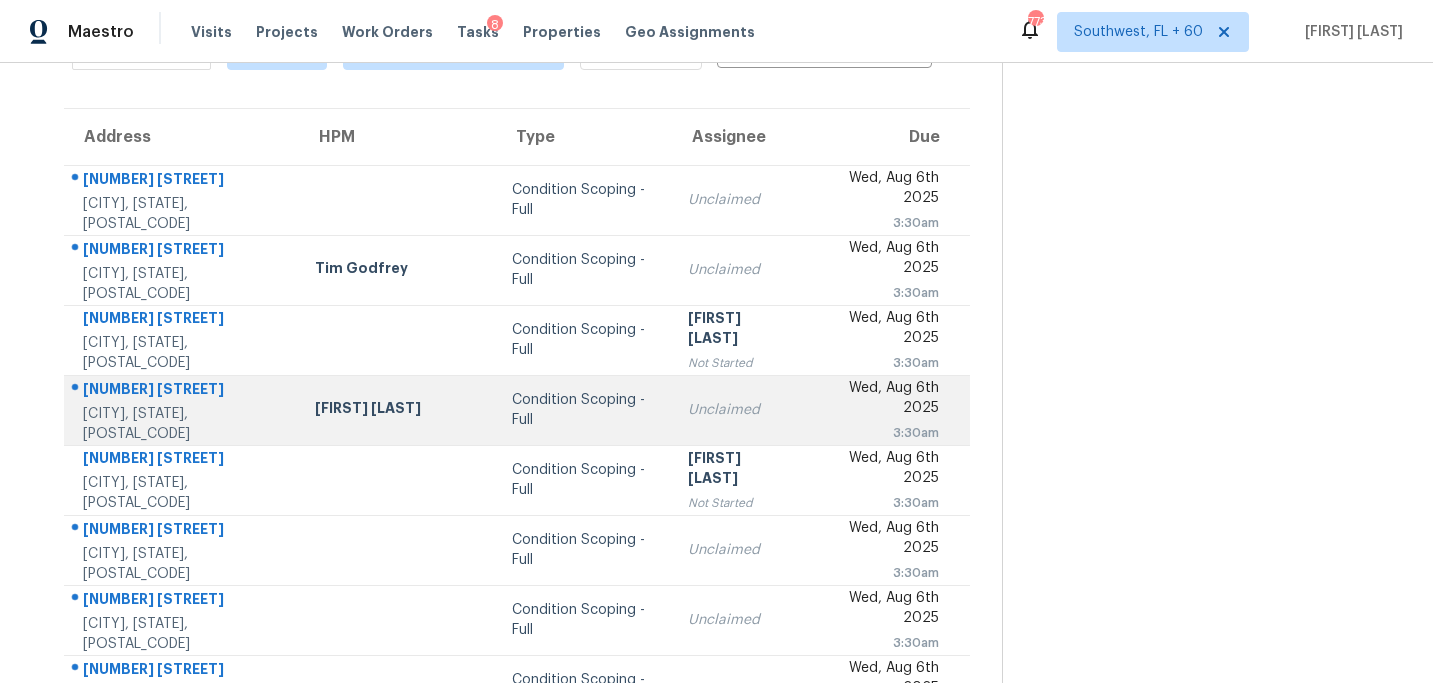 scroll, scrollTop: 0, scrollLeft: 0, axis: both 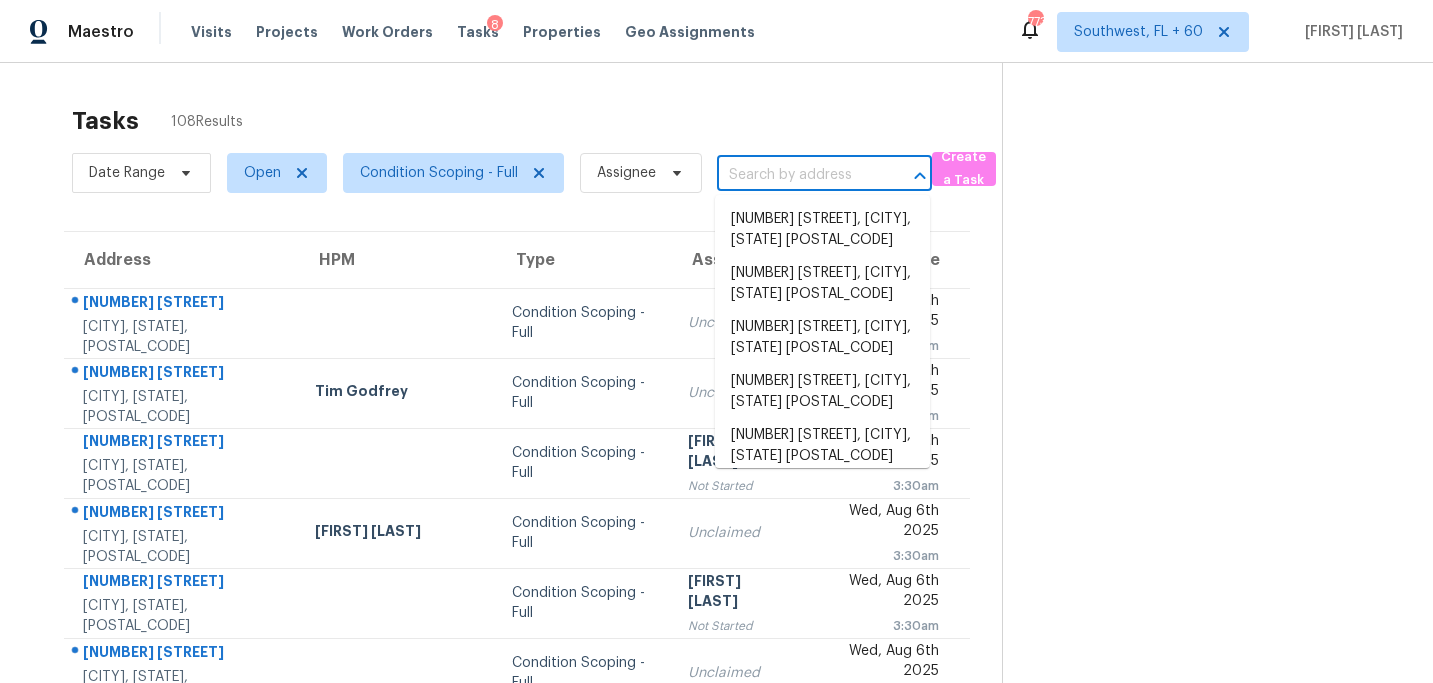 click at bounding box center [796, 175] 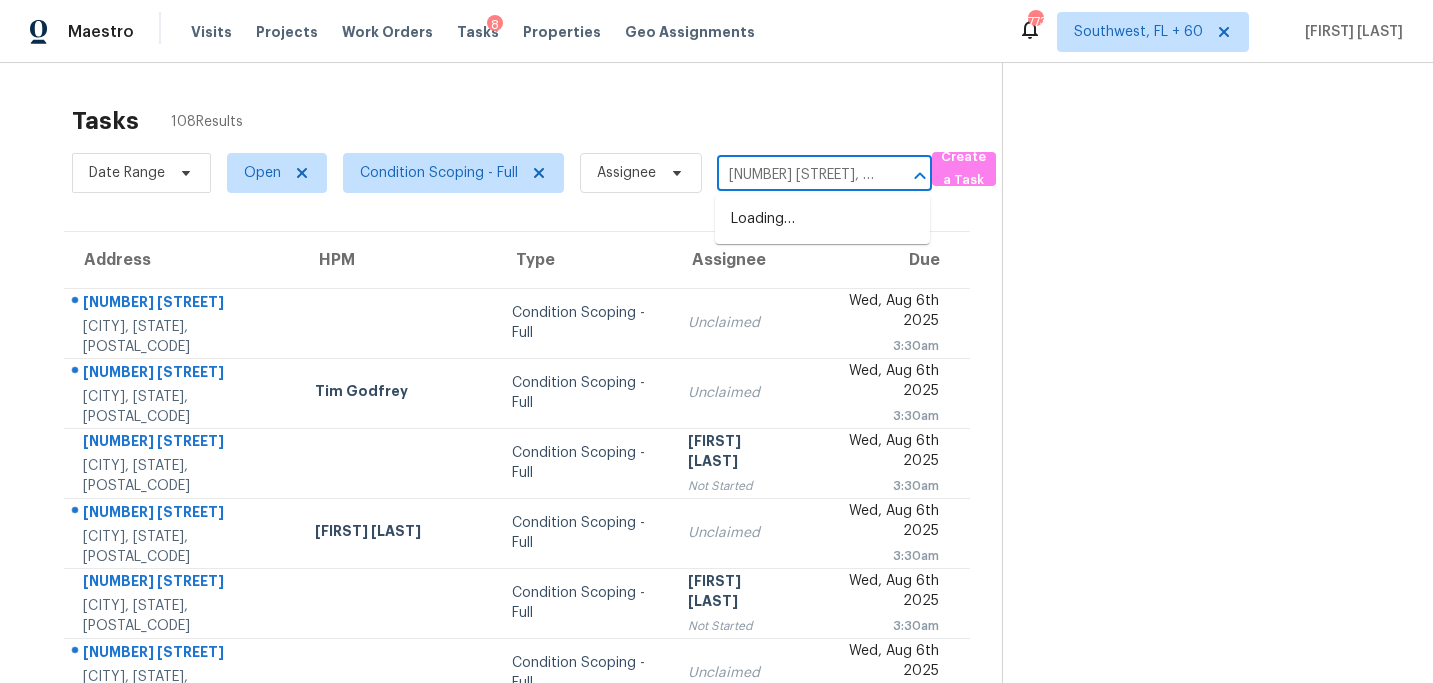 scroll, scrollTop: 0, scrollLeft: 90, axis: horizontal 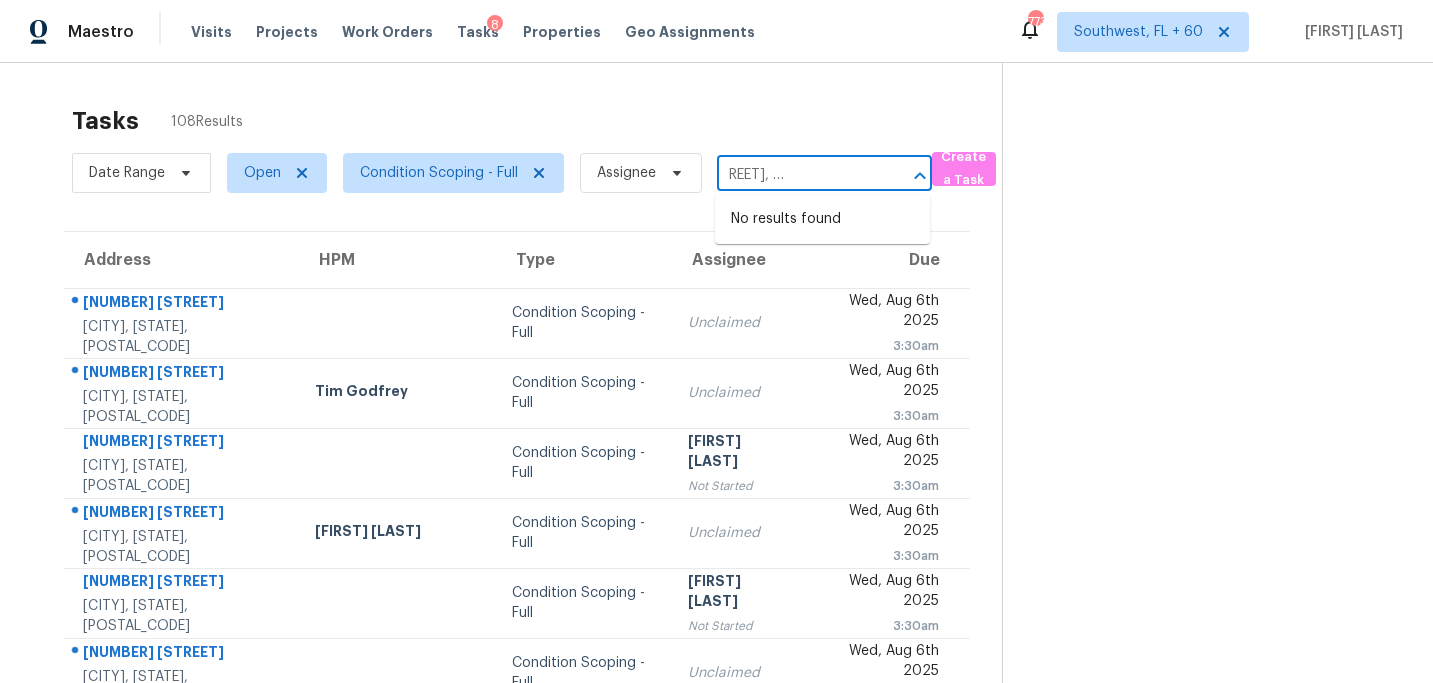 type on "[NUMBER] [STREET], [CITY], [STATE], [POSTAL_CODE]" 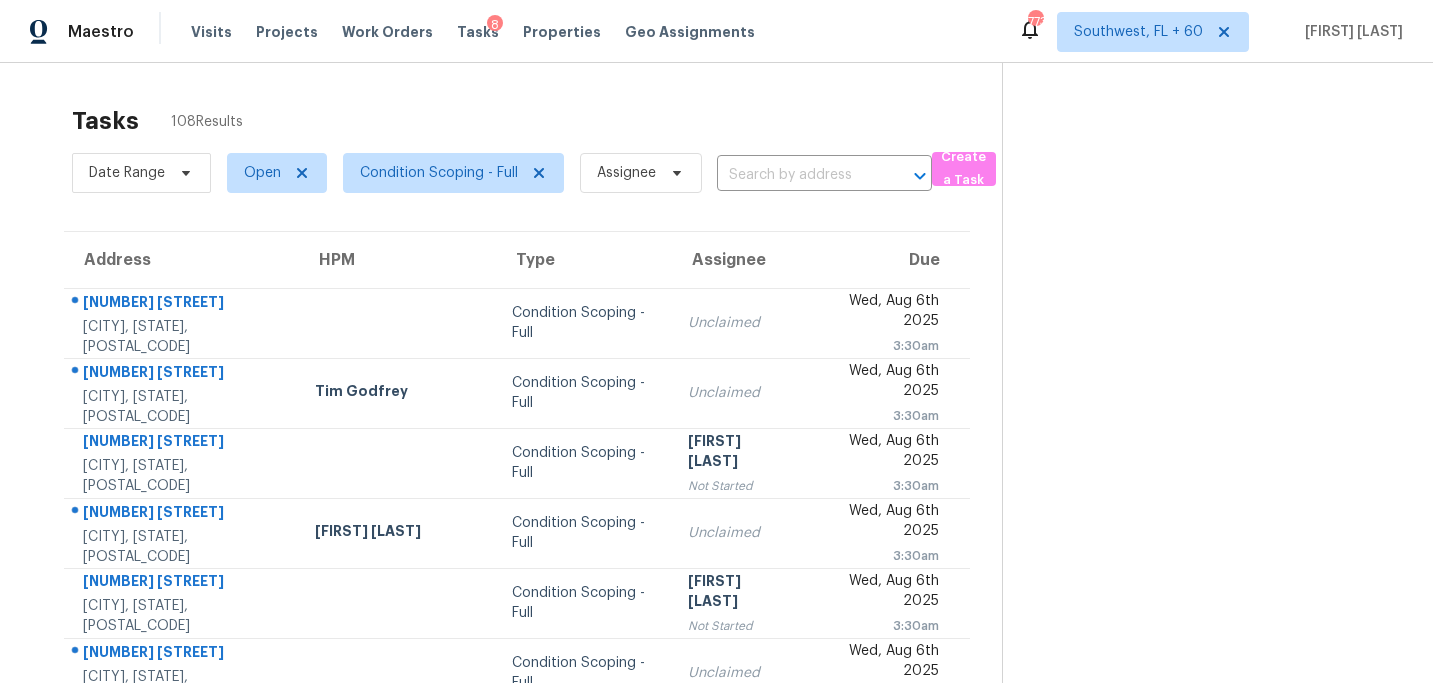 click on "Tasks 108  Results" at bounding box center [537, 121] 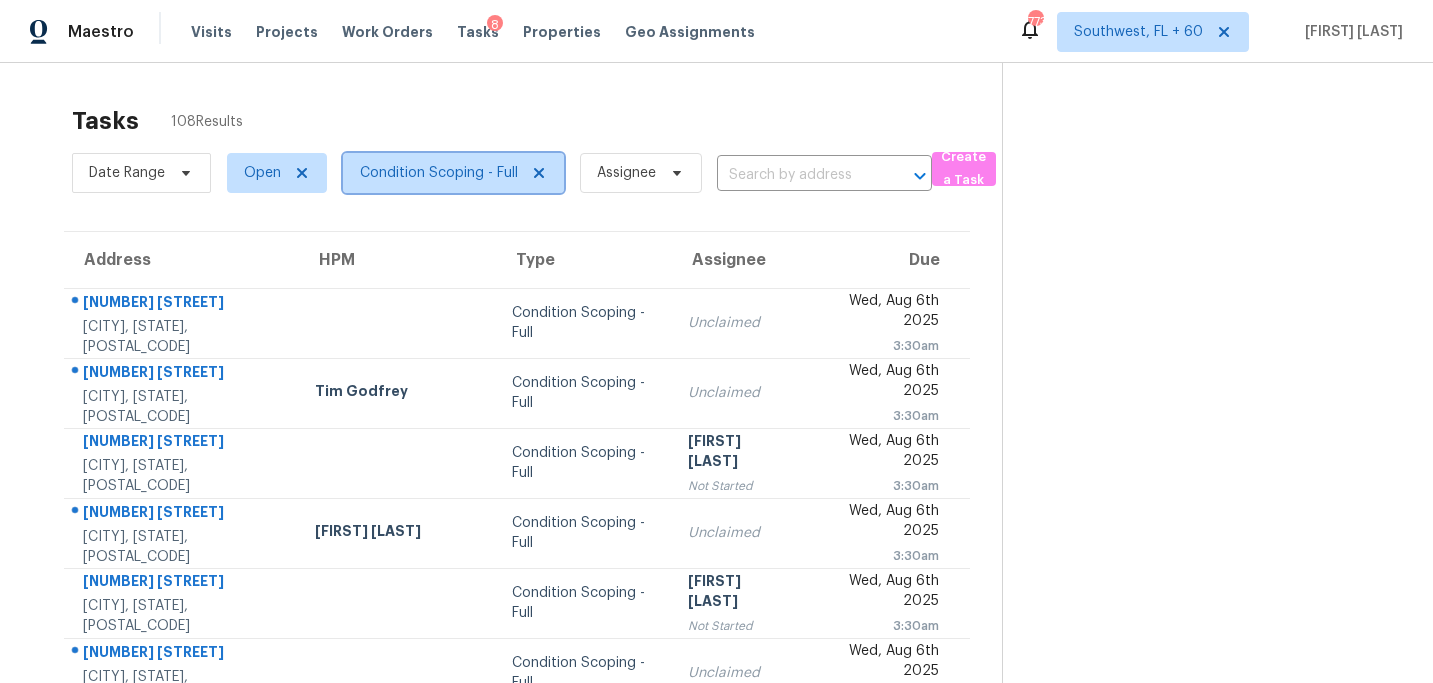 click on "Condition Scoping - Full" at bounding box center (439, 173) 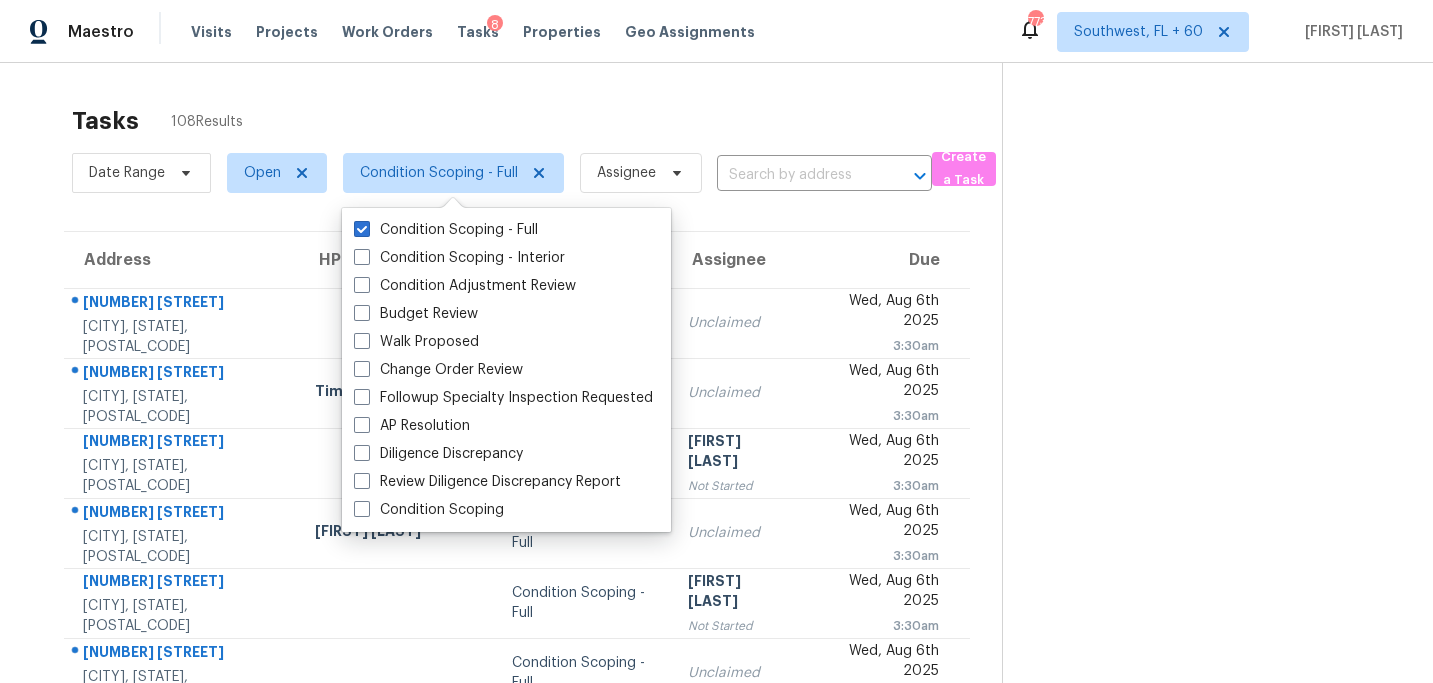 click on "Condition Scoping - Full" at bounding box center (446, 230) 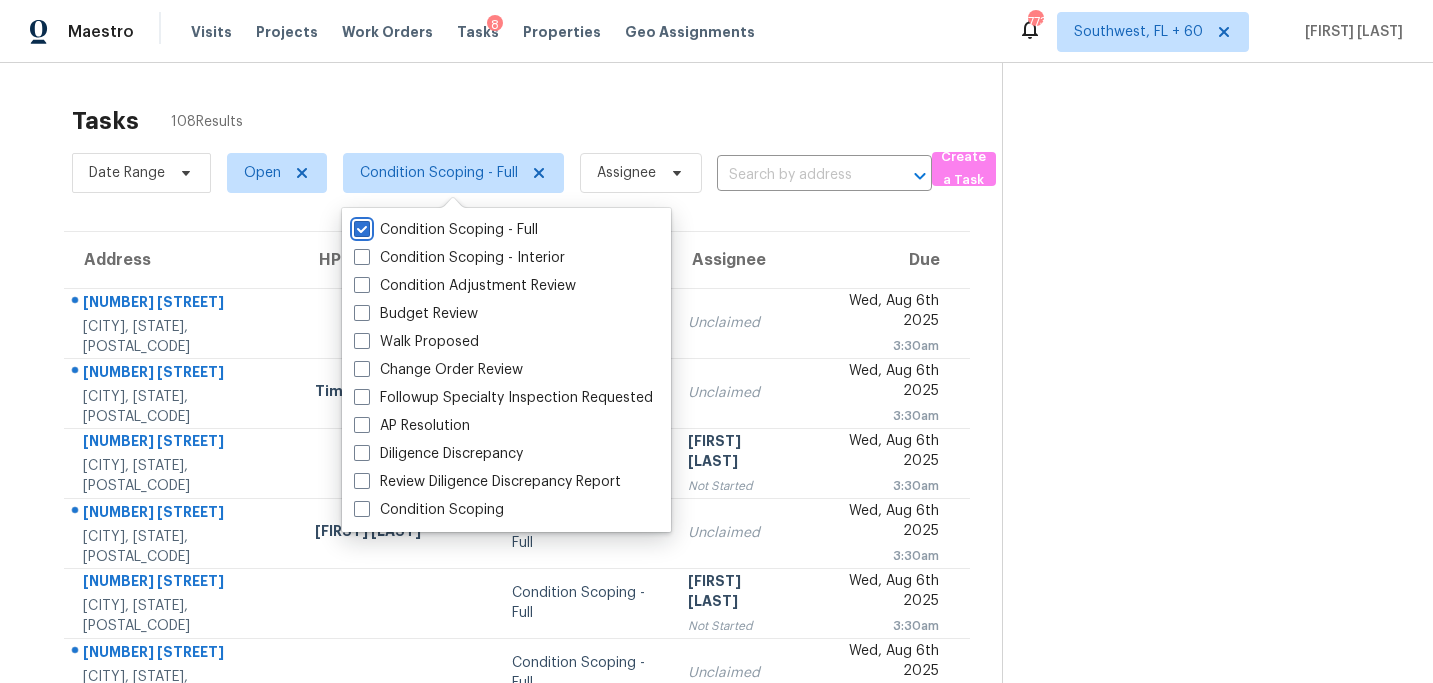 click on "Condition Scoping - Full" at bounding box center (360, 226) 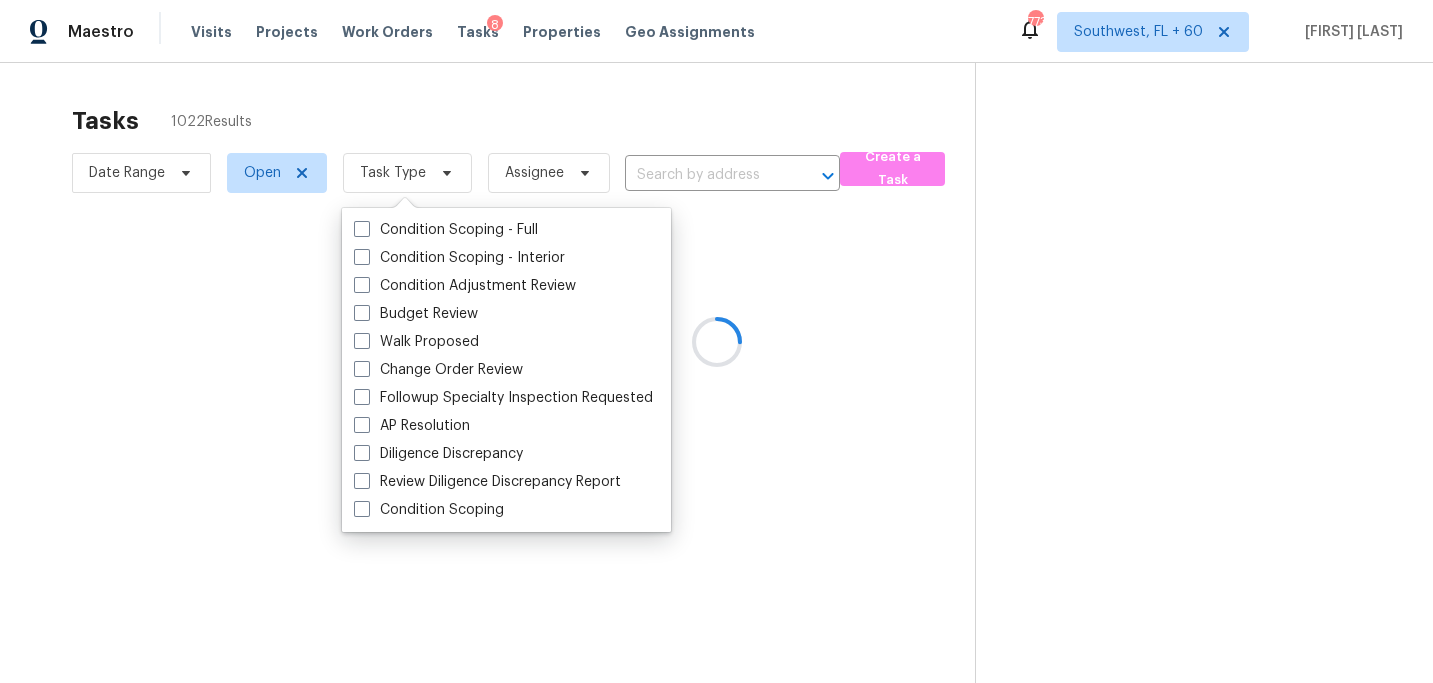 click on "Condition Scoping - Full" at bounding box center (446, 230) 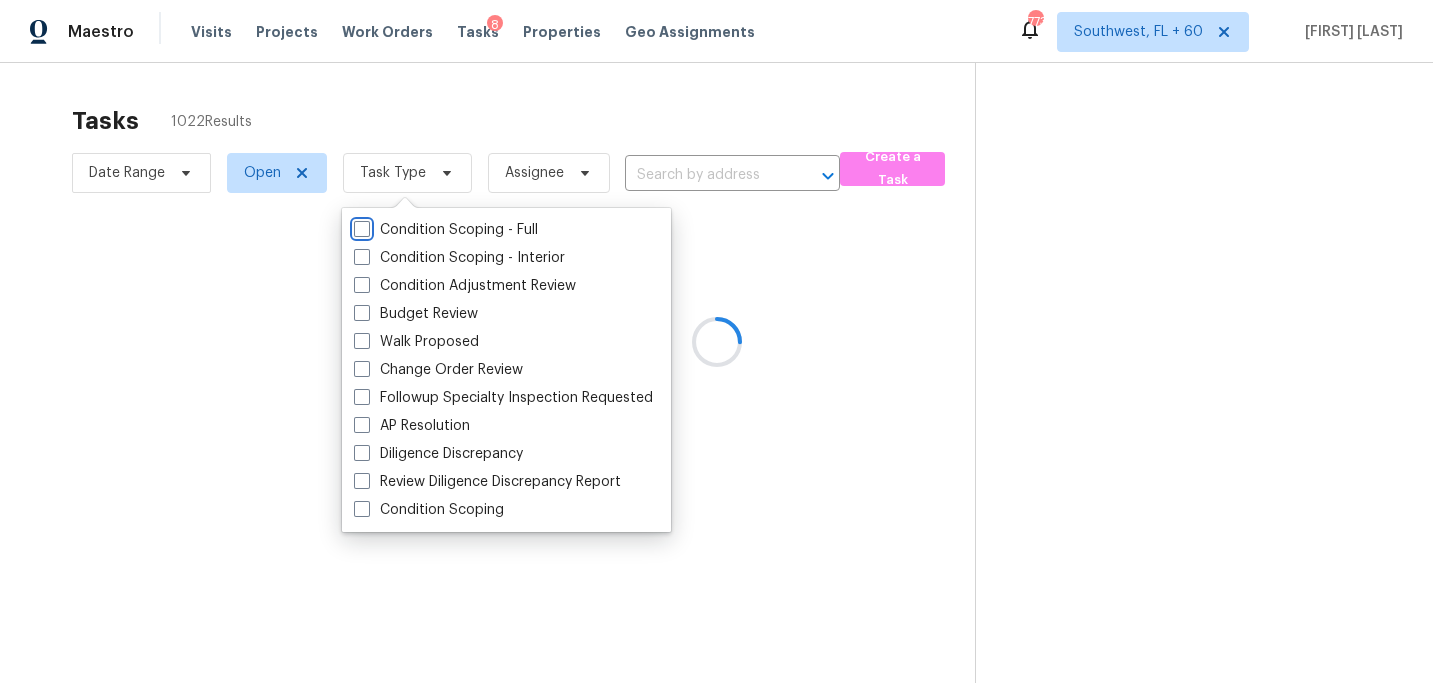 click on "Condition Scoping - Full" at bounding box center (360, 226) 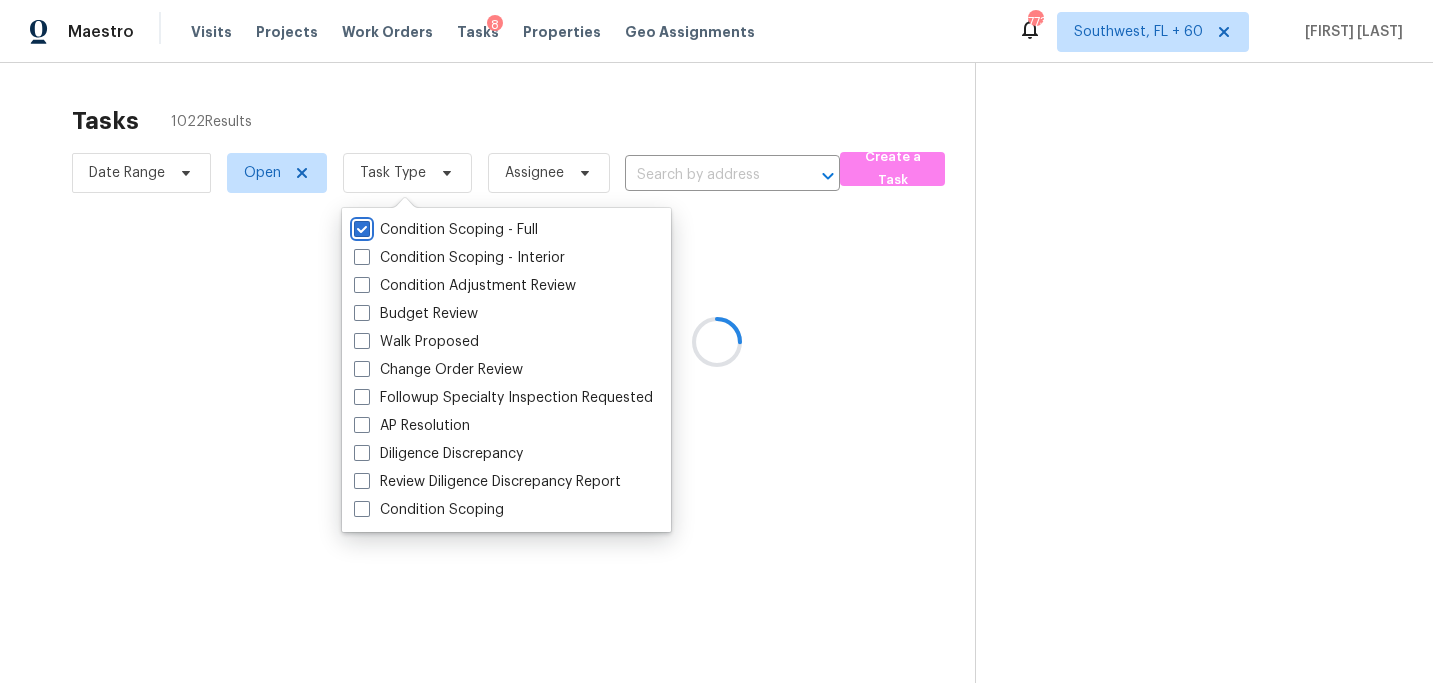 checkbox on "true" 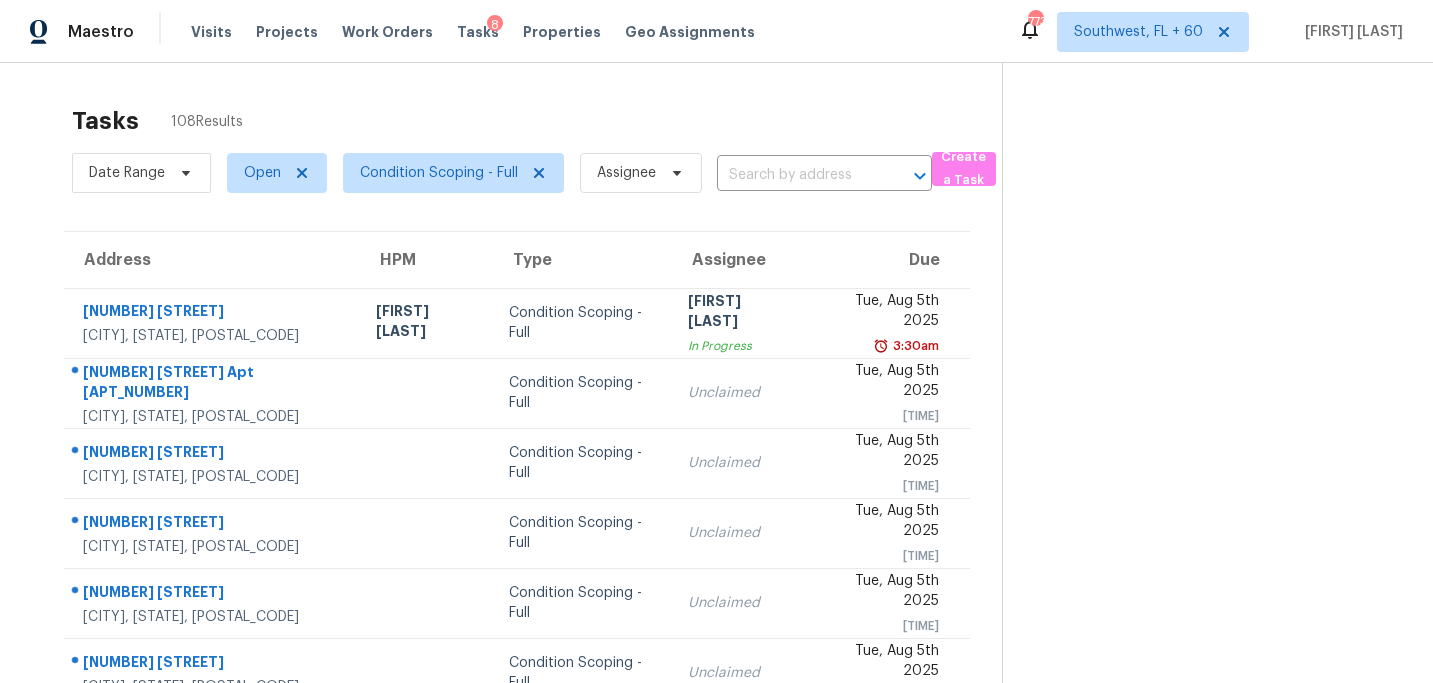click at bounding box center (1201, 552) 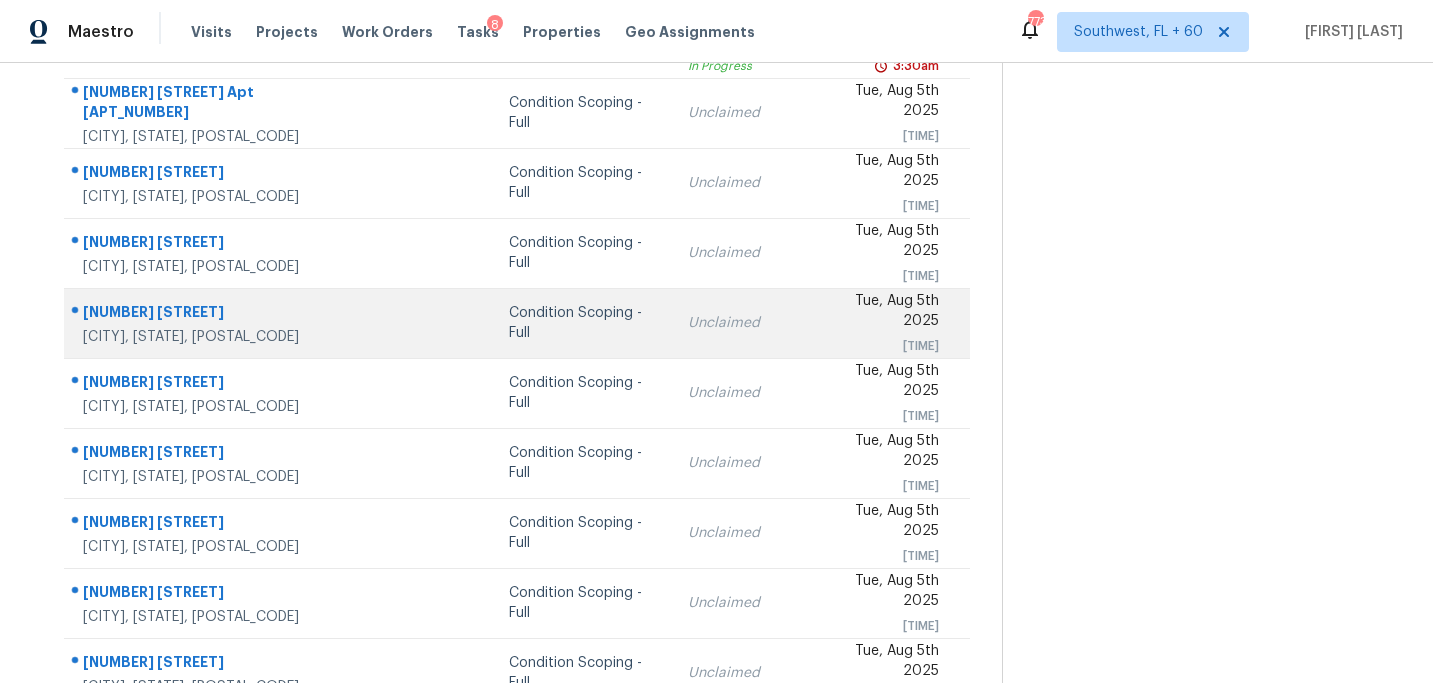 scroll, scrollTop: 358, scrollLeft: 0, axis: vertical 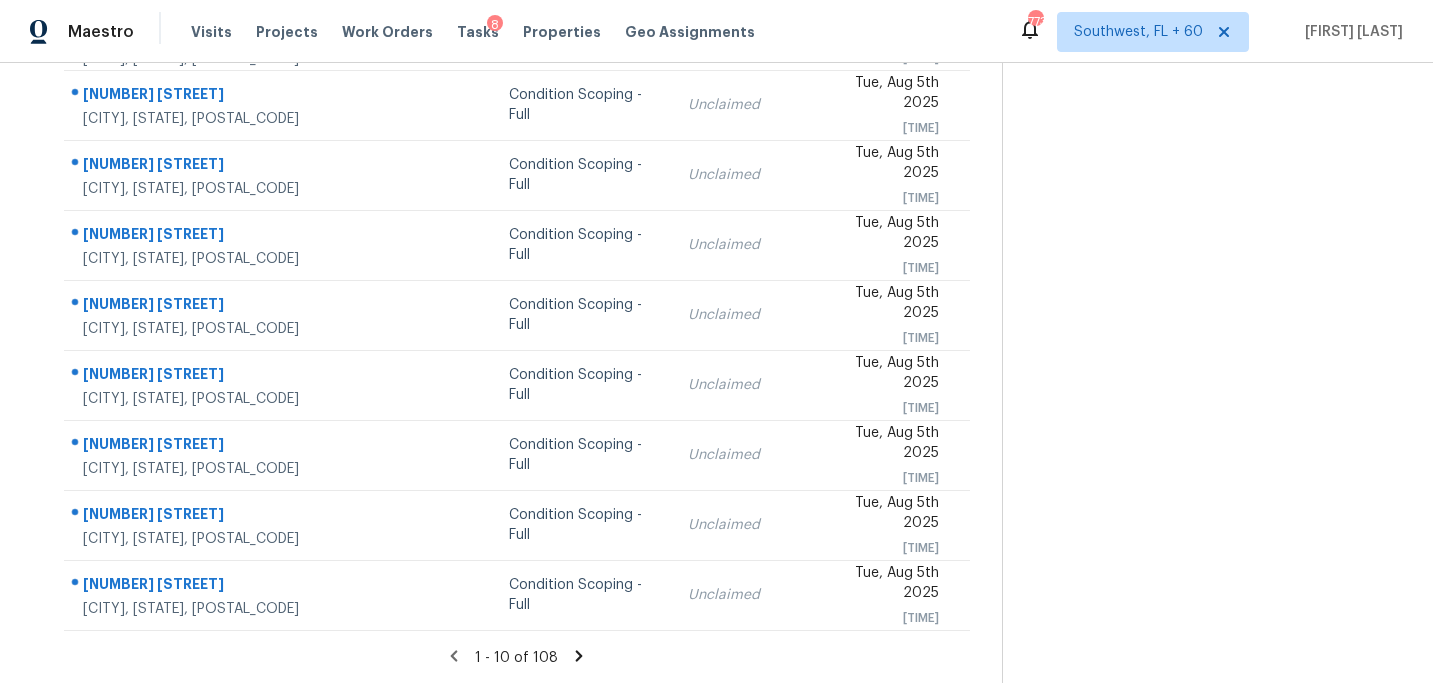 click 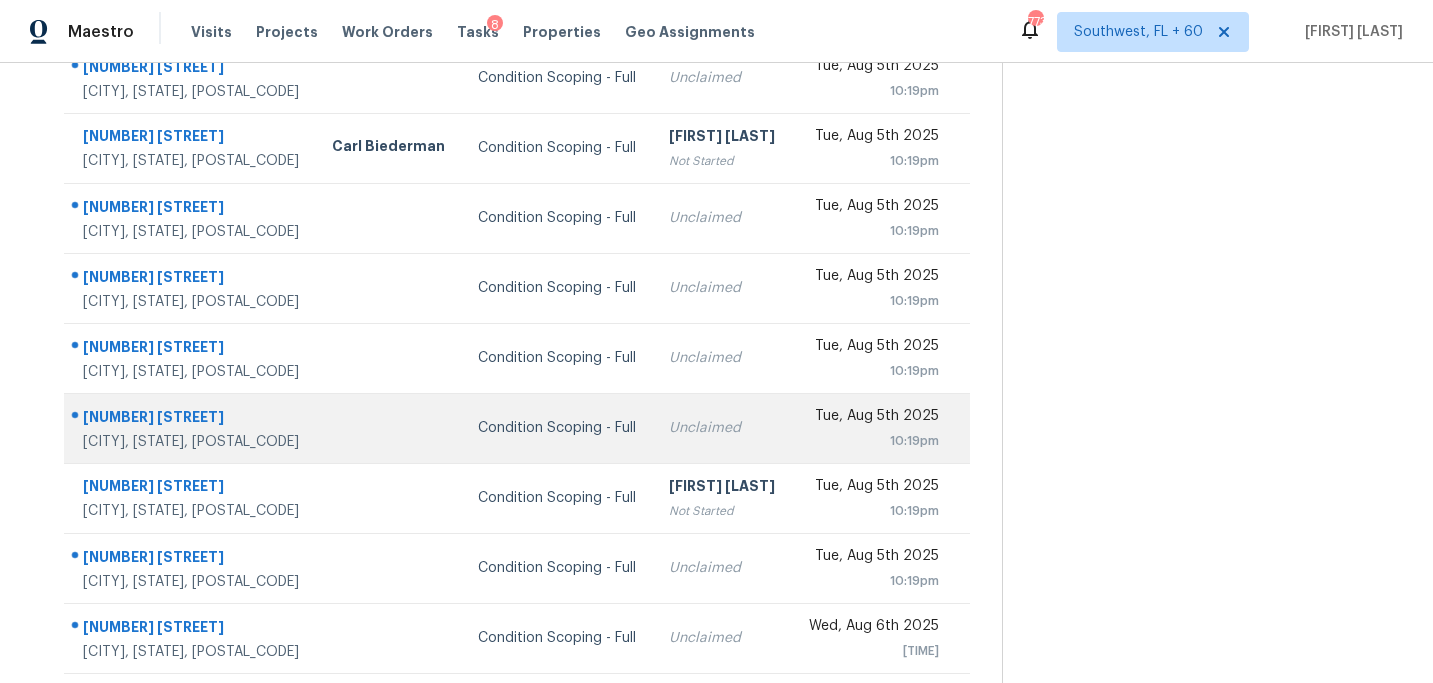 scroll, scrollTop: 358, scrollLeft: 0, axis: vertical 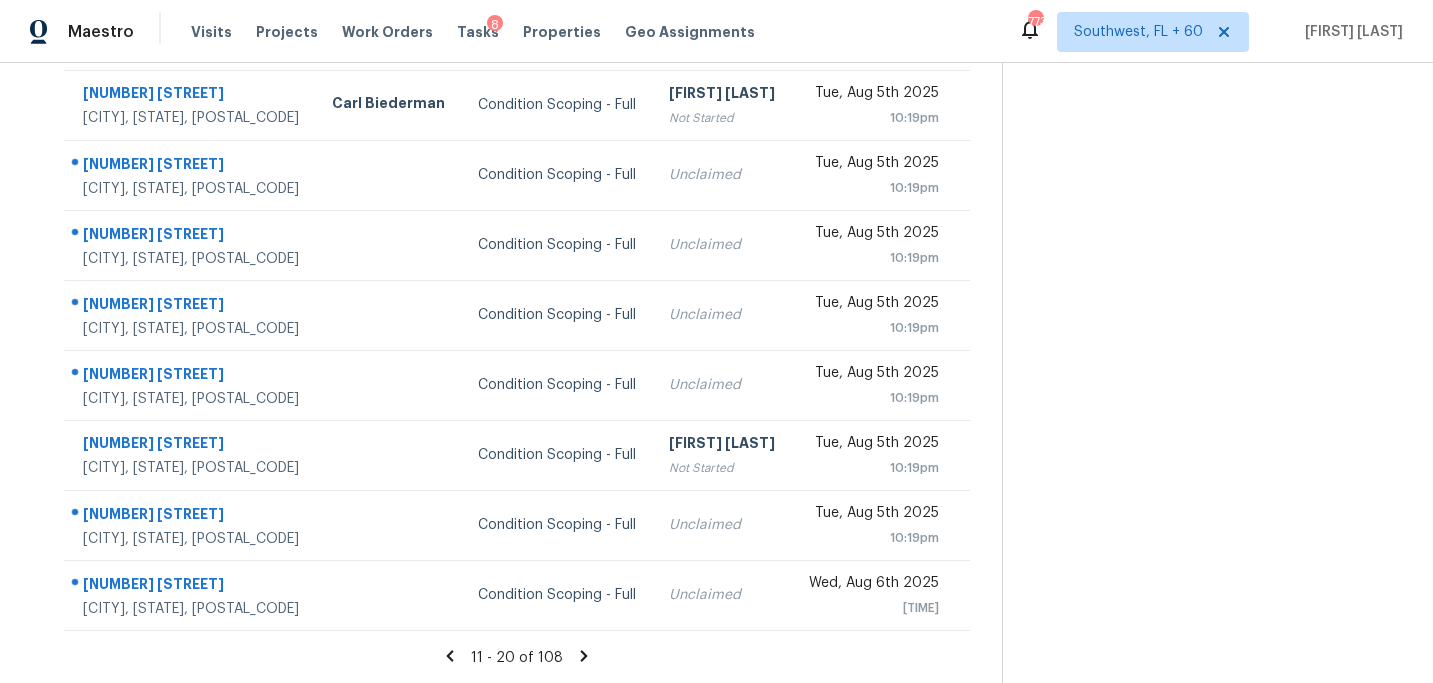 click 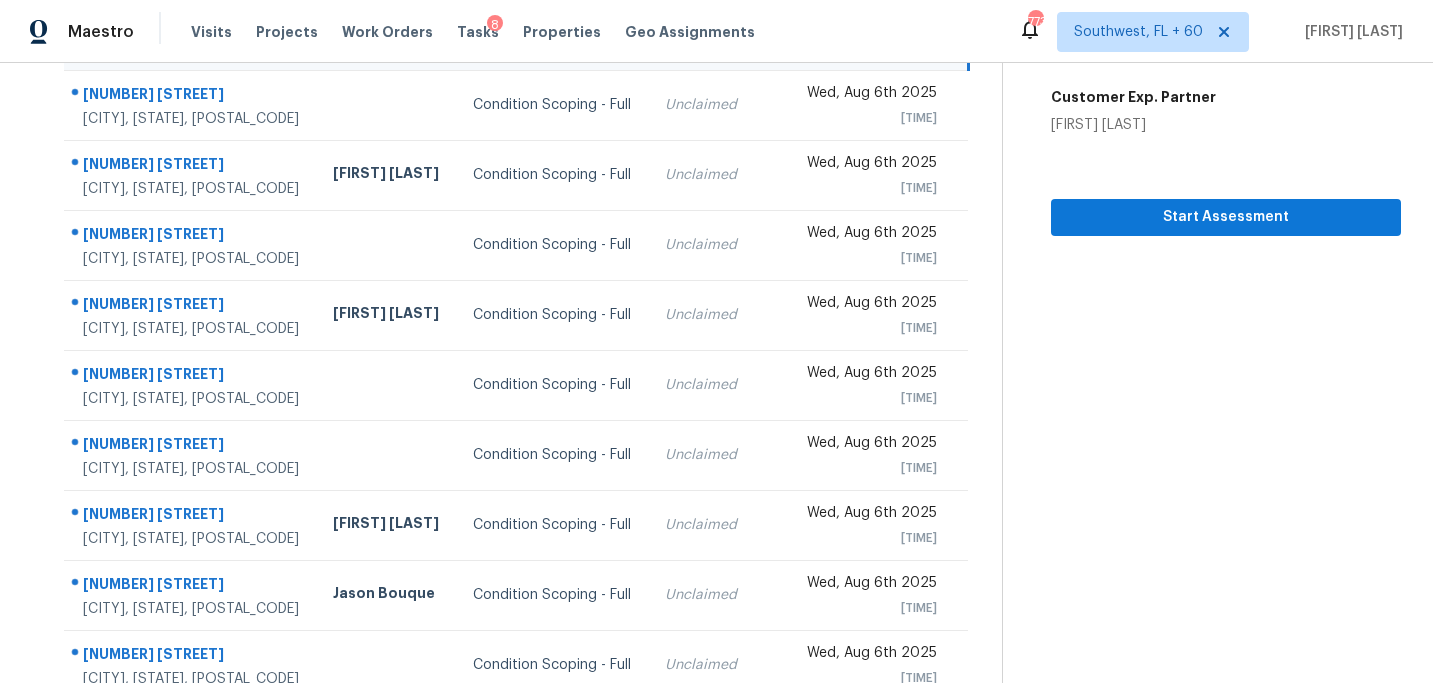 scroll, scrollTop: 358, scrollLeft: 0, axis: vertical 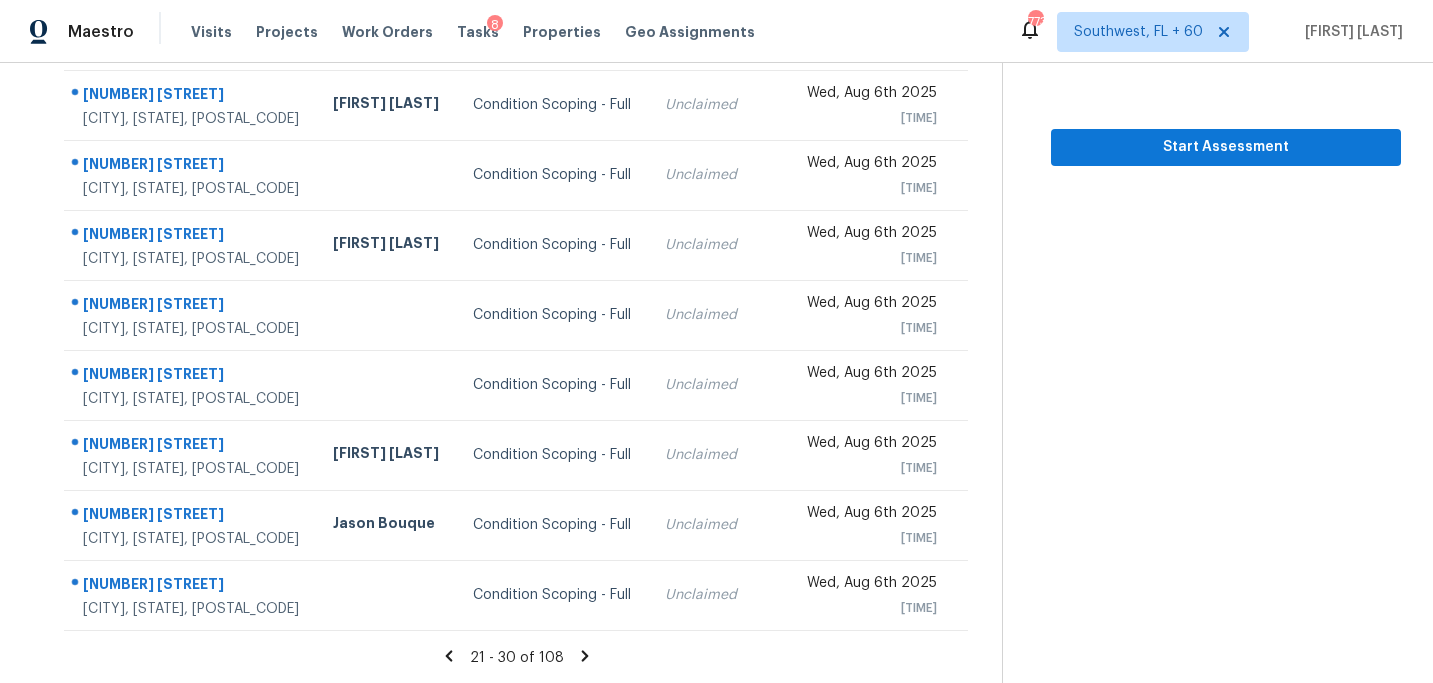 click 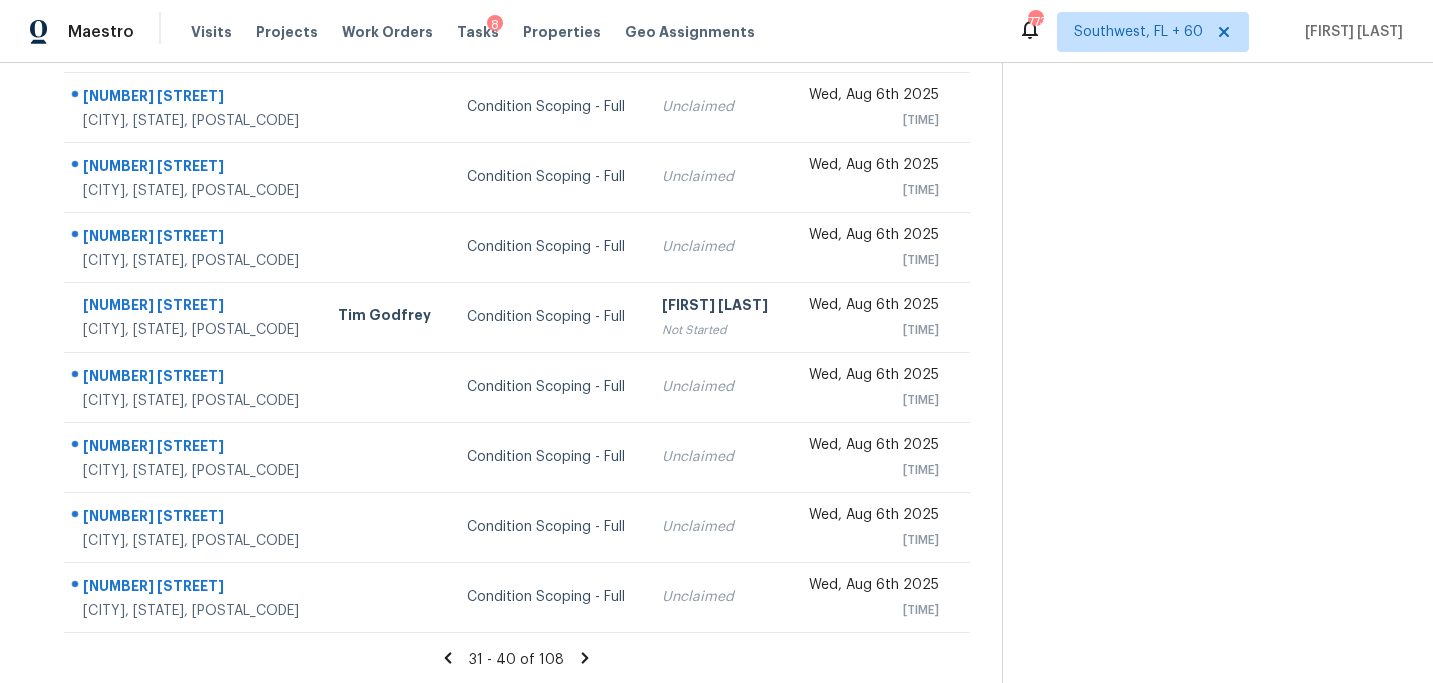 scroll, scrollTop: 358, scrollLeft: 0, axis: vertical 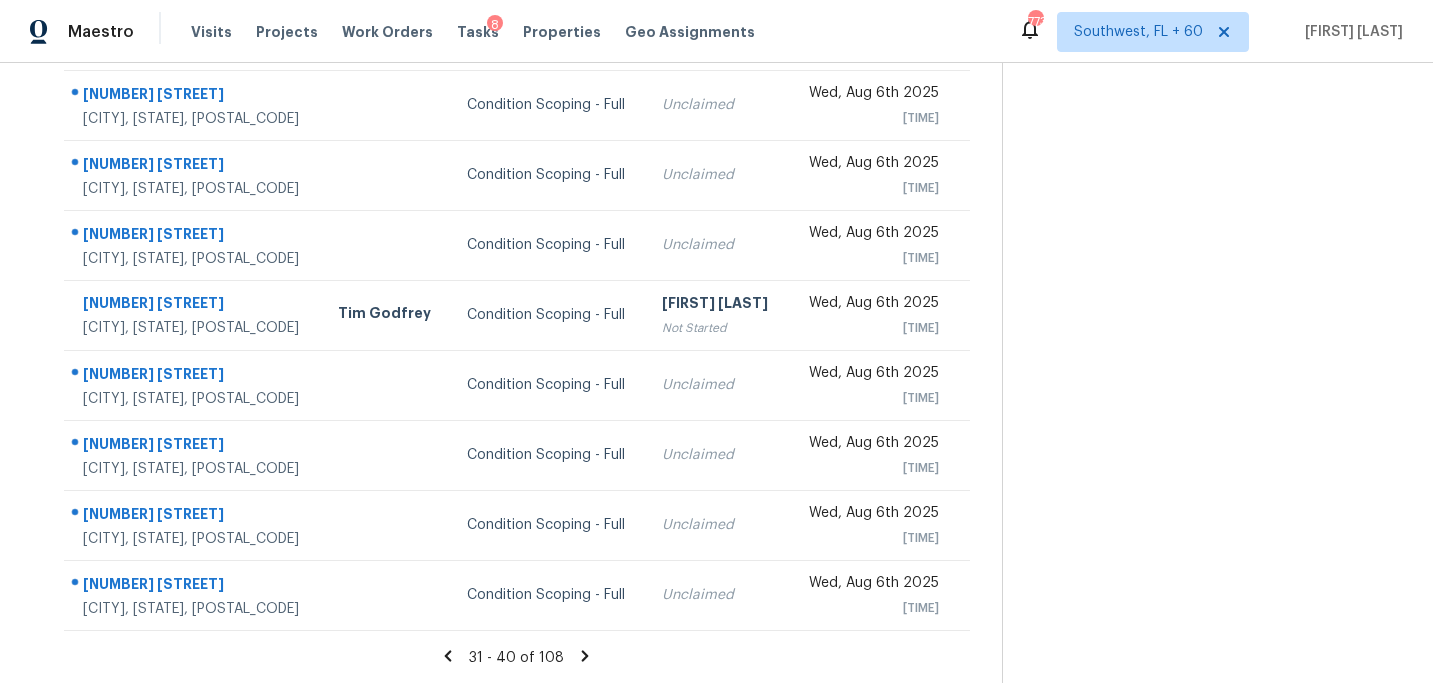 click 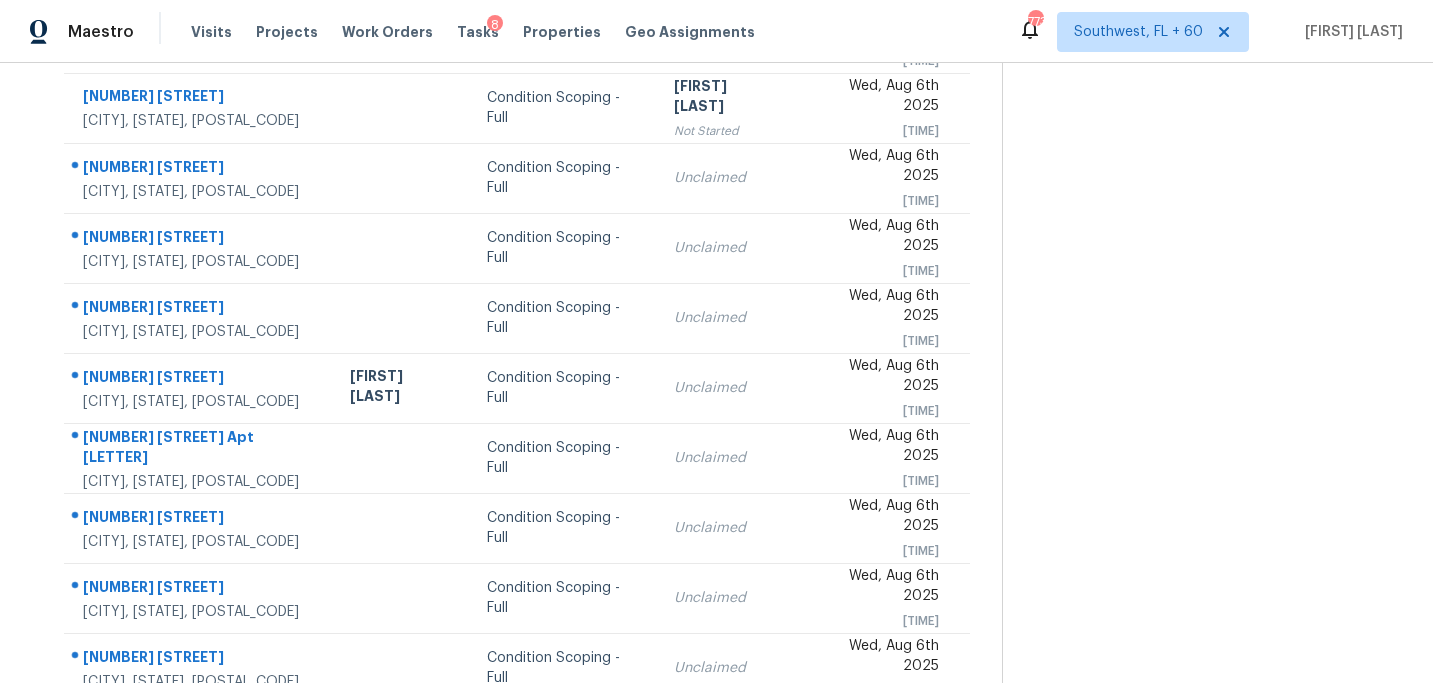 scroll, scrollTop: 358, scrollLeft: 0, axis: vertical 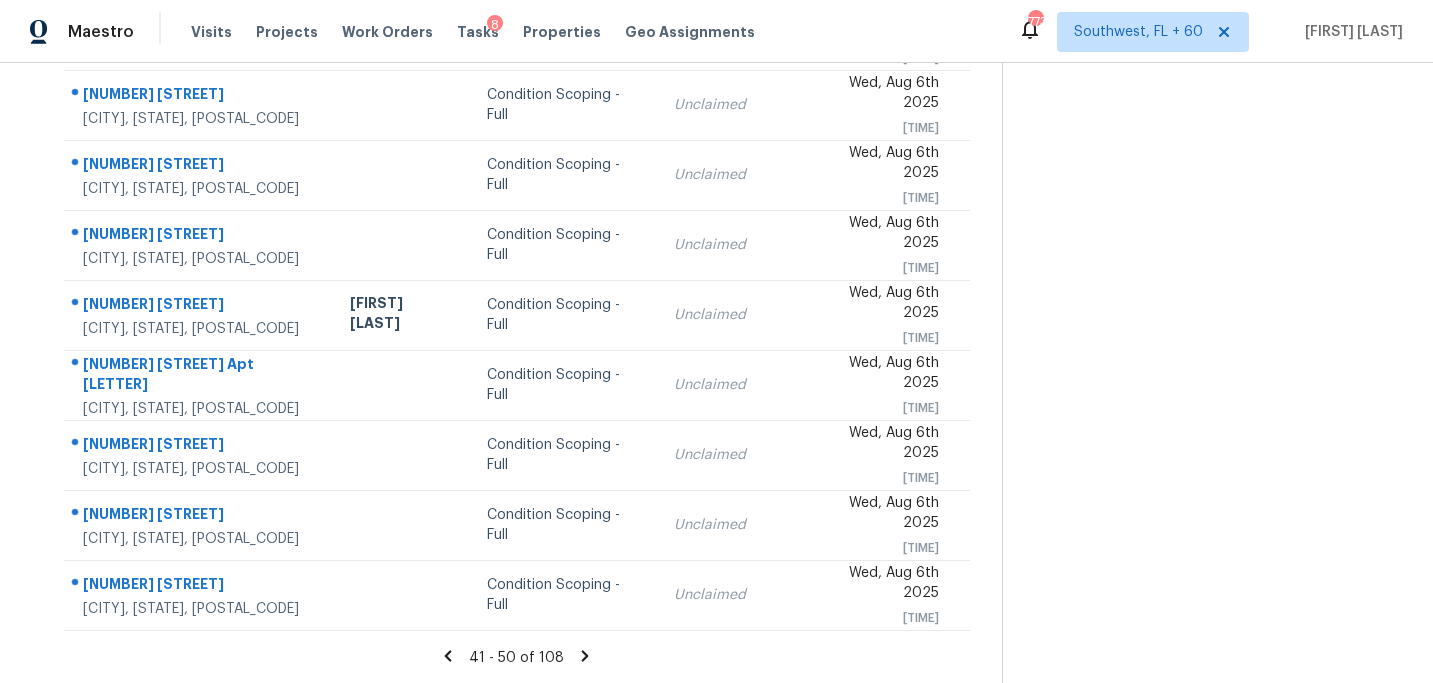 click 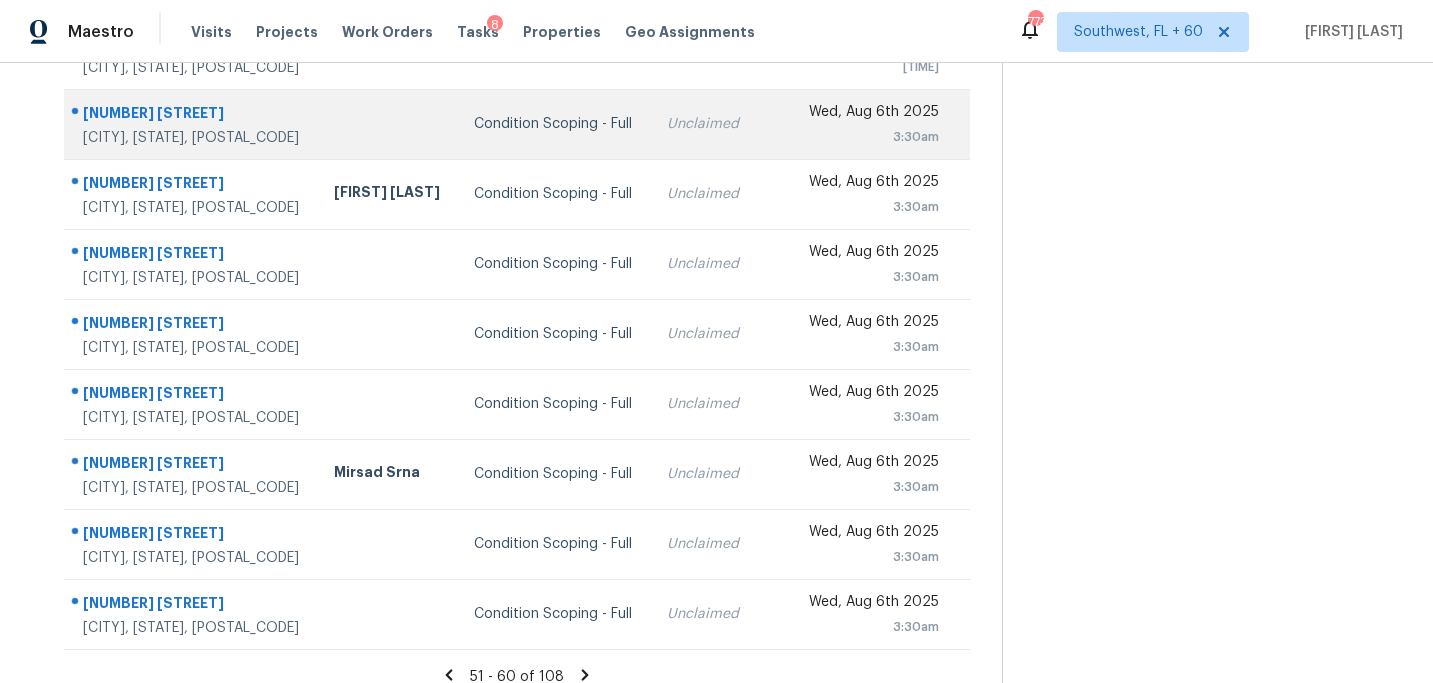 scroll, scrollTop: 358, scrollLeft: 0, axis: vertical 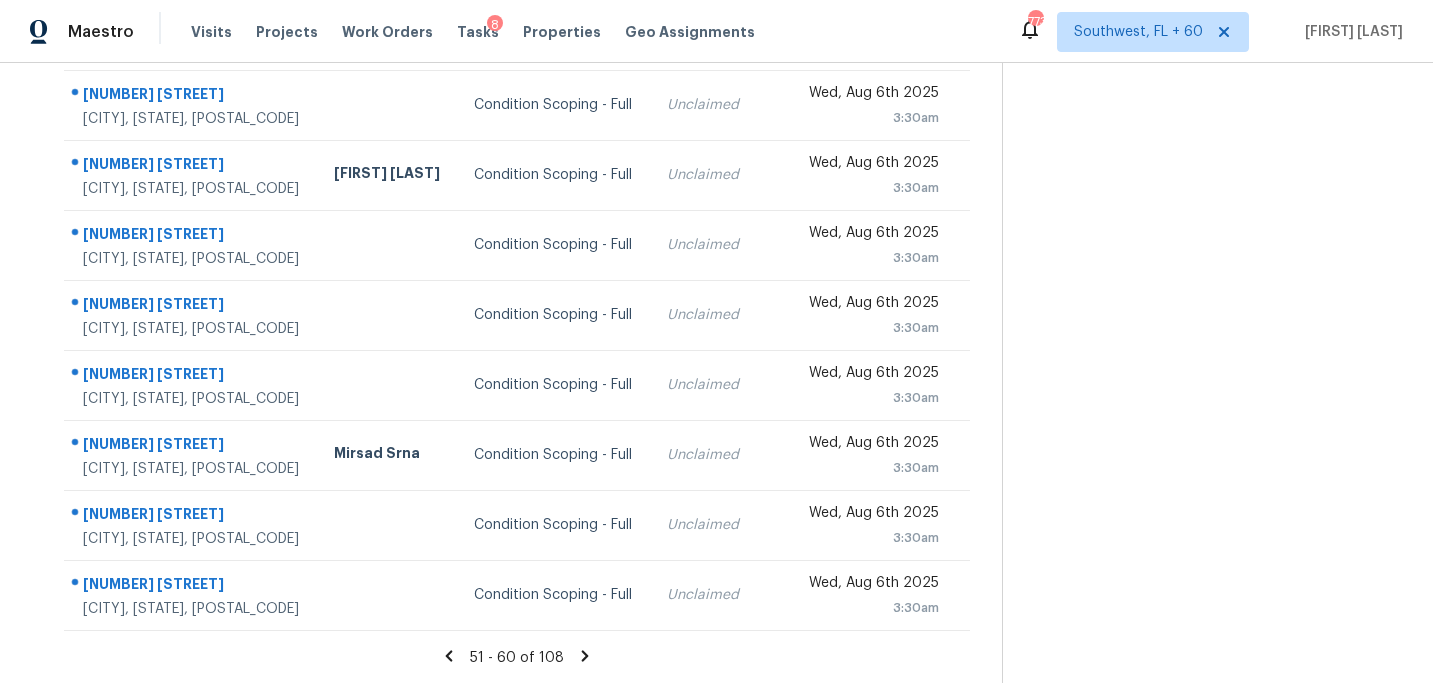 click 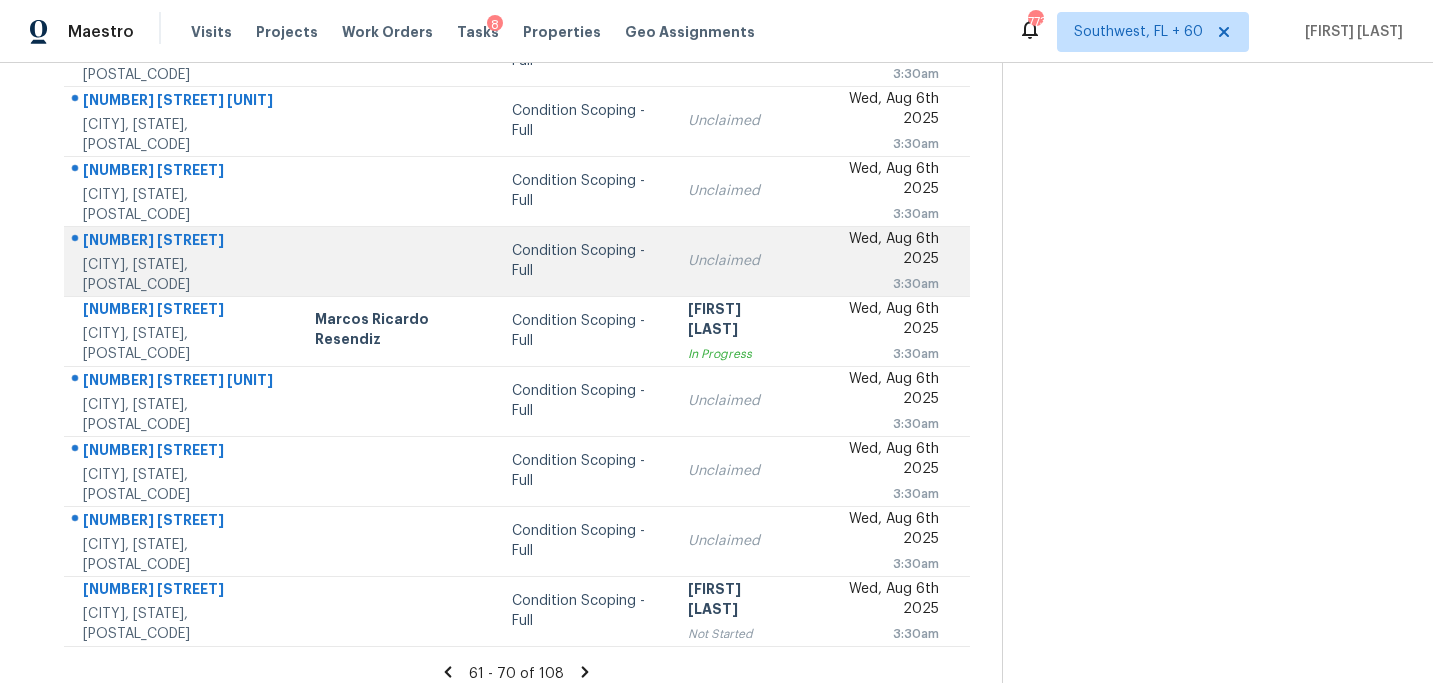 scroll, scrollTop: 358, scrollLeft: 0, axis: vertical 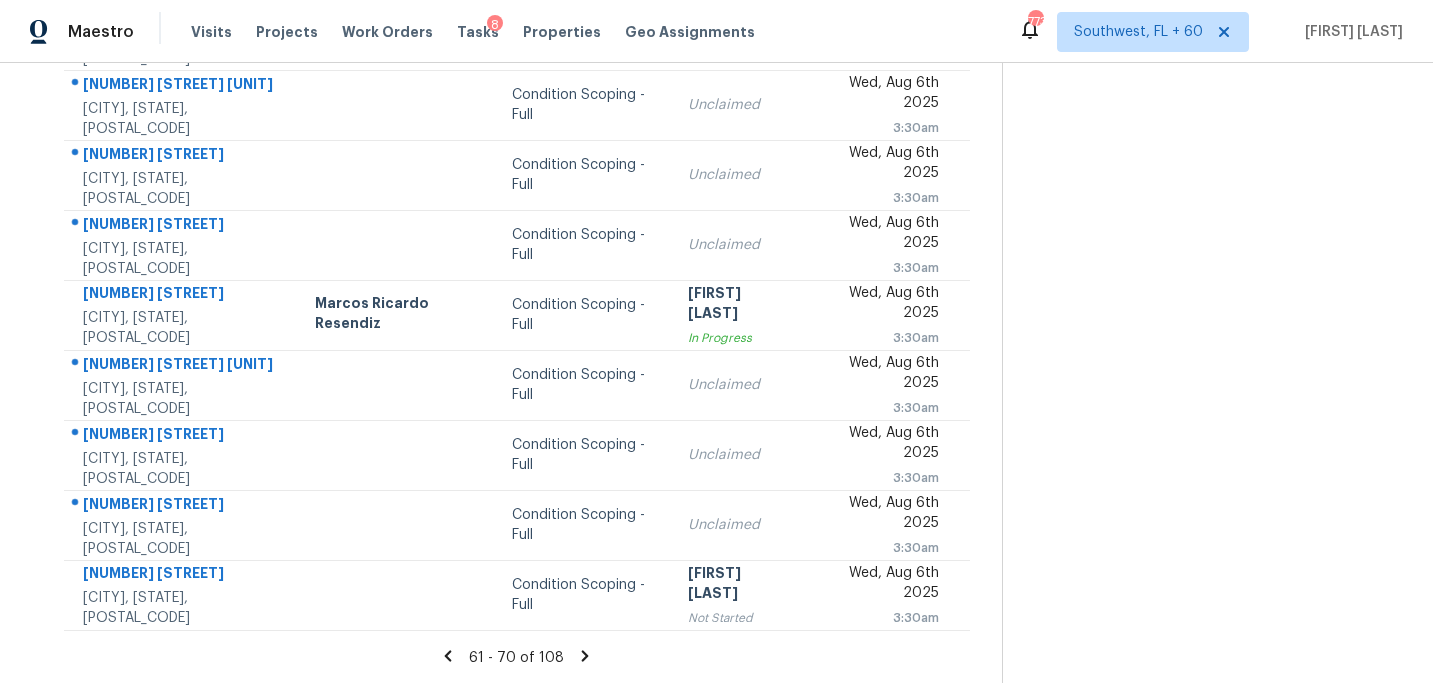 click 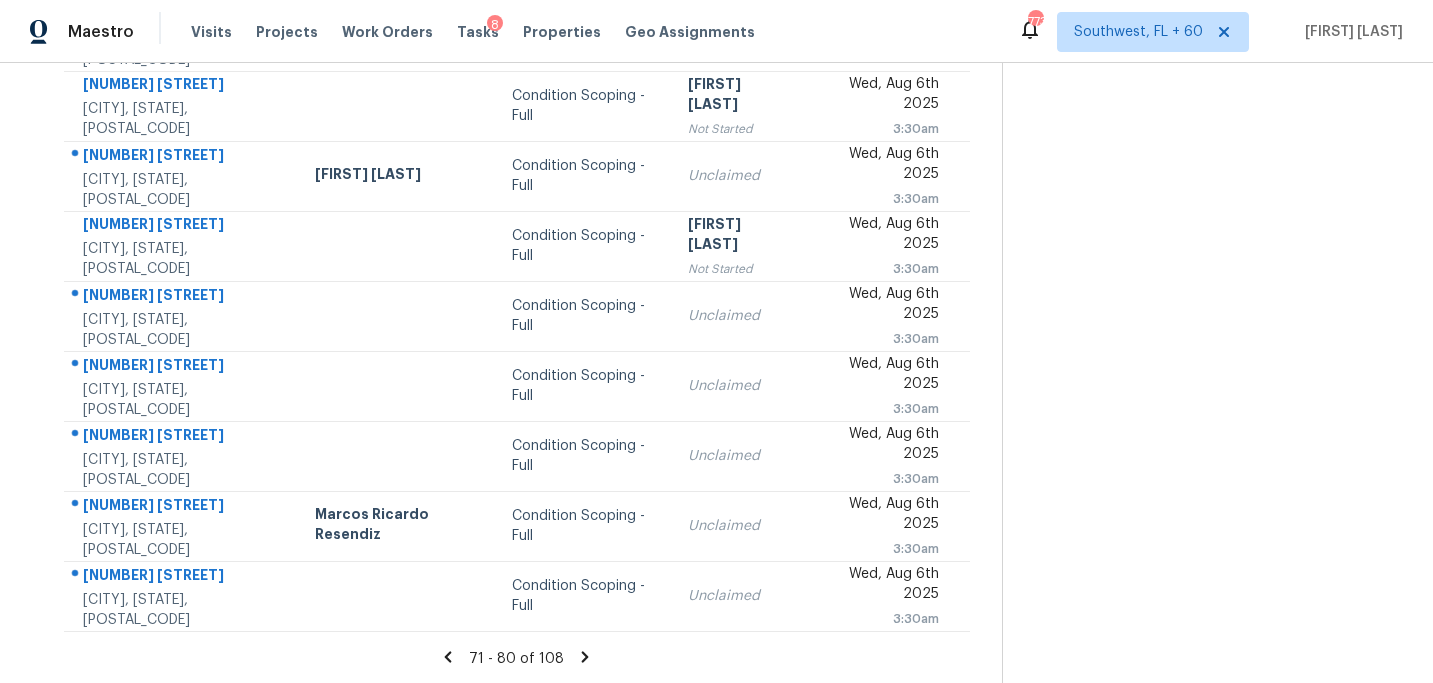 scroll, scrollTop: 358, scrollLeft: 0, axis: vertical 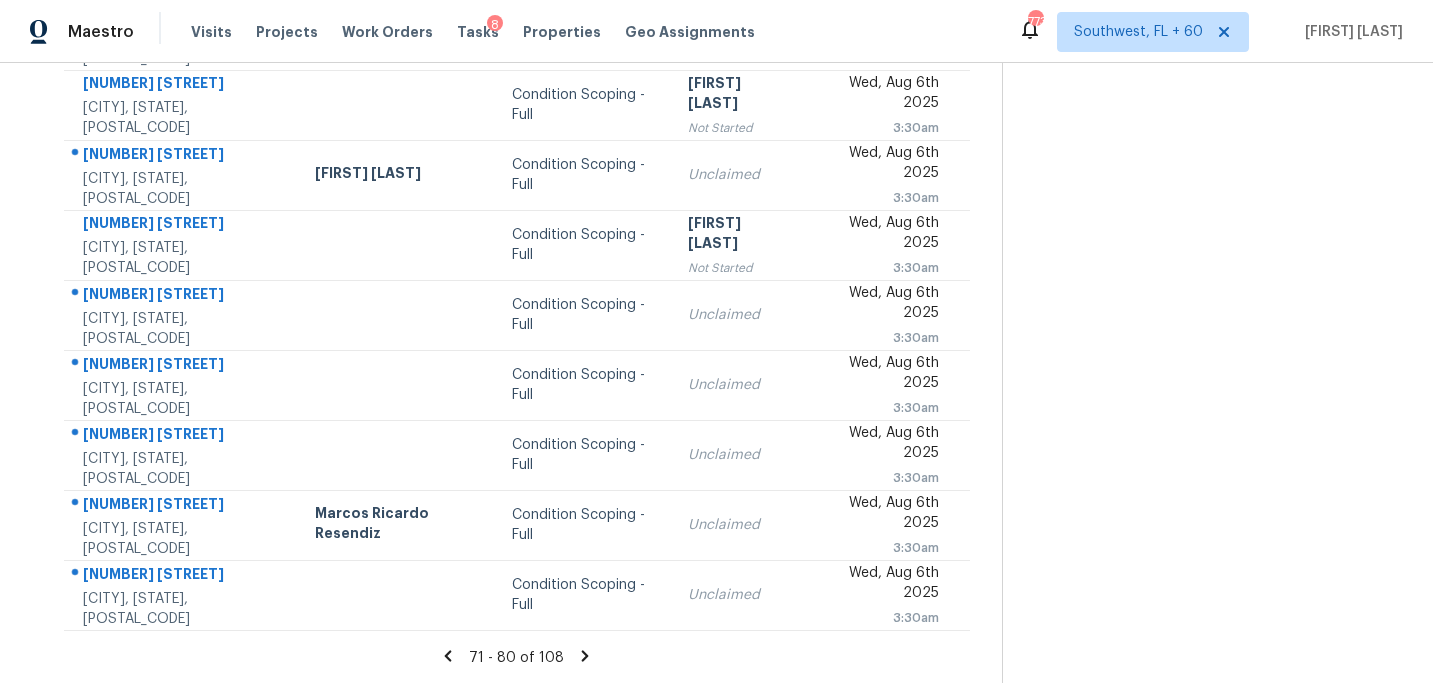 click 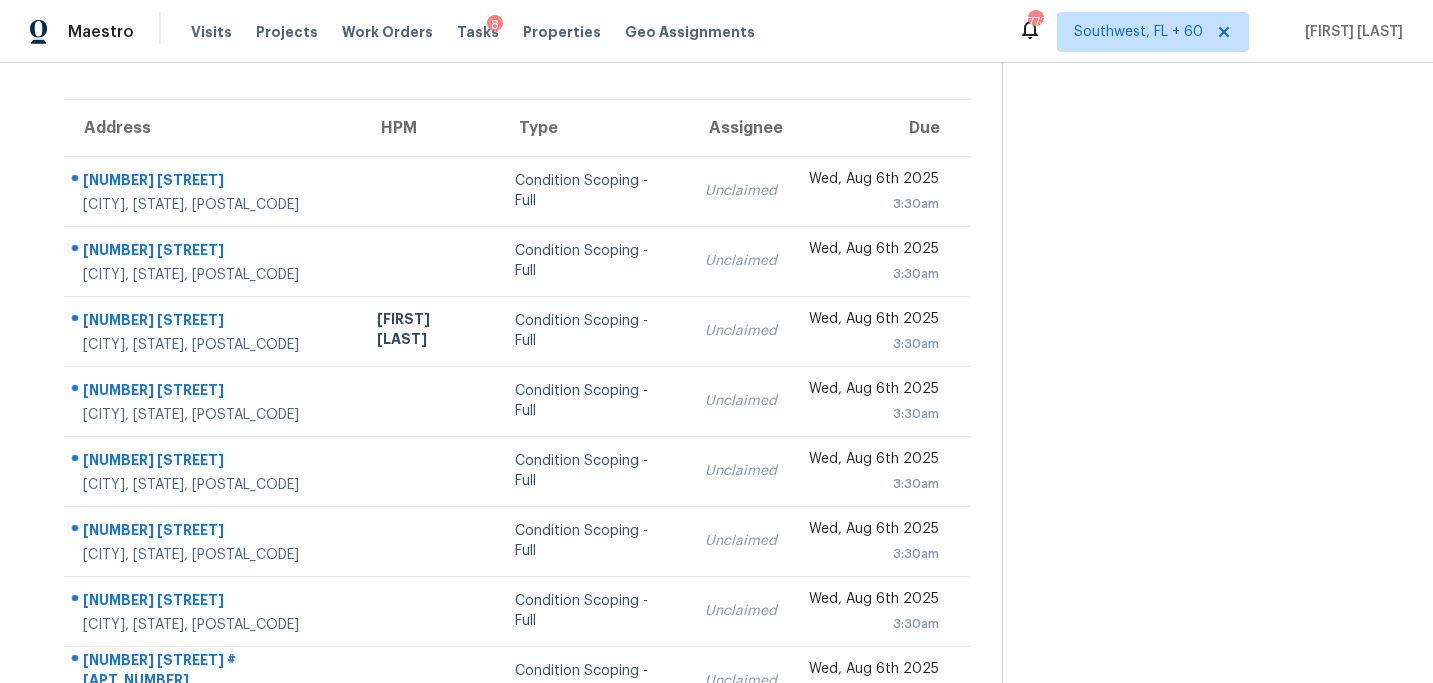 scroll, scrollTop: 358, scrollLeft: 0, axis: vertical 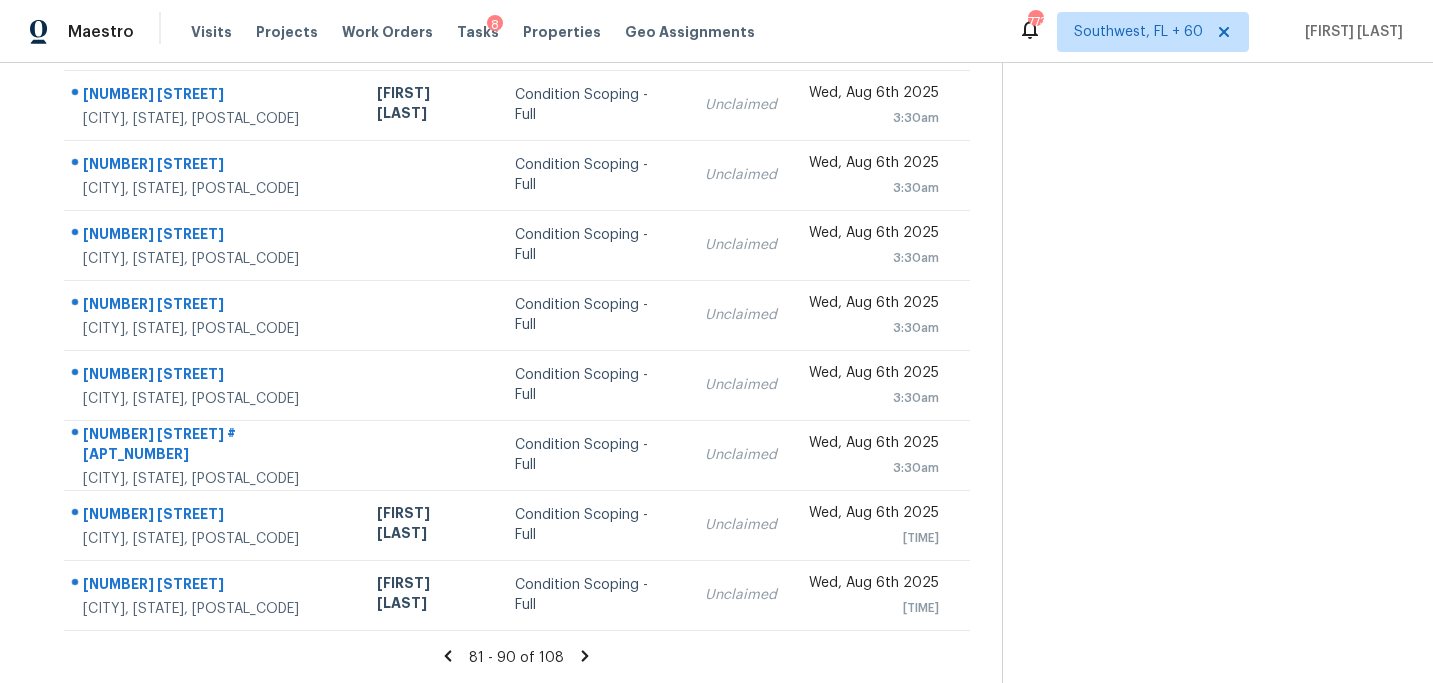 click 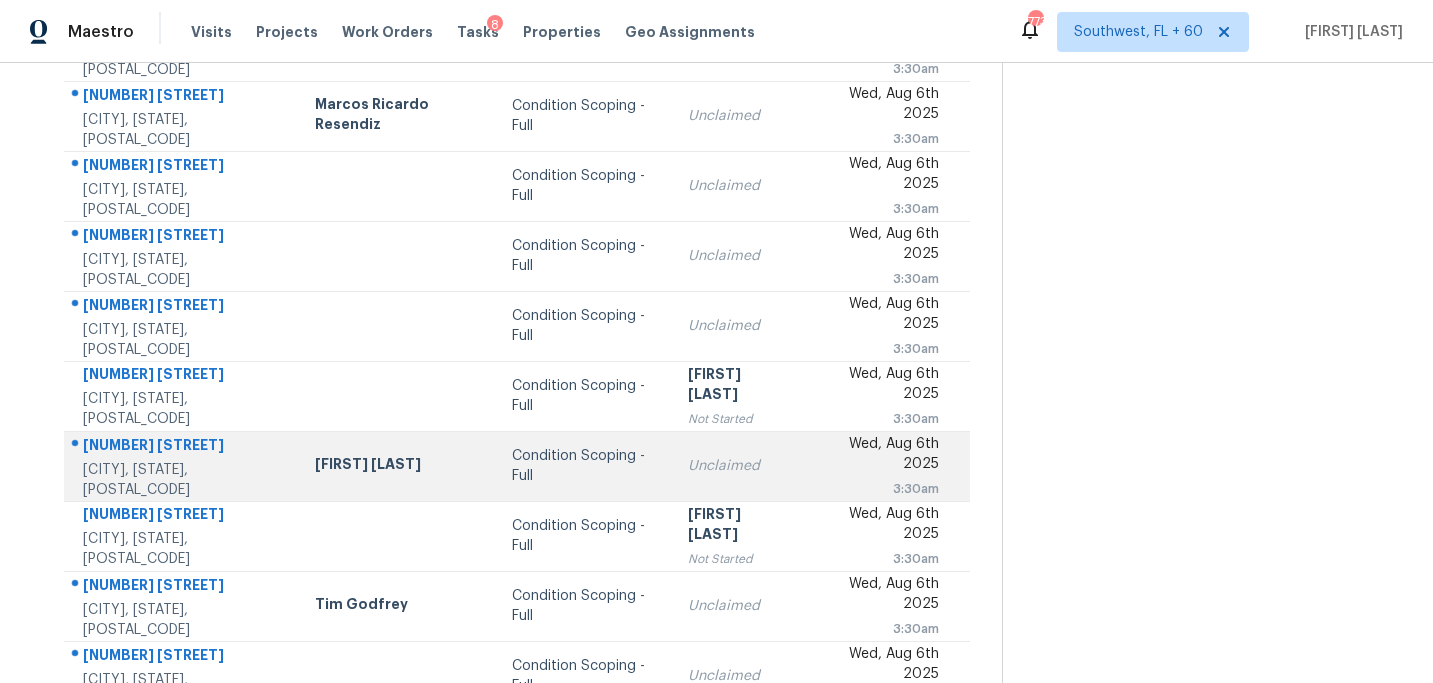 scroll, scrollTop: 358, scrollLeft: 0, axis: vertical 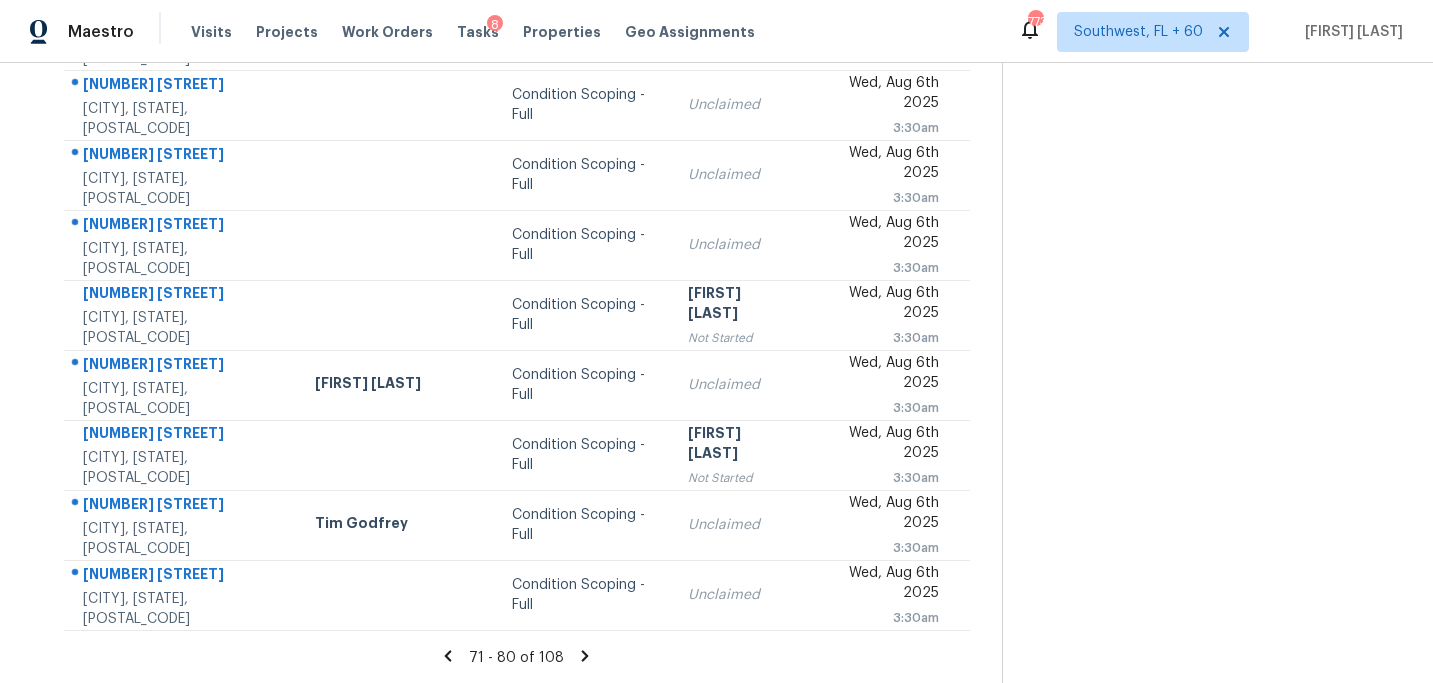 click 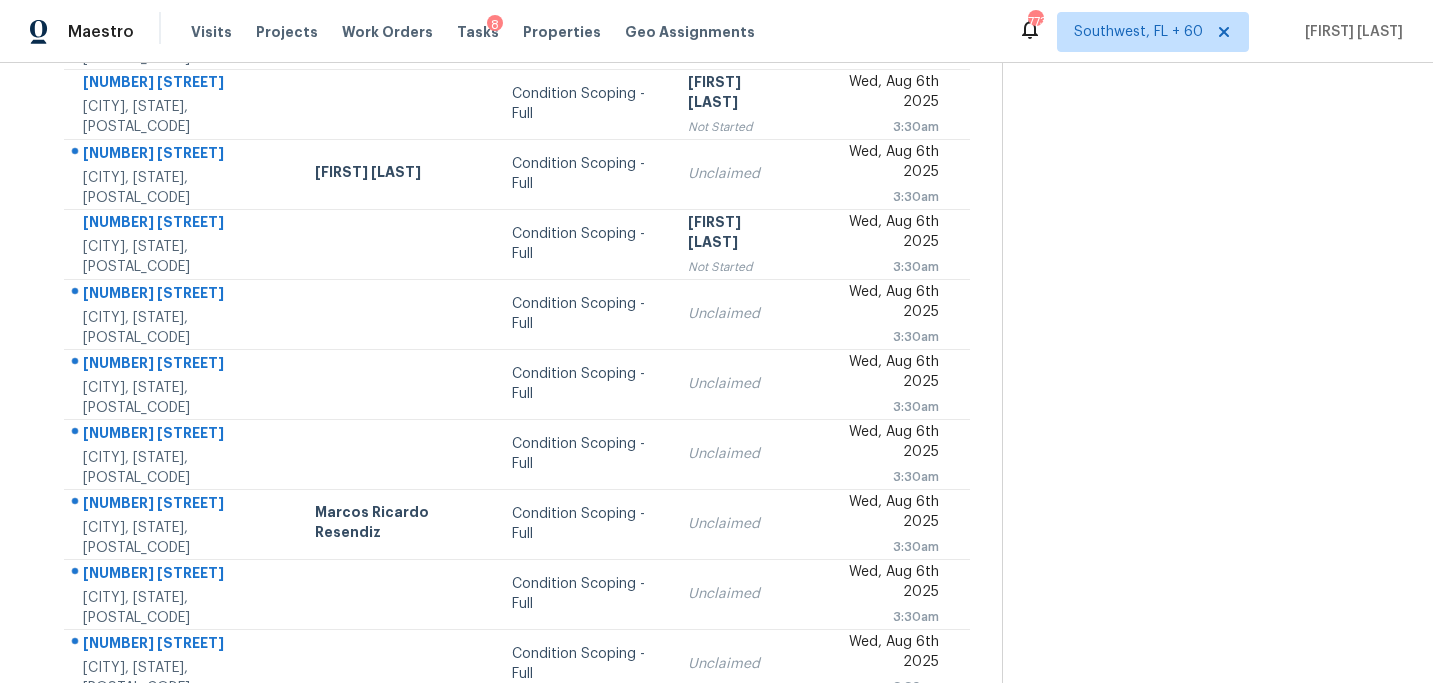 scroll, scrollTop: 358, scrollLeft: 0, axis: vertical 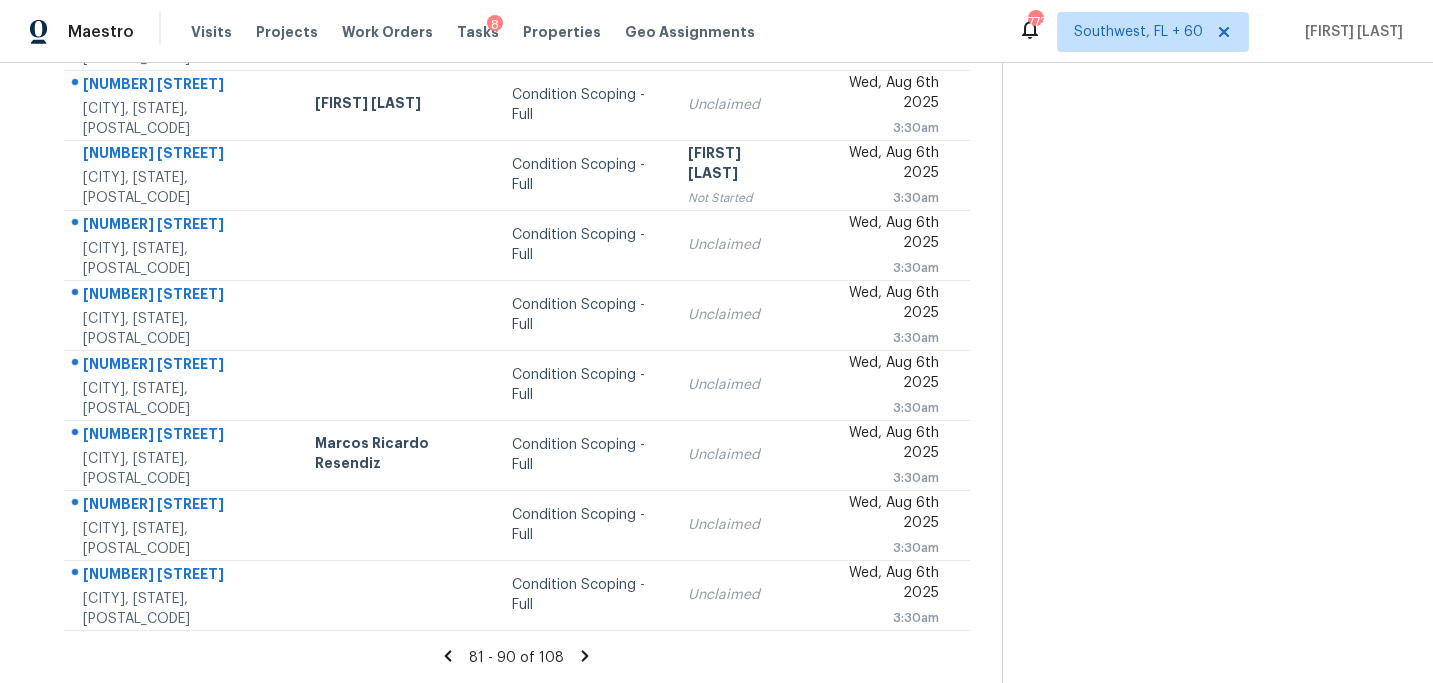 click 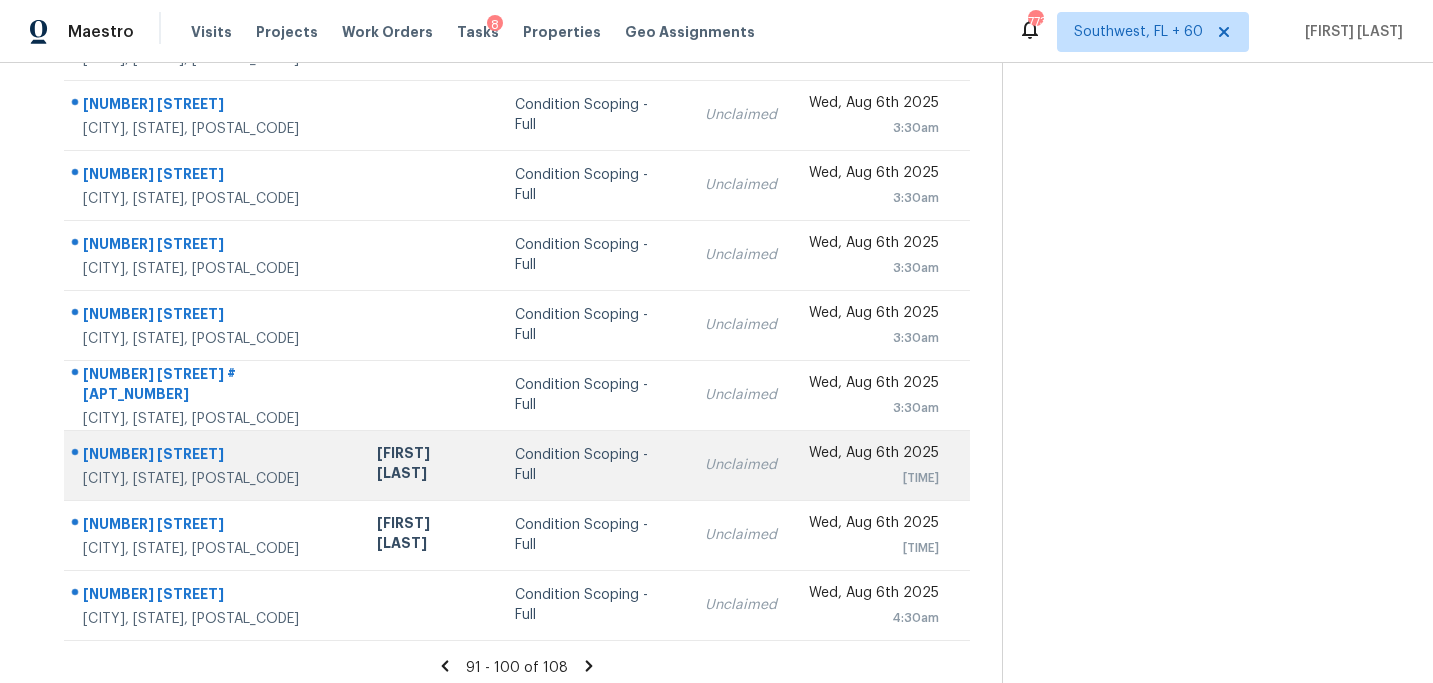 scroll, scrollTop: 358, scrollLeft: 0, axis: vertical 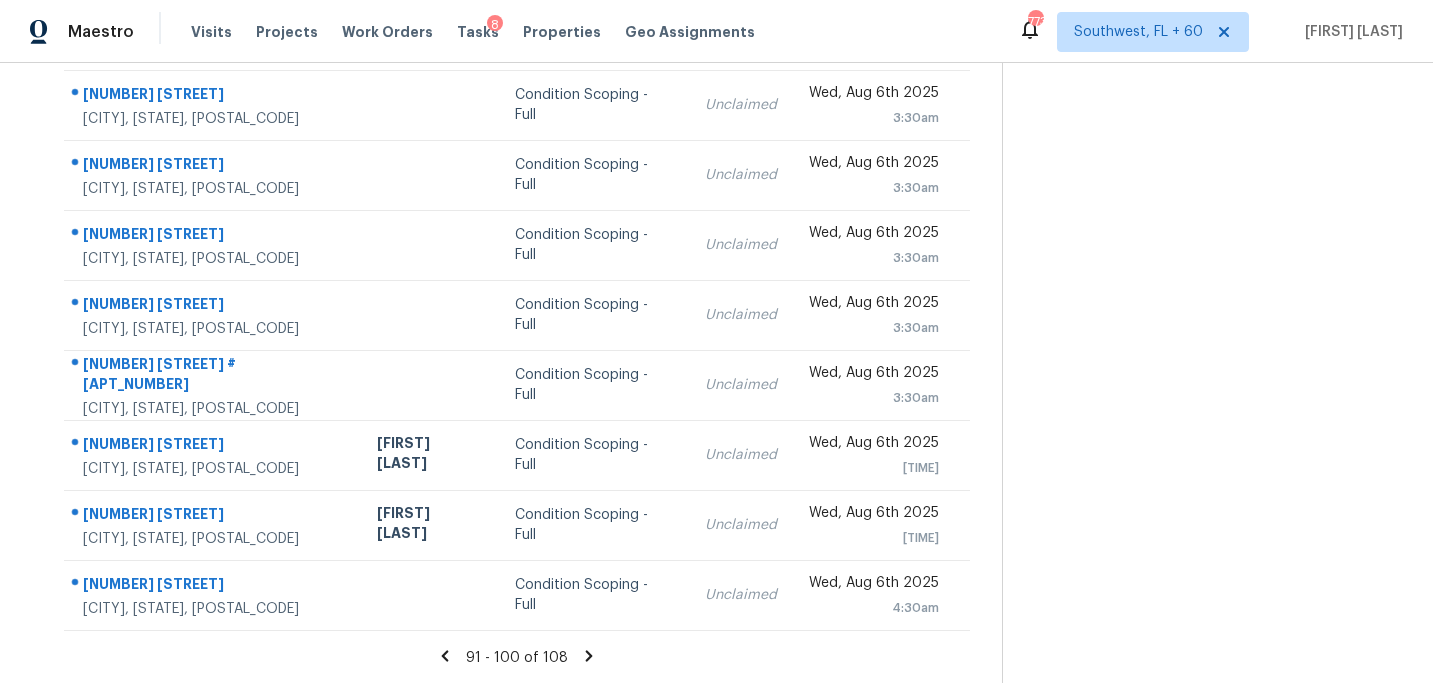 click 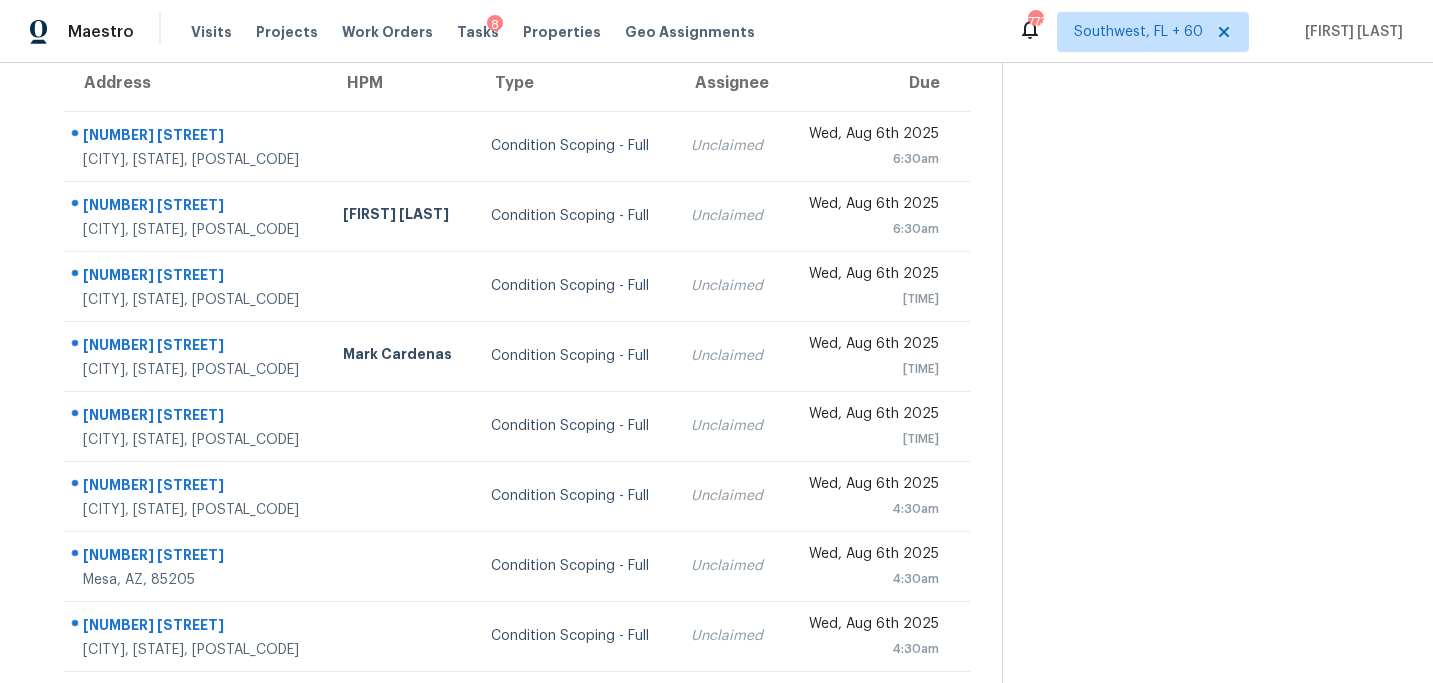 scroll, scrollTop: 218, scrollLeft: 0, axis: vertical 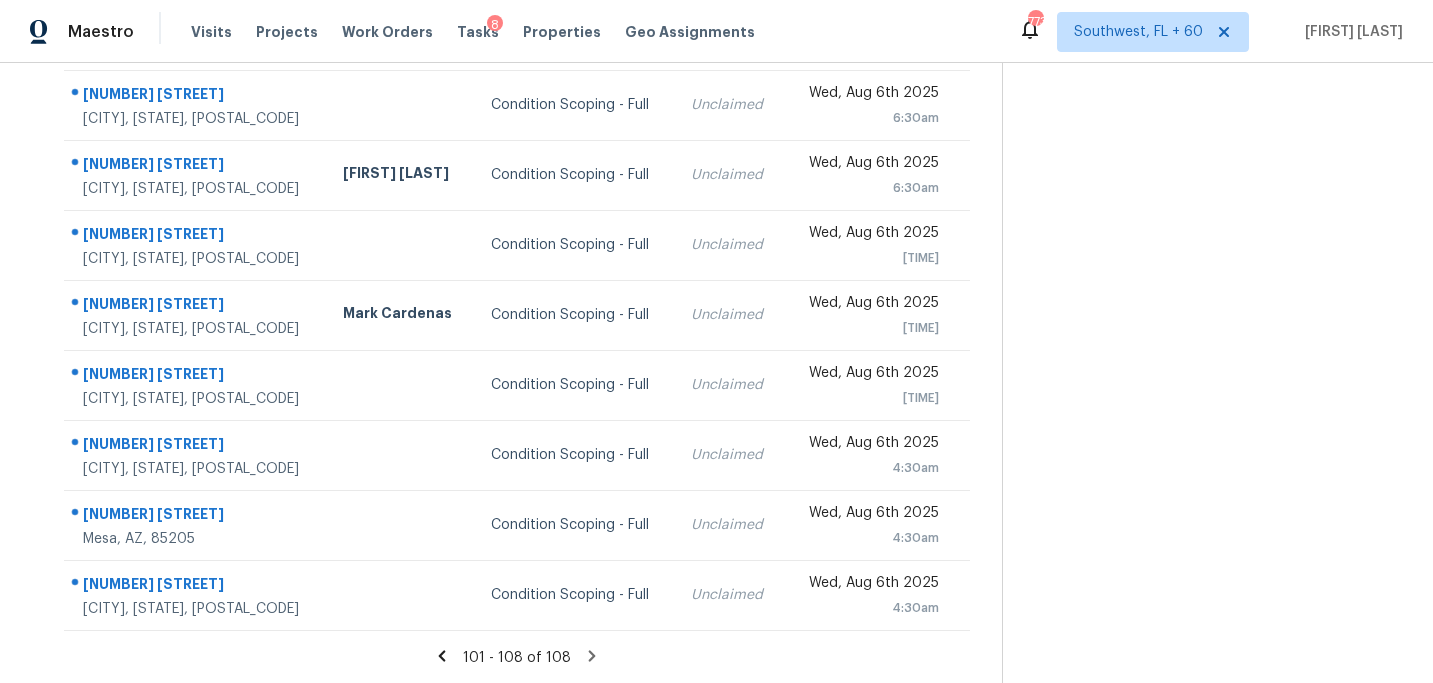 click 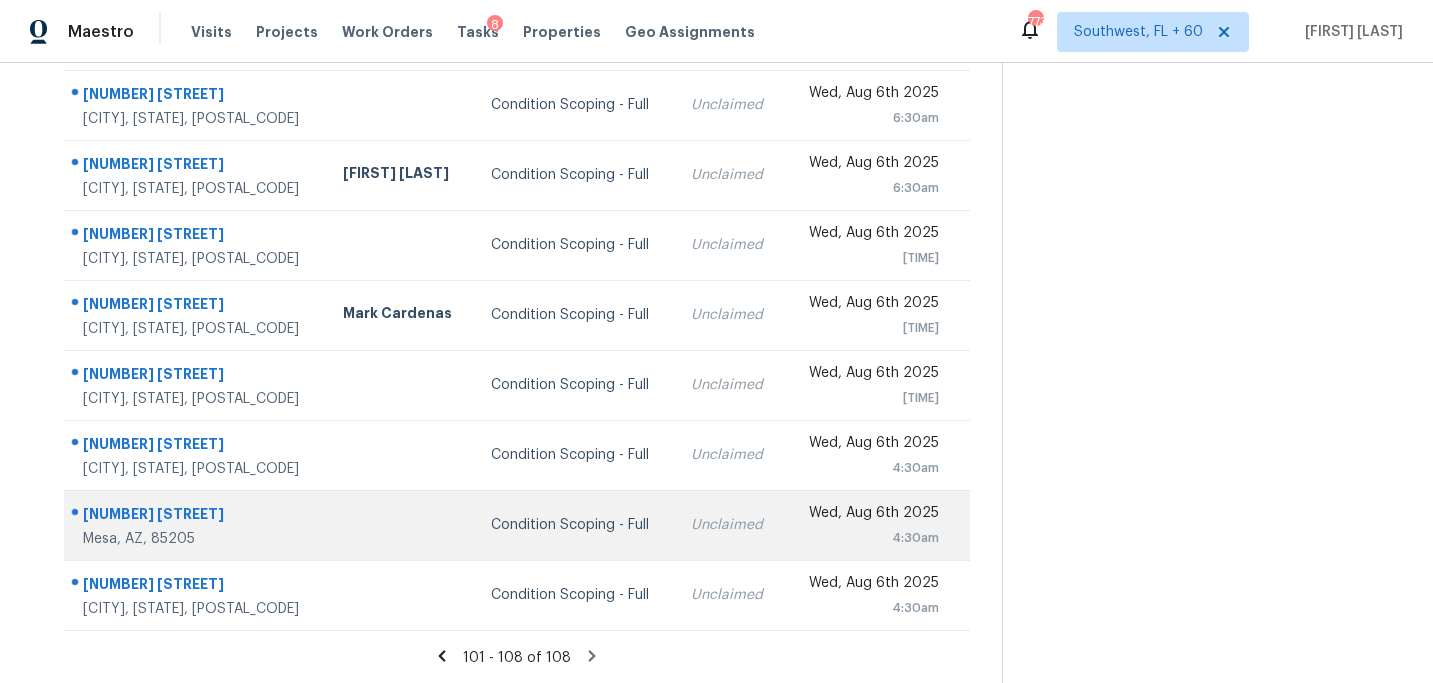 scroll, scrollTop: 0, scrollLeft: 0, axis: both 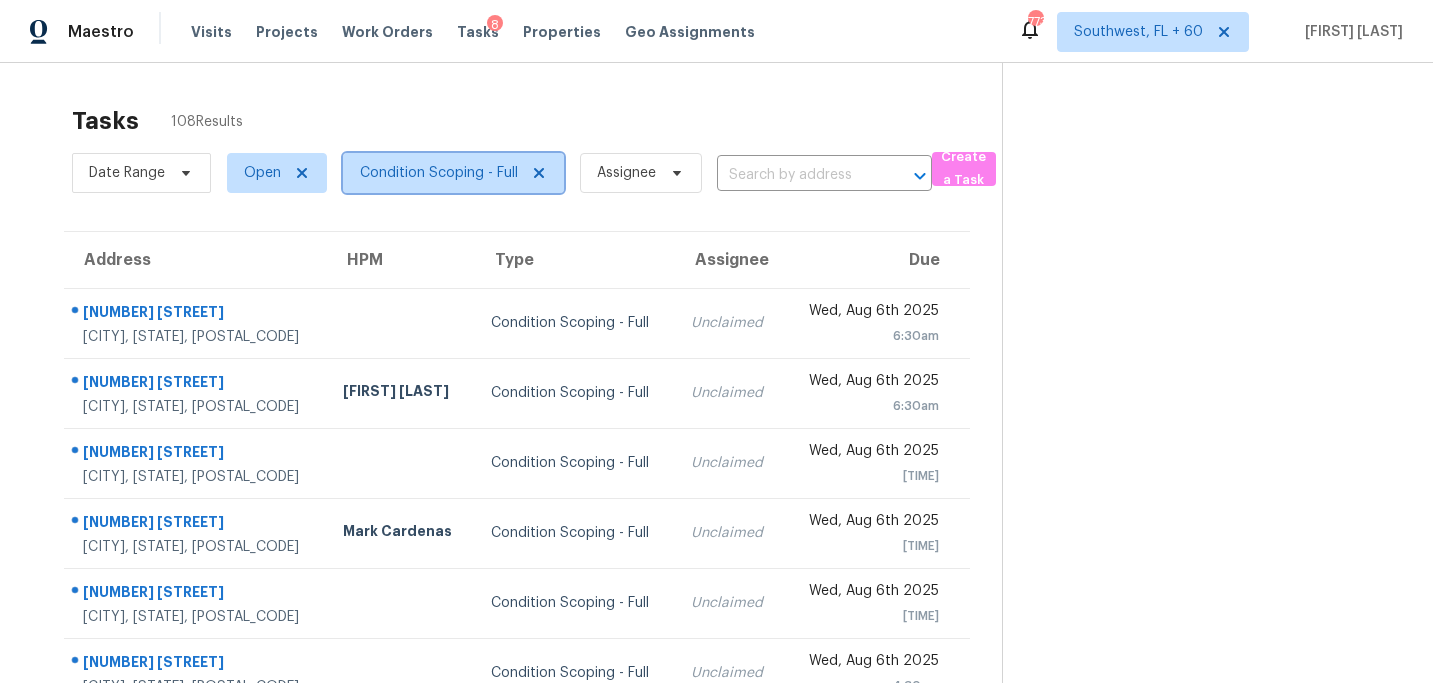 click on "Condition Scoping - Full" at bounding box center [439, 173] 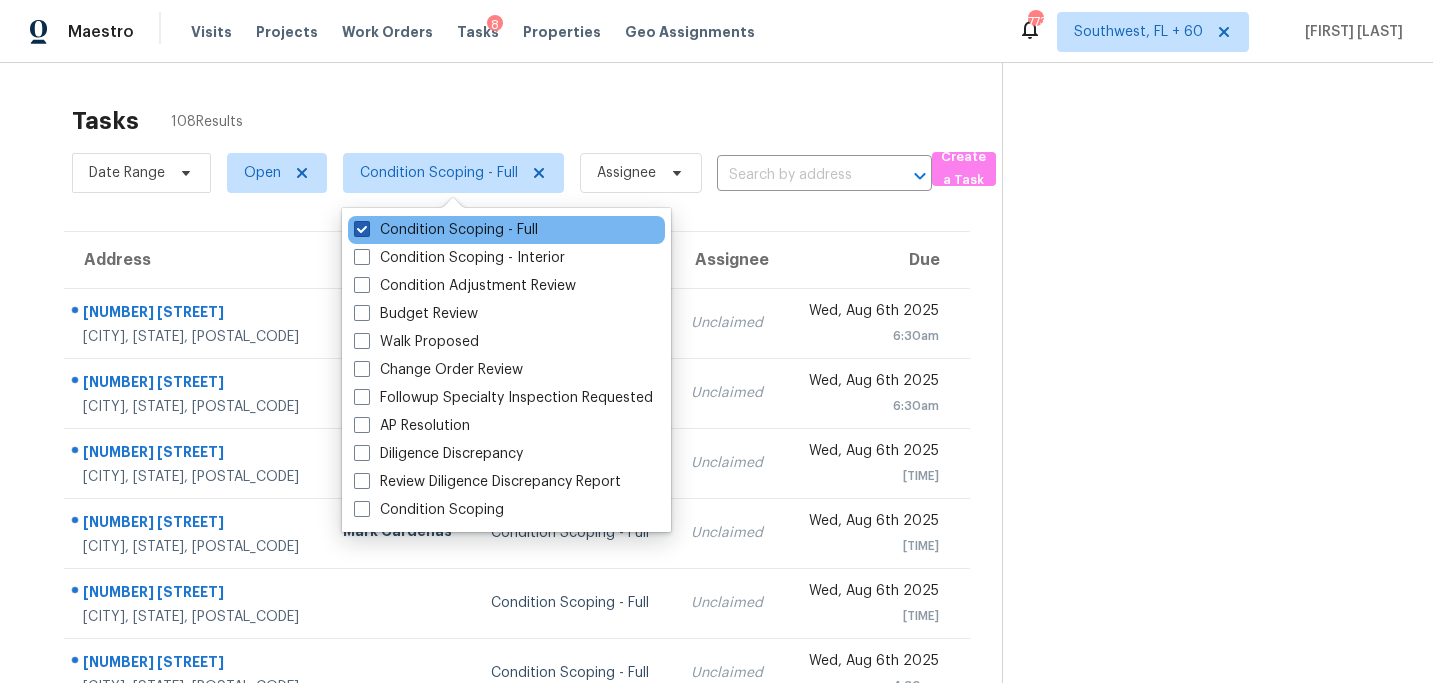 click on "Condition Scoping - Full" at bounding box center (446, 230) 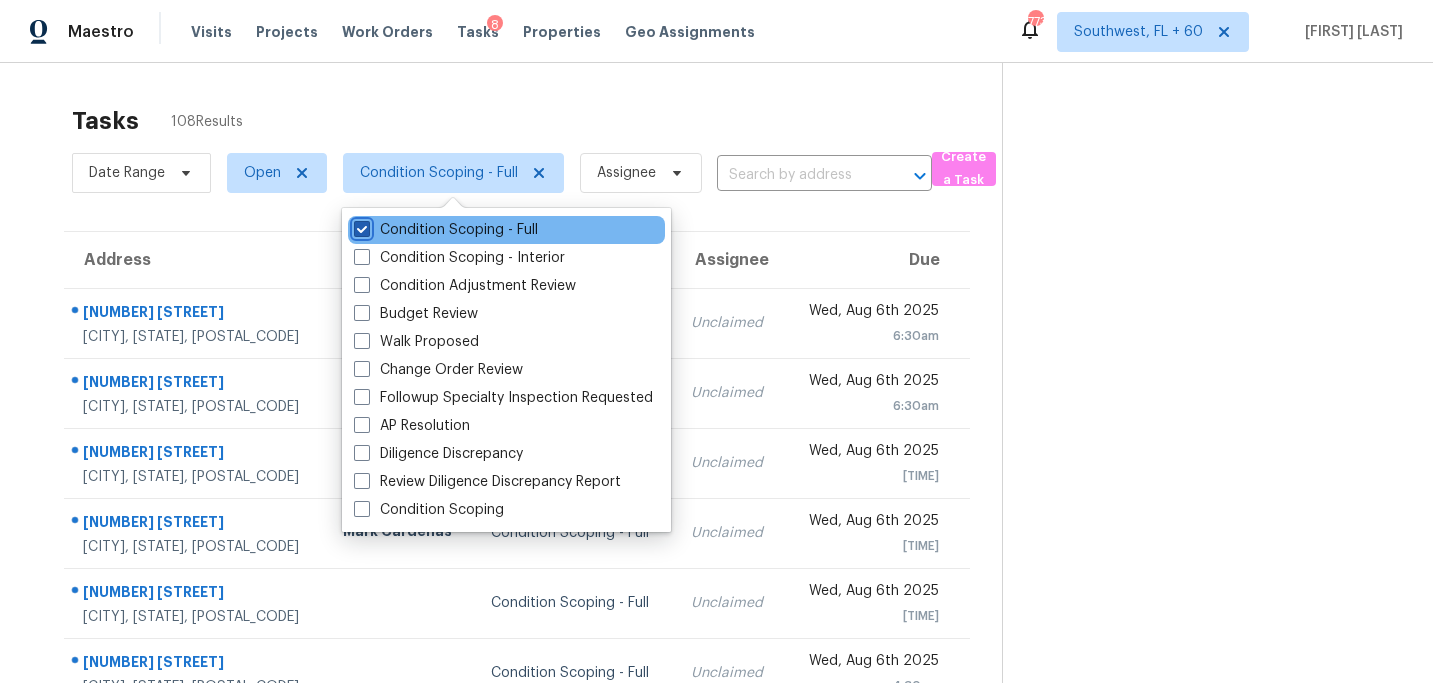 click on "Condition Scoping - Full" at bounding box center [360, 226] 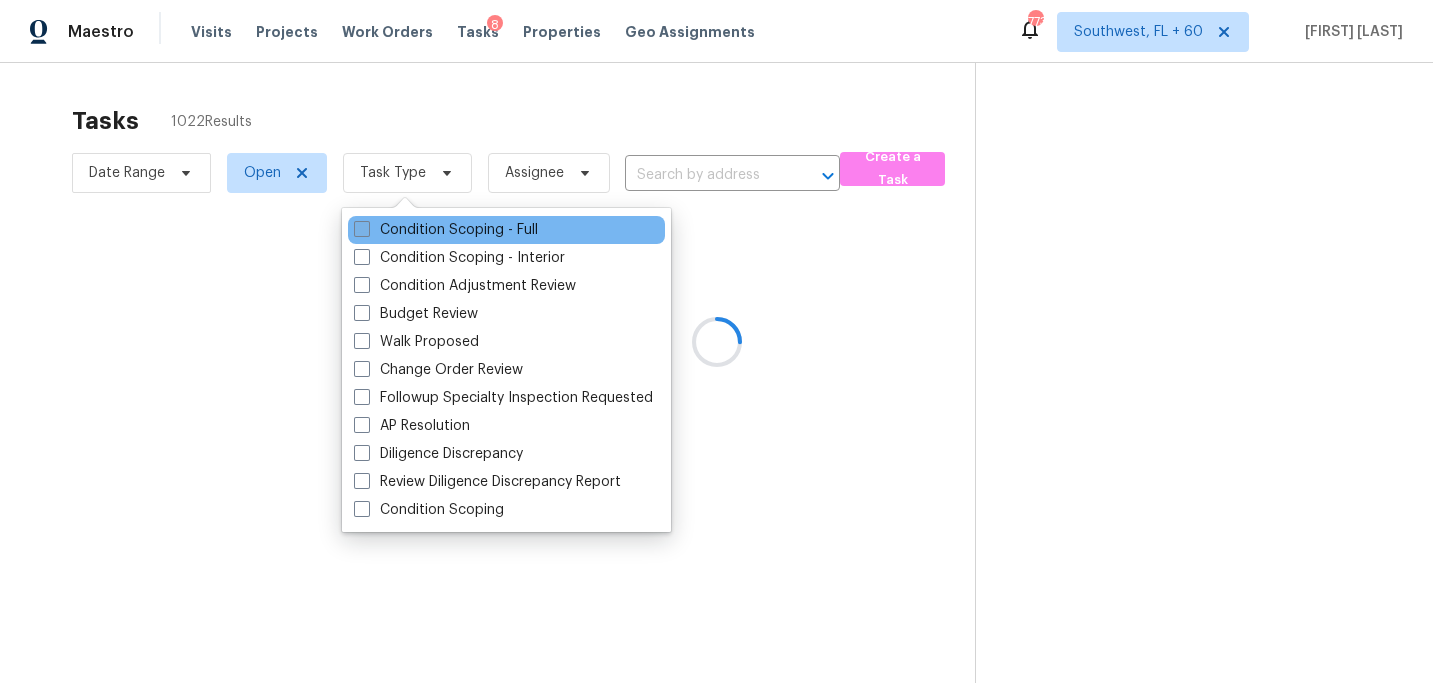 click on "Condition Scoping - Full" at bounding box center (446, 230) 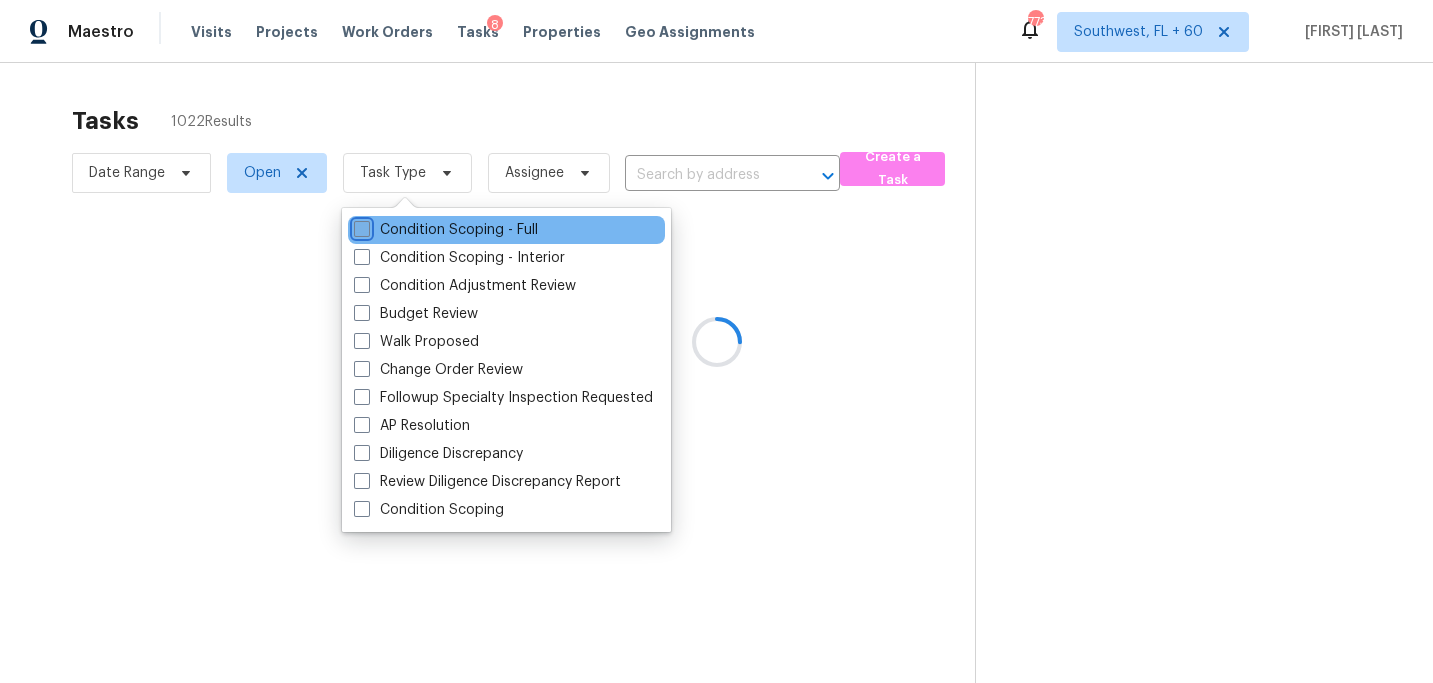 click on "Condition Scoping - Full" at bounding box center [360, 226] 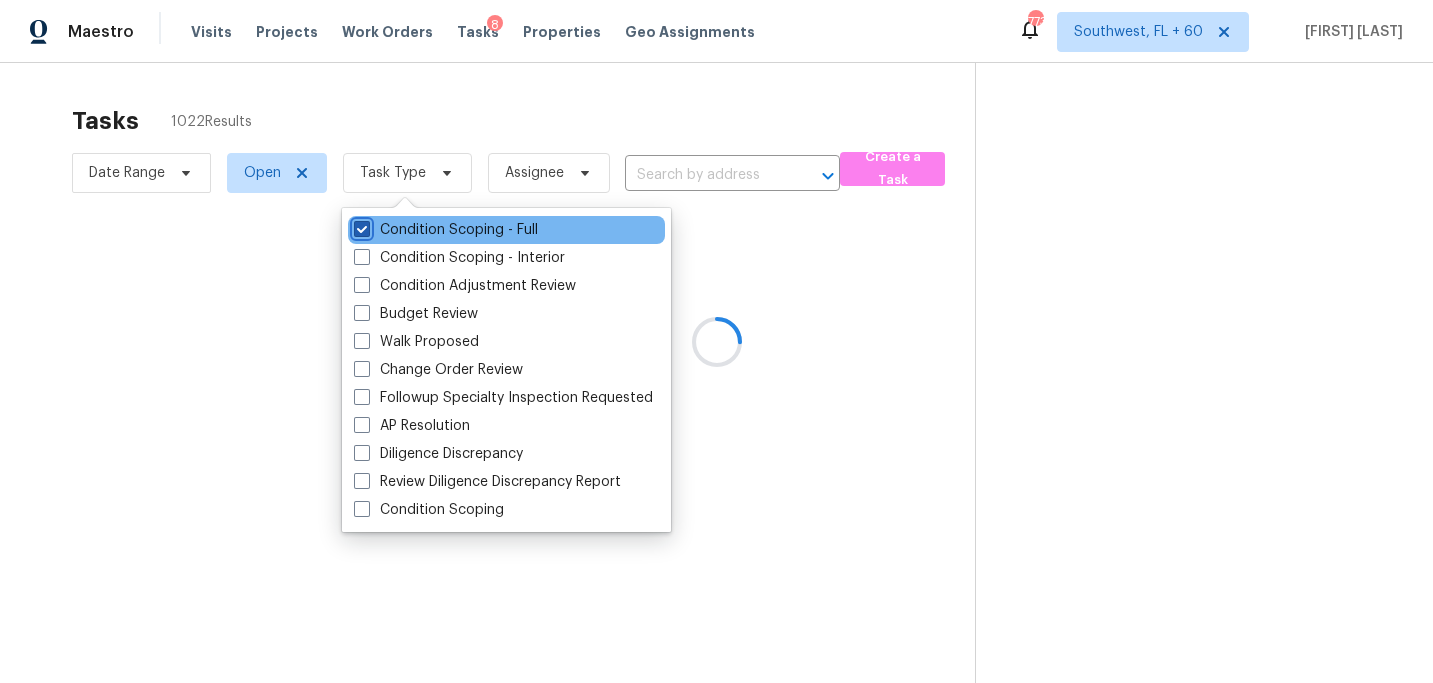 checkbox on "true" 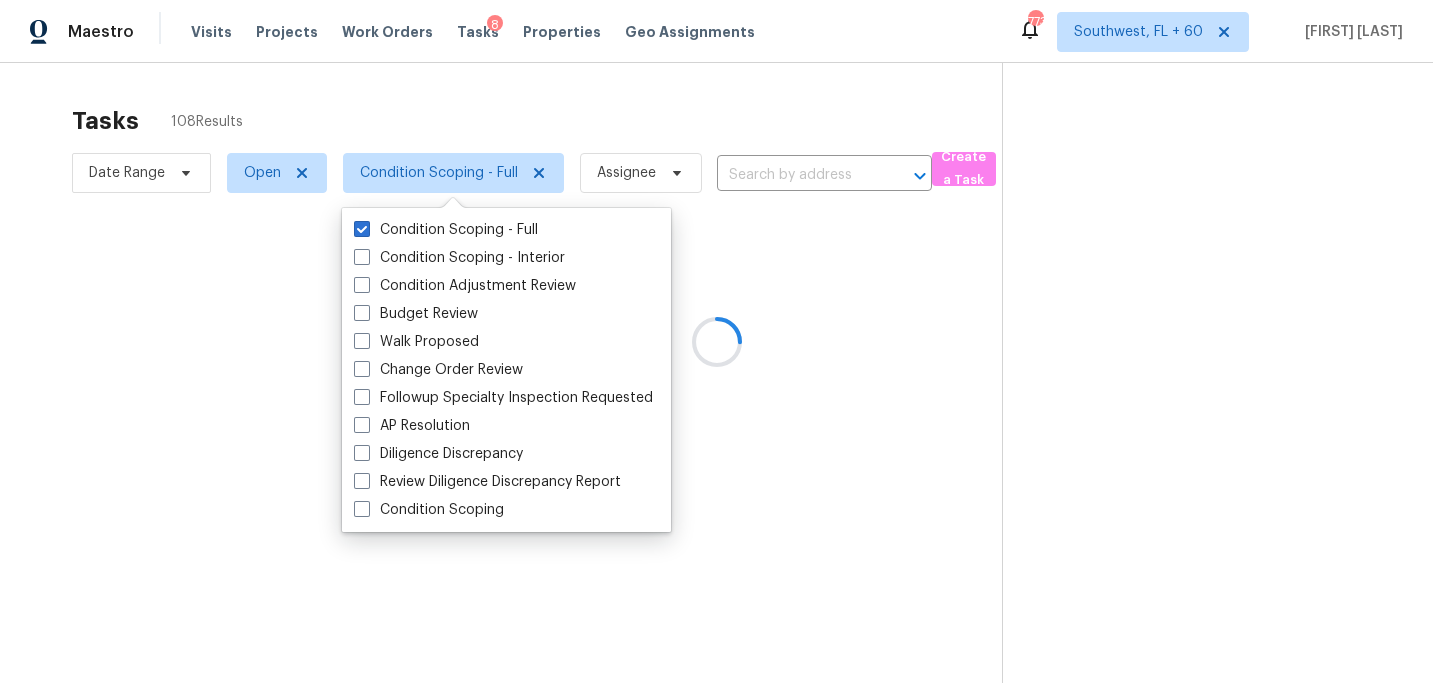 click at bounding box center [716, 341] 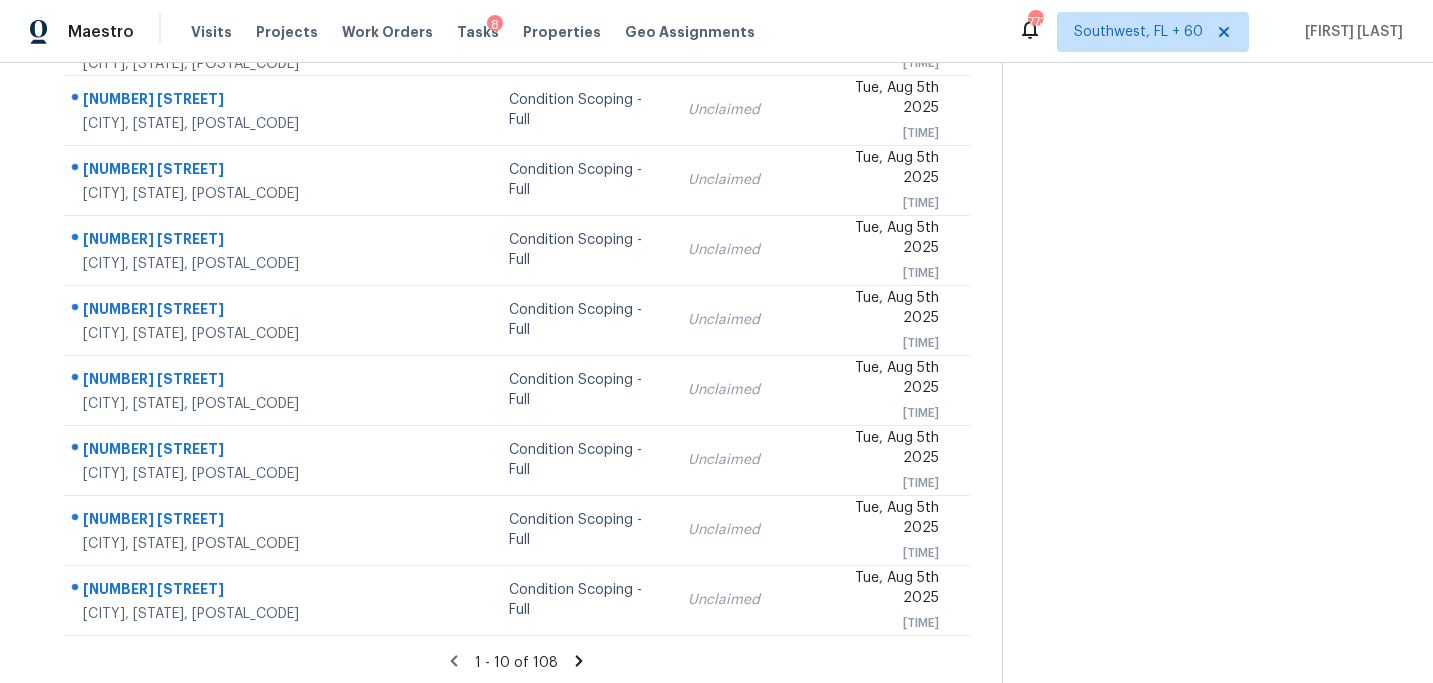 scroll, scrollTop: 358, scrollLeft: 0, axis: vertical 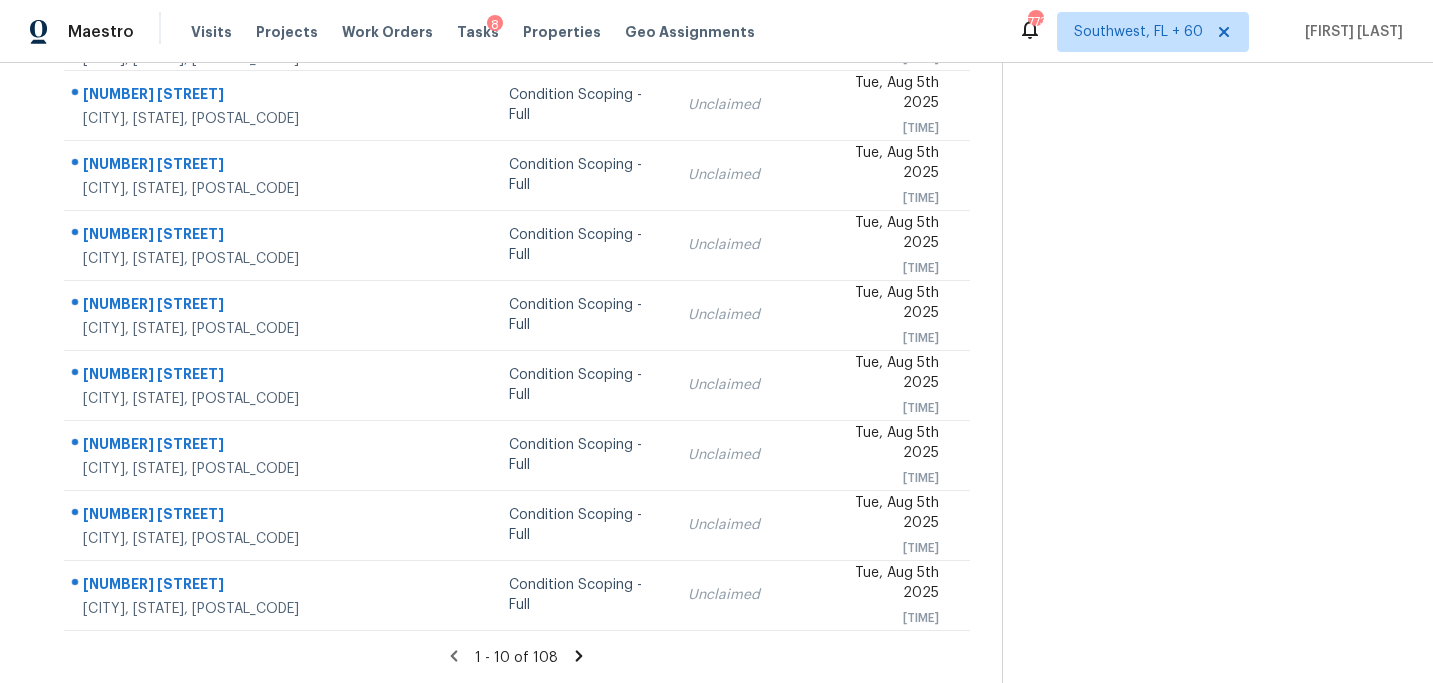 click 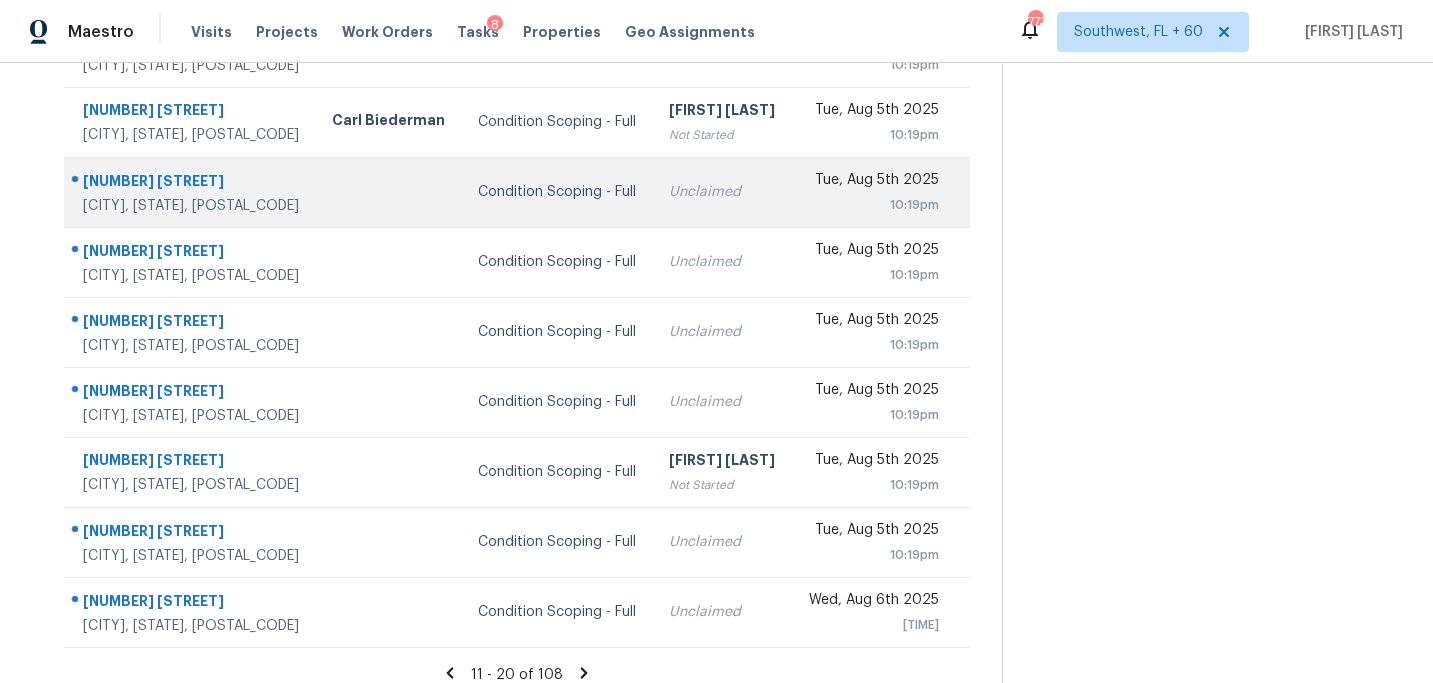 scroll, scrollTop: 358, scrollLeft: 0, axis: vertical 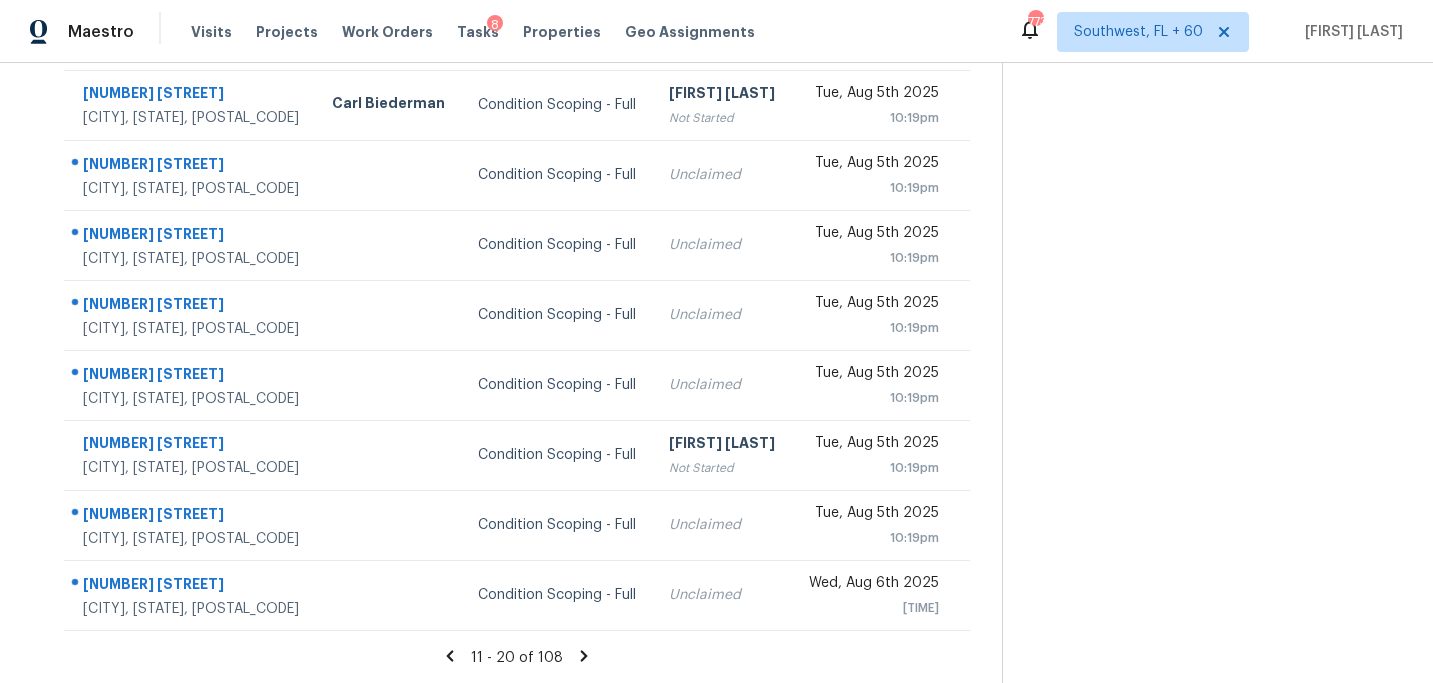 click 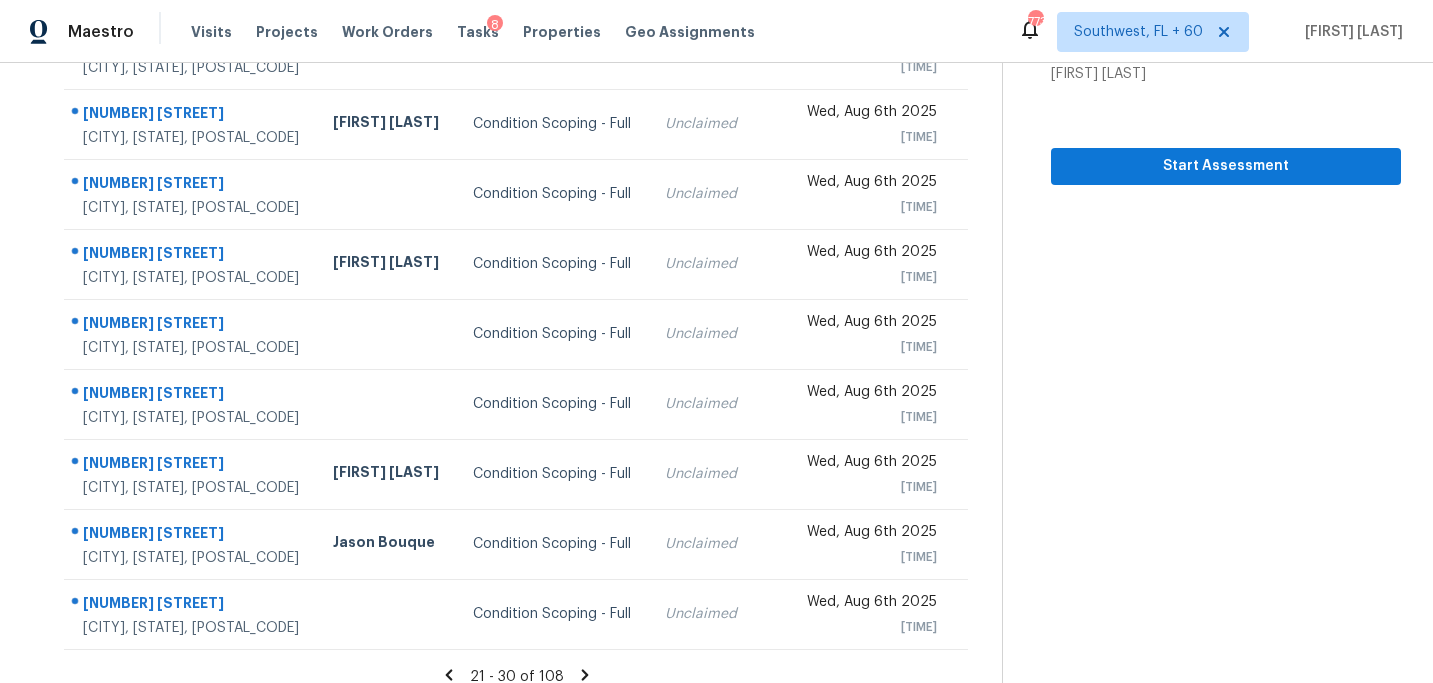 scroll, scrollTop: 358, scrollLeft: 0, axis: vertical 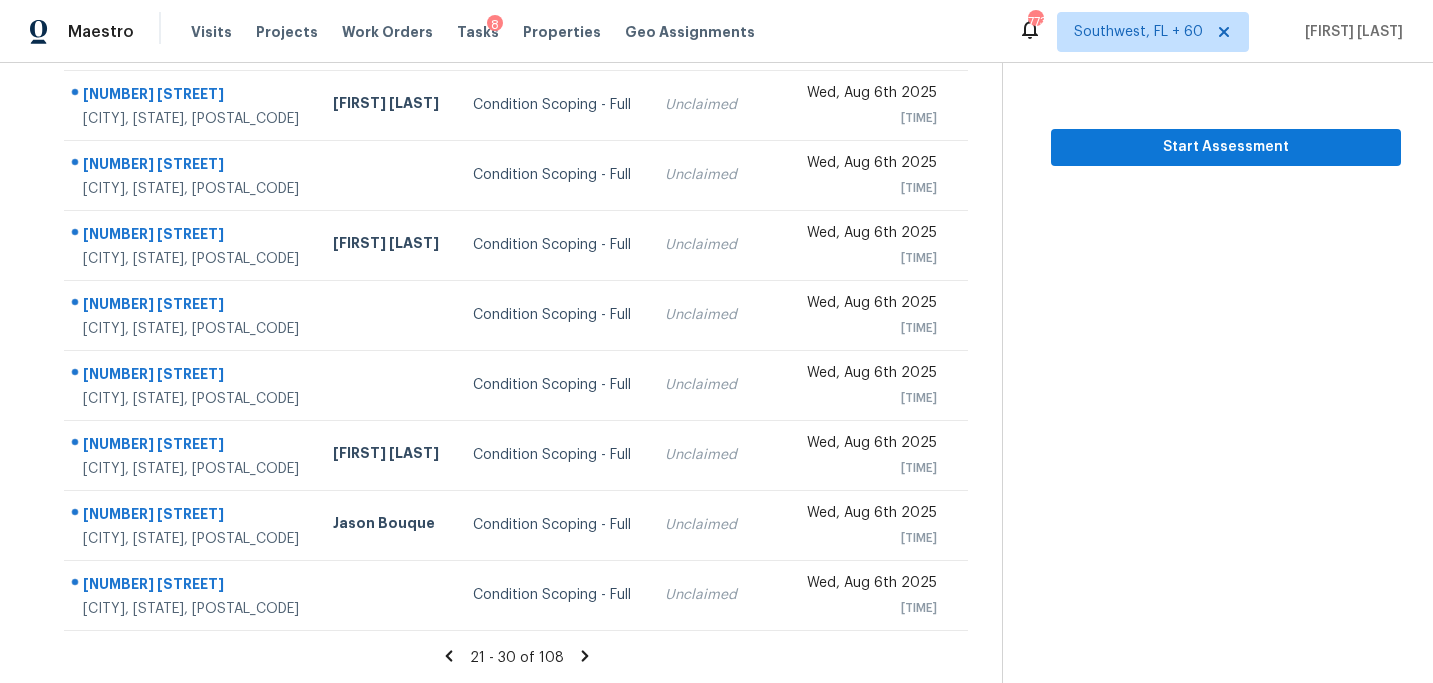 click 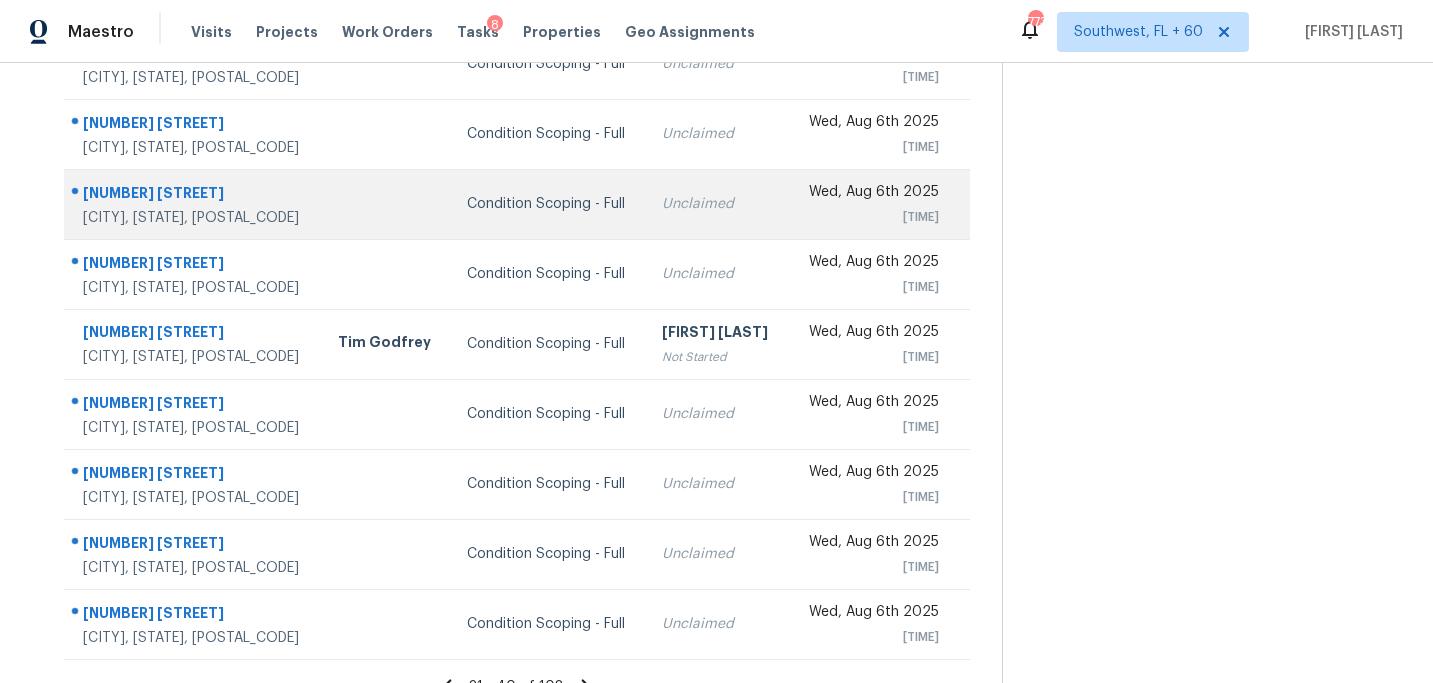 scroll, scrollTop: 358, scrollLeft: 0, axis: vertical 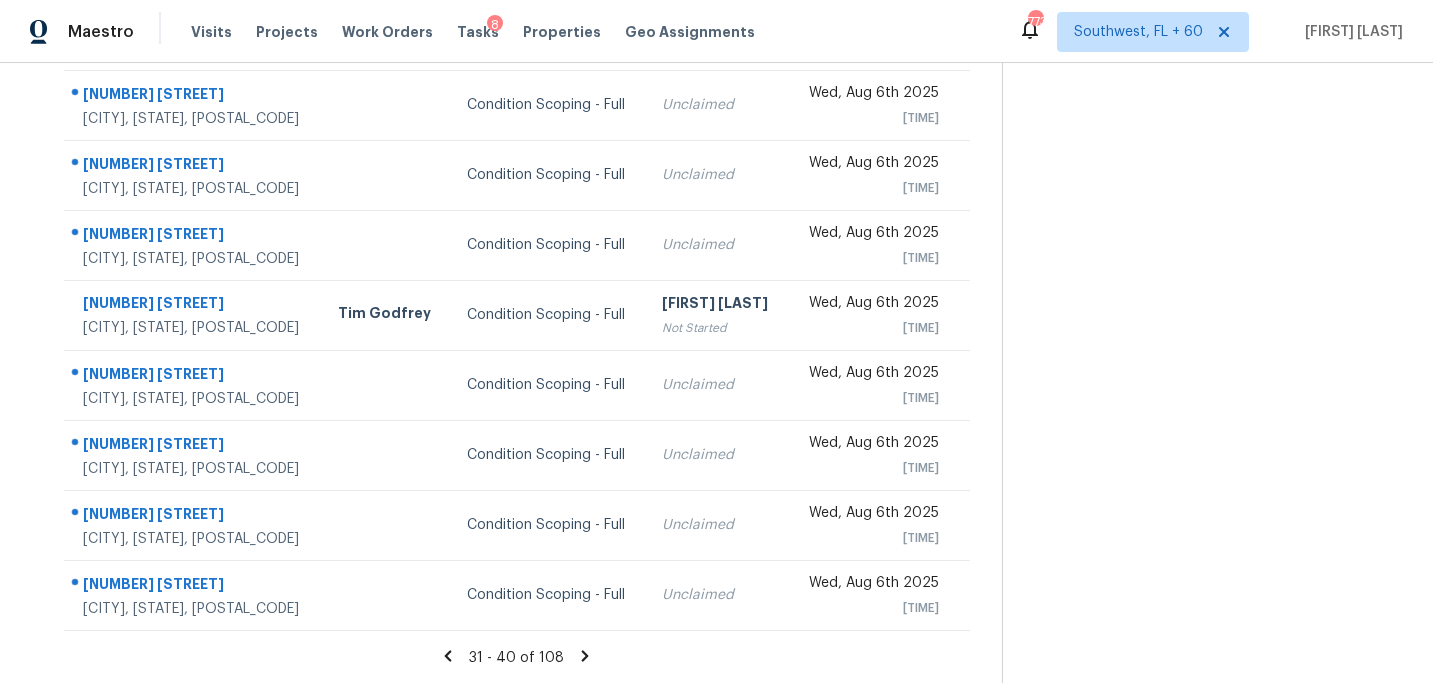 click 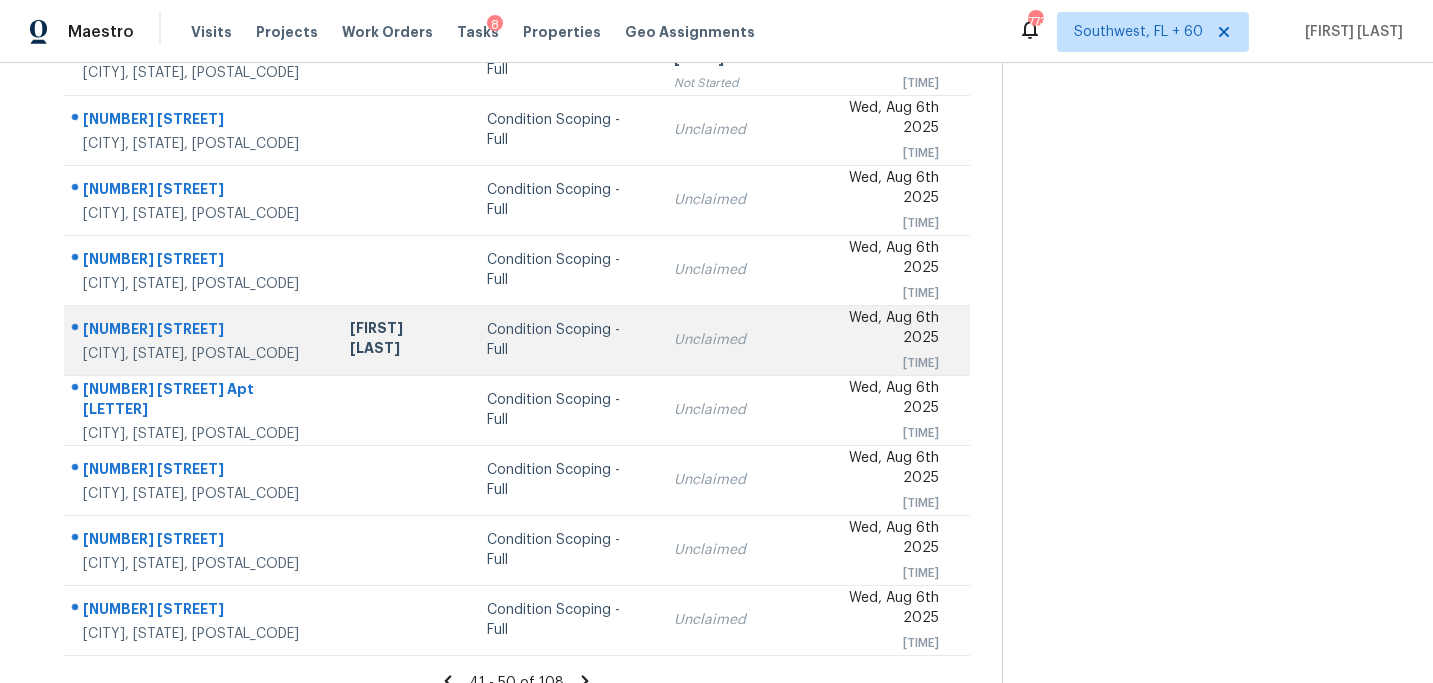 scroll, scrollTop: 358, scrollLeft: 0, axis: vertical 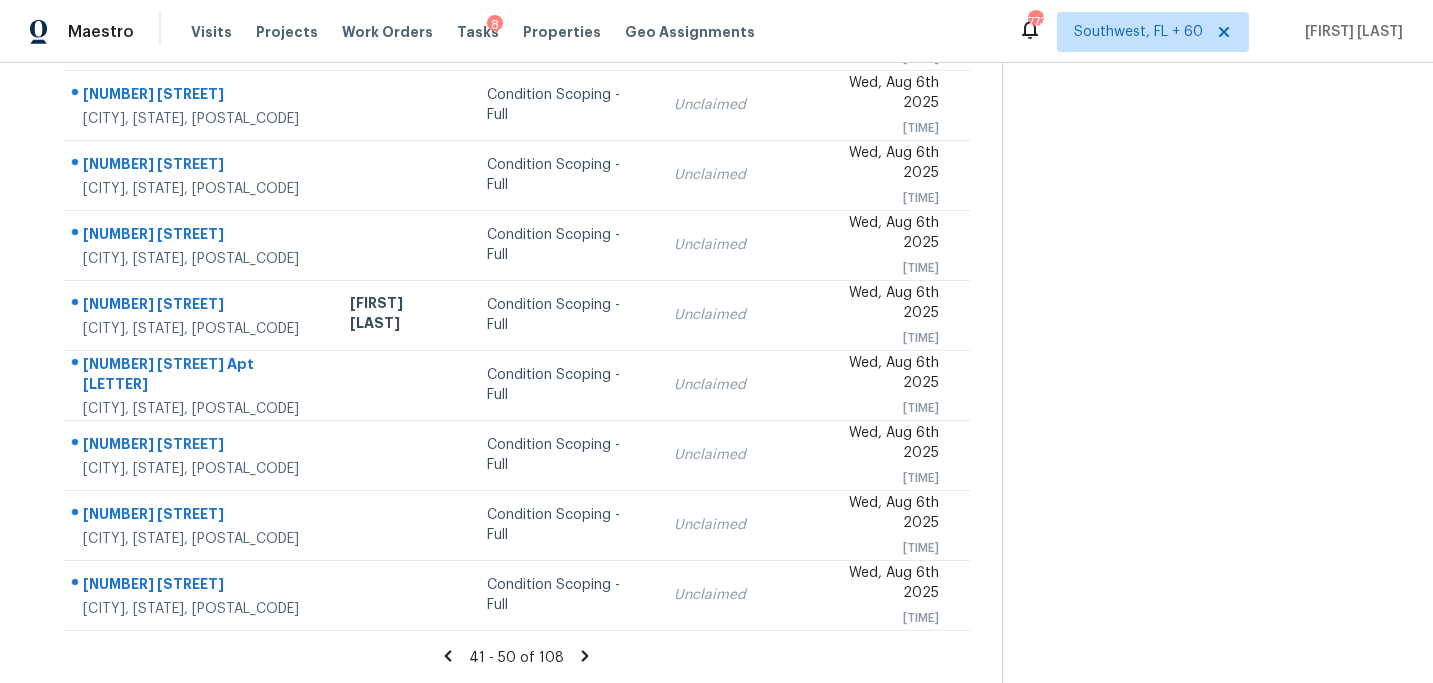 click 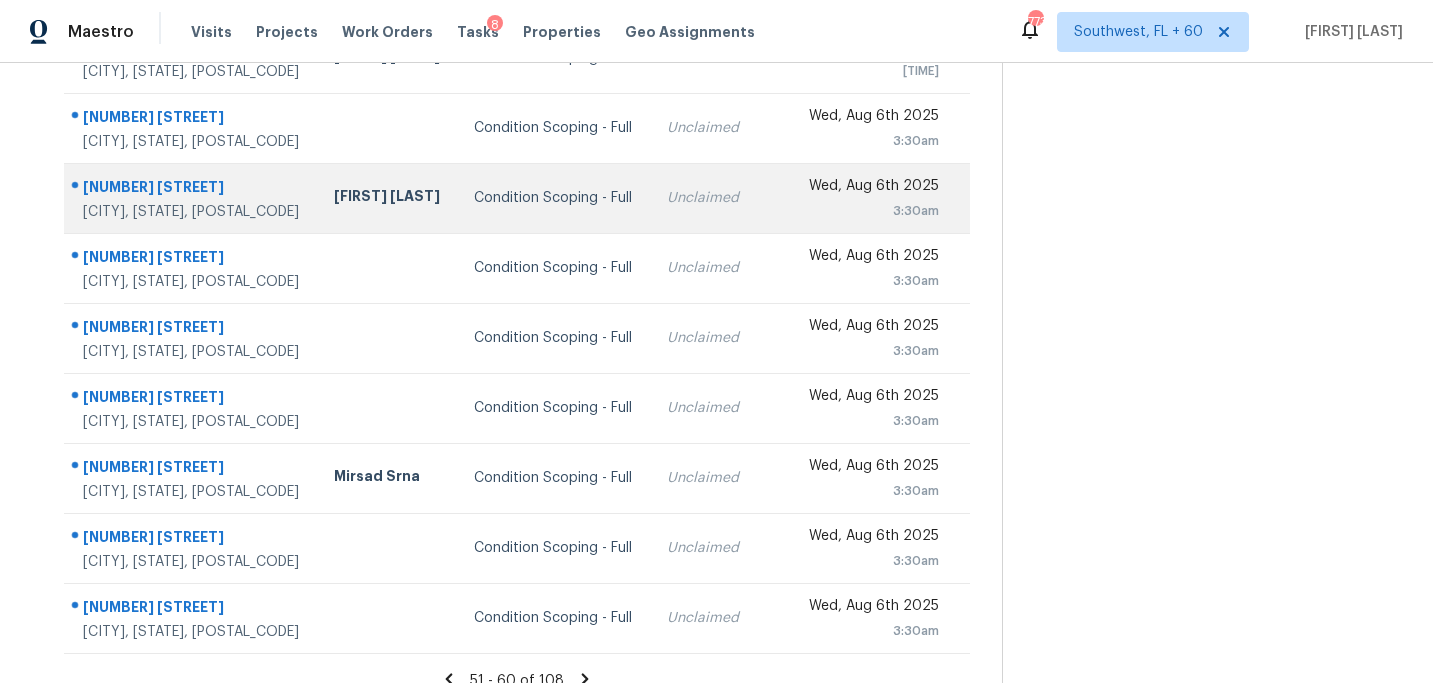 scroll, scrollTop: 358, scrollLeft: 0, axis: vertical 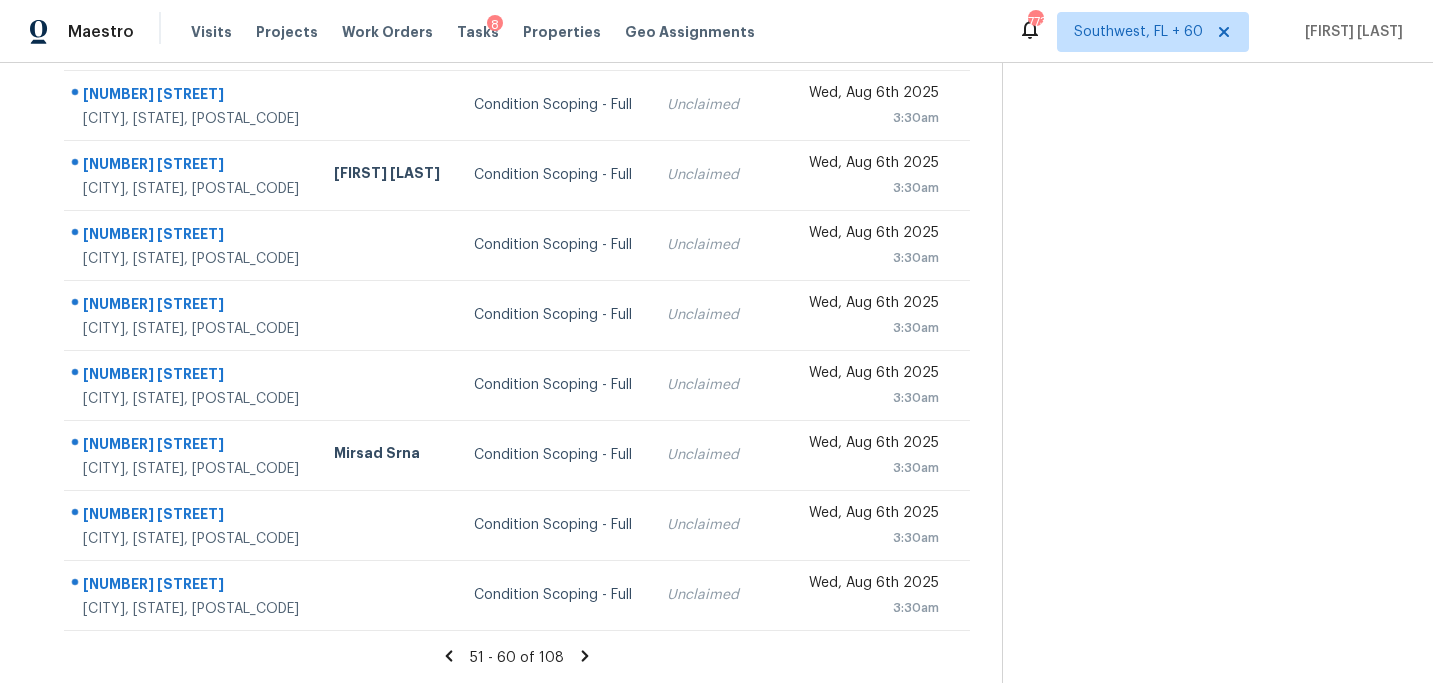 click 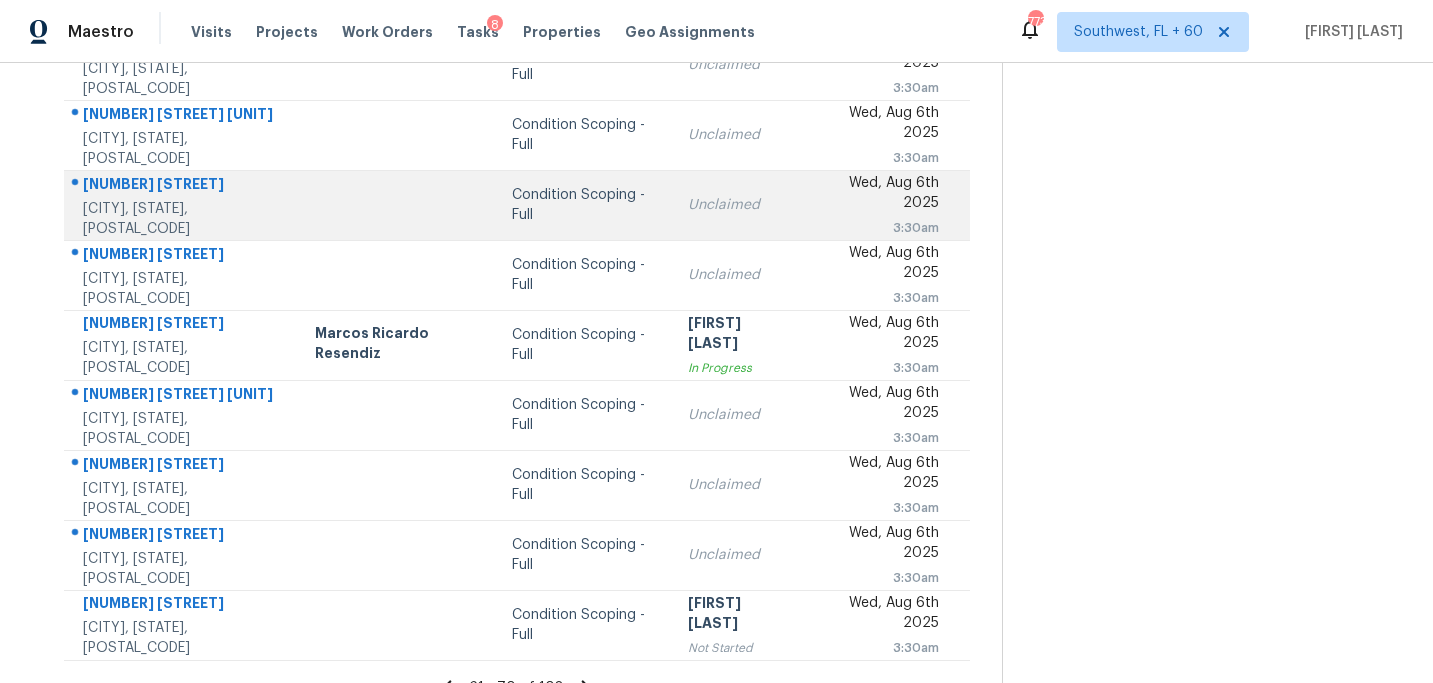 scroll, scrollTop: 358, scrollLeft: 0, axis: vertical 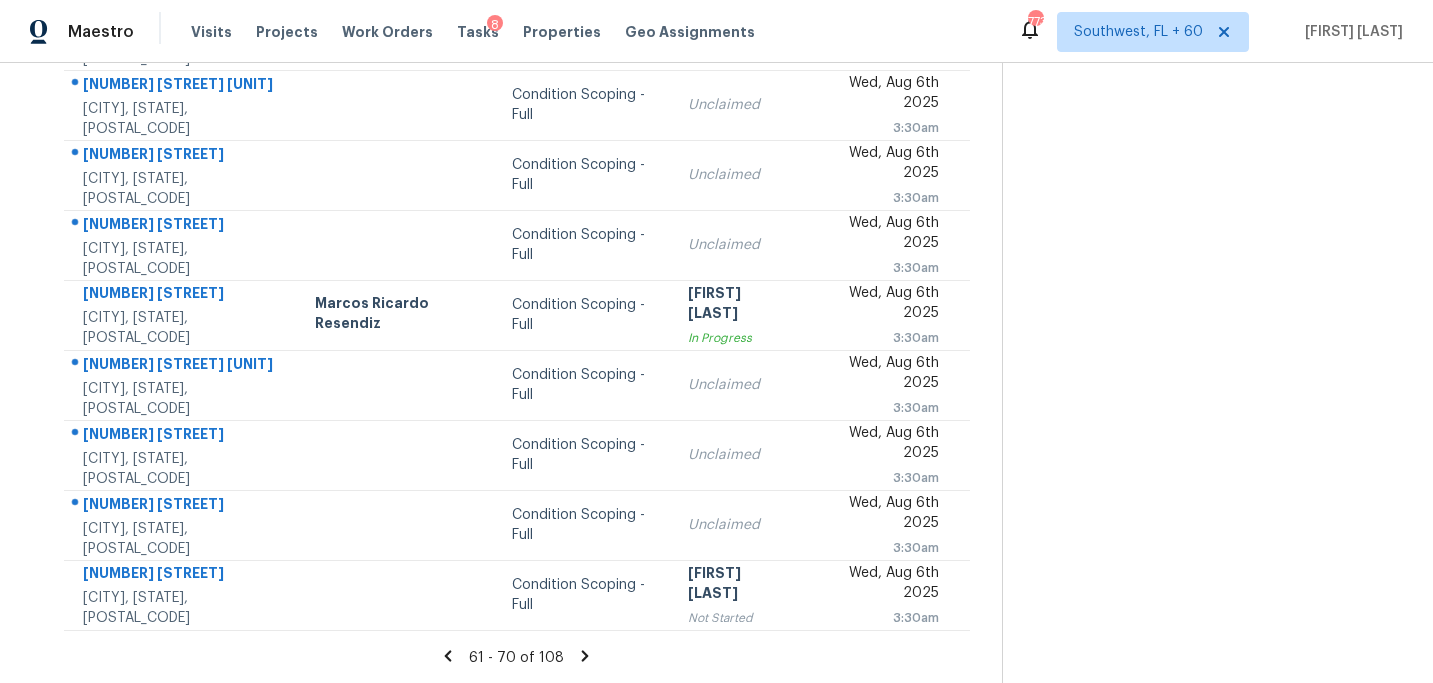 click 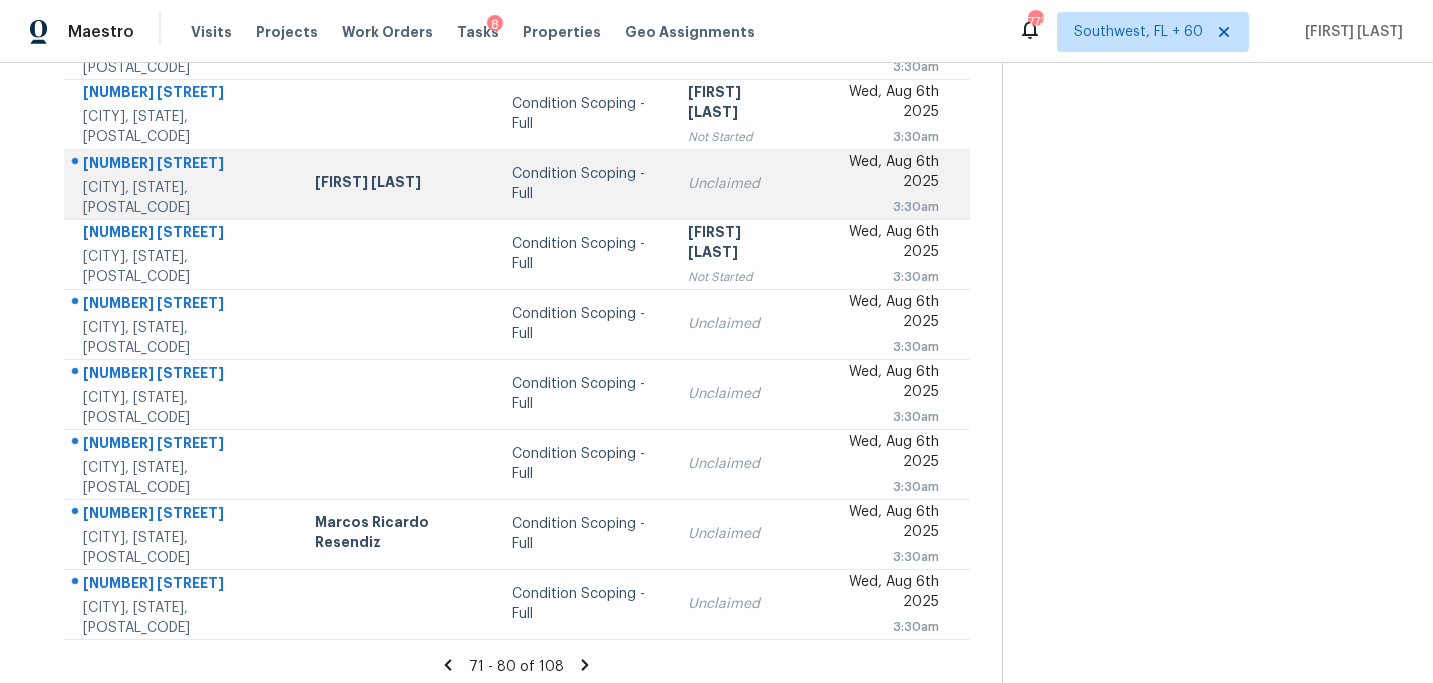 scroll, scrollTop: 358, scrollLeft: 0, axis: vertical 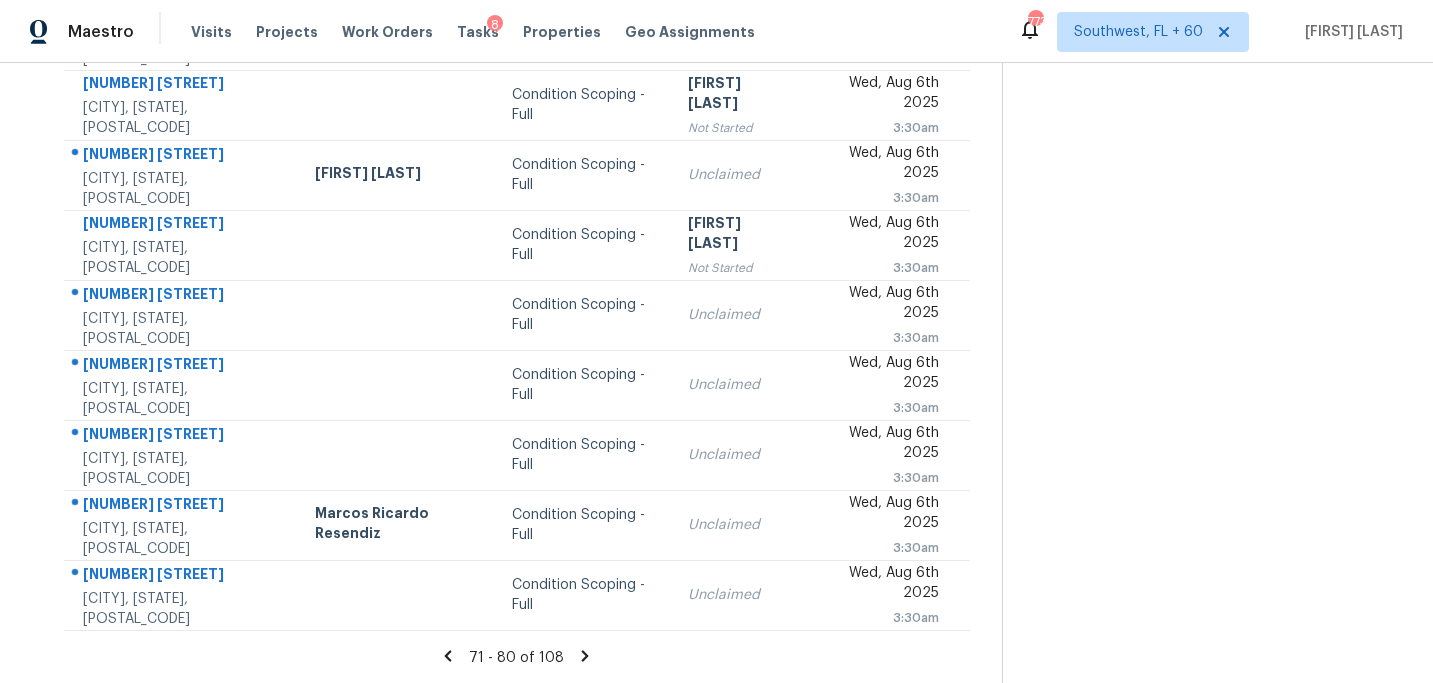 click 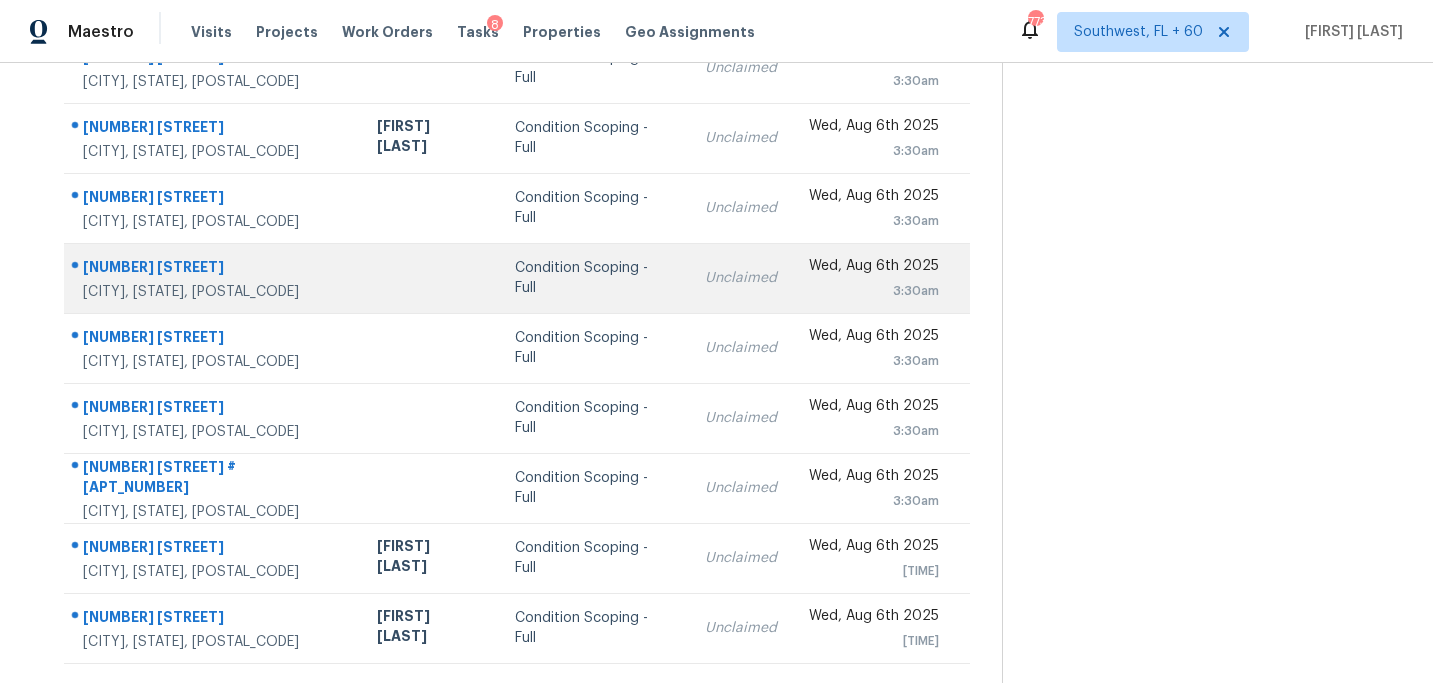 scroll, scrollTop: 358, scrollLeft: 0, axis: vertical 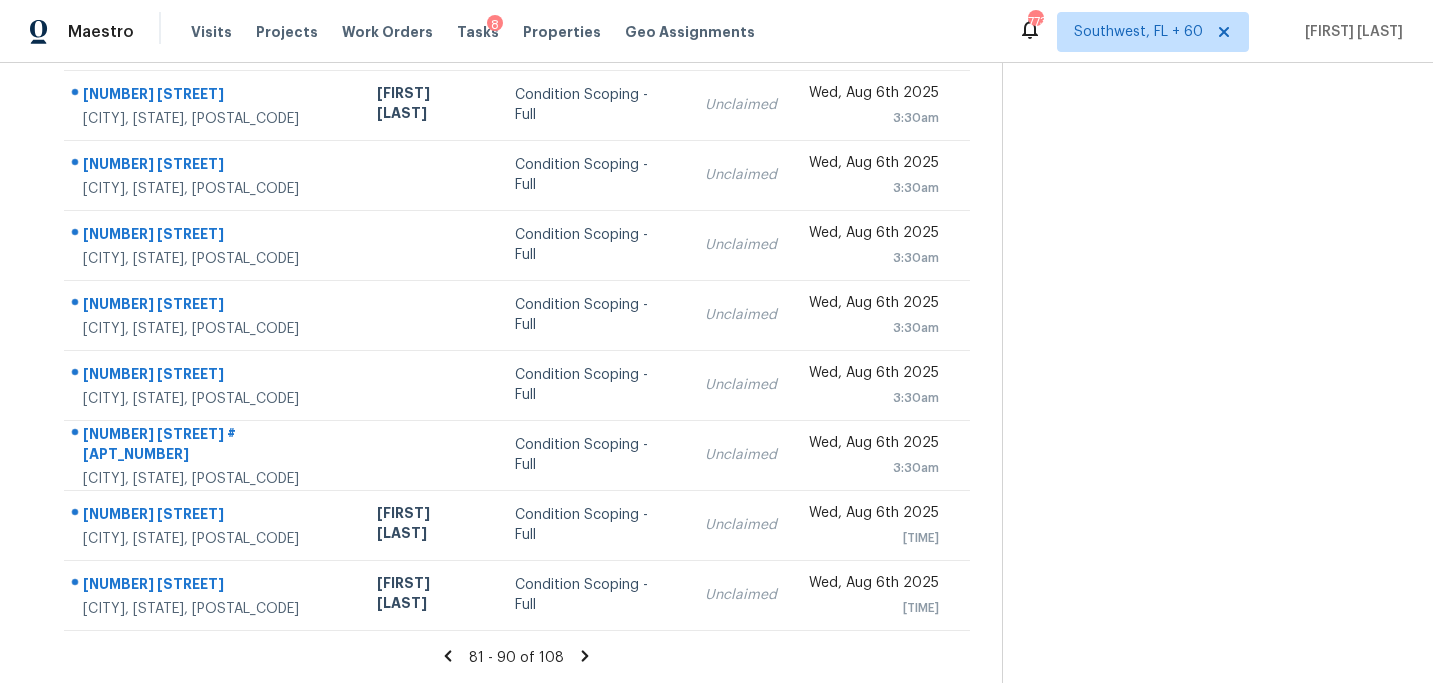 click 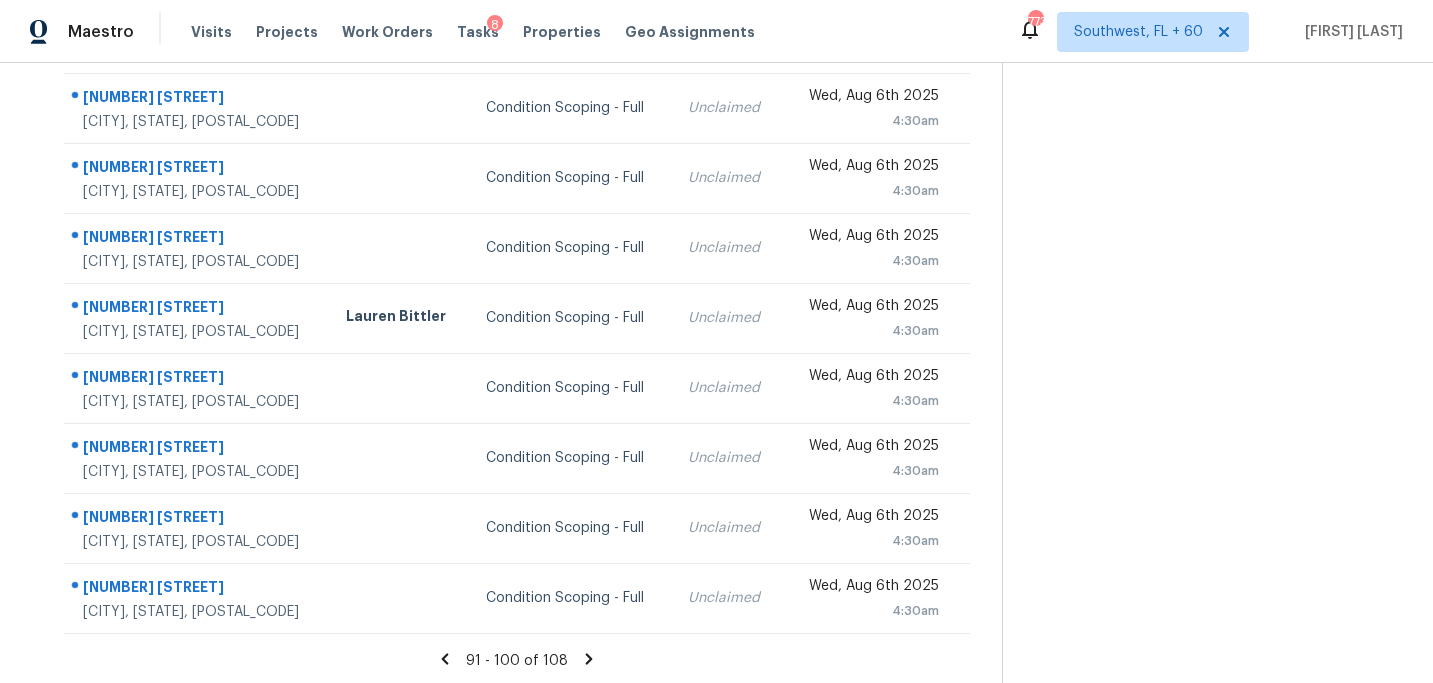 scroll, scrollTop: 358, scrollLeft: 0, axis: vertical 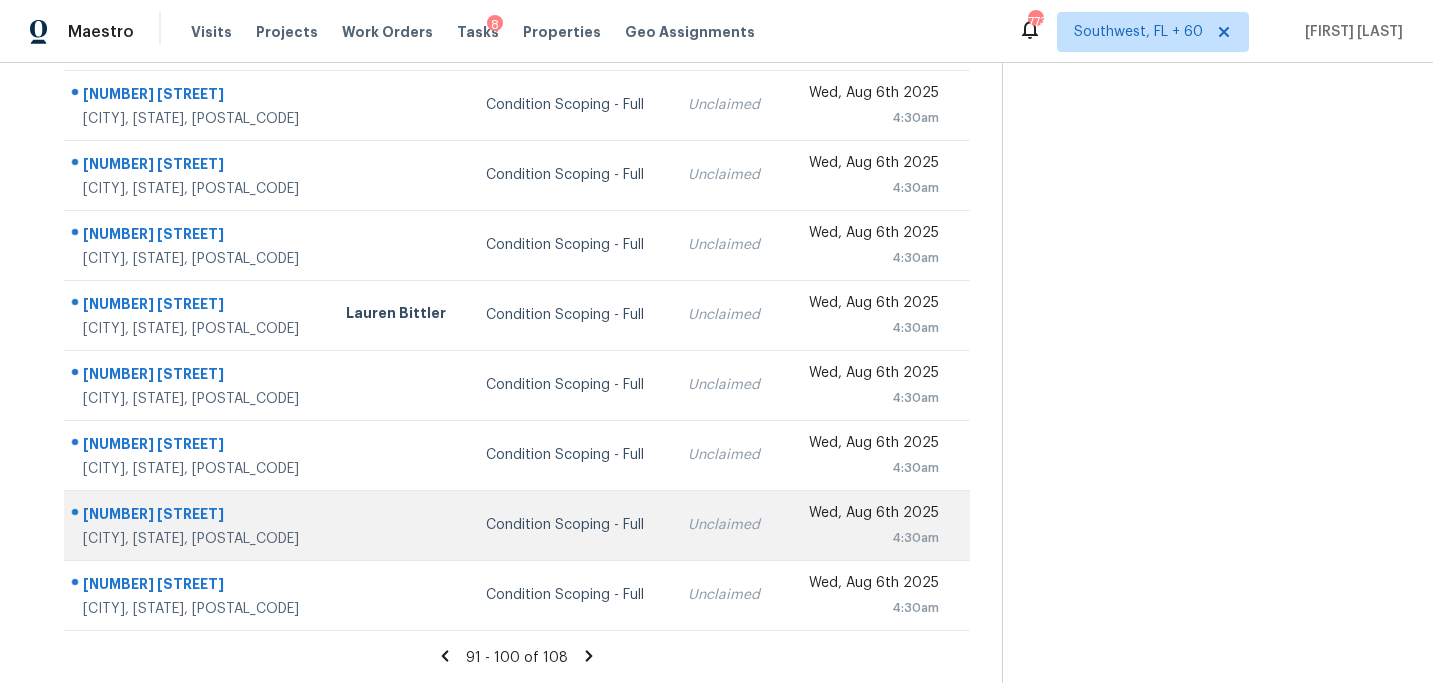 click on "Condition Scoping - Full" at bounding box center [571, 525] 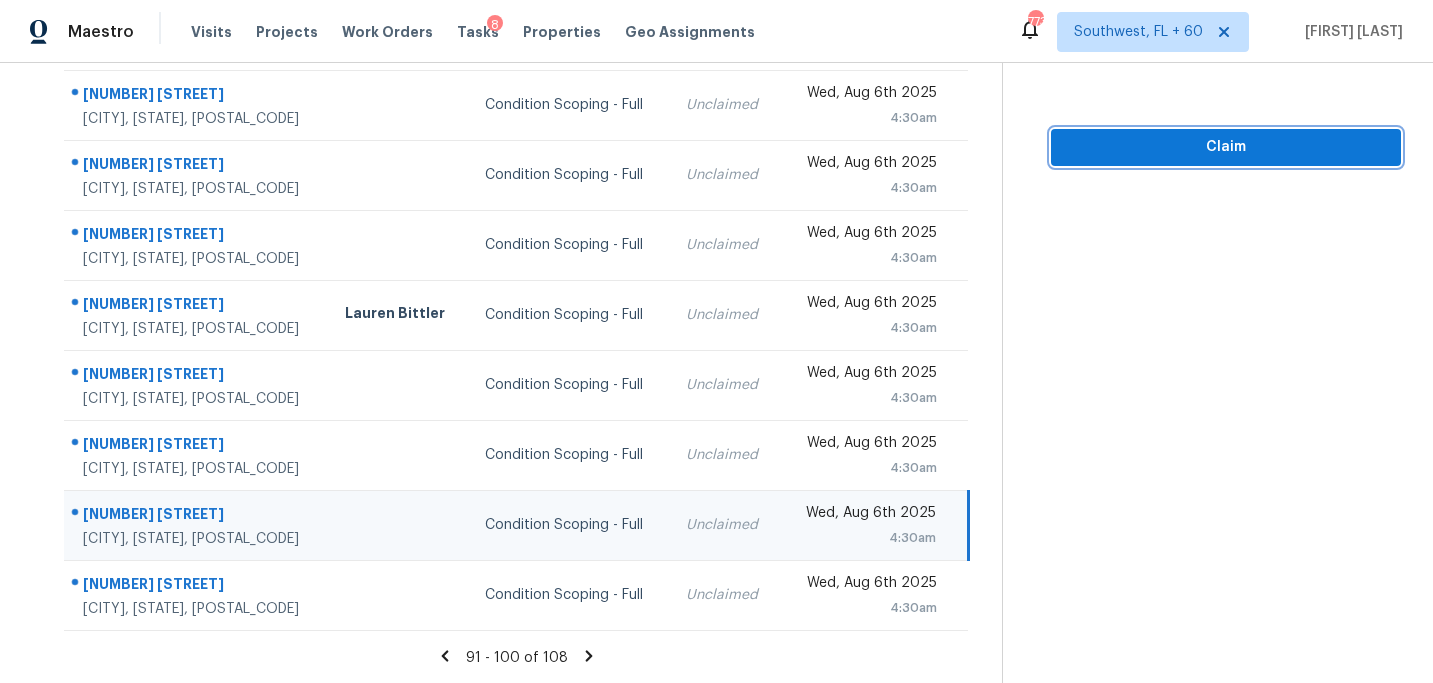 click on "Claim" at bounding box center [1226, 147] 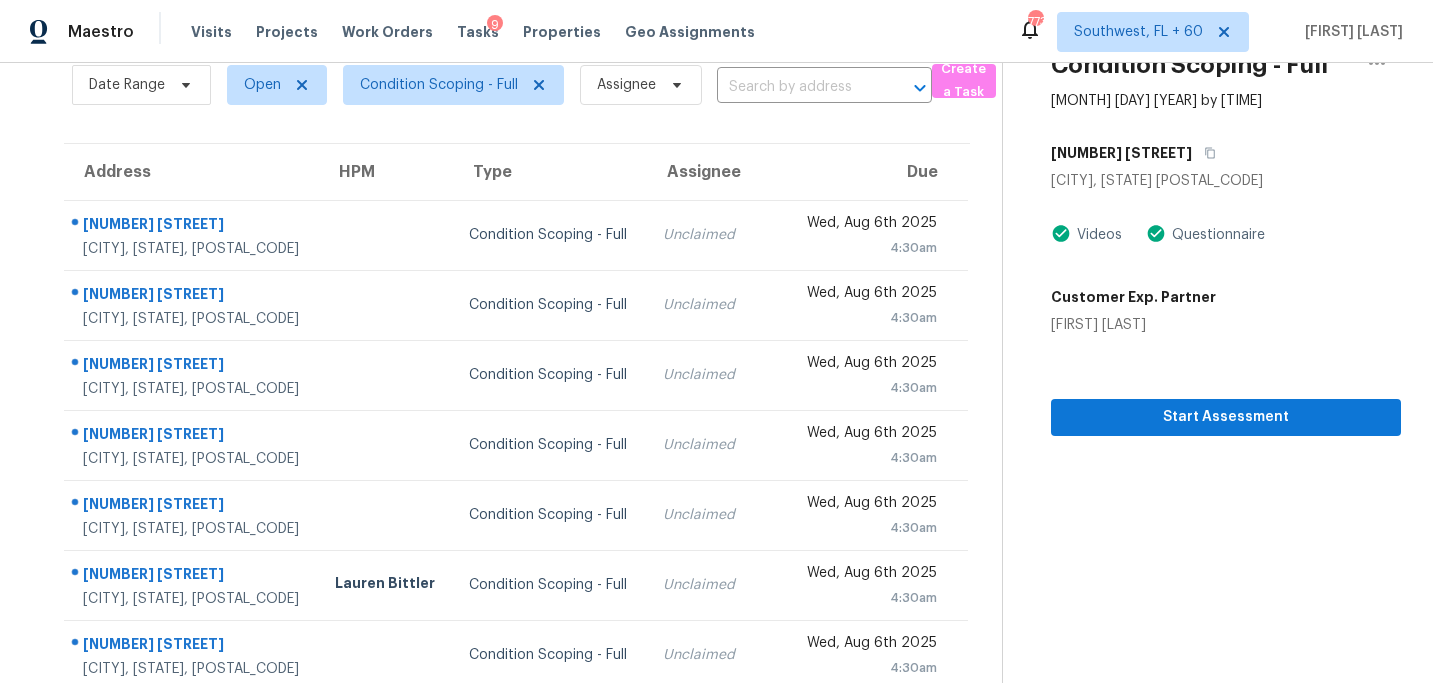 scroll, scrollTop: 65, scrollLeft: 0, axis: vertical 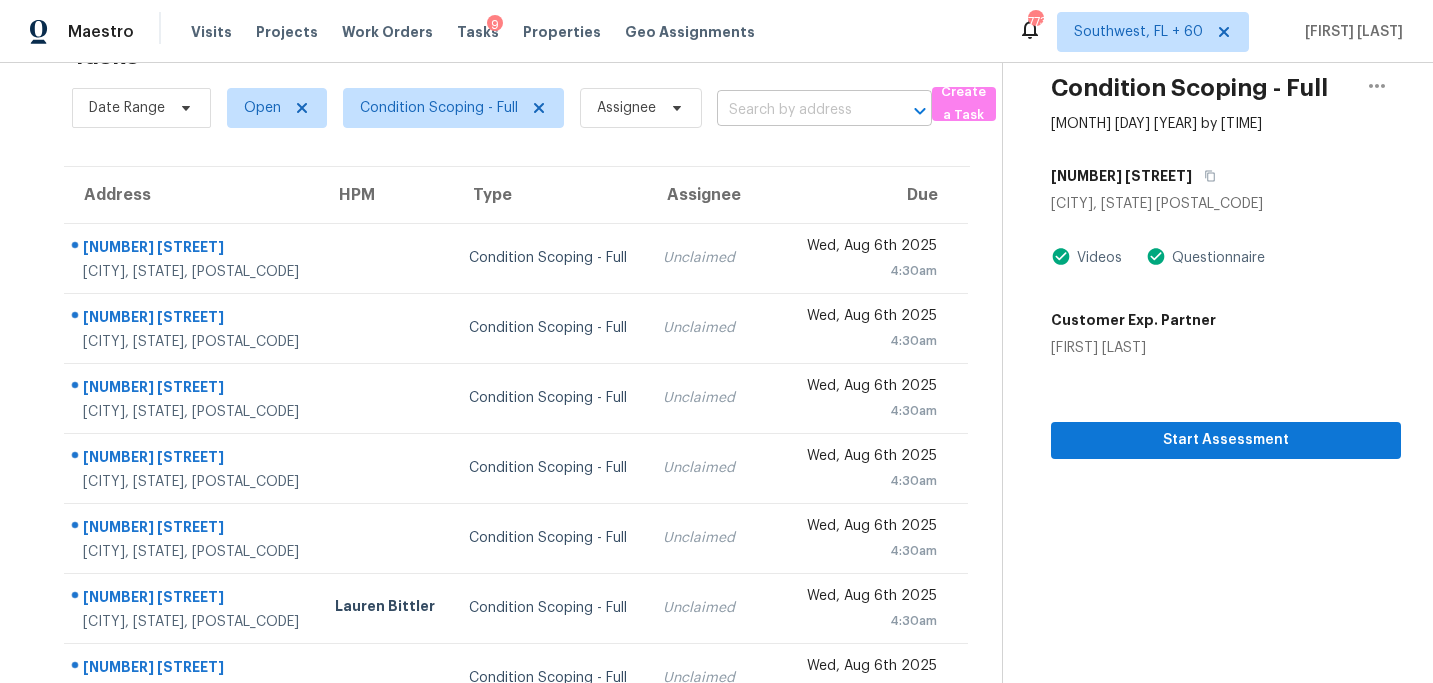click at bounding box center (796, 110) 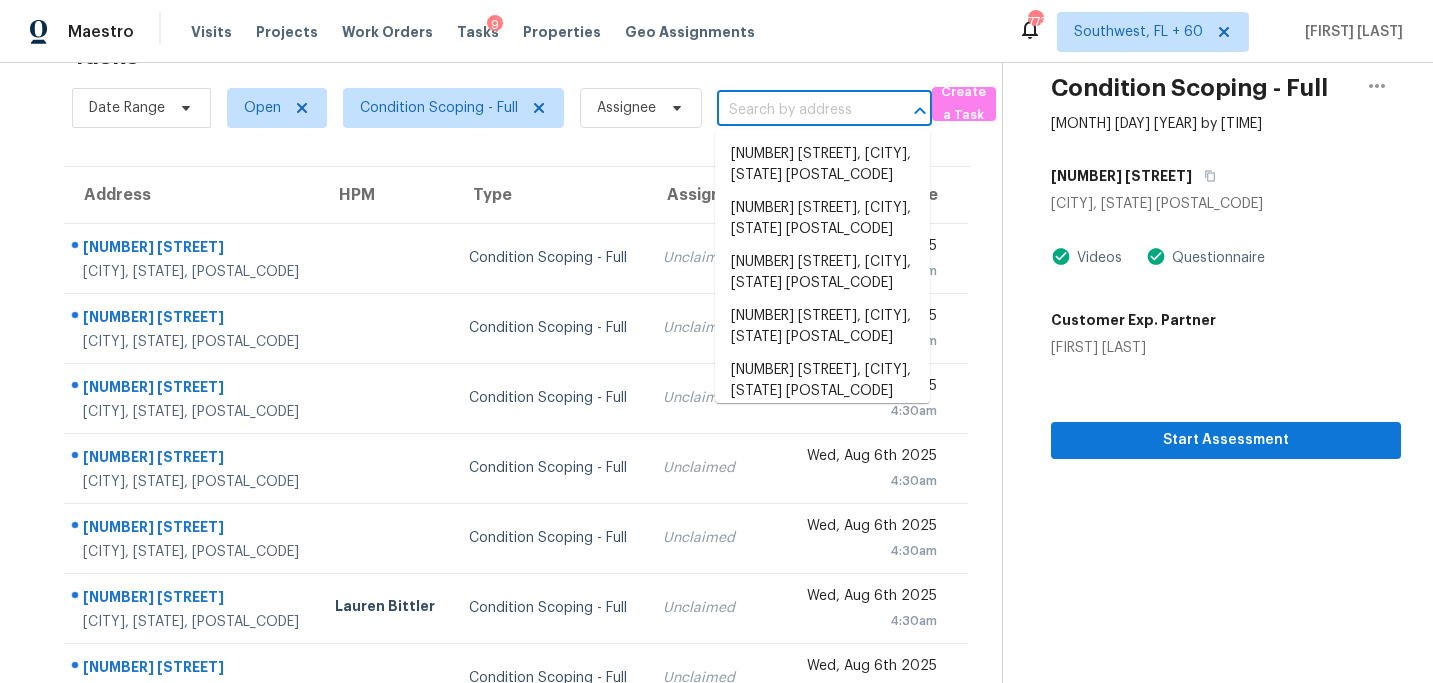 paste on "[NUMBER] [STREET], [CITY], [STATE], [POSTAL_CODE]" 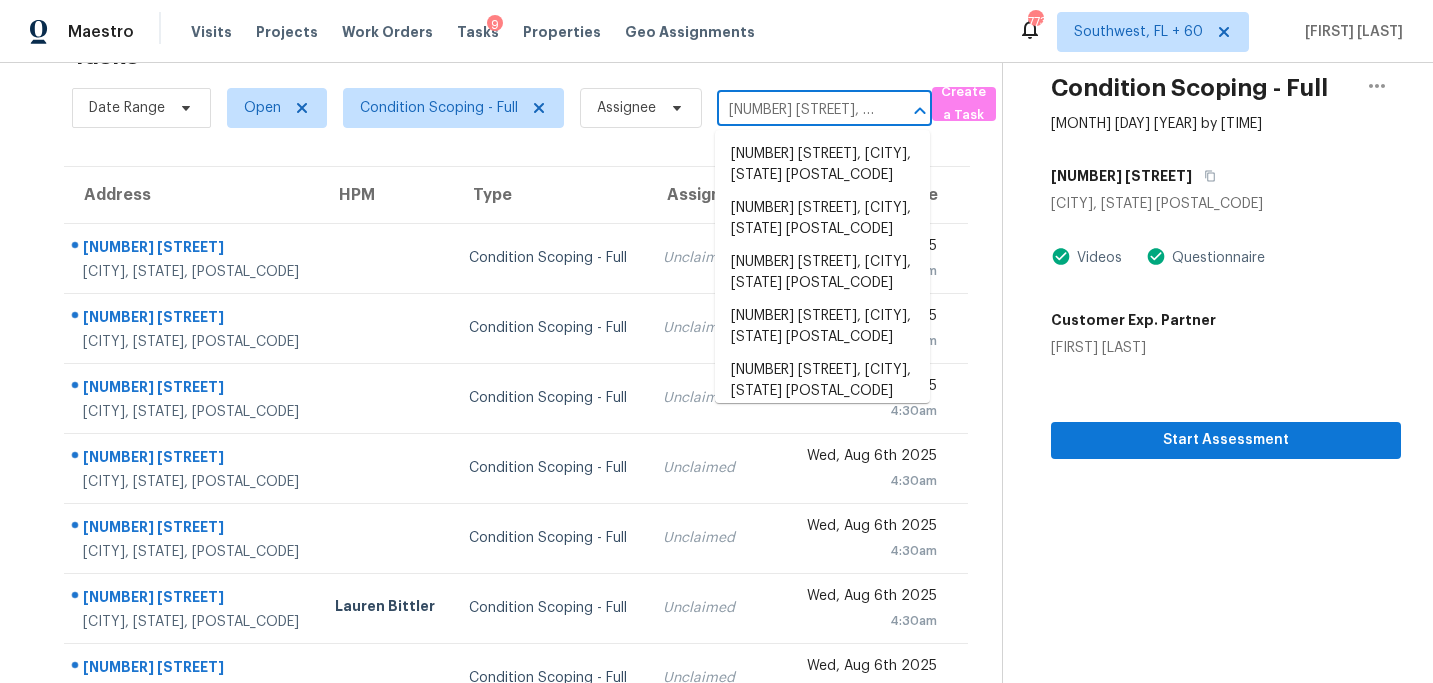 scroll, scrollTop: 0, scrollLeft: 141, axis: horizontal 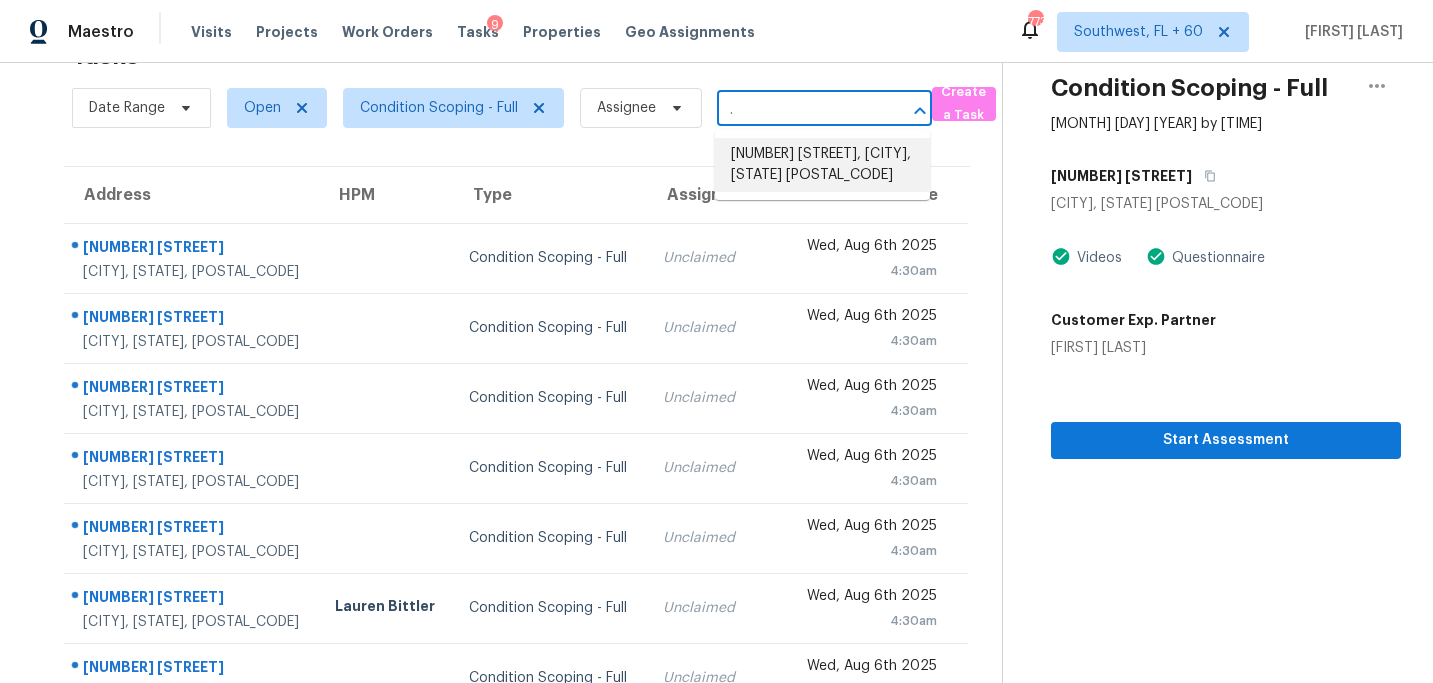 click on "[NUMBER] [STREET], [CITY], [STATE] [POSTAL_CODE]" at bounding box center [822, 165] 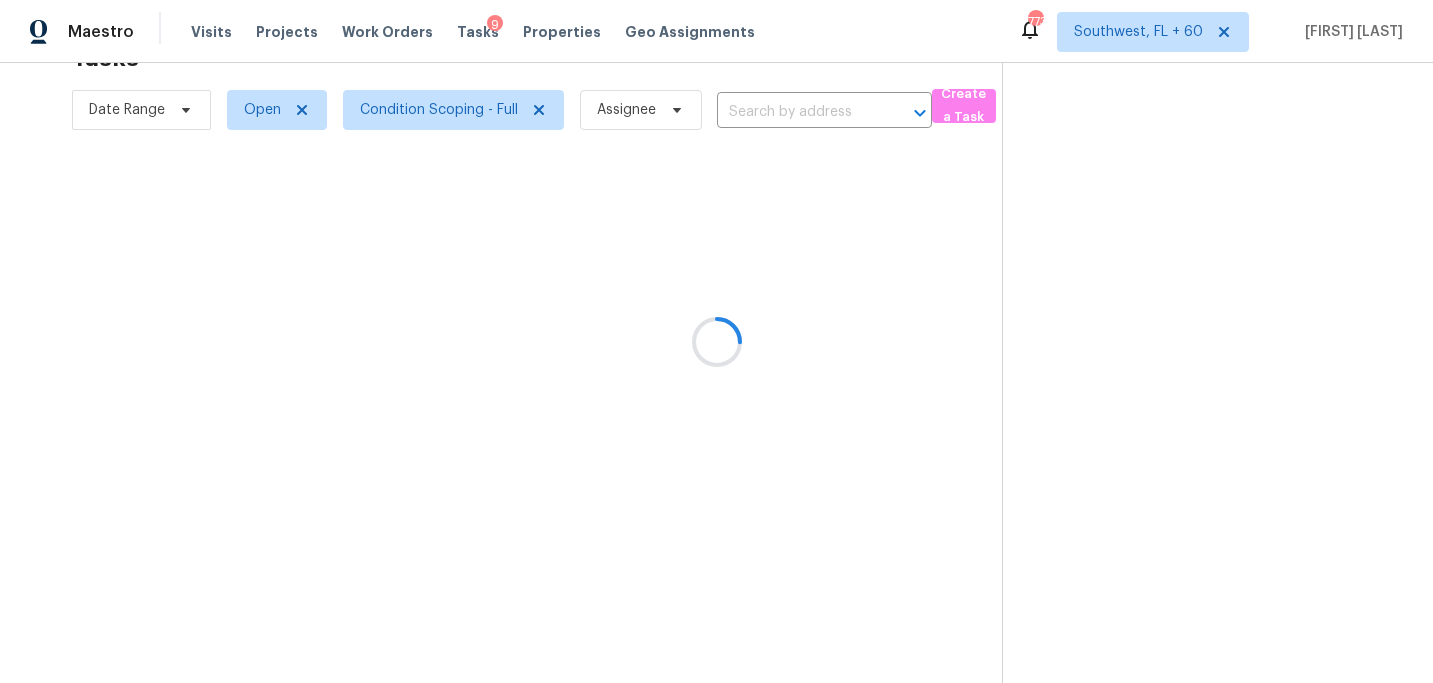 type on "[NUMBER] [STREET], [CITY], [STATE] [POSTAL_CODE]" 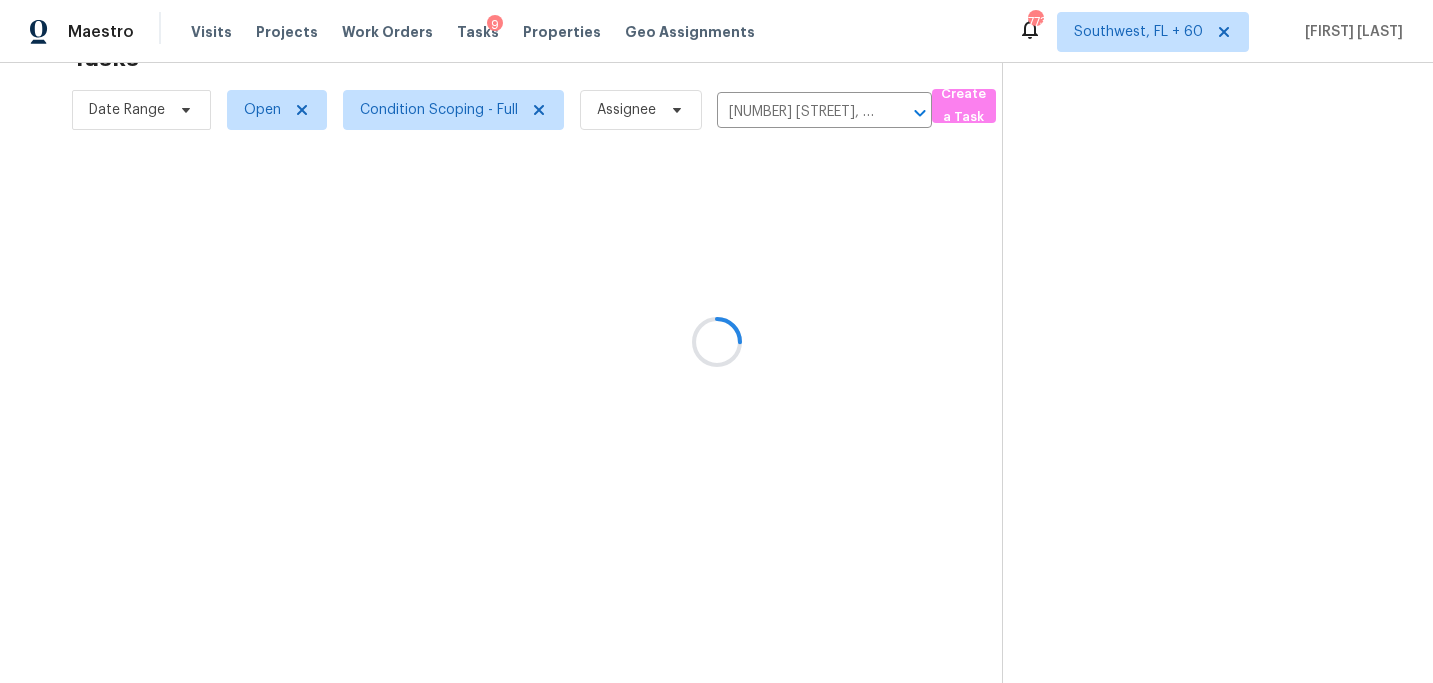 scroll, scrollTop: 63, scrollLeft: 0, axis: vertical 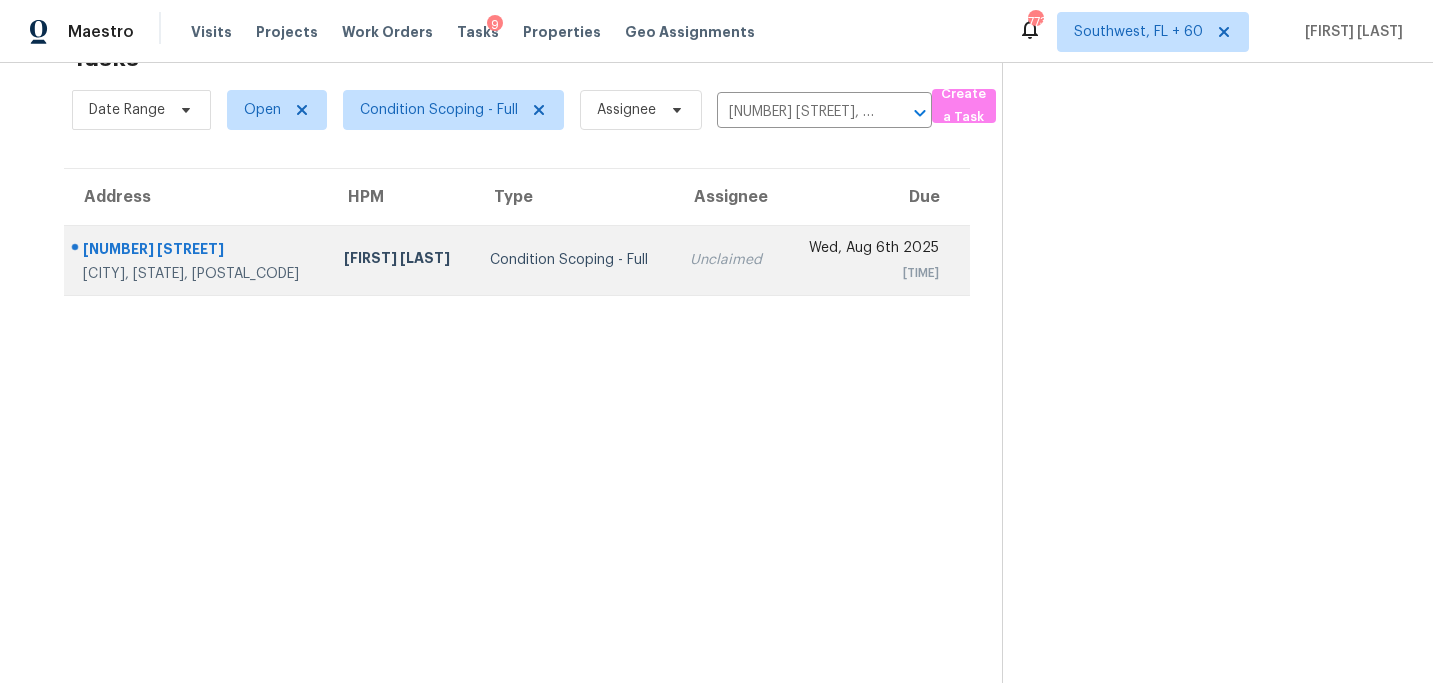 click on "Condition Scoping - Full" at bounding box center (574, 260) 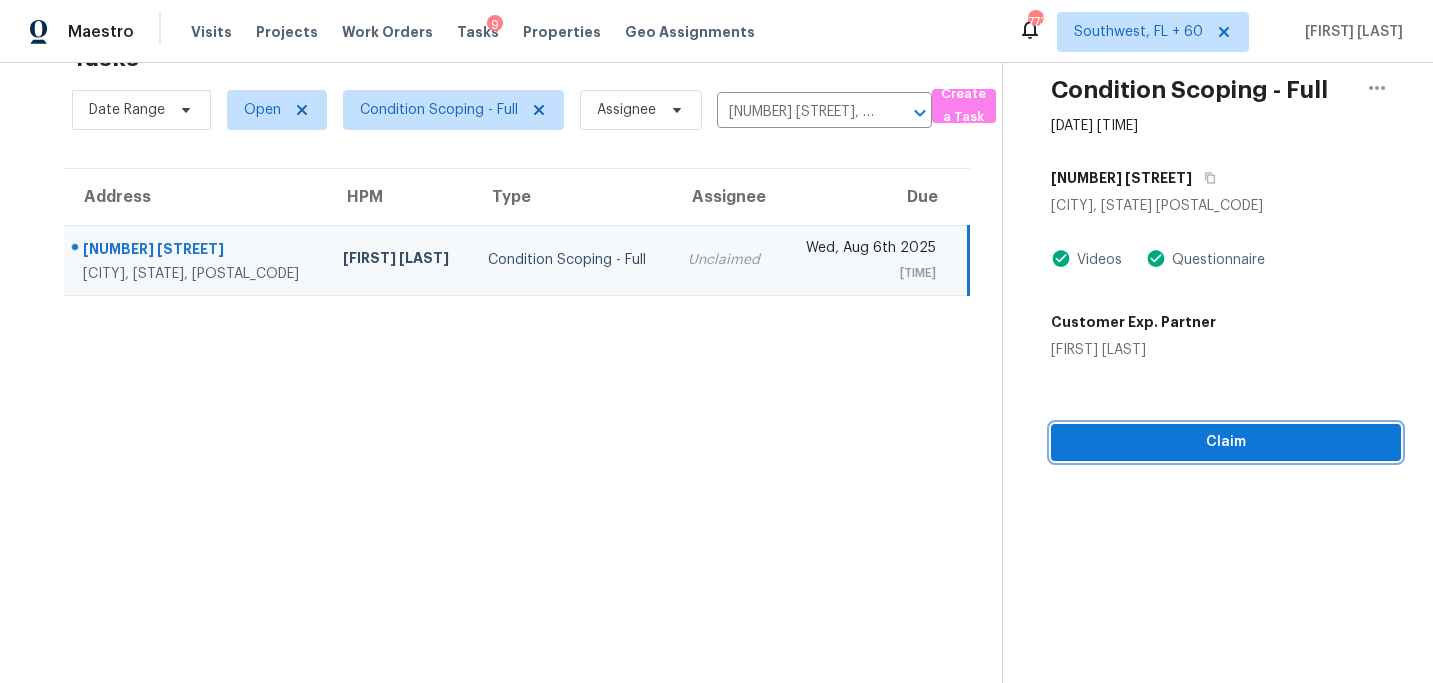 click on "Claim" at bounding box center (1226, 442) 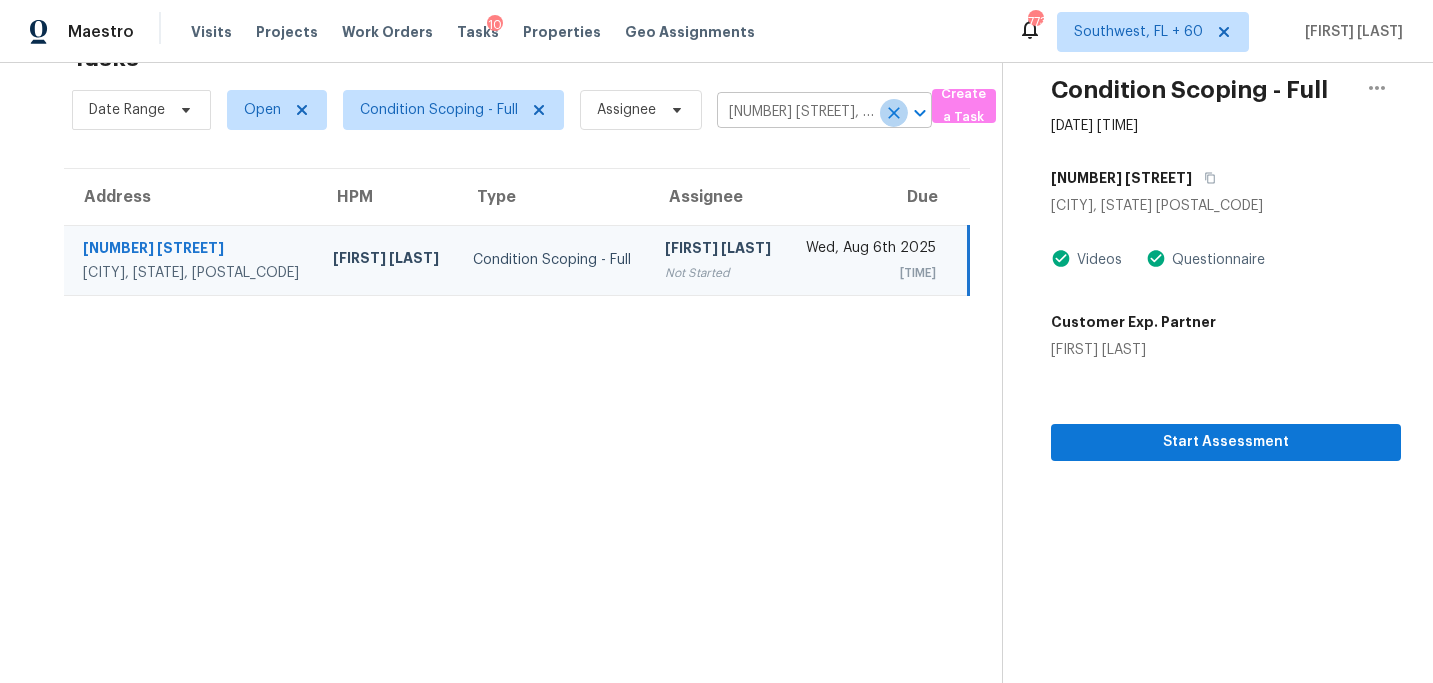 click 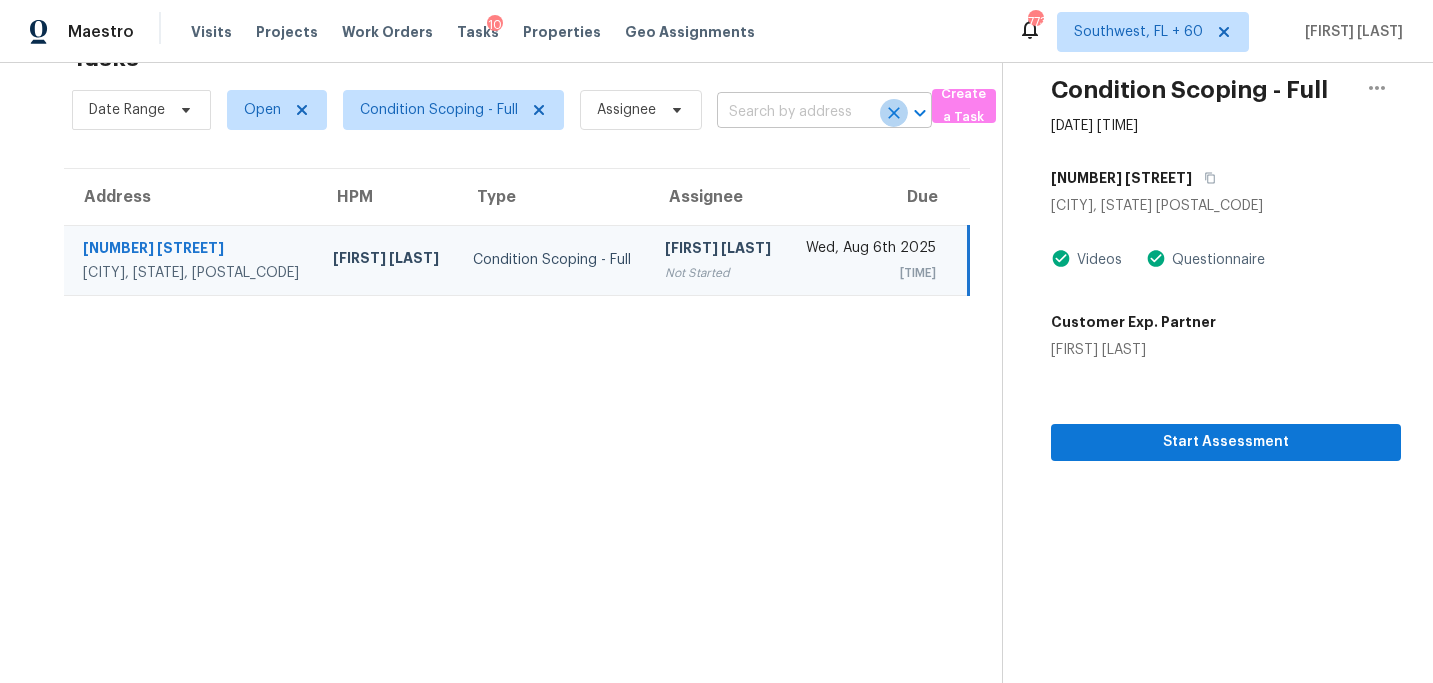 scroll, scrollTop: 0, scrollLeft: 0, axis: both 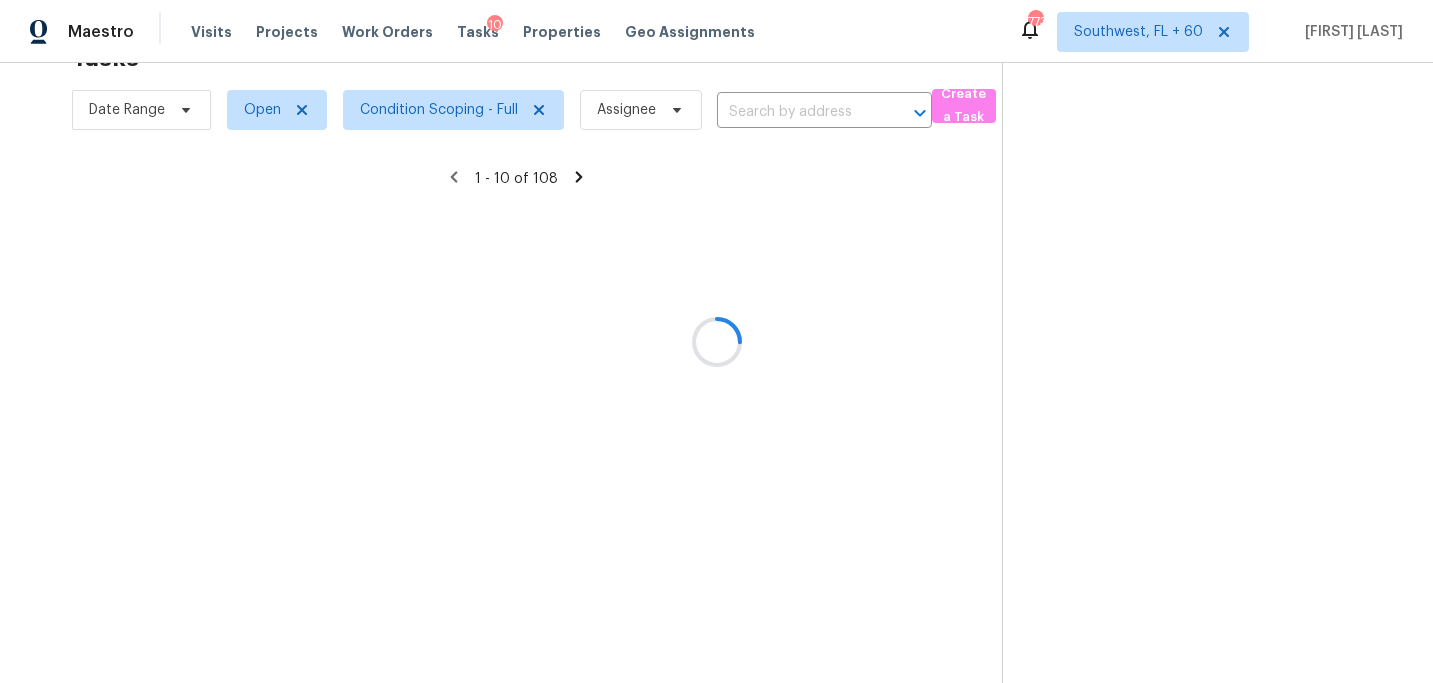 click at bounding box center (716, 341) 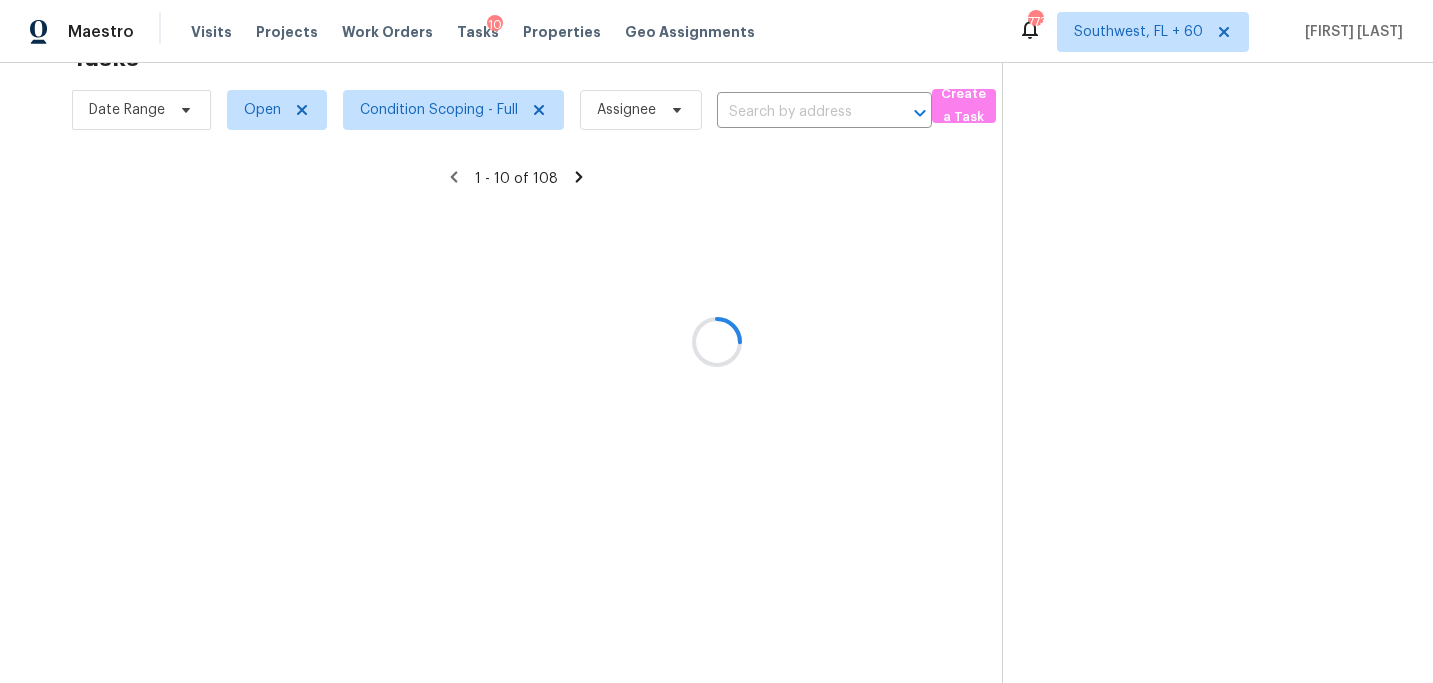 click at bounding box center [716, 341] 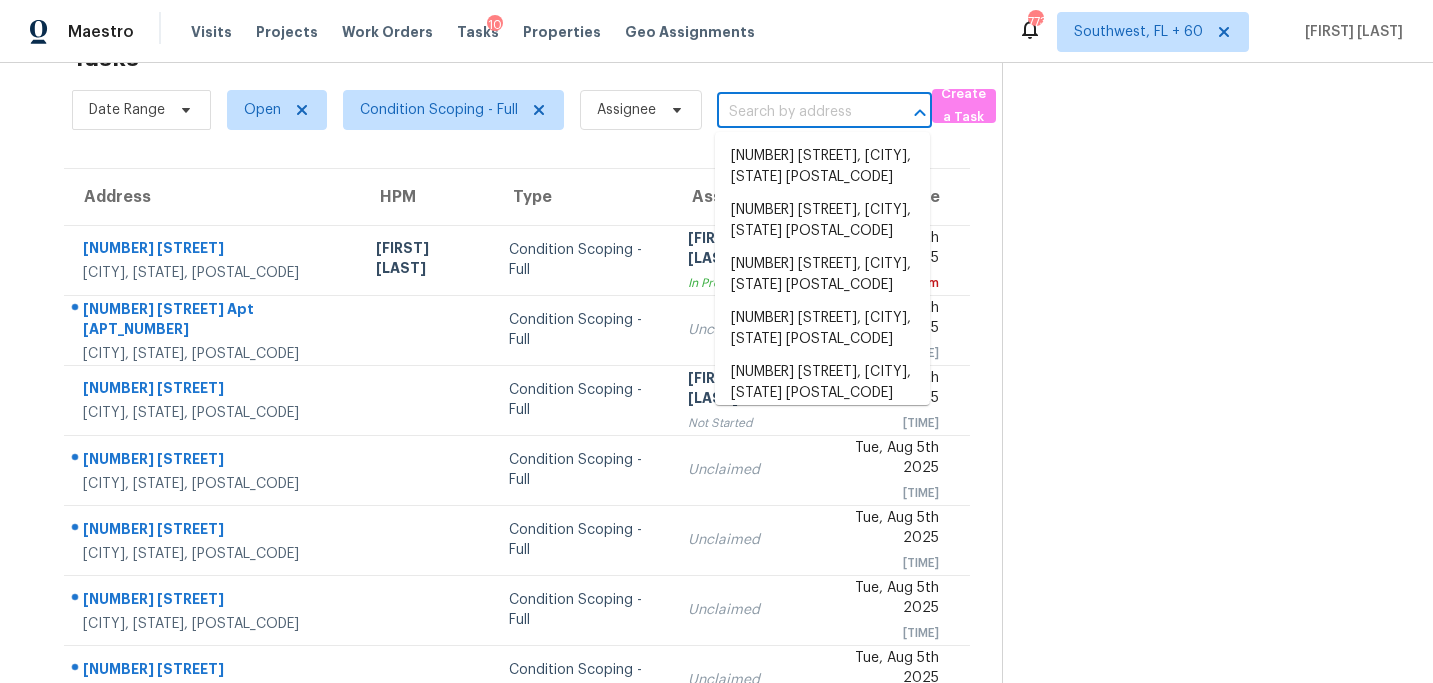 click at bounding box center (796, 112) 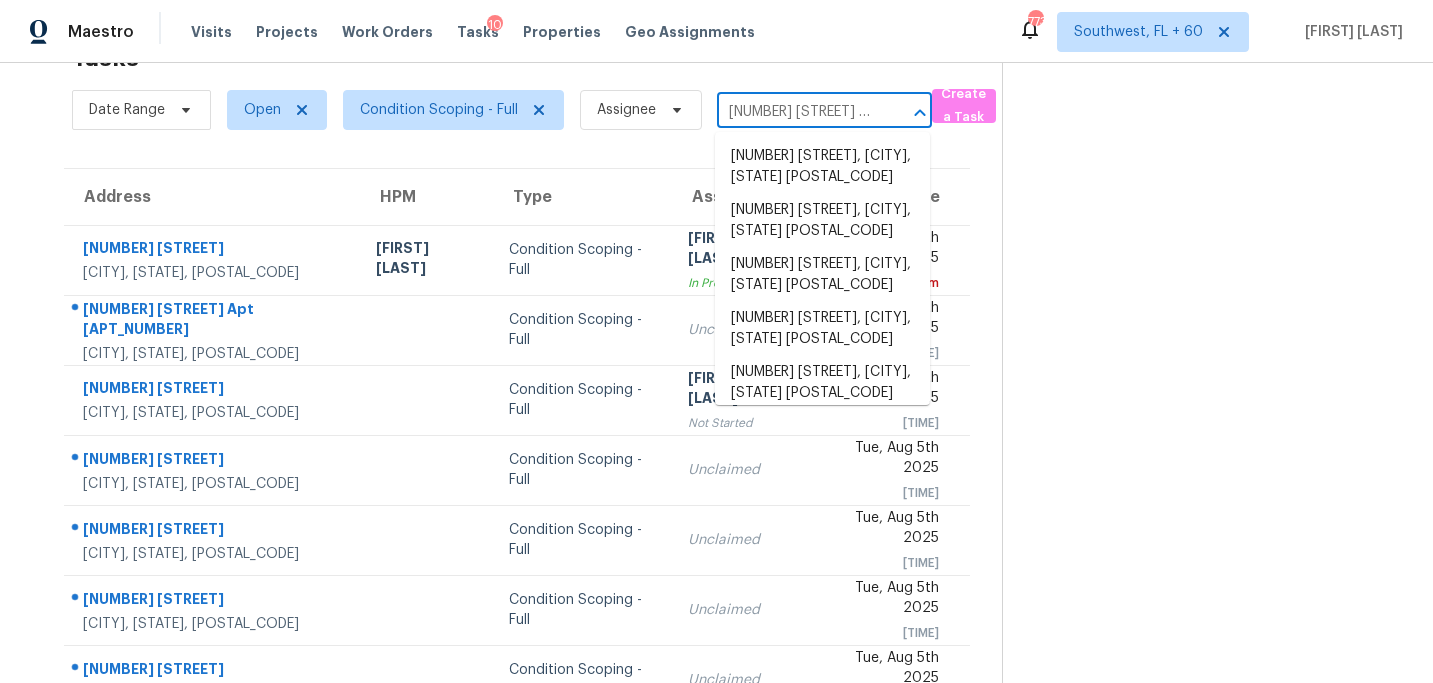 scroll, scrollTop: 0, scrollLeft: 165, axis: horizontal 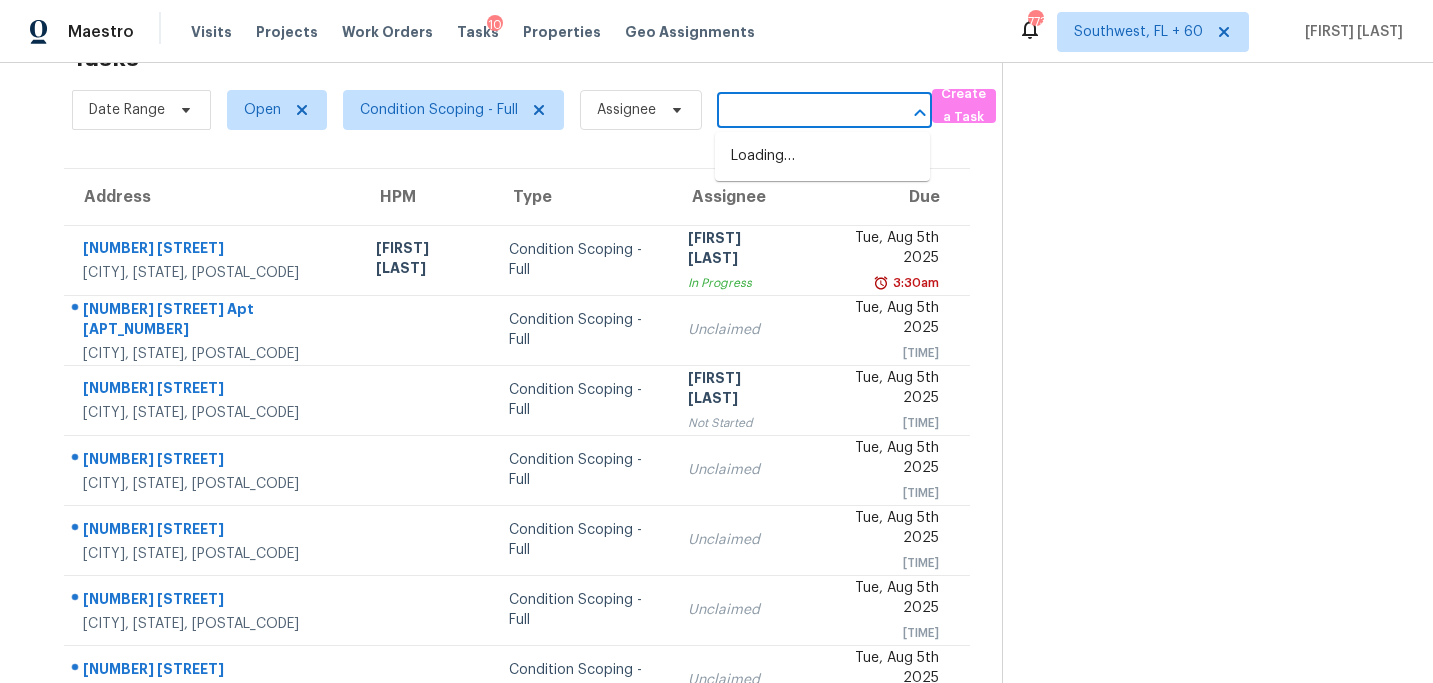 type on "[NUMBER] [STREET] # [APT_NUMBER], [CITY], [STATE], [POSTAL_CODE]" 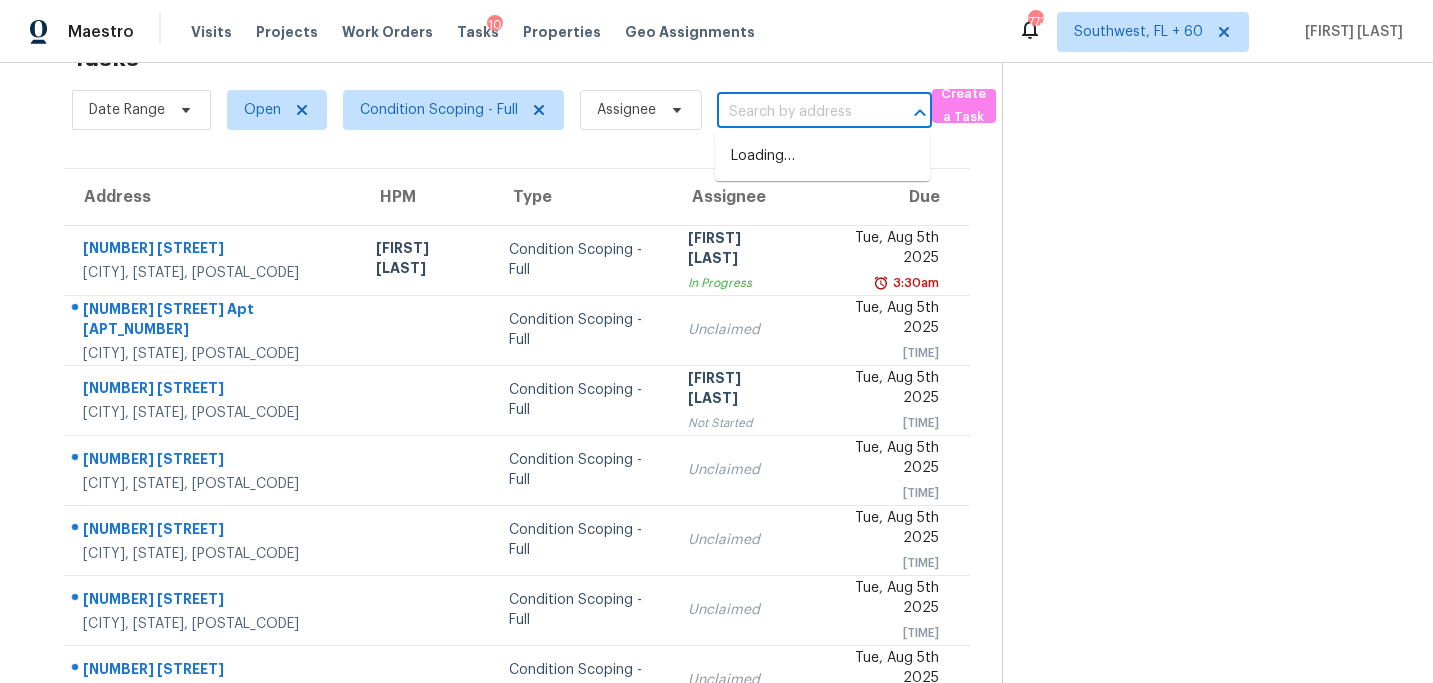 click at bounding box center [1201, 489] 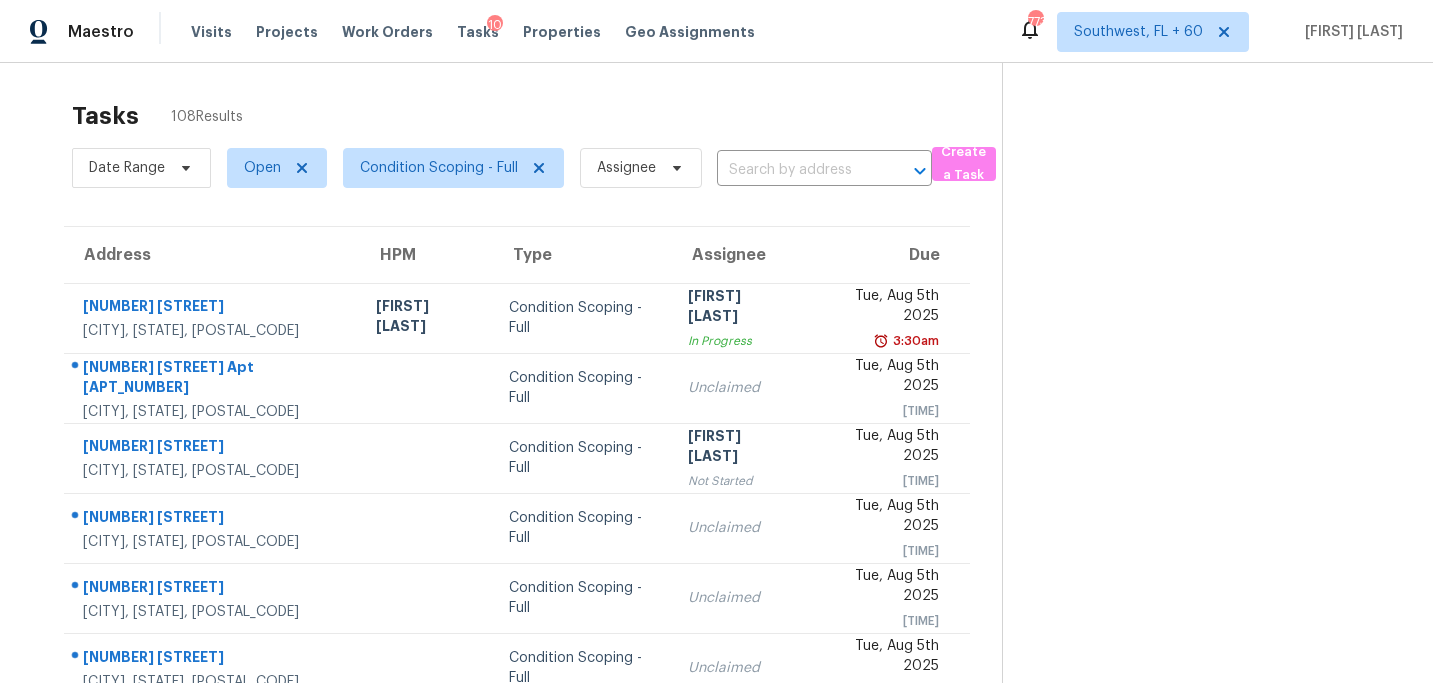 scroll, scrollTop: 0, scrollLeft: 0, axis: both 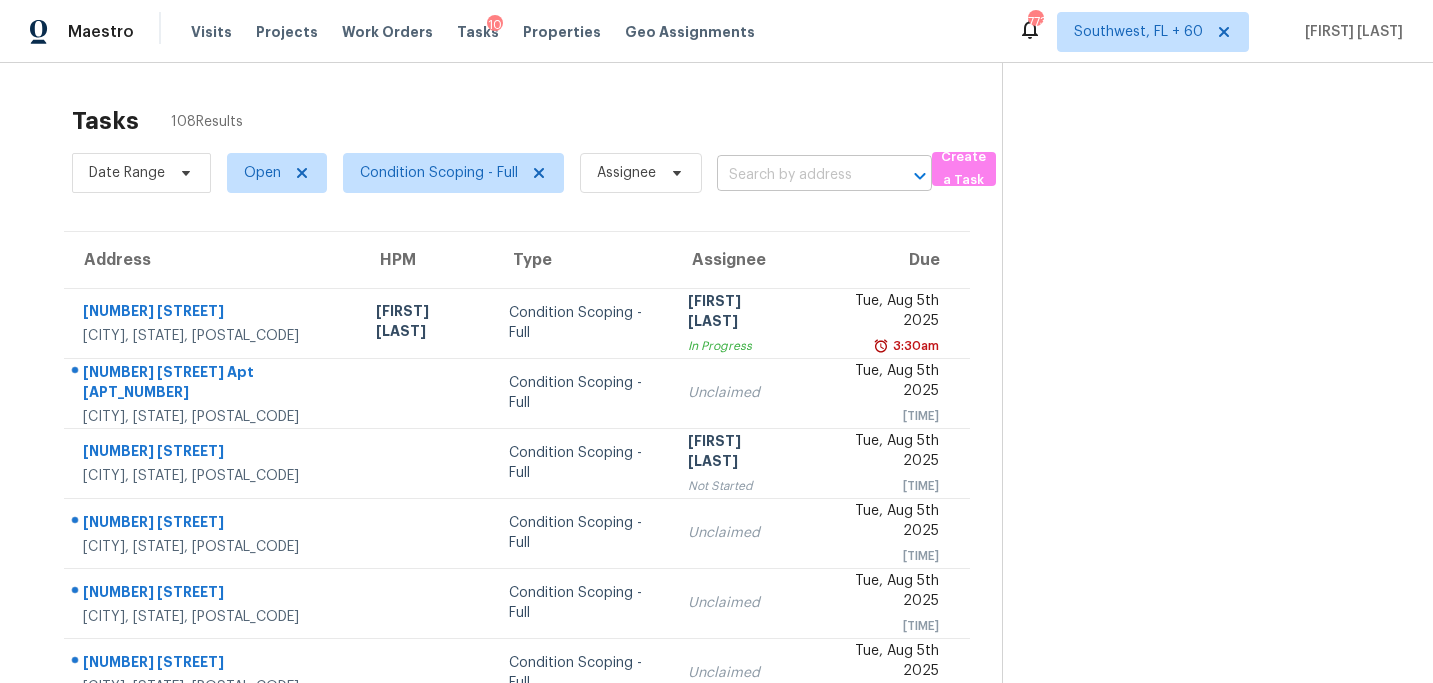click on "[CITY], [STATE] [POSTAL_CODE] [FIRST] [LAST] [FIRST] [LAST] [NUMBER] [STREET] [CITY], [STATE], [POSTAL_CODE] [DATE] [TIME] [NUMBER] [STREET] [CITY], [STATE], [POSTAL_CODE] [DATE] [TIME] [NUMBER] [STREET] [CITY], [STATE], [POSTAL_CODE] [DATE] [TIME] [NUMBER] [STREET] [CITY], [STATE], [POSTAL_CODE] [DATE] [TIME] [NUMBER] [STREET] [CITY], [STATE], [POSTAL_CODE] [DATE] [TIME] [NUMBER] [STREET] [CITY], [STATE], [POSTAL_CODE] [DATE] [TIME] [NUMBER] [STREET] [CITY], [STATE], [POSTAL_CODE] [DATE] [TIME] [NUMBER] [STREET] [CITY], [STATE], [POSTAL_CODE] [DATE] [TIME]" at bounding box center (716, 341) 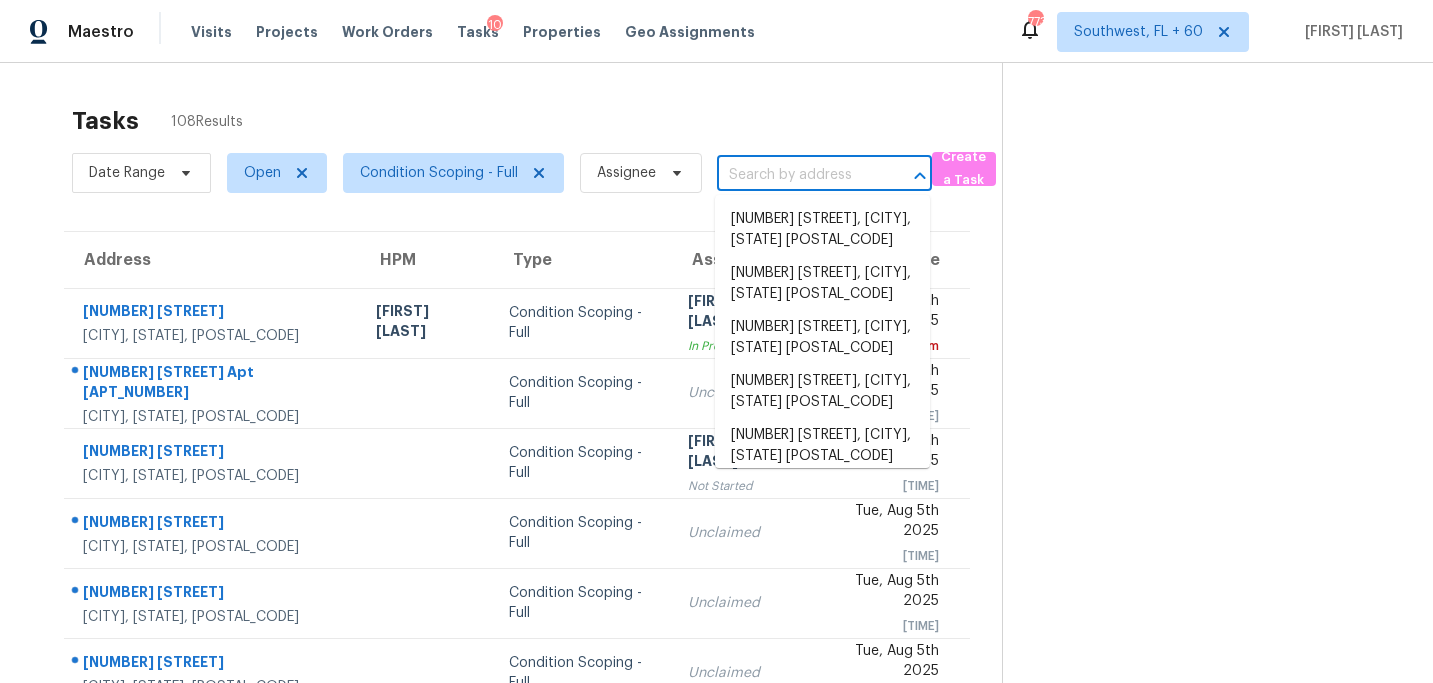 paste on "[NUMBER] [STREET] # [APT_NUMBER], [CITY], [STATE], [POSTAL_CODE]" 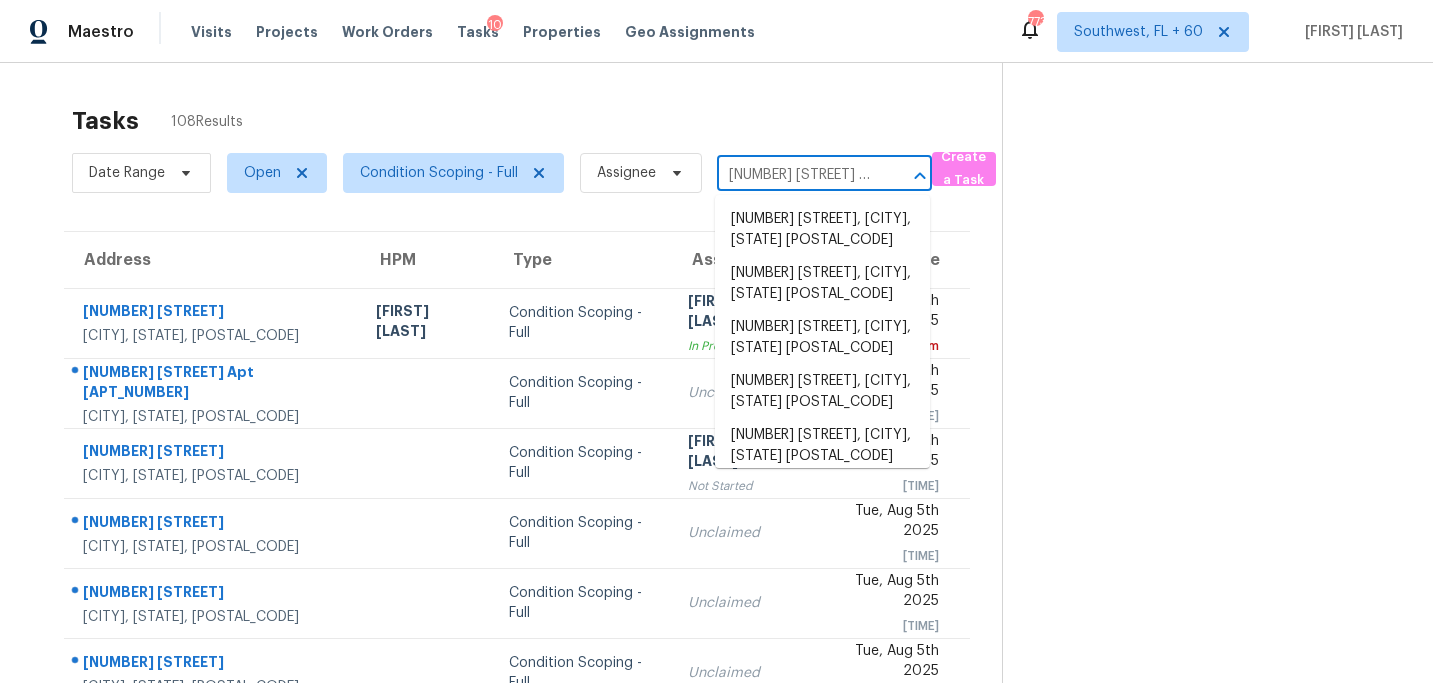 scroll, scrollTop: 0, scrollLeft: 165, axis: horizontal 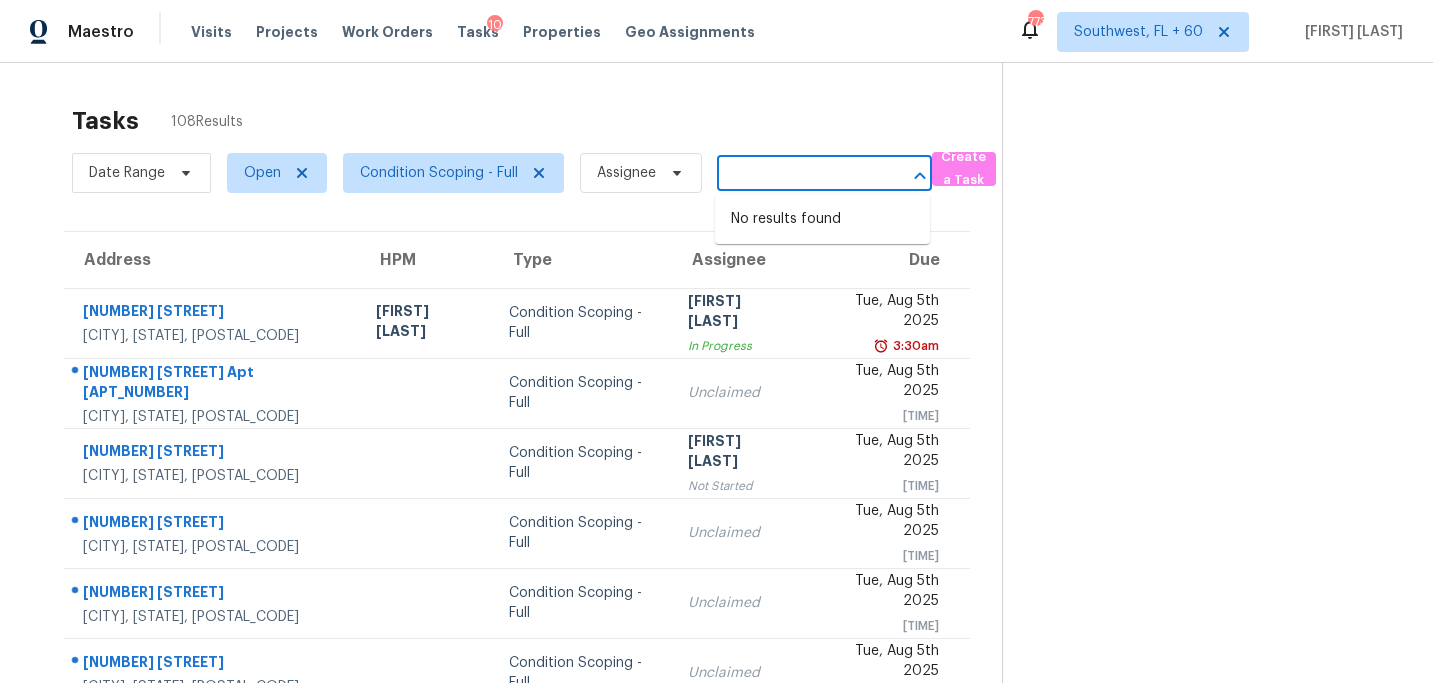 type on "[NUMBER] [STREET] # [APT_NUMBER], [CITY], [STATE], [POSTAL_CODE]" 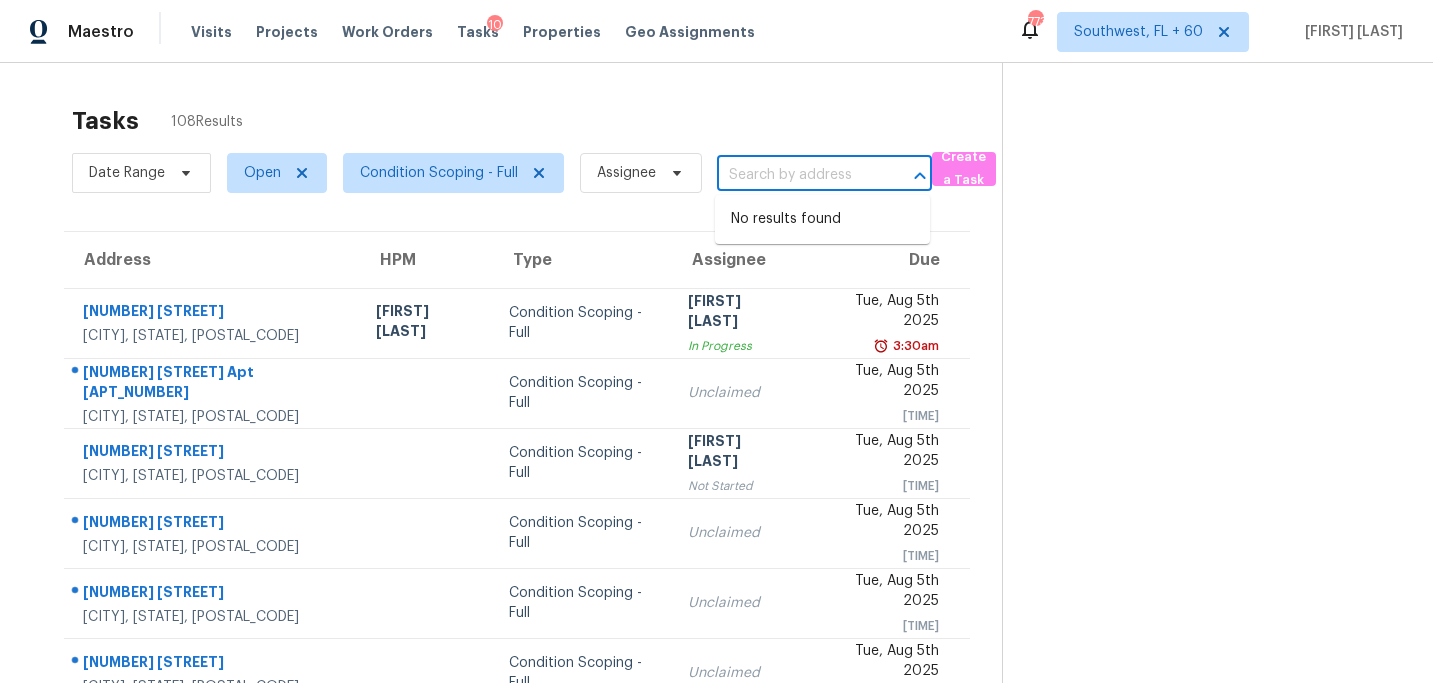 click on "Tasks 108  Results" at bounding box center [537, 121] 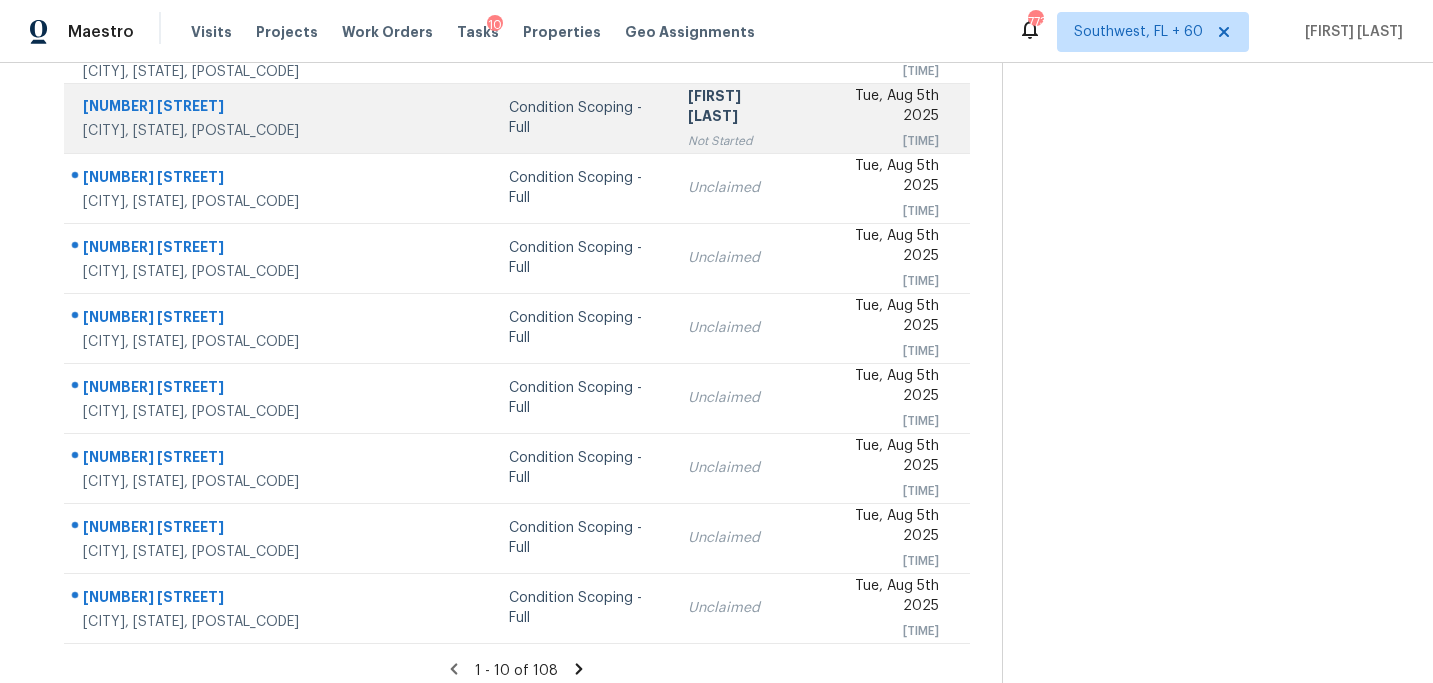 scroll, scrollTop: 358, scrollLeft: 0, axis: vertical 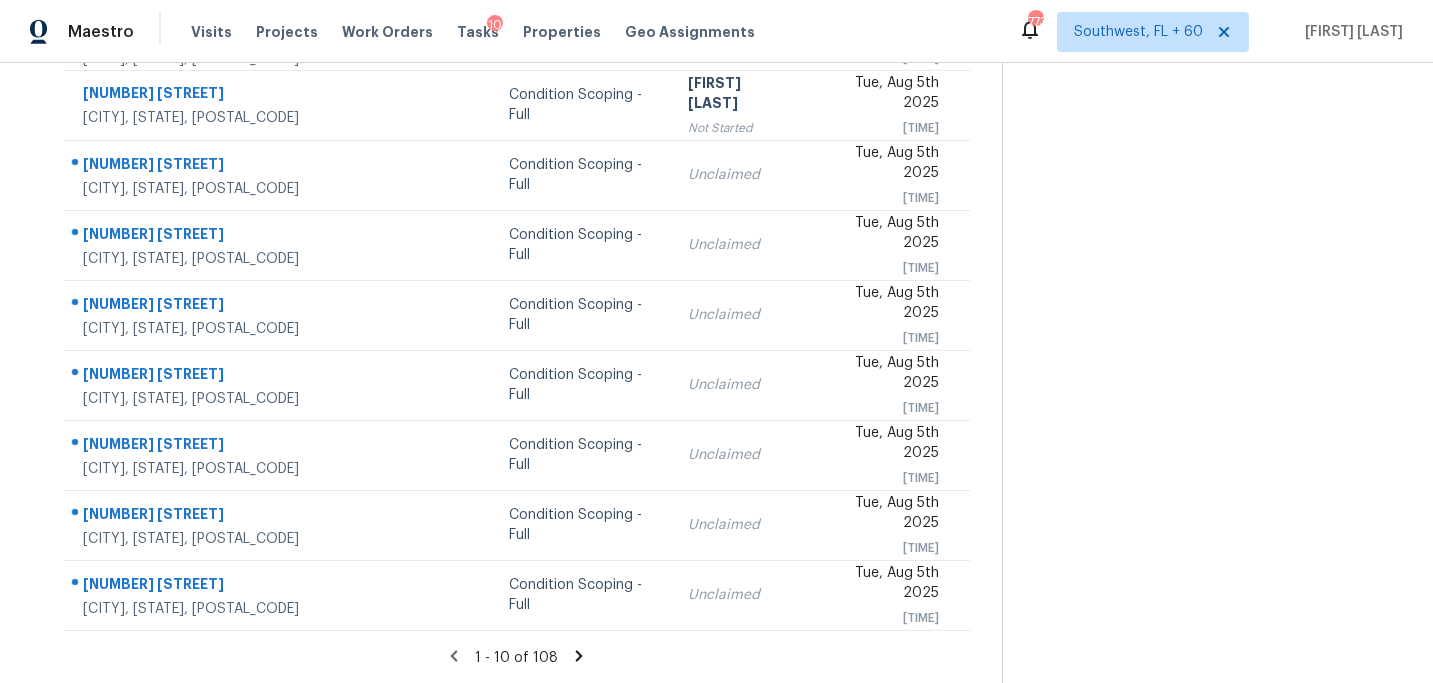 click 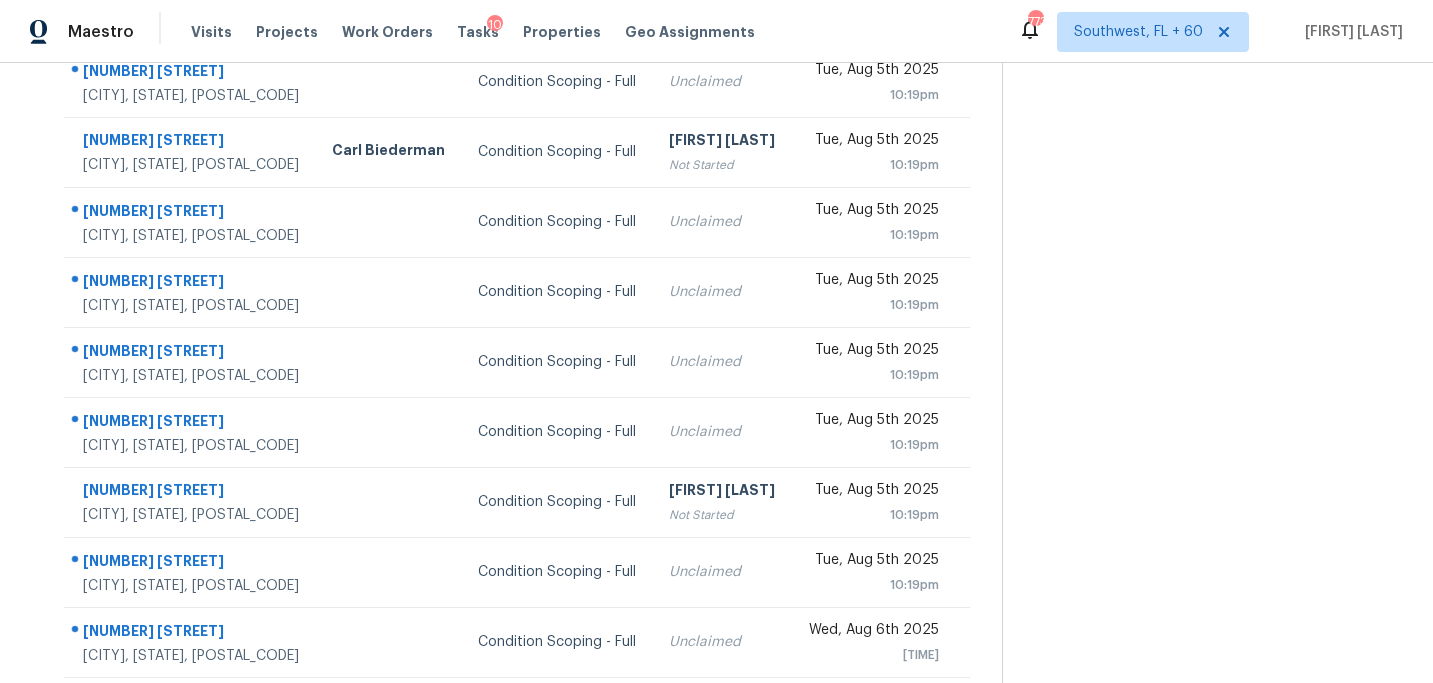 scroll, scrollTop: 358, scrollLeft: 0, axis: vertical 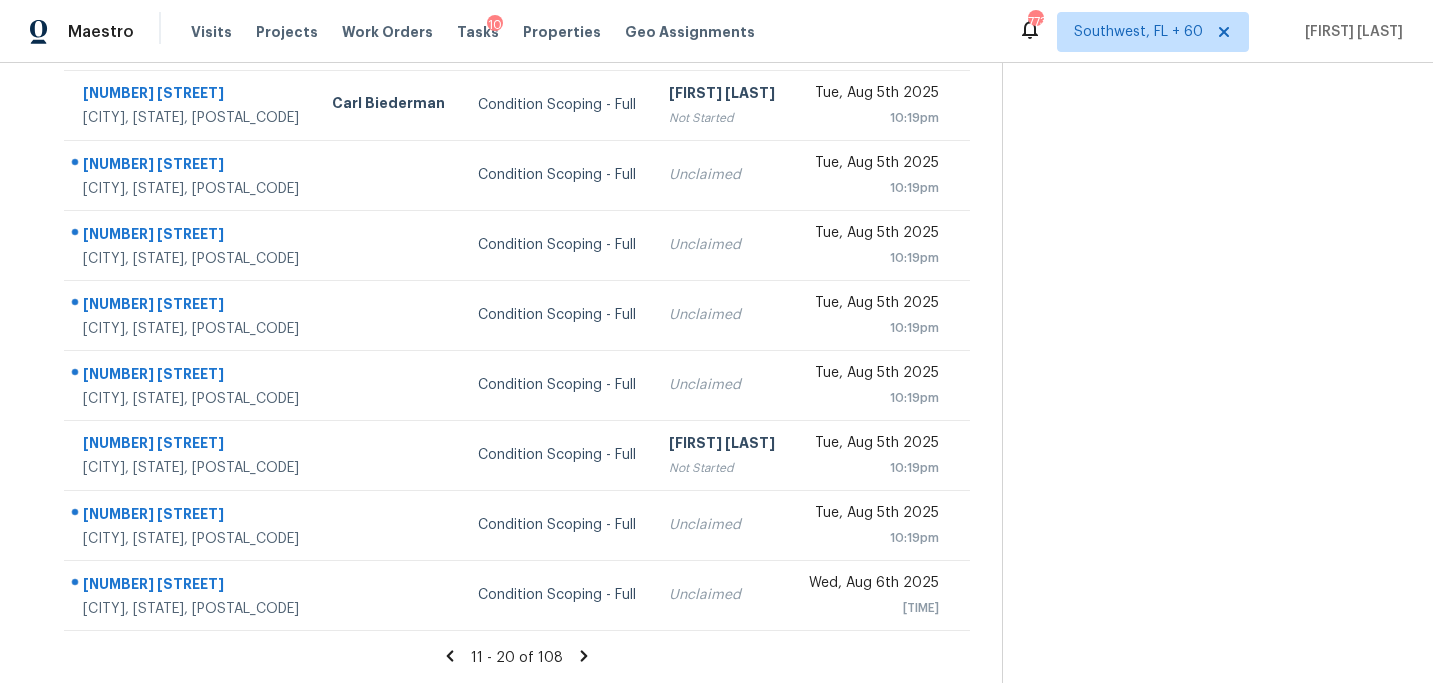 click 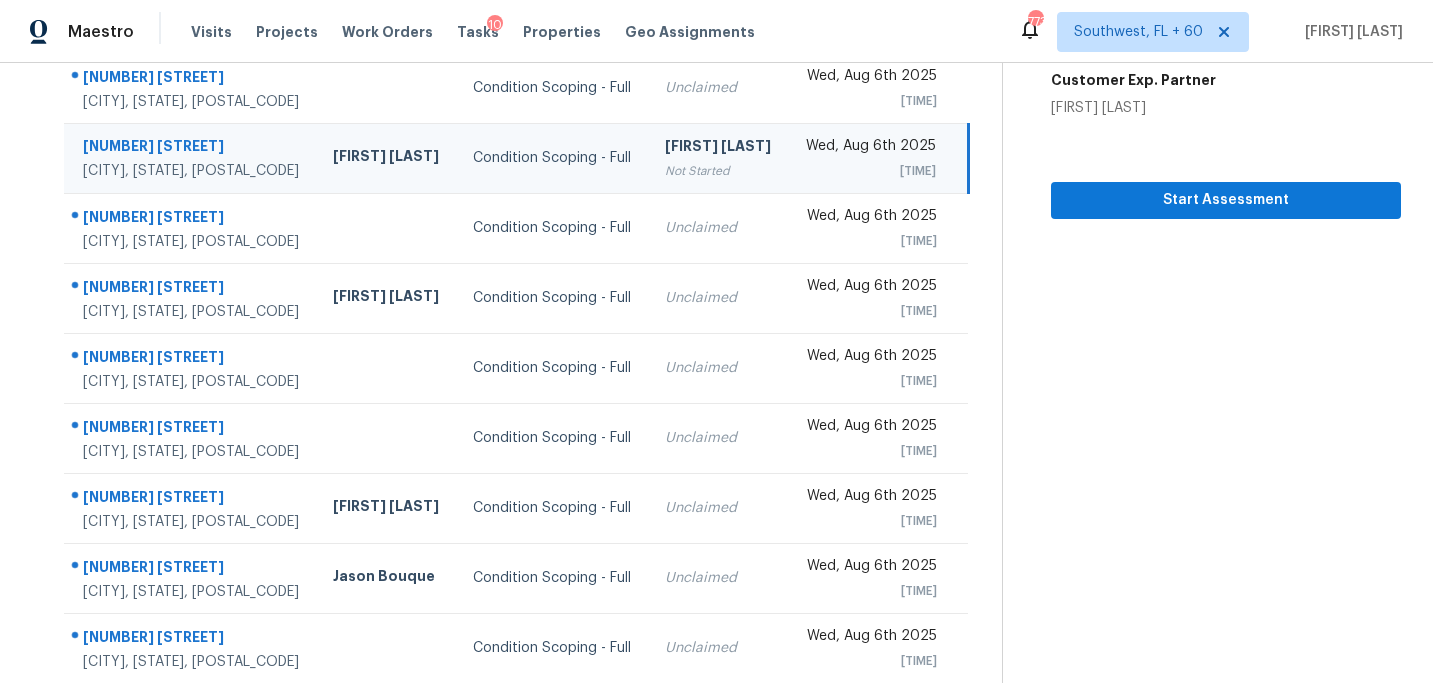scroll, scrollTop: 358, scrollLeft: 0, axis: vertical 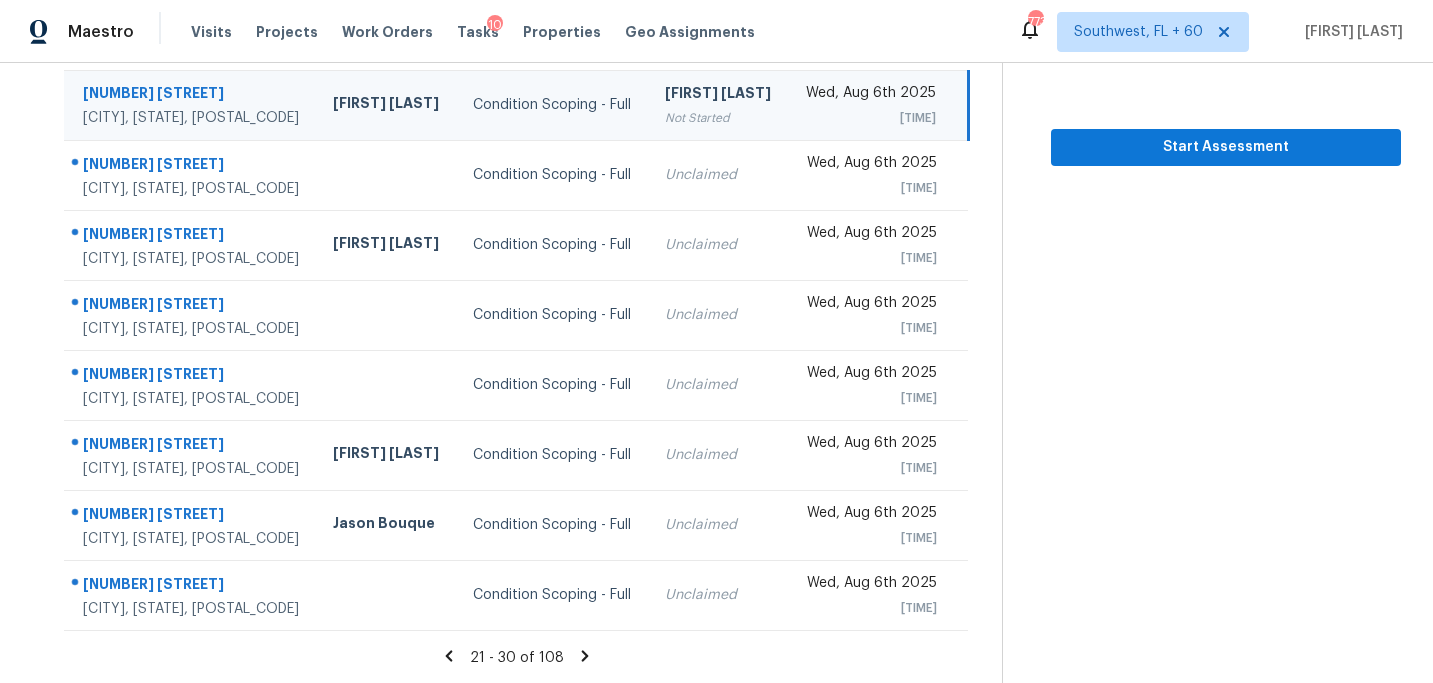 click 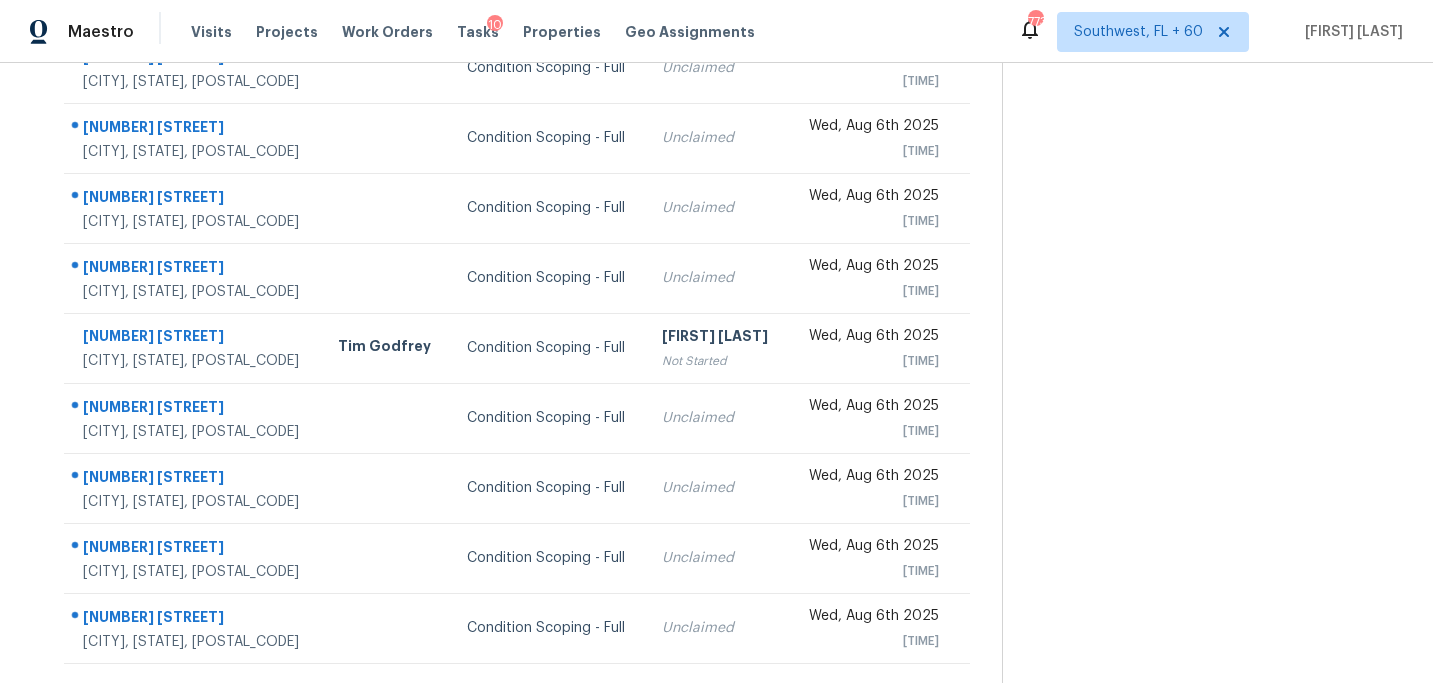 scroll, scrollTop: 358, scrollLeft: 0, axis: vertical 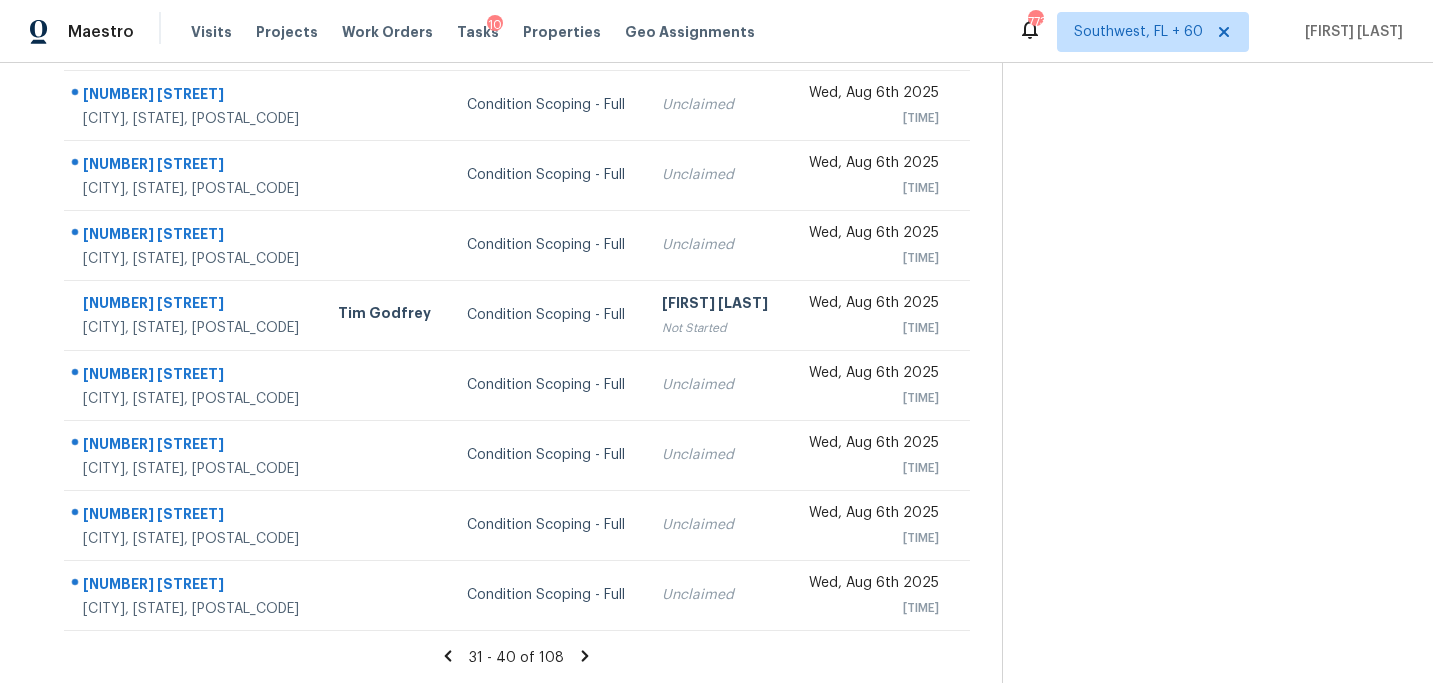 click 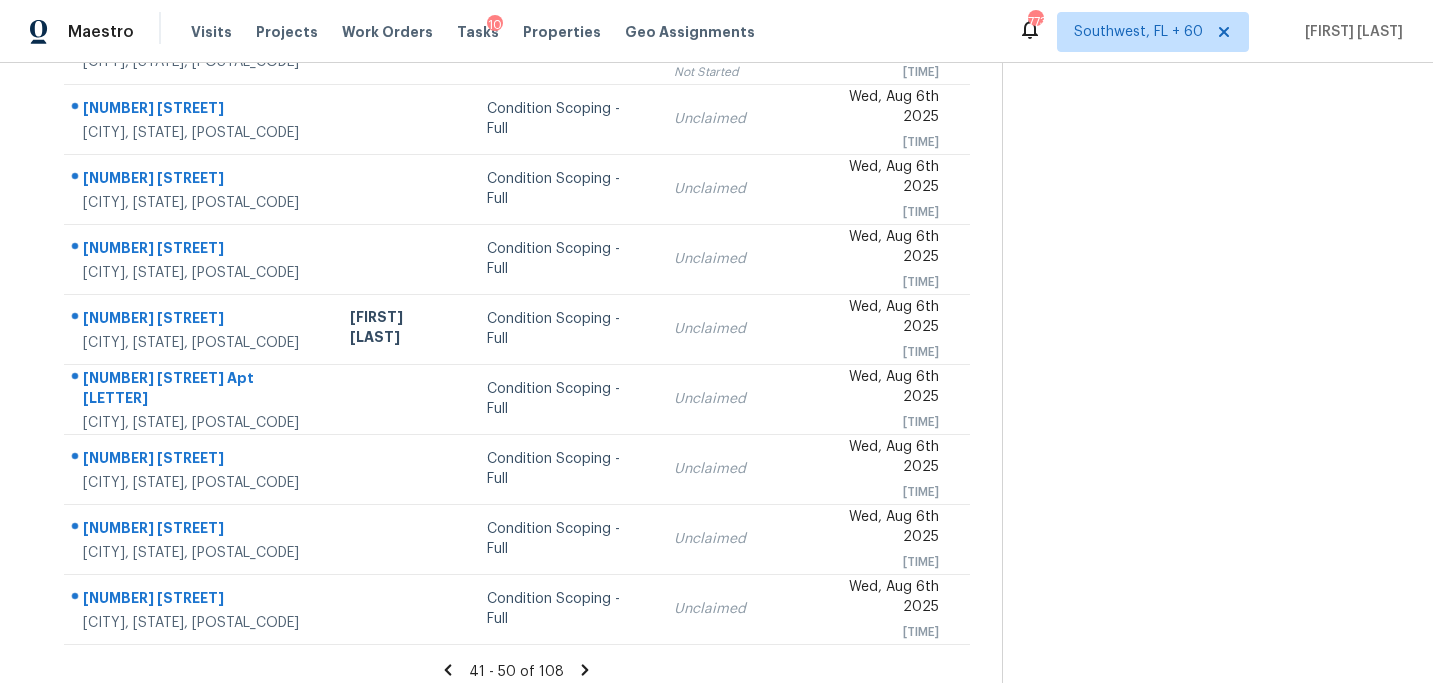 scroll, scrollTop: 358, scrollLeft: 0, axis: vertical 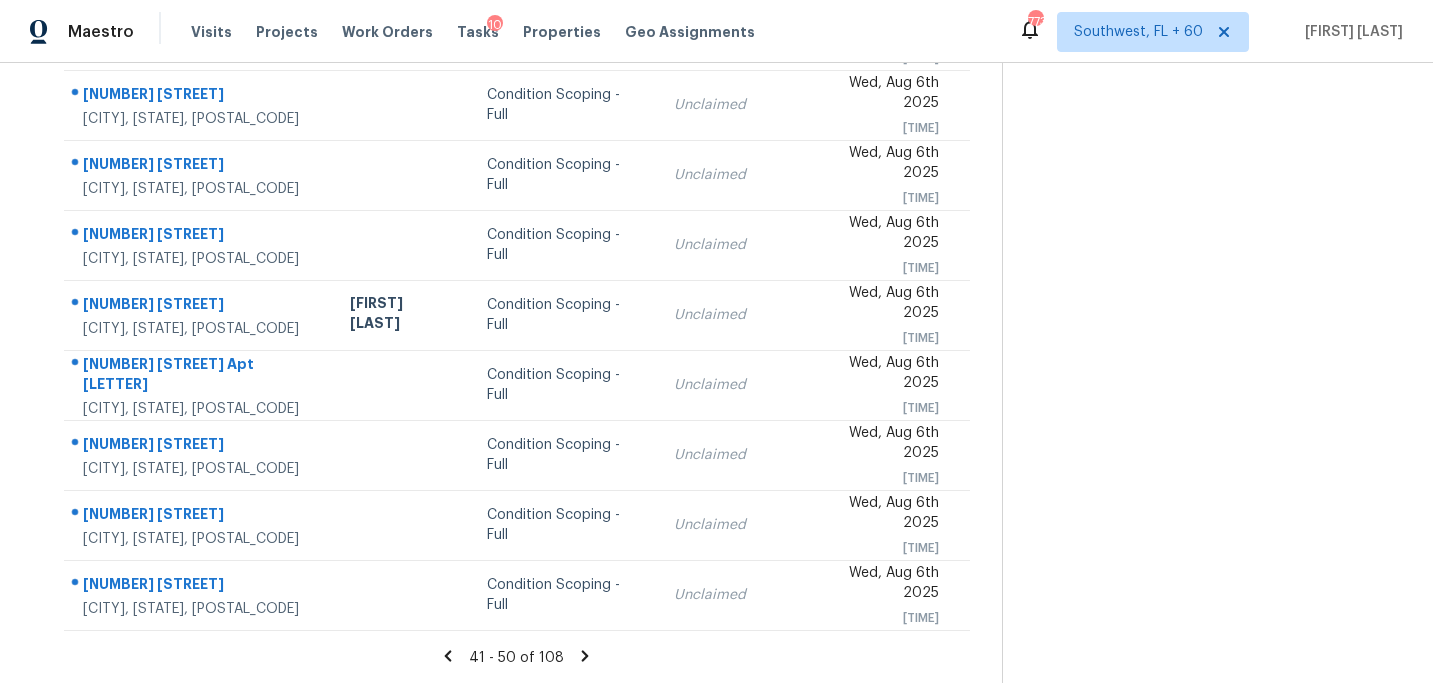 click 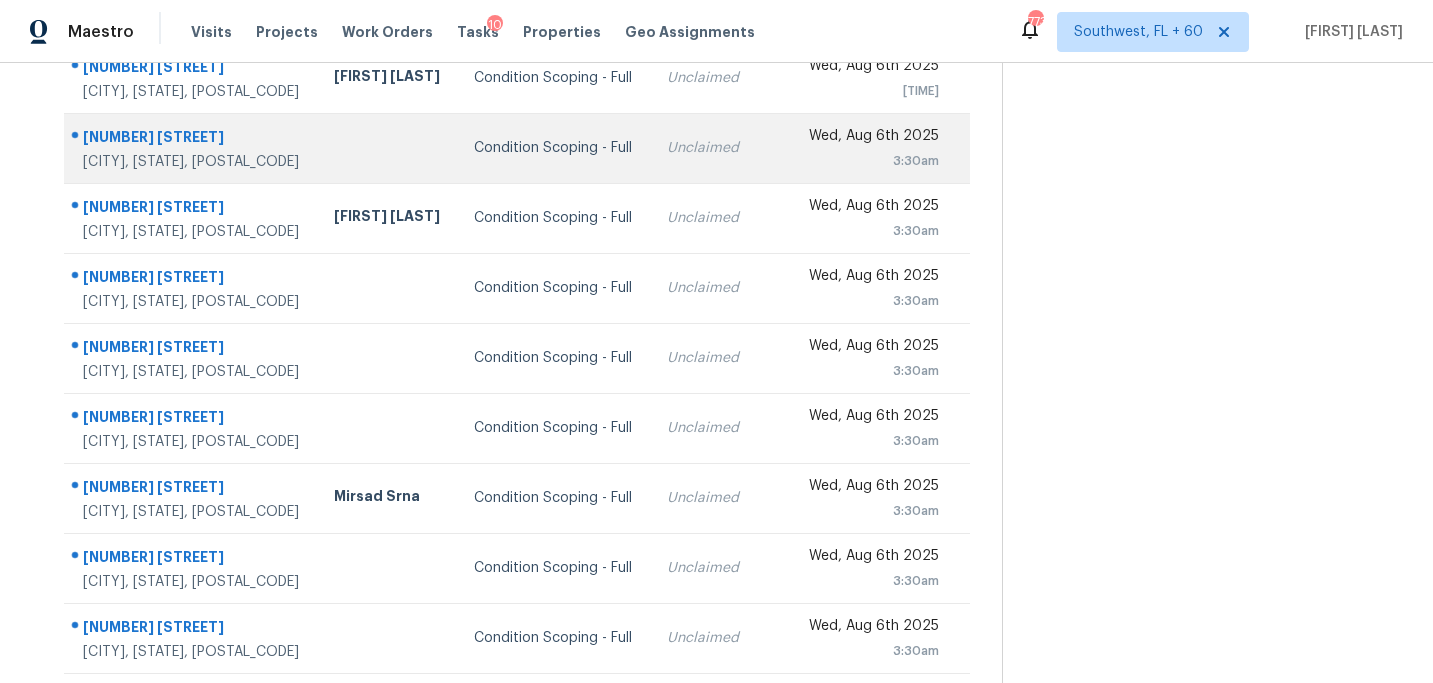 scroll, scrollTop: 350, scrollLeft: 0, axis: vertical 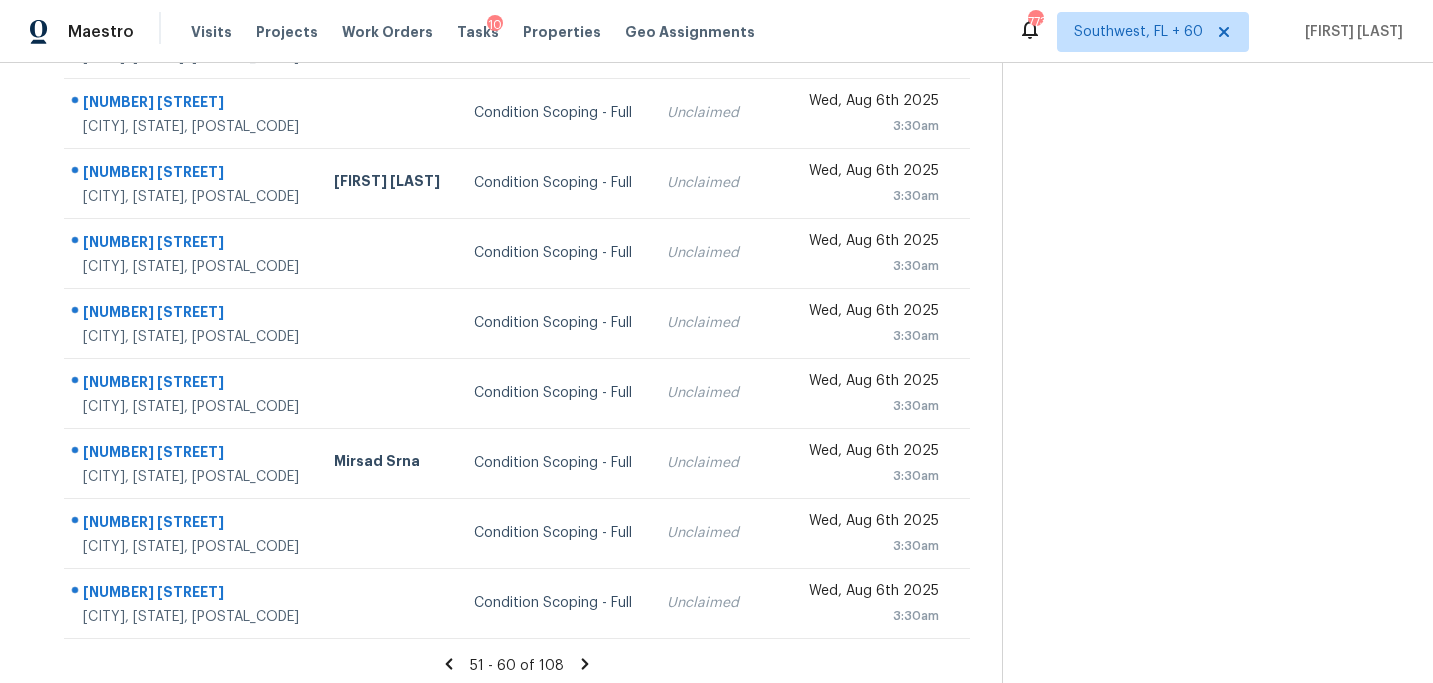 click 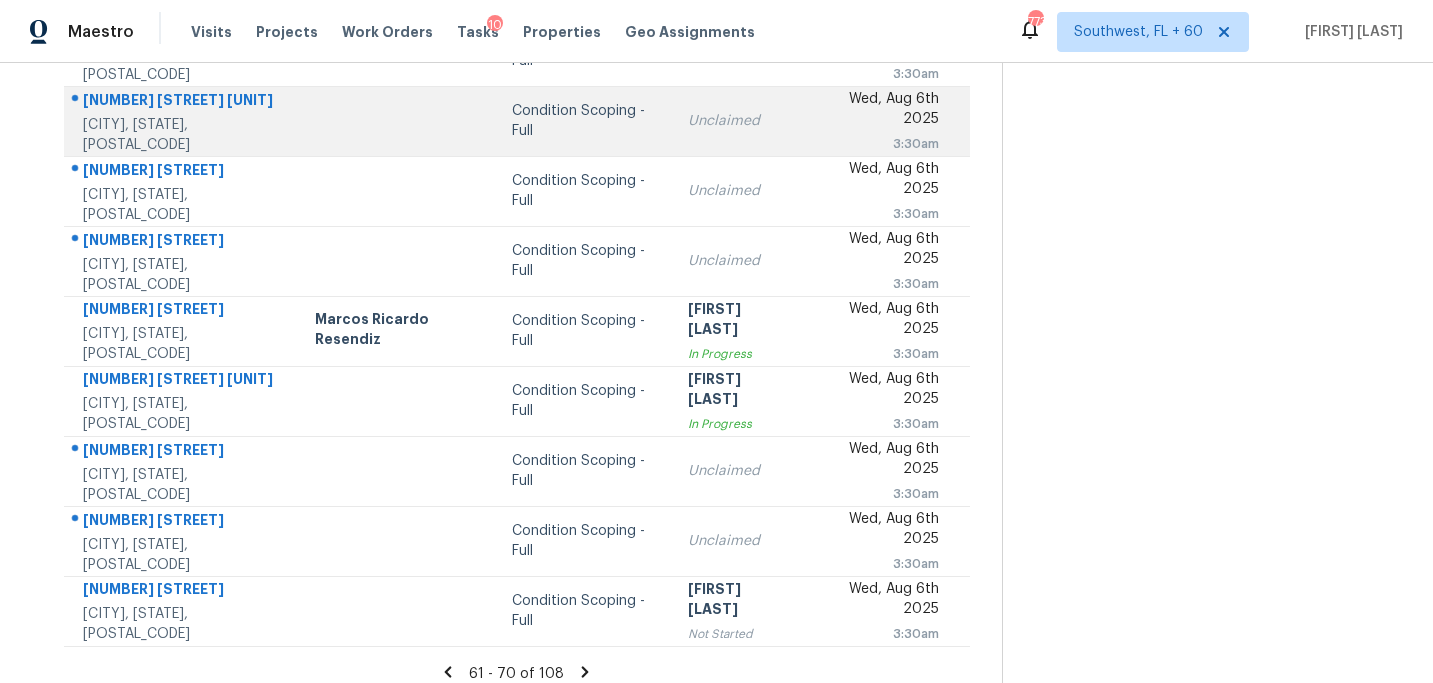 scroll, scrollTop: 346, scrollLeft: 0, axis: vertical 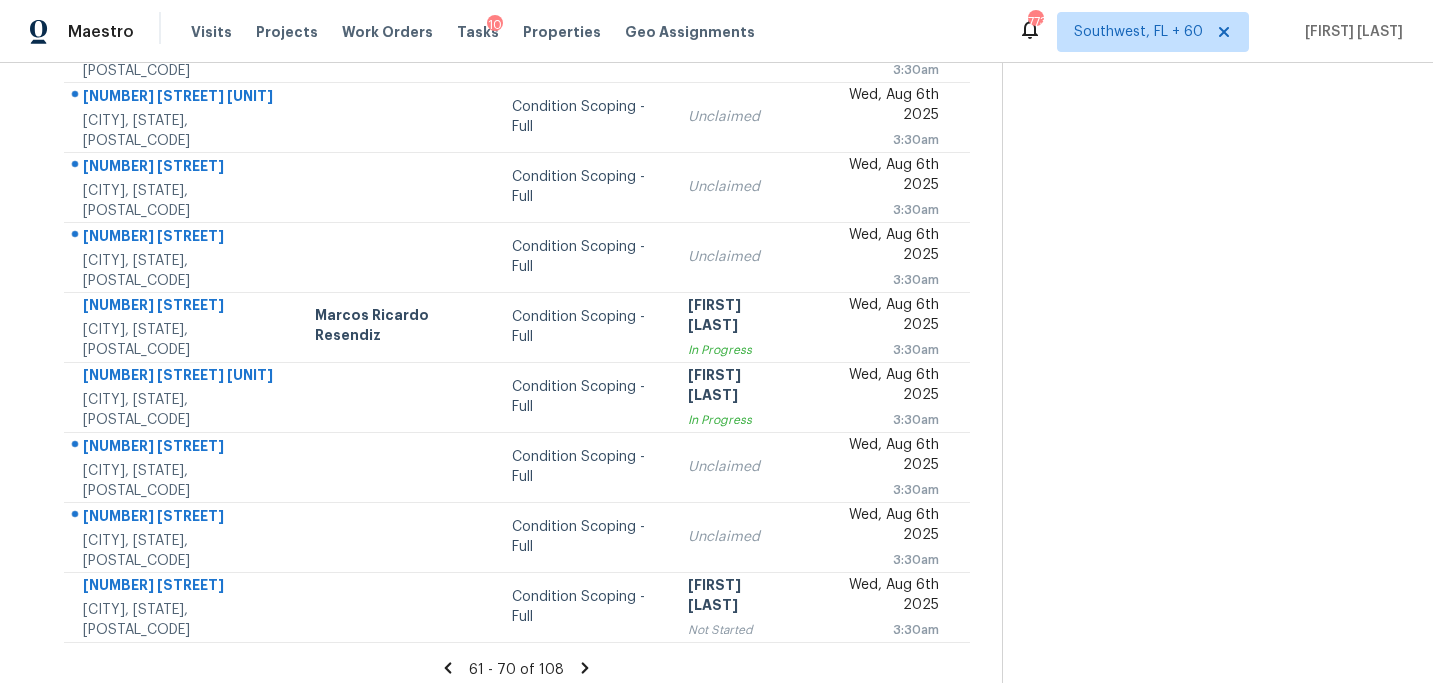 click 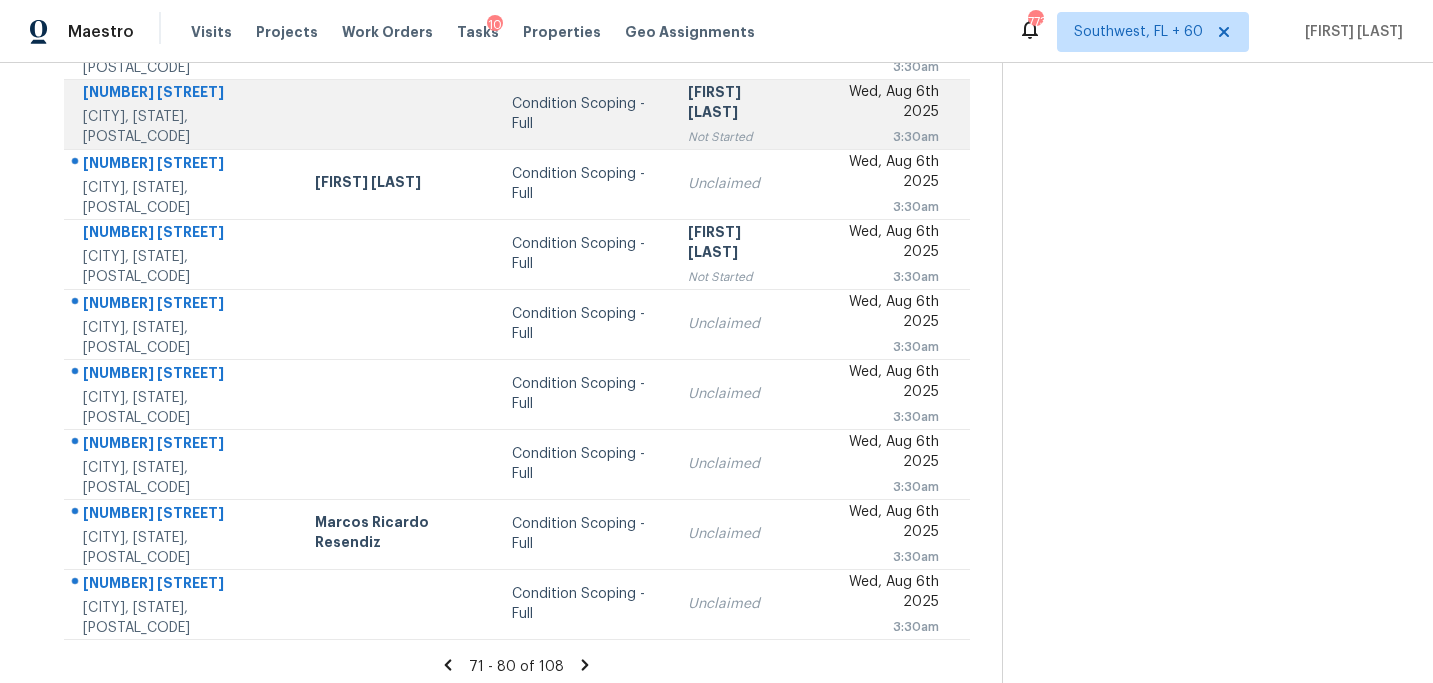 scroll, scrollTop: 358, scrollLeft: 0, axis: vertical 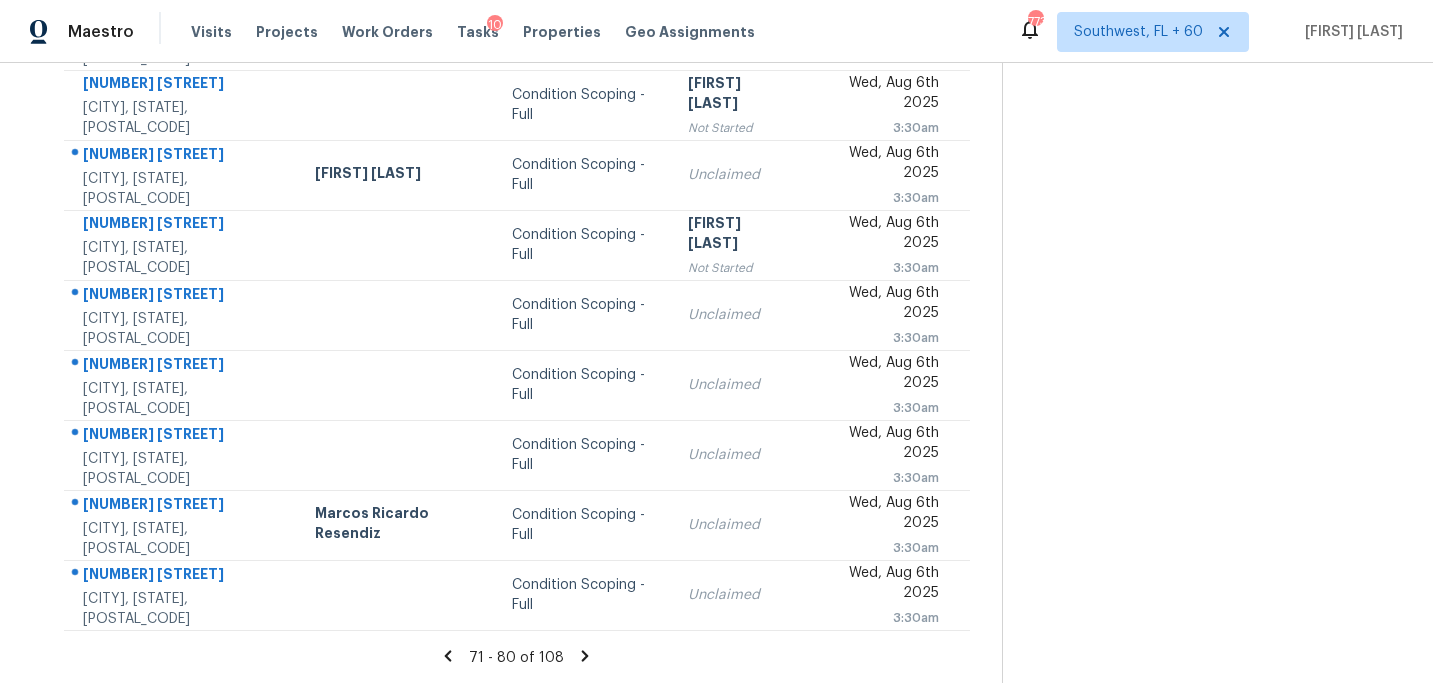 click 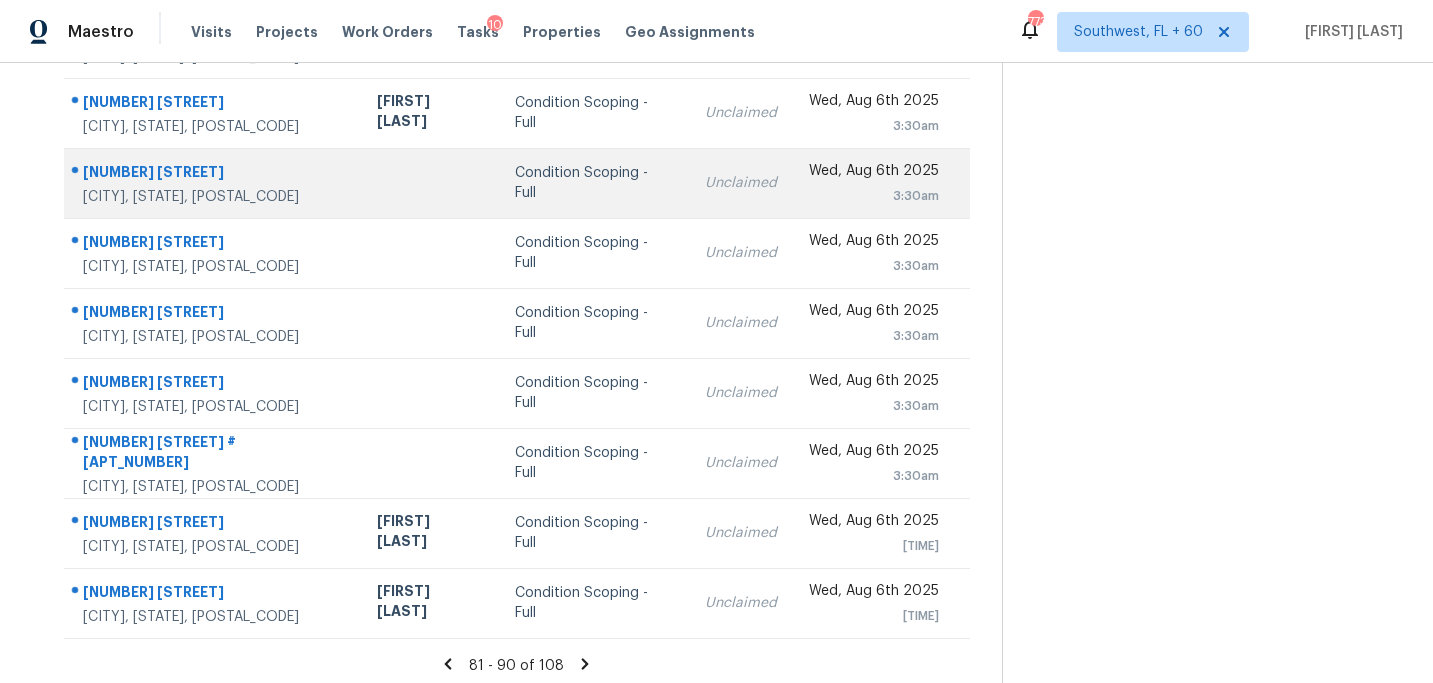 scroll, scrollTop: 358, scrollLeft: 0, axis: vertical 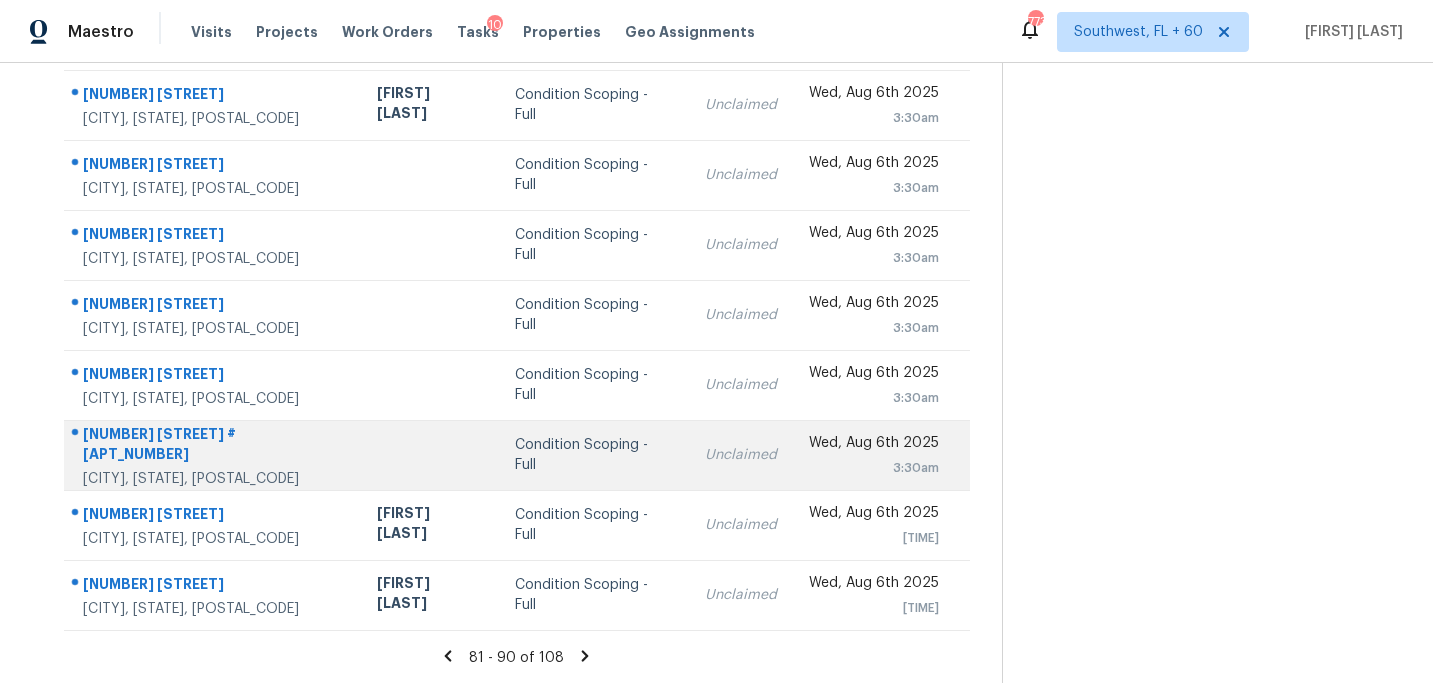 click at bounding box center (430, 455) 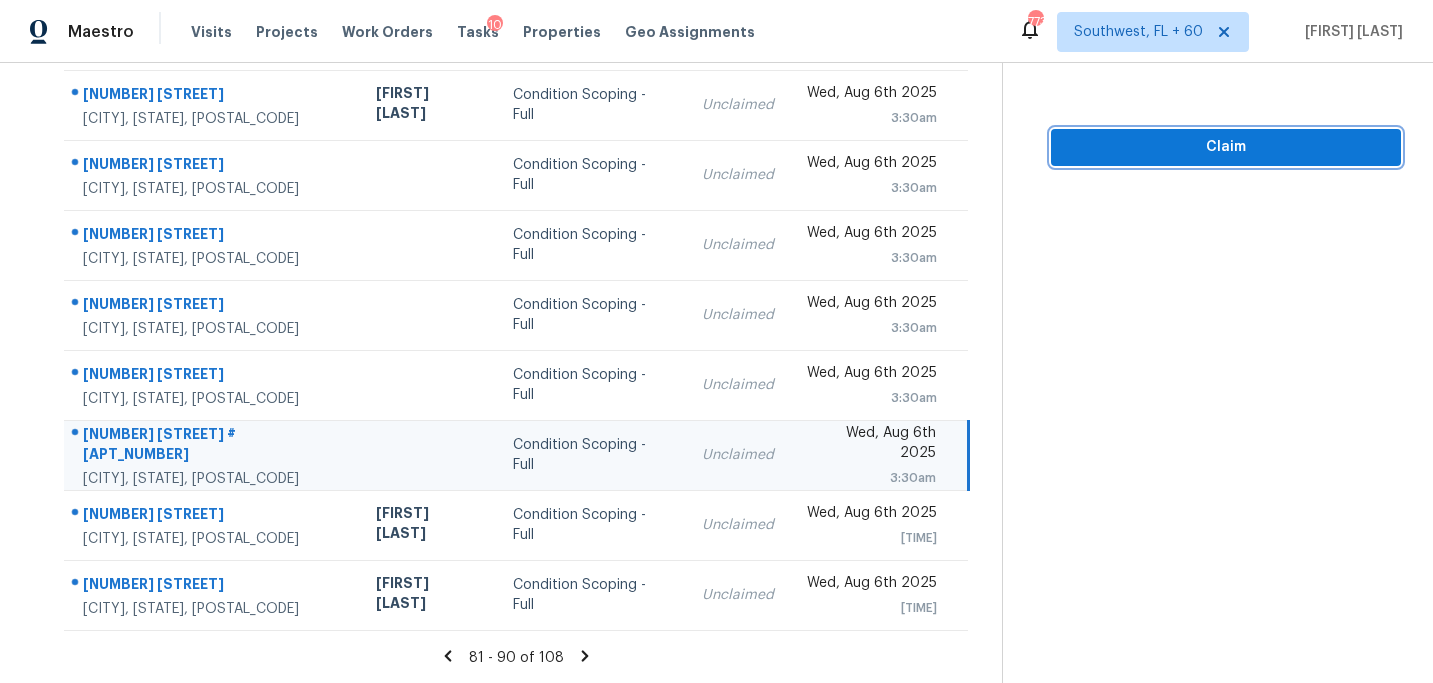 click on "Claim" at bounding box center [1226, 147] 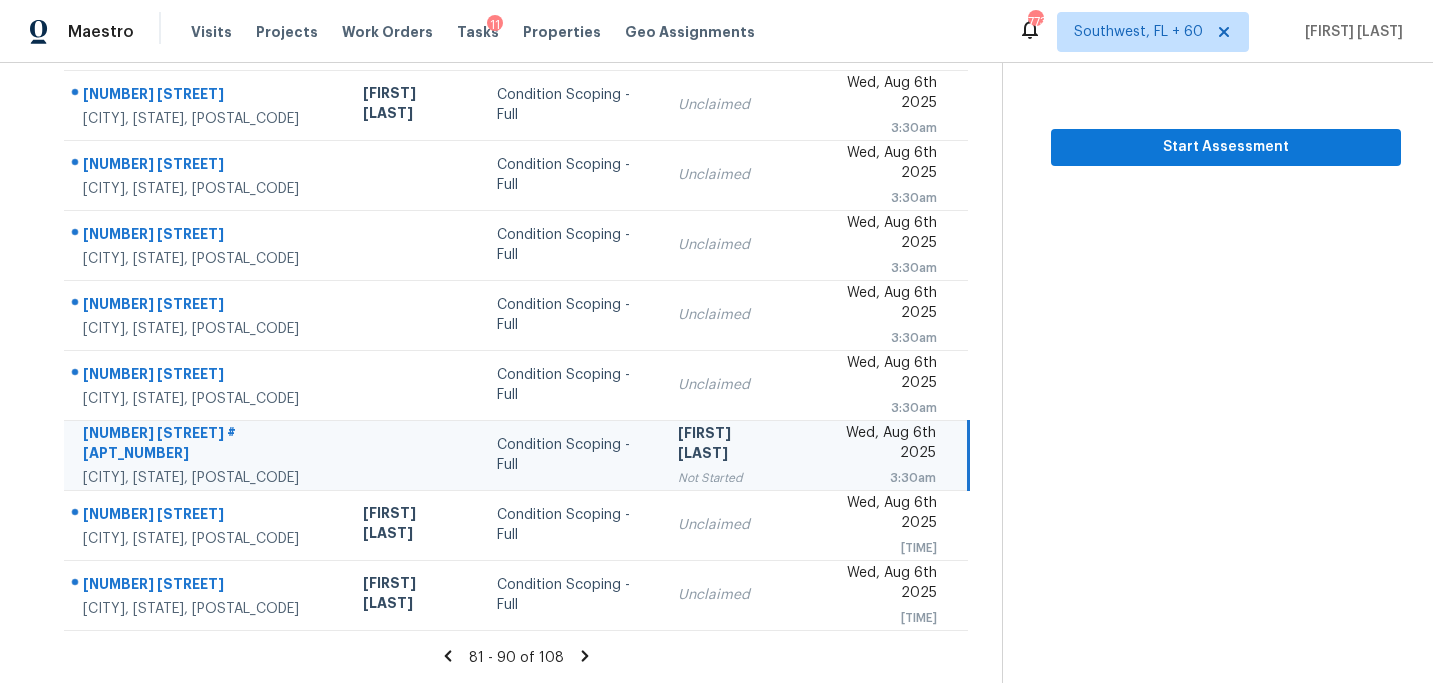 click 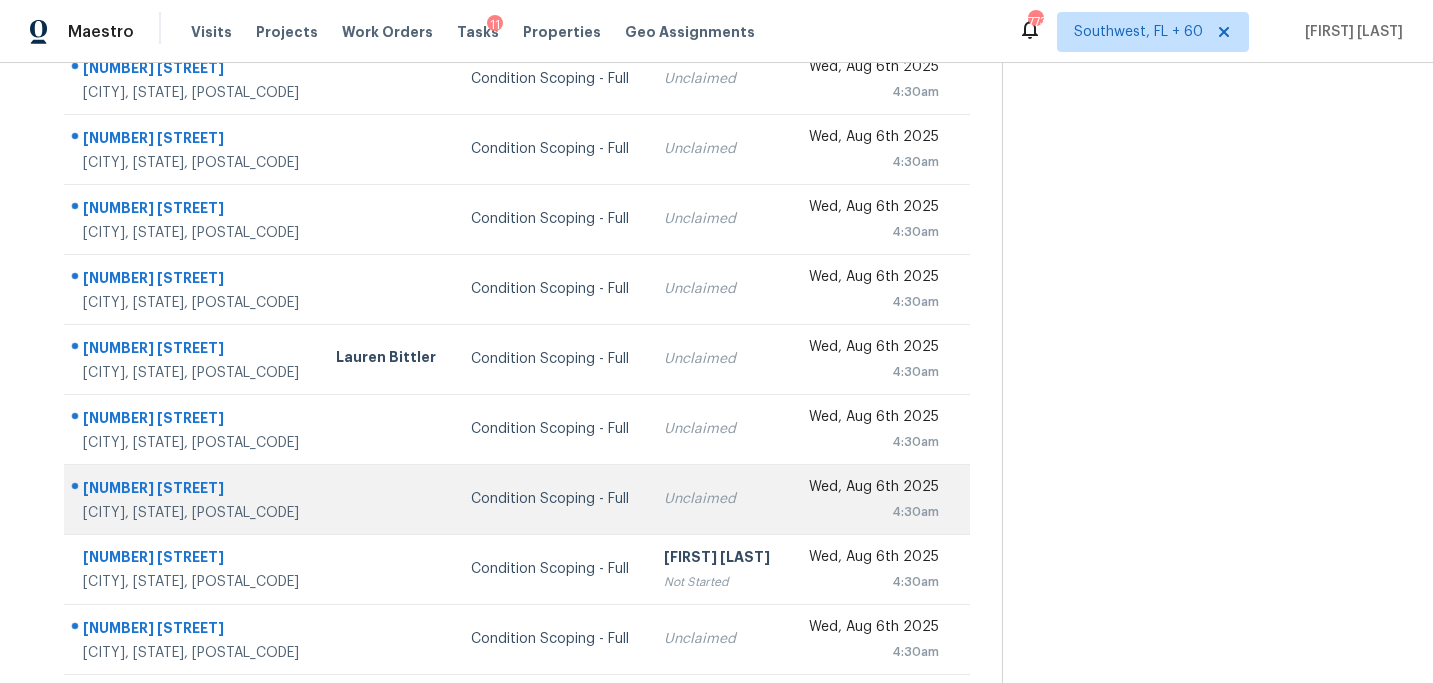 scroll, scrollTop: 358, scrollLeft: 0, axis: vertical 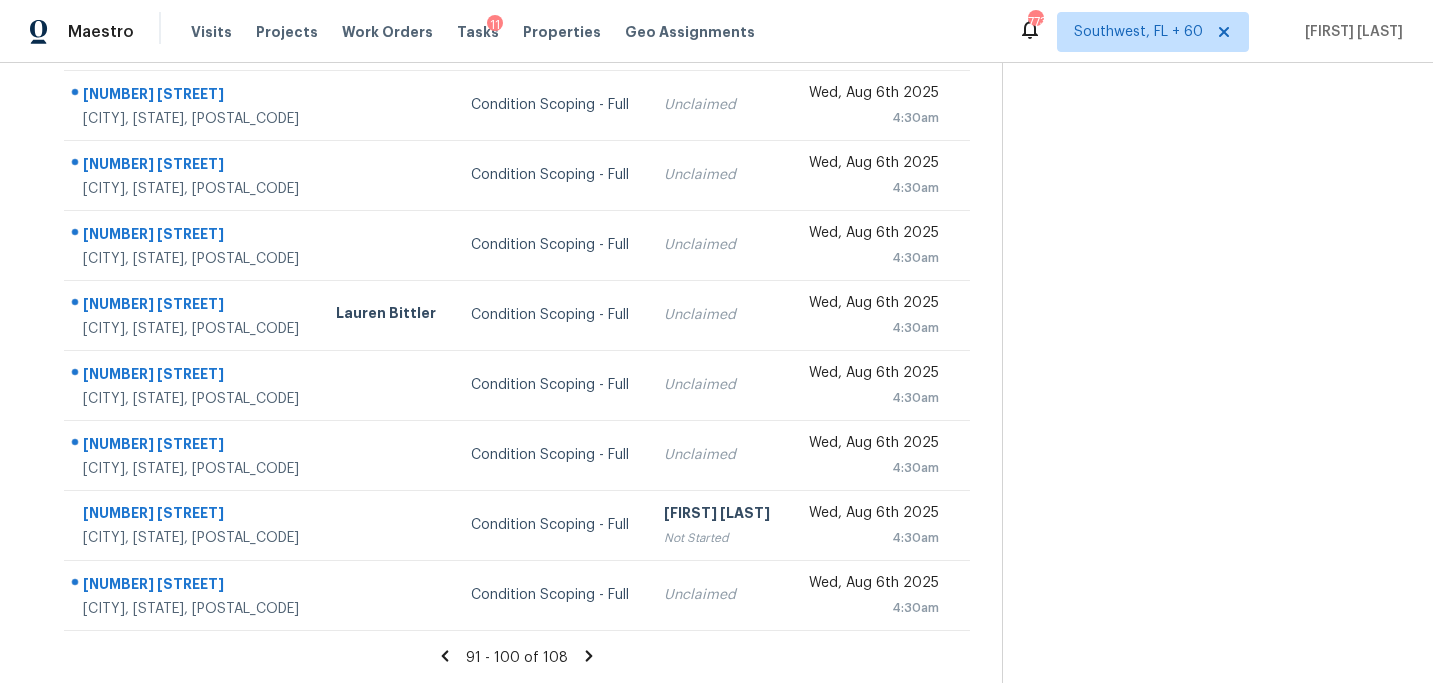 click 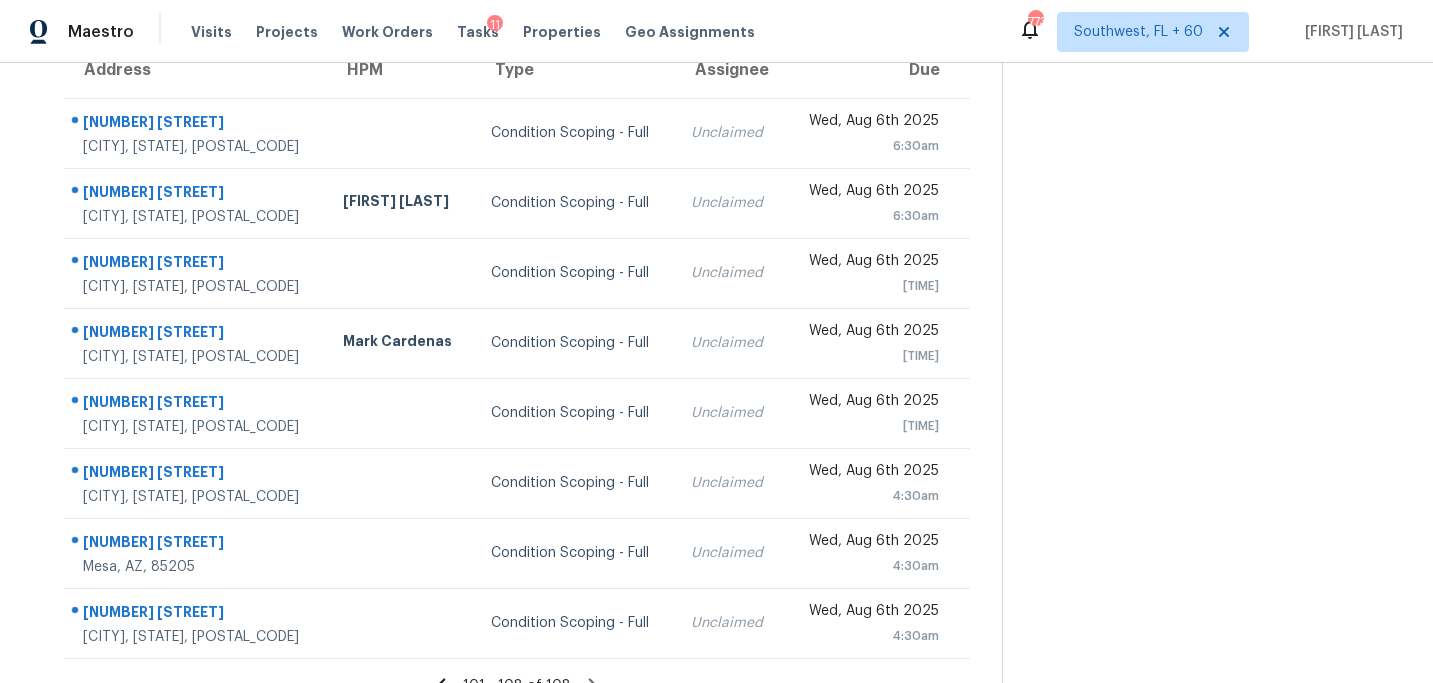 scroll, scrollTop: 218, scrollLeft: 0, axis: vertical 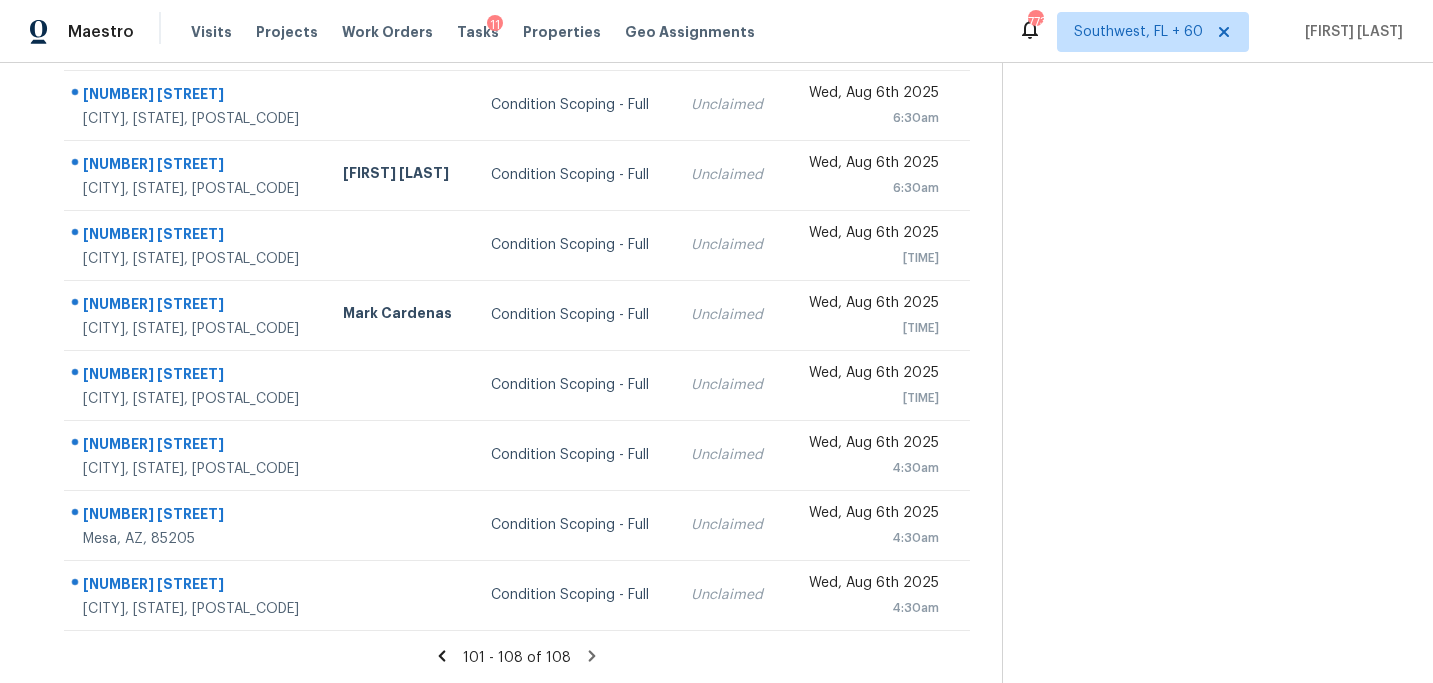click 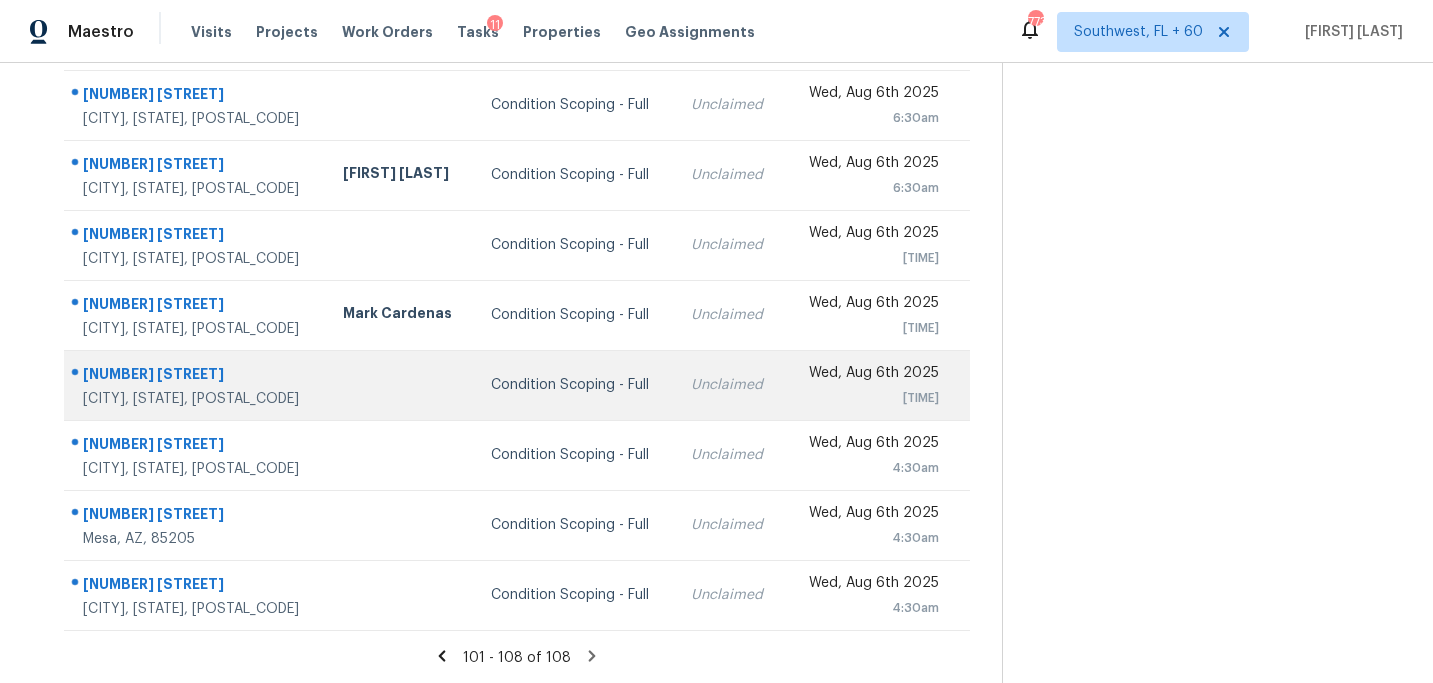 scroll, scrollTop: 0, scrollLeft: 0, axis: both 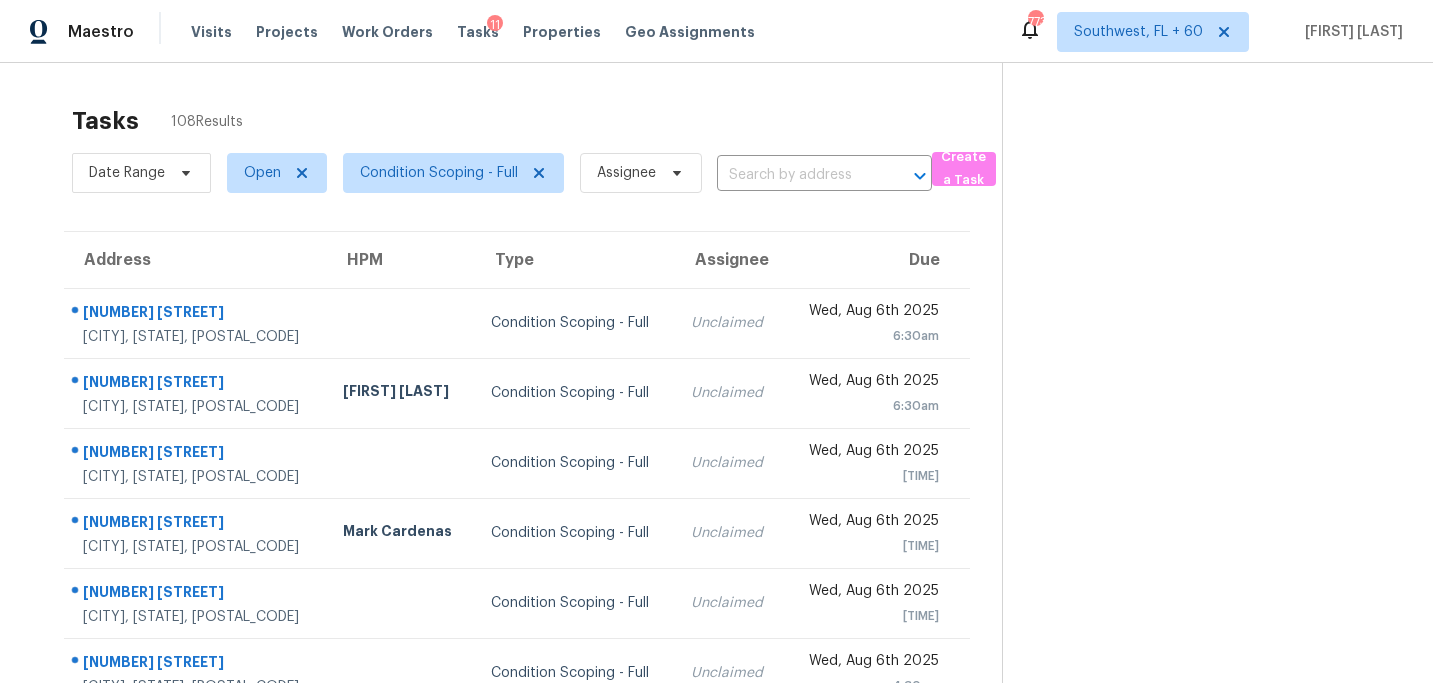 click on "Tasks 108 Results Date Range Open Condition Scoping - Full Assignee Create a Task [NUMBER] [STREET] Pleasanton, [STATE], [POSTAL_CODE] Condition Scoping - Full Unclaimed [DAY], [MONTH] [YEAR] [TIME] [NUMBER] [STREET] Surprise, [STATE], [POSTAL_CODE] Eric Scott Condition Scoping - Full Unclaimed [DAY], [MONTH] [YEAR] [TIME] [NUMBER] [STREET] San Jose, [STATE], [POSTAL_CODE] Condition Scoping - Full Unclaimed [DAY], [MONTH] [YEAR] [TIME] [NUMBER] [STREET] Rio Rancho, [STATE], [POSTAL_CODE] Mark Cardenas Condition Scoping - Full Unclaimed [DAY], [MONTH] [YEAR] [TIME] [NUMBER] [STREET] Louisville, [STATE], [POSTAL_CODE] Condition Scoping - Full Unclaimed [DAY], [MONTH] [YEAR] [TIME] [NUMBER] [STREET] Sacramento, [STATE], [POSTAL_CODE] Condition Scoping - Full Unclaimed [DAY], [MONTH] [YEAR] [TIME] [NUMBER] [STREET] Mesa, [STATE], [POSTAL_CODE] Condition Scoping - Full Unclaimed [DAY], [MONTH] [YEAR] [TIME] [NUMBER] [STREET] Peoria, [STATE], [POSTAL_CODE] Condition Scoping - Full Unclaimed [DAY], [MONTH] [YEAR] [TIME] 101 - 108 of 108" at bounding box center [517, 498] 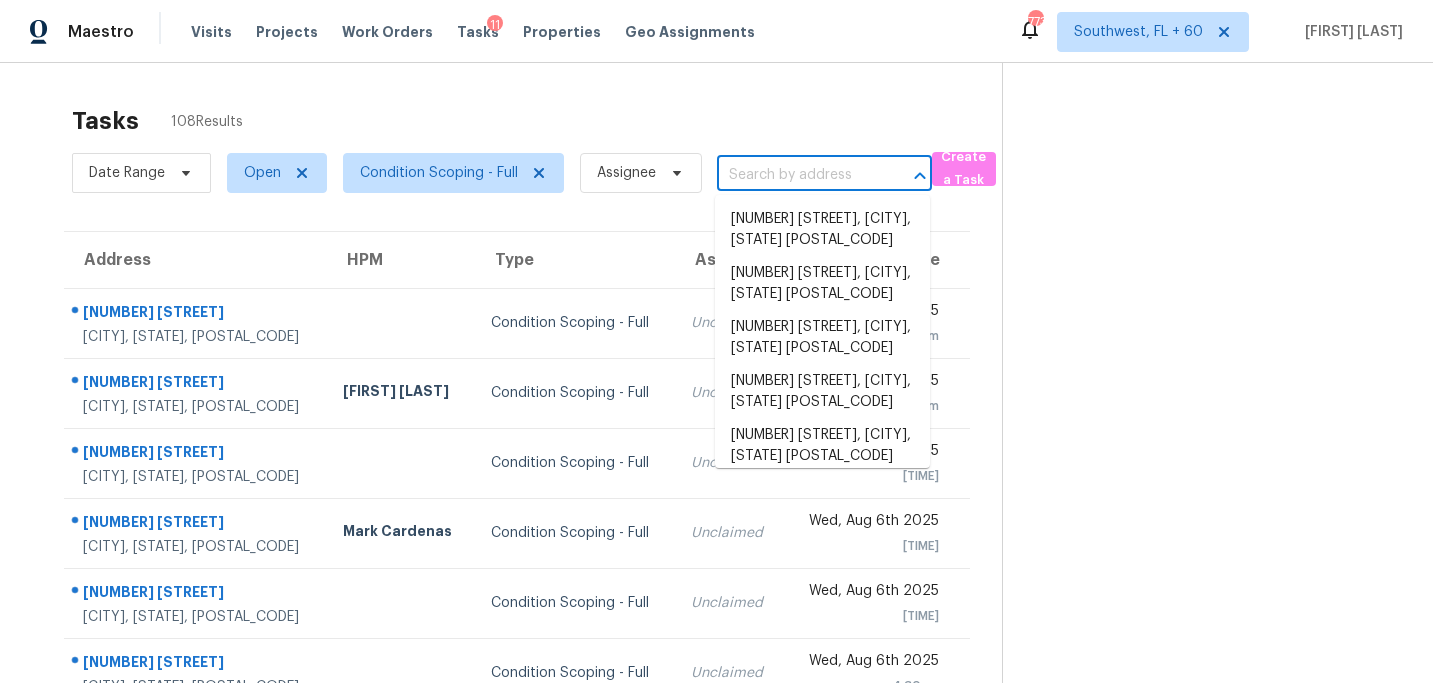 click at bounding box center (796, 175) 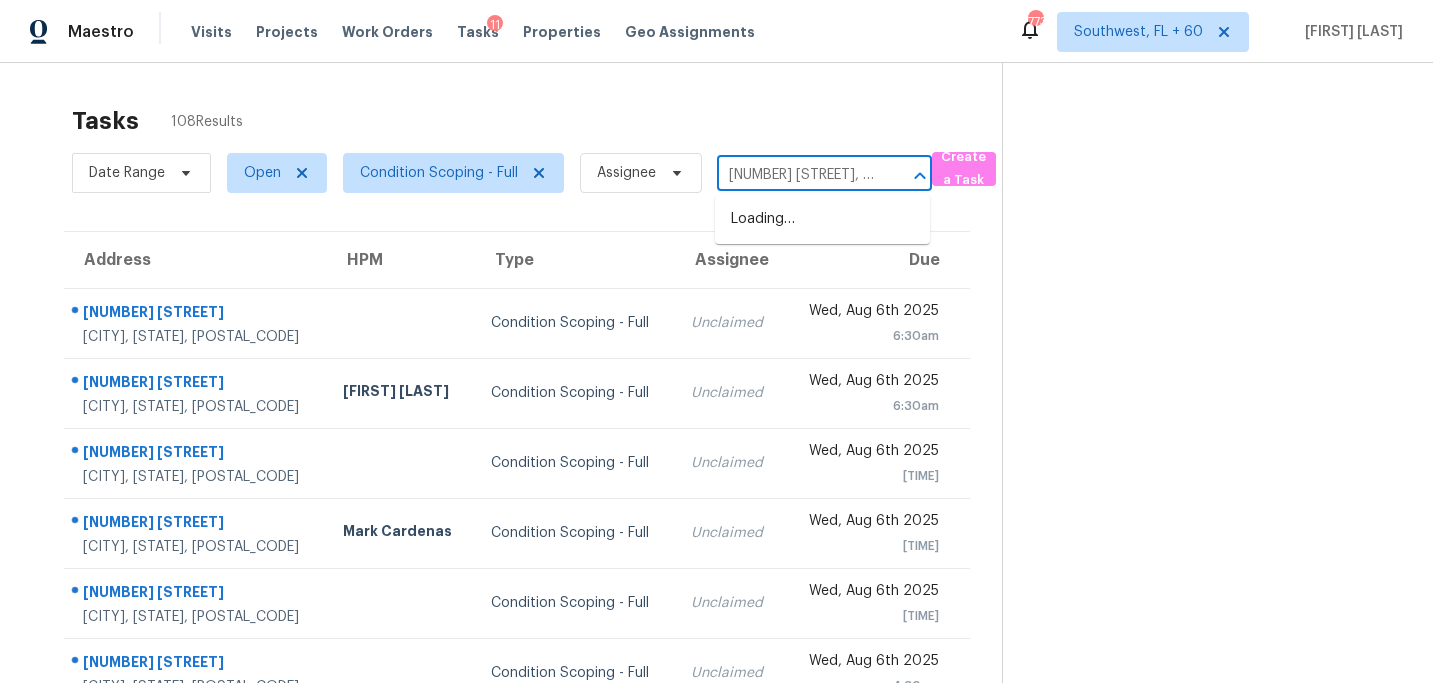 scroll, scrollTop: 0, scrollLeft: 95, axis: horizontal 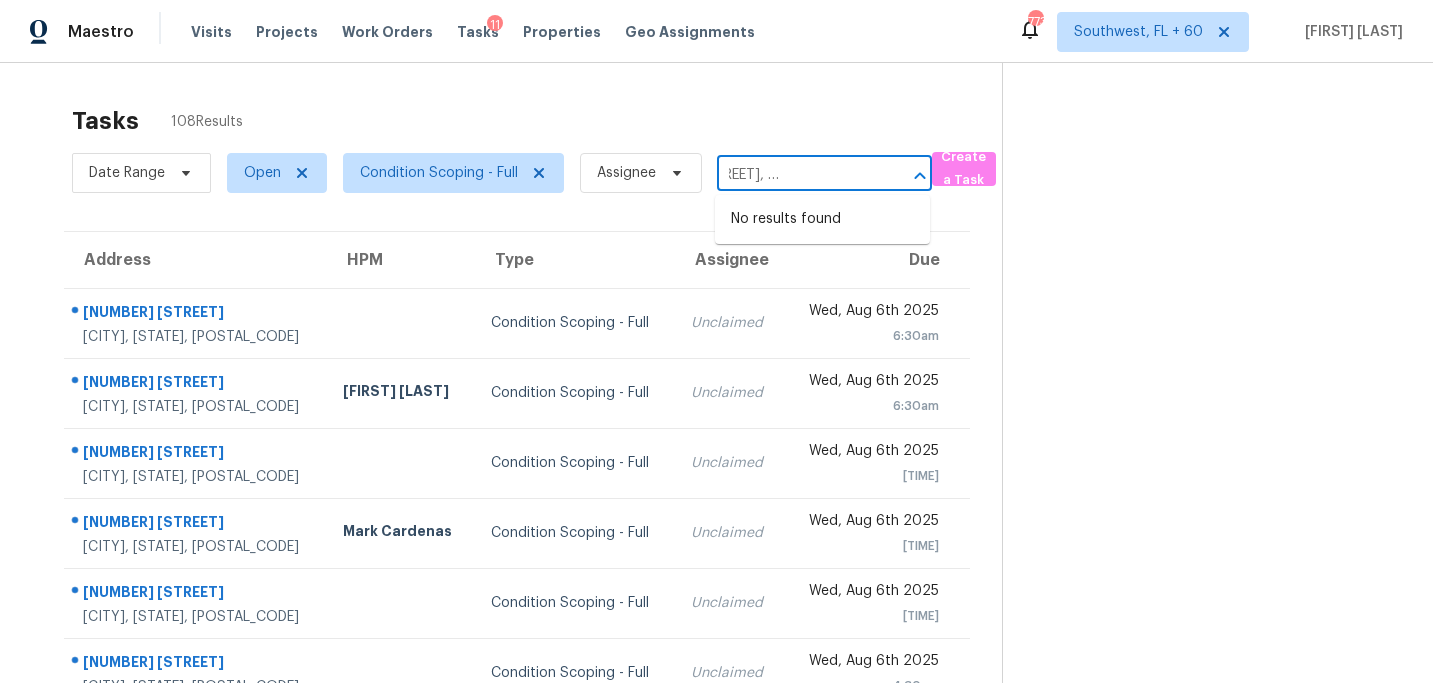 type on "[NUMBER] [STREET], [CITY], [STATE], [POSTAL_CODE]" 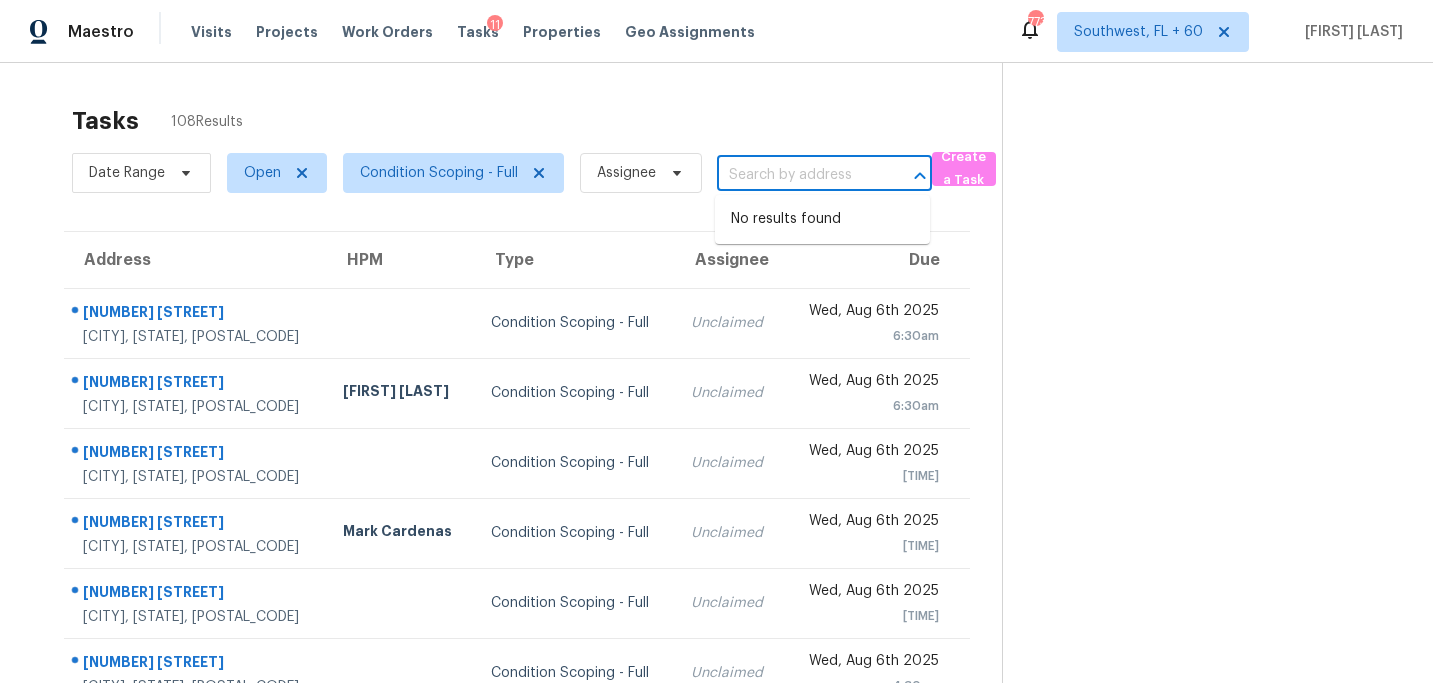 click at bounding box center (1201, 482) 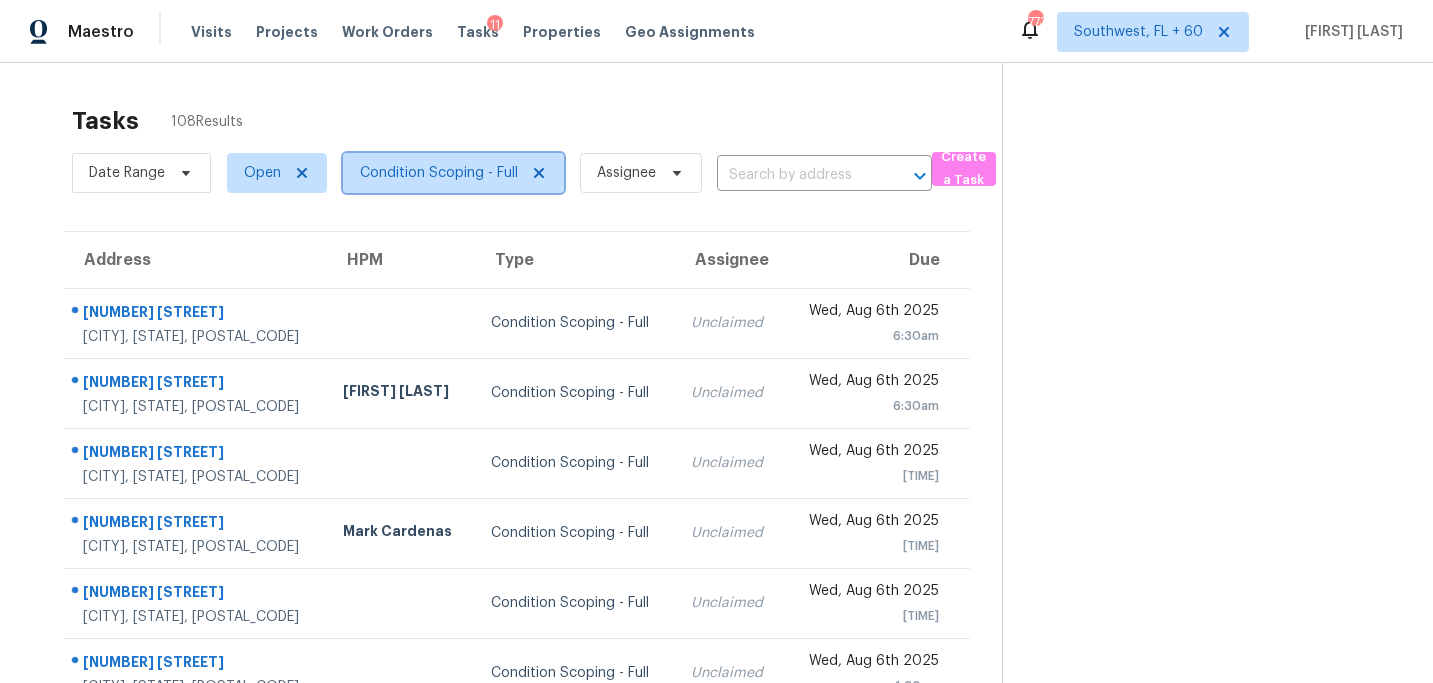 click on "Condition Scoping - Full" at bounding box center (453, 173) 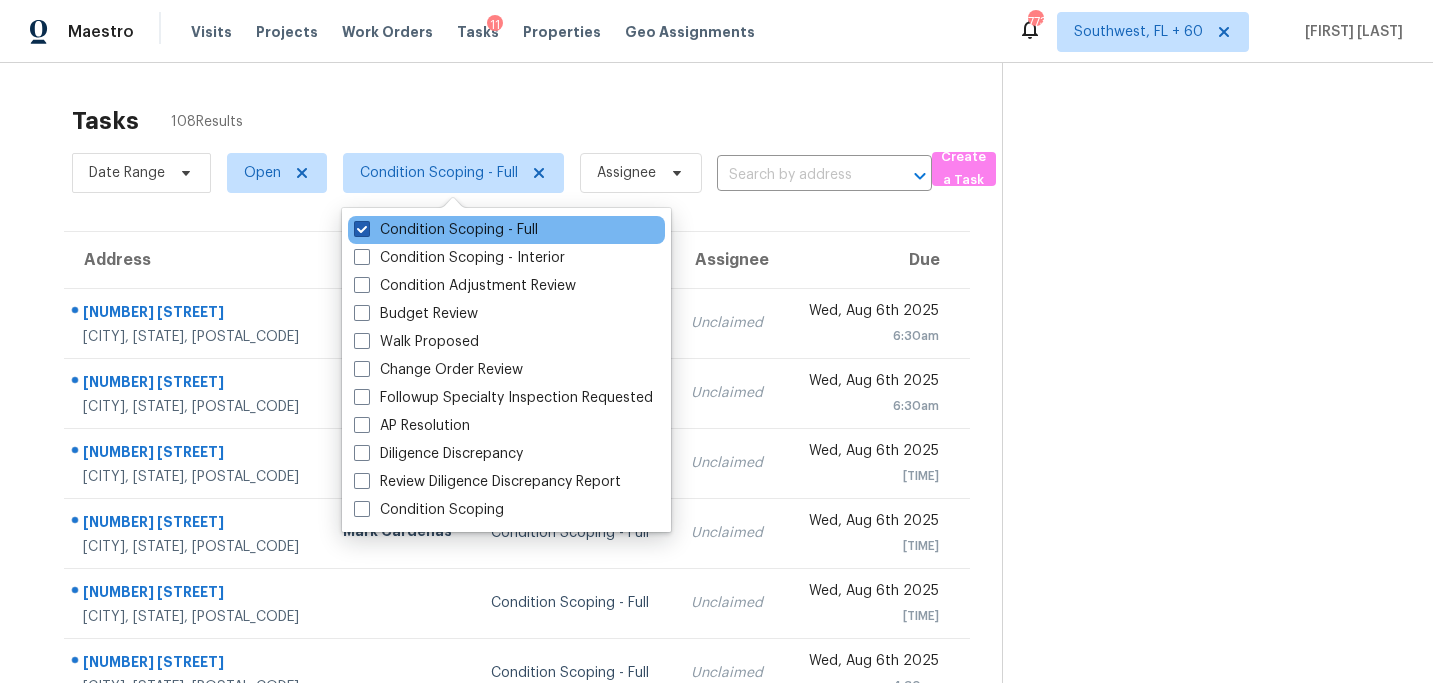 click on "Condition Scoping - Full" at bounding box center (446, 230) 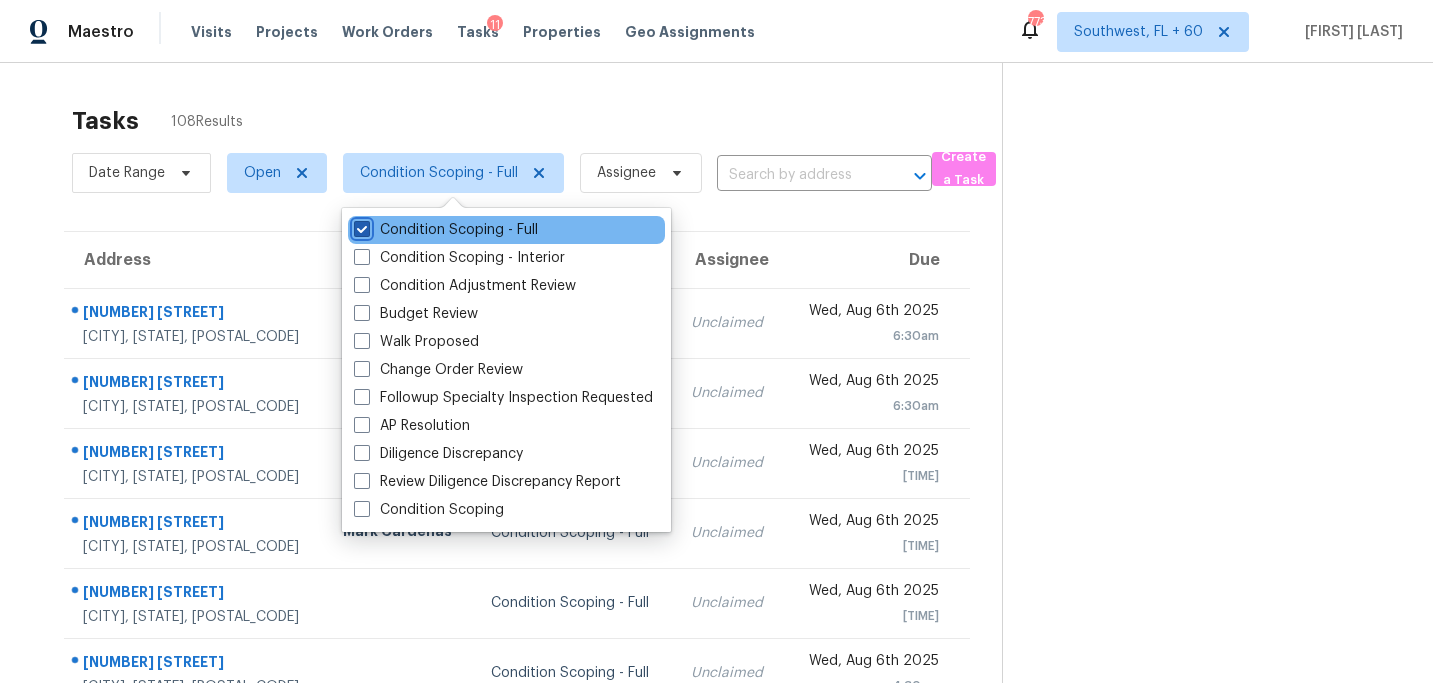 click on "Condition Scoping - Full" at bounding box center (360, 226) 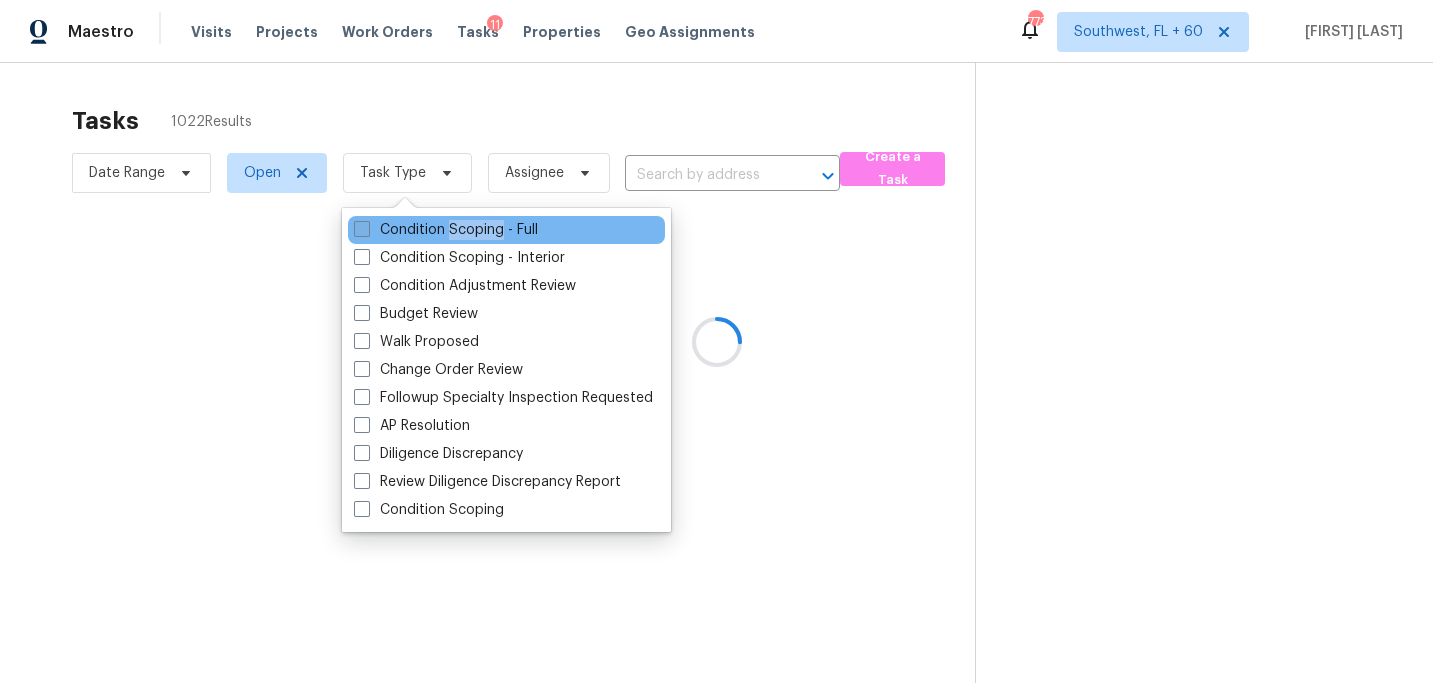 click on "Condition Scoping - Full" at bounding box center [446, 230] 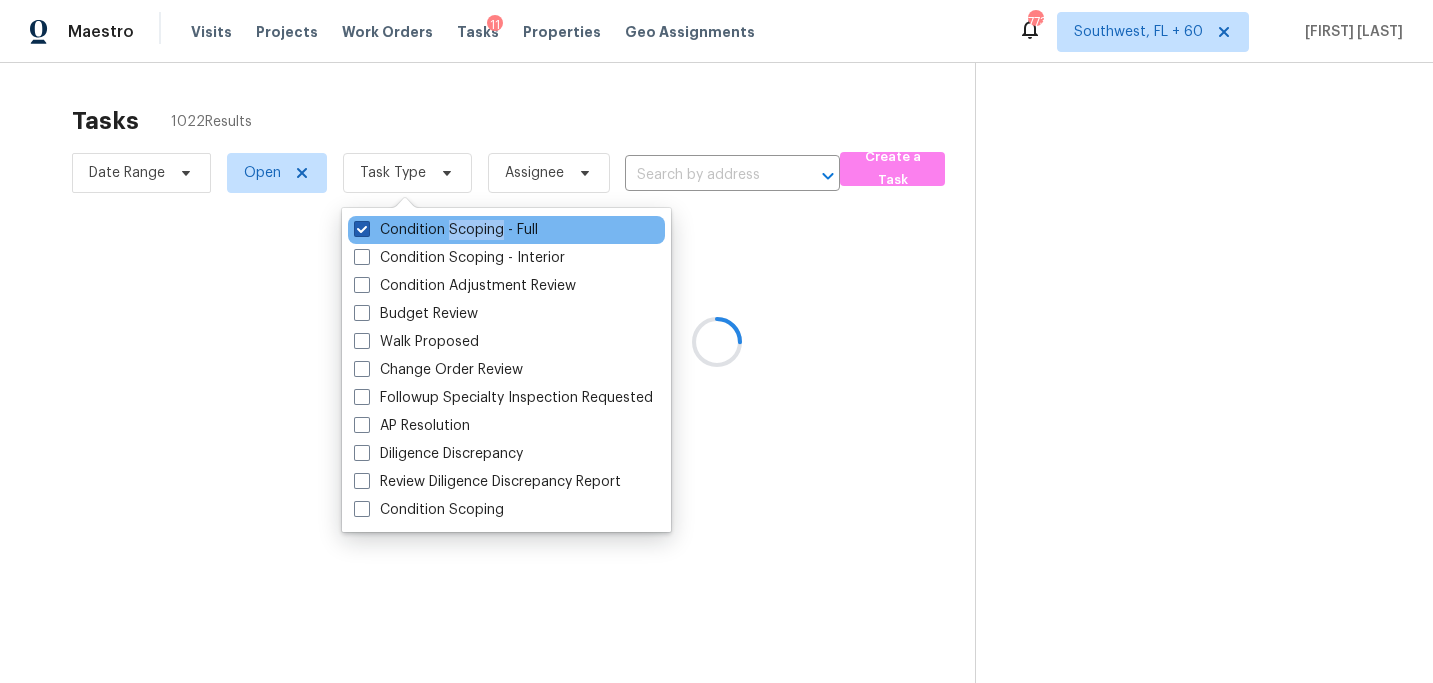 checkbox on "true" 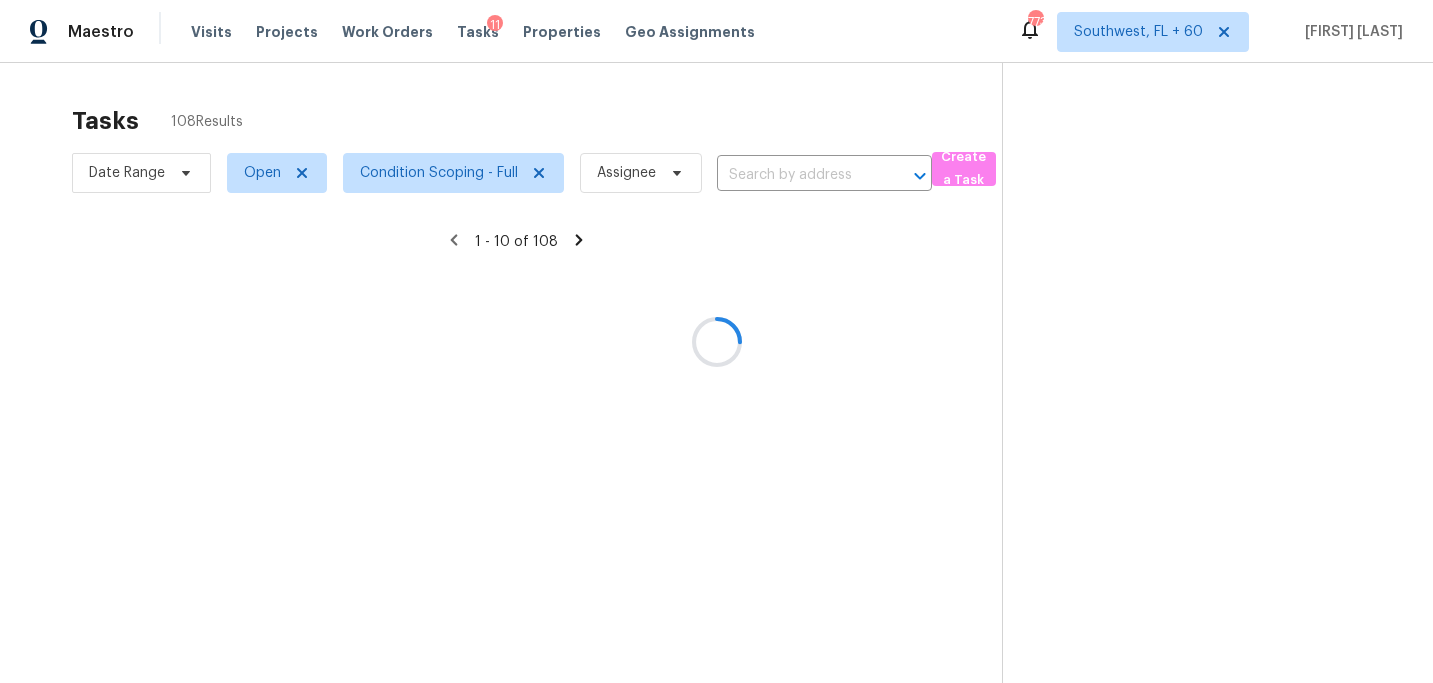 click at bounding box center (716, 341) 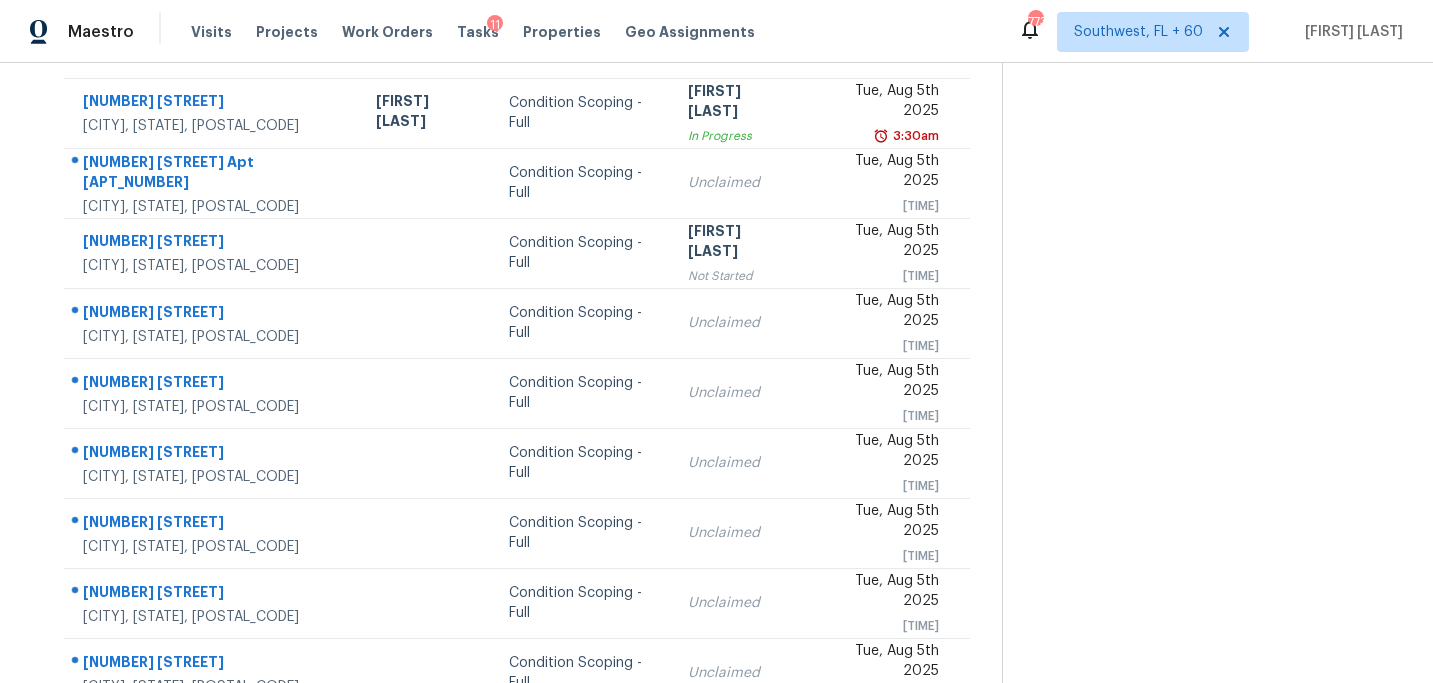 scroll, scrollTop: 358, scrollLeft: 0, axis: vertical 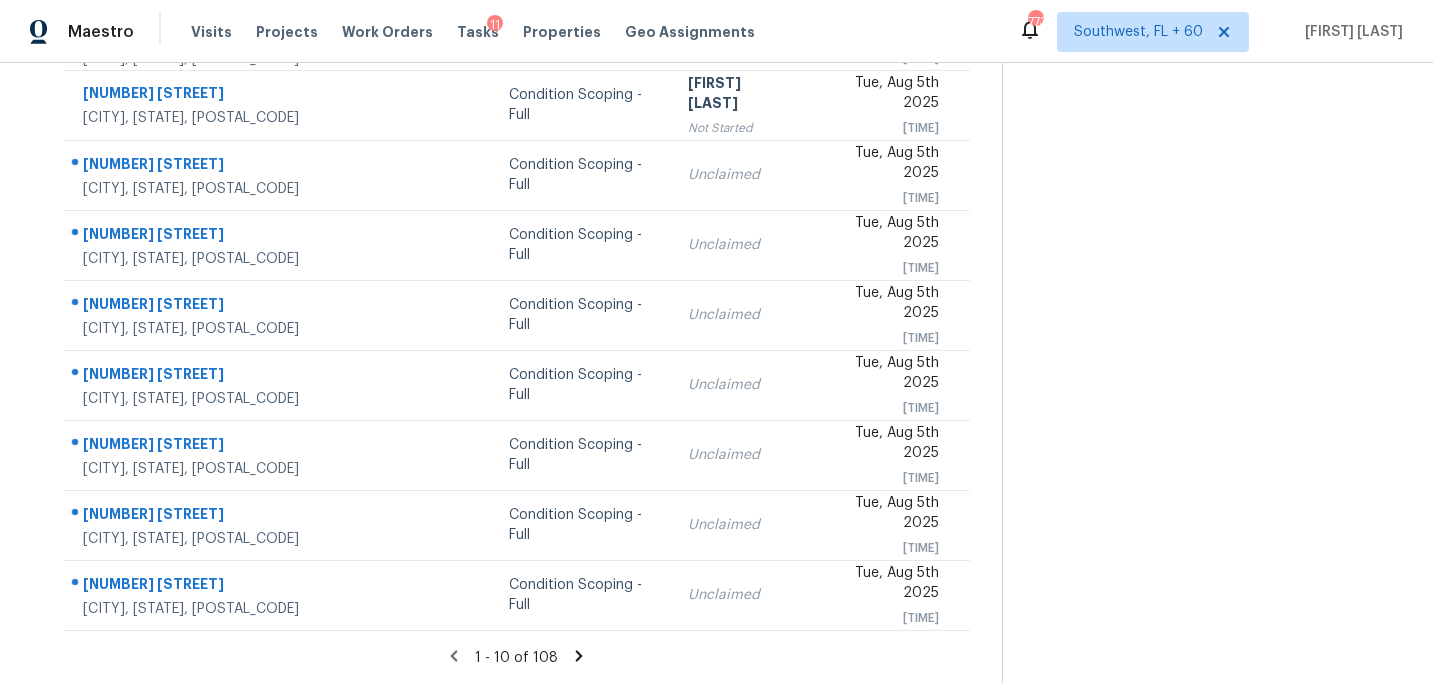 click 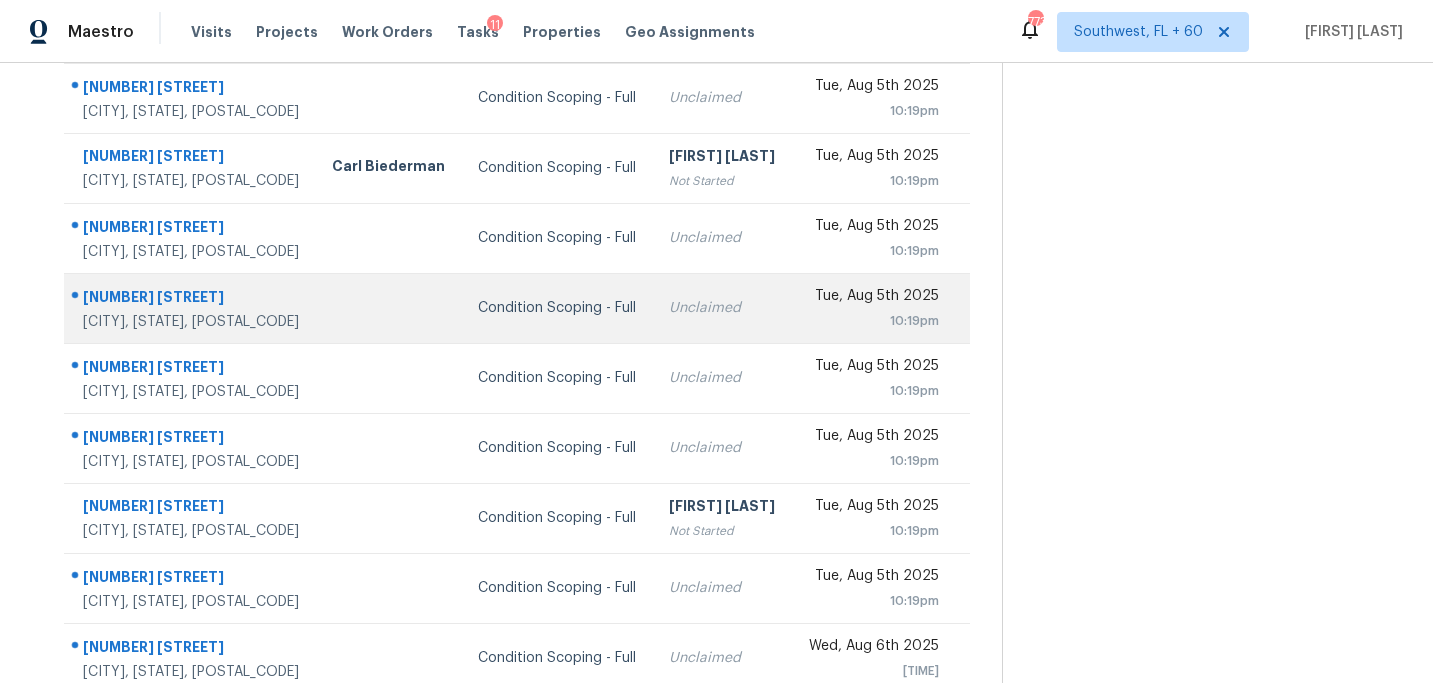 scroll, scrollTop: 292, scrollLeft: 0, axis: vertical 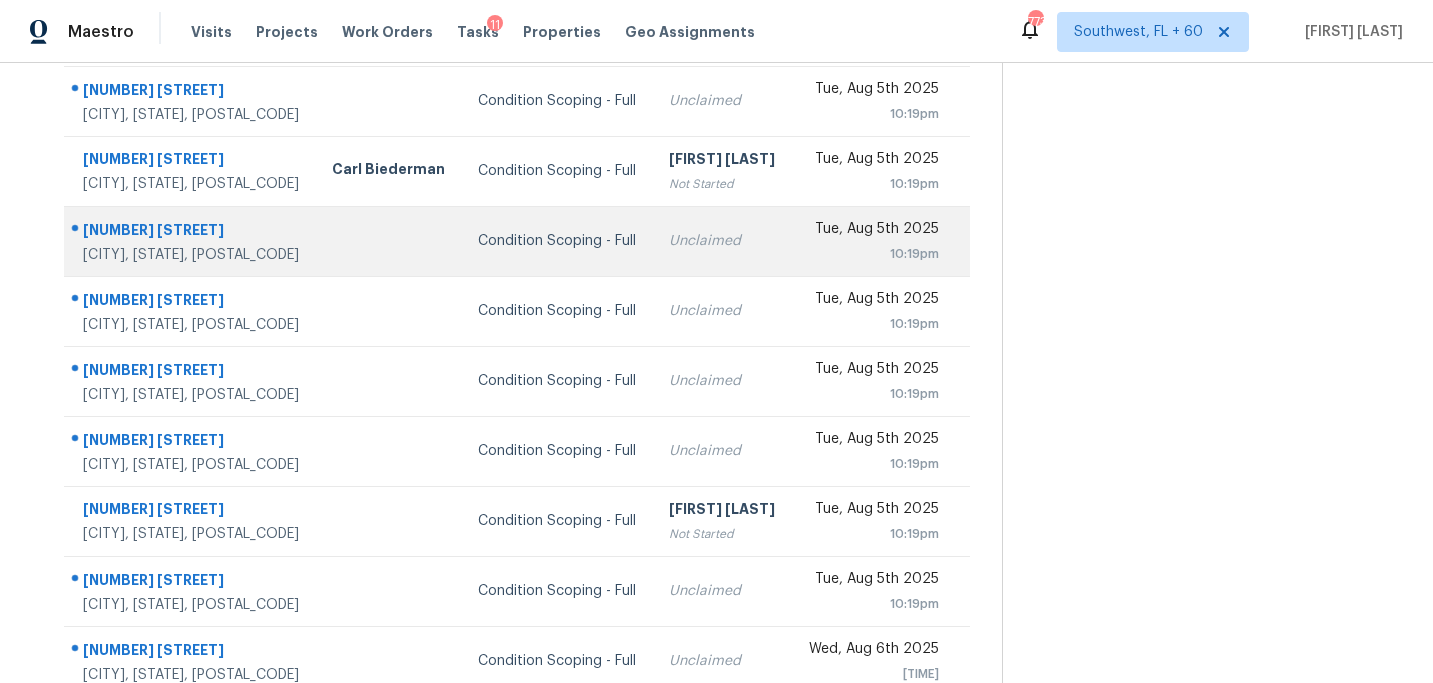 click on "Condition Scoping - Full" at bounding box center [557, 241] 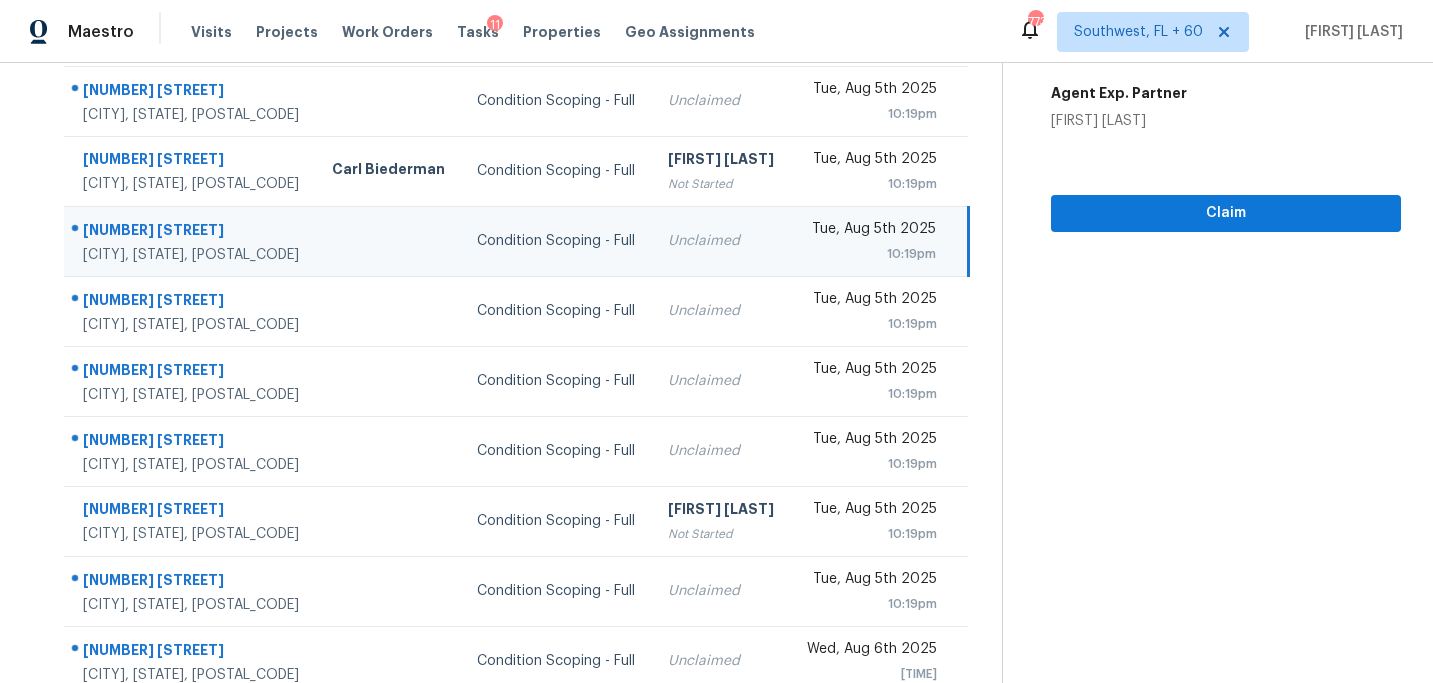 click on "Unclaimed" at bounding box center [721, 241] 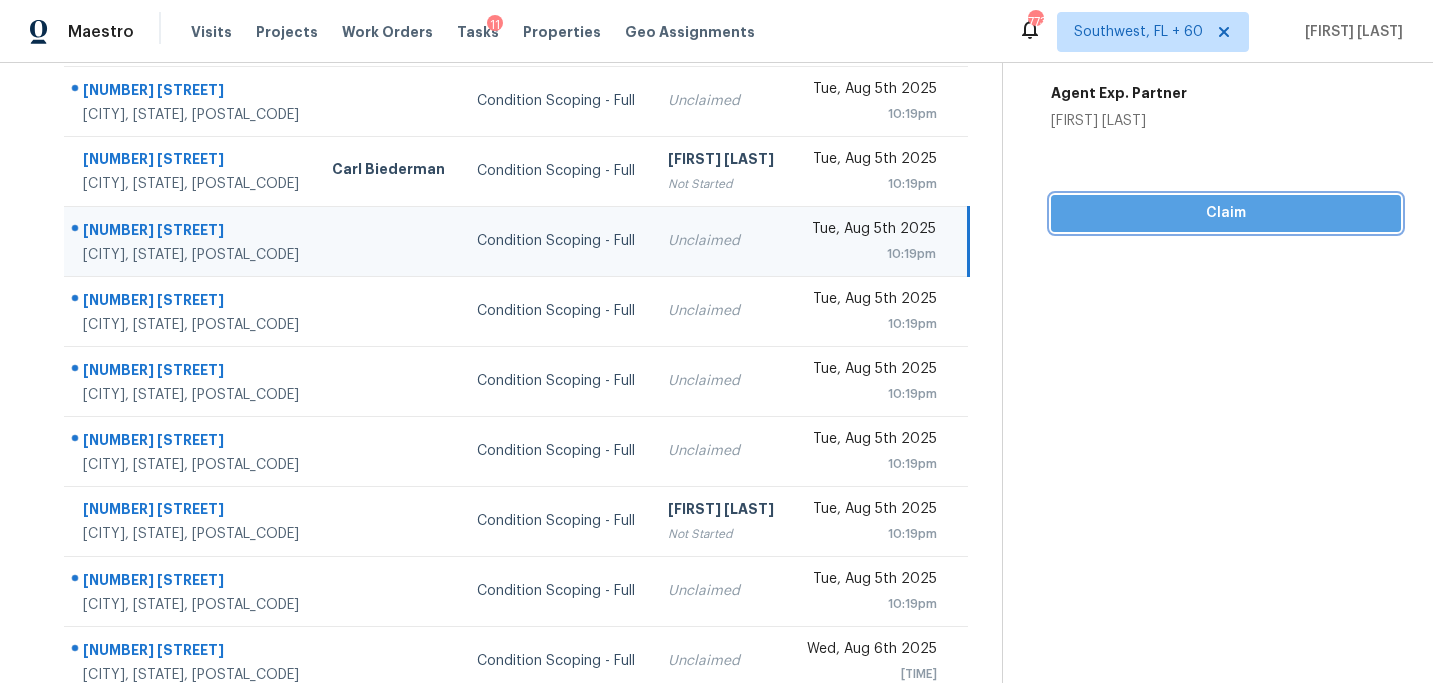 click on "Claim" at bounding box center (1226, 213) 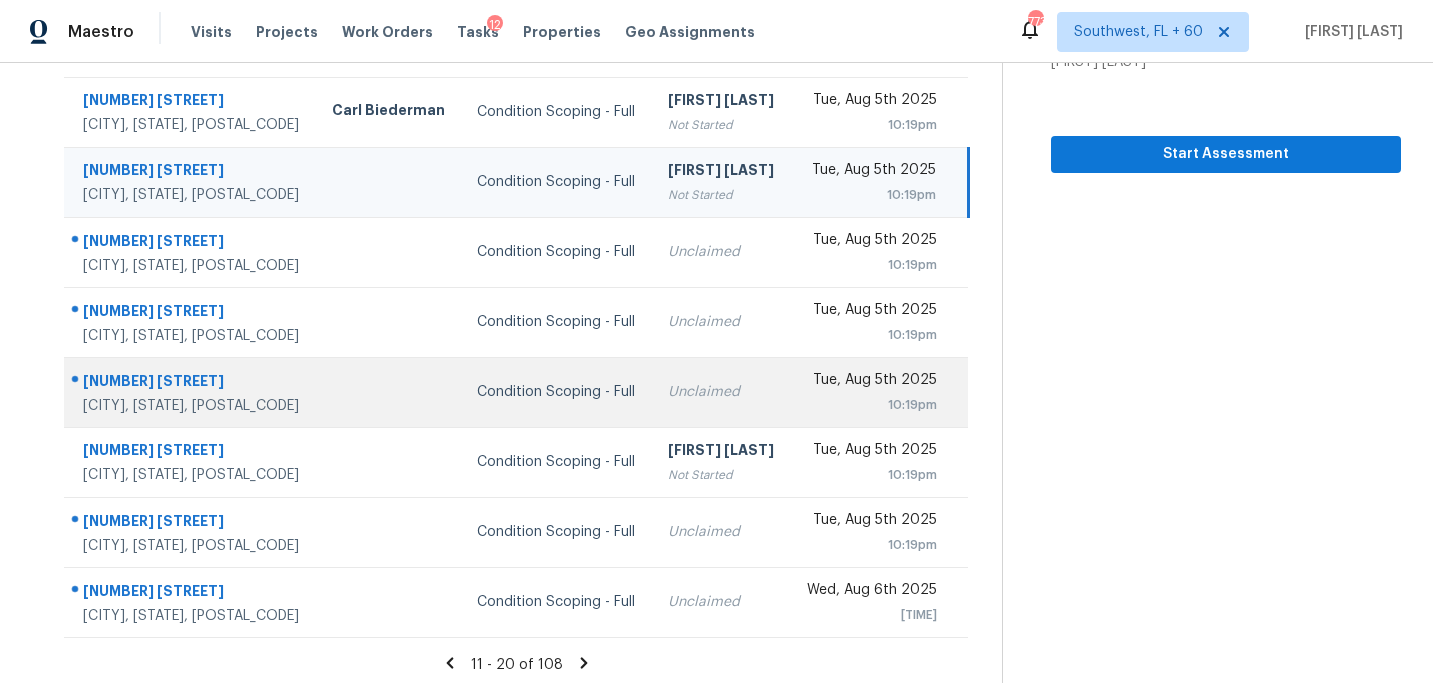 scroll, scrollTop: 358, scrollLeft: 0, axis: vertical 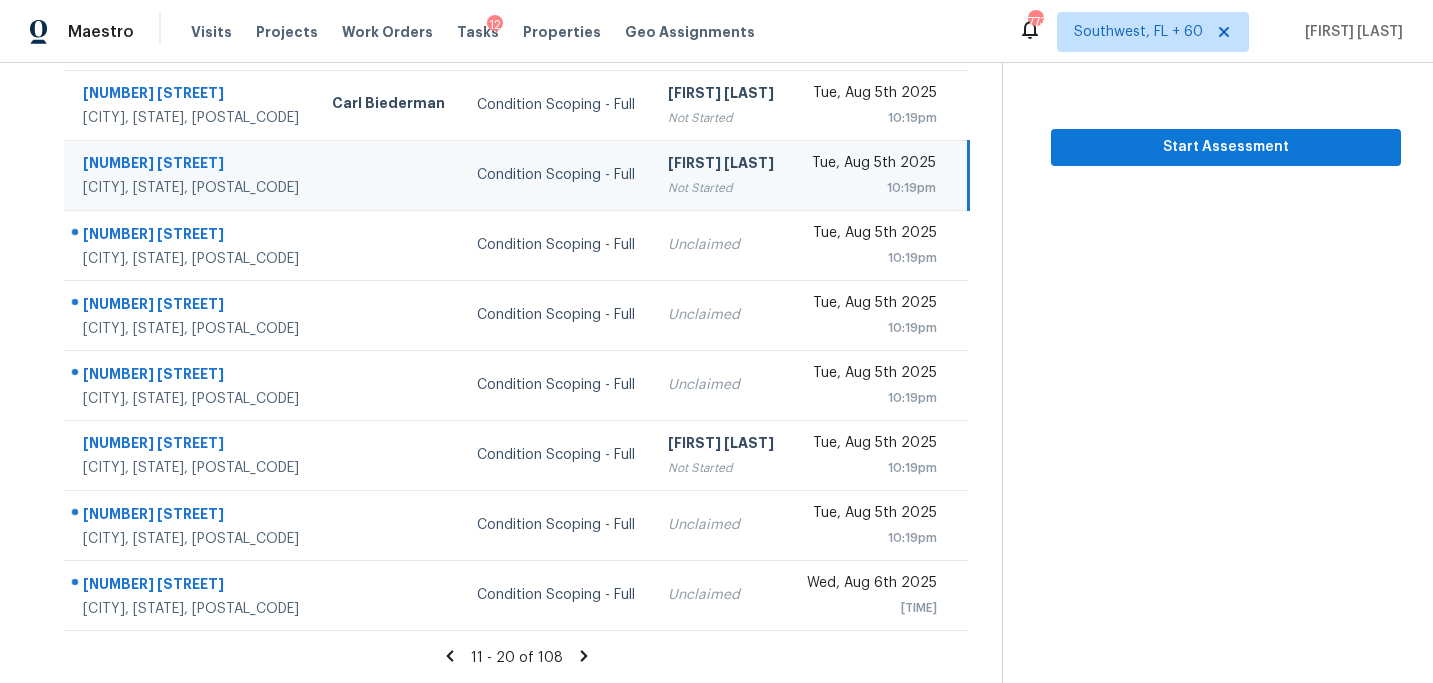click 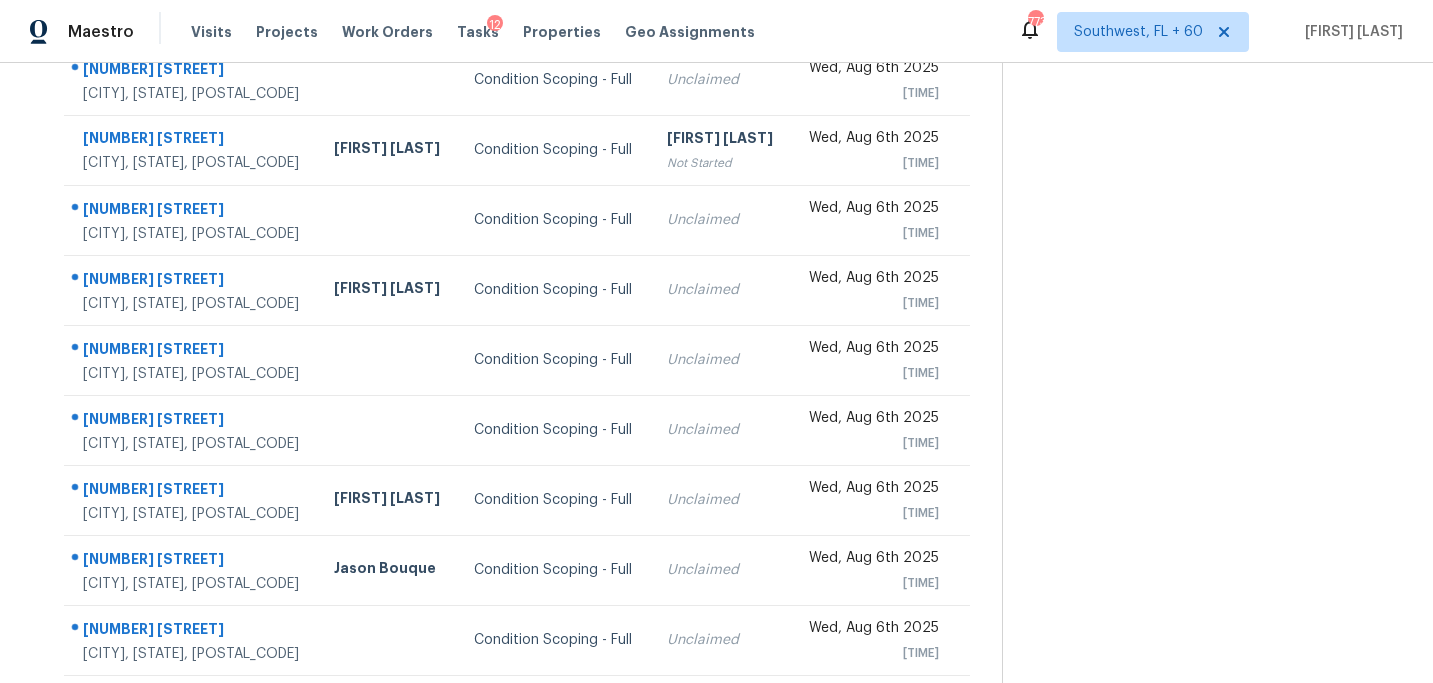 scroll, scrollTop: 358, scrollLeft: 0, axis: vertical 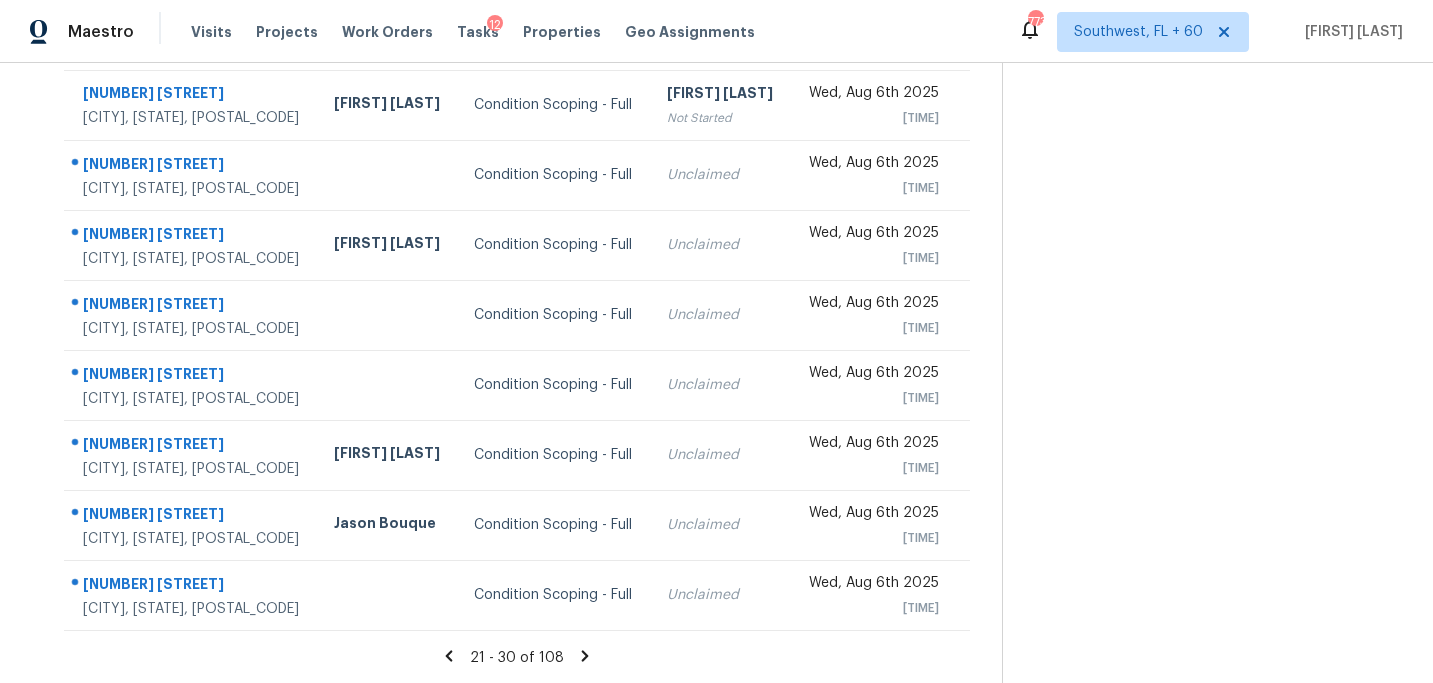 click 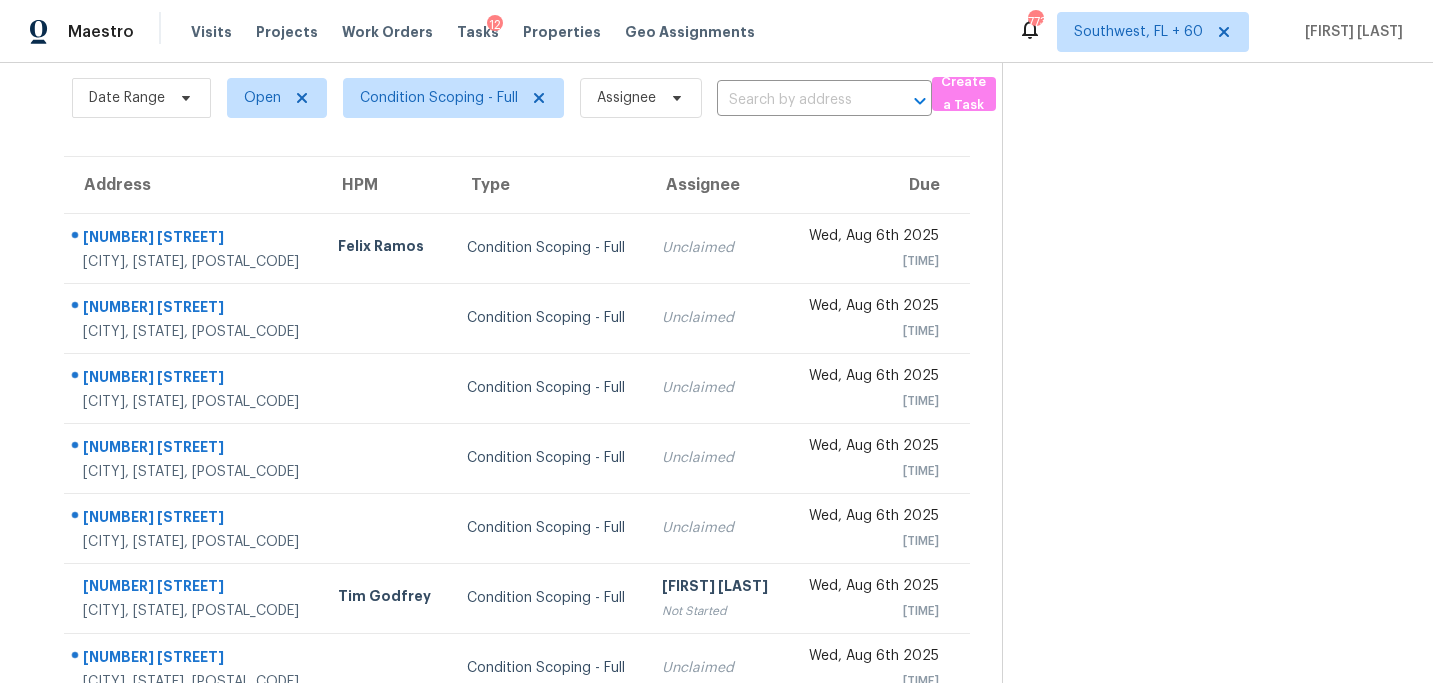 scroll, scrollTop: 0, scrollLeft: 0, axis: both 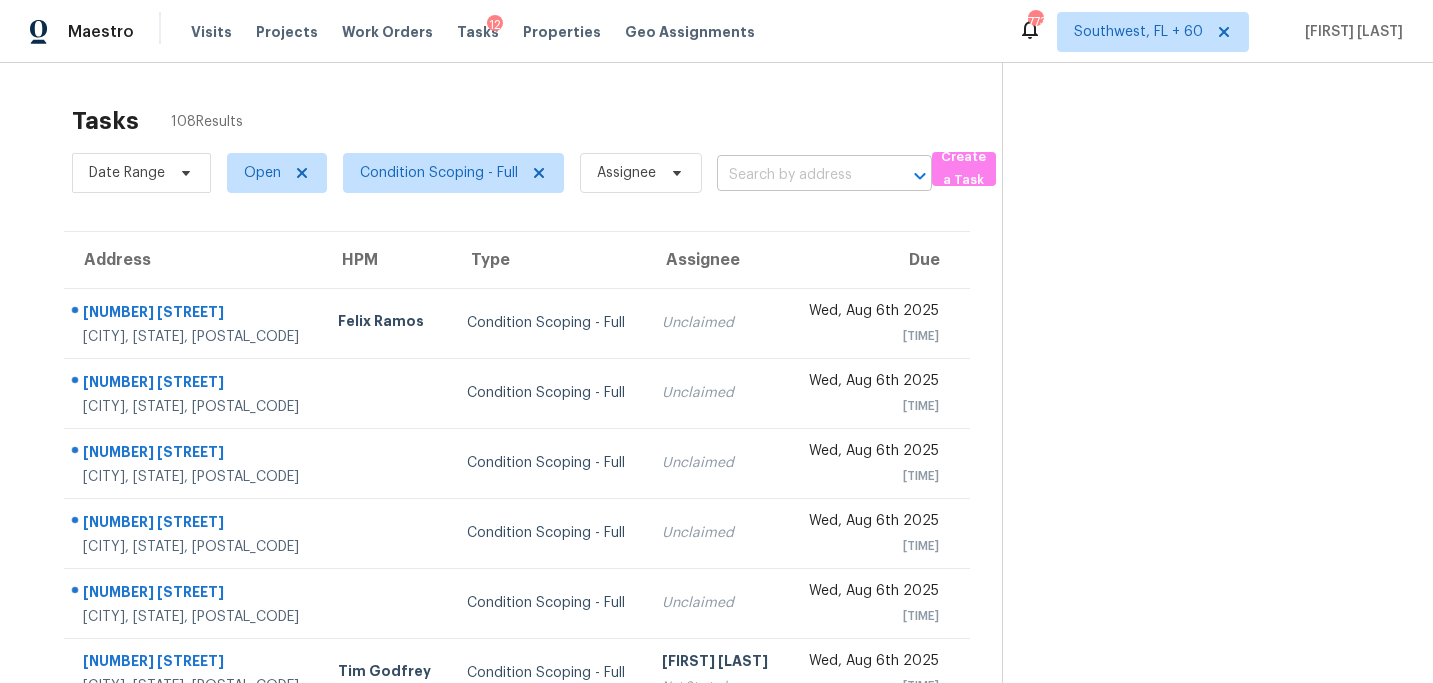 click at bounding box center (796, 175) 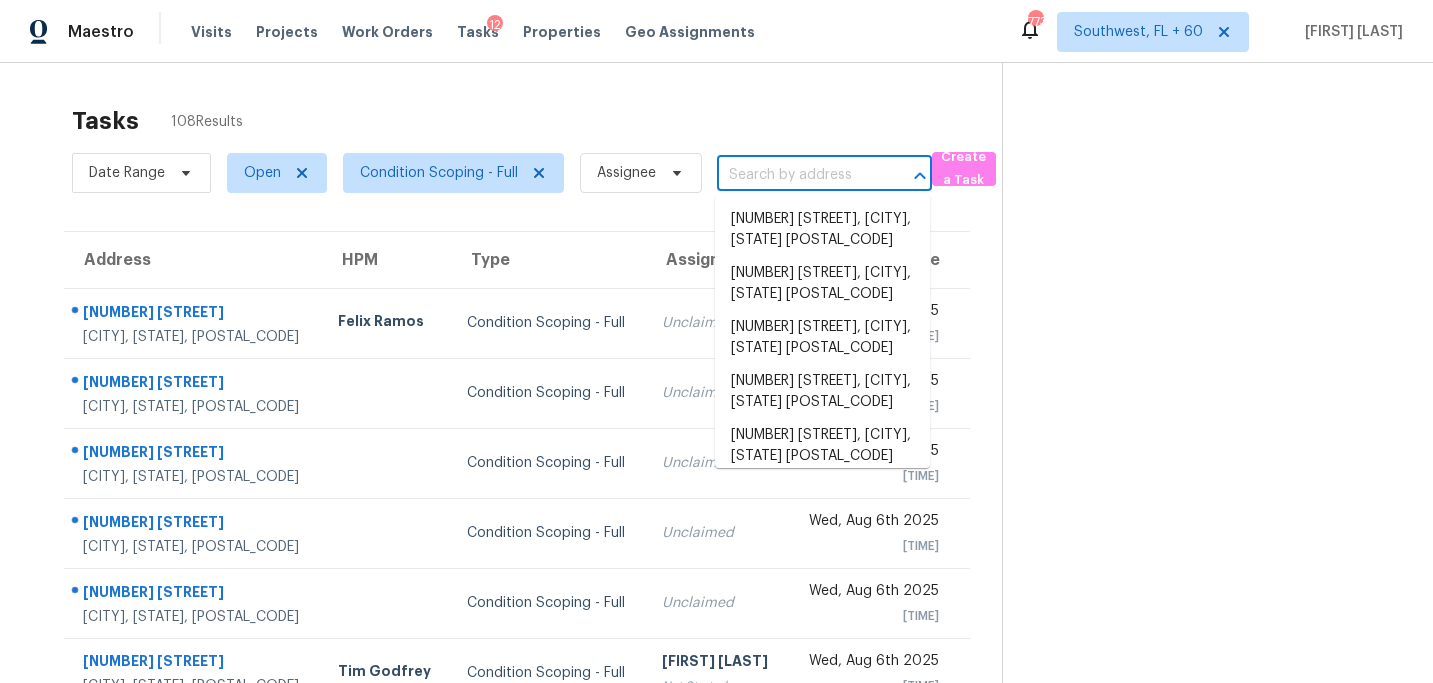 paste on "[NUMBER] [STREET], [CITY], [STATE], [POSTAL_CODE]" 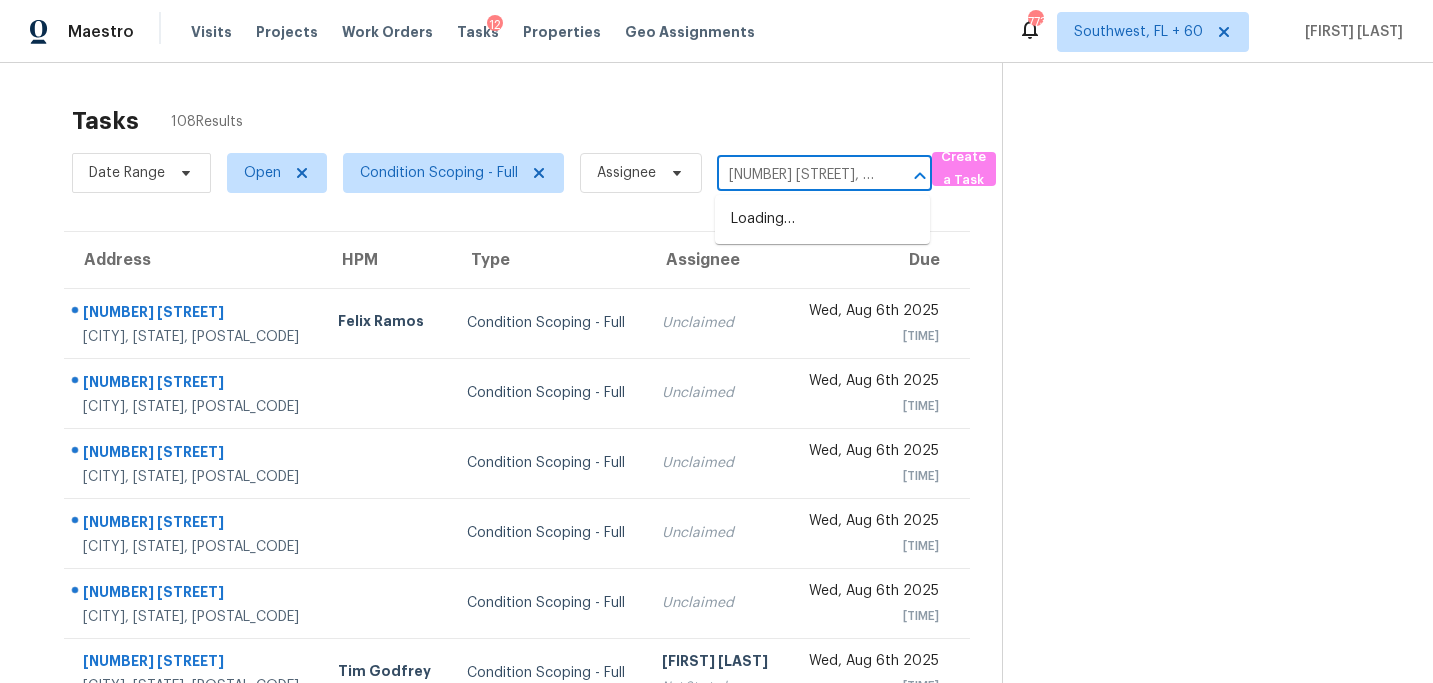 scroll, scrollTop: 0, scrollLeft: 116, axis: horizontal 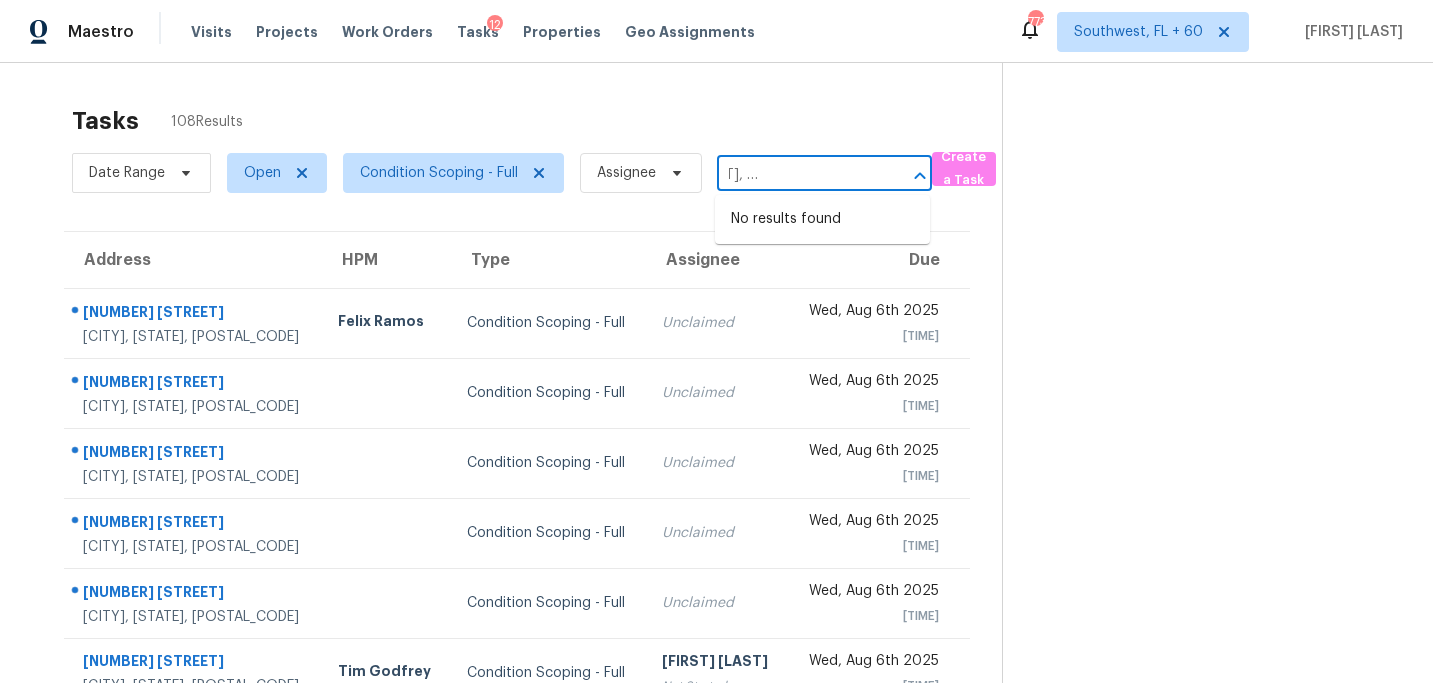 type on "[NUMBER] [STREET], [CITY], [STATE], [POSTAL_CODE]" 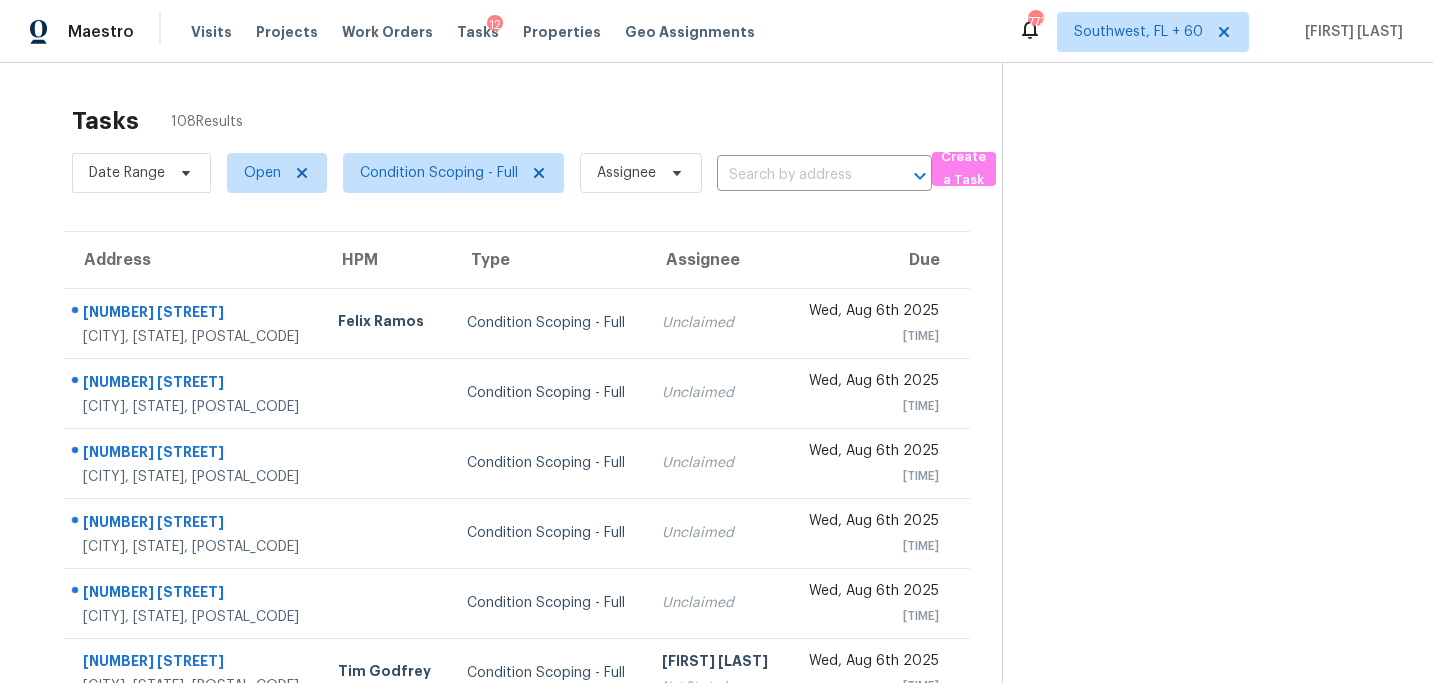 click at bounding box center (1201, 552) 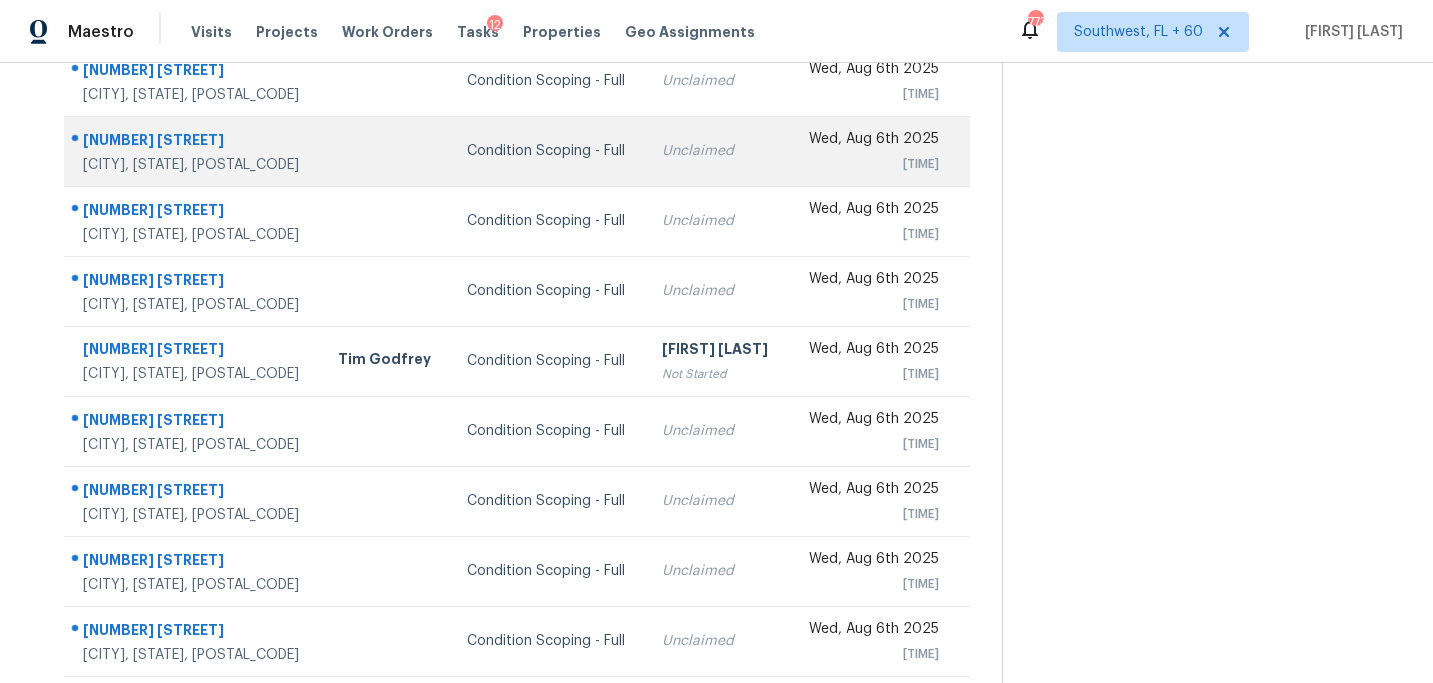 scroll, scrollTop: 358, scrollLeft: 0, axis: vertical 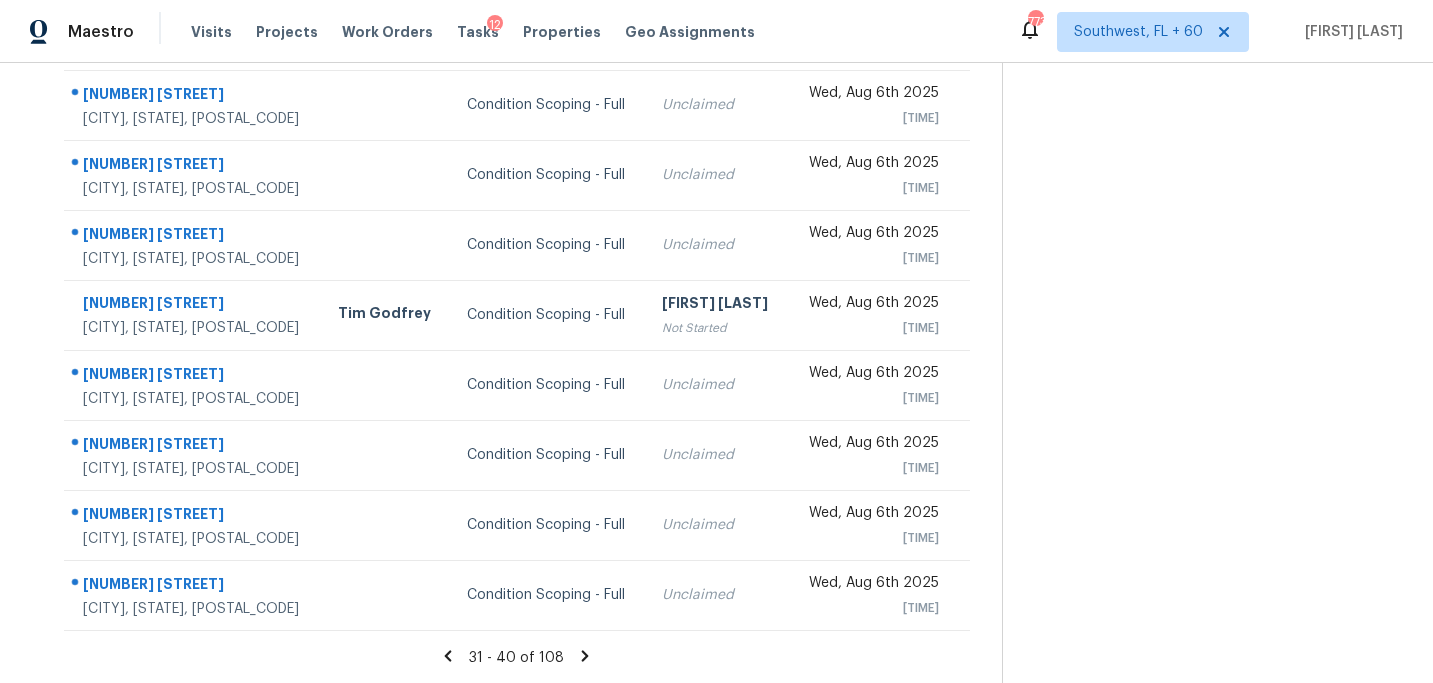 click 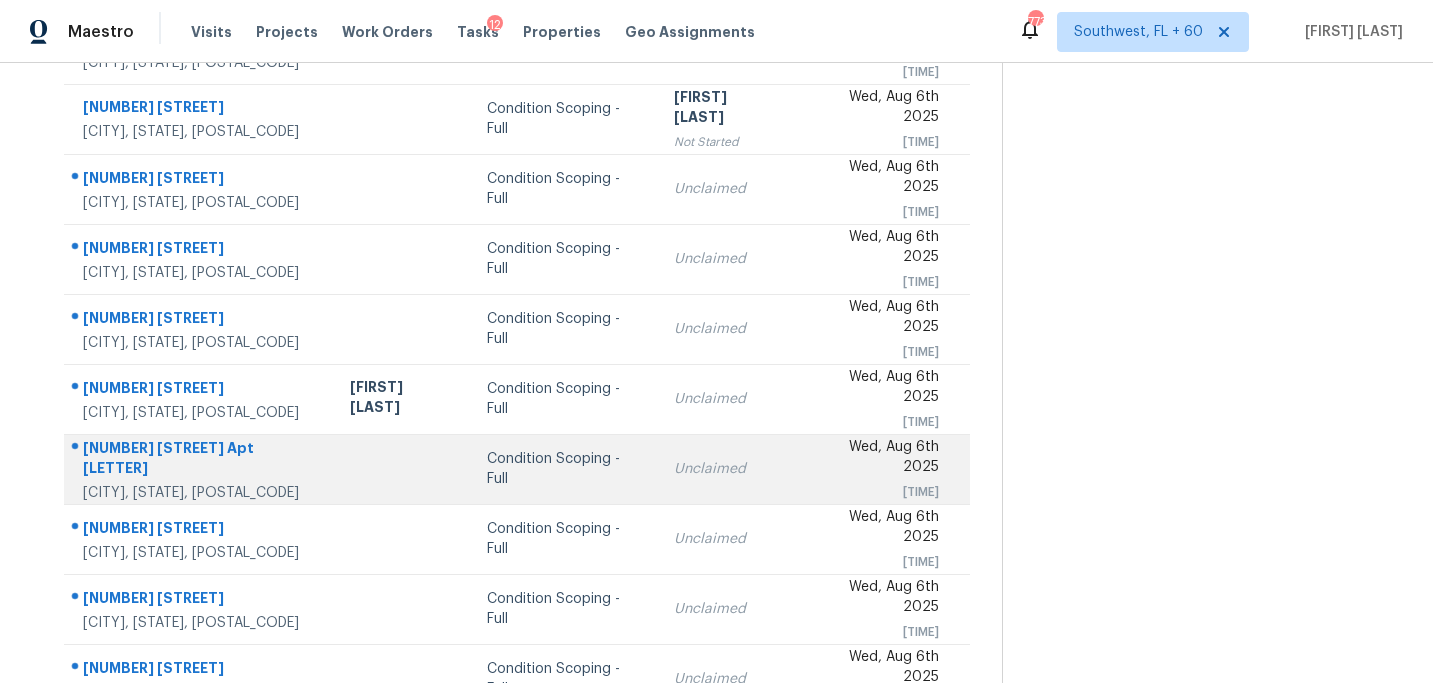 scroll, scrollTop: 358, scrollLeft: 0, axis: vertical 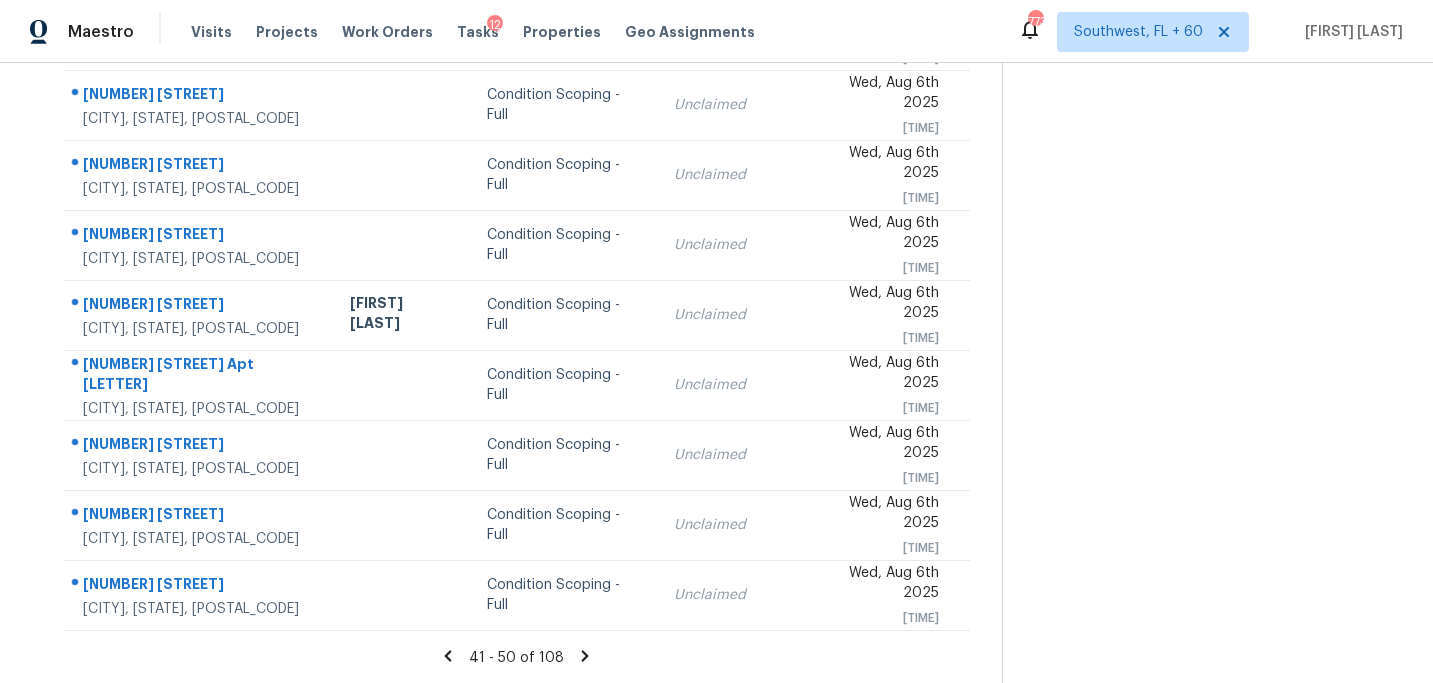 click 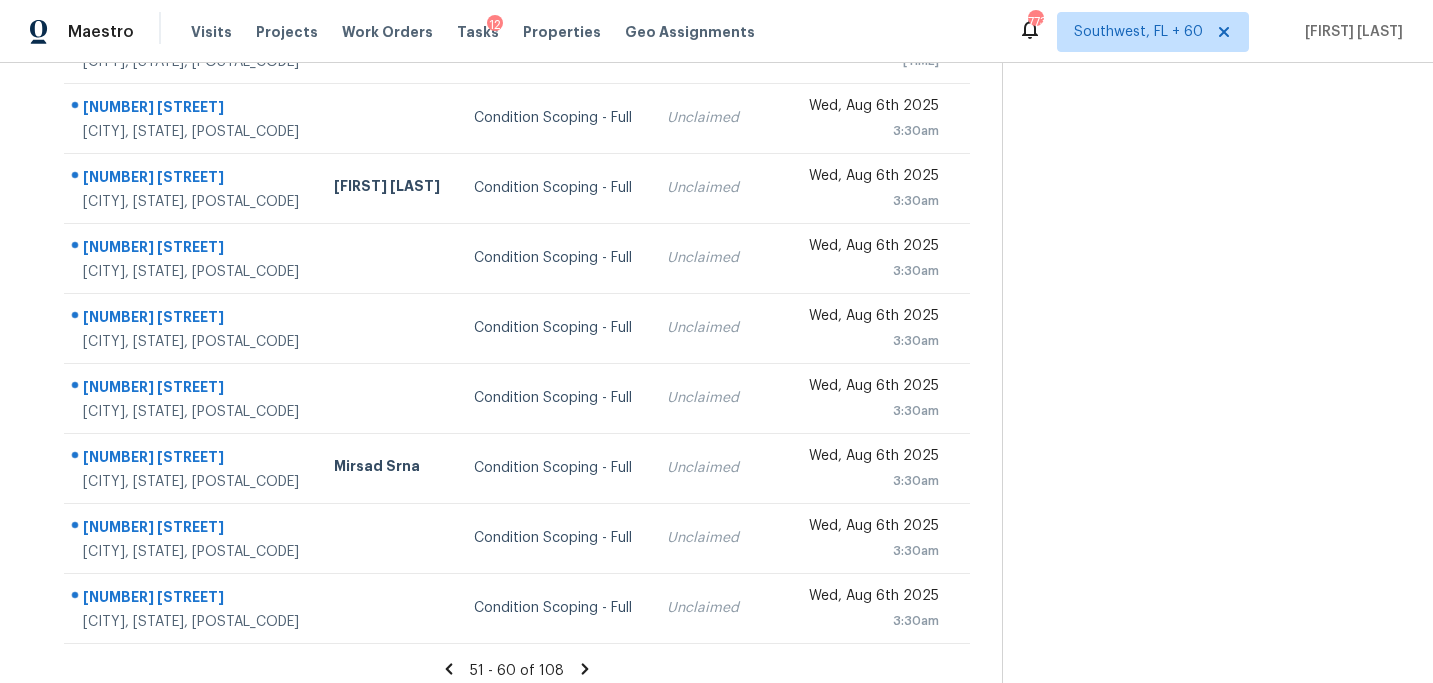 scroll, scrollTop: 358, scrollLeft: 0, axis: vertical 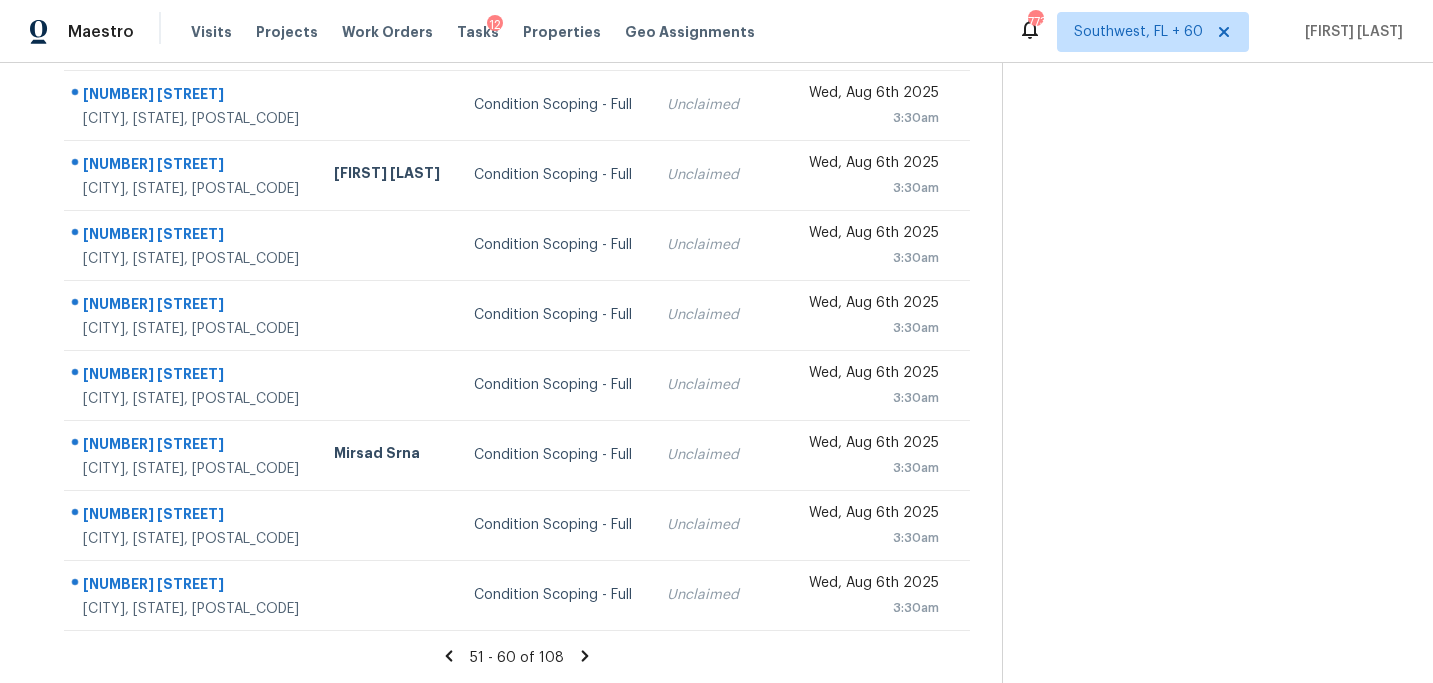 click 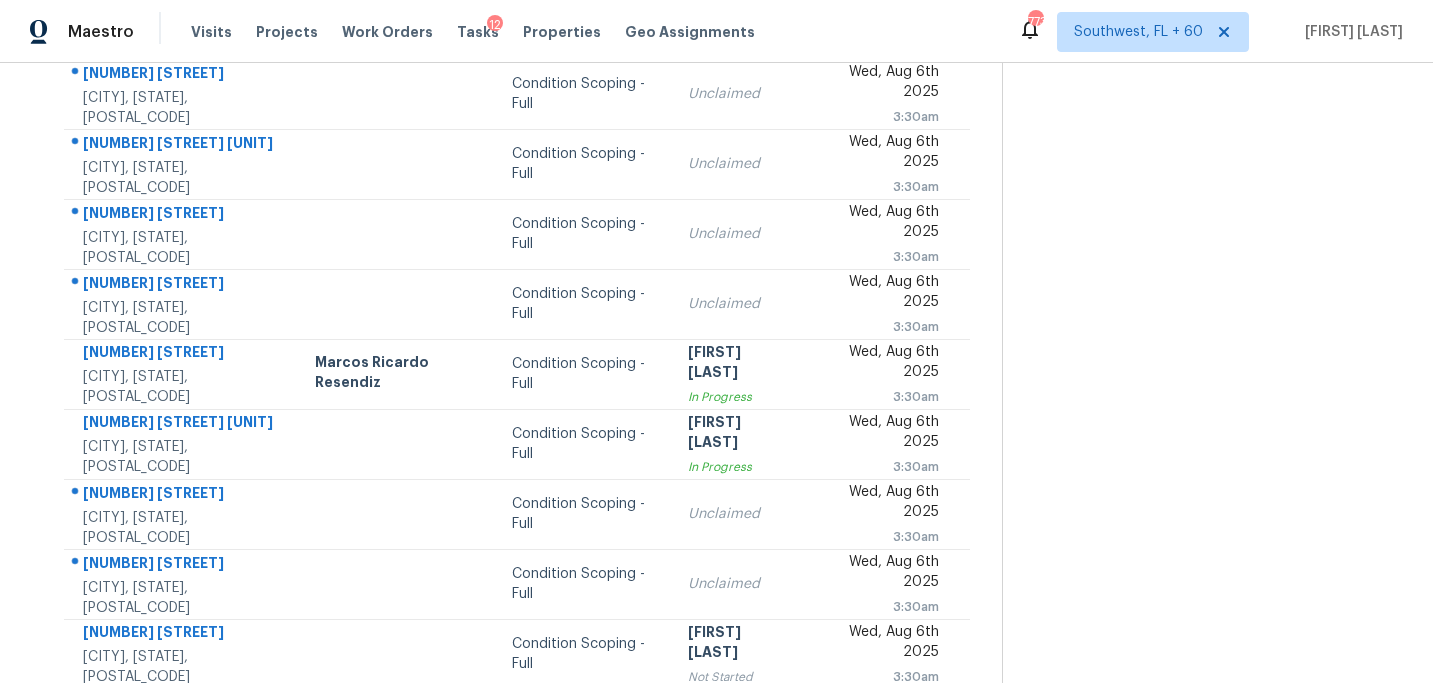 scroll, scrollTop: 358, scrollLeft: 0, axis: vertical 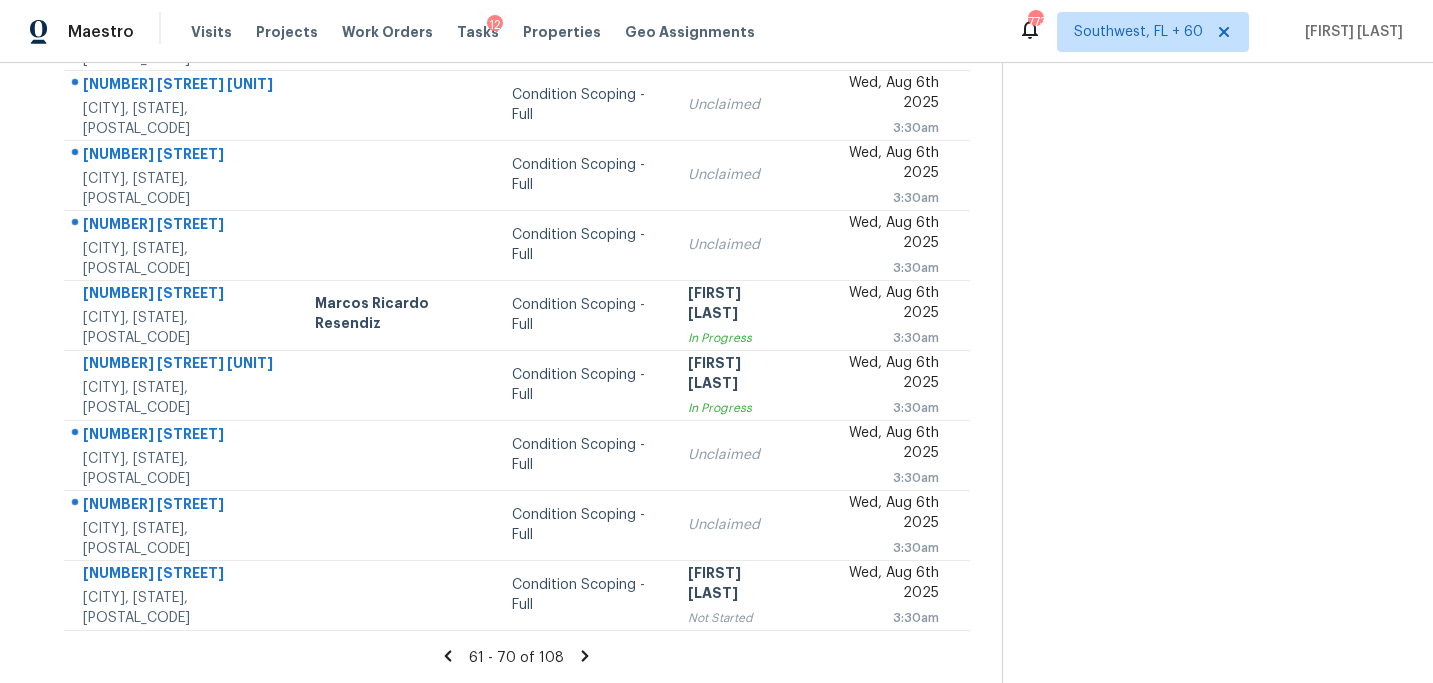 click 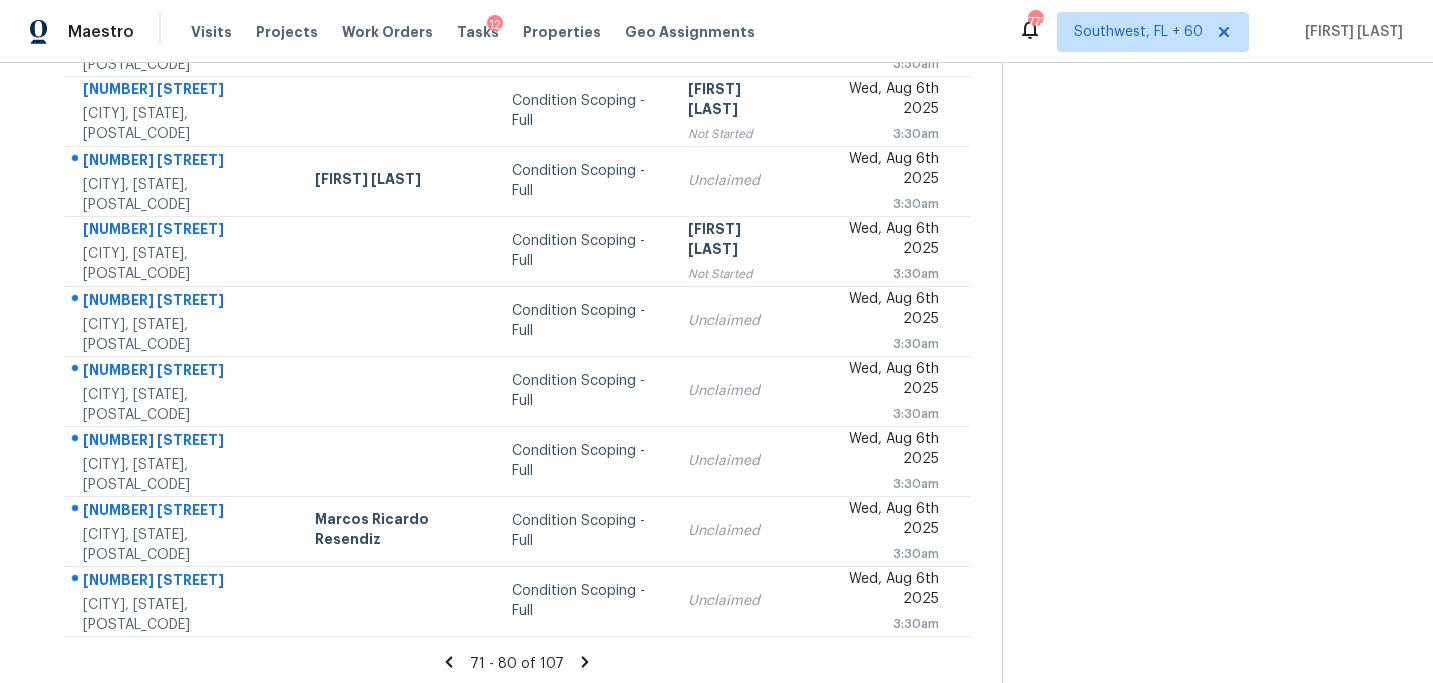 scroll, scrollTop: 358, scrollLeft: 0, axis: vertical 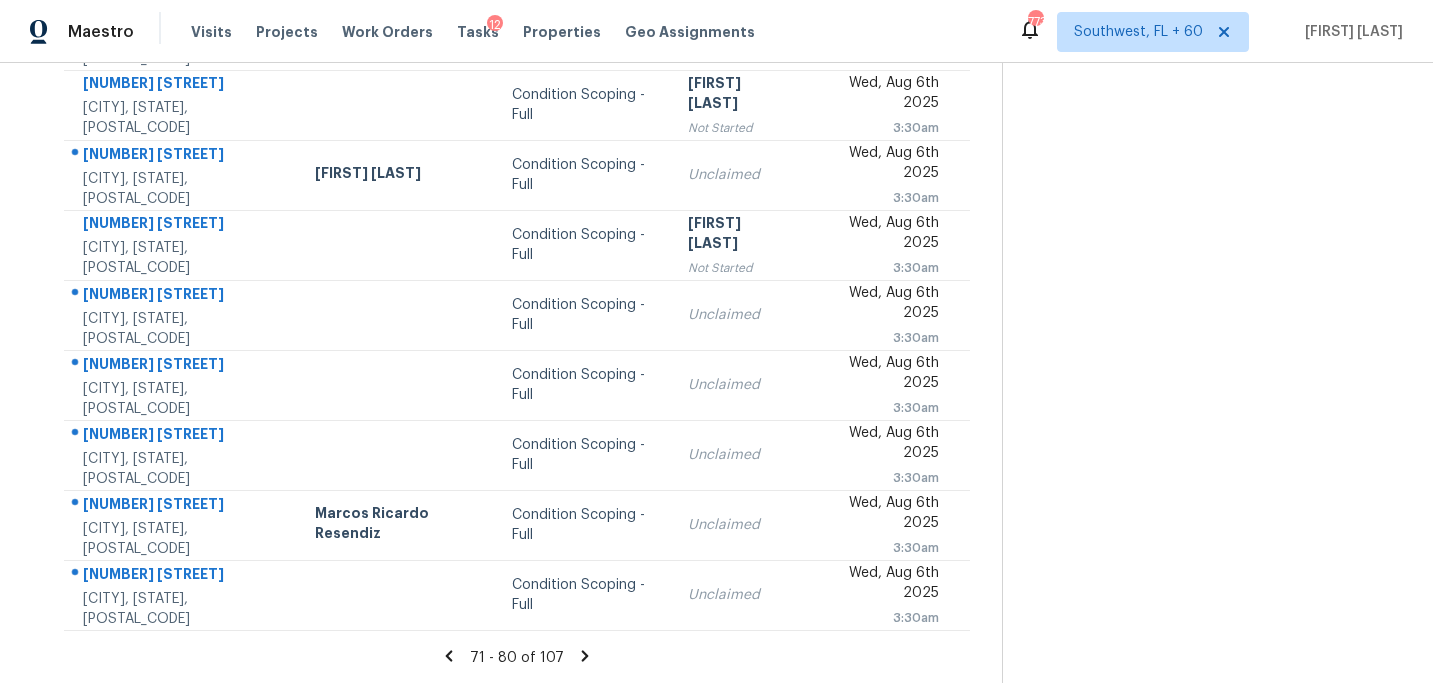 click 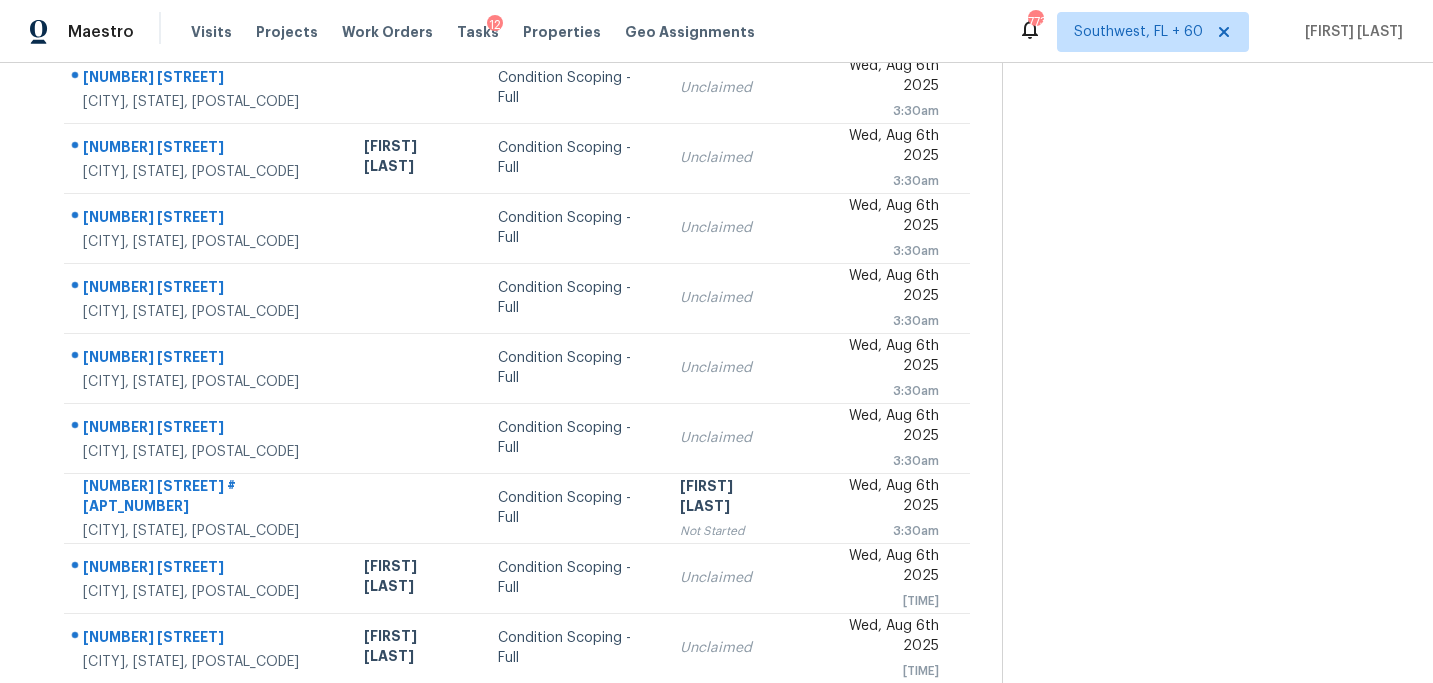 scroll, scrollTop: 358, scrollLeft: 0, axis: vertical 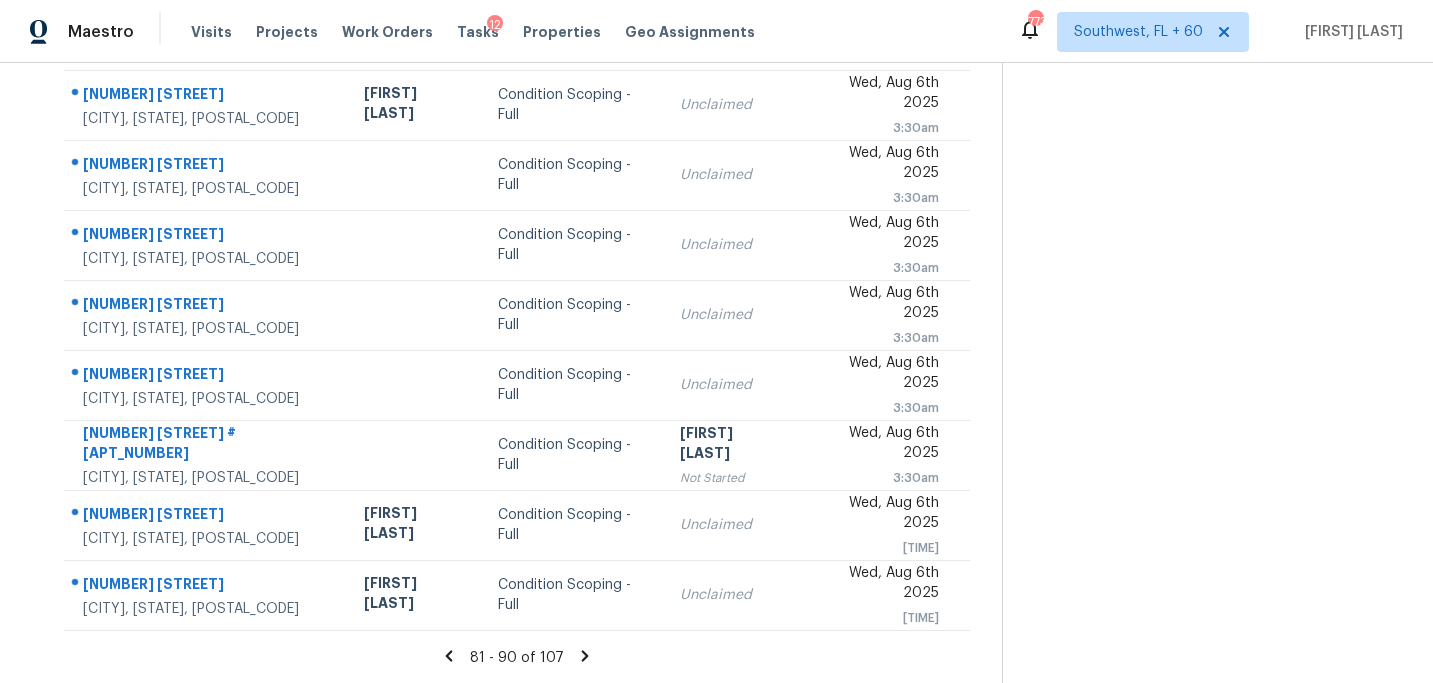 click 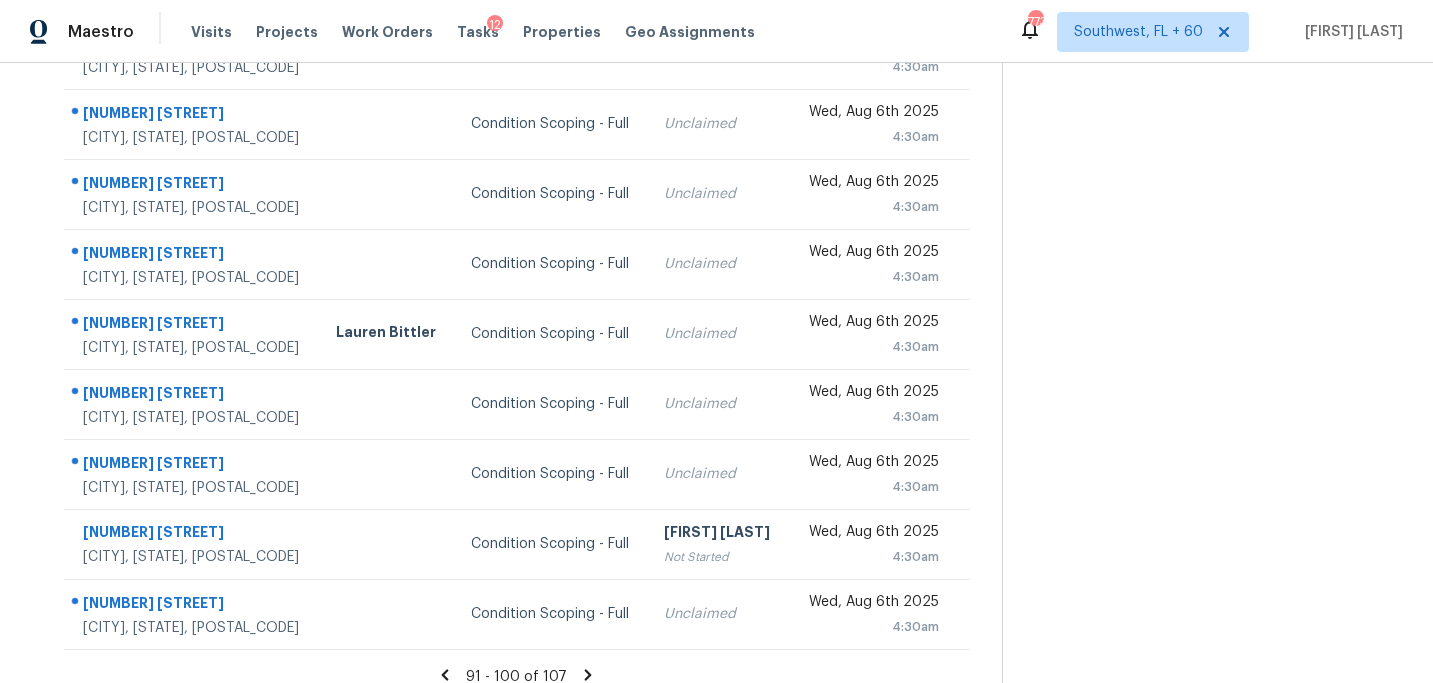 scroll, scrollTop: 358, scrollLeft: 0, axis: vertical 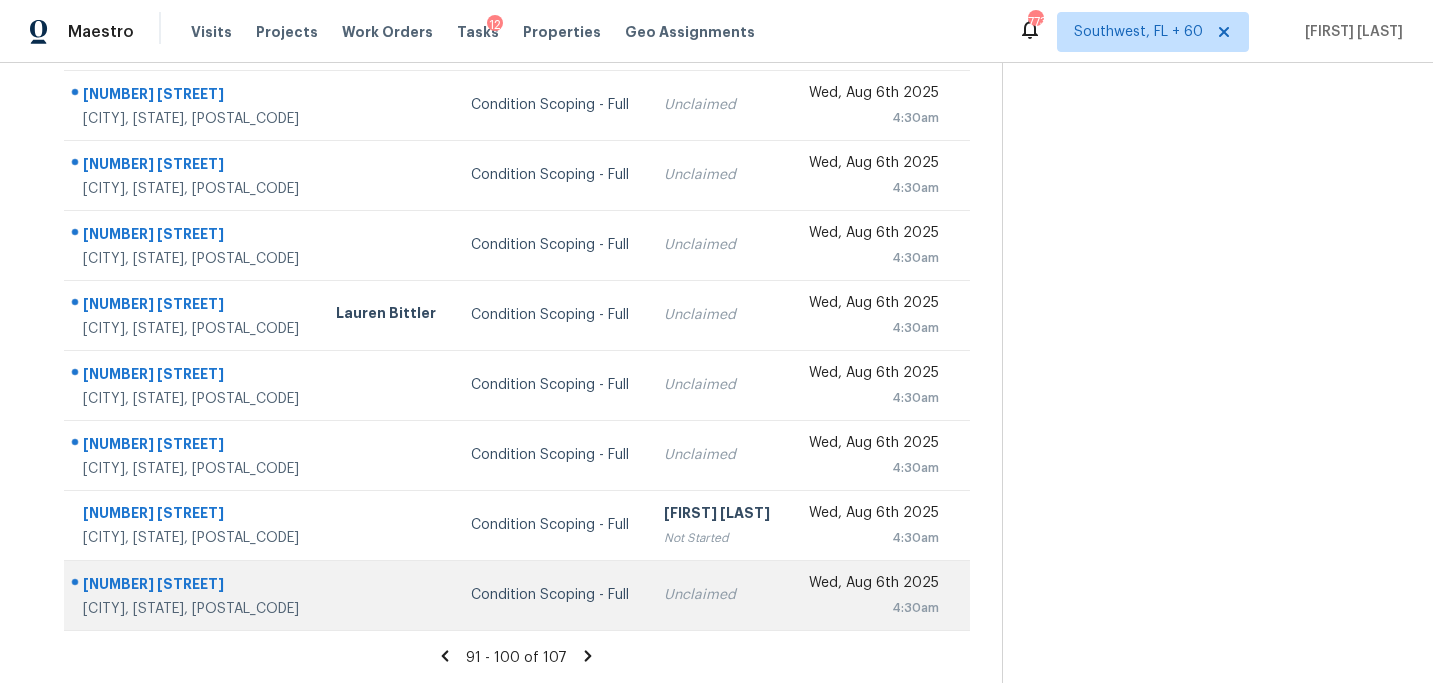 click on "Condition Scoping - Full" at bounding box center (552, 595) 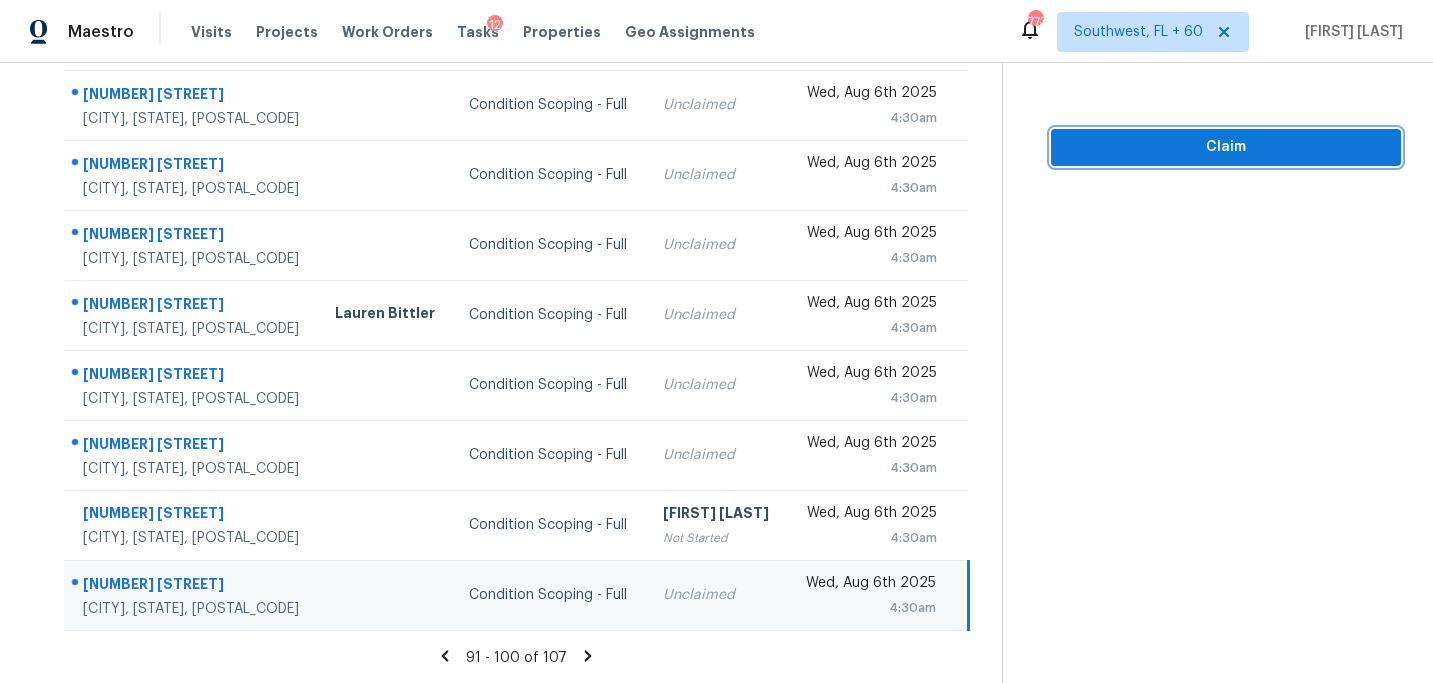 click on "Claim" at bounding box center (1226, 147) 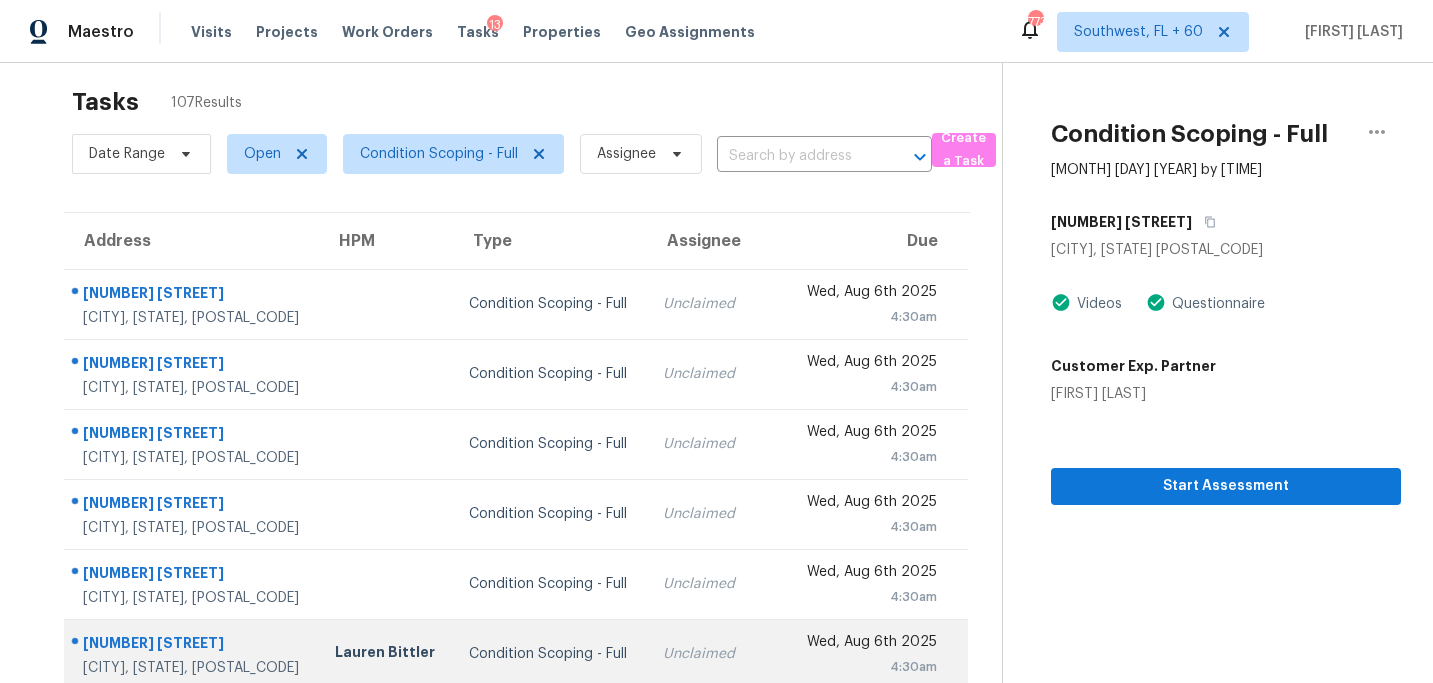 scroll, scrollTop: 0, scrollLeft: 0, axis: both 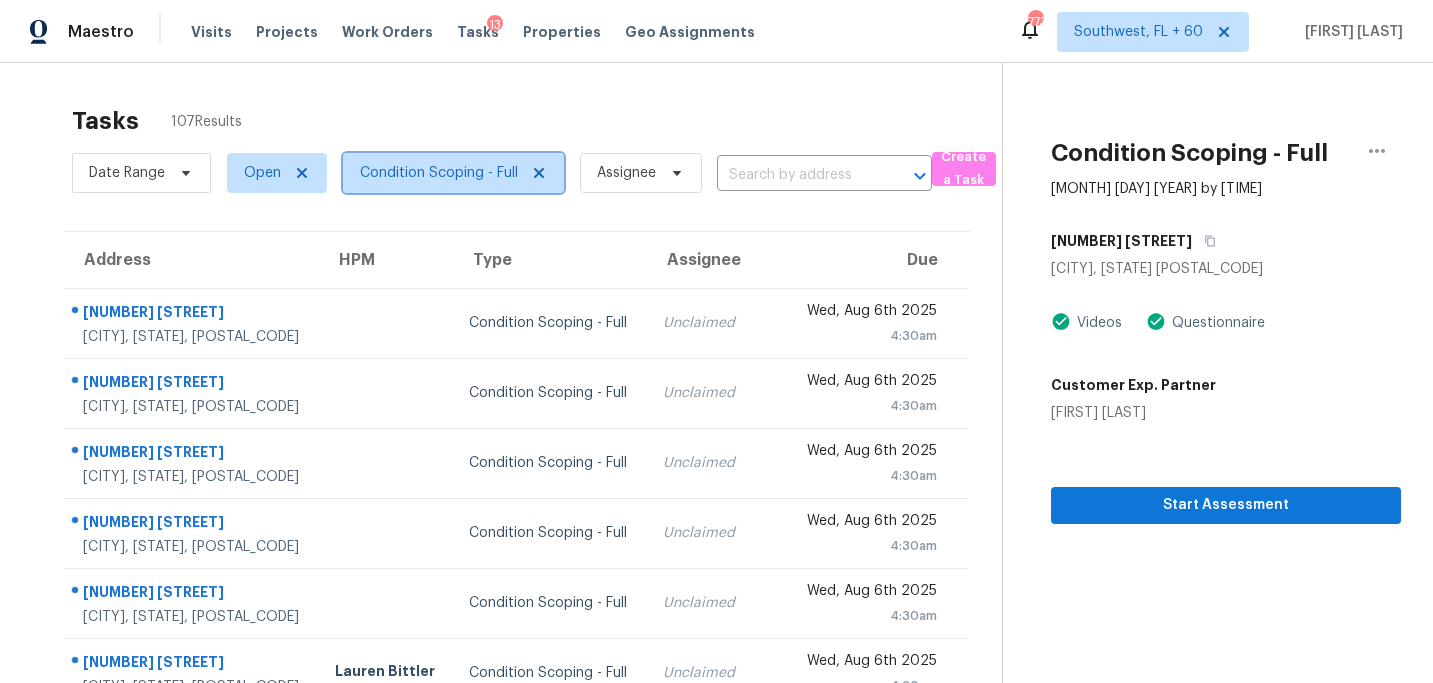 click on "Condition Scoping - Full" at bounding box center [453, 173] 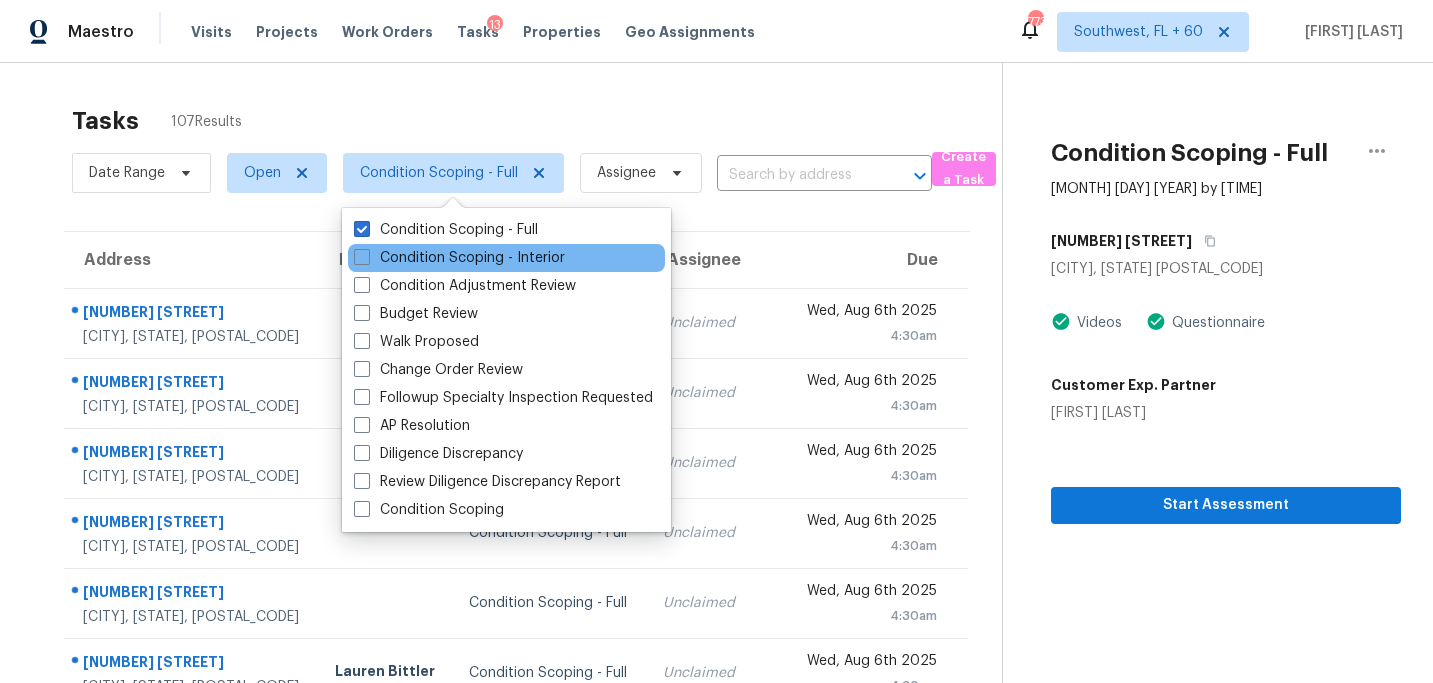 click on "Condition Scoping - Interior" at bounding box center (506, 258) 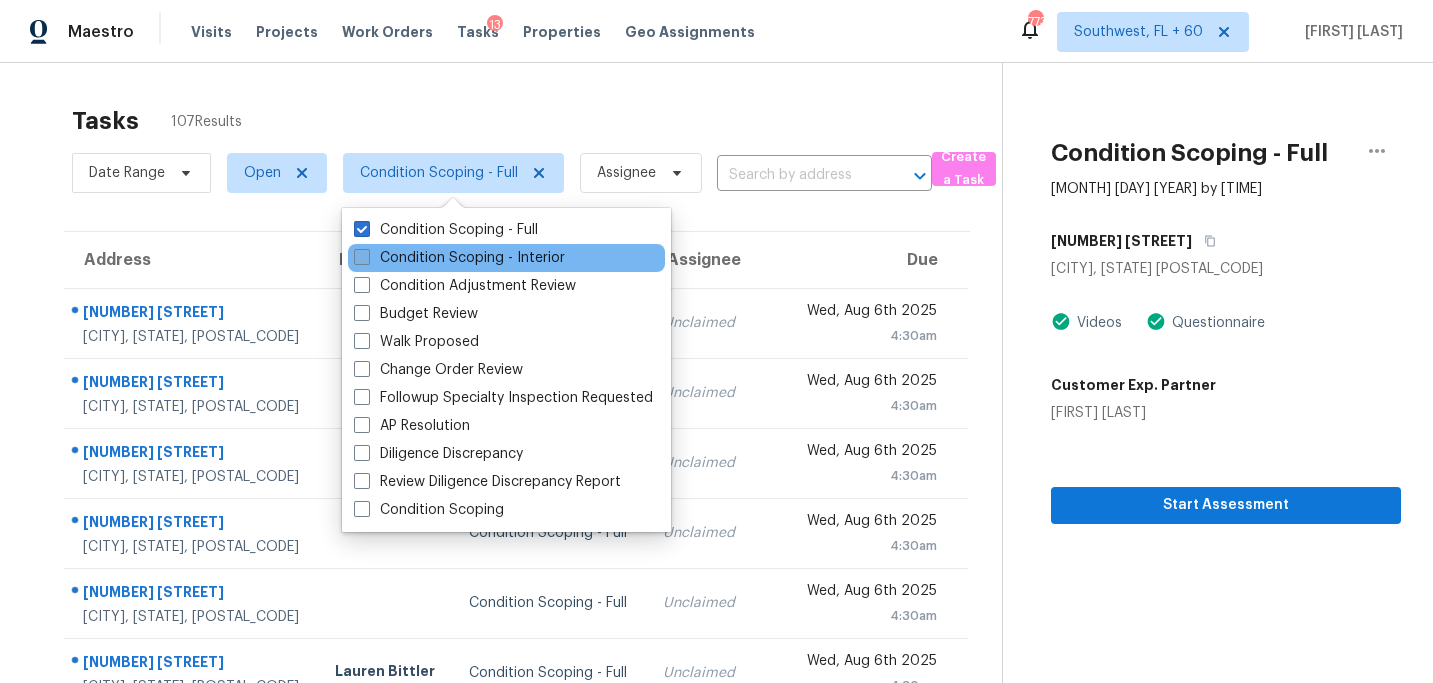 click on "Condition Scoping - Interior" at bounding box center [459, 258] 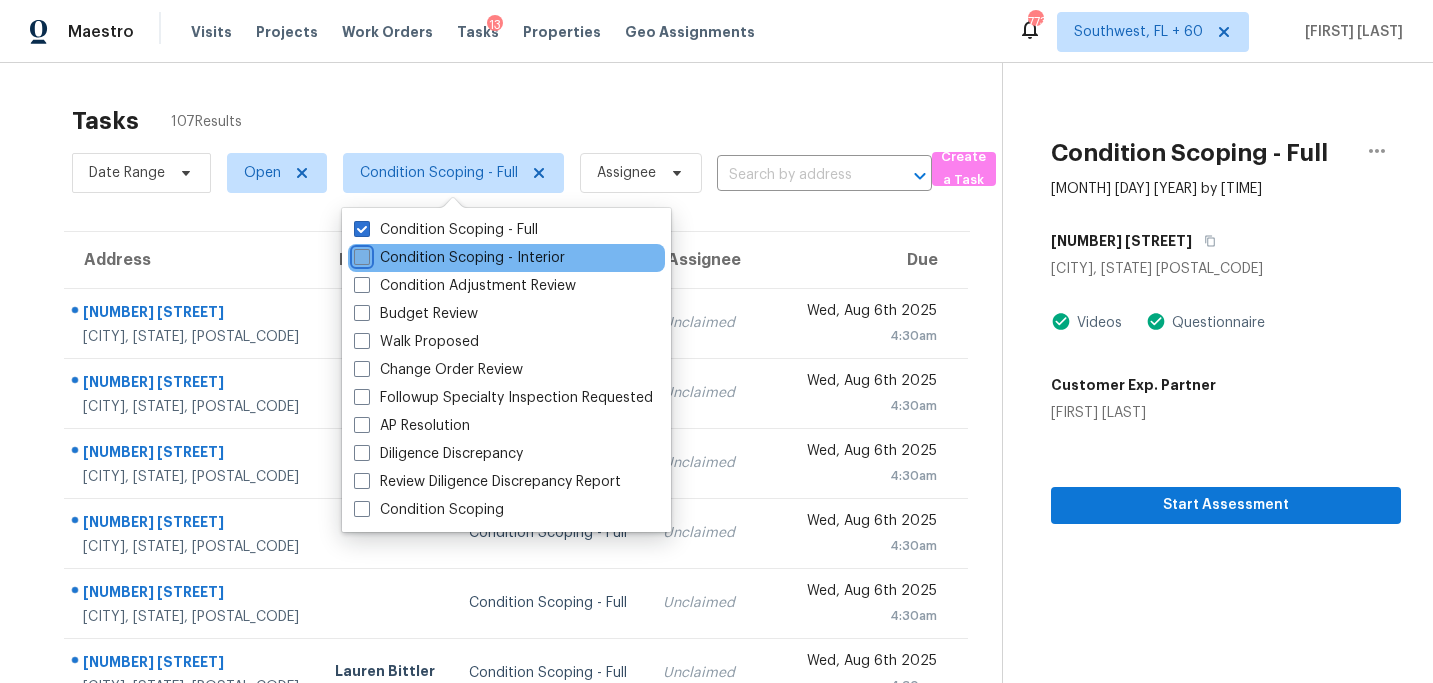 click on "Condition Scoping - Interior" at bounding box center (360, 254) 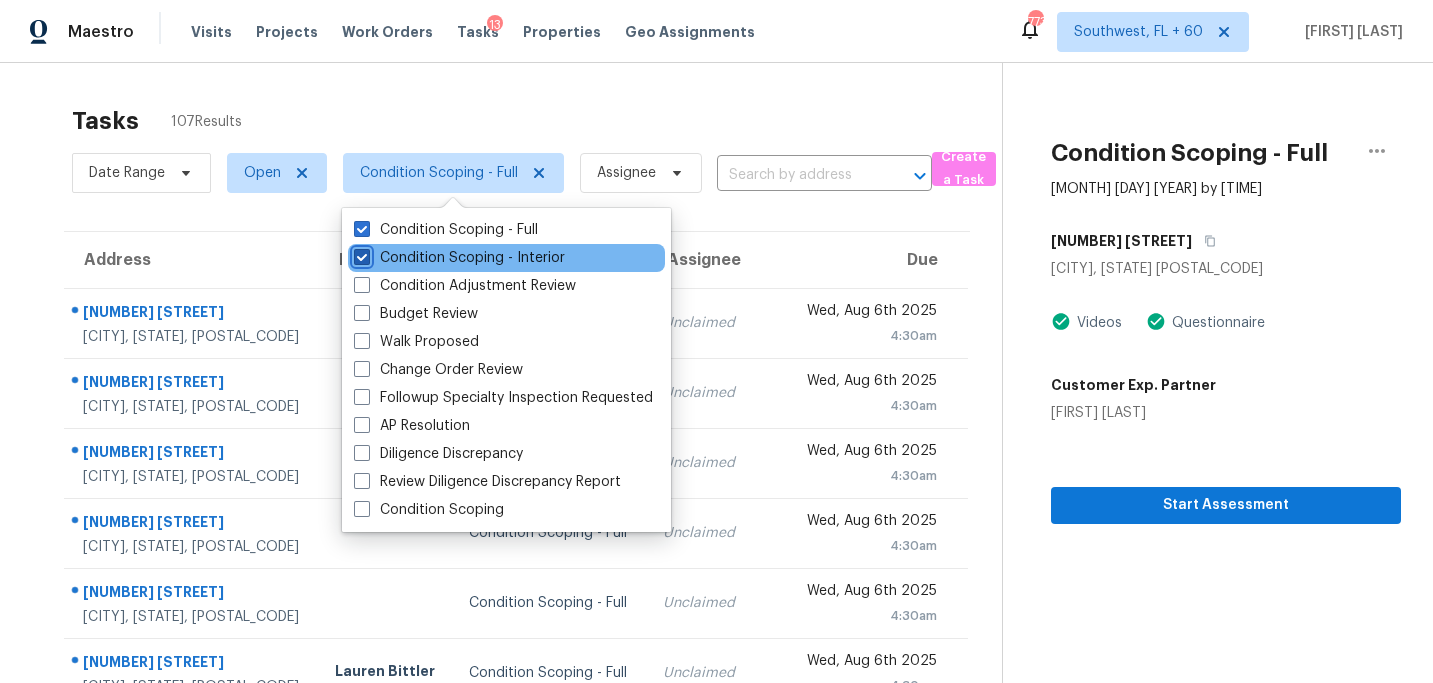 checkbox on "true" 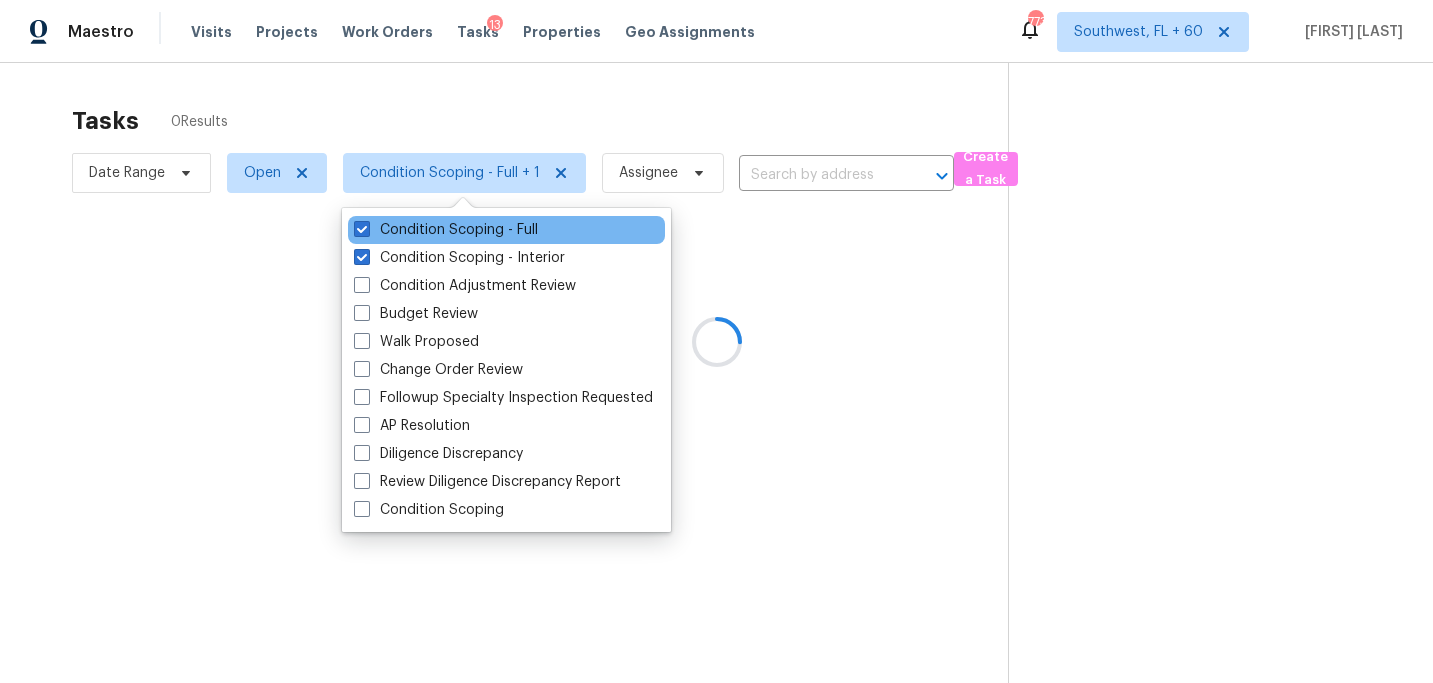 click on "Condition Scoping - Full" at bounding box center [506, 230] 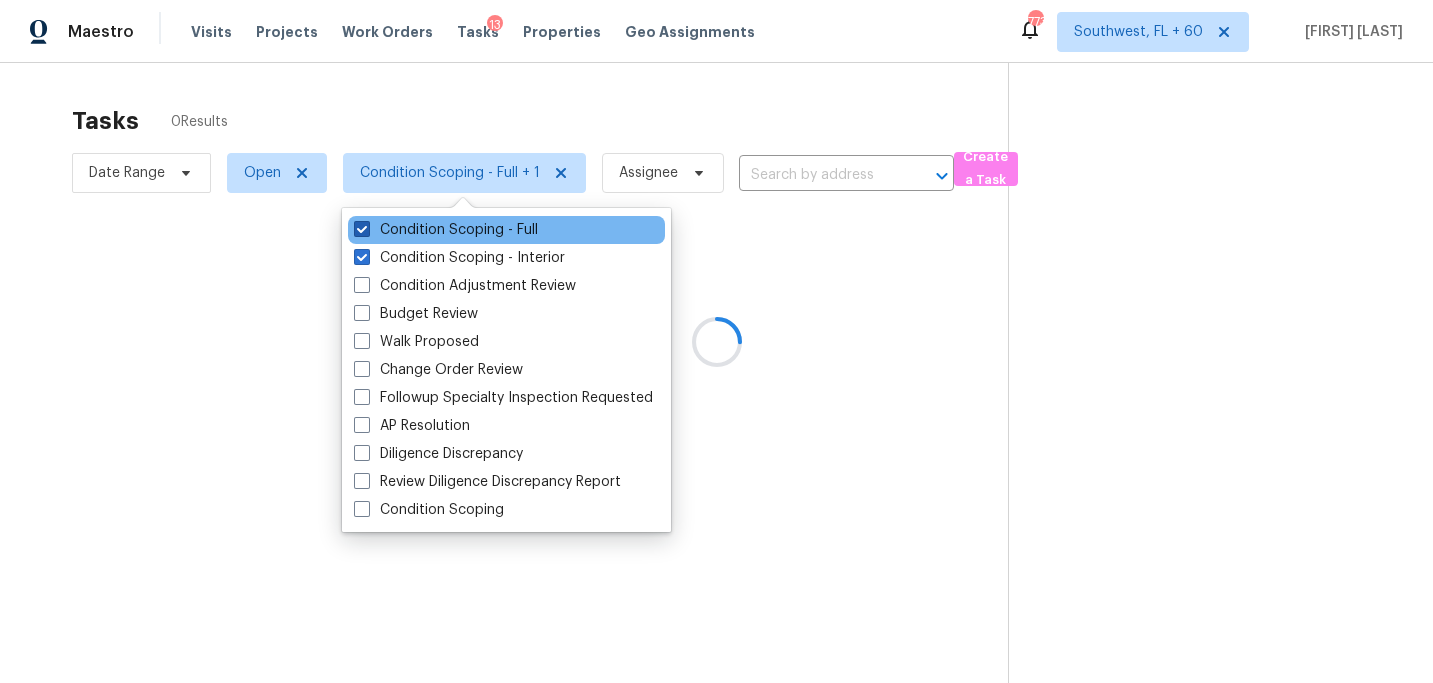 click on "Condition Scoping - Full" at bounding box center (446, 230) 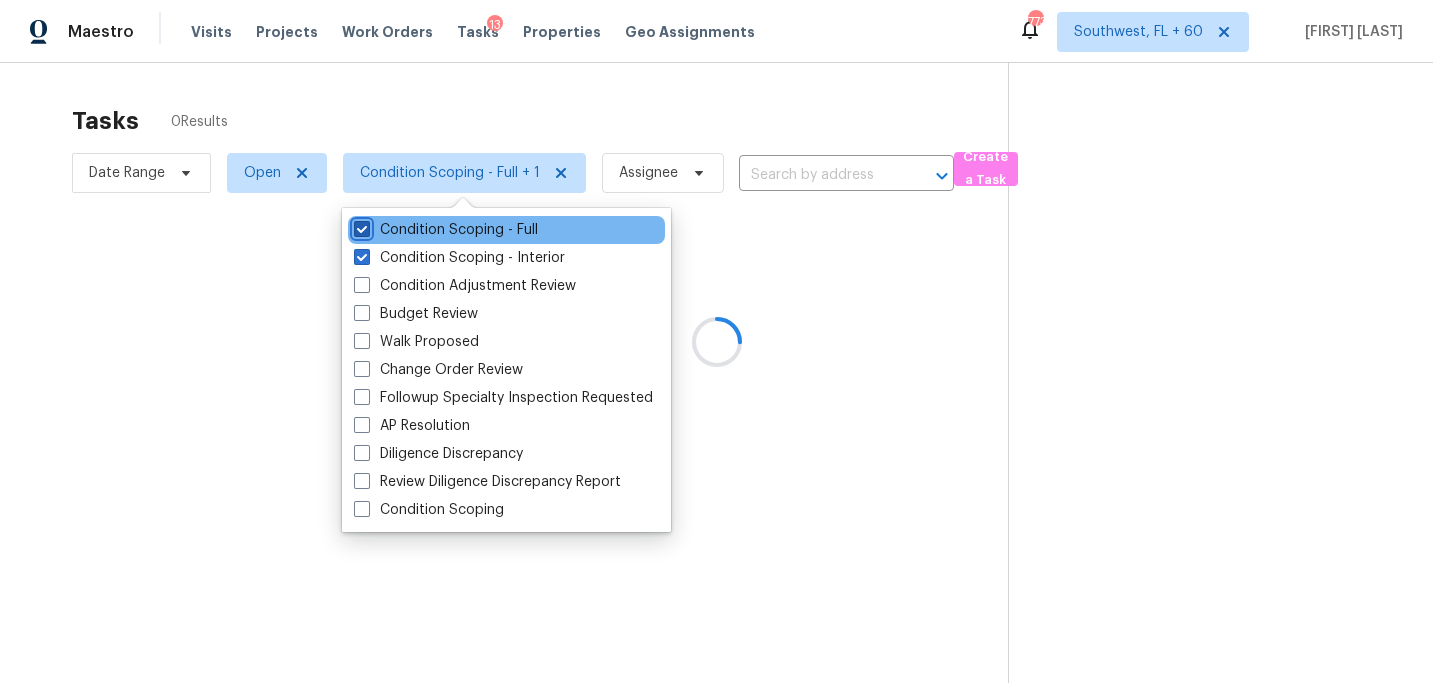 click on "Condition Scoping - Full" at bounding box center [360, 226] 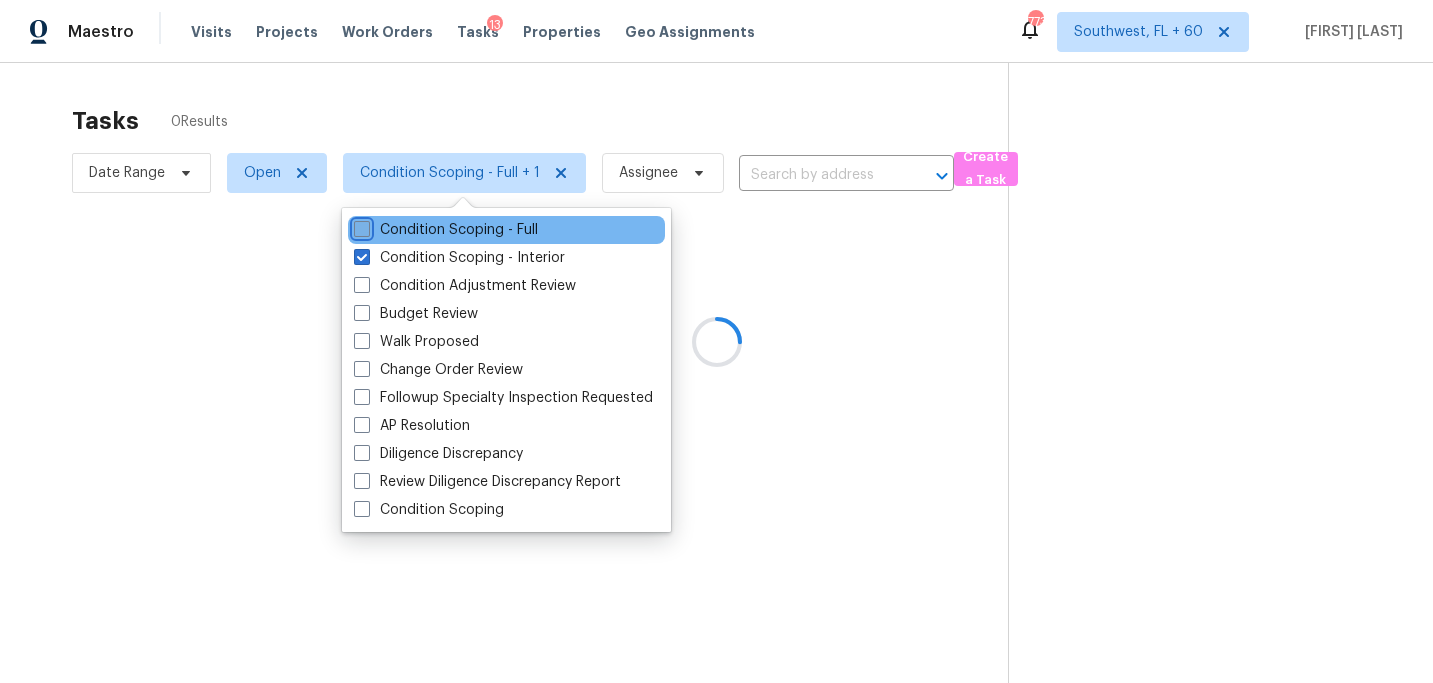 checkbox on "false" 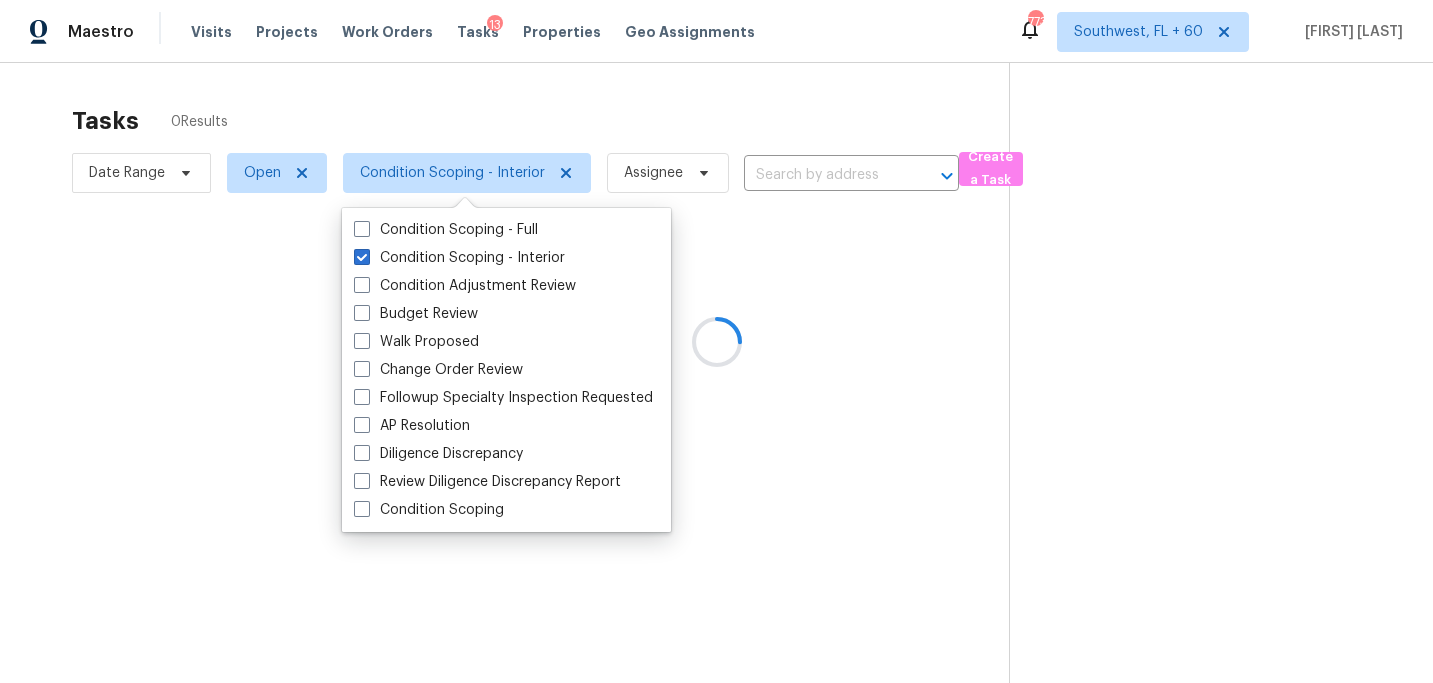 click at bounding box center [716, 341] 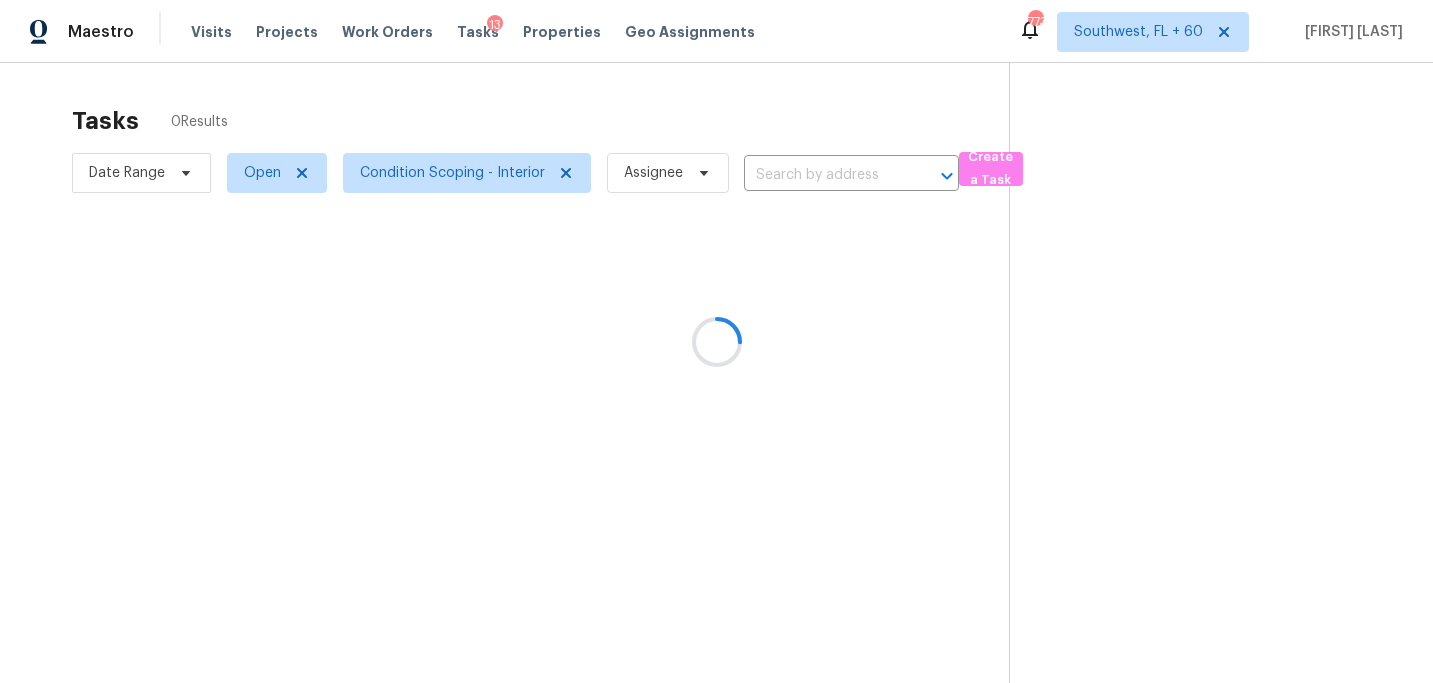 click at bounding box center [716, 341] 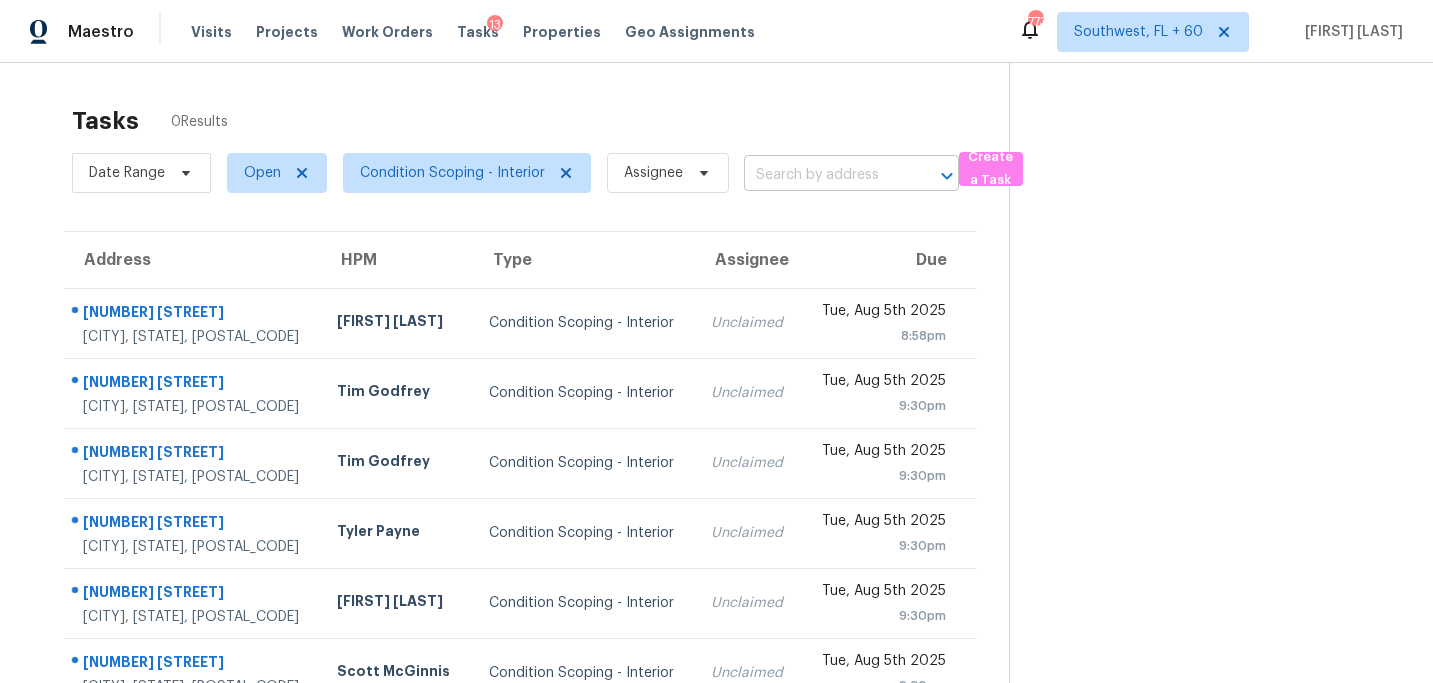 click at bounding box center (823, 175) 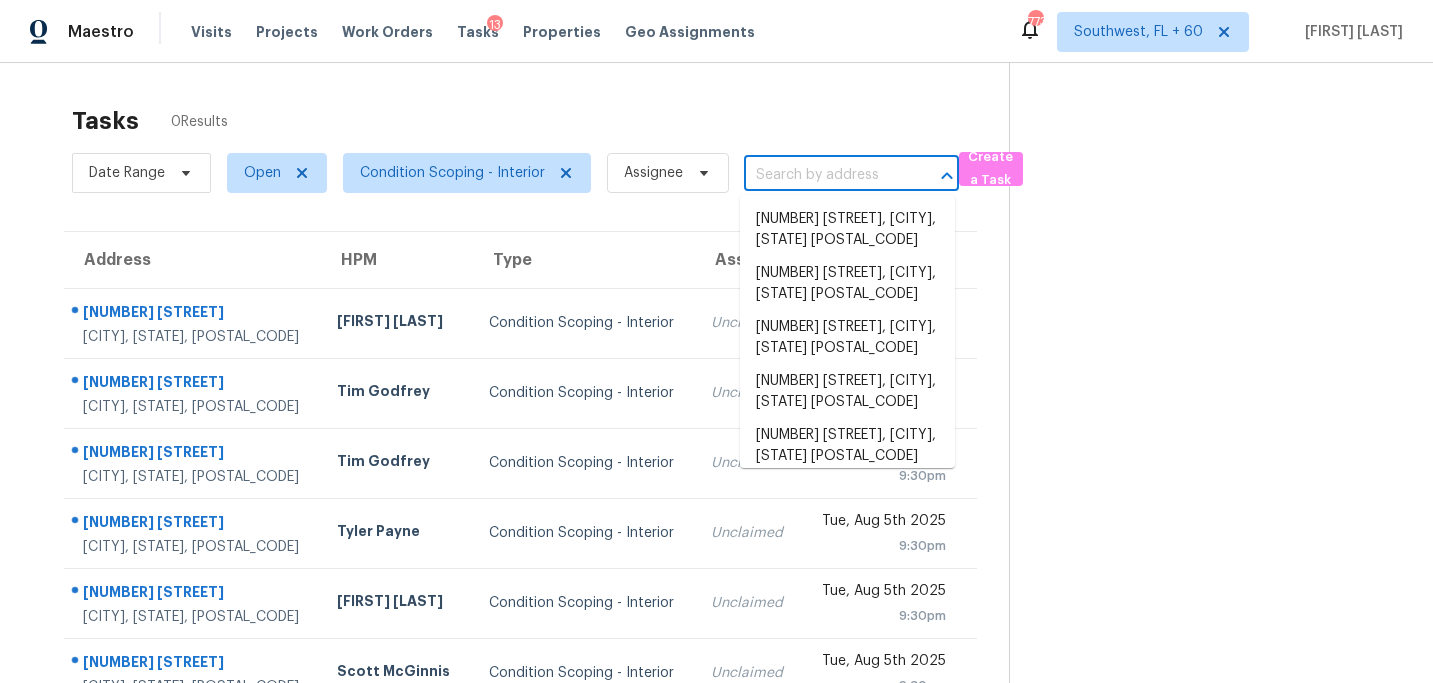 paste on "[NUMBER] [STREET], [CITY], [STATE], [POSTAL_CODE]" 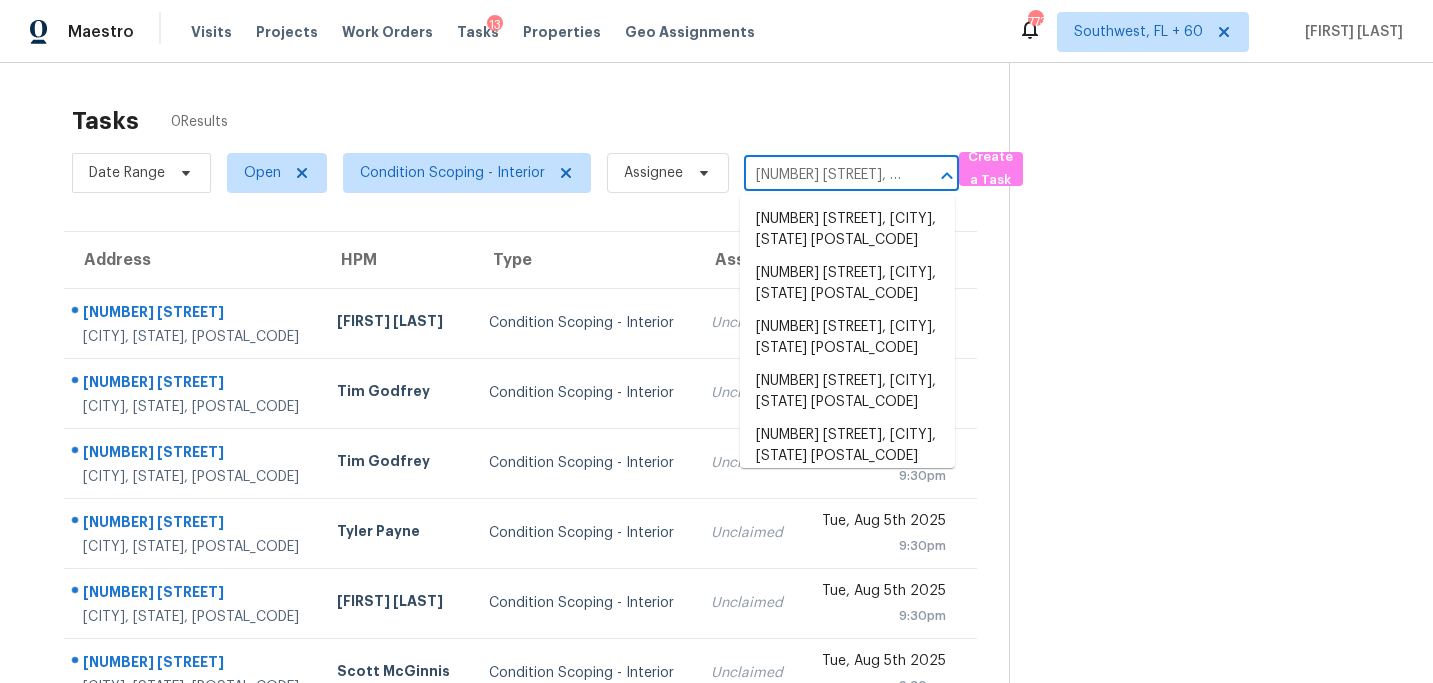 scroll, scrollTop: 0, scrollLeft: 154, axis: horizontal 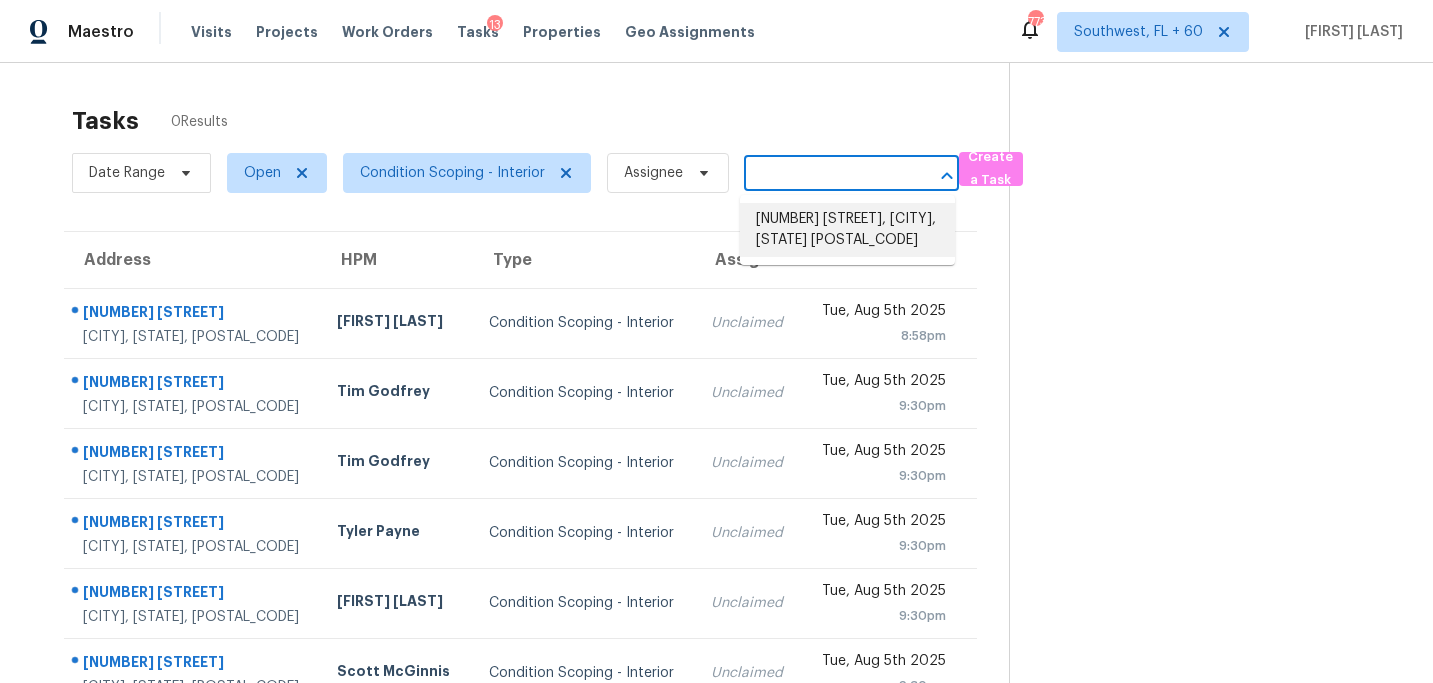 click on "[NUMBER] [STREET], [CITY], [STATE] [POSTAL_CODE]" at bounding box center [847, 230] 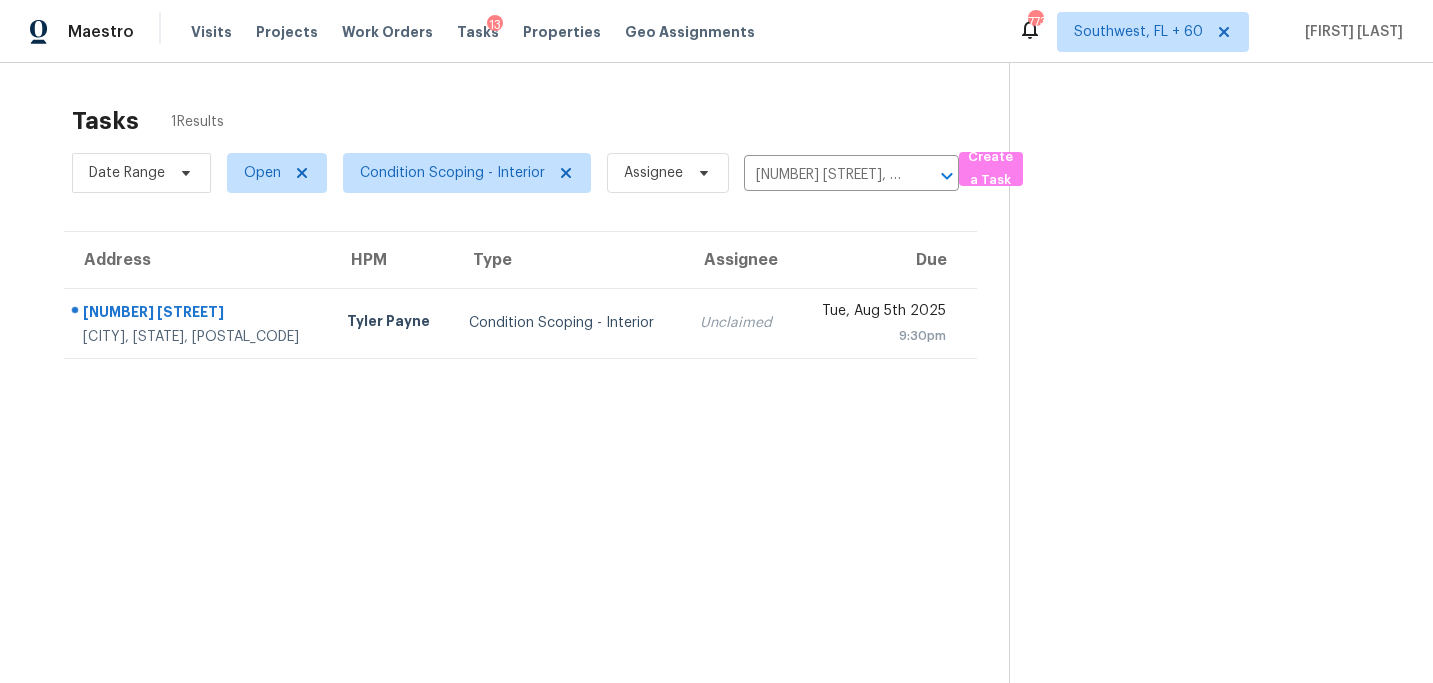 click on "Condition Scoping - Interior" at bounding box center [568, 323] 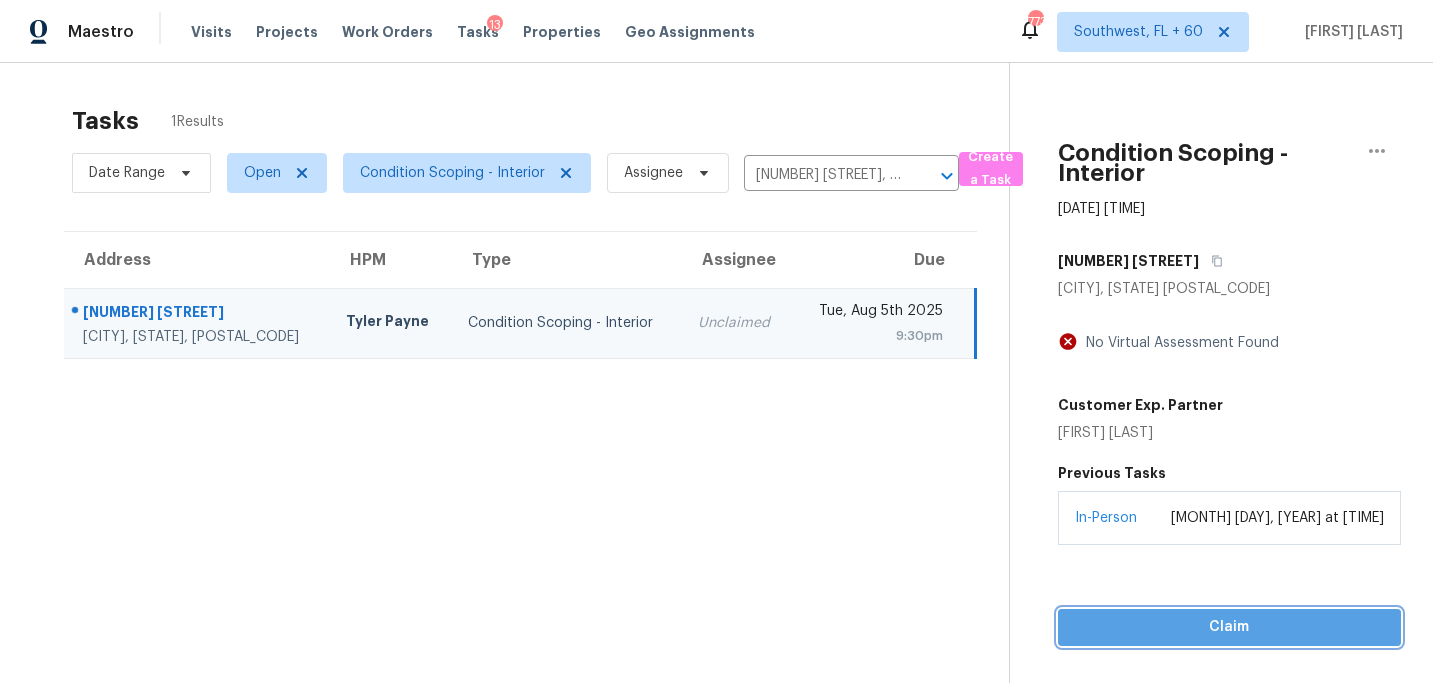 click on "Claim" at bounding box center [1229, 627] 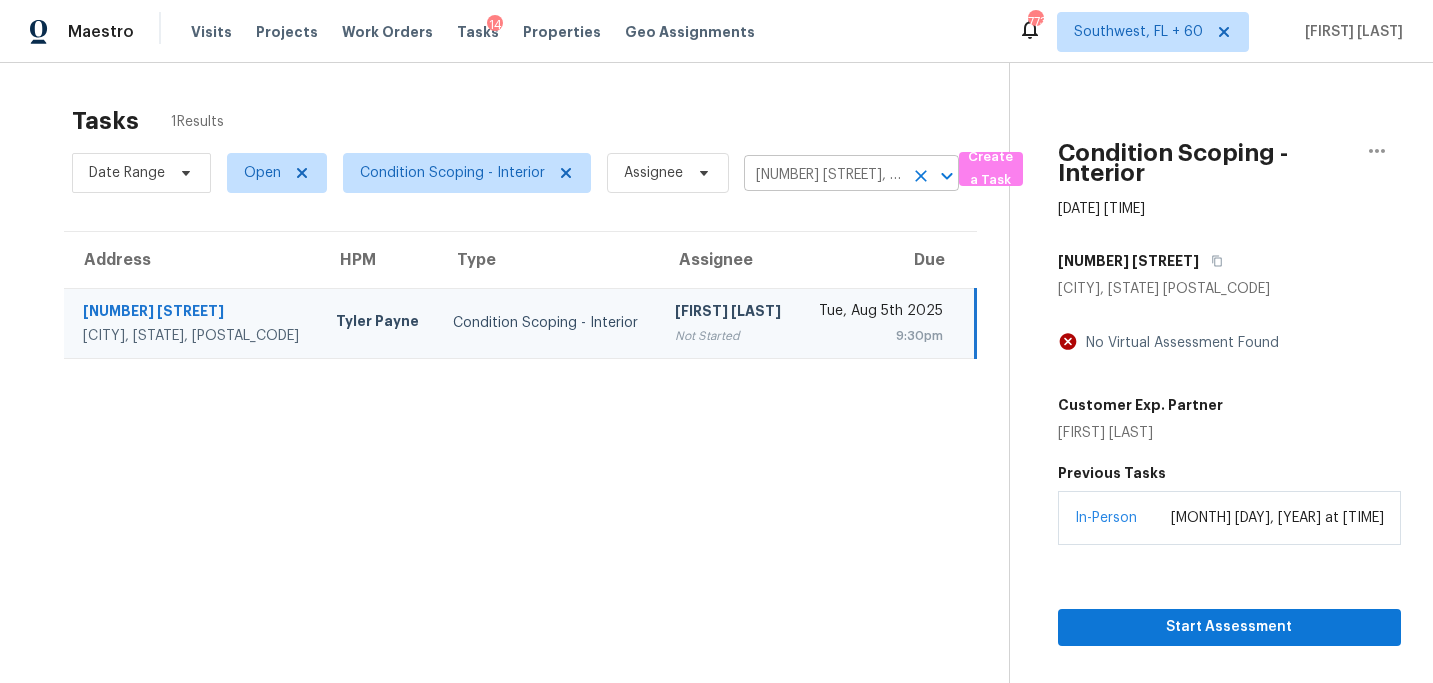 click 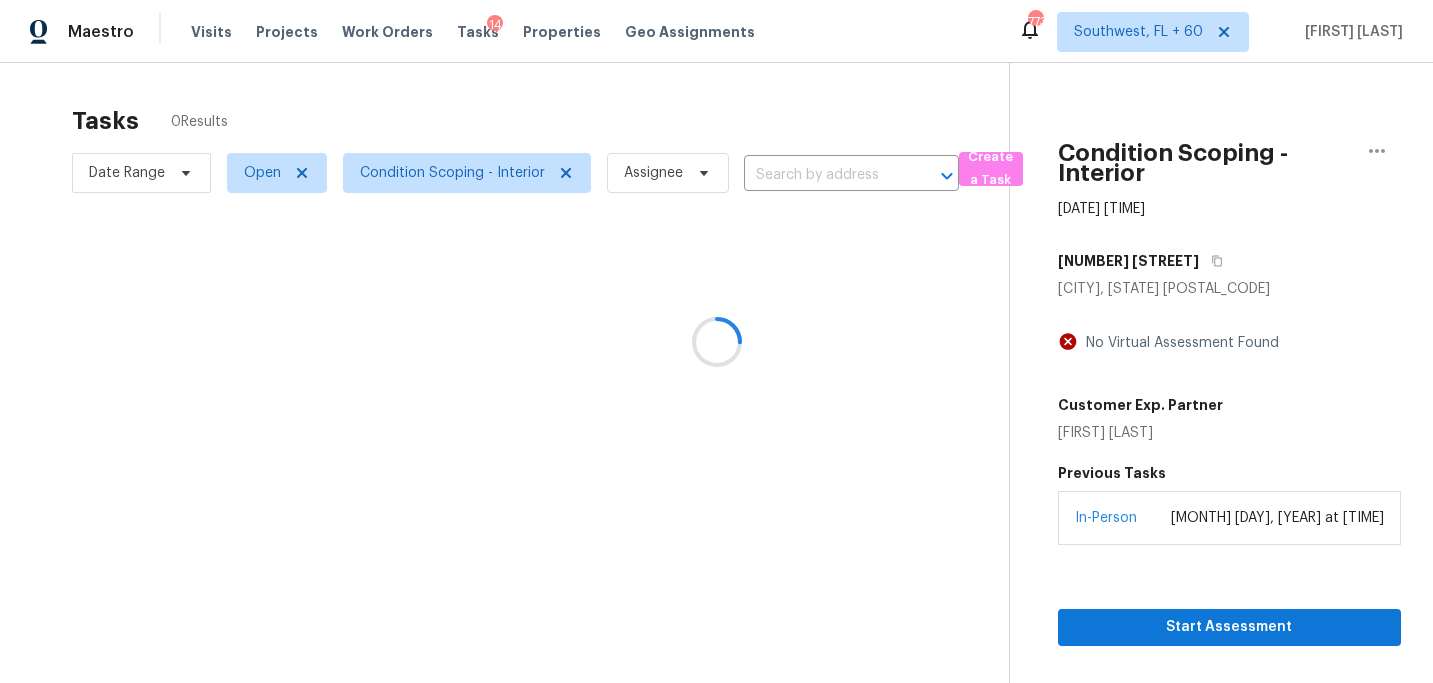 click at bounding box center (716, 341) 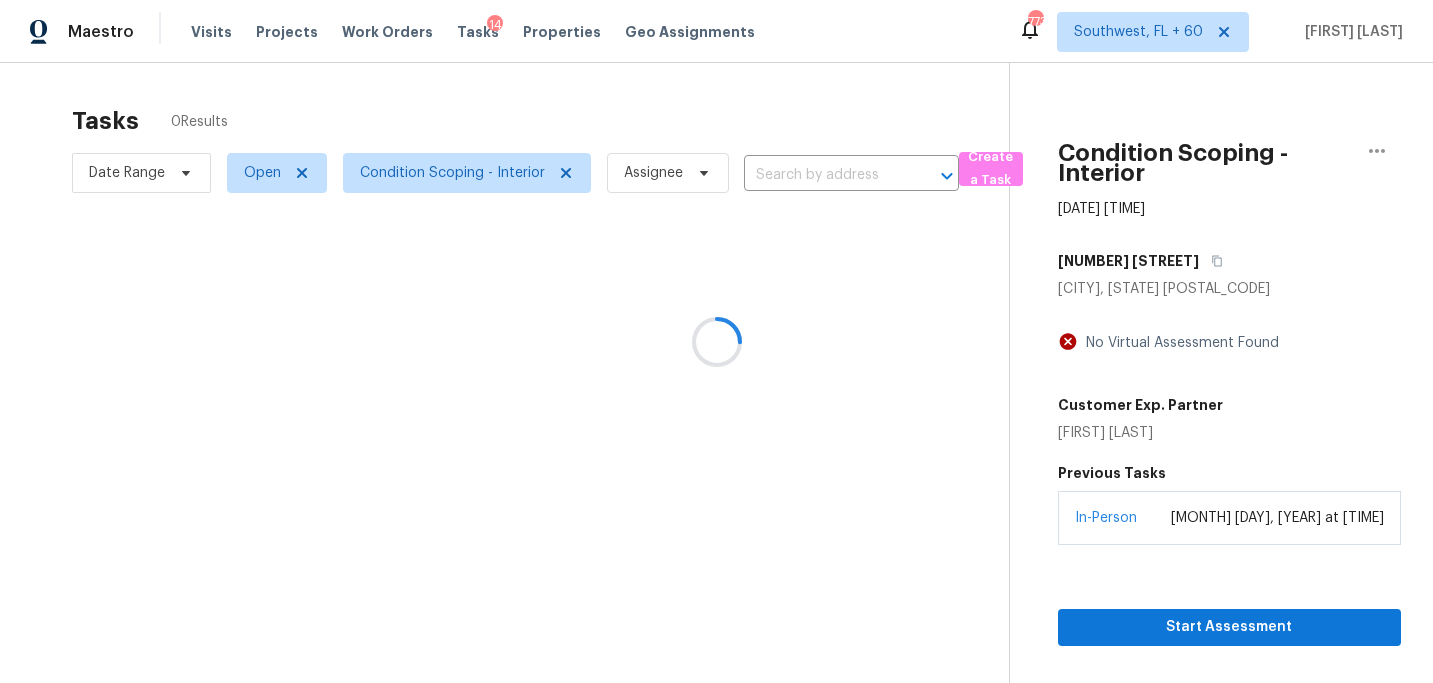 click at bounding box center [716, 341] 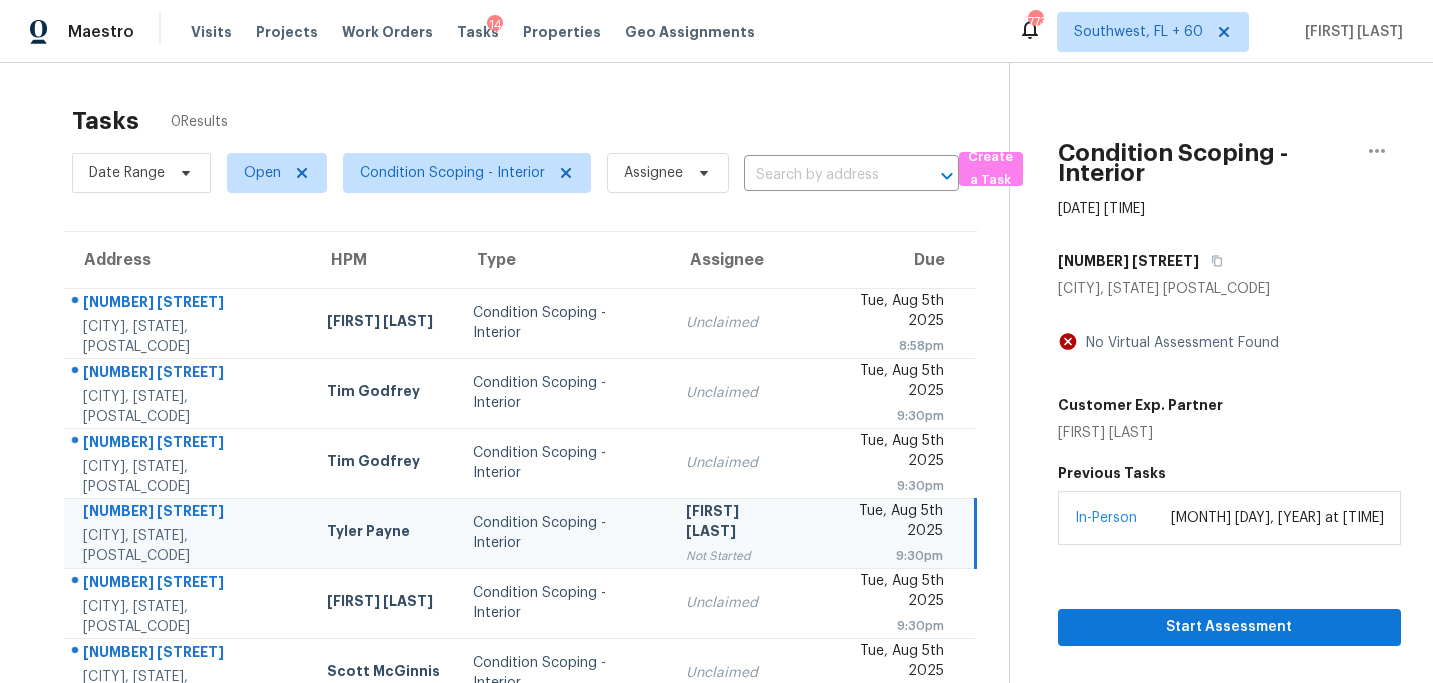 click at bounding box center (823, 175) 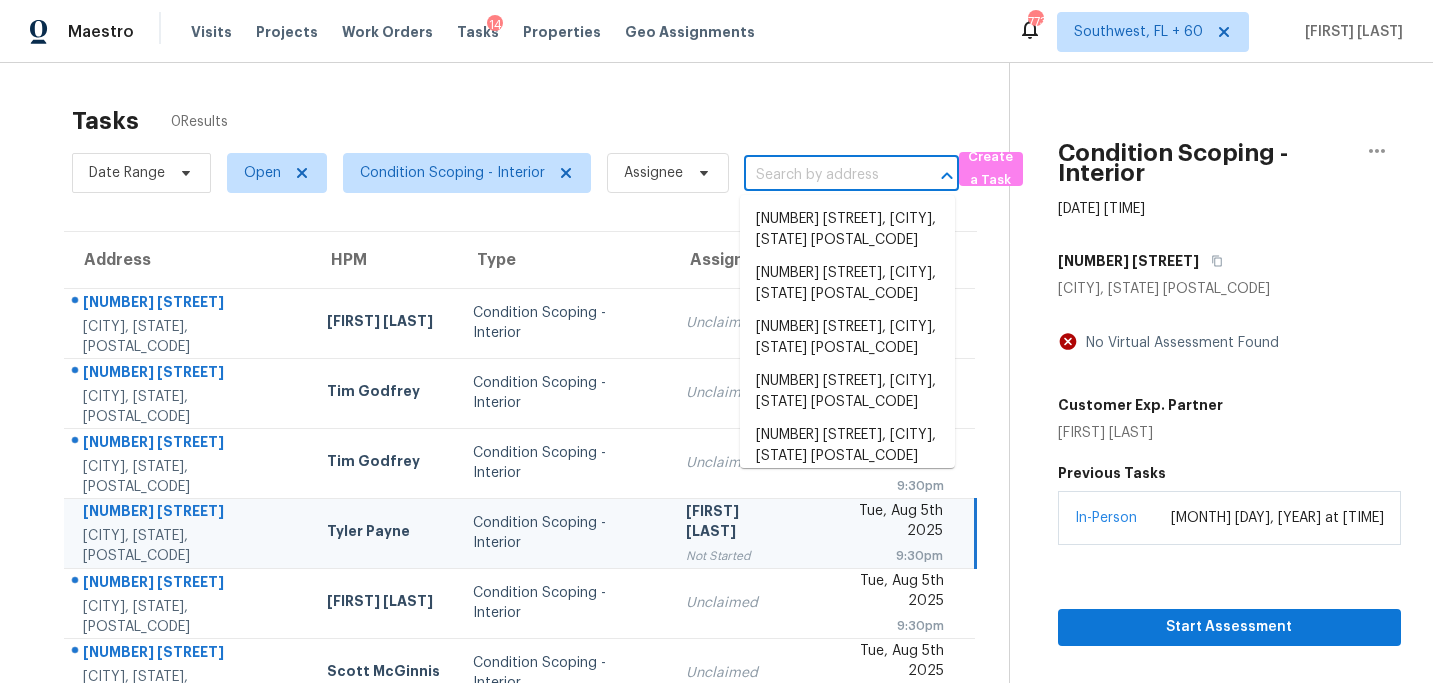 paste on "[NUMBER] [STREET], [CITY], [STATE], [POSTAL_CODE]" 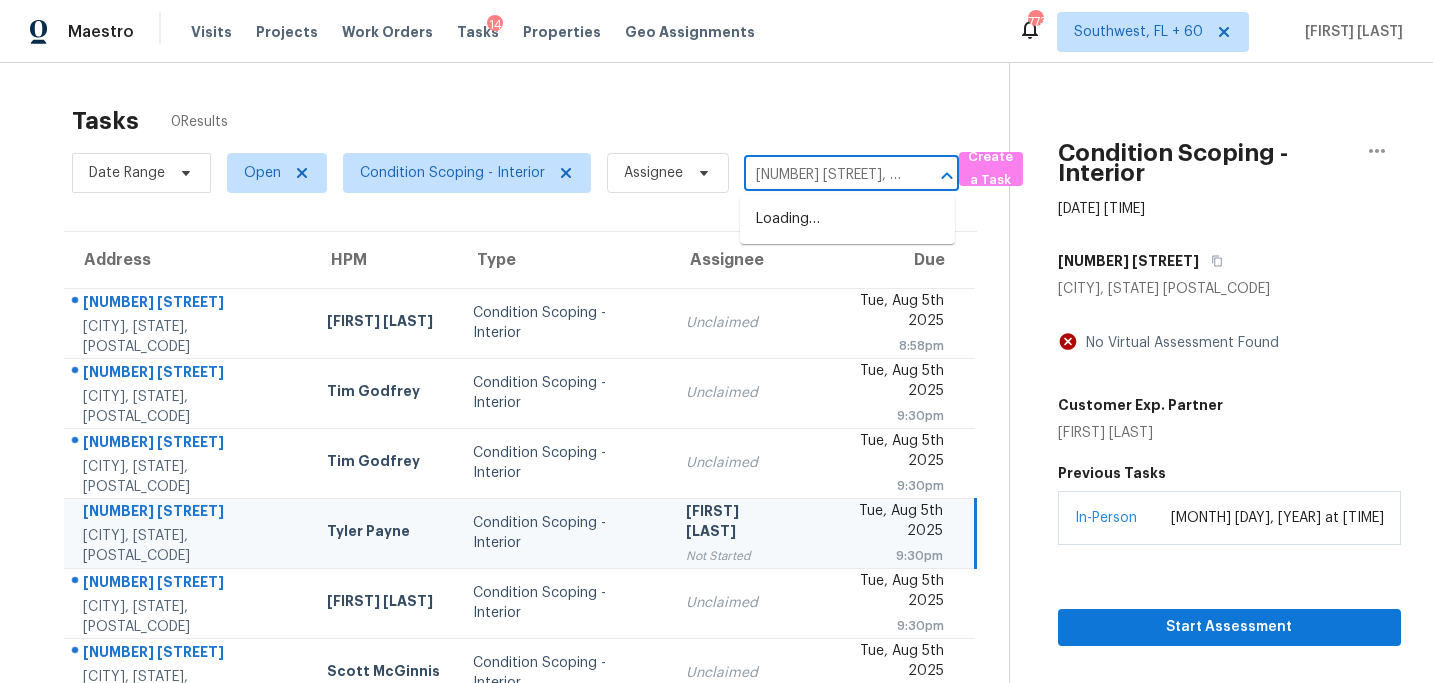 scroll, scrollTop: 0, scrollLeft: 148, axis: horizontal 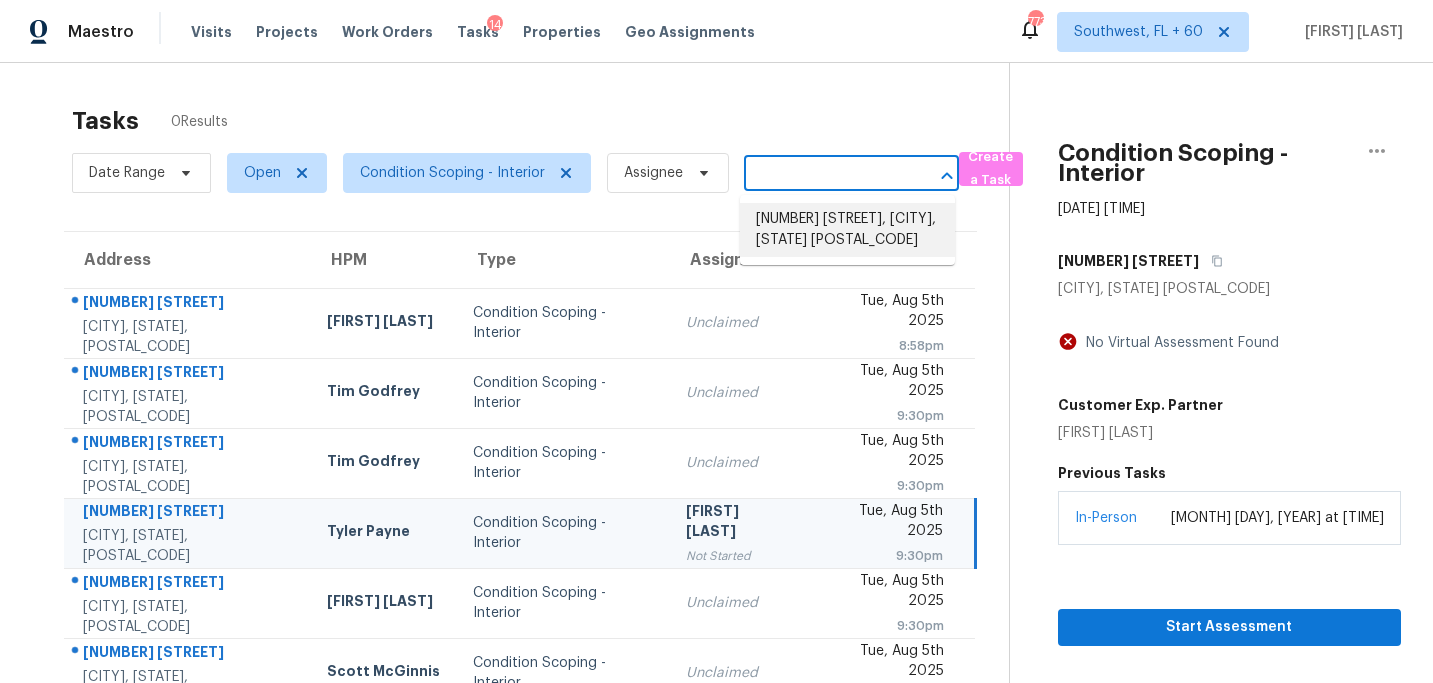 click on "[NUMBER] [STREET], [CITY], [STATE] [POSTAL_CODE]" at bounding box center [847, 230] 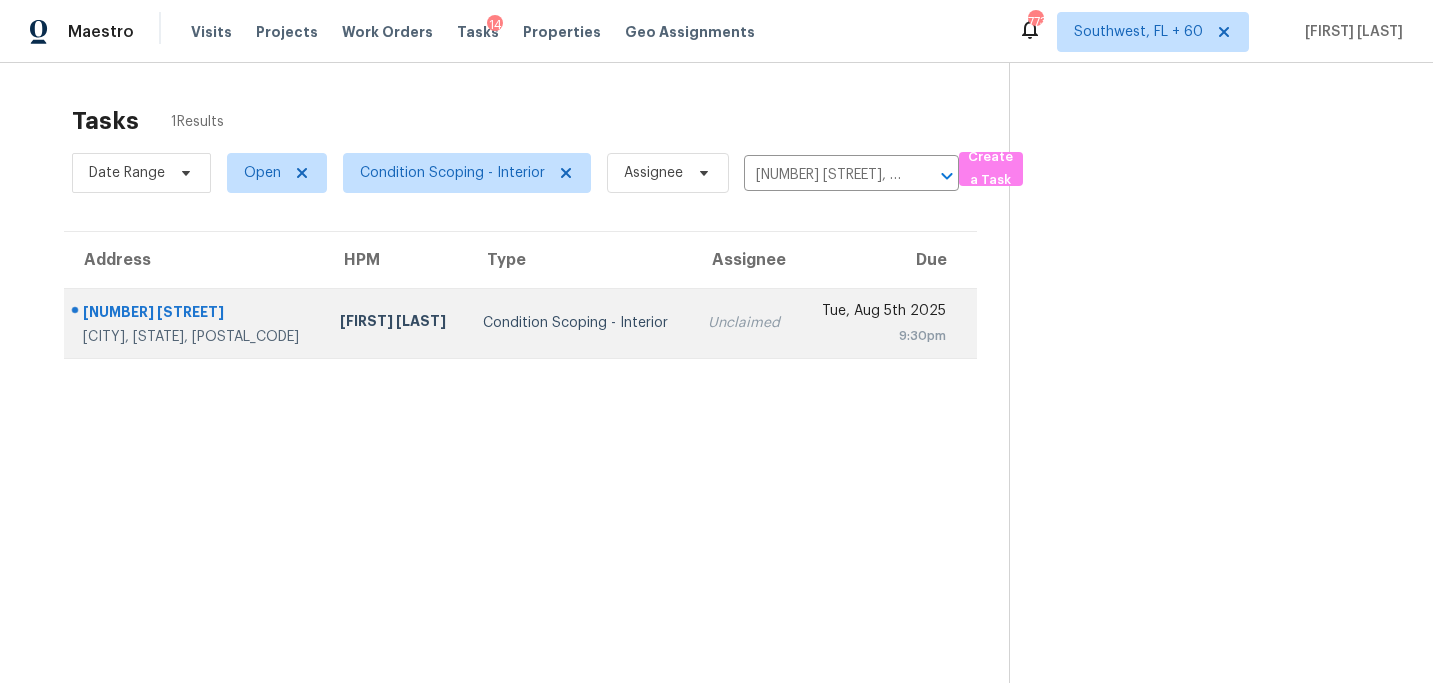 click on "Condition Scoping - Interior" at bounding box center [579, 323] 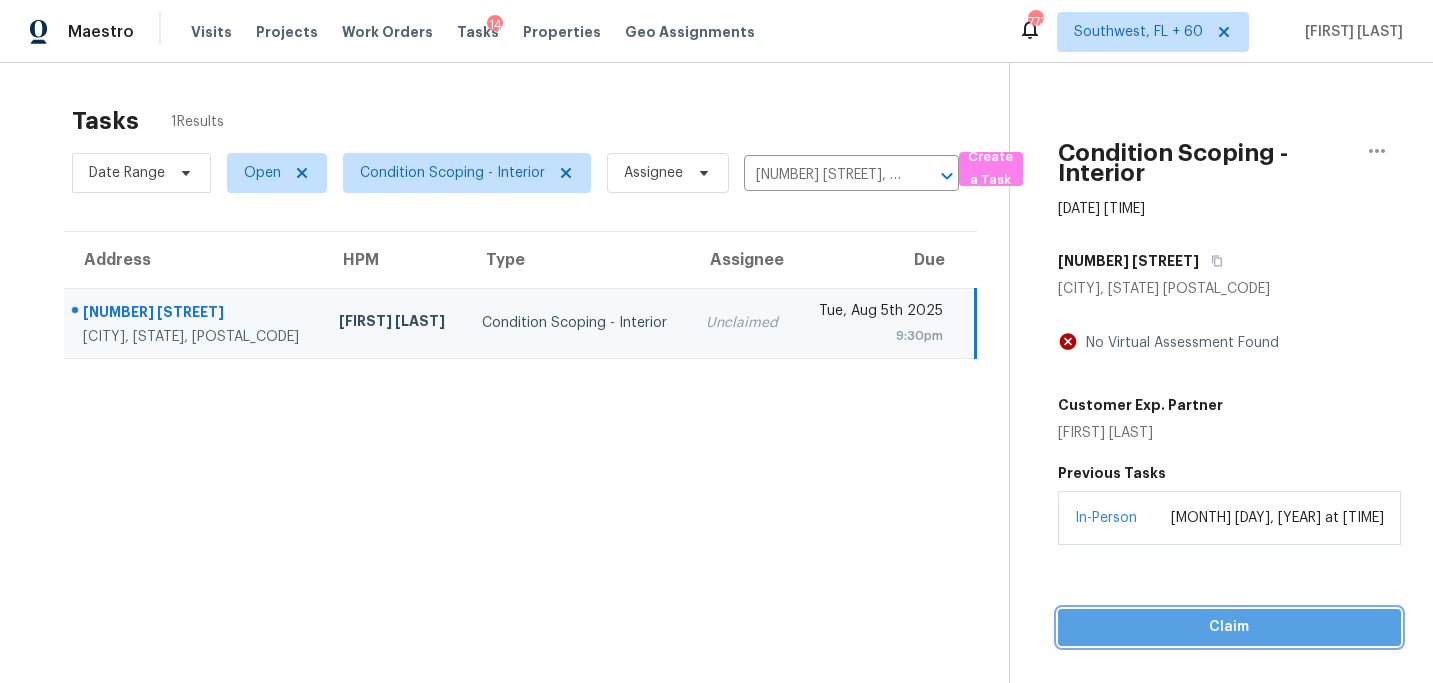 click on "Claim" at bounding box center (1229, 627) 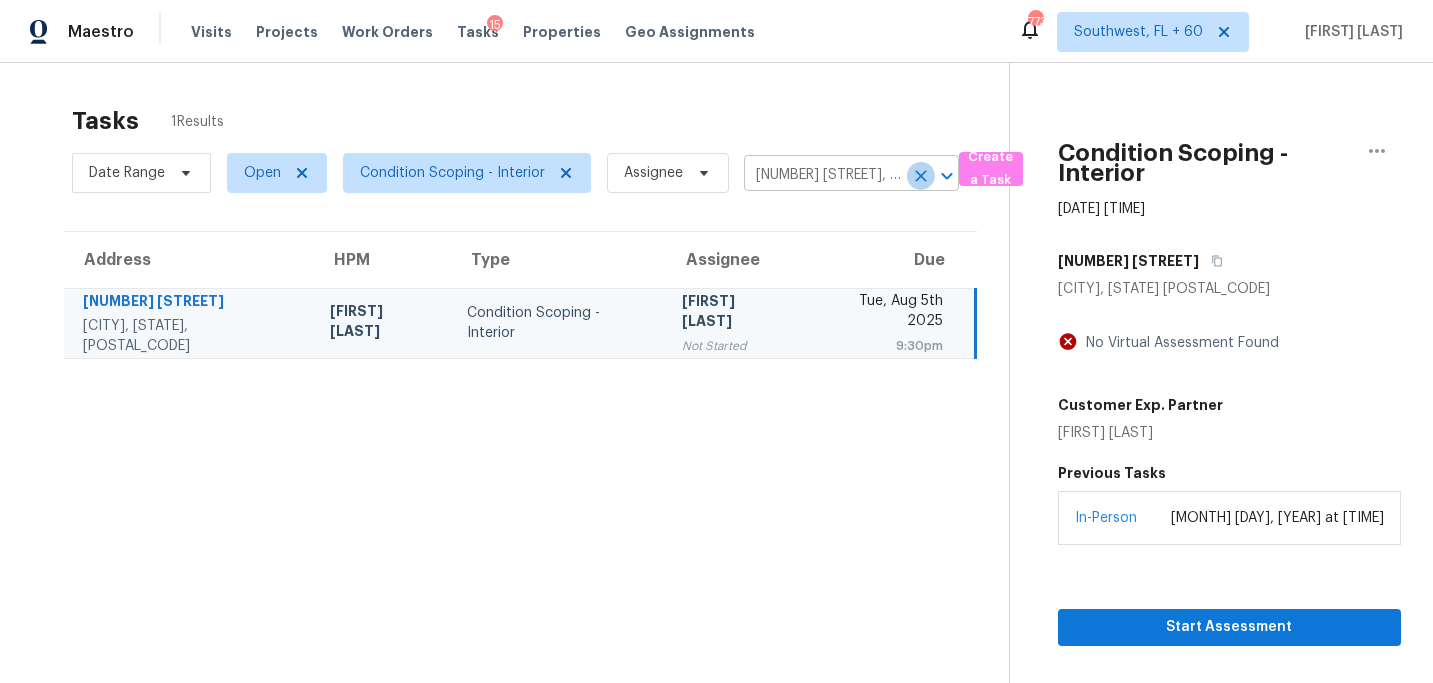 click 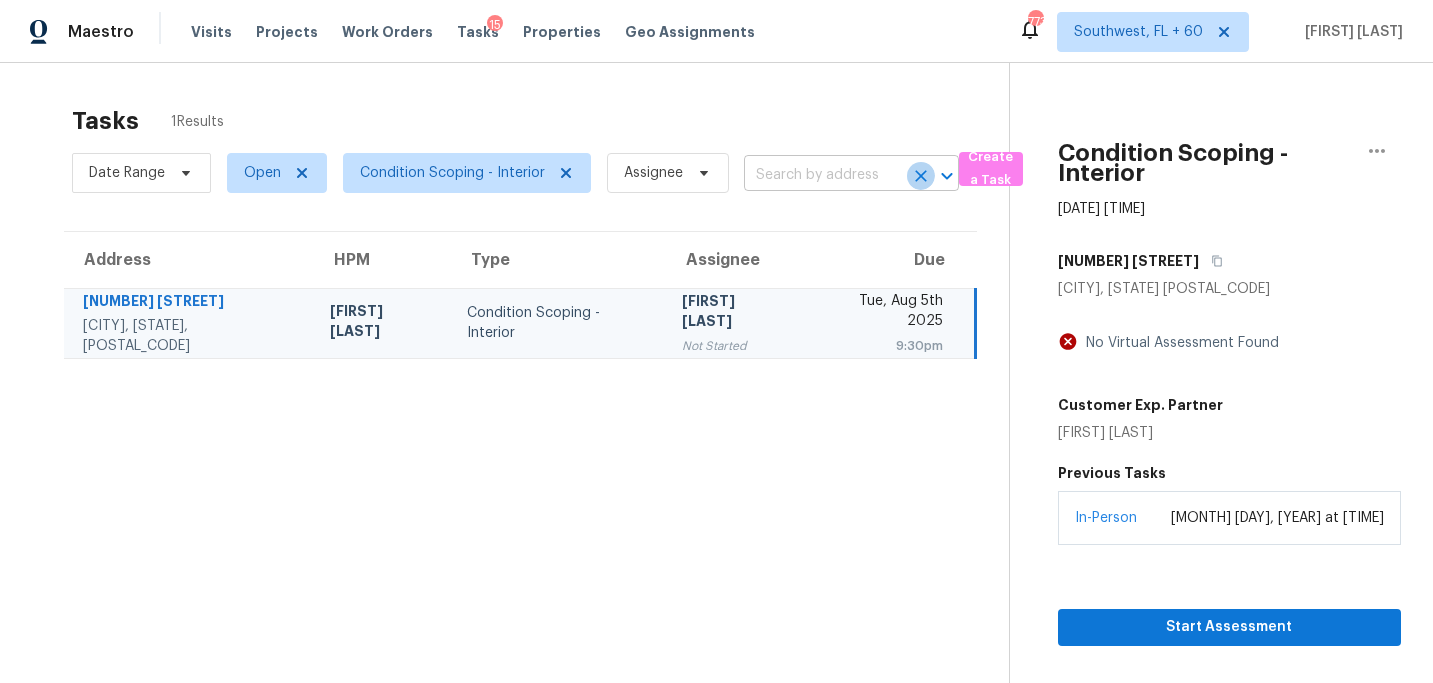 scroll, scrollTop: 0, scrollLeft: 0, axis: both 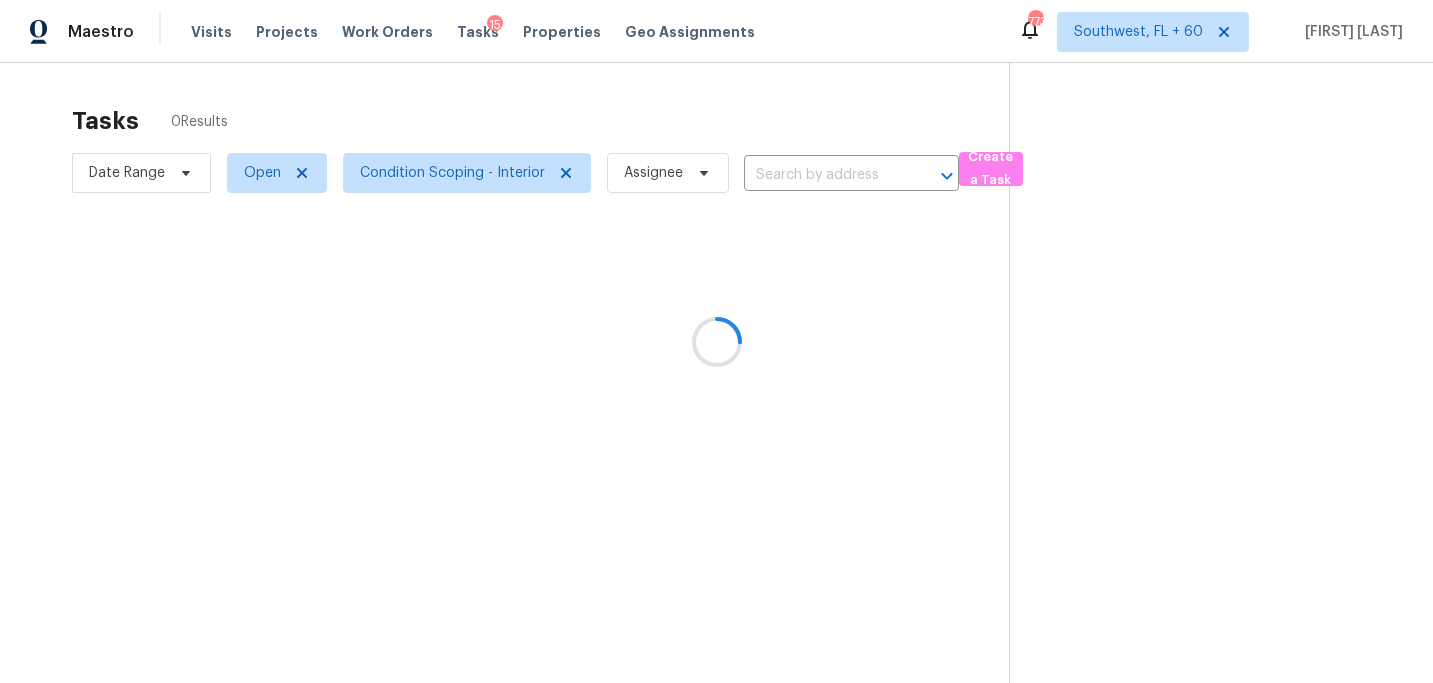 click at bounding box center [716, 341] 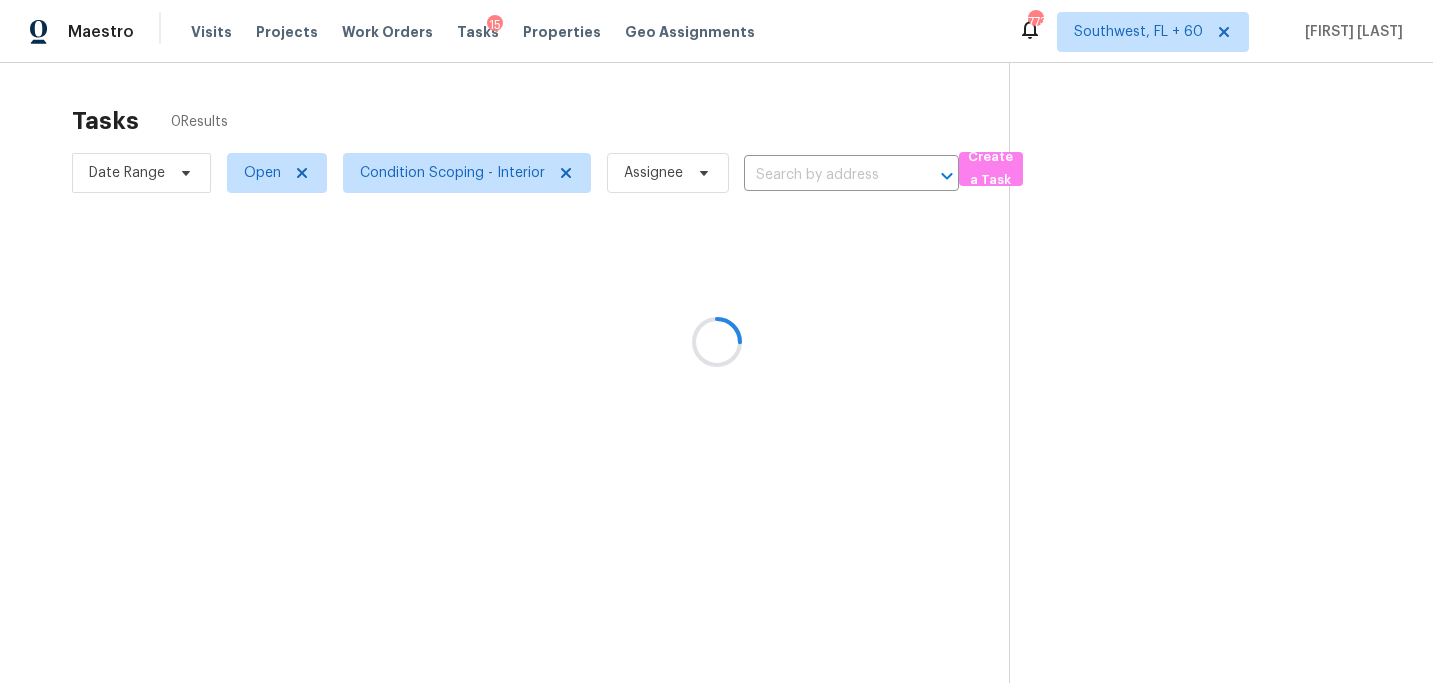 click at bounding box center [716, 341] 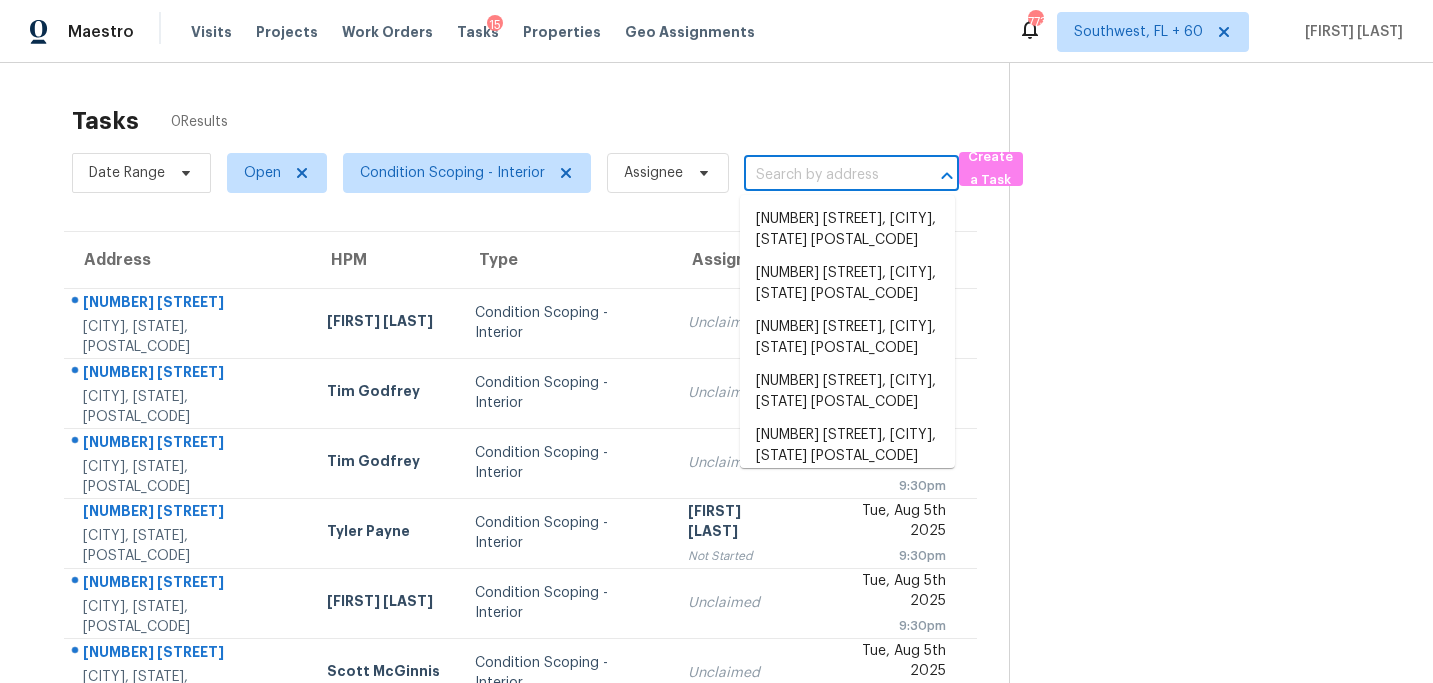 click at bounding box center [823, 175] 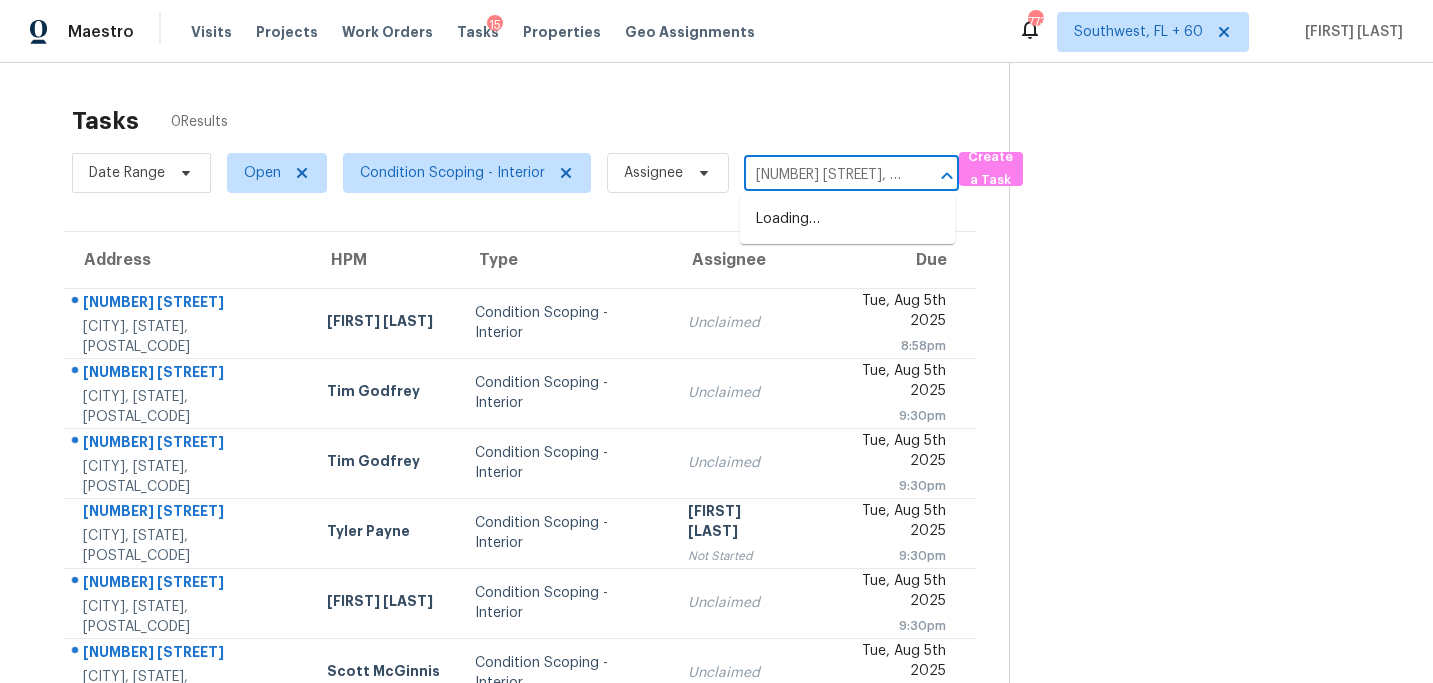 scroll, scrollTop: 0, scrollLeft: 151, axis: horizontal 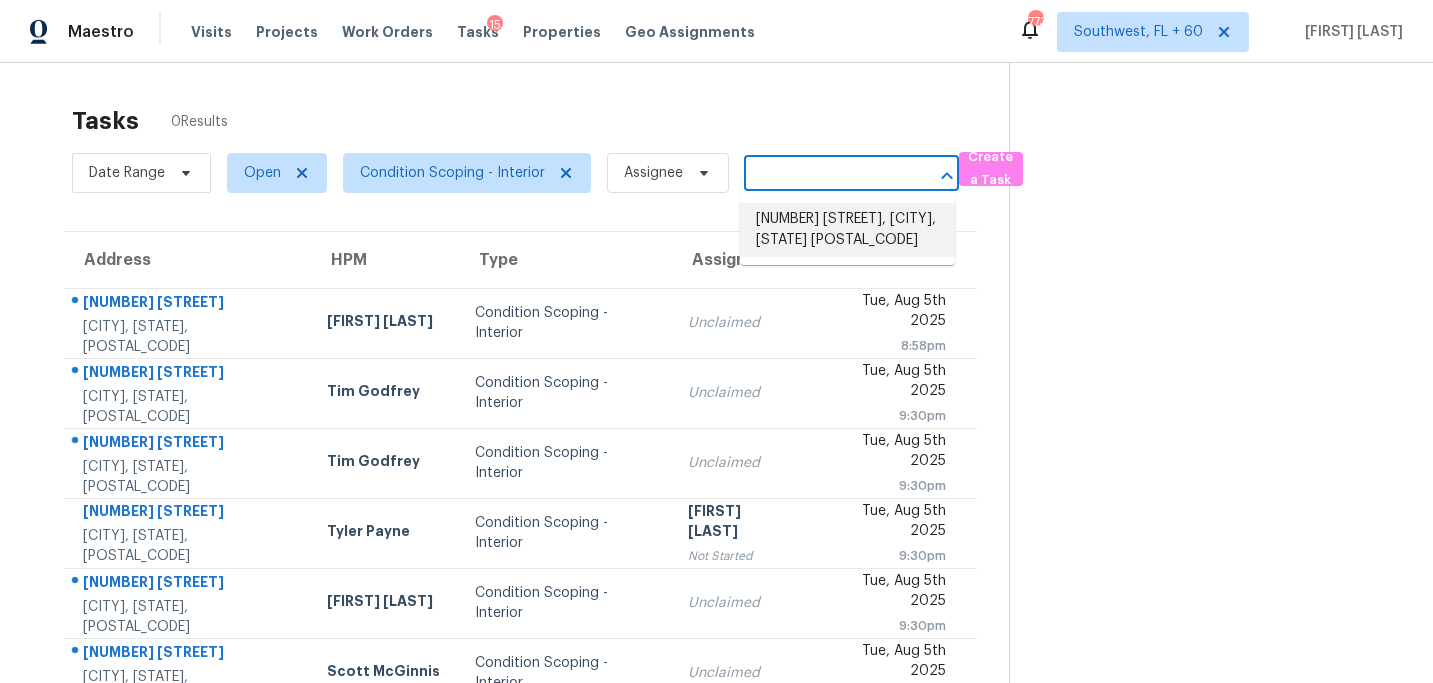 click on "[NUMBER] [STREET], [CITY], [STATE] [POSTAL_CODE]" at bounding box center (847, 230) 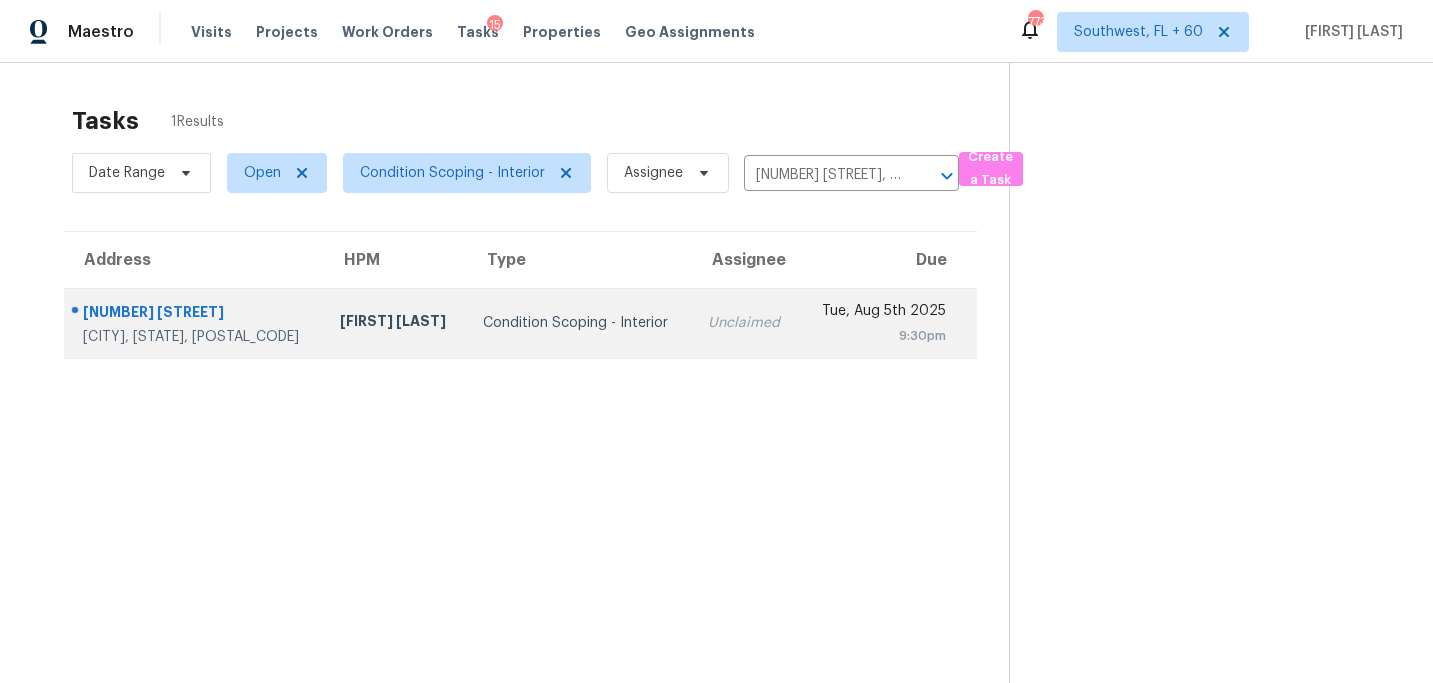 click on "Condition Scoping - Interior" at bounding box center (579, 323) 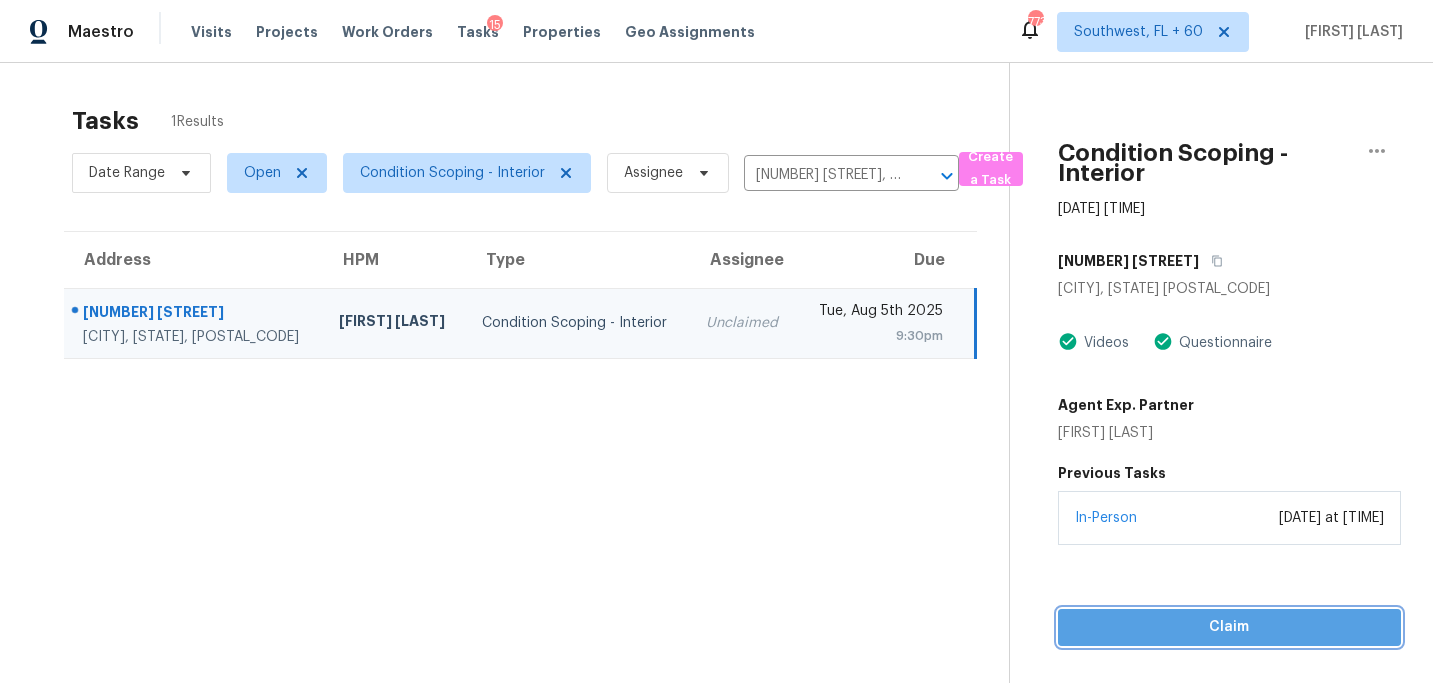 click on "Claim" at bounding box center (1229, 627) 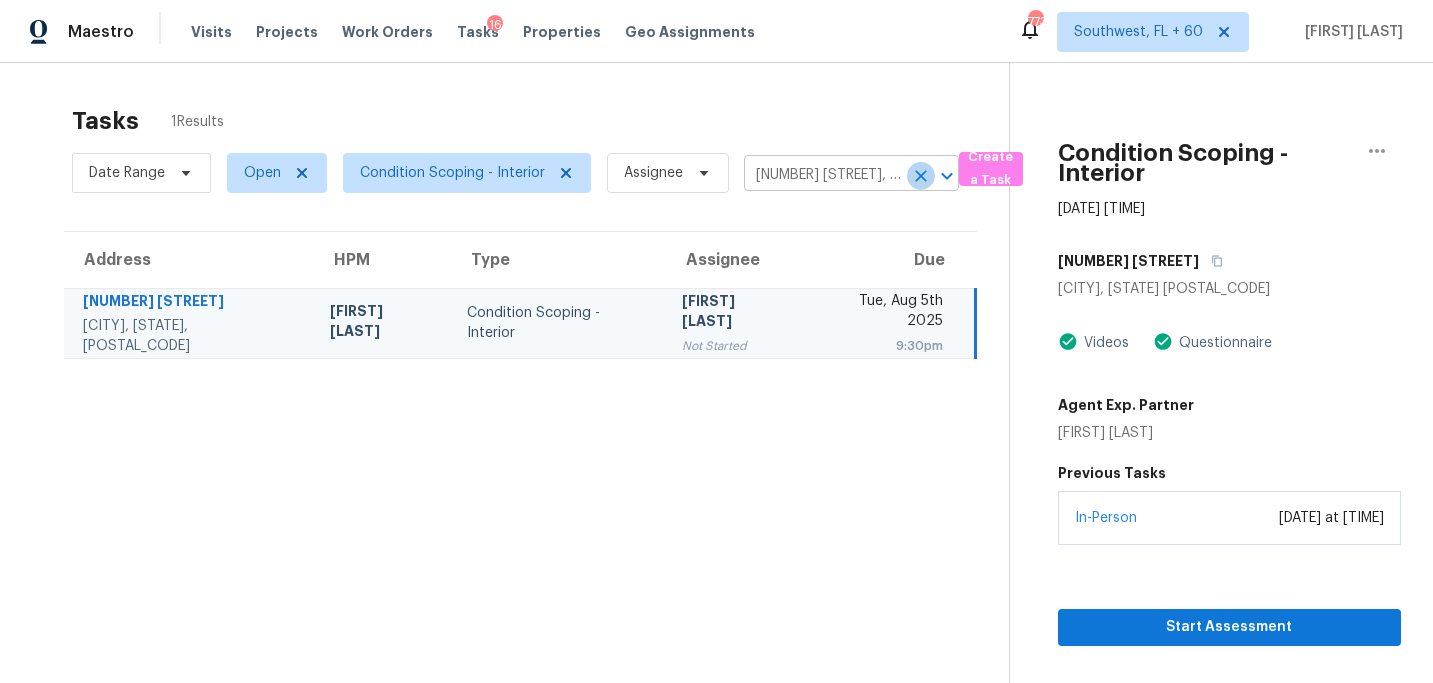 click 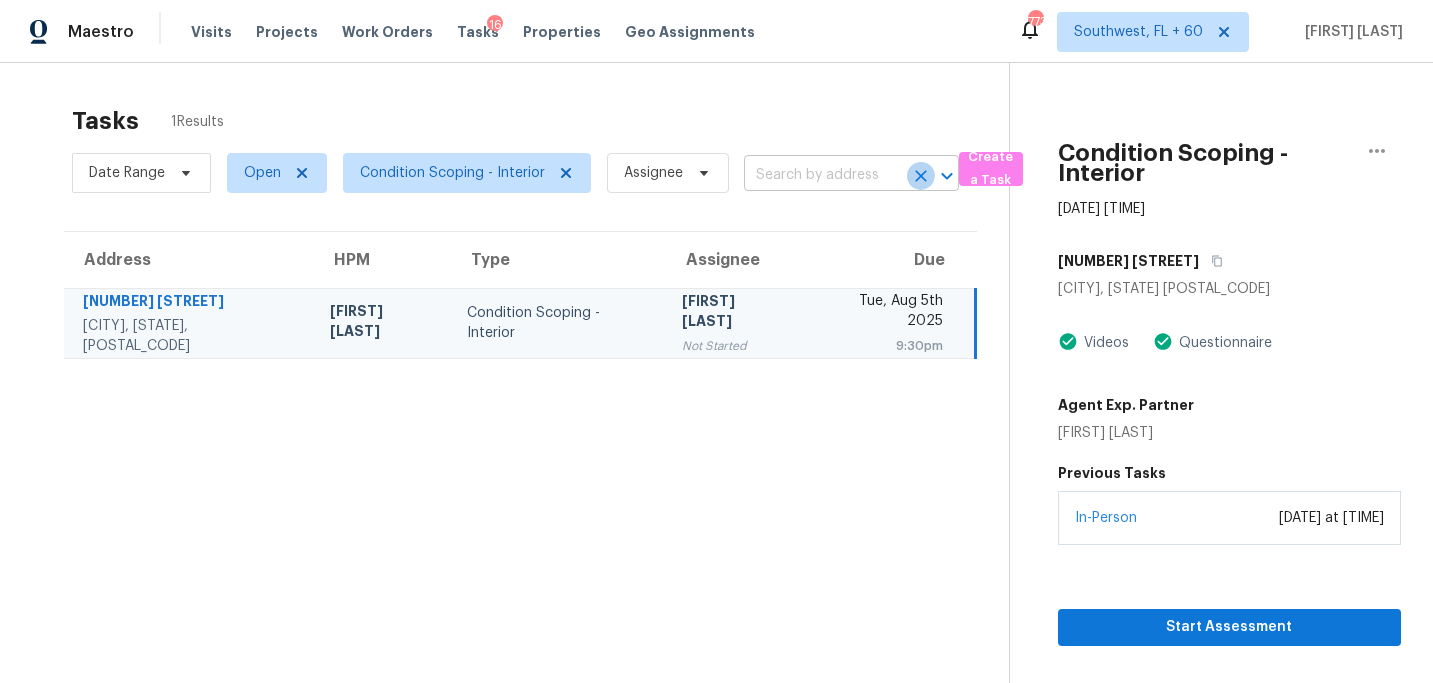 scroll, scrollTop: 0, scrollLeft: 0, axis: both 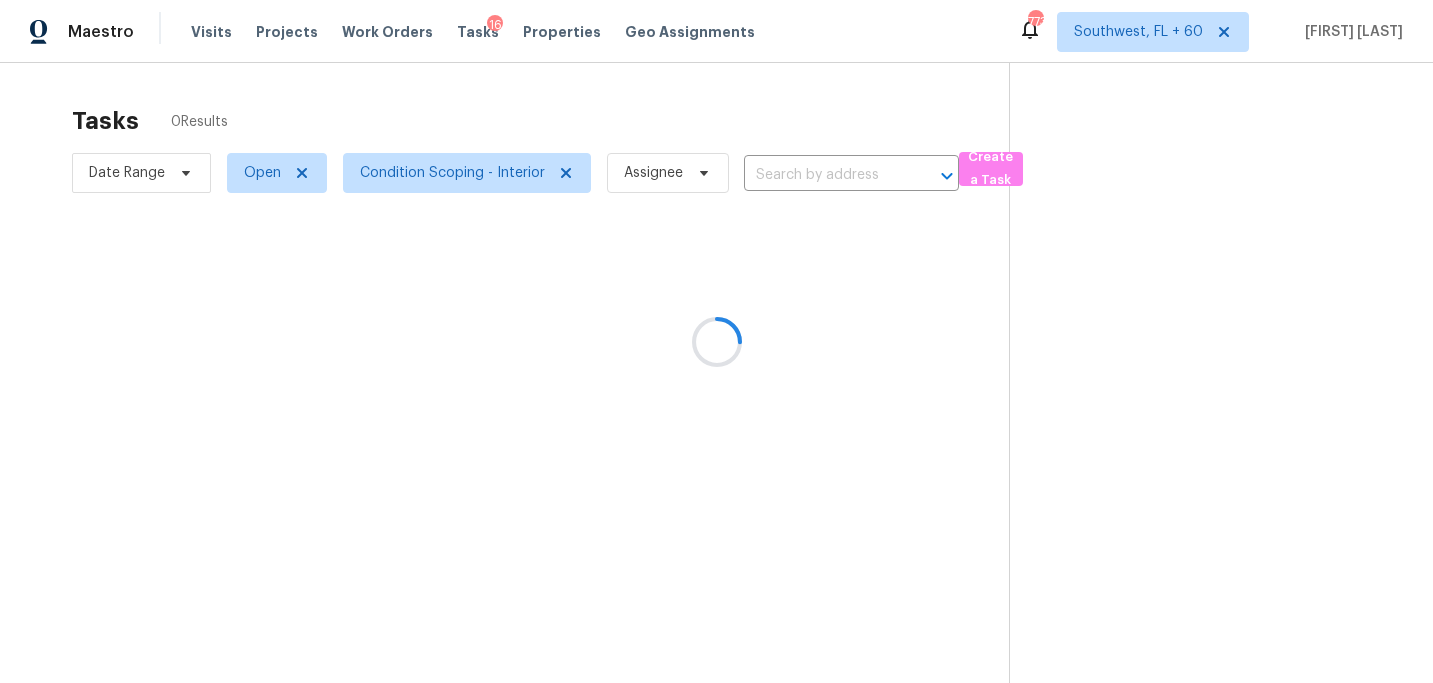 click at bounding box center (716, 341) 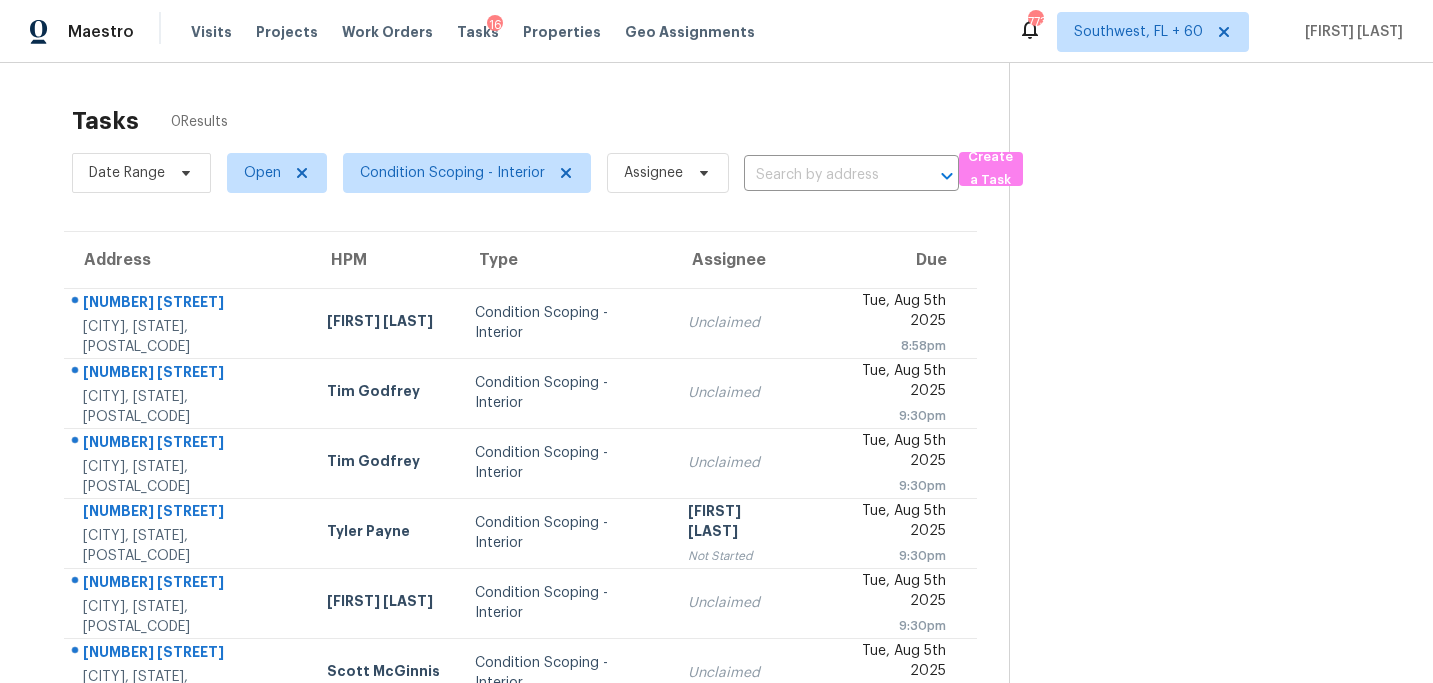 click at bounding box center (823, 175) 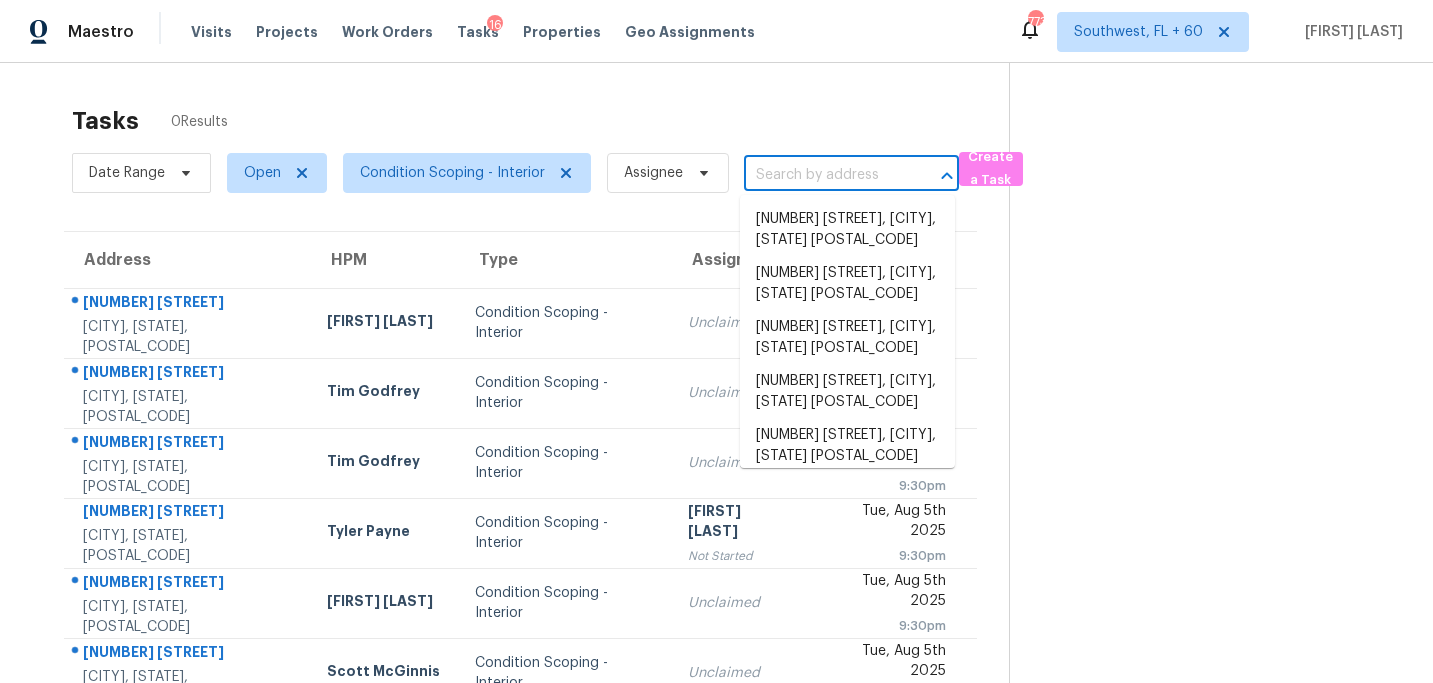 paste on "[NUMBER] [STREET], [CITY], [STATE], [POSTAL_CODE]" 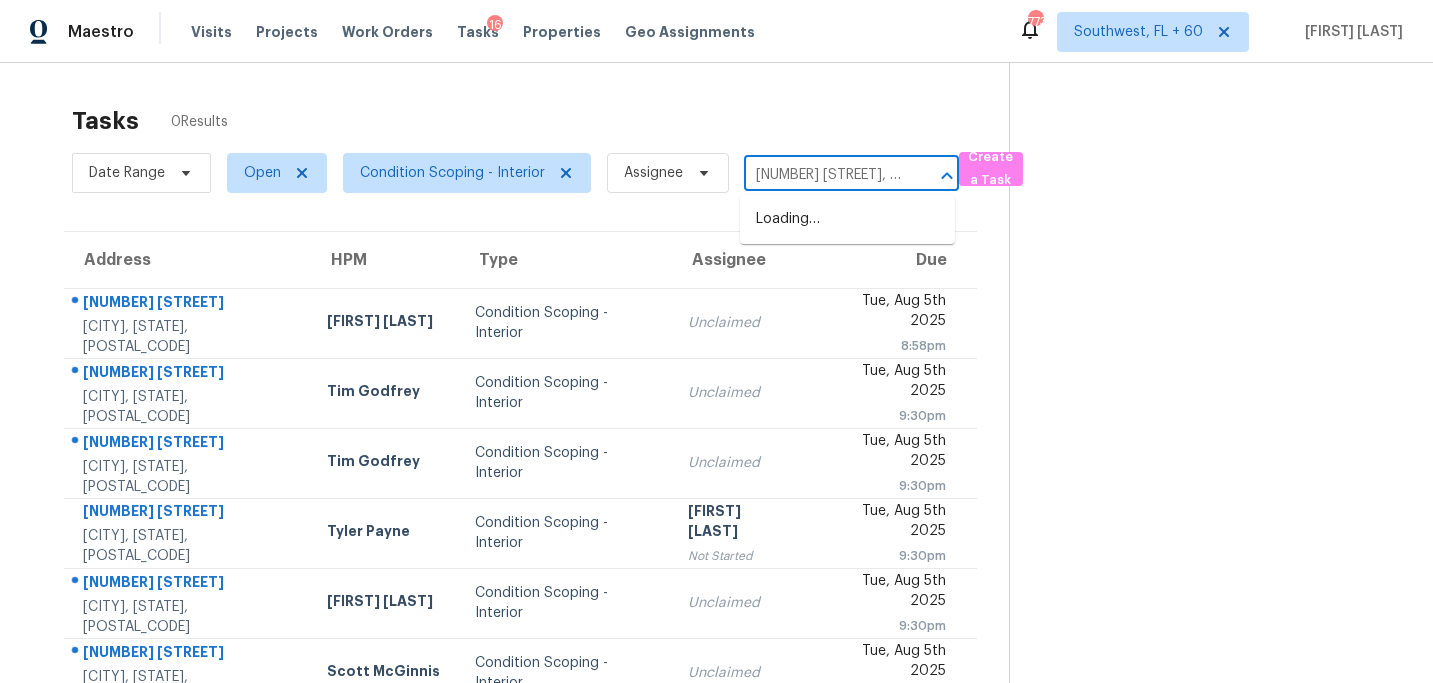 scroll, scrollTop: 0, scrollLeft: 150, axis: horizontal 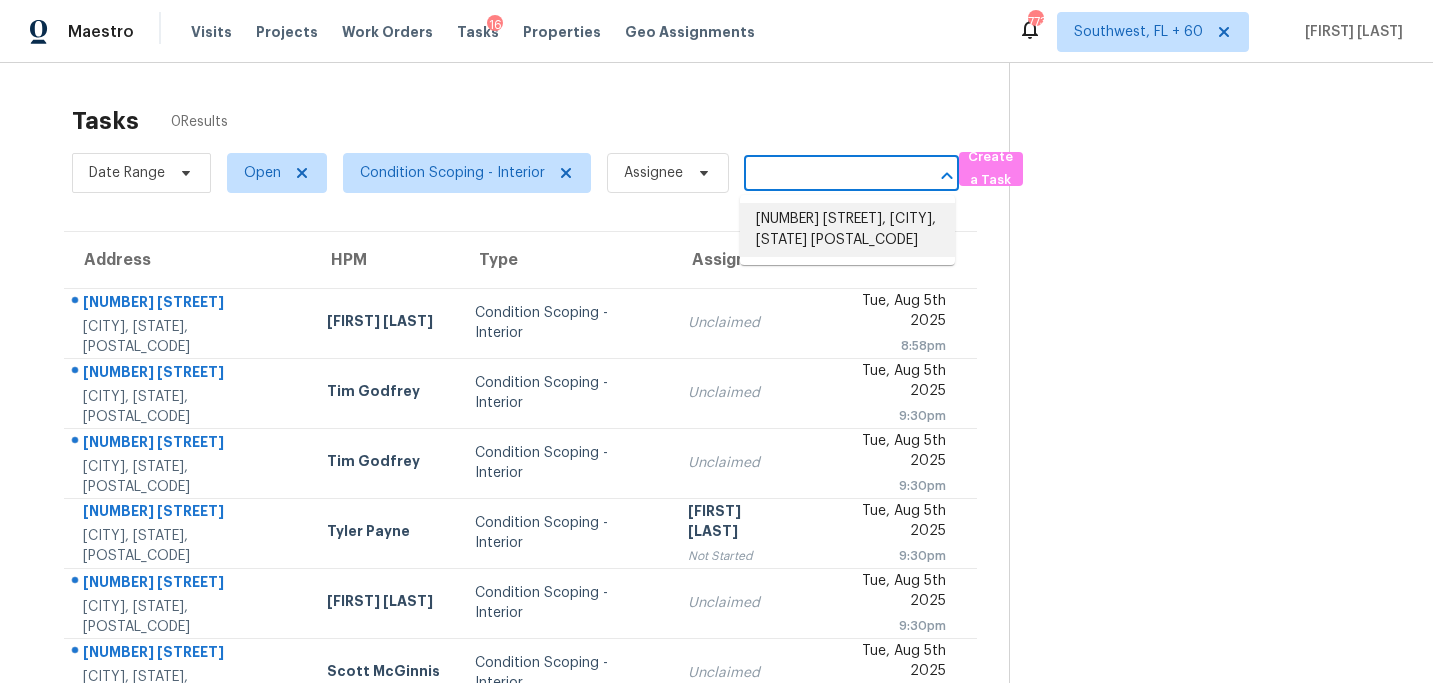click on "[NUMBER] [STREET], [CITY], [STATE] [POSTAL_CODE]" at bounding box center [847, 230] 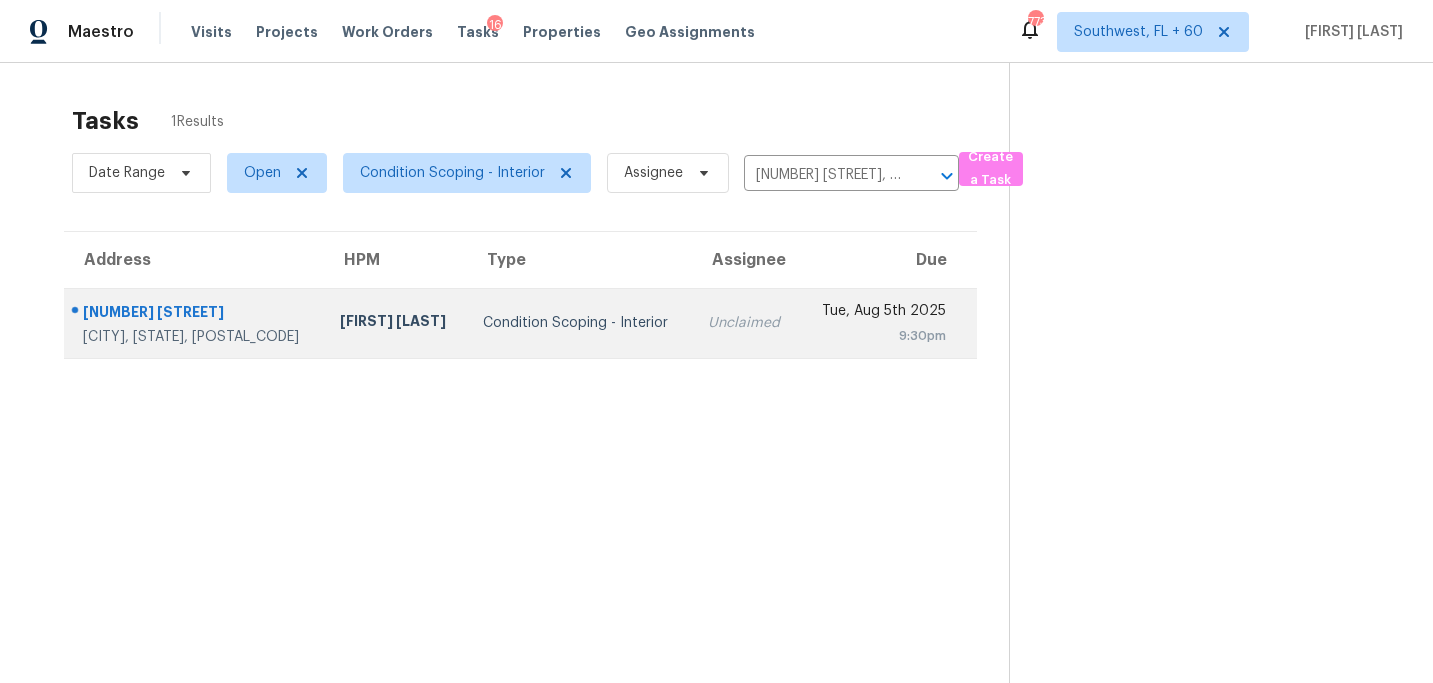 click on "Condition Scoping - Interior" at bounding box center (579, 323) 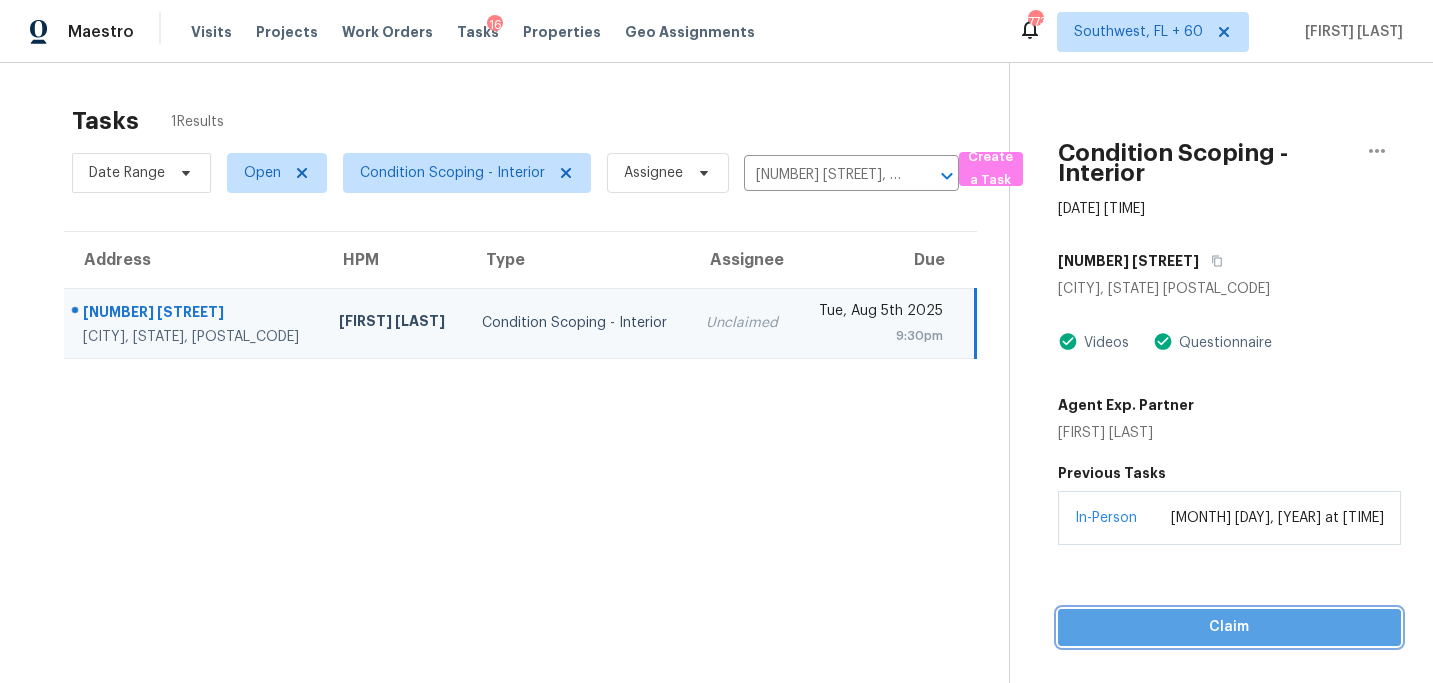 click on "Claim" at bounding box center [1229, 627] 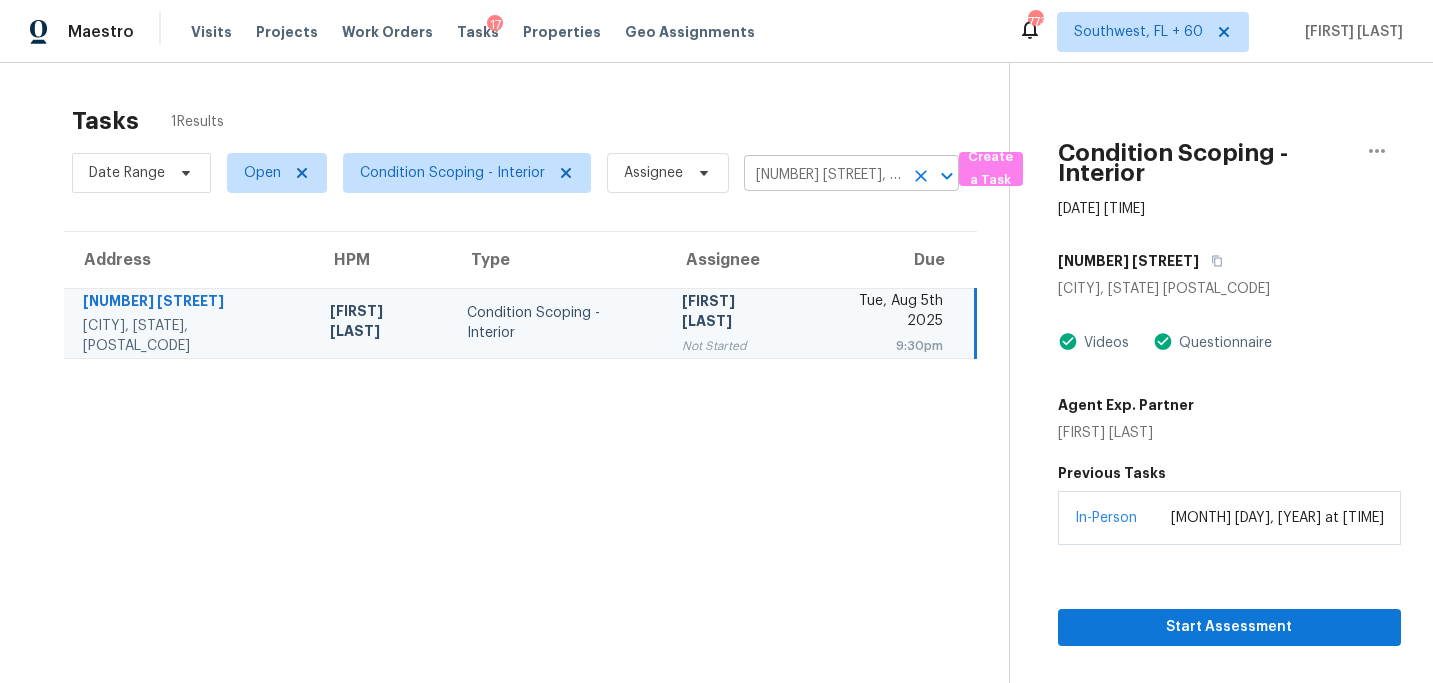 click 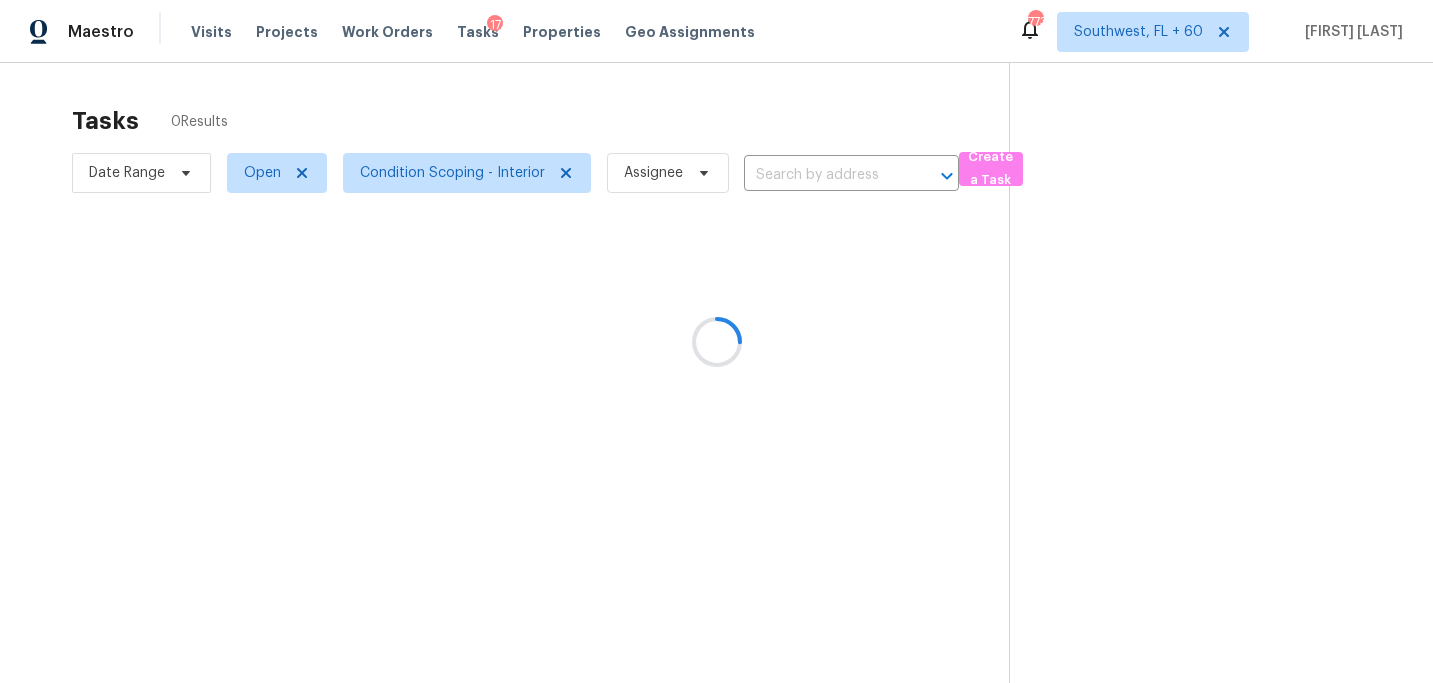 click at bounding box center [716, 341] 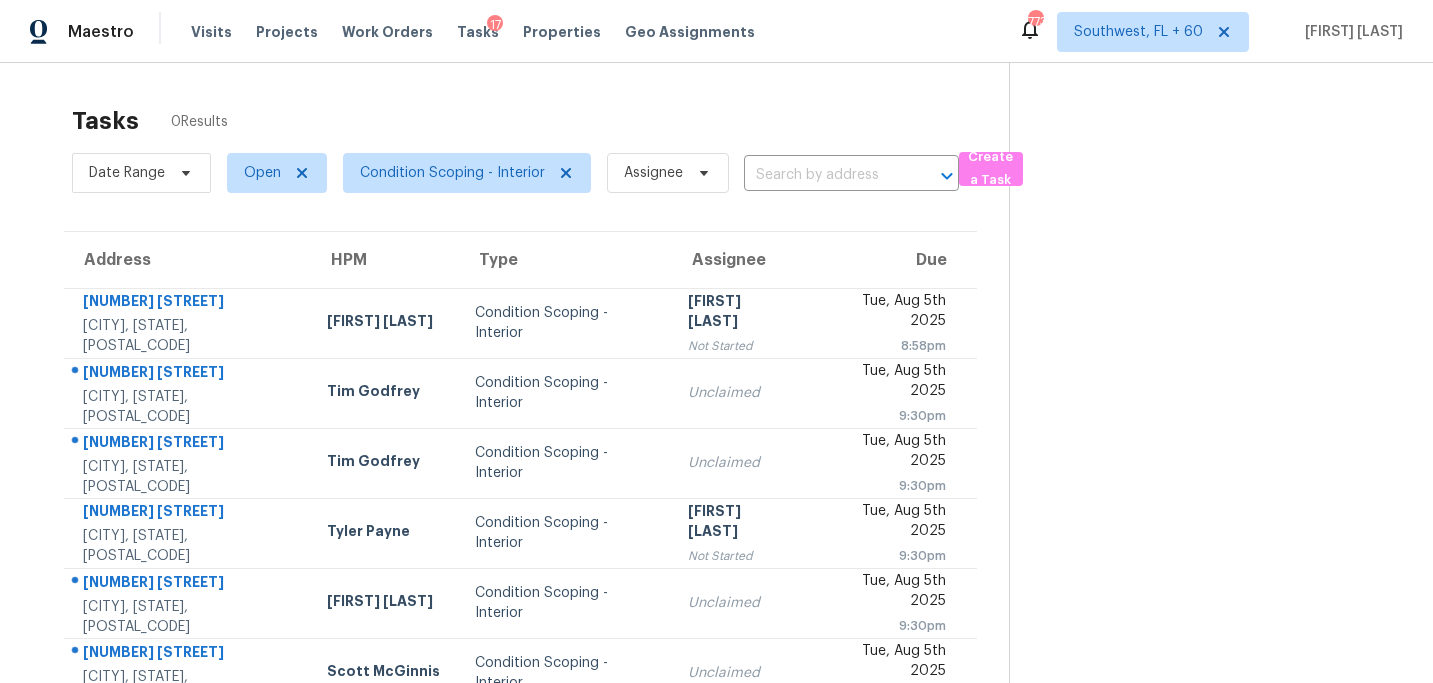 click at bounding box center (823, 175) 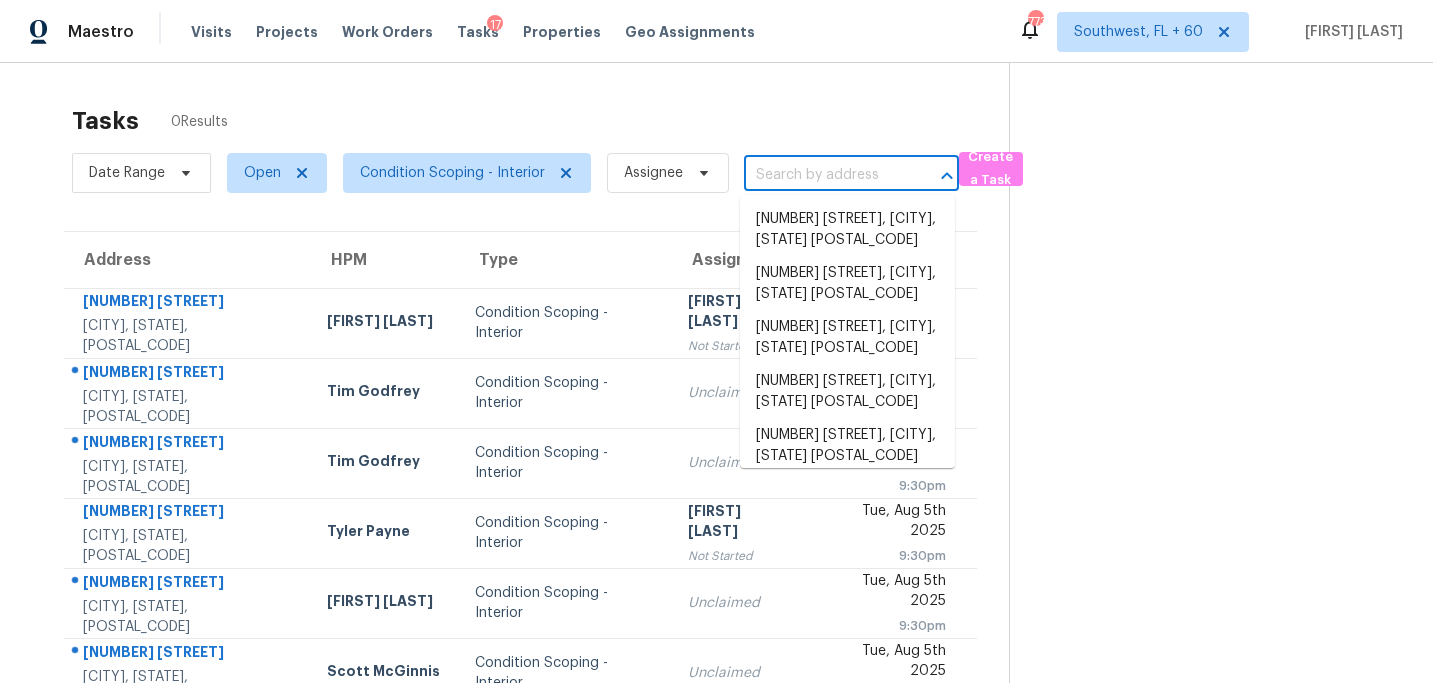paste on "[NUMBER] [STREET], [CITY], [STATE], [POSTAL_CODE]" 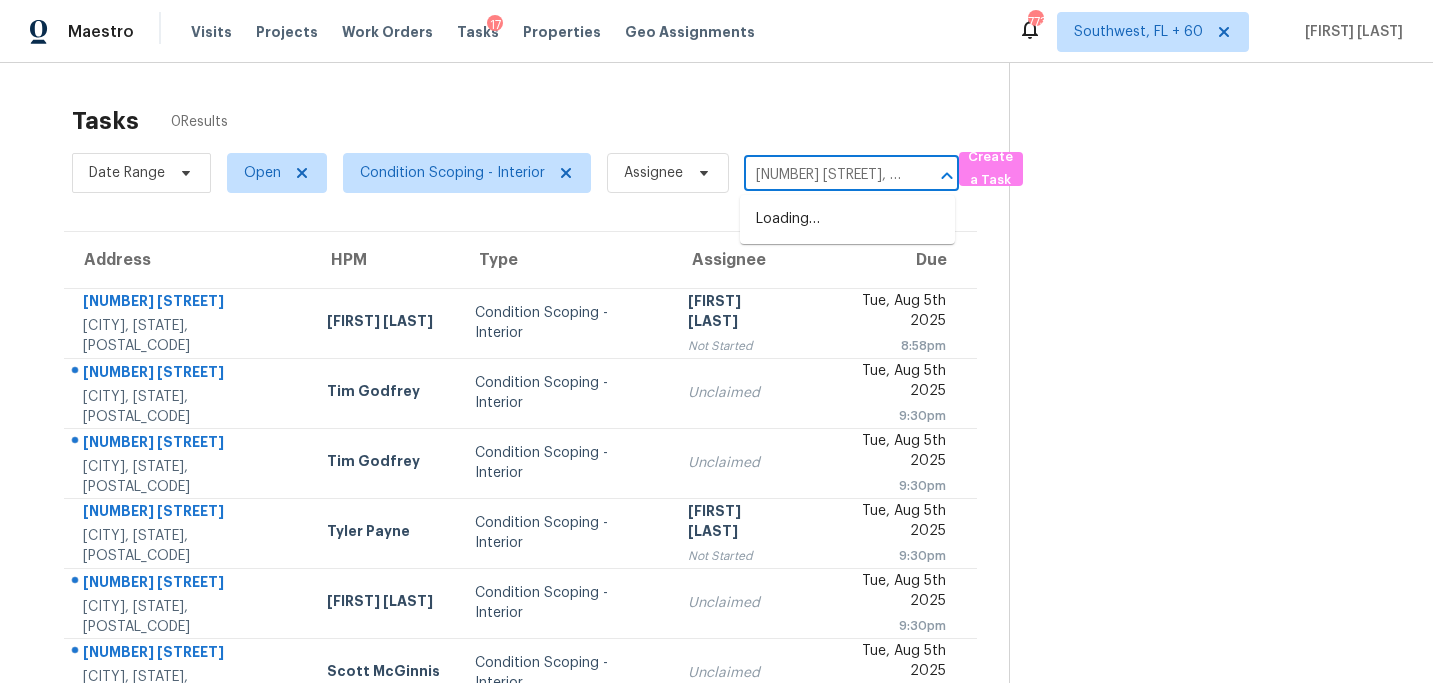 scroll, scrollTop: 0, scrollLeft: 133, axis: horizontal 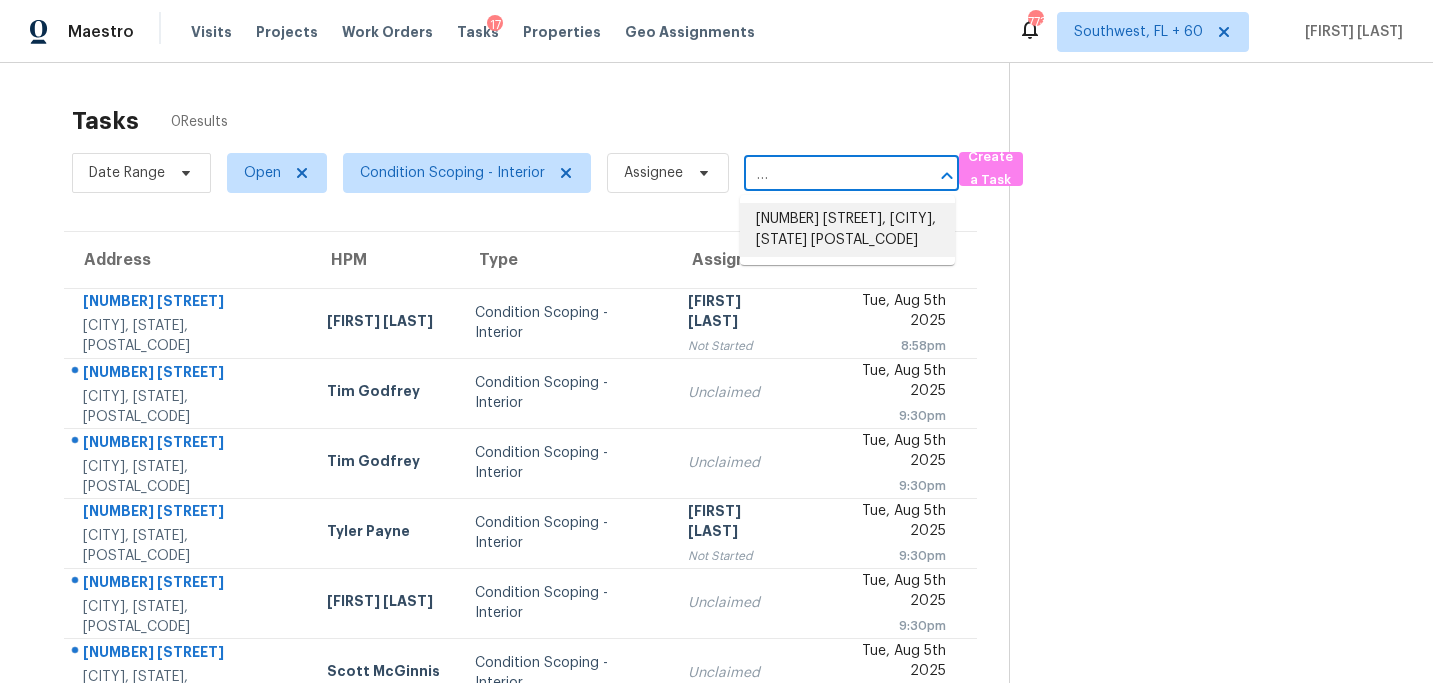 click on "[NUMBER] [STREET], [CITY], [STATE] [POSTAL_CODE]" at bounding box center [847, 230] 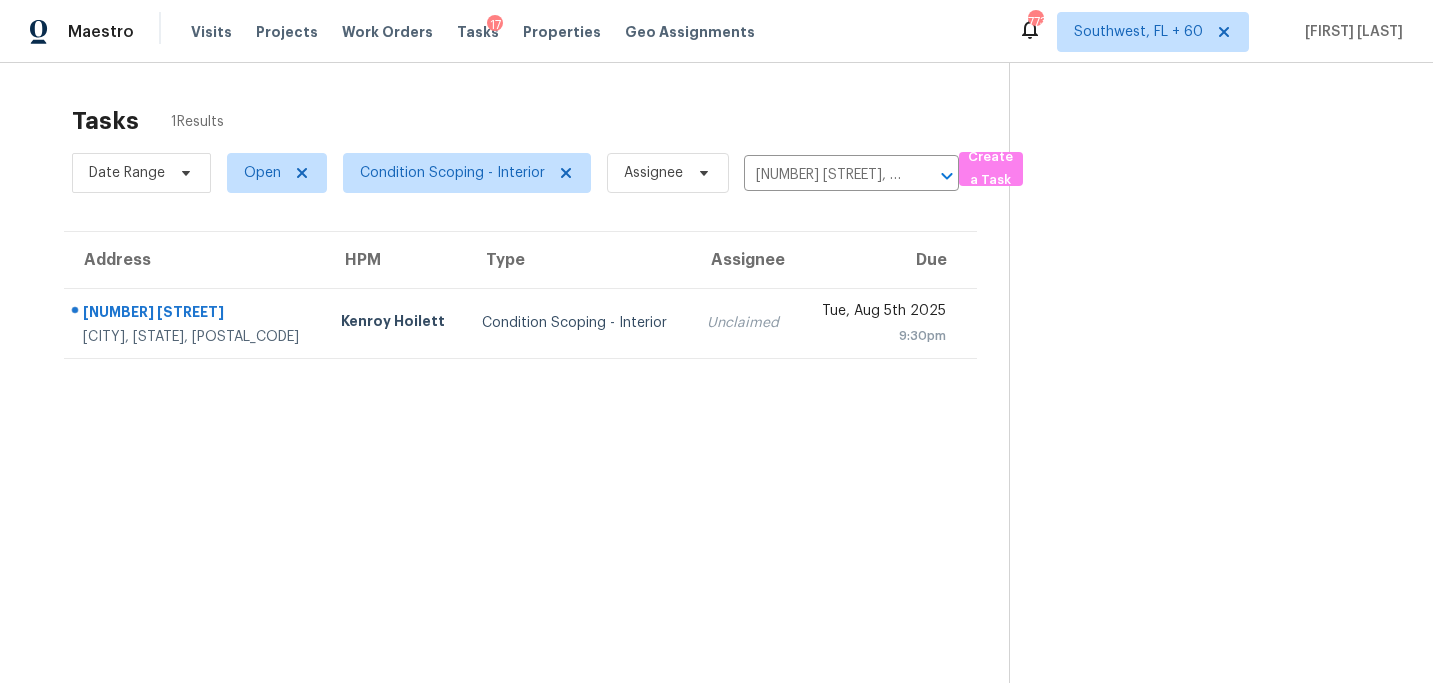 click on "Condition Scoping - Interior" at bounding box center (578, 323) 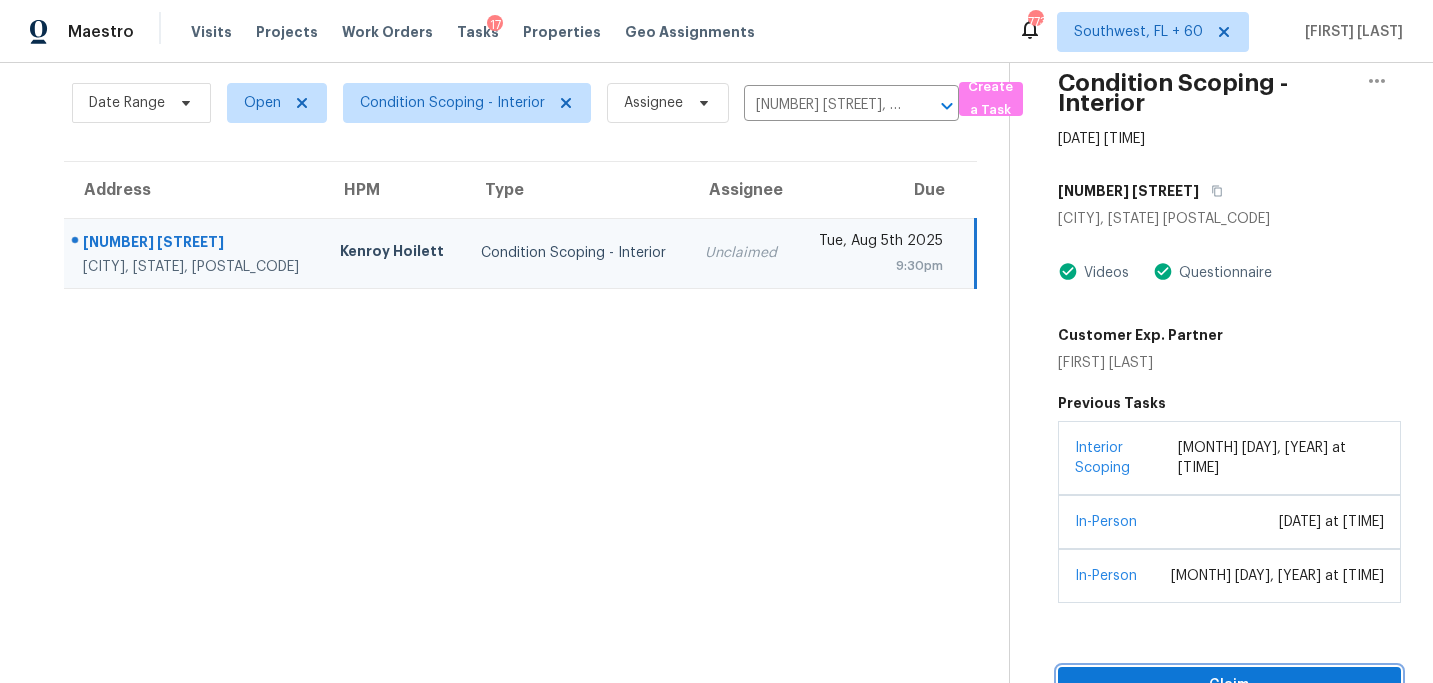 click on "Claim" at bounding box center [1229, 685] 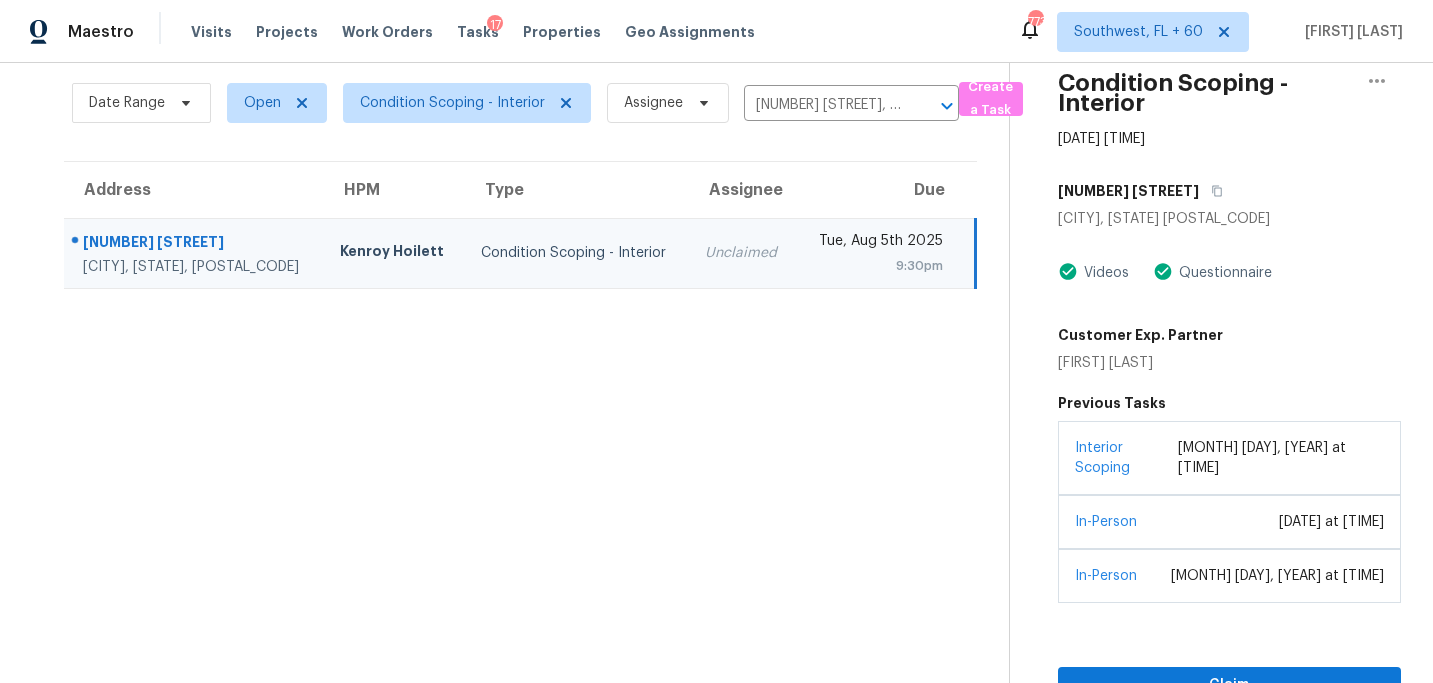 scroll, scrollTop: 70, scrollLeft: 0, axis: vertical 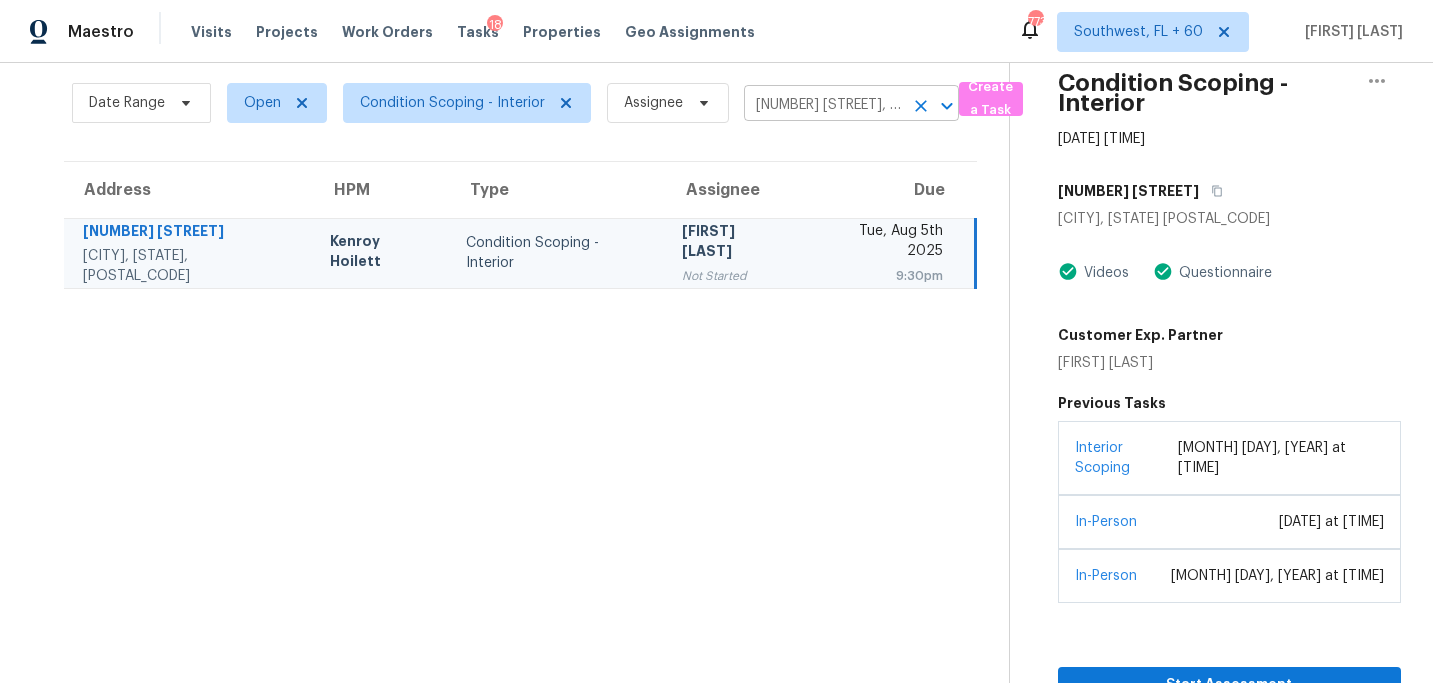 click 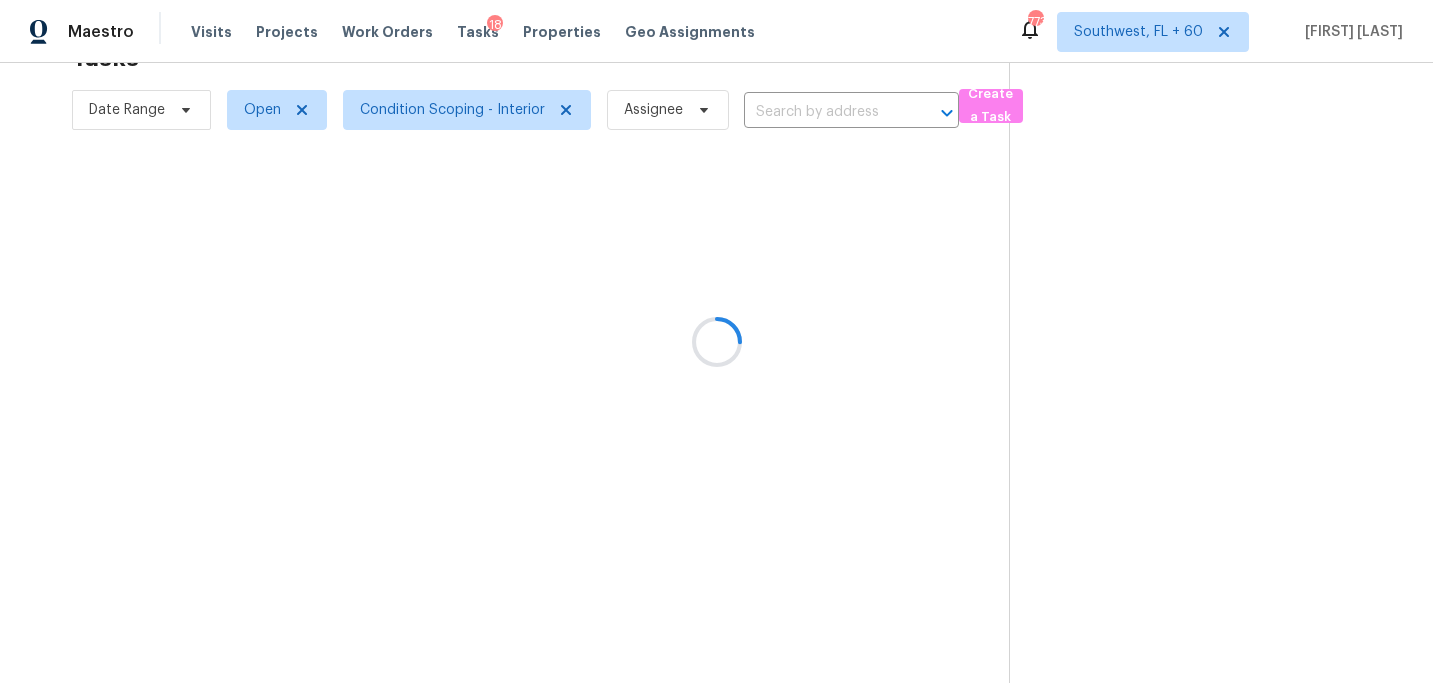 scroll, scrollTop: 63, scrollLeft: 0, axis: vertical 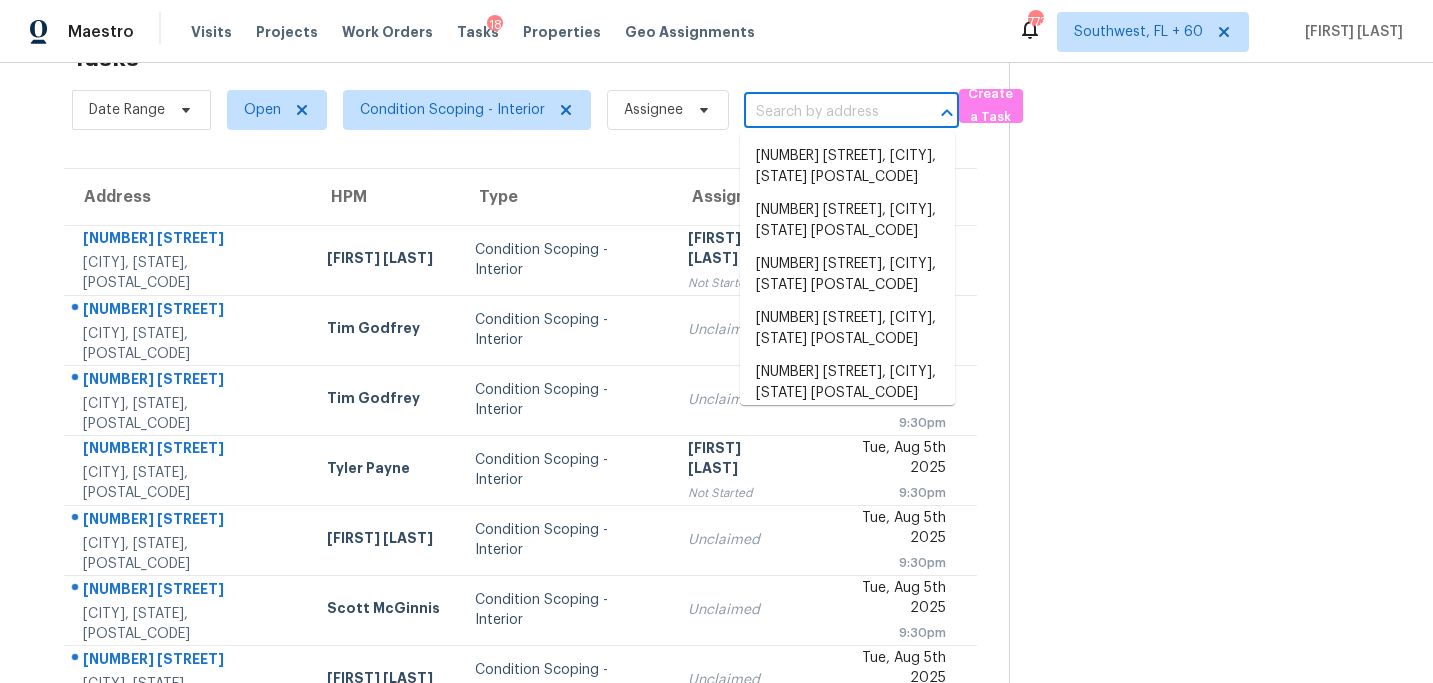 click at bounding box center (823, 112) 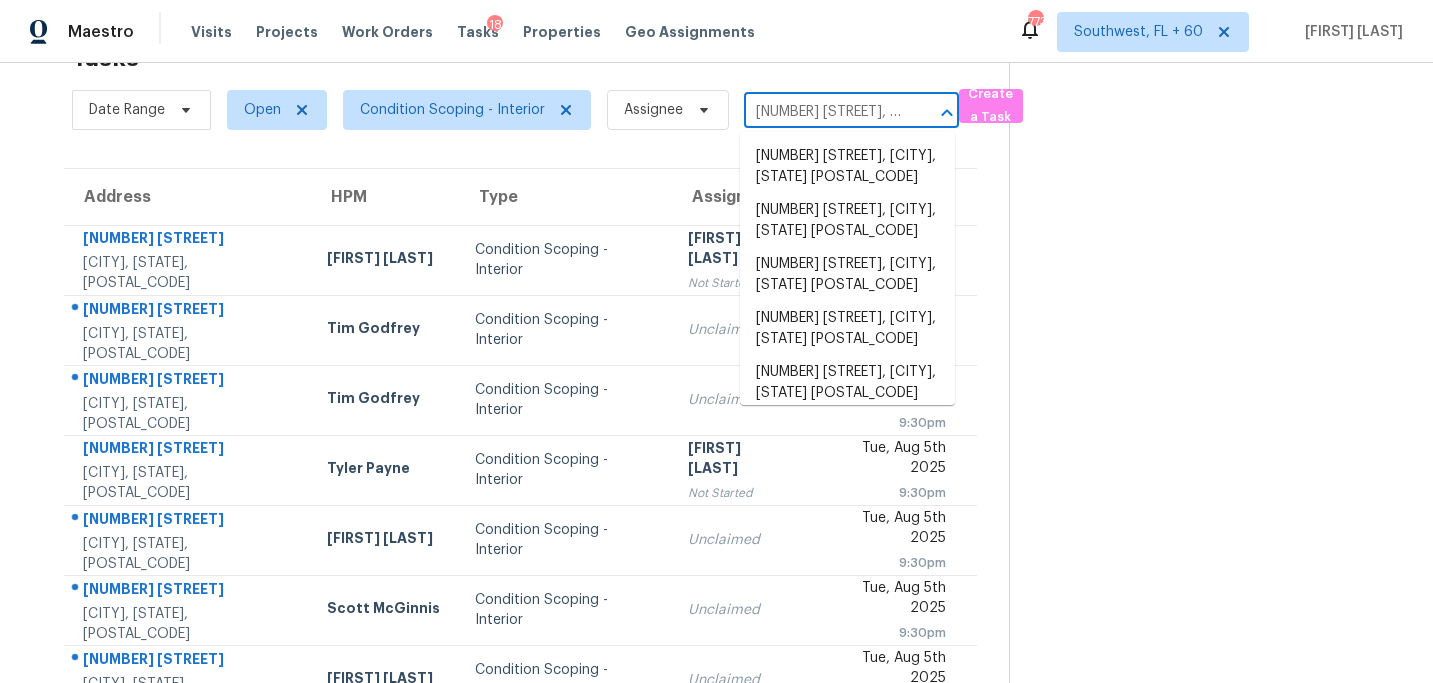 scroll, scrollTop: 0, scrollLeft: 79, axis: horizontal 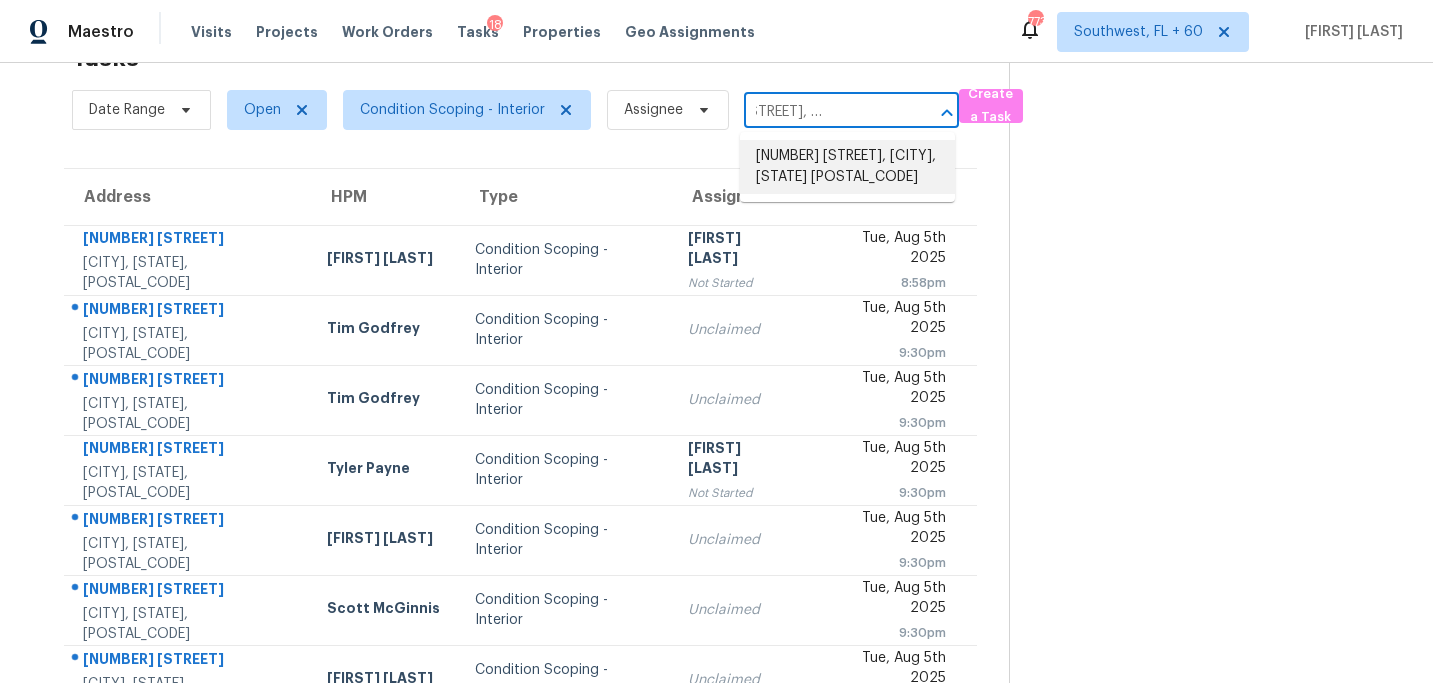 click on "[NUMBER] [STREET], [CITY], [STATE] [POSTAL_CODE]" at bounding box center (847, 167) 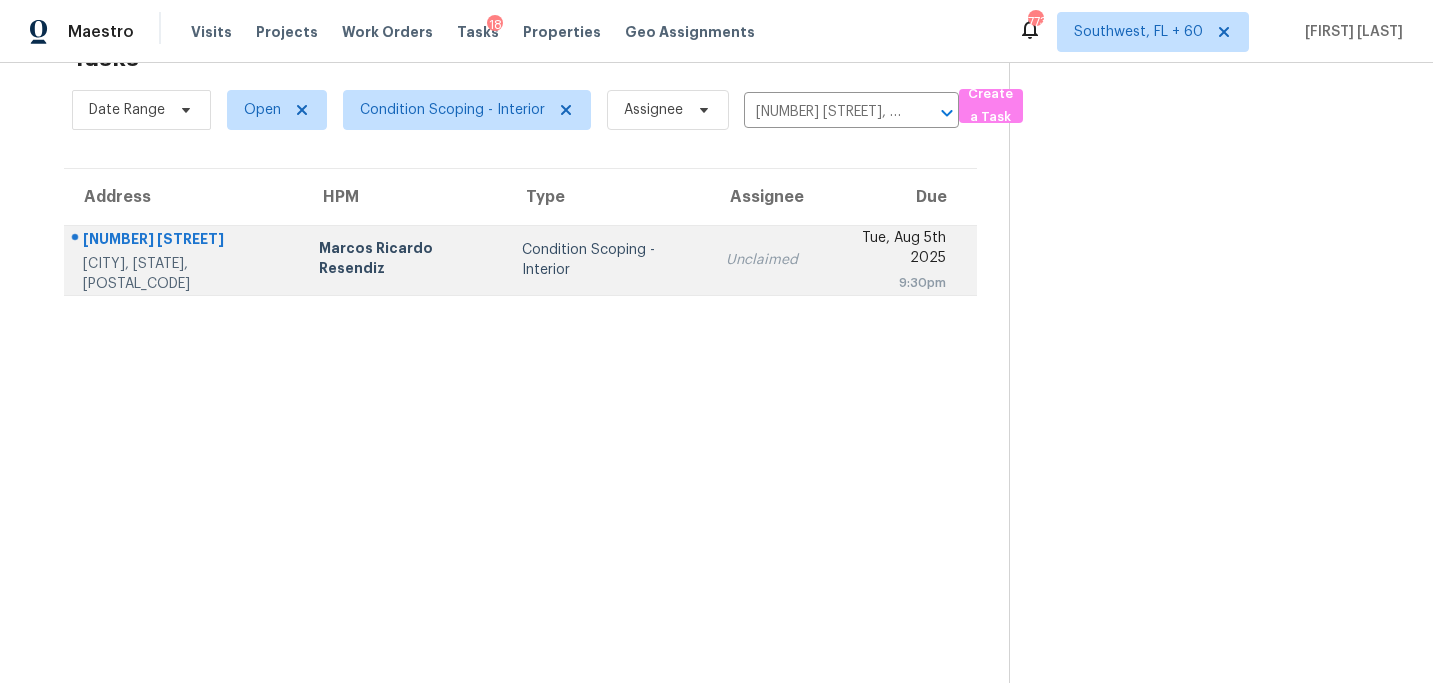 click on "Condition Scoping - Interior" at bounding box center [608, 260] 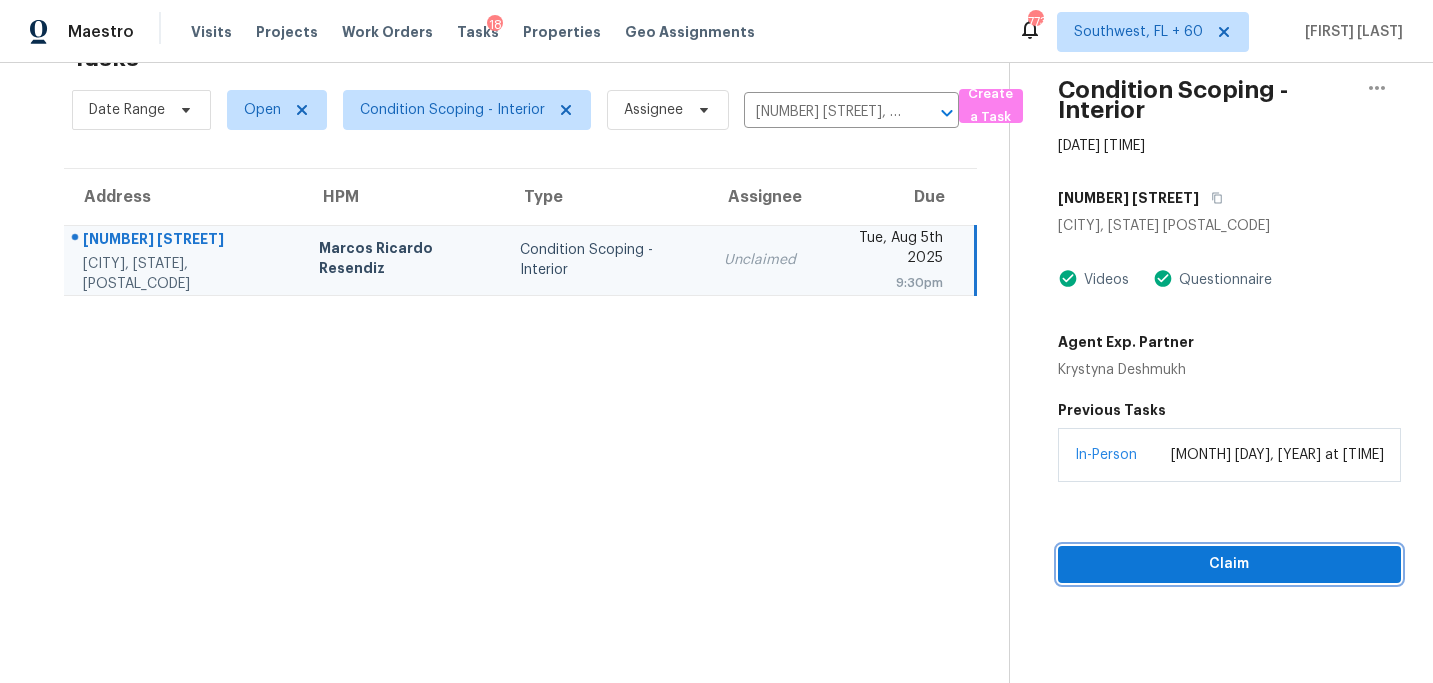 click on "Claim" at bounding box center (1229, 564) 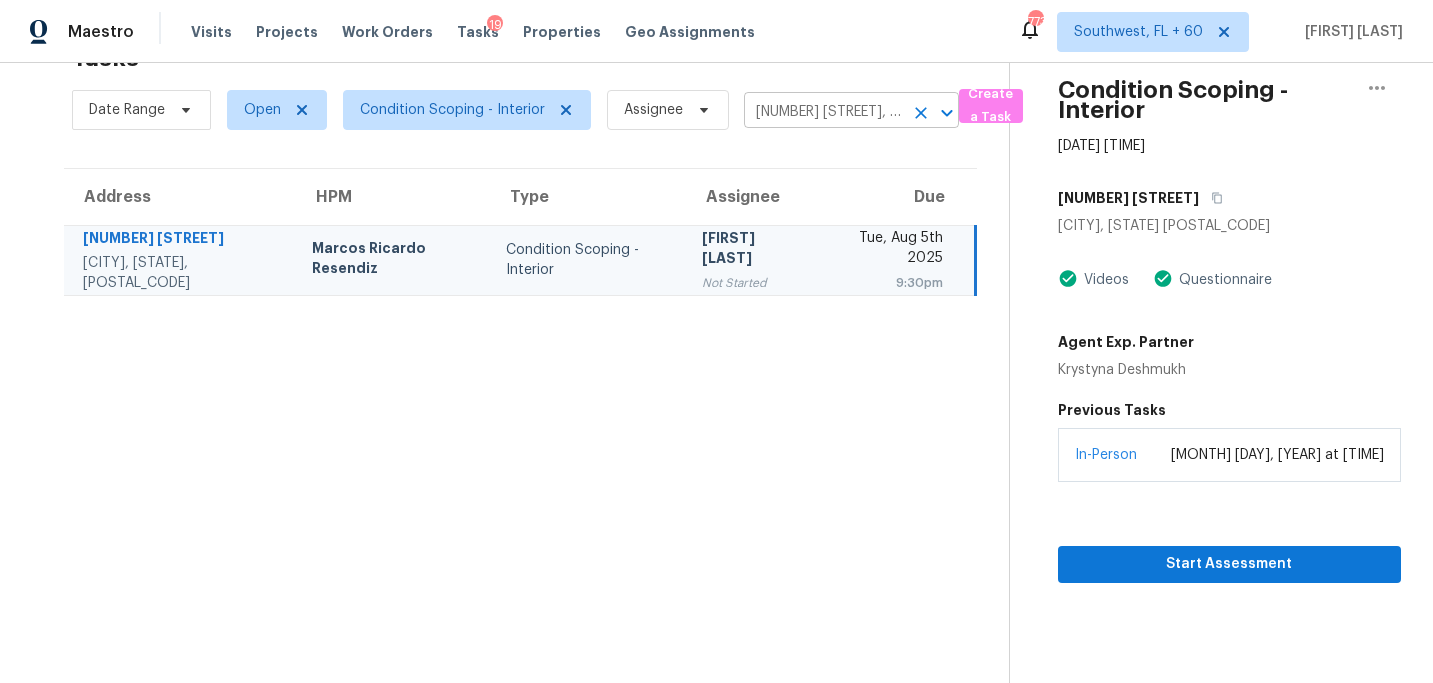 click 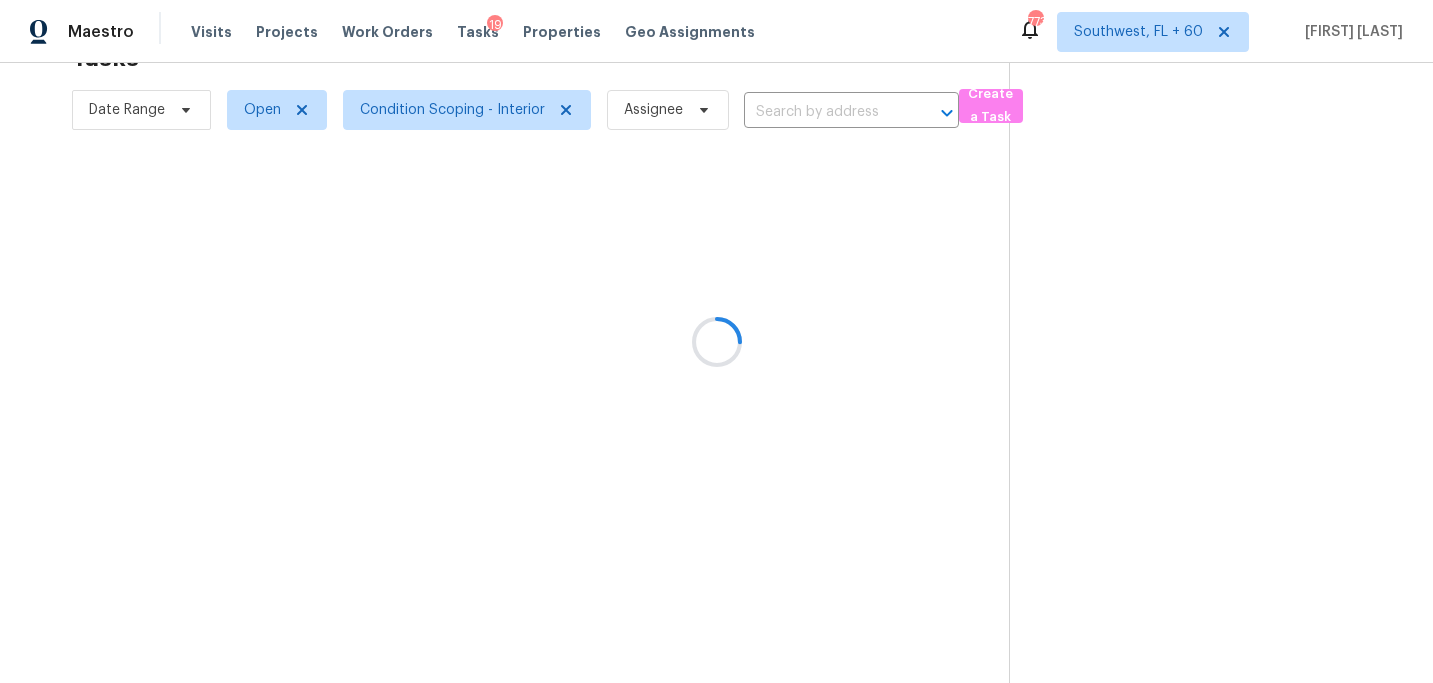 click at bounding box center (716, 341) 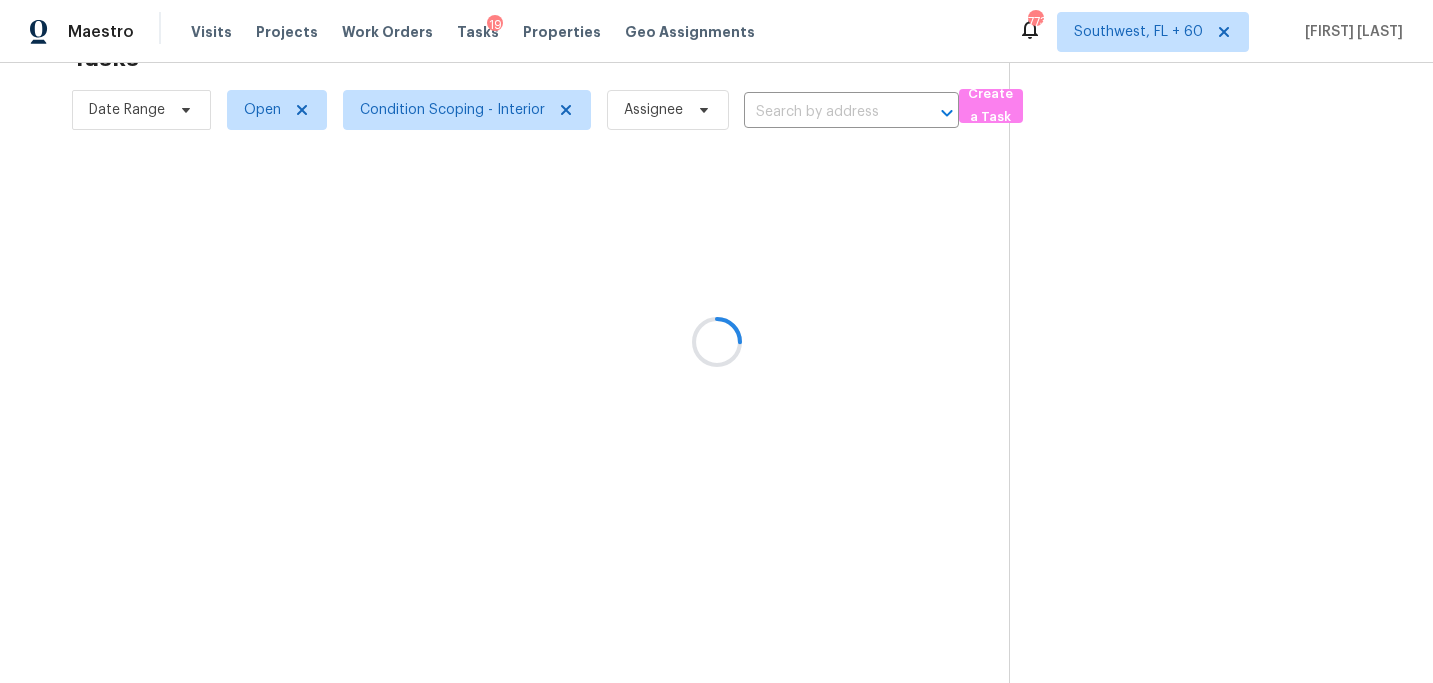 click at bounding box center [716, 341] 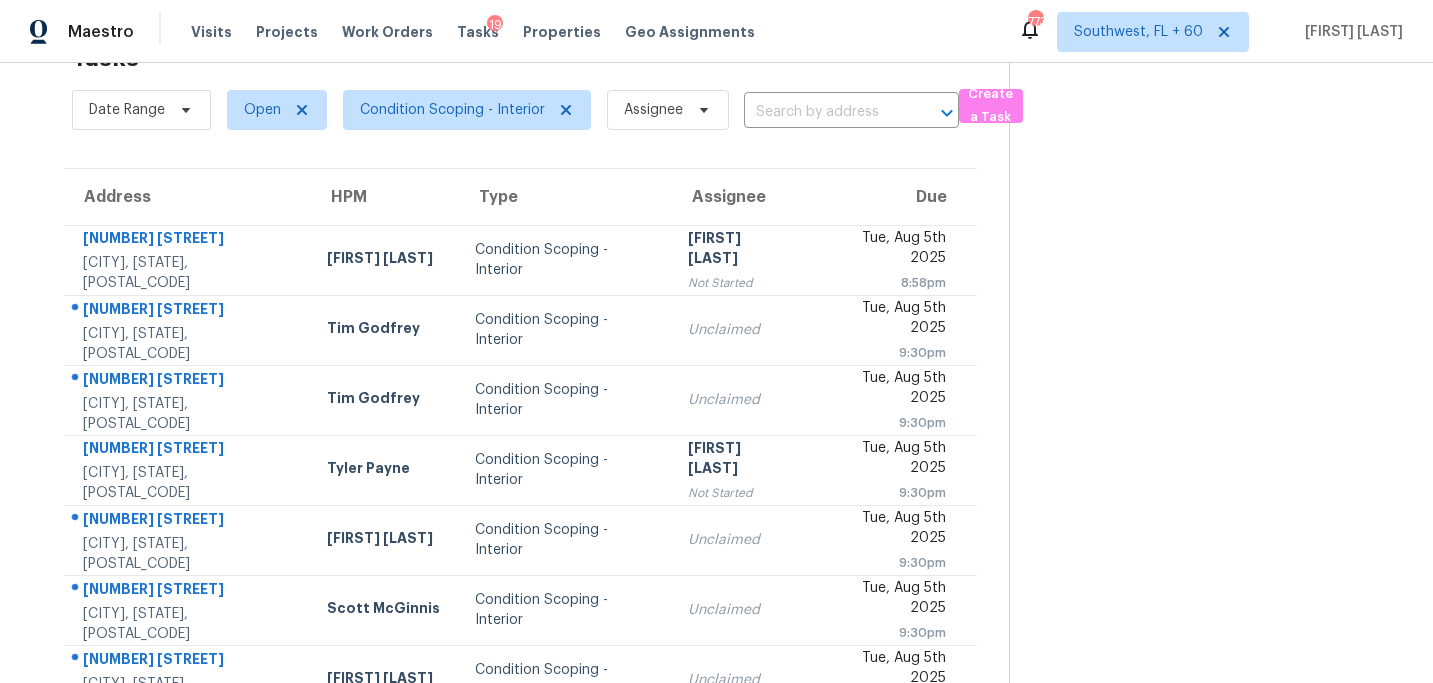 click at bounding box center (823, 112) 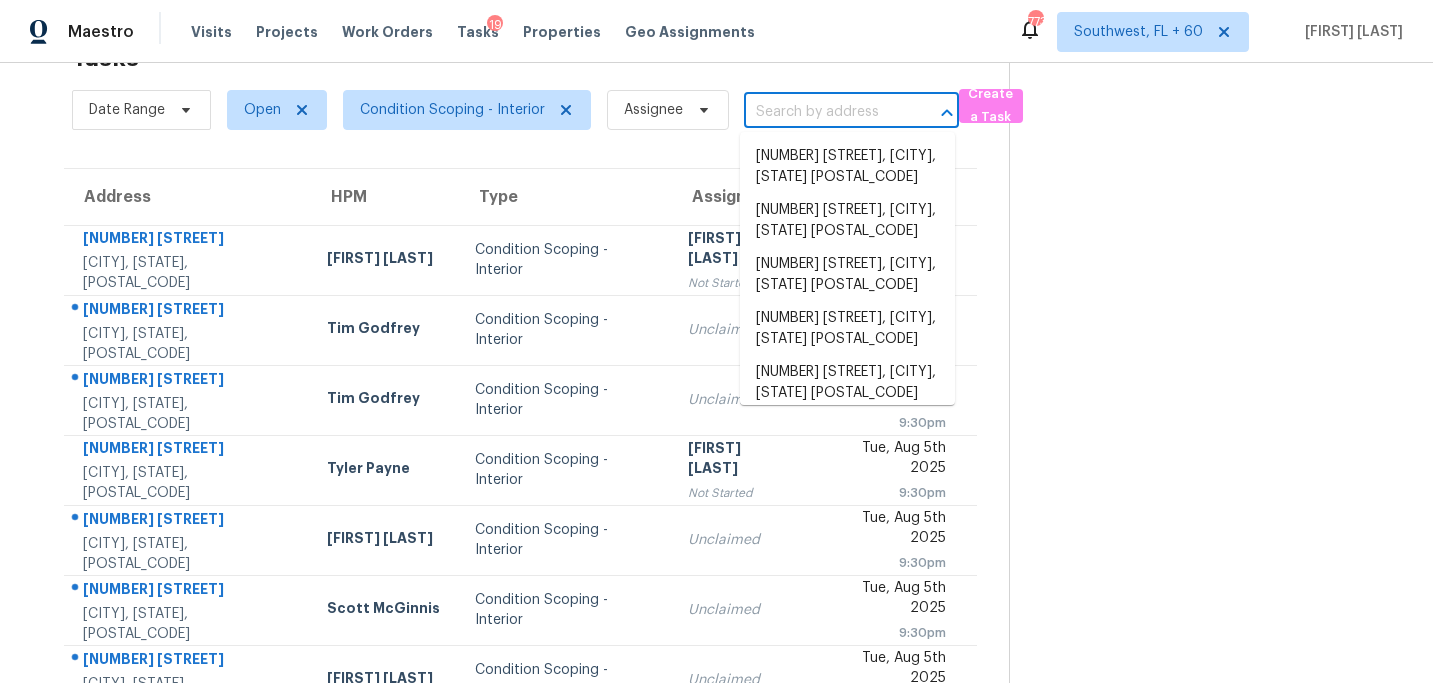 paste on "[NUMBER] [STREET], [CITY], [STATE], [POSTAL_CODE]" 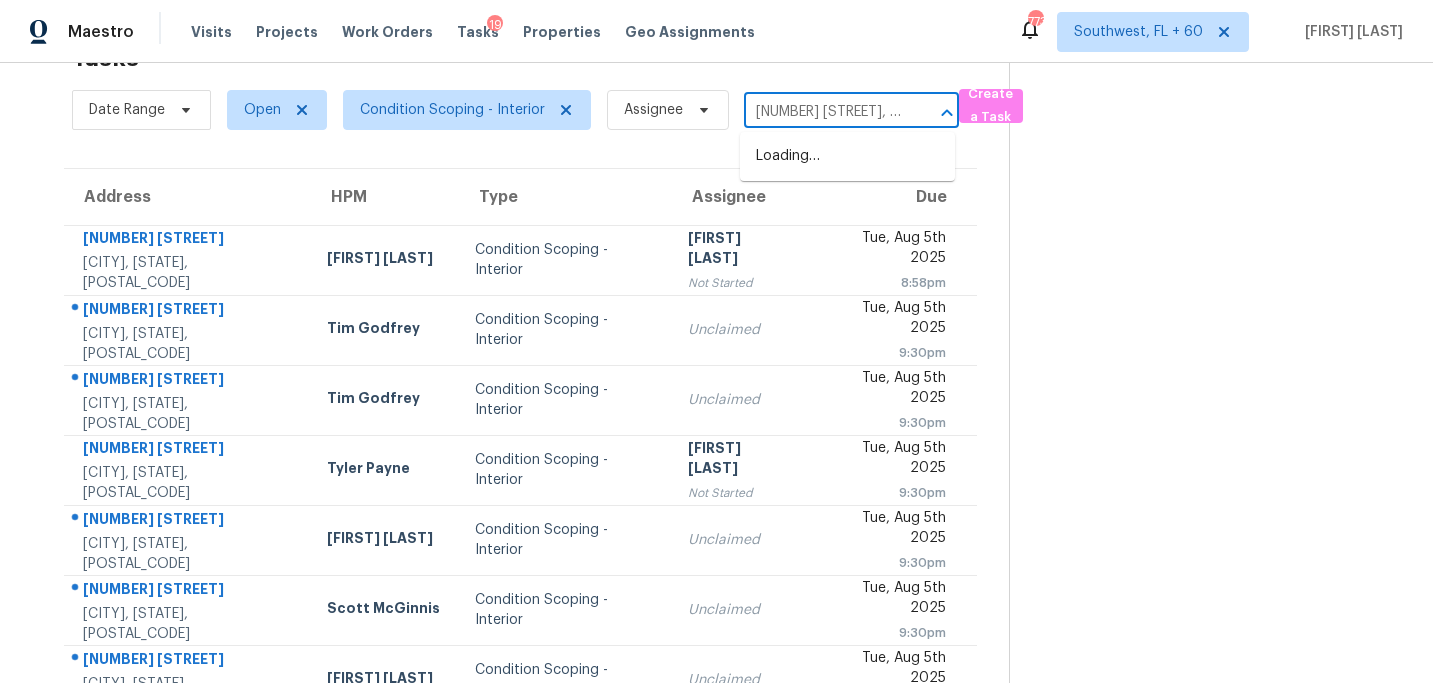 scroll, scrollTop: 0, scrollLeft: 105, axis: horizontal 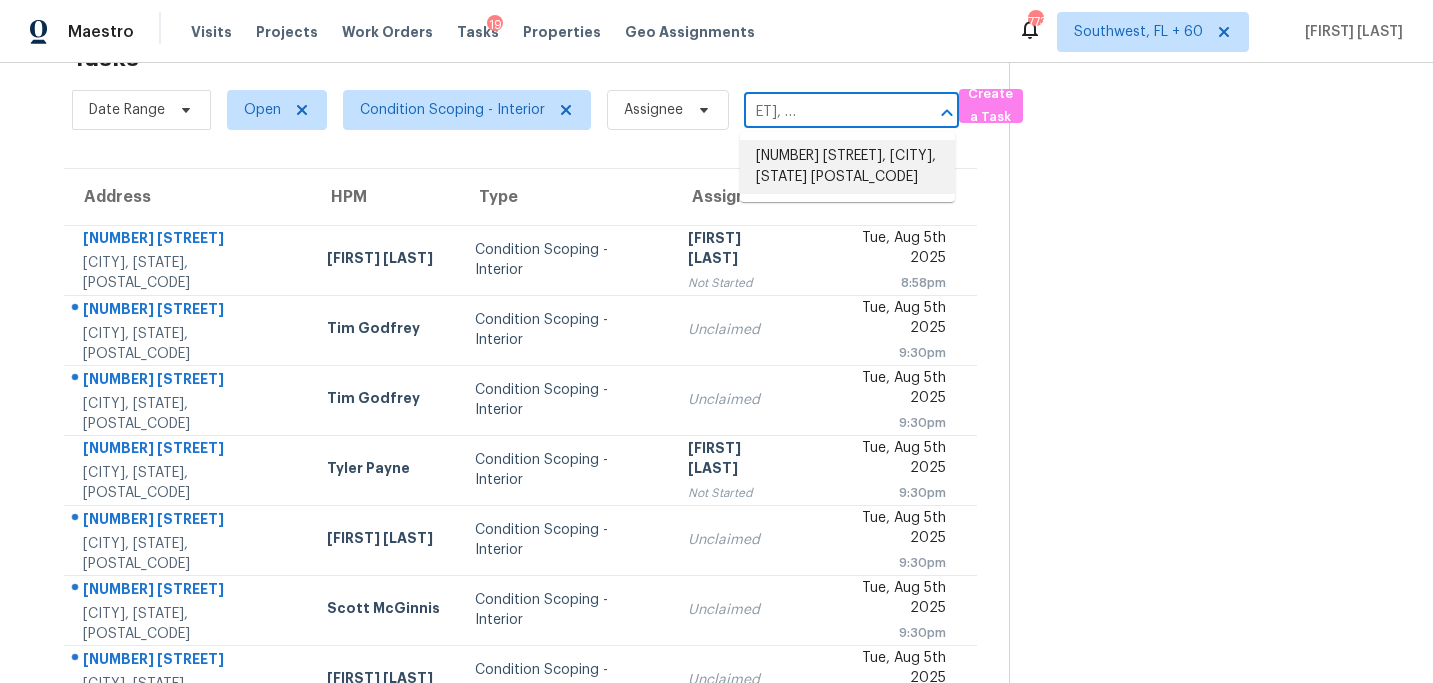 click on "[NUMBER] [STREET], [CITY], [STATE] [POSTAL_CODE]" at bounding box center (847, 167) 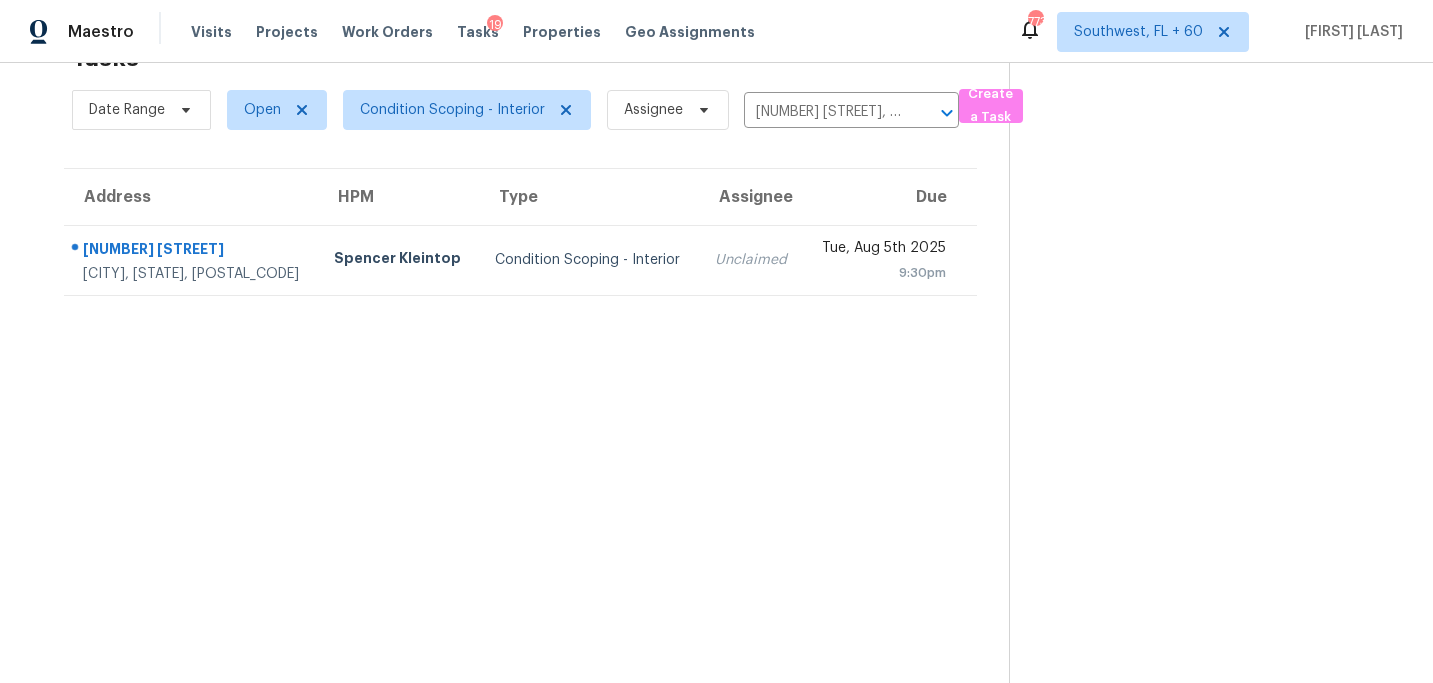 click on "Condition Scoping - Interior" at bounding box center [589, 260] 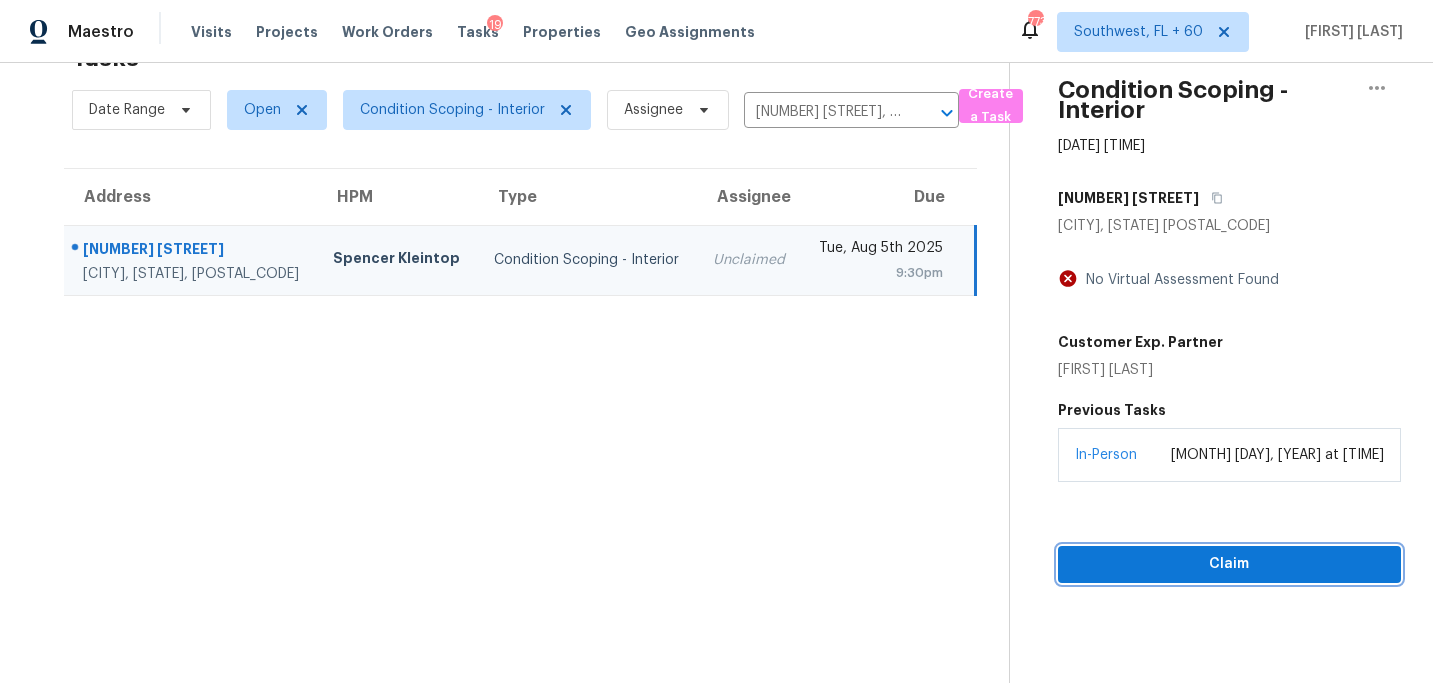 click on "Claim" at bounding box center (1229, 564) 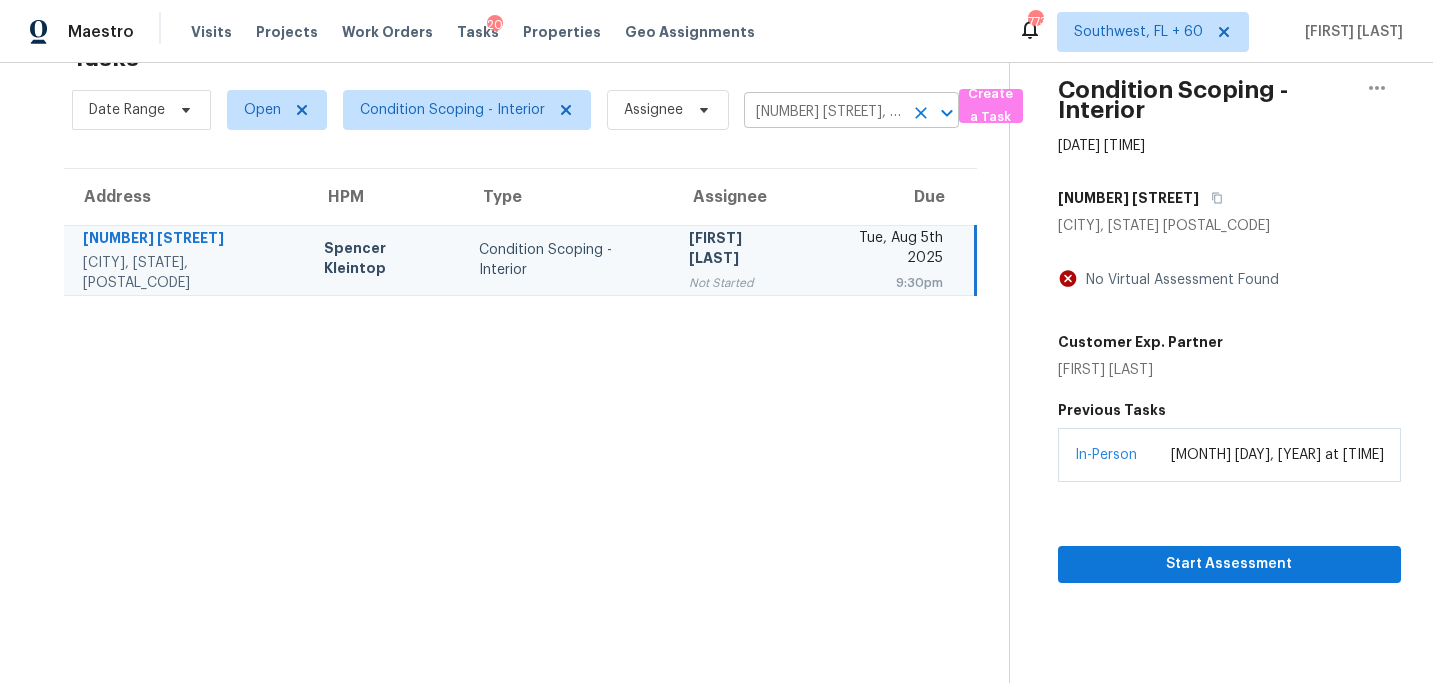 click 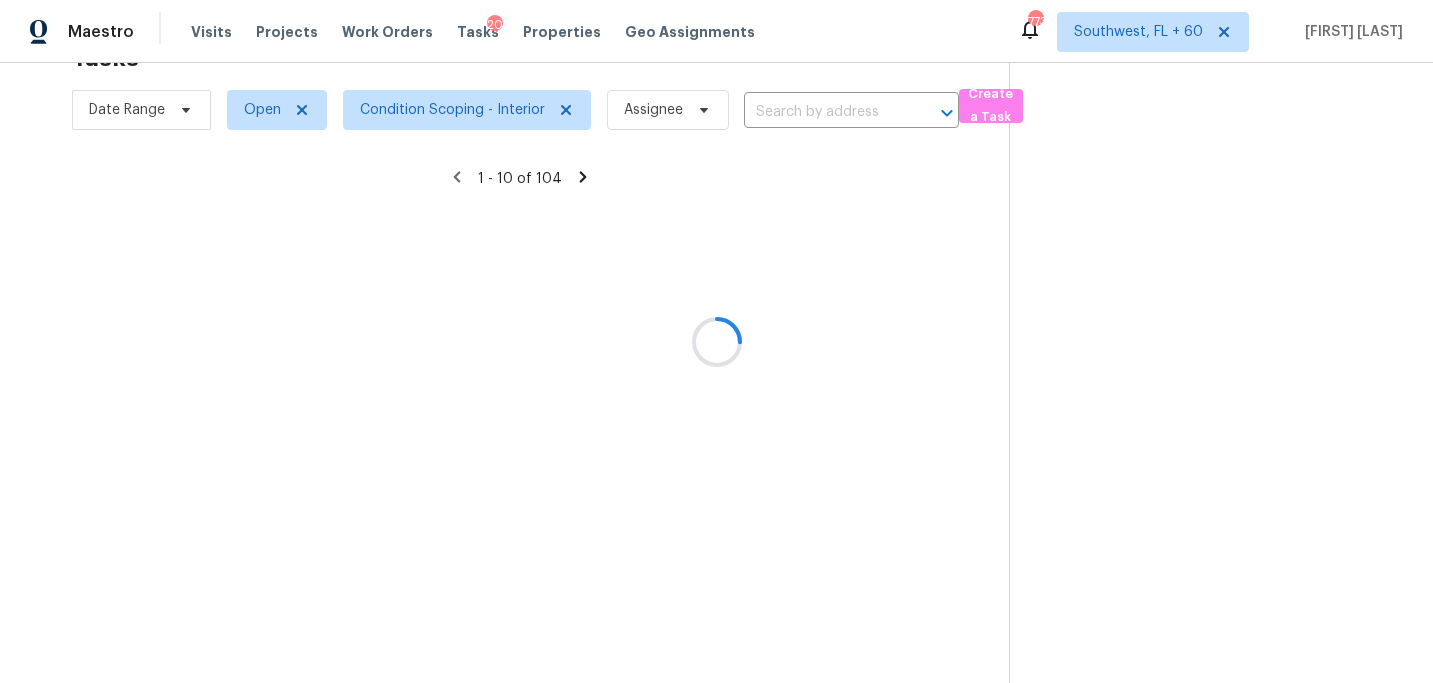 click at bounding box center [716, 341] 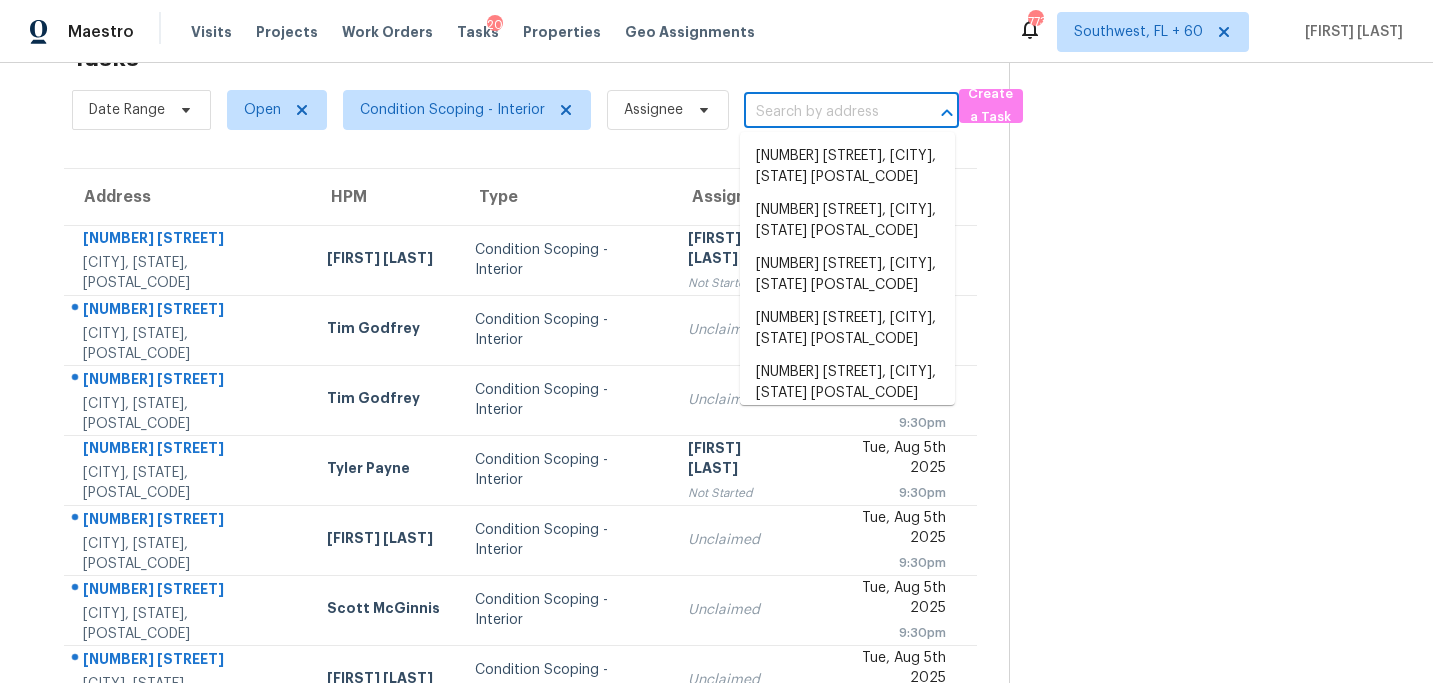 click at bounding box center (823, 112) 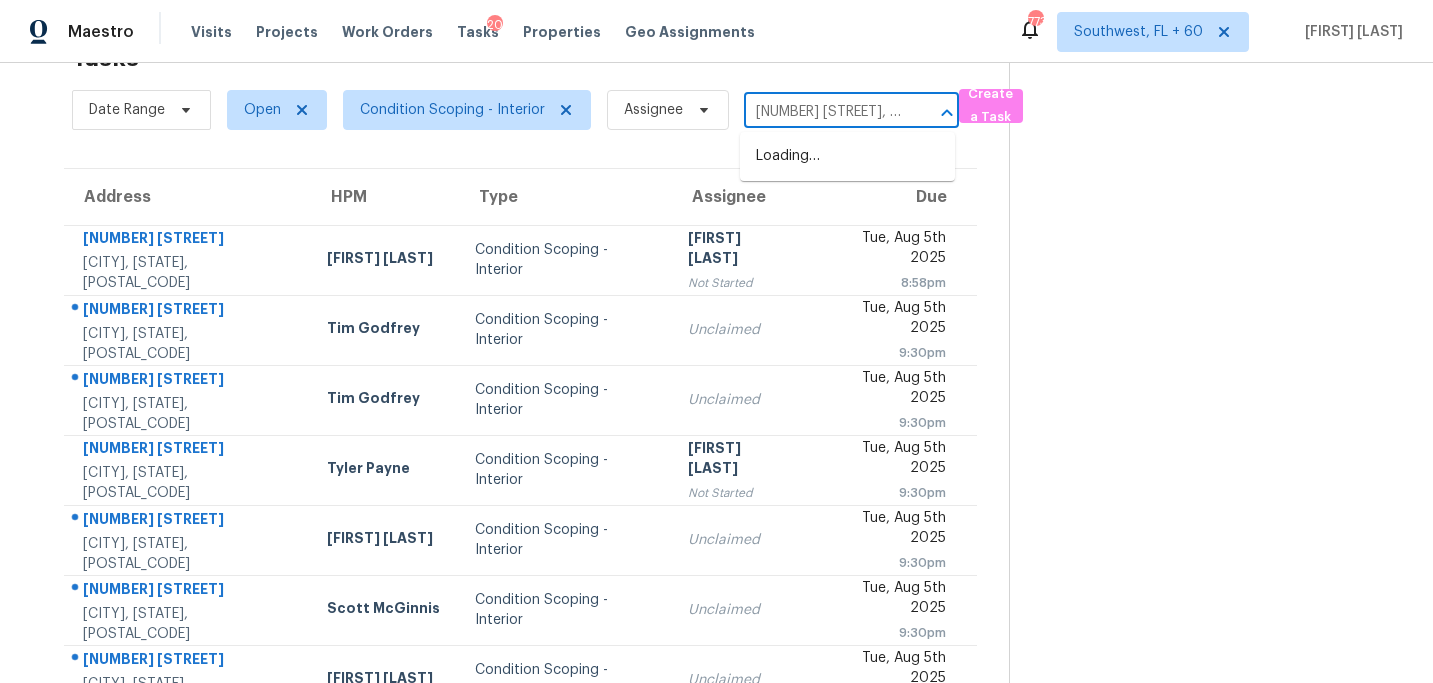 scroll, scrollTop: 0, scrollLeft: 95, axis: horizontal 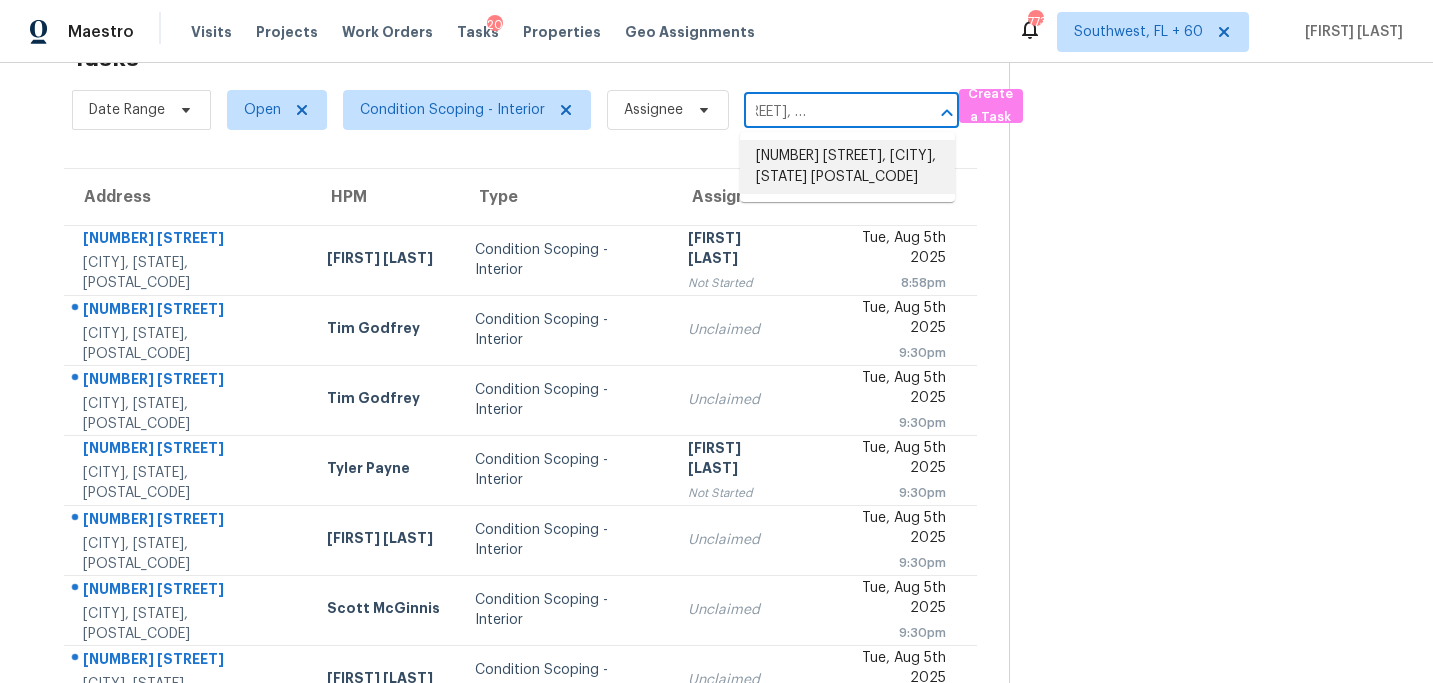 click on "[NUMBER] [STREET], [CITY], [STATE] [POSTAL_CODE]" at bounding box center [847, 167] 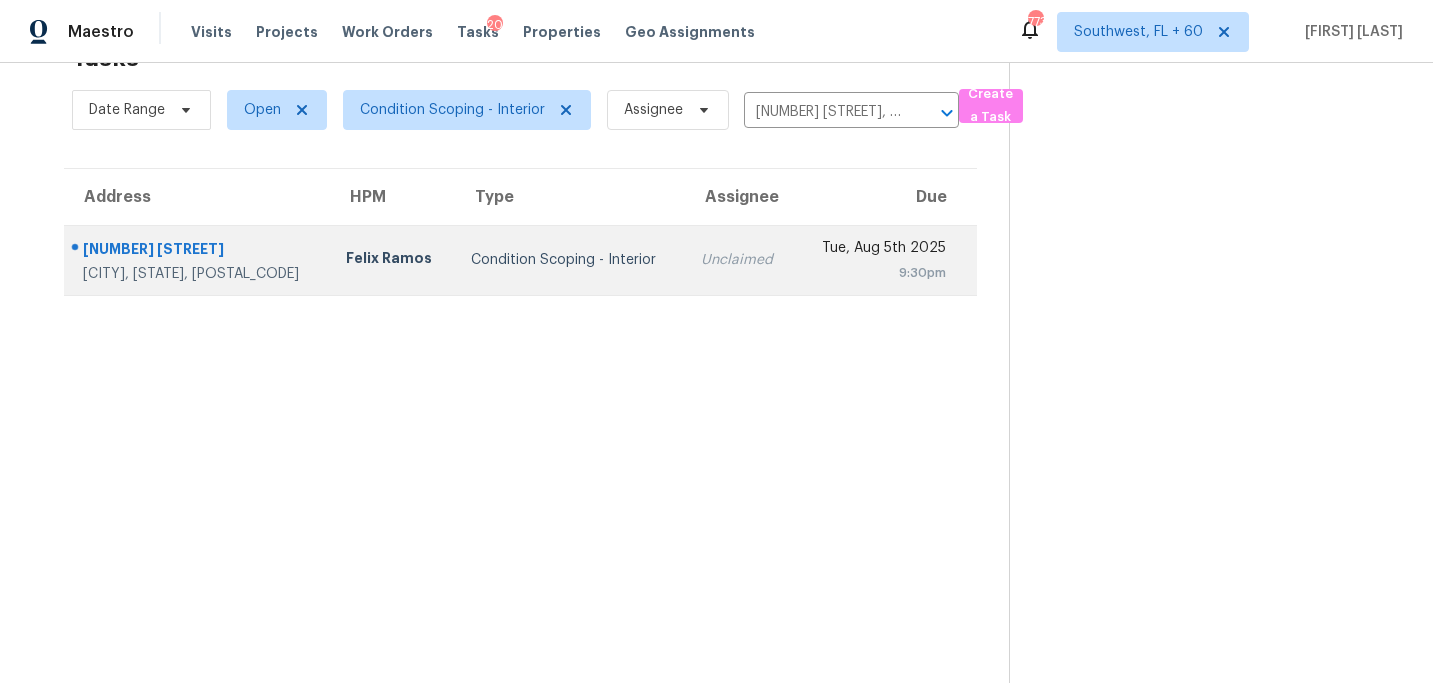 click on "Unclaimed" at bounding box center [740, 260] 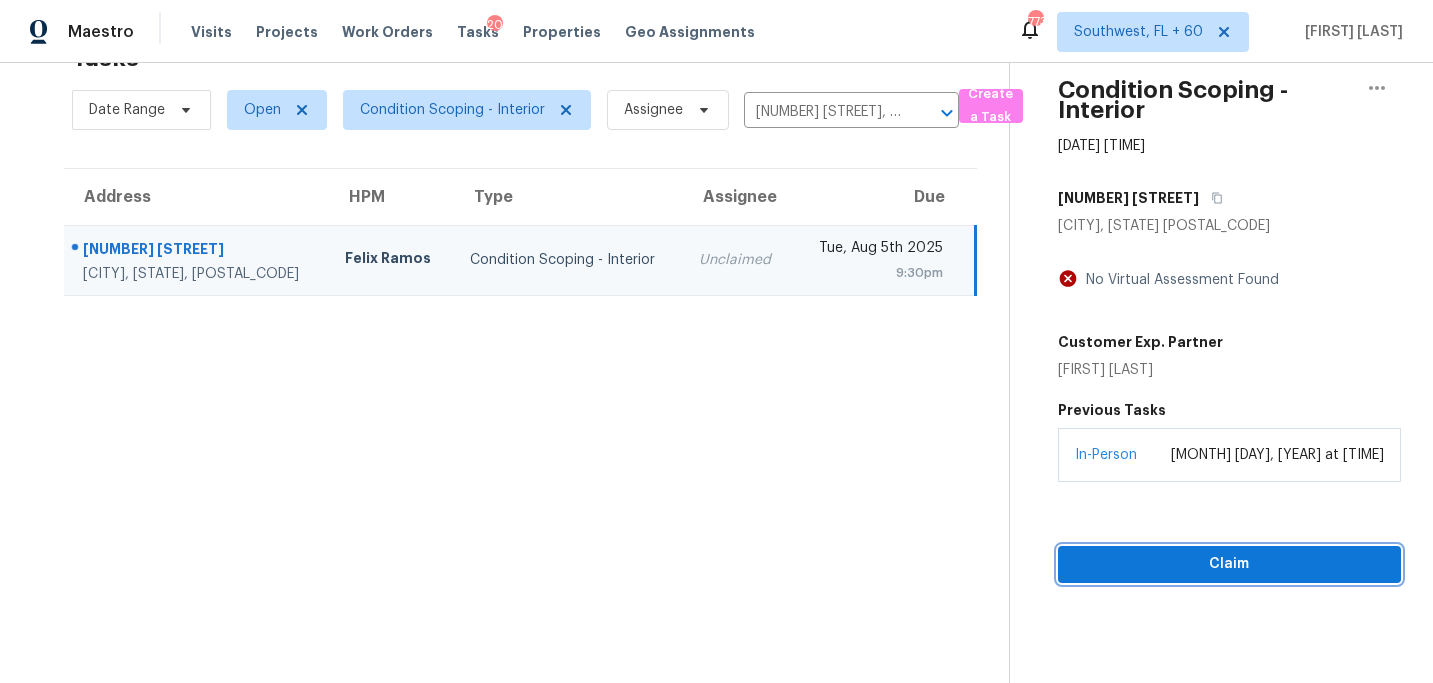 click on "Claim" at bounding box center (1229, 564) 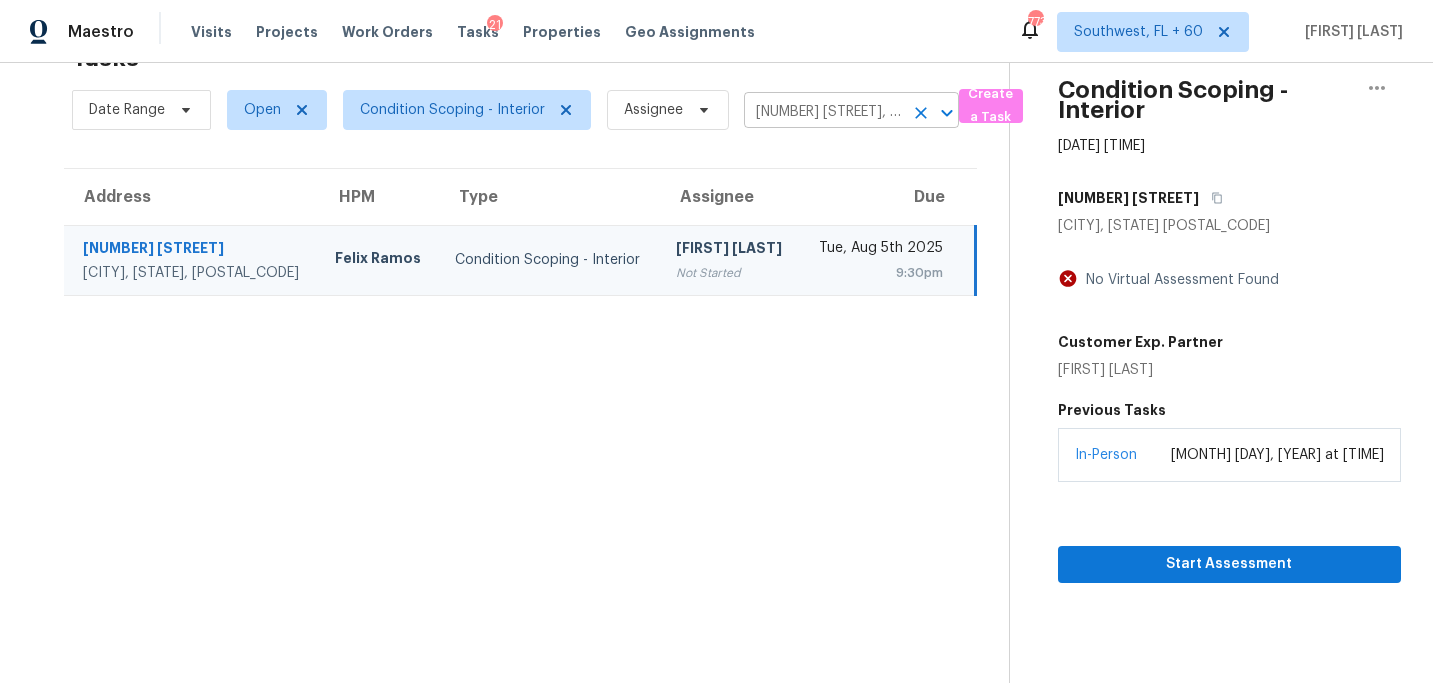 click 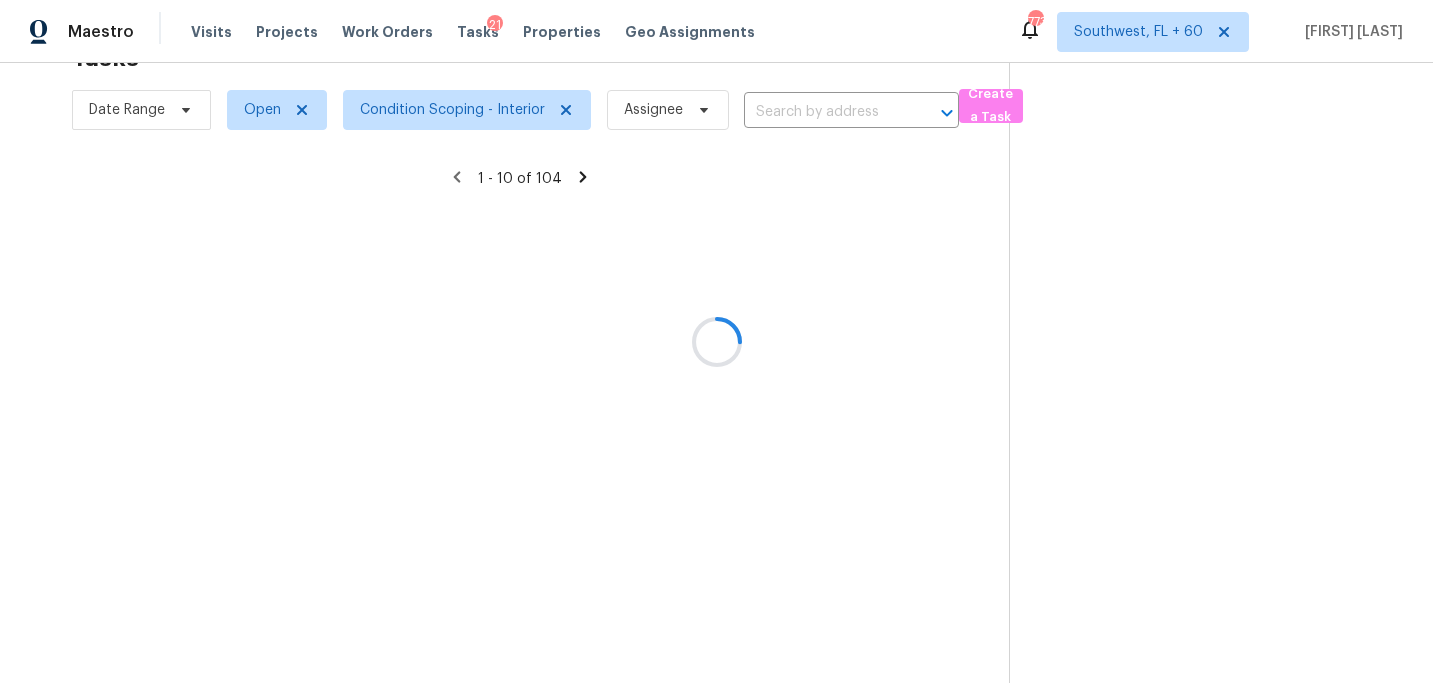 click at bounding box center (716, 341) 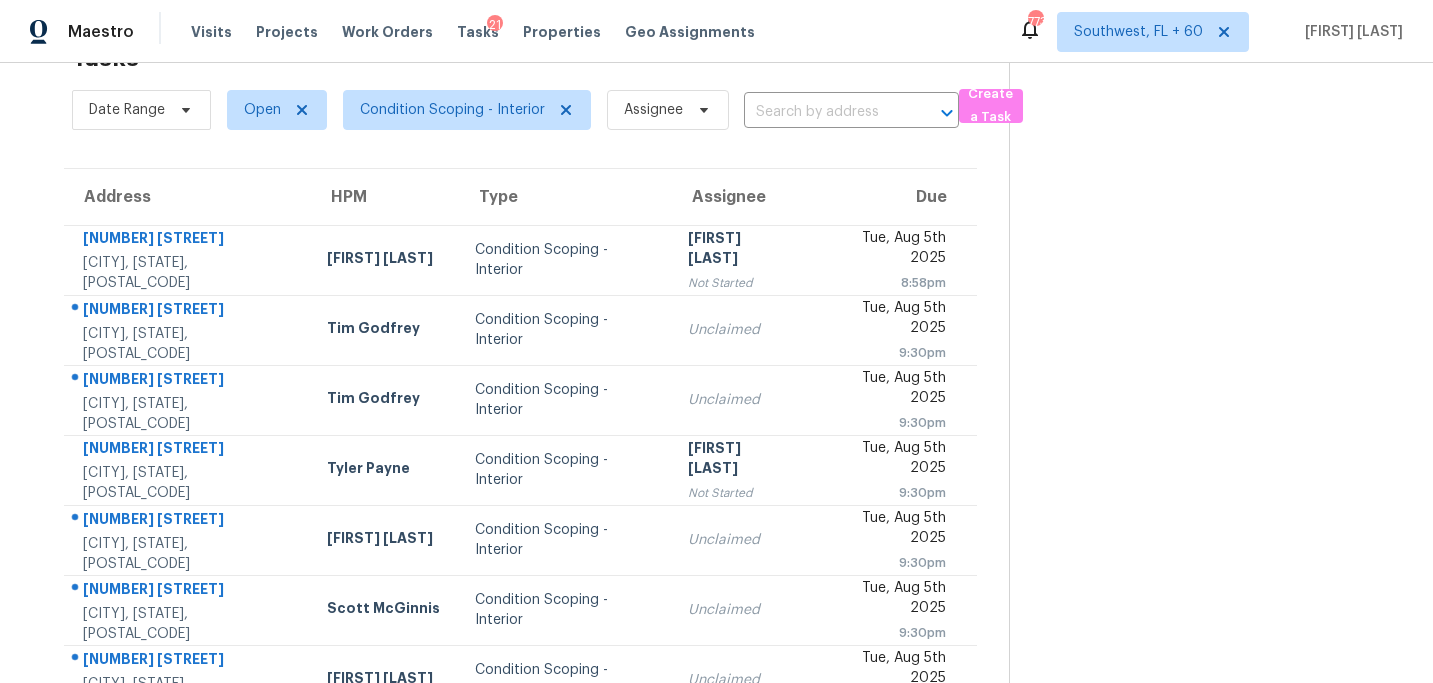 click at bounding box center [823, 112] 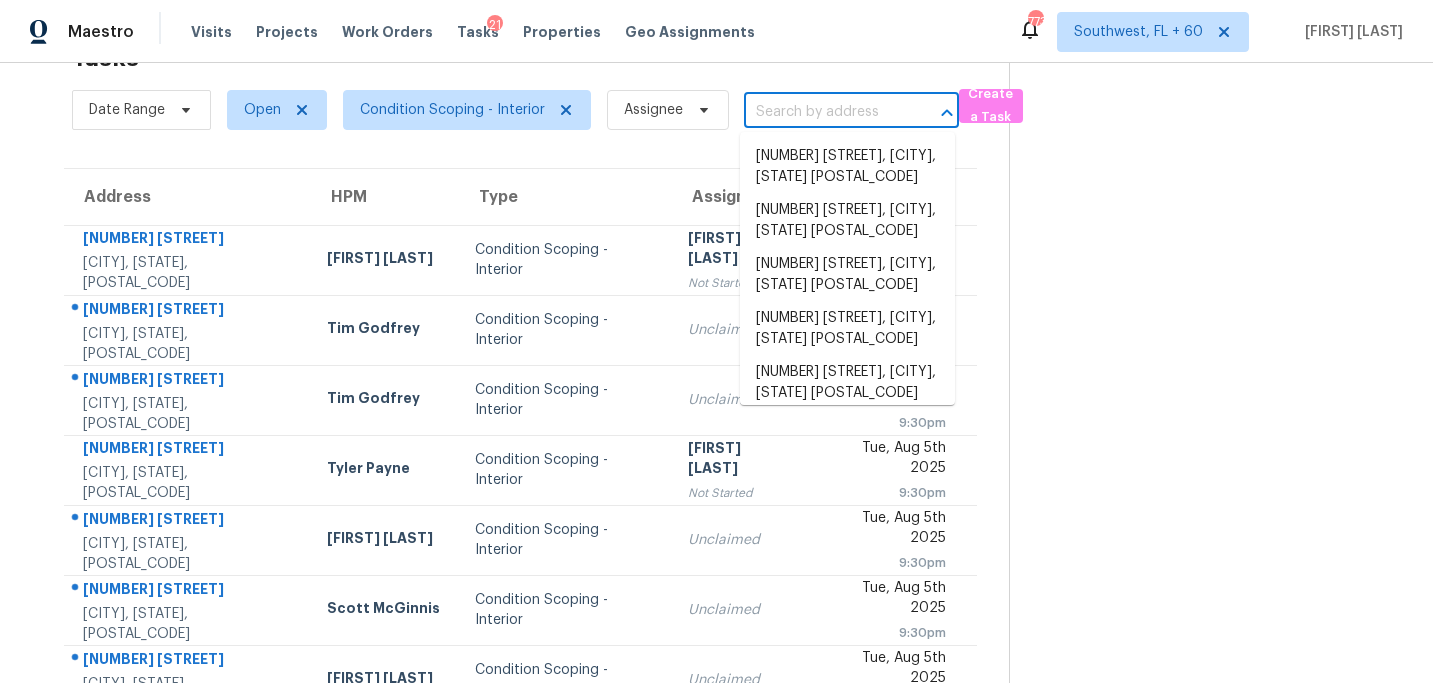 paste on "[NUMBER] [STREET], [CITY], [STATE], [POSTAL_CODE]" 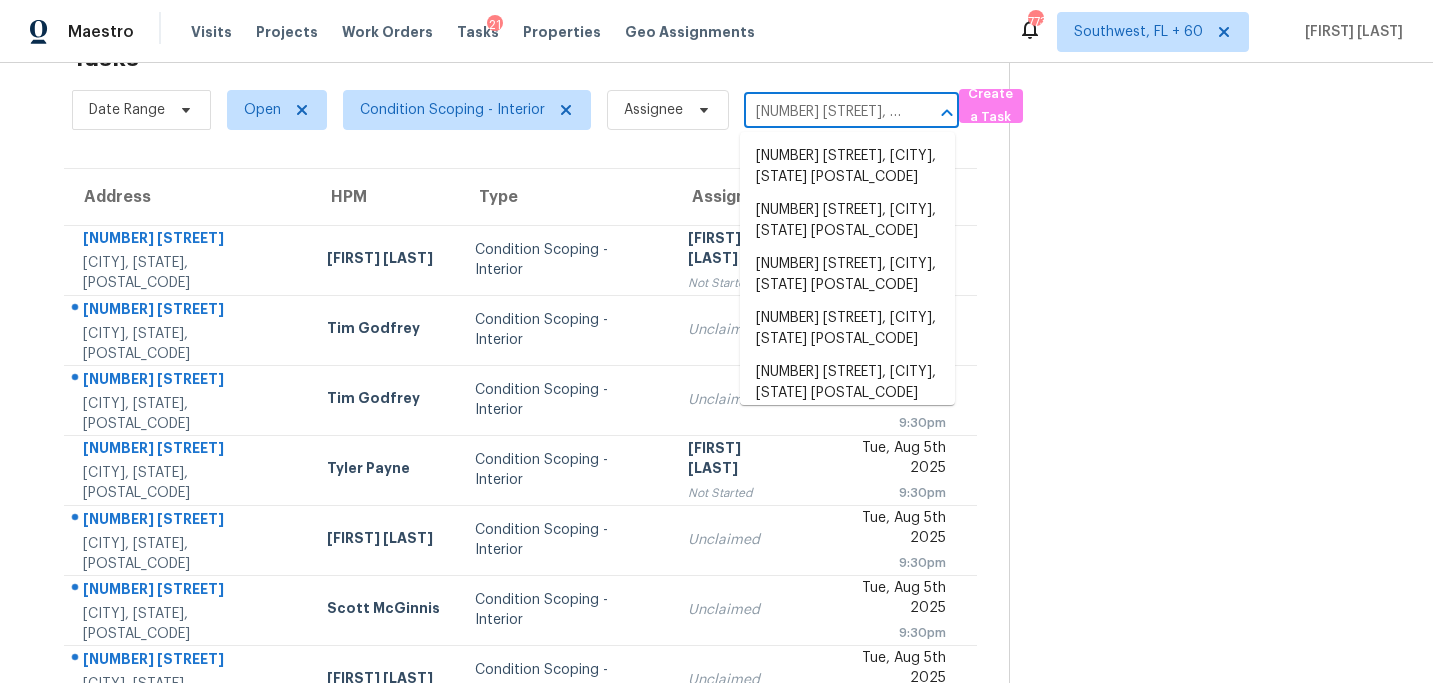 scroll, scrollTop: 0, scrollLeft: 140, axis: horizontal 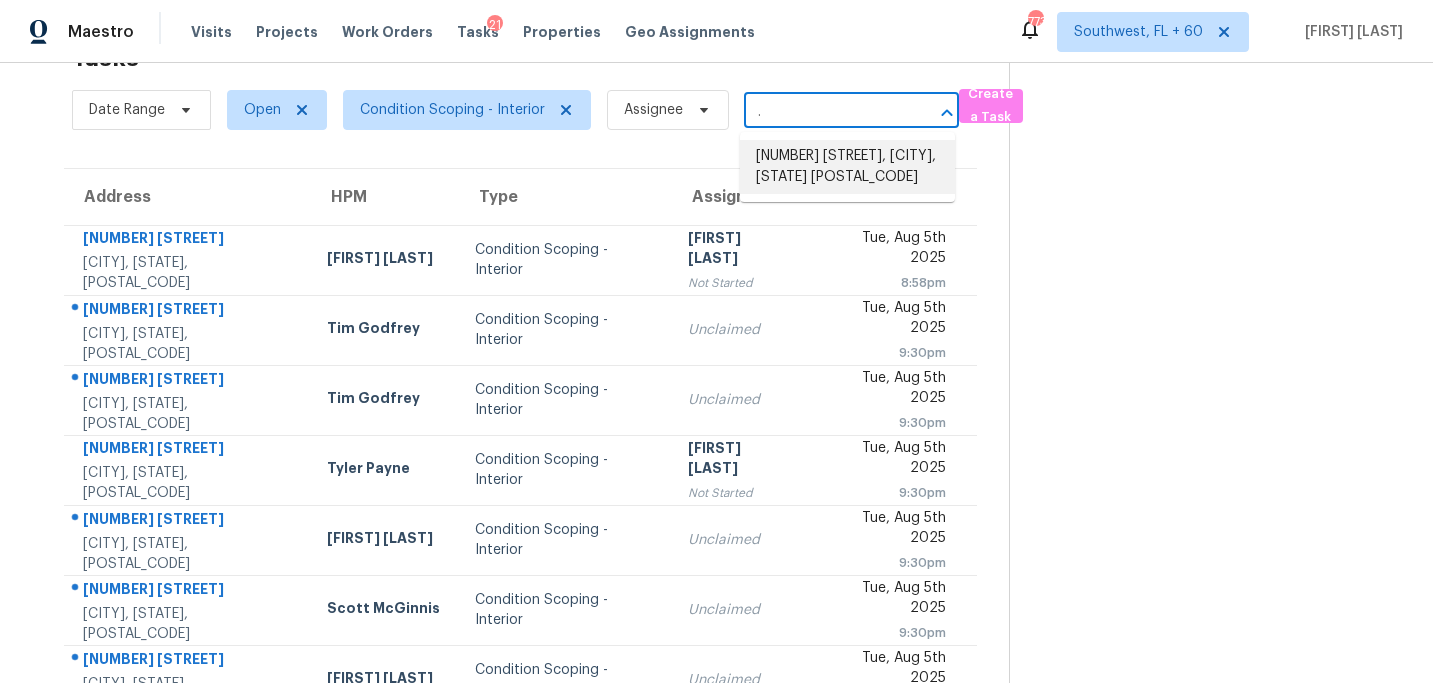 click on "[NUMBER] [STREET], [CITY], [STATE] [POSTAL_CODE]" at bounding box center [847, 167] 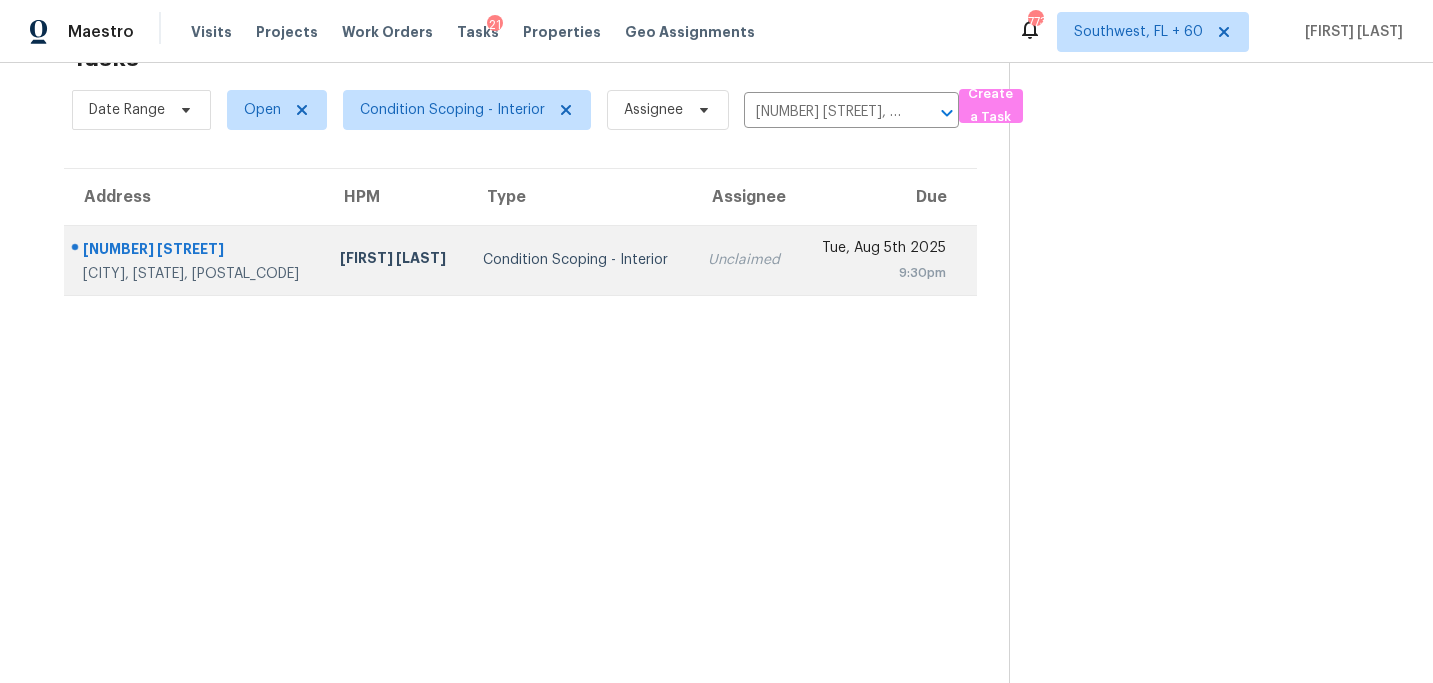 click on "Unclaimed" at bounding box center [746, 260] 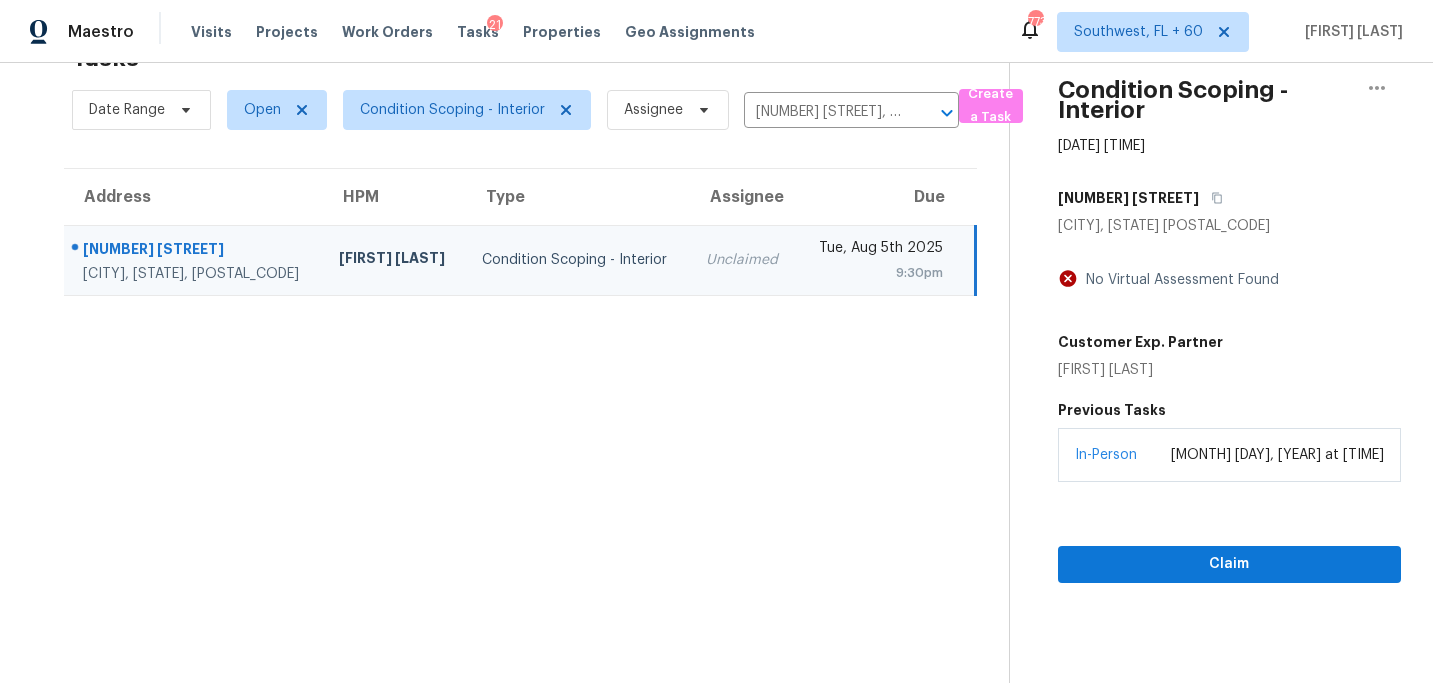 click on "[DATE] [TIME] [NUMBER] [STREET] [CITY], [STATE] [POSTAL_CODE] [DATE] [TIME] [CLAIM]" at bounding box center (1205, 341) 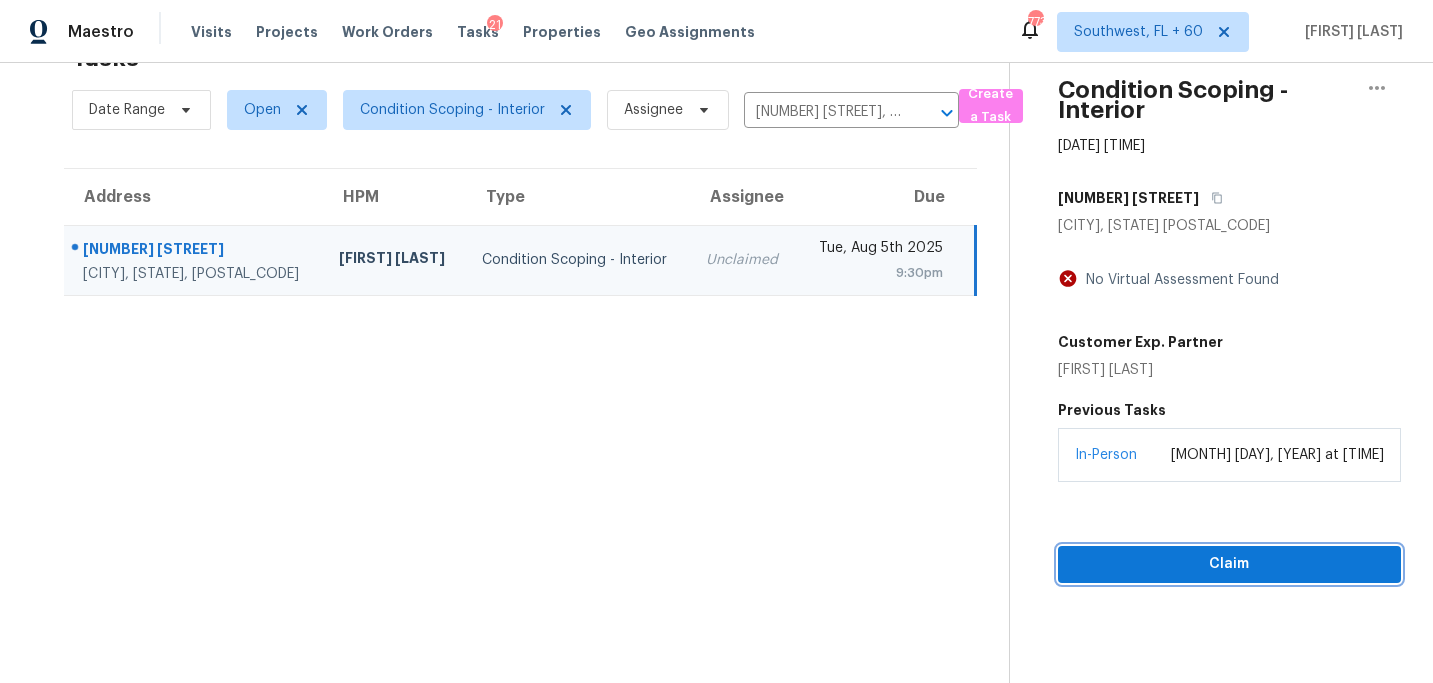 click on "Claim" at bounding box center (1229, 564) 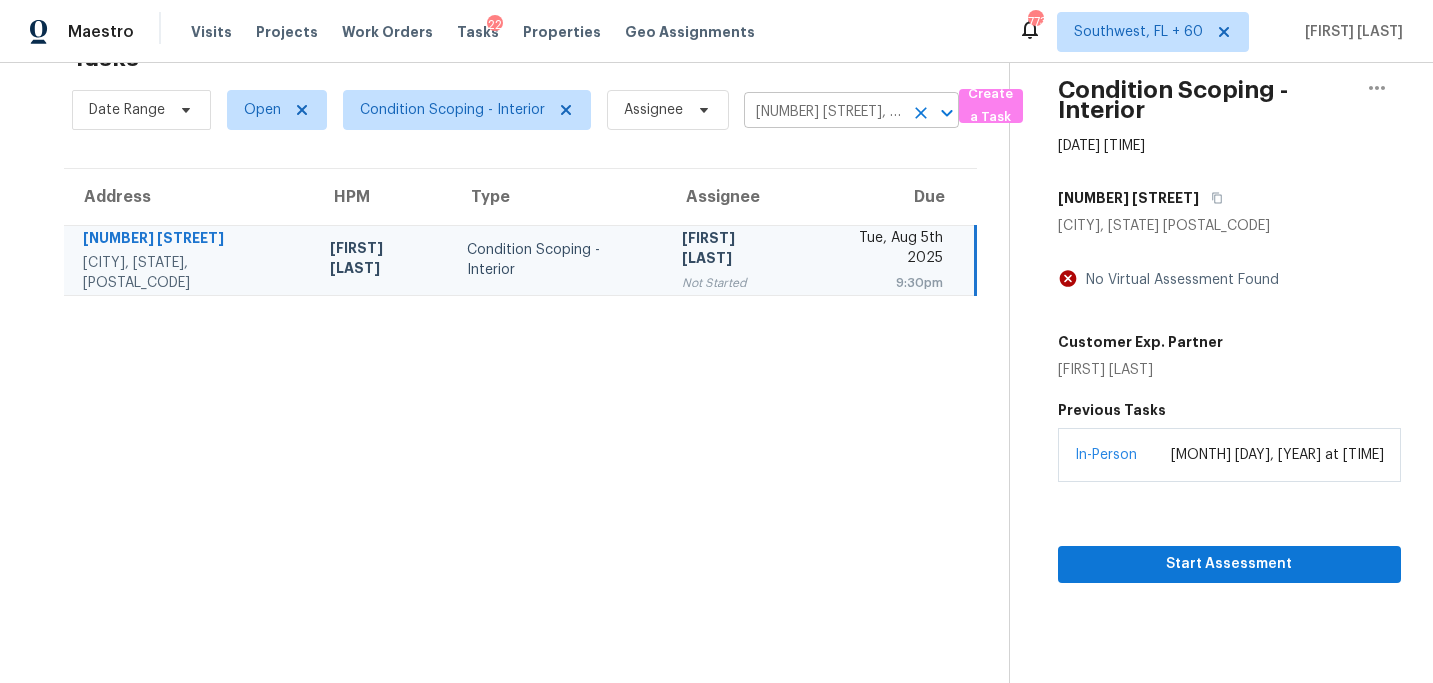 click at bounding box center [933, 113] 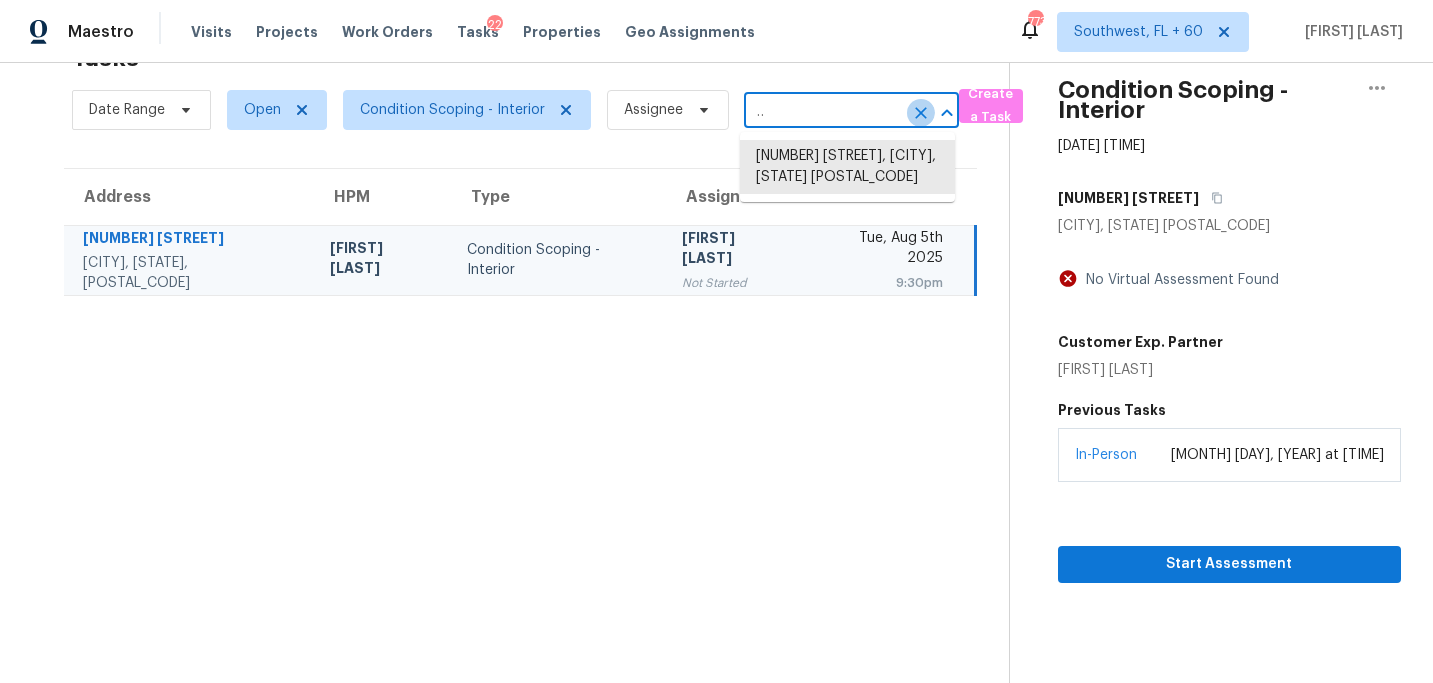 click 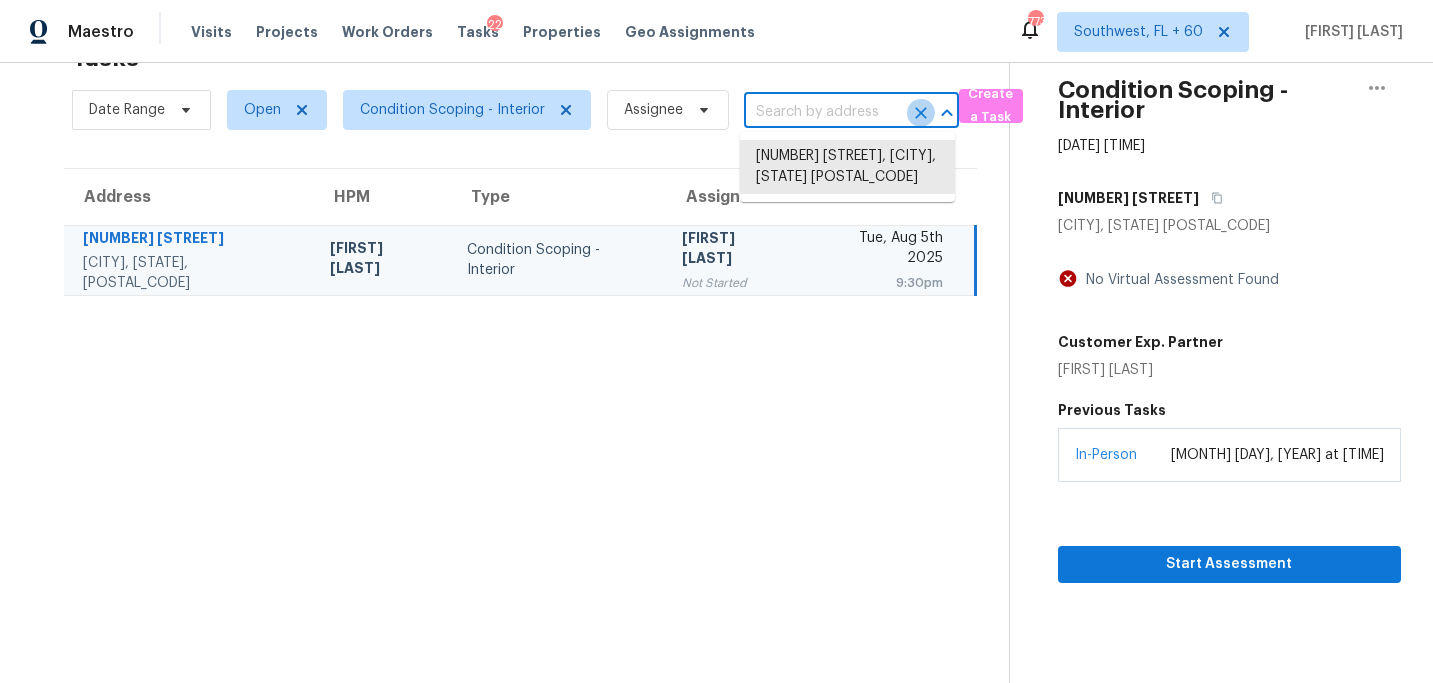 scroll, scrollTop: 0, scrollLeft: 0, axis: both 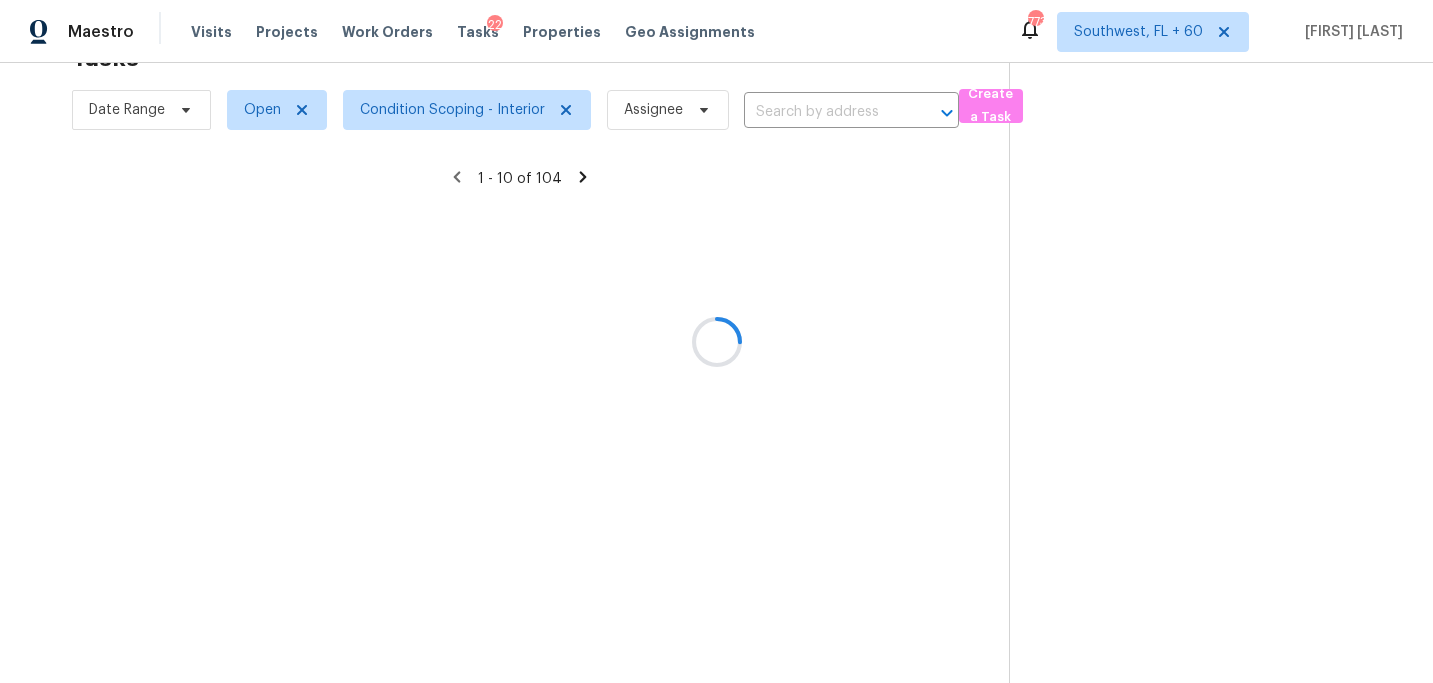 click at bounding box center (716, 341) 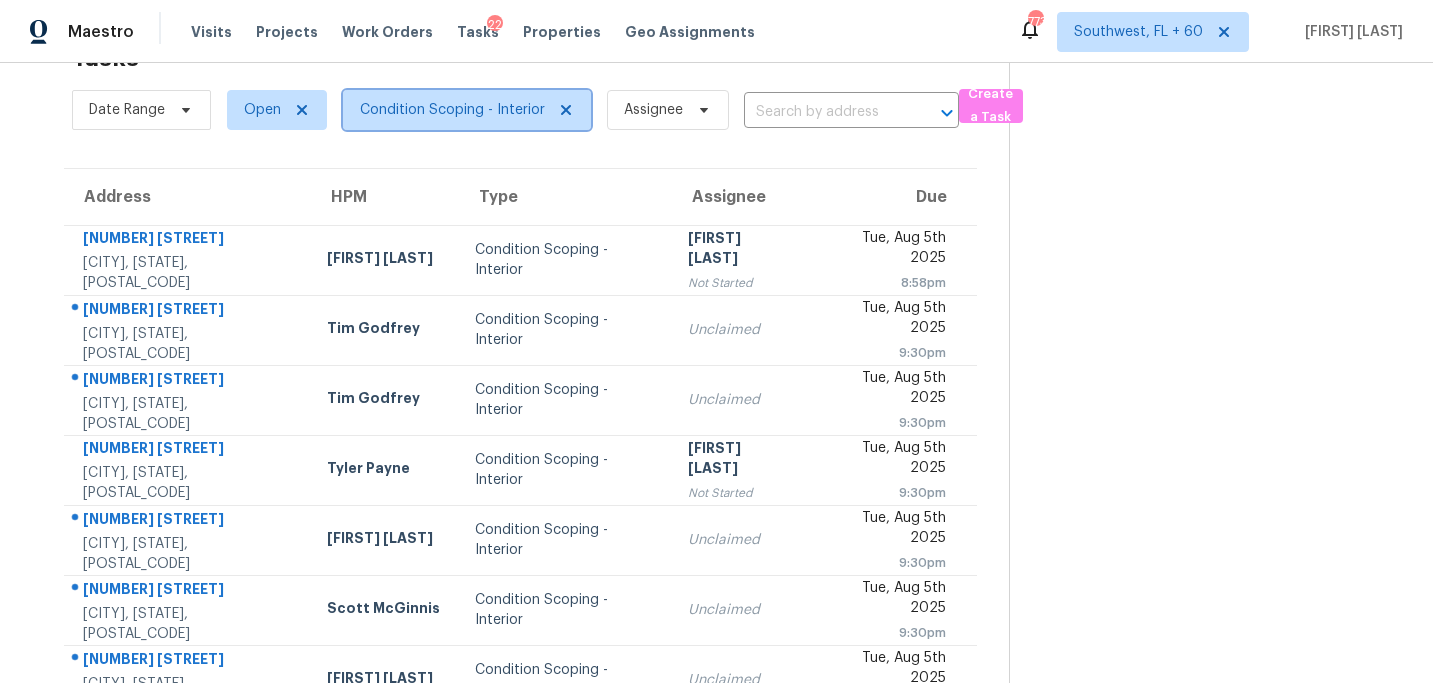 click on "Condition Scoping - Interior" at bounding box center [467, 110] 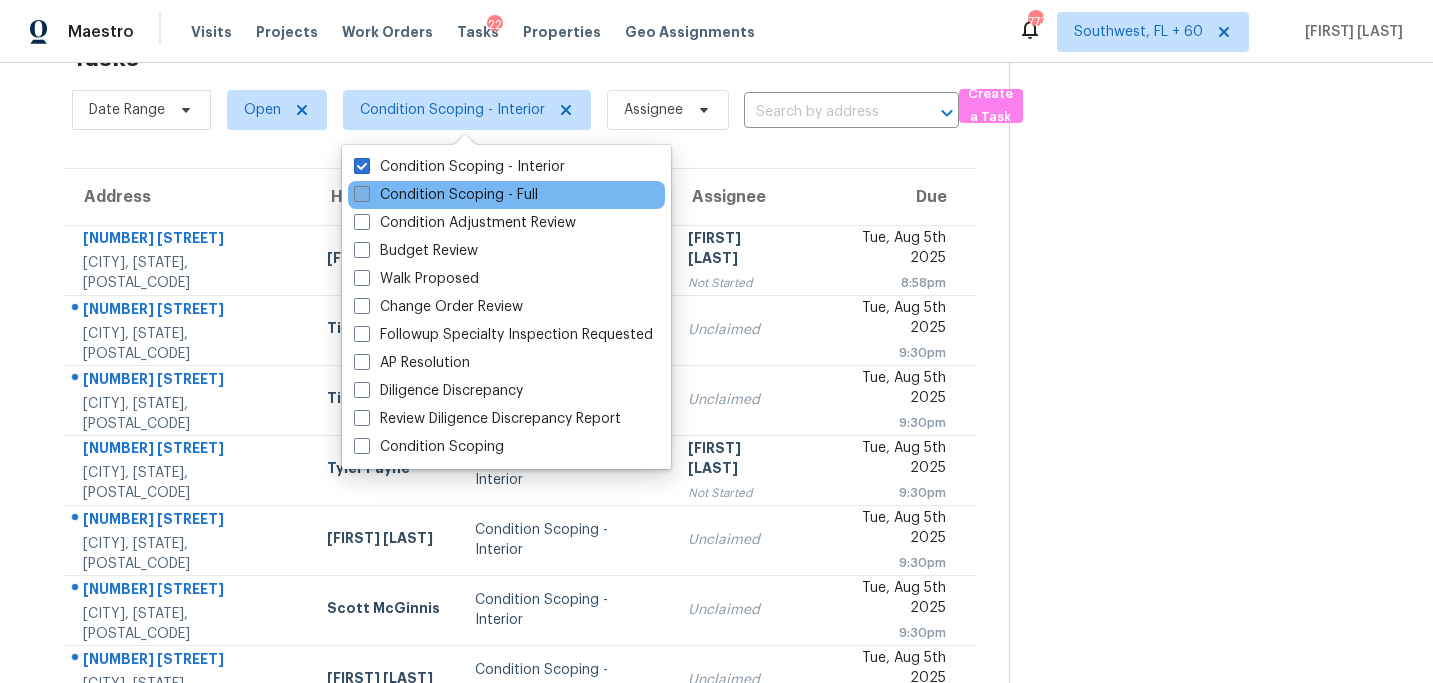 click on "Condition Scoping - Full" at bounding box center [446, 195] 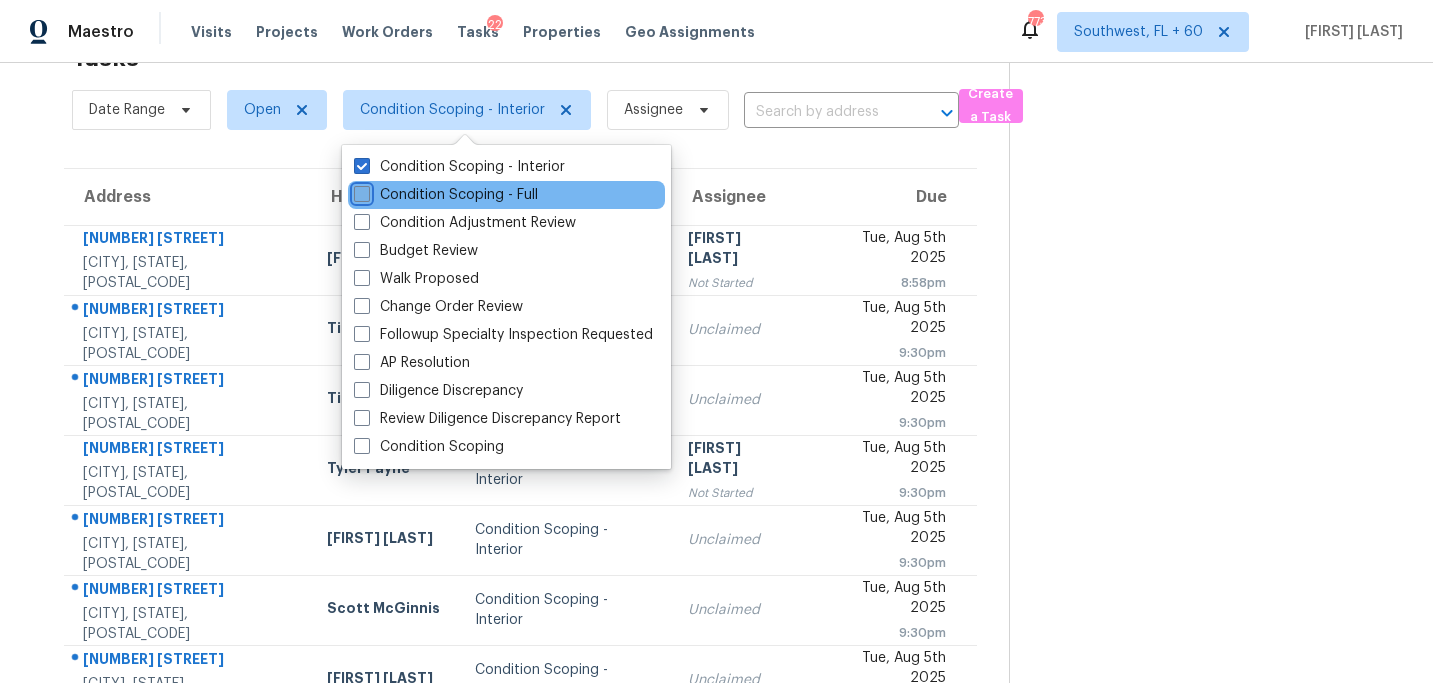 click on "Condition Scoping - Full" at bounding box center [360, 191] 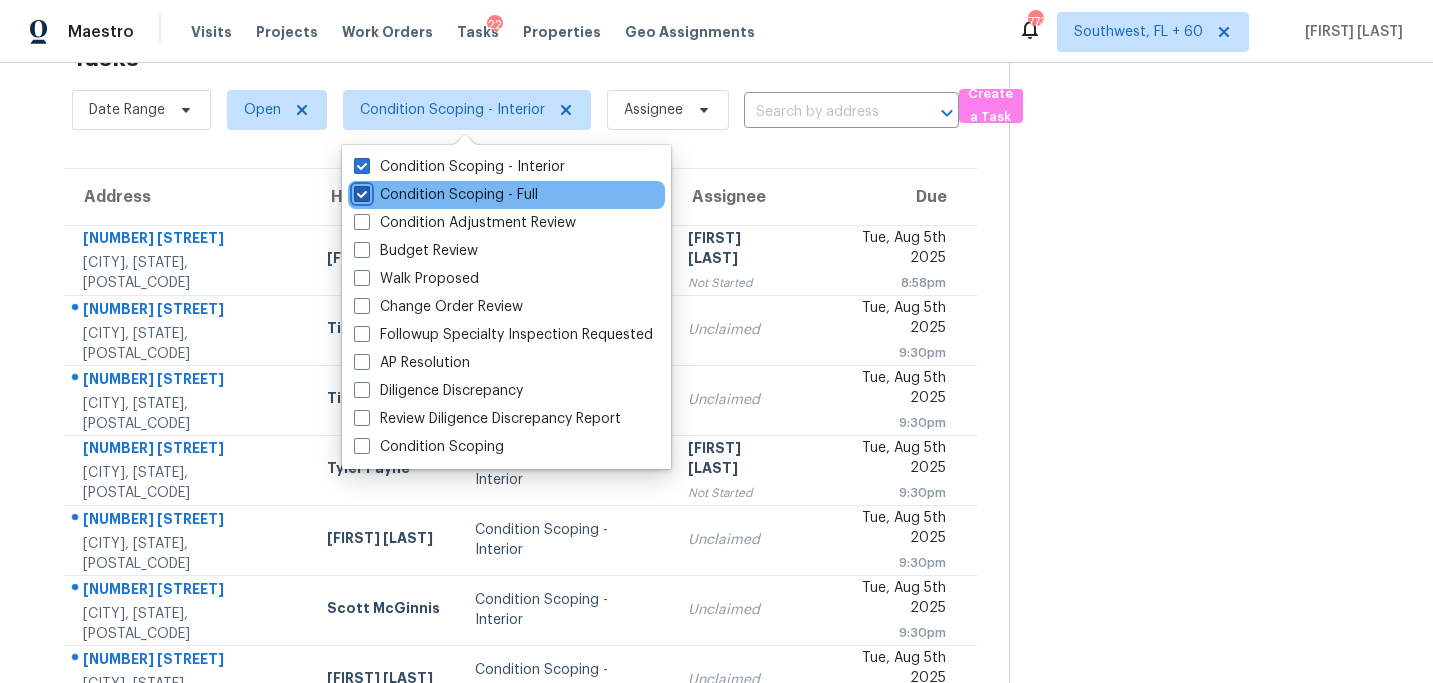 checkbox on "true" 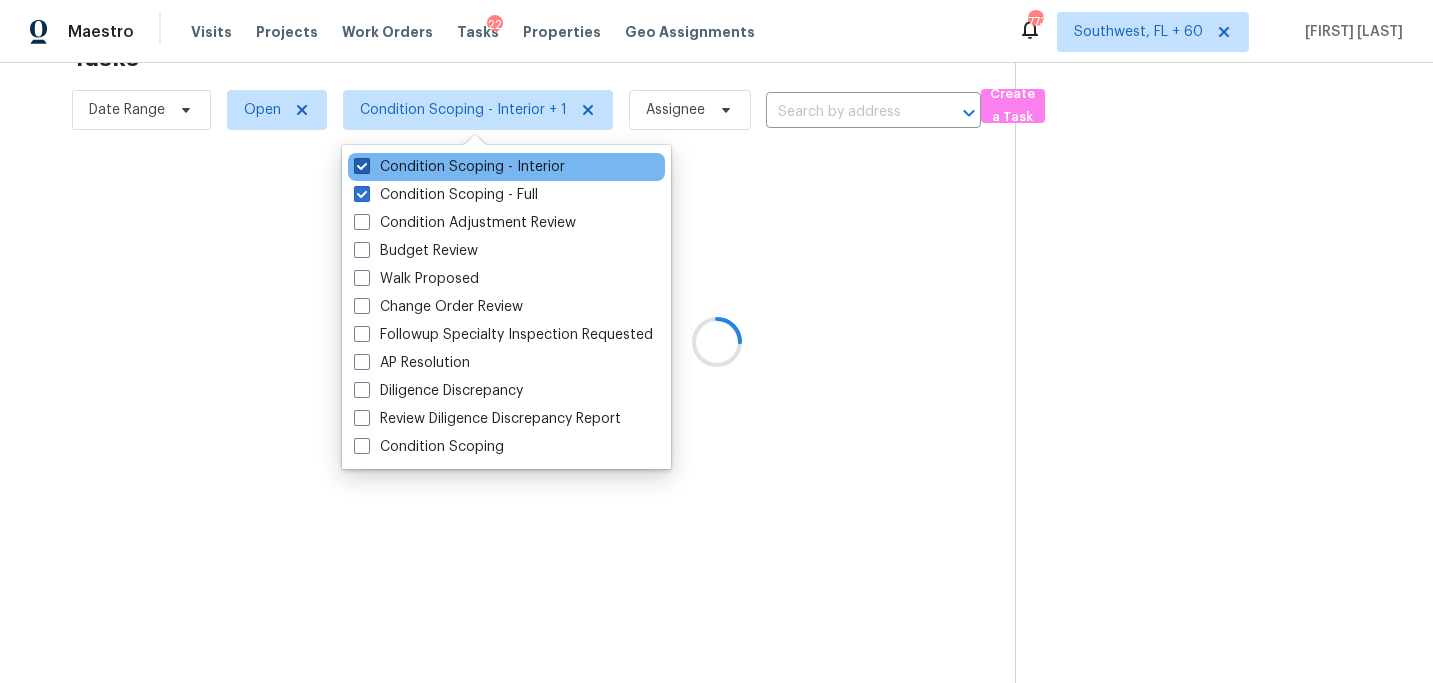 click on "Condition Scoping - Interior" at bounding box center (459, 167) 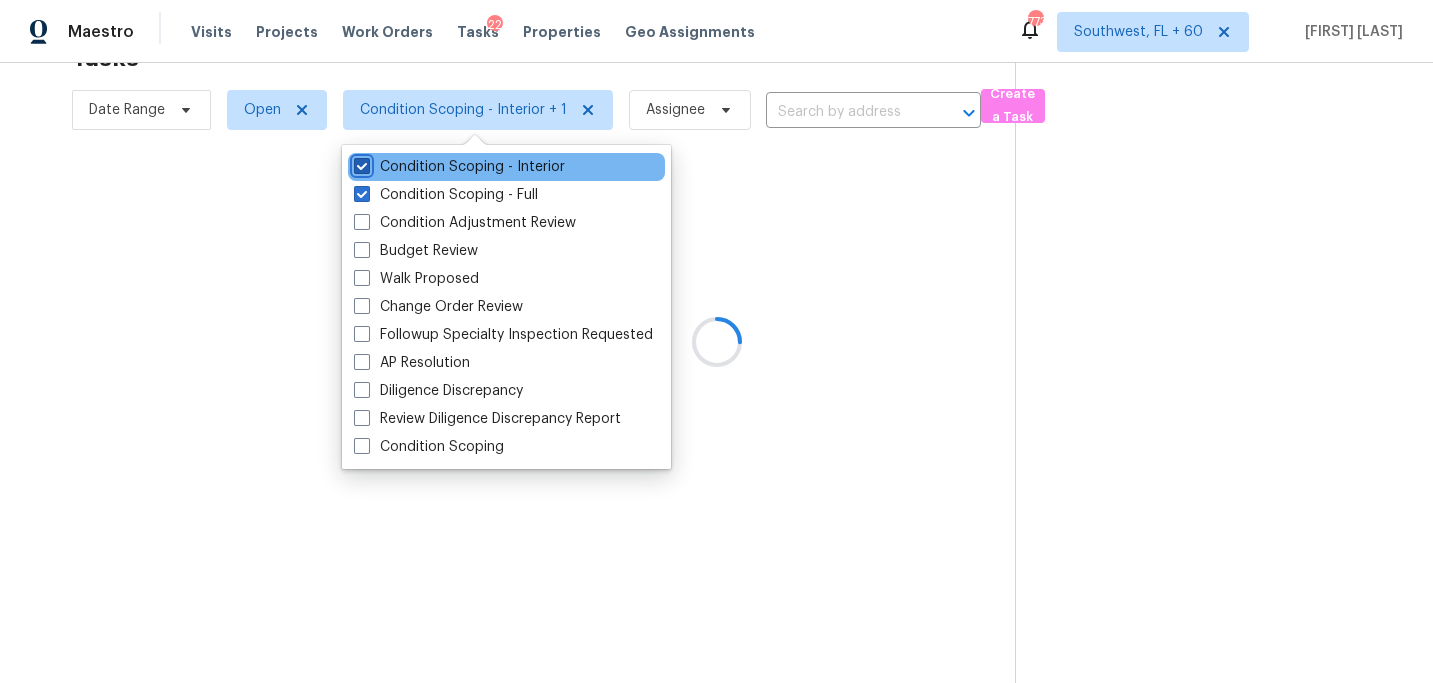 click on "Condition Scoping - Interior" at bounding box center [360, 163] 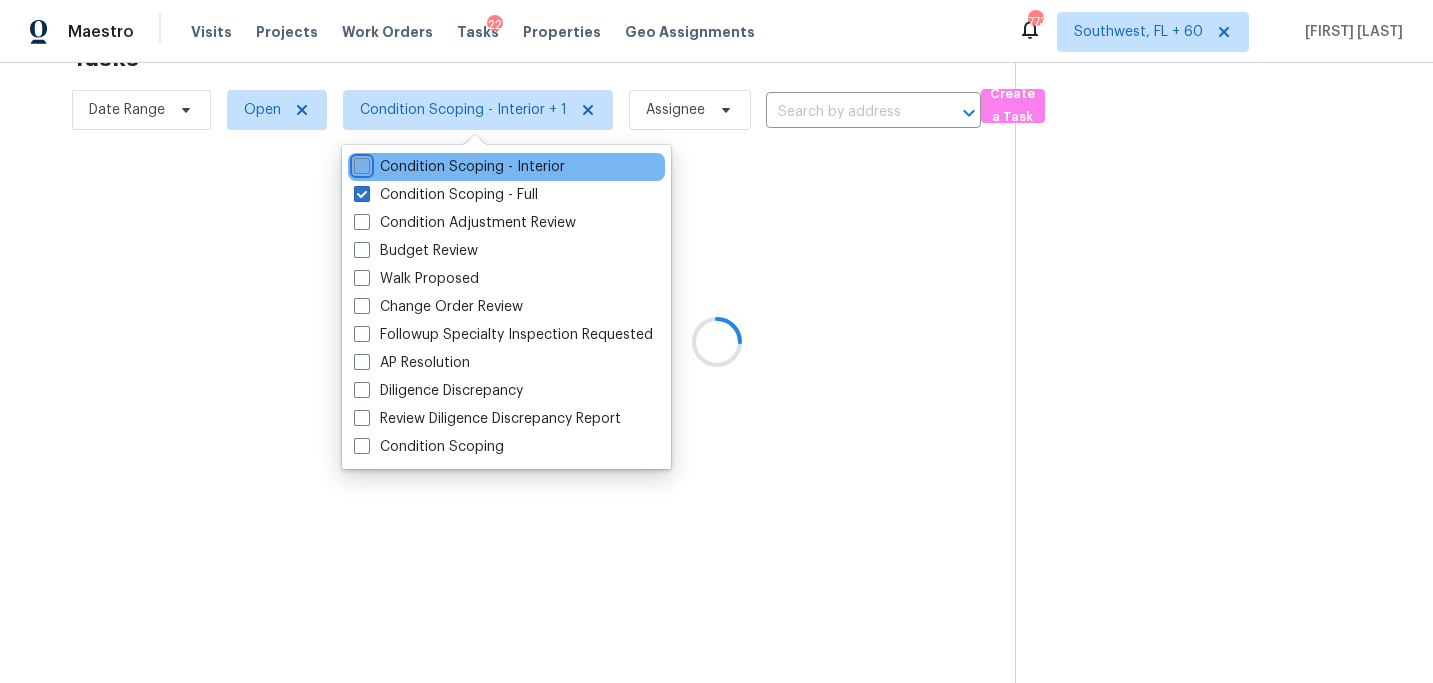 checkbox on "false" 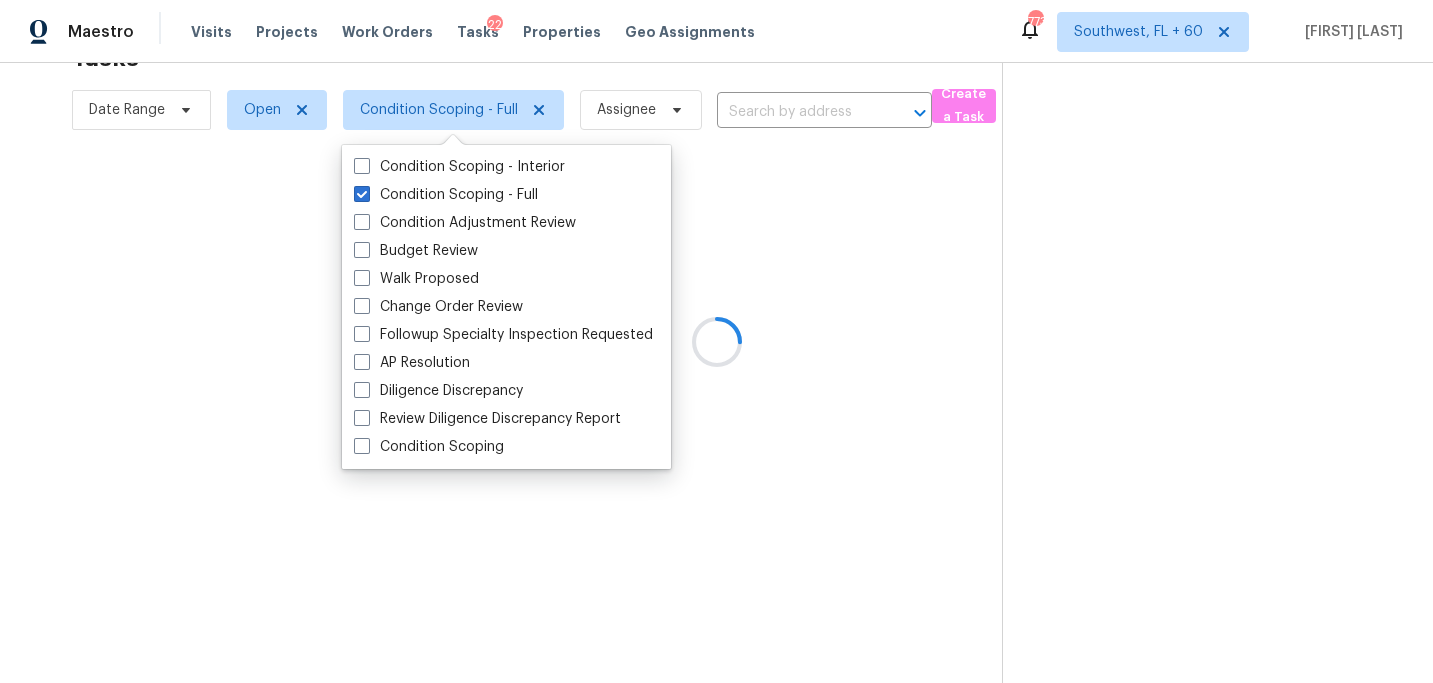 click at bounding box center [716, 341] 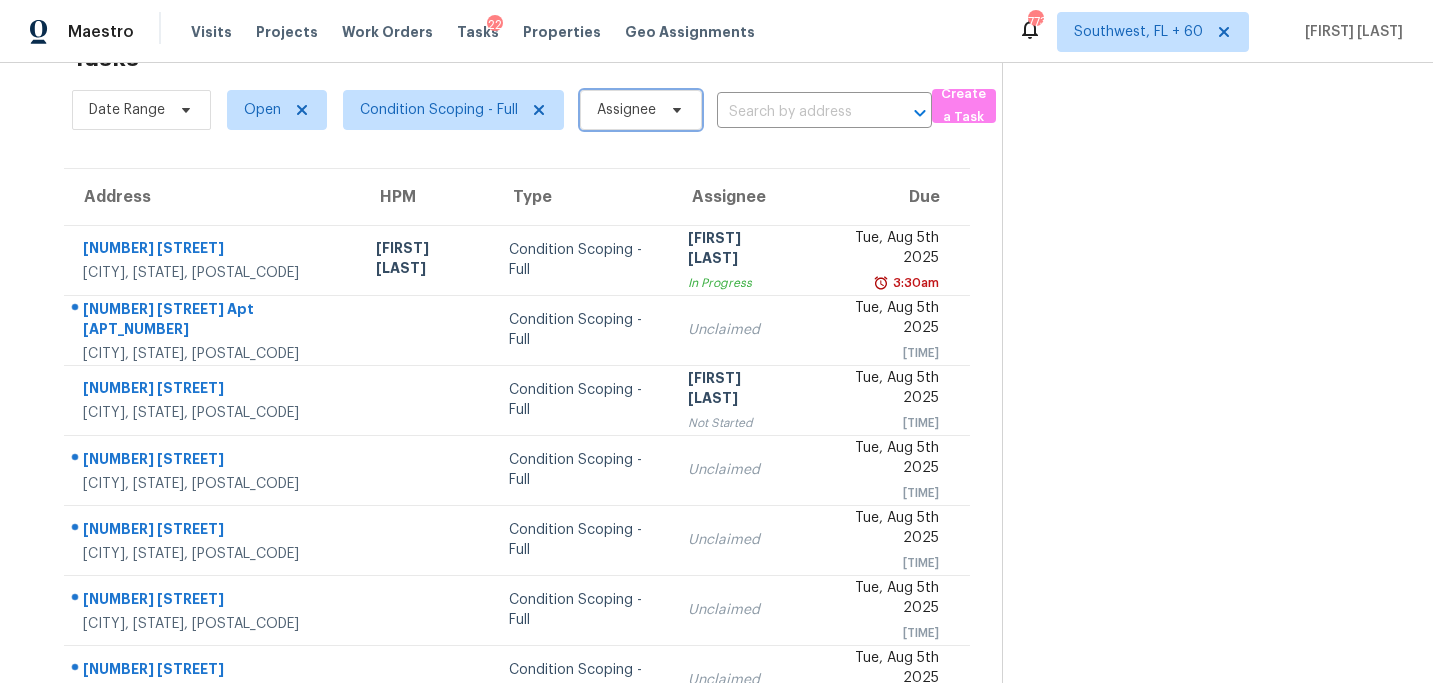 click on "Assignee" at bounding box center [626, 110] 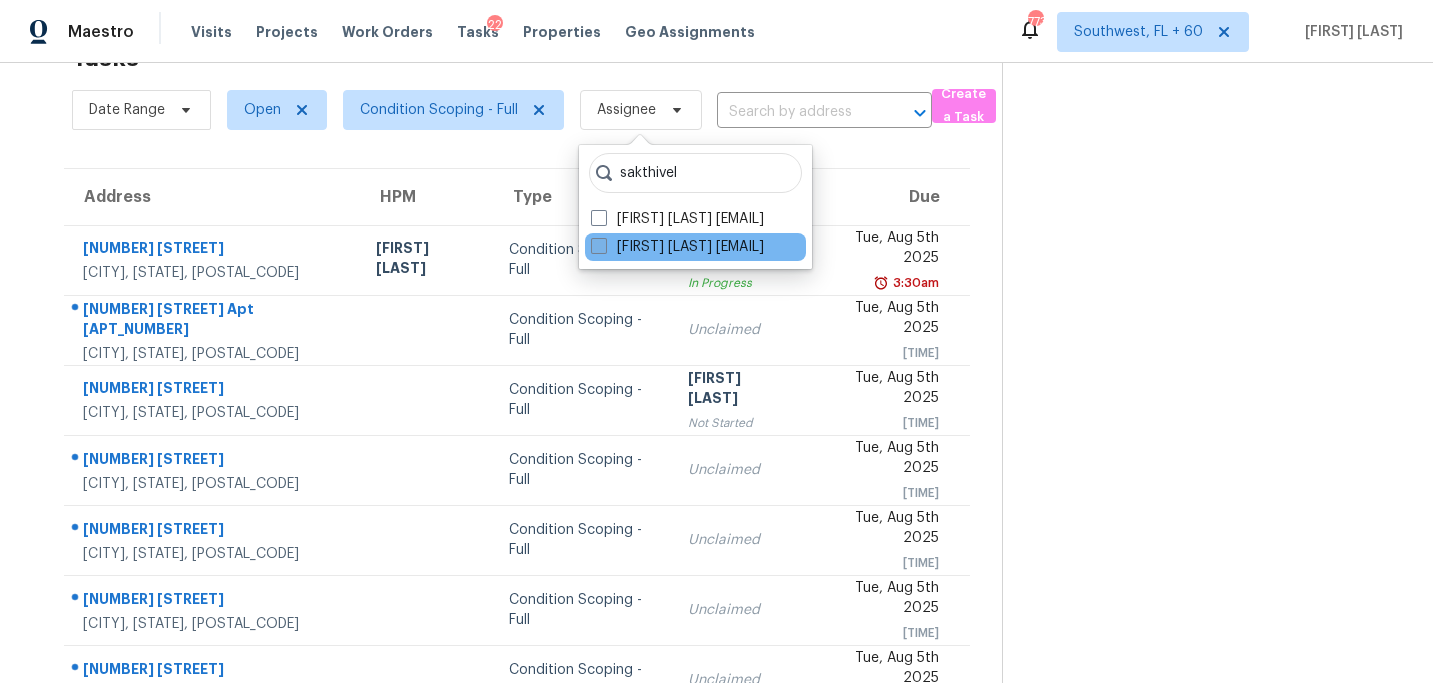 type on "sakthivel" 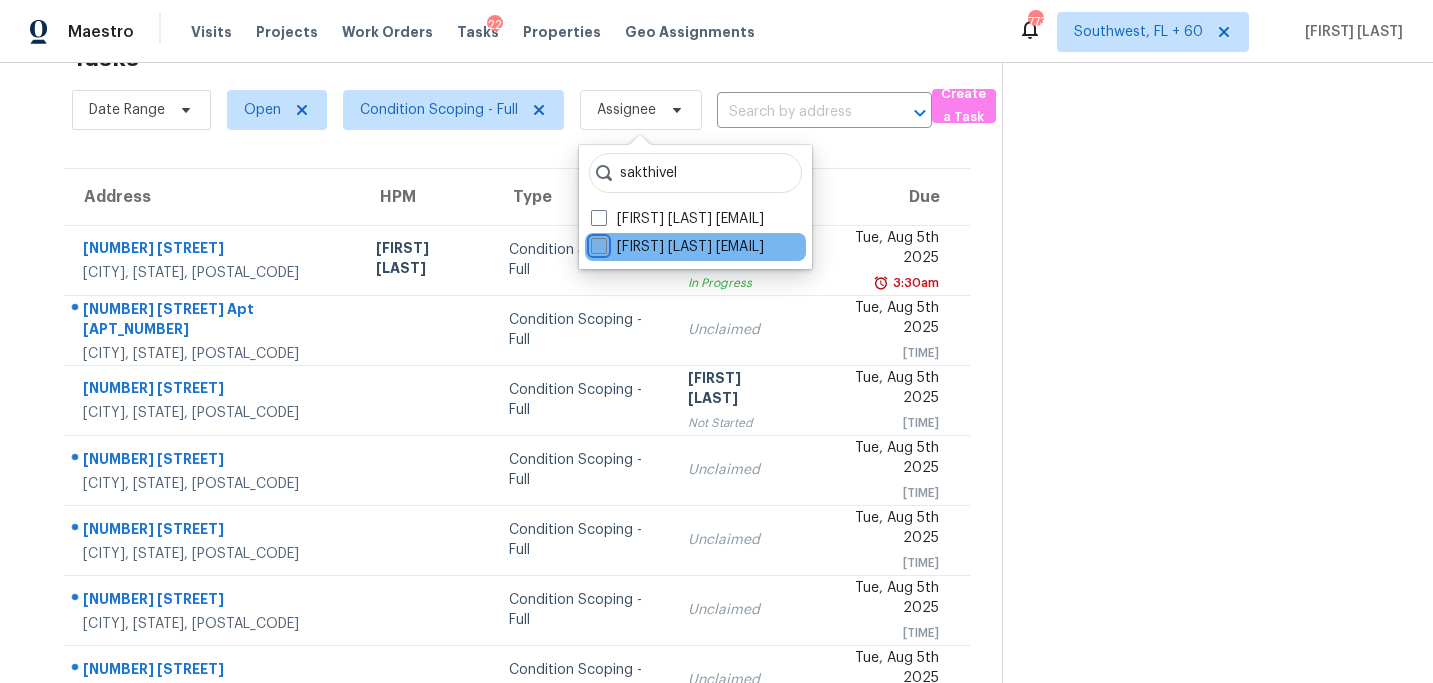 click on "[FIRST] [LAST]
[EMAIL]" at bounding box center [597, 243] 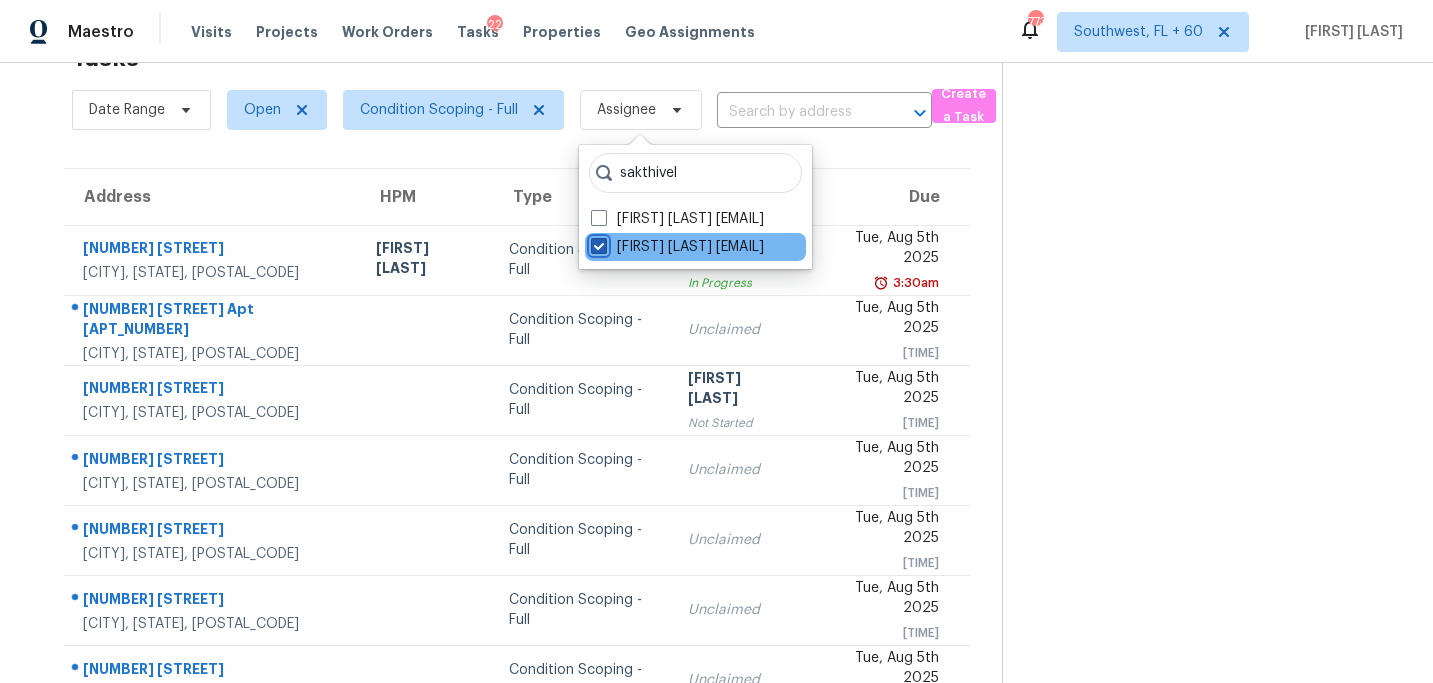 checkbox on "true" 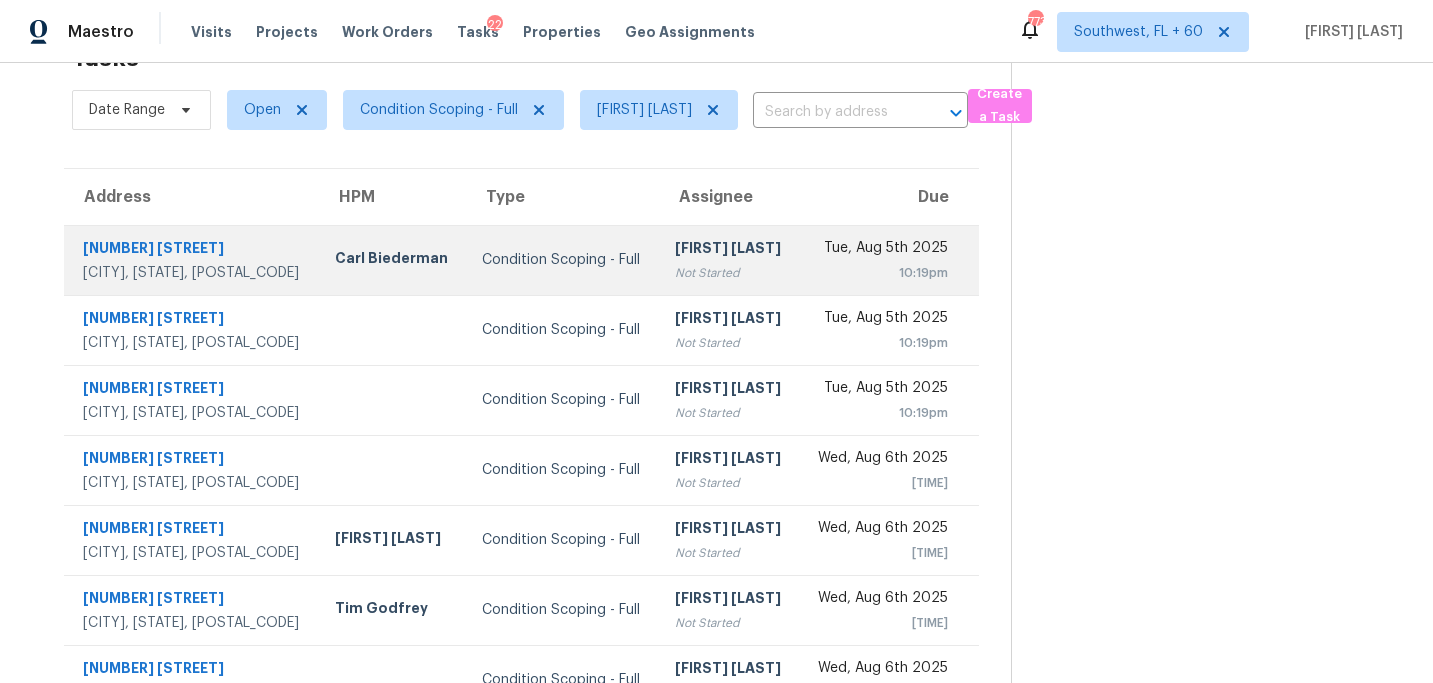 click on "[FIRST] [LAST]" at bounding box center [729, 250] 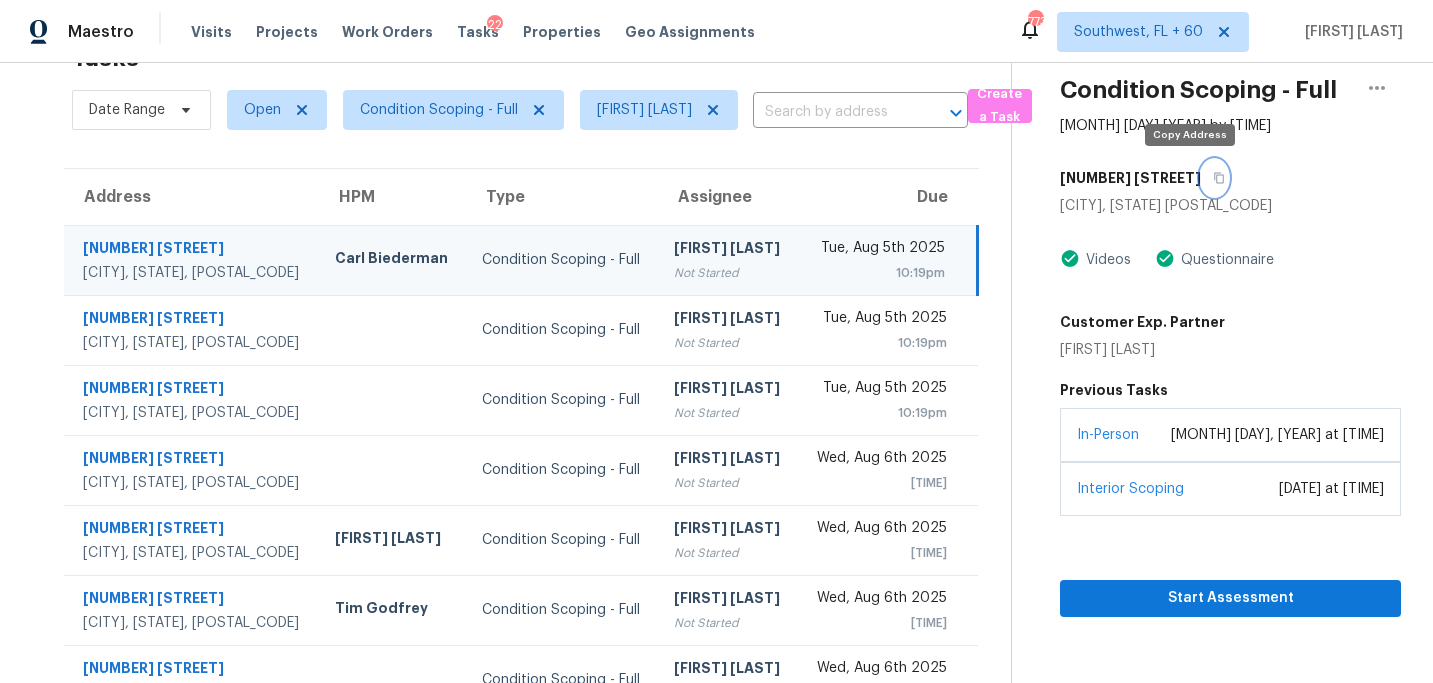 click 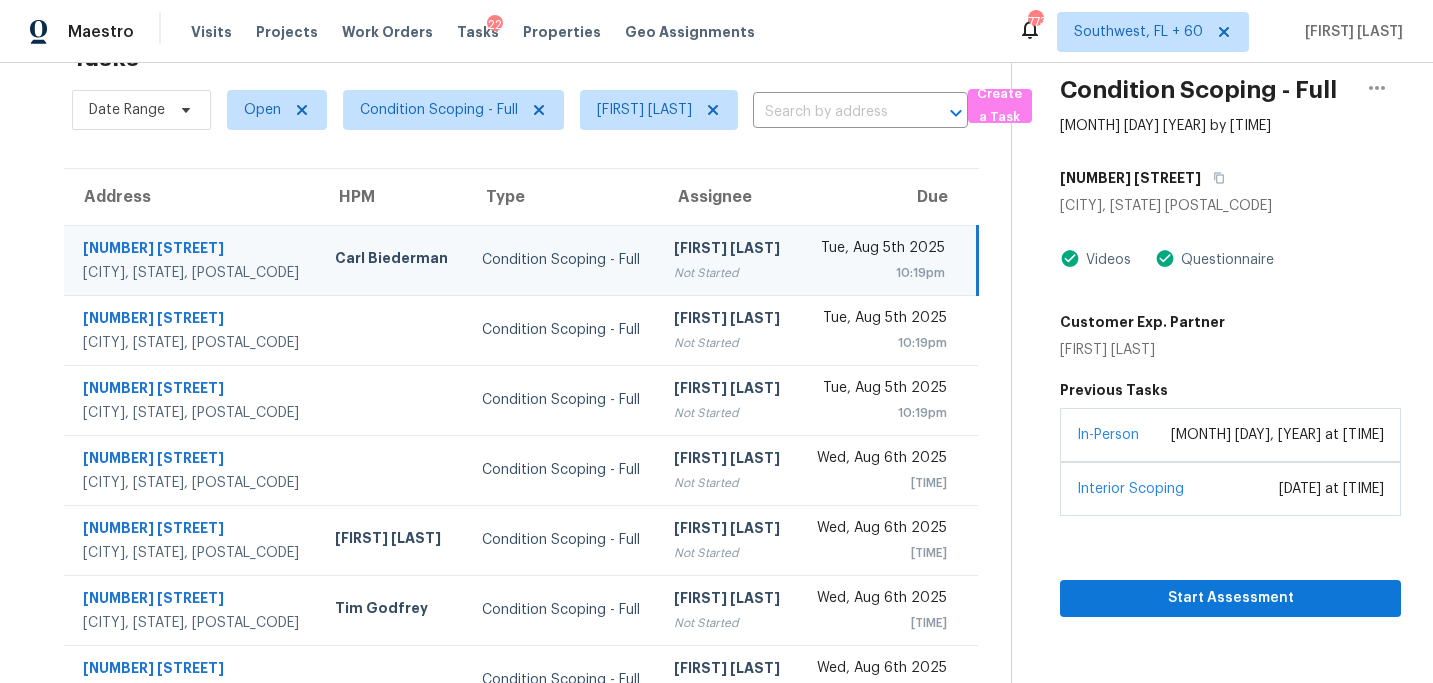 click on "Not Started" at bounding box center (728, 273) 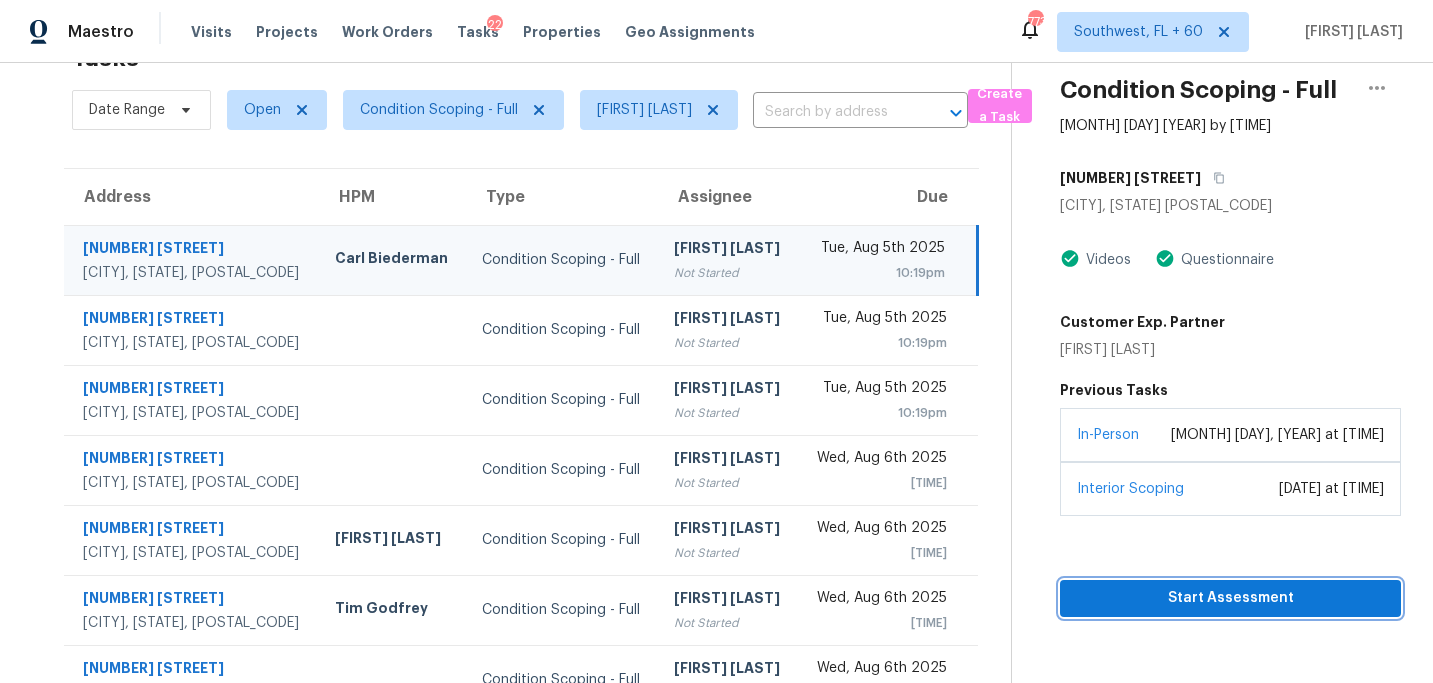 click on "Start Assessment" at bounding box center [1230, 598] 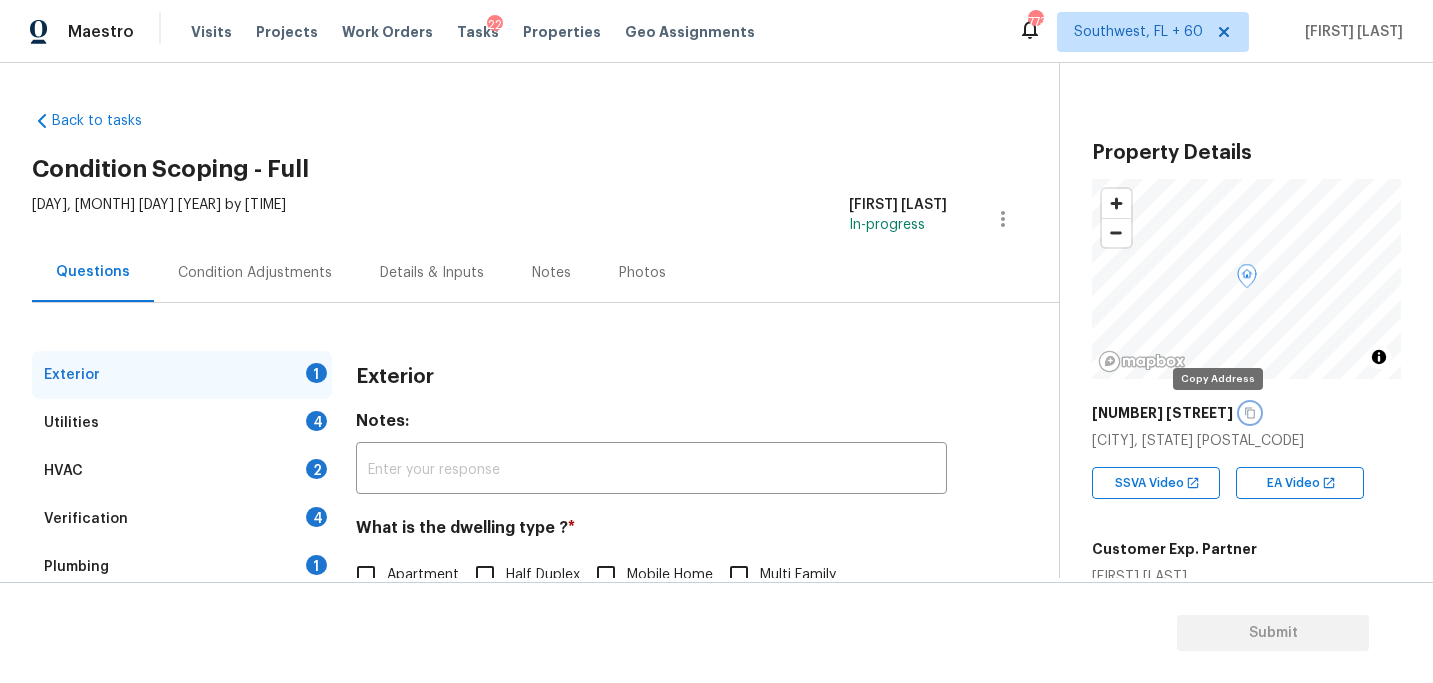 click 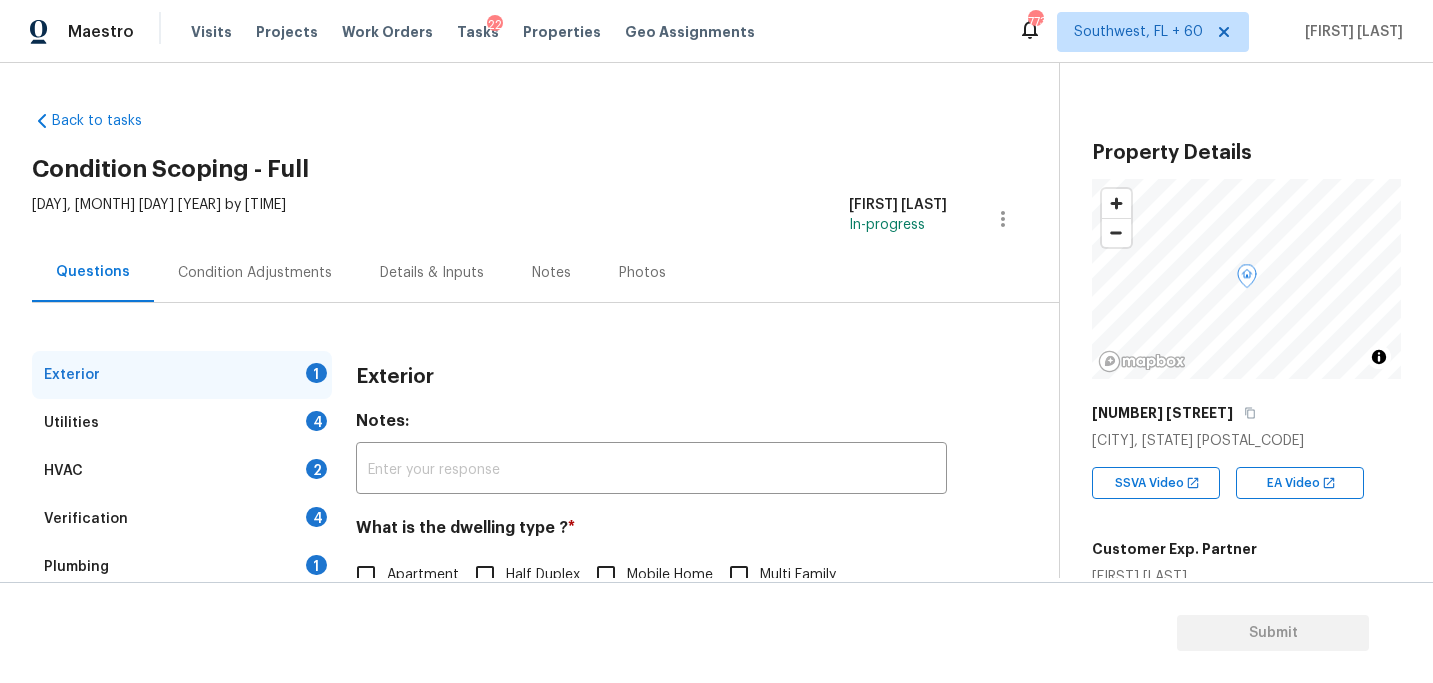 click on "Condition Adjustments" at bounding box center (255, 272) 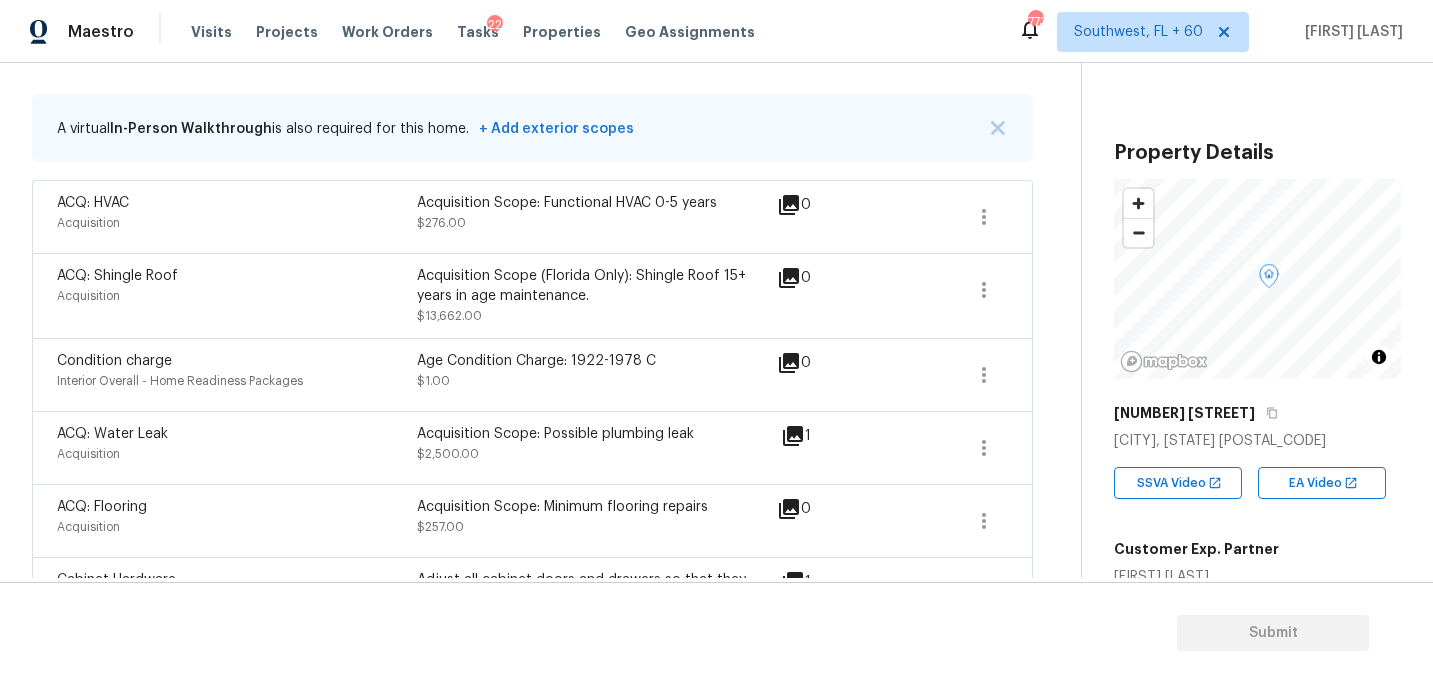 scroll, scrollTop: 510, scrollLeft: 0, axis: vertical 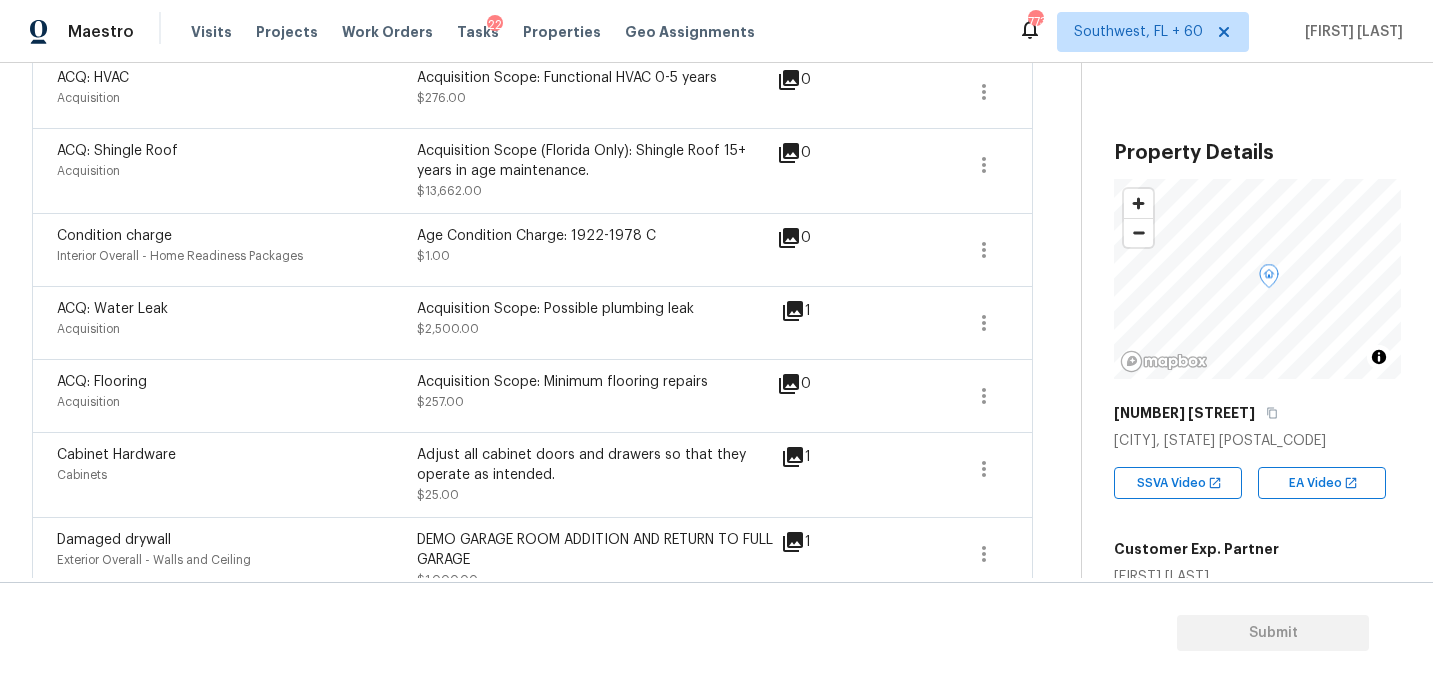 click on "1" at bounding box center (828, 311) 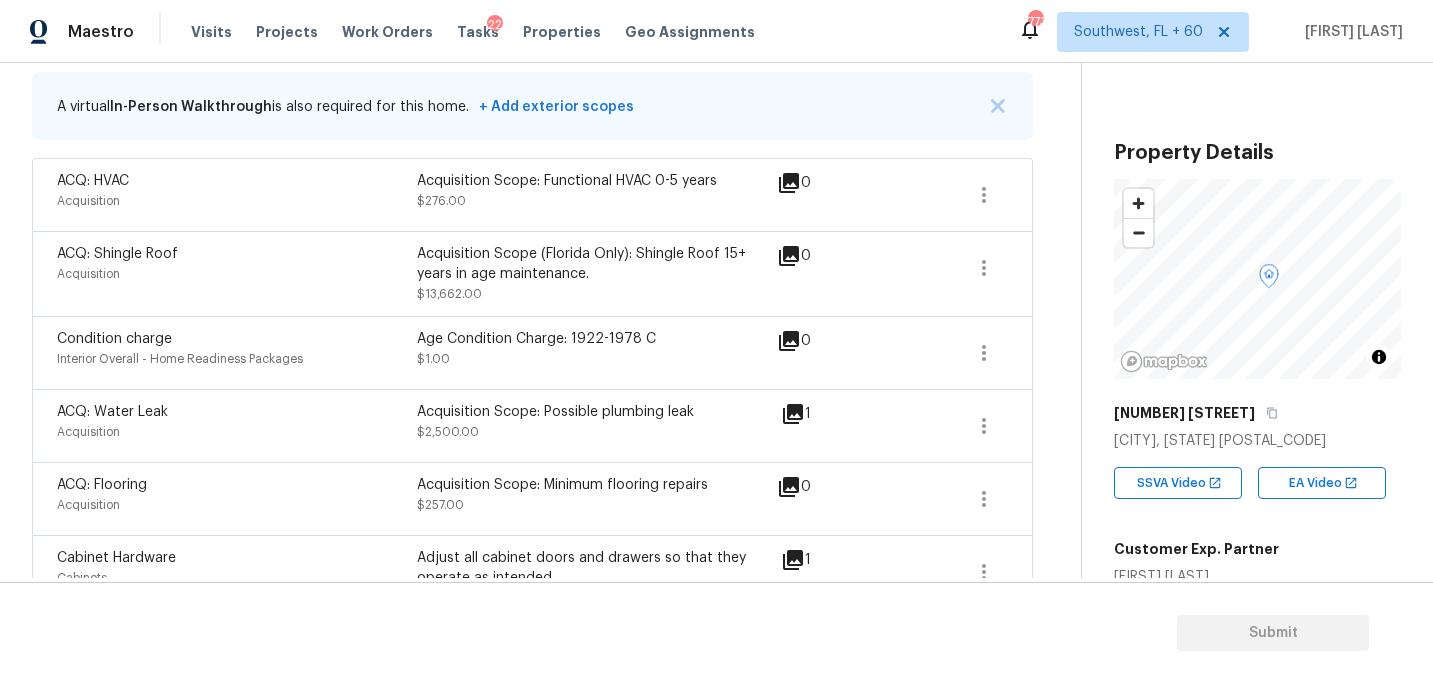 scroll, scrollTop: 0, scrollLeft: 0, axis: both 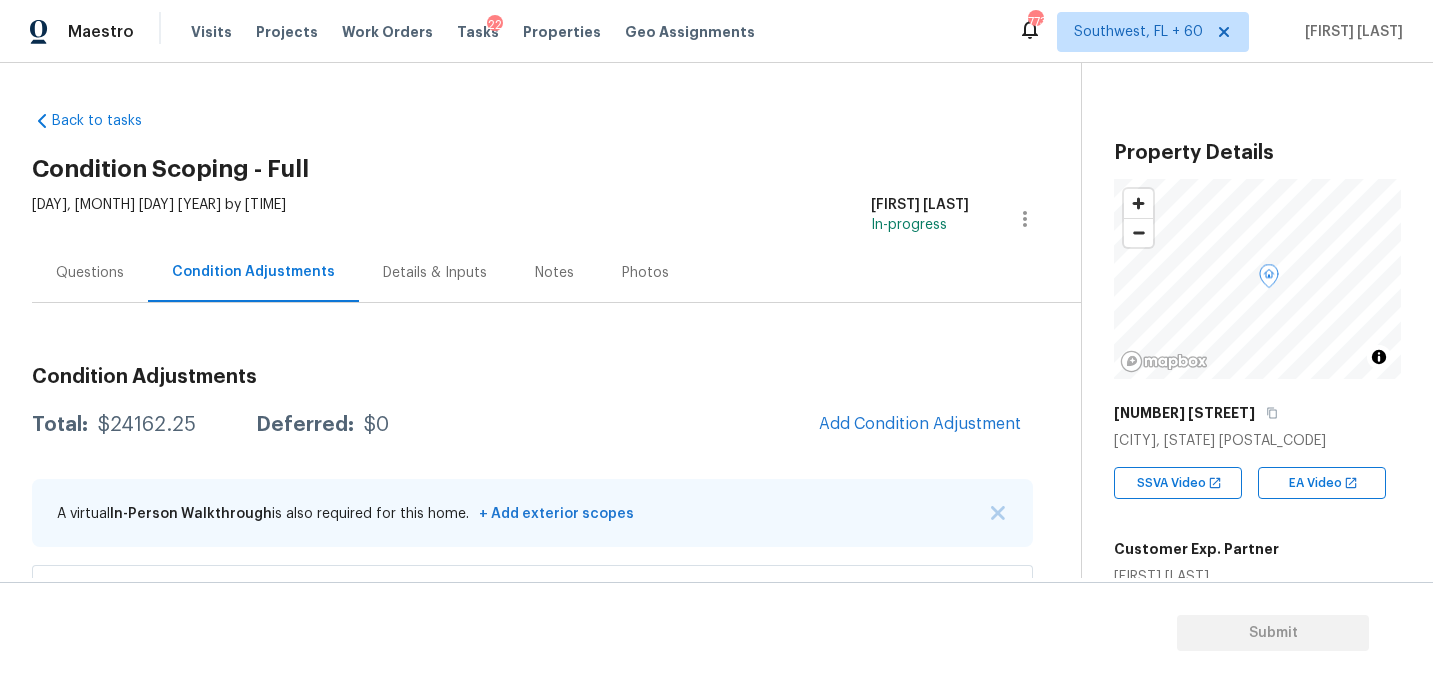 click on "Questions" at bounding box center [90, 273] 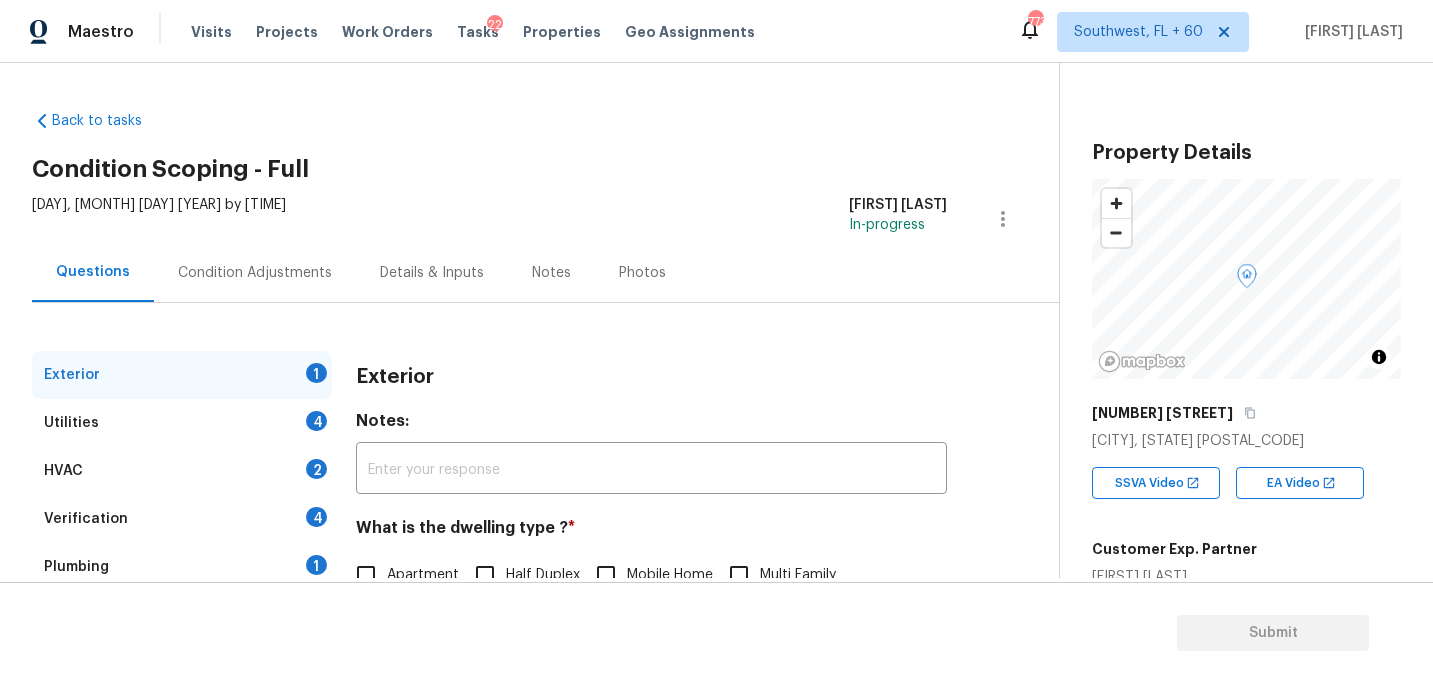 scroll, scrollTop: 98, scrollLeft: 0, axis: vertical 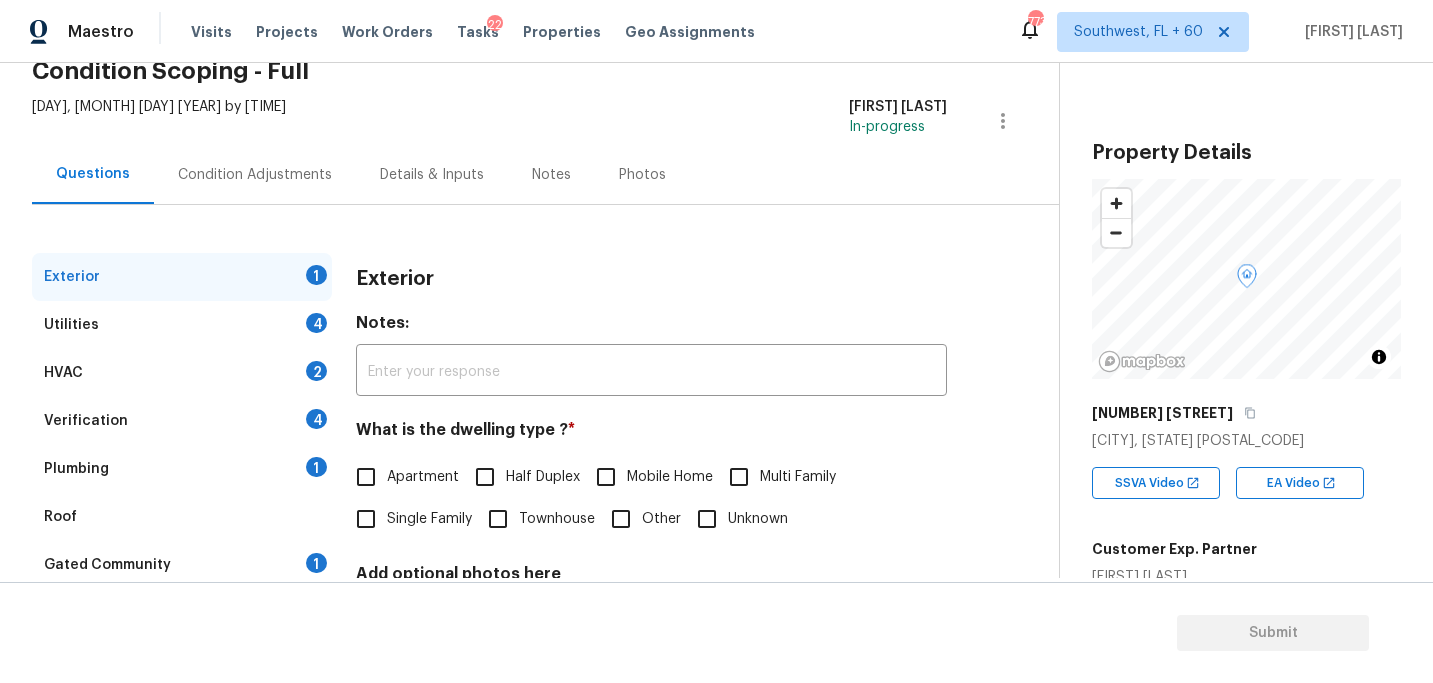 click on "Single Family" at bounding box center [429, 519] 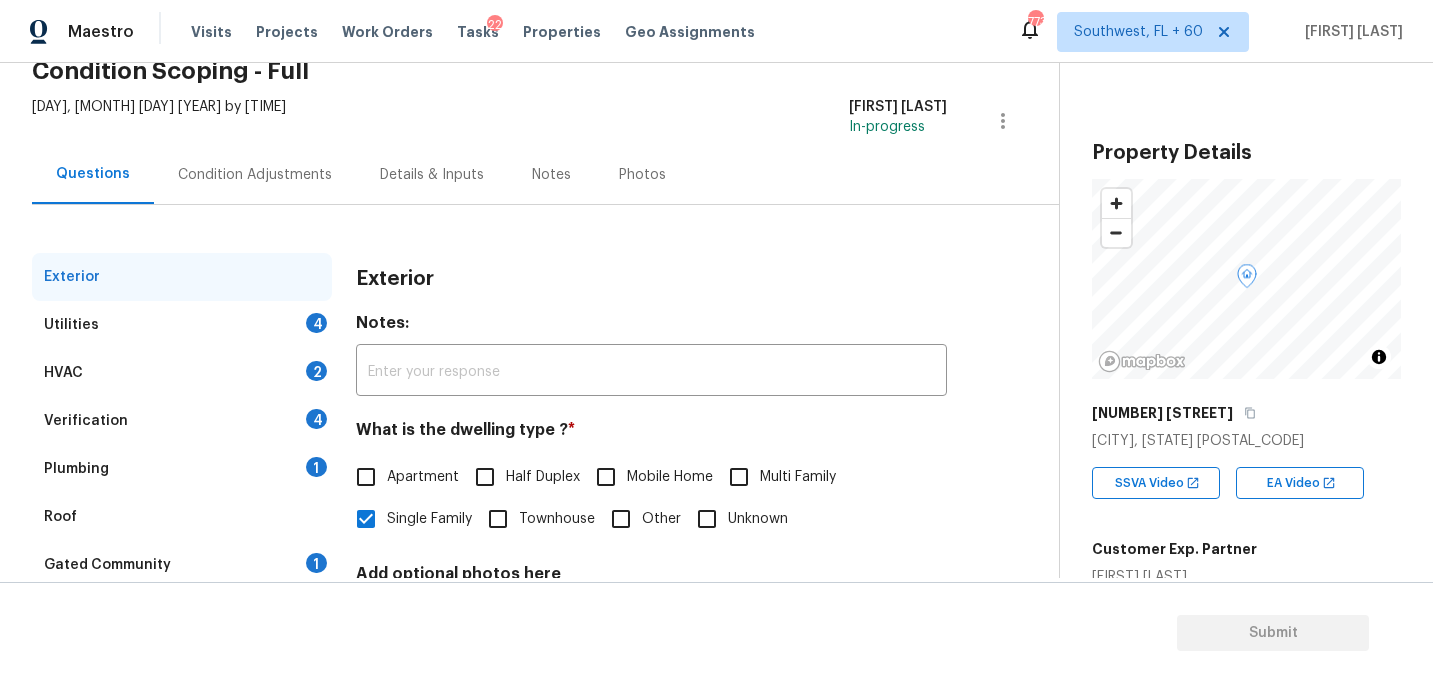 click on "Utilities 4" at bounding box center (182, 325) 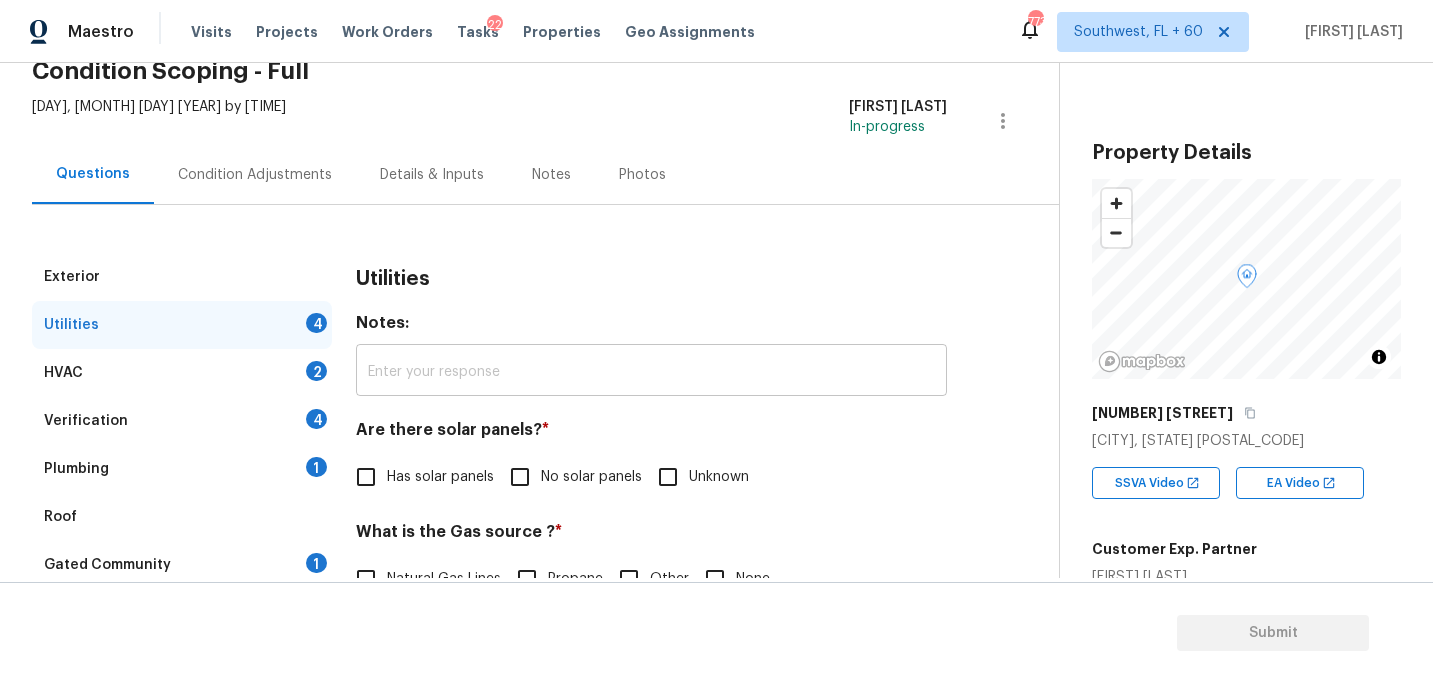 scroll, scrollTop: 226, scrollLeft: 0, axis: vertical 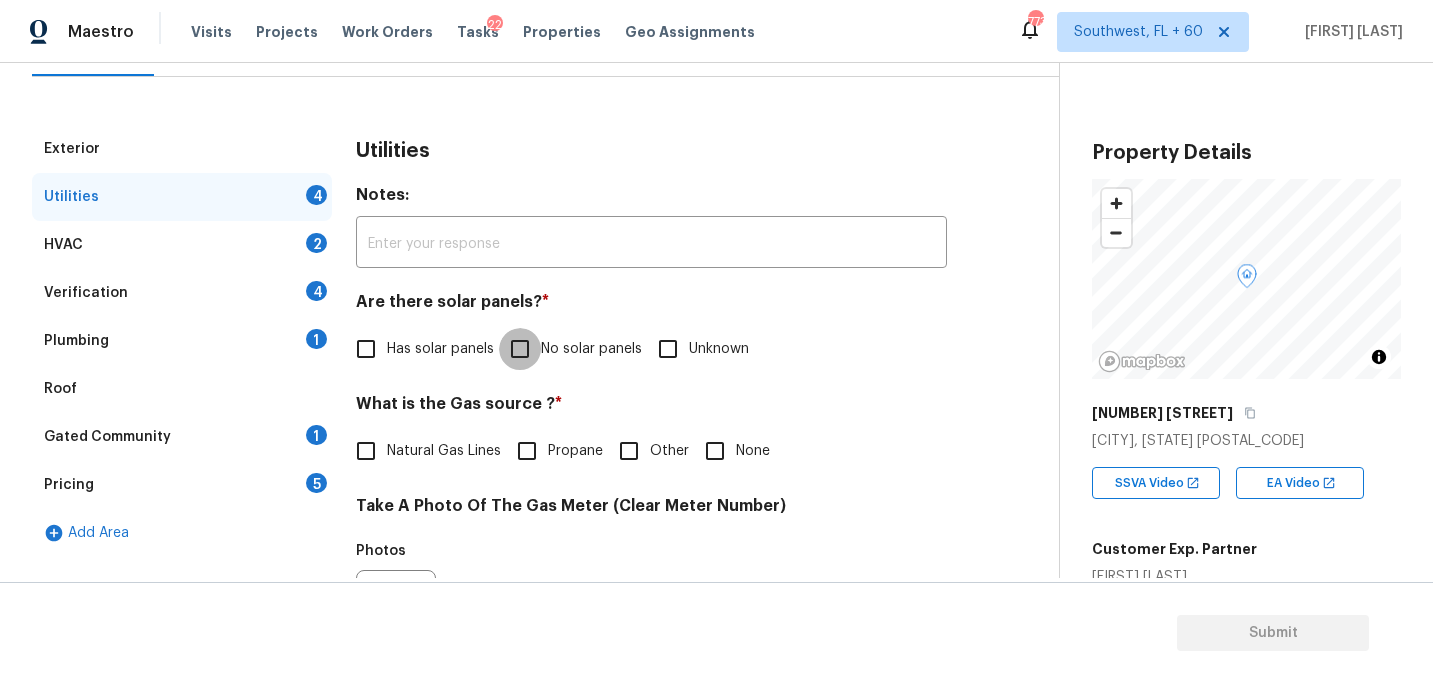 click on "No solar panels" at bounding box center (520, 349) 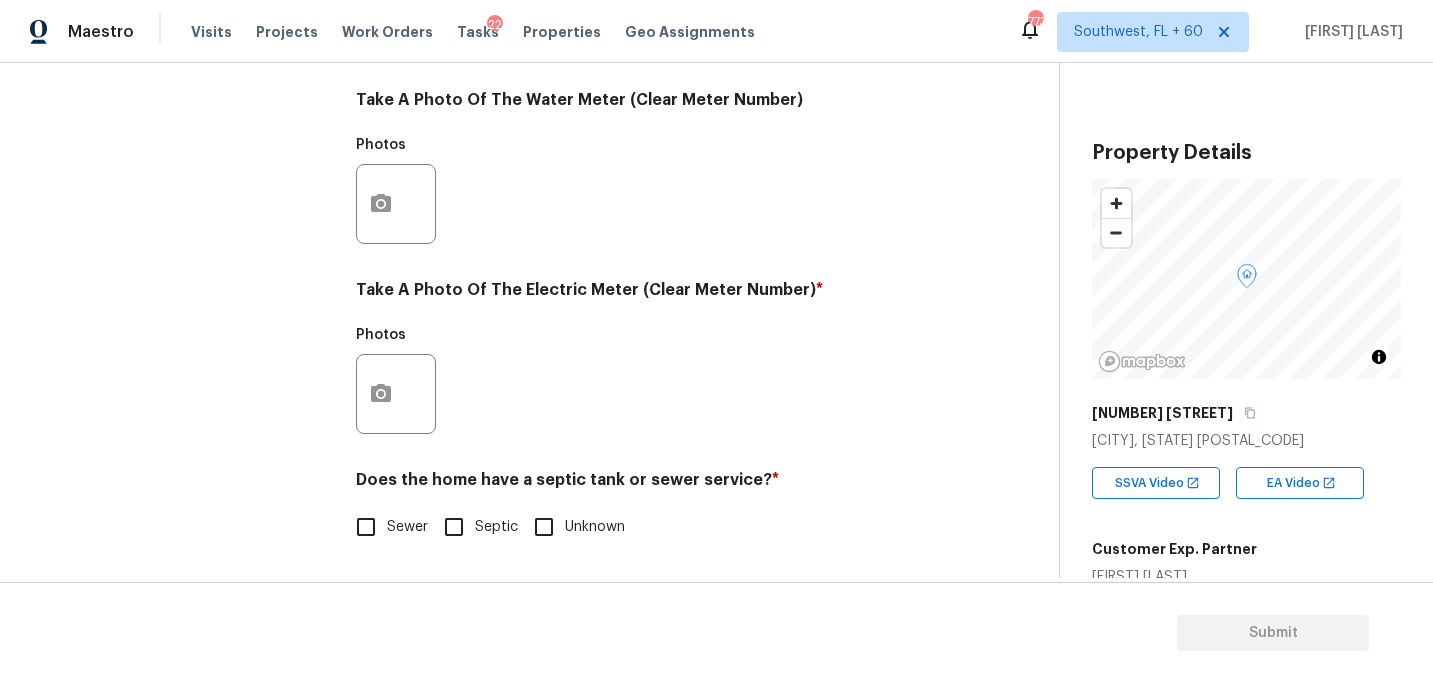 click on "Sewer" at bounding box center (407, 527) 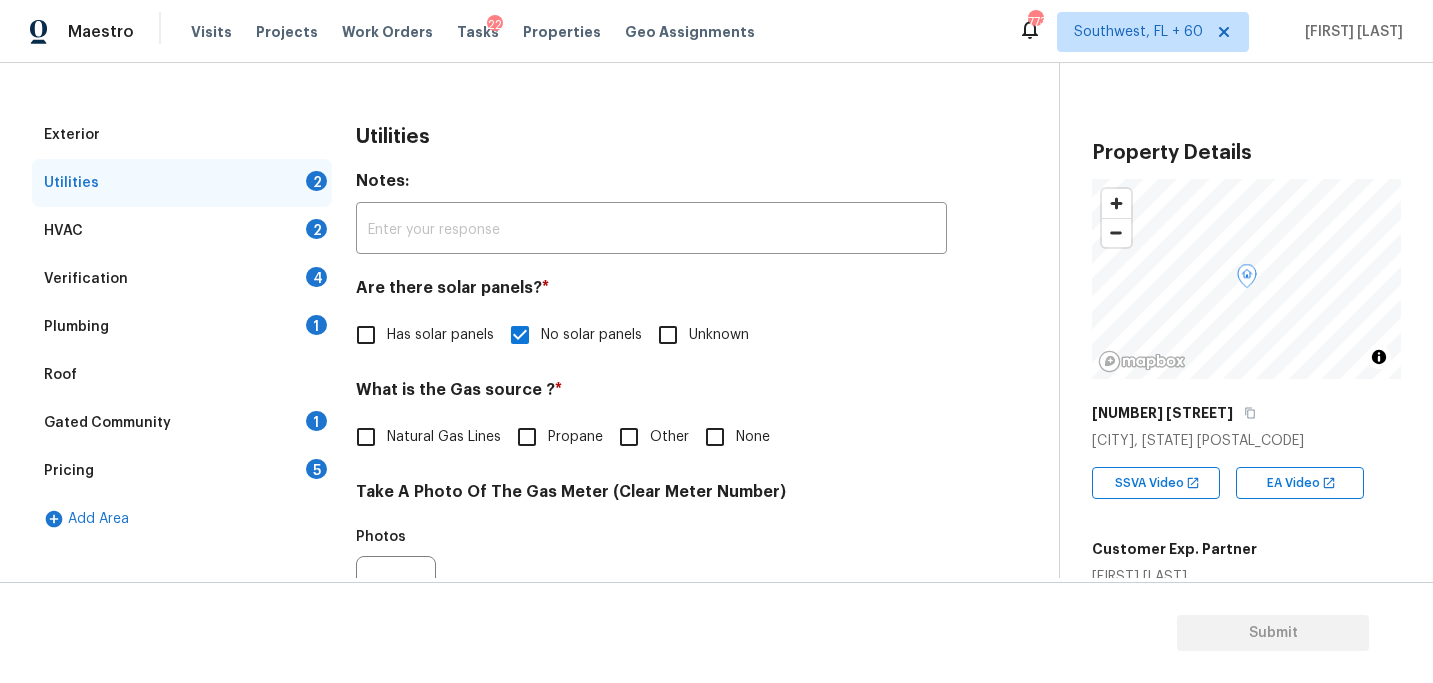 click on "Plumbing 1" at bounding box center [182, 327] 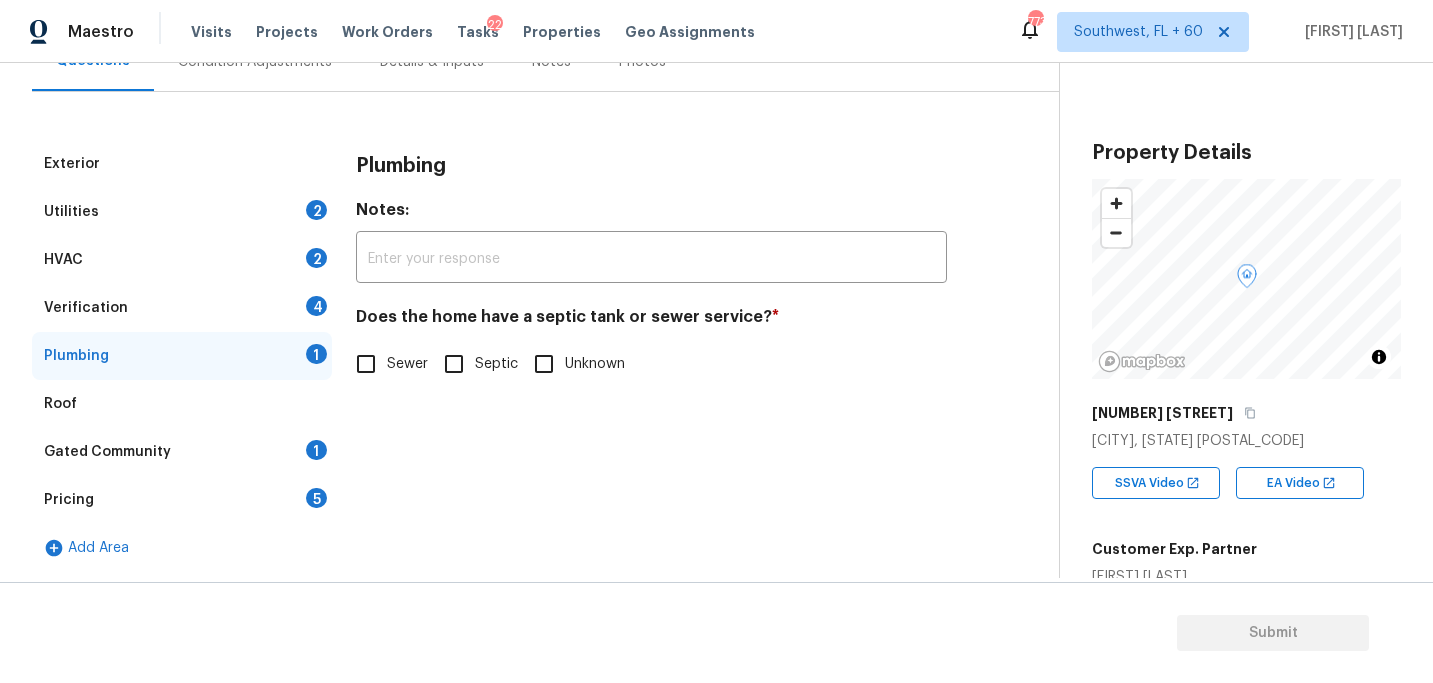 click on "Sewer" at bounding box center (407, 364) 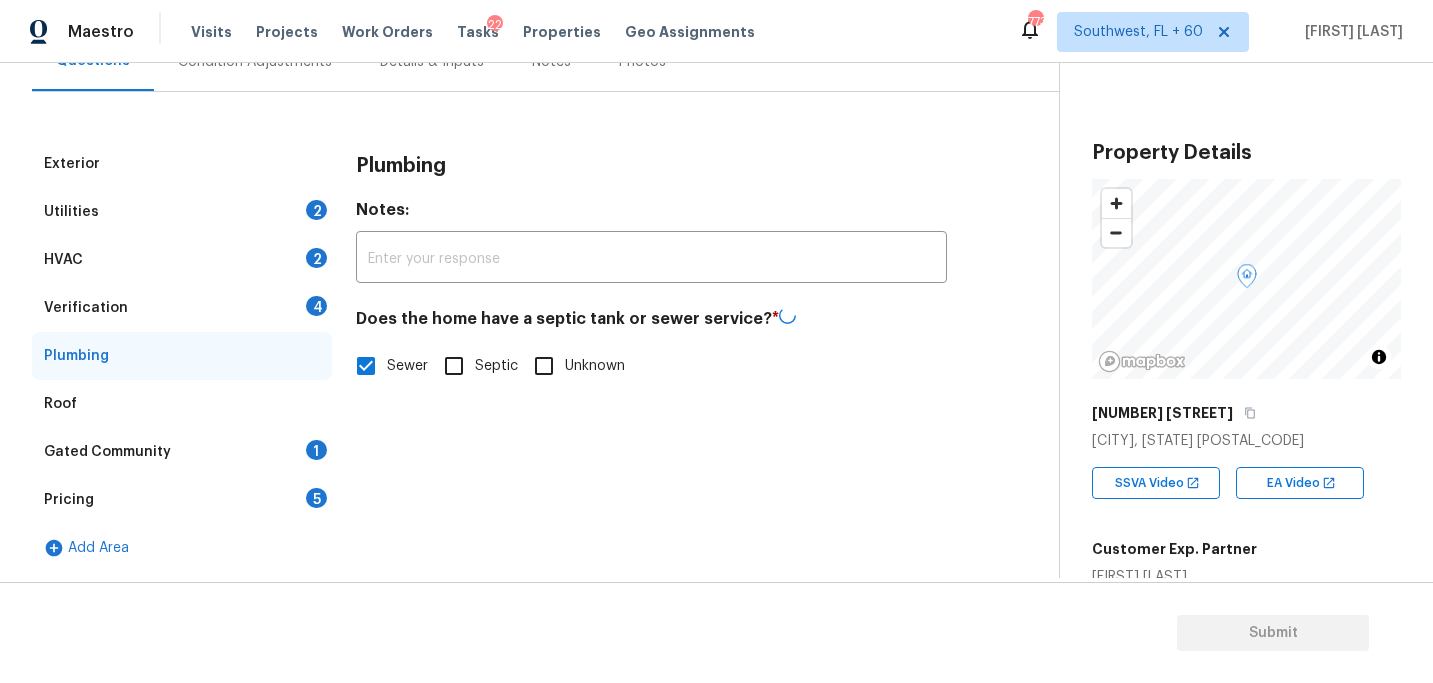 click on "Gated Community" at bounding box center [107, 452] 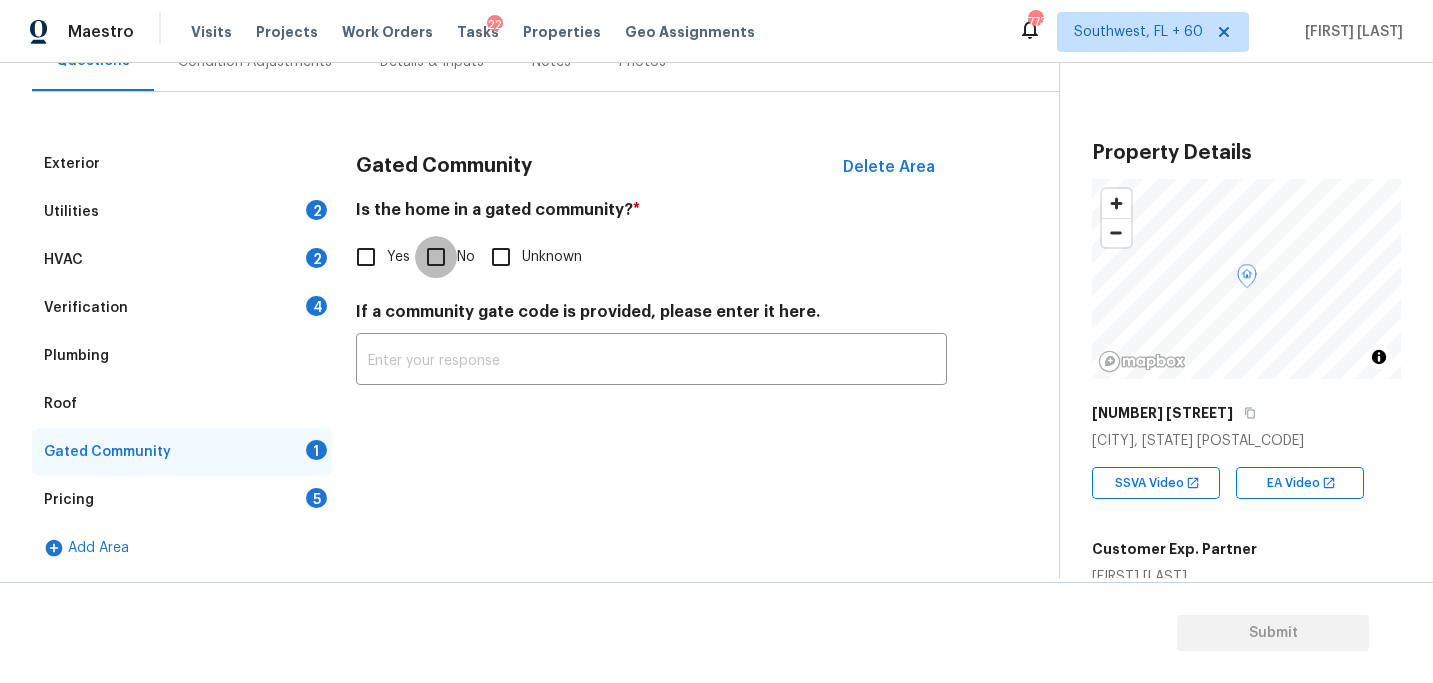 click on "No" at bounding box center [436, 257] 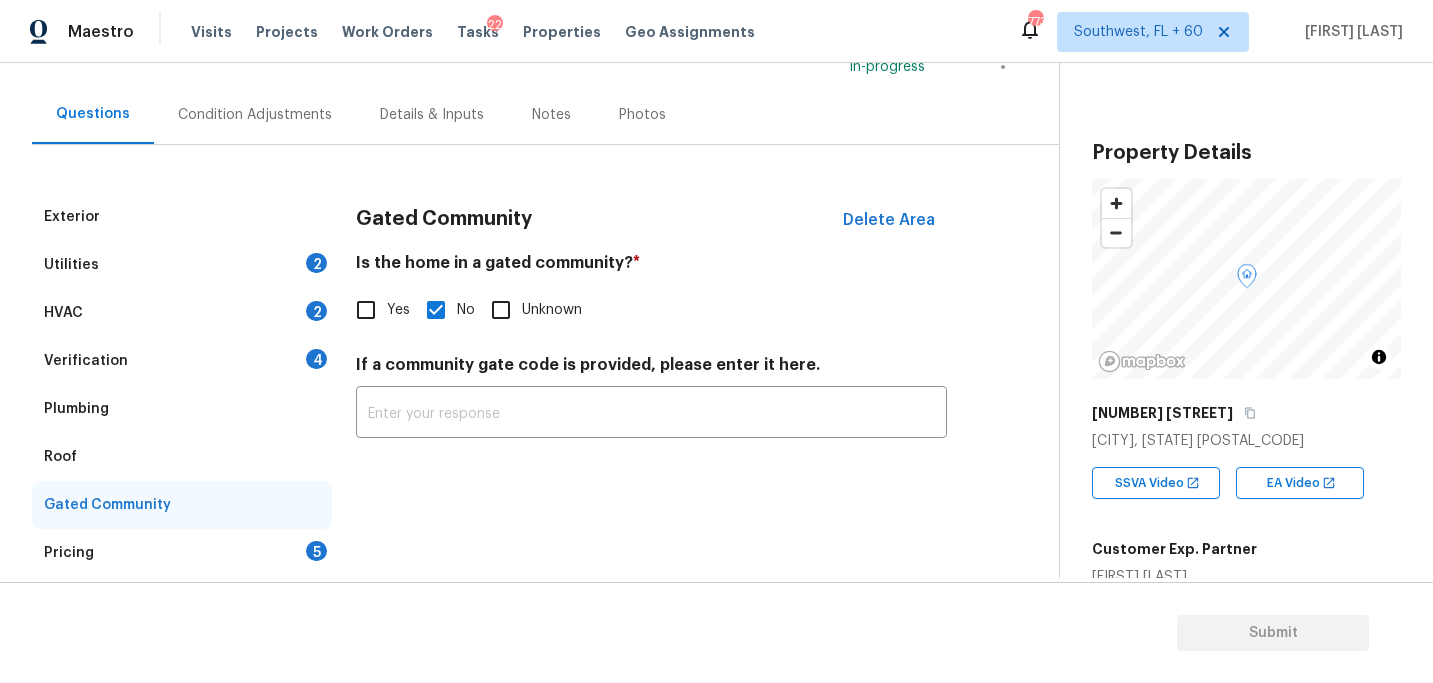 scroll, scrollTop: 133, scrollLeft: 0, axis: vertical 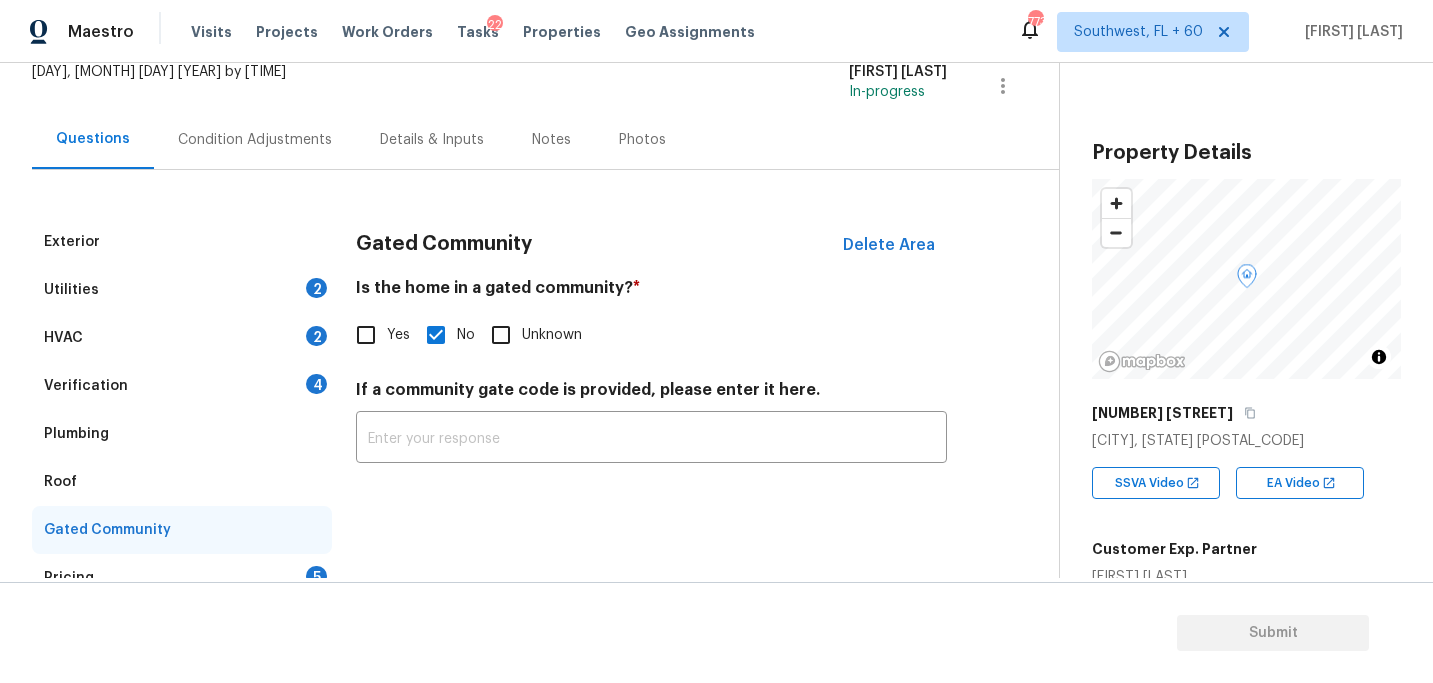 click on "Condition Adjustments" at bounding box center (255, 139) 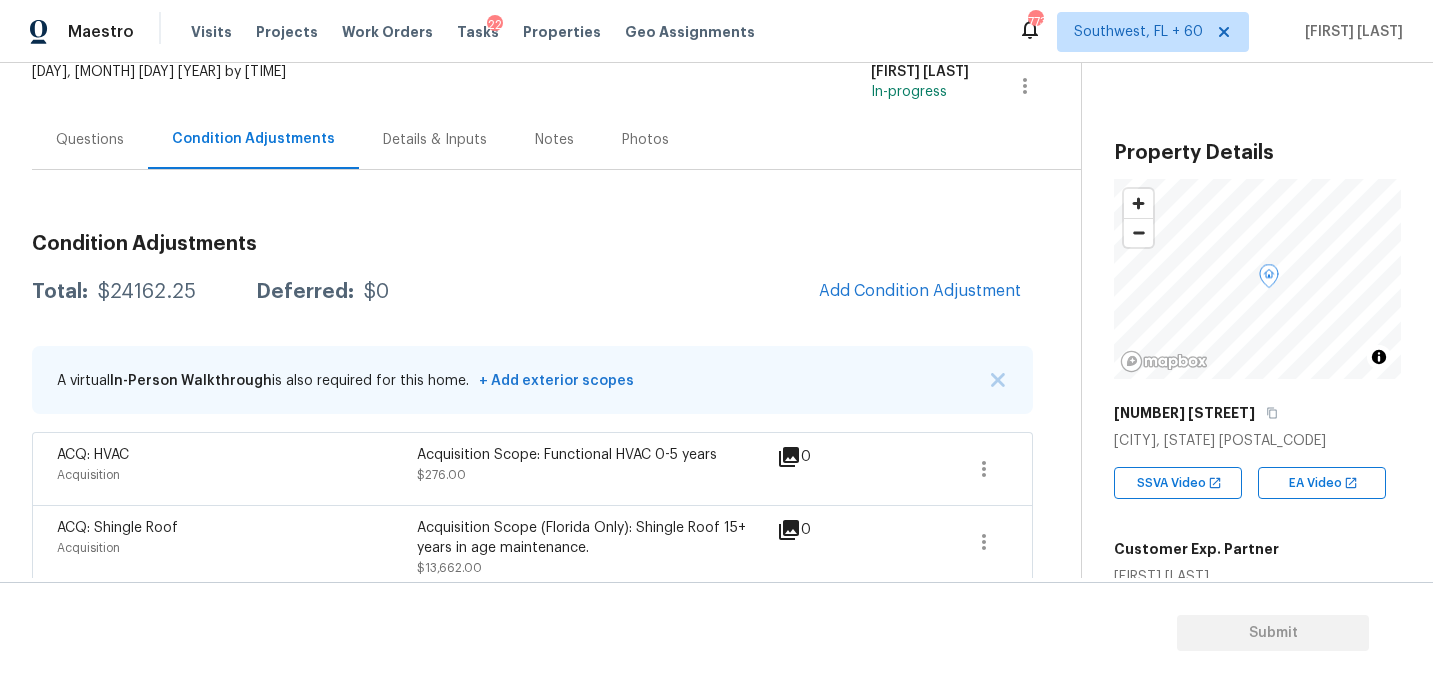 click on "Questions" at bounding box center (90, 140) 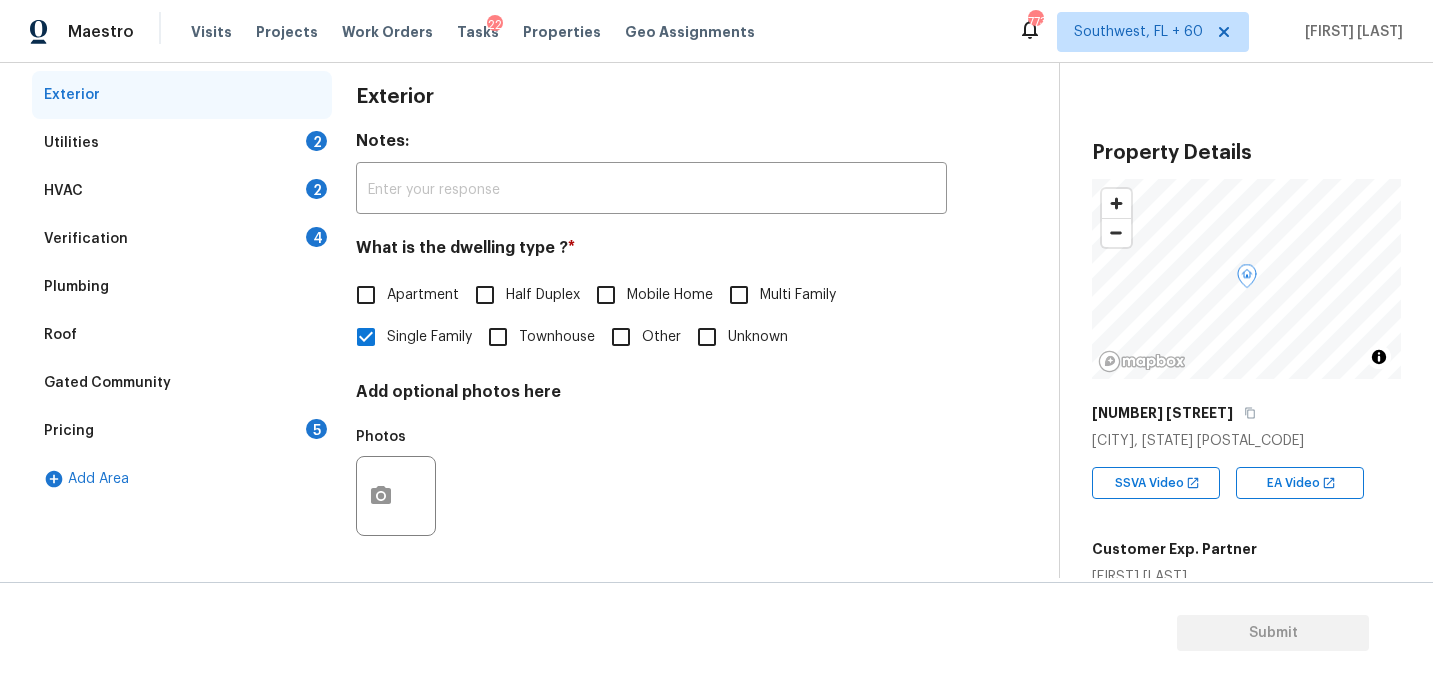 scroll, scrollTop: 71, scrollLeft: 0, axis: vertical 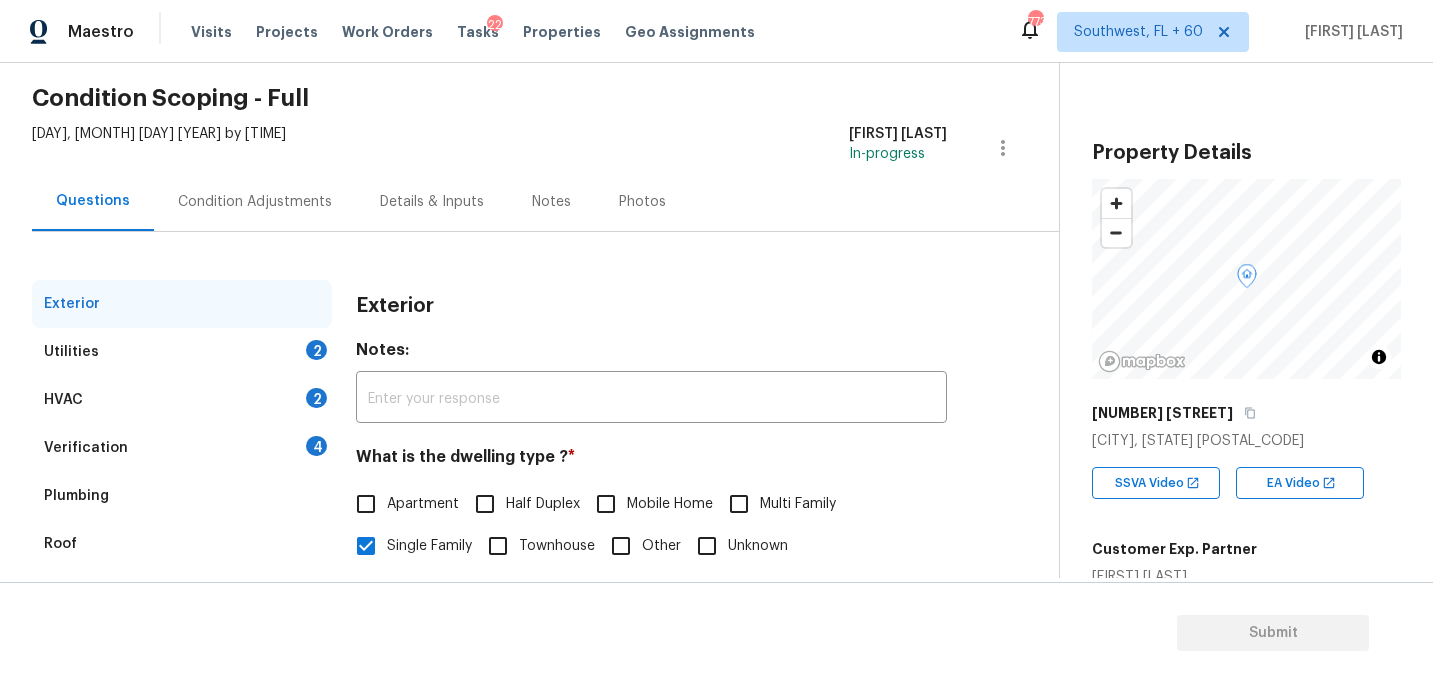 click on "Verification 4" at bounding box center (182, 448) 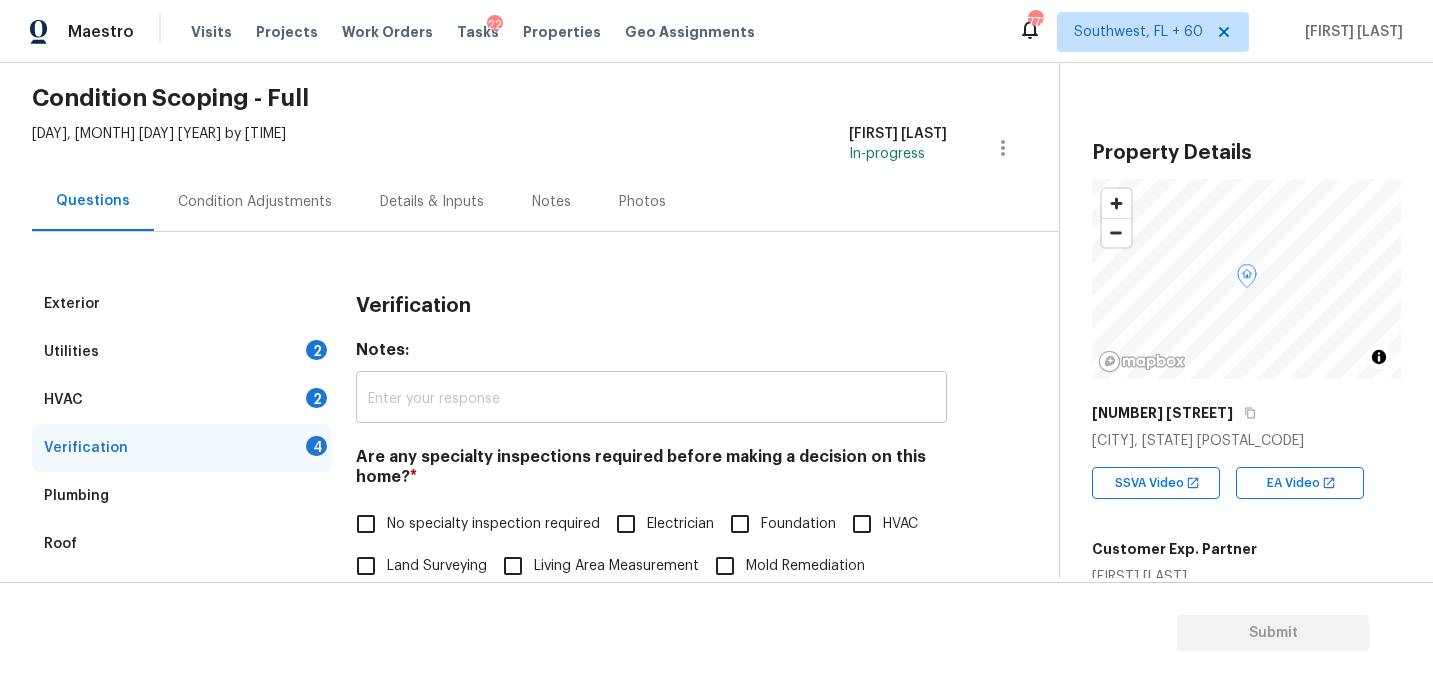 scroll, scrollTop: 332, scrollLeft: 0, axis: vertical 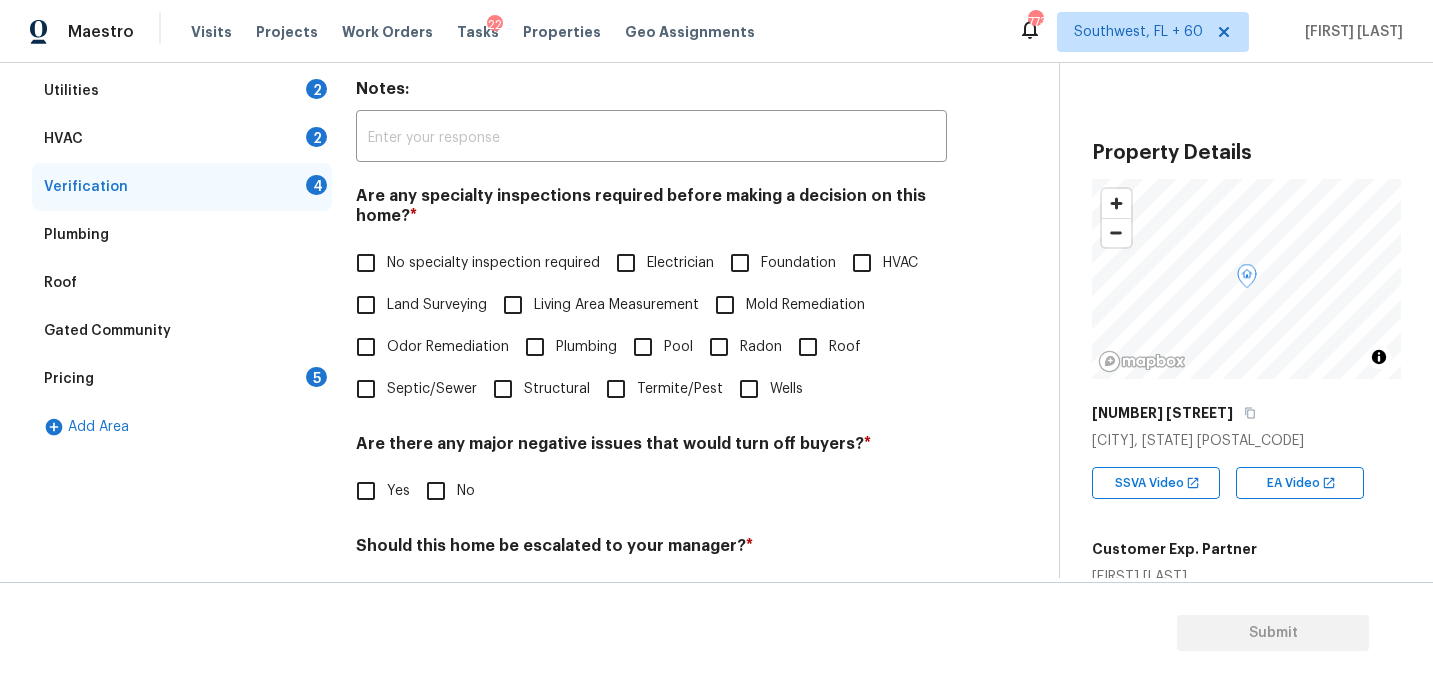 click on "Roof" at bounding box center [808, 347] 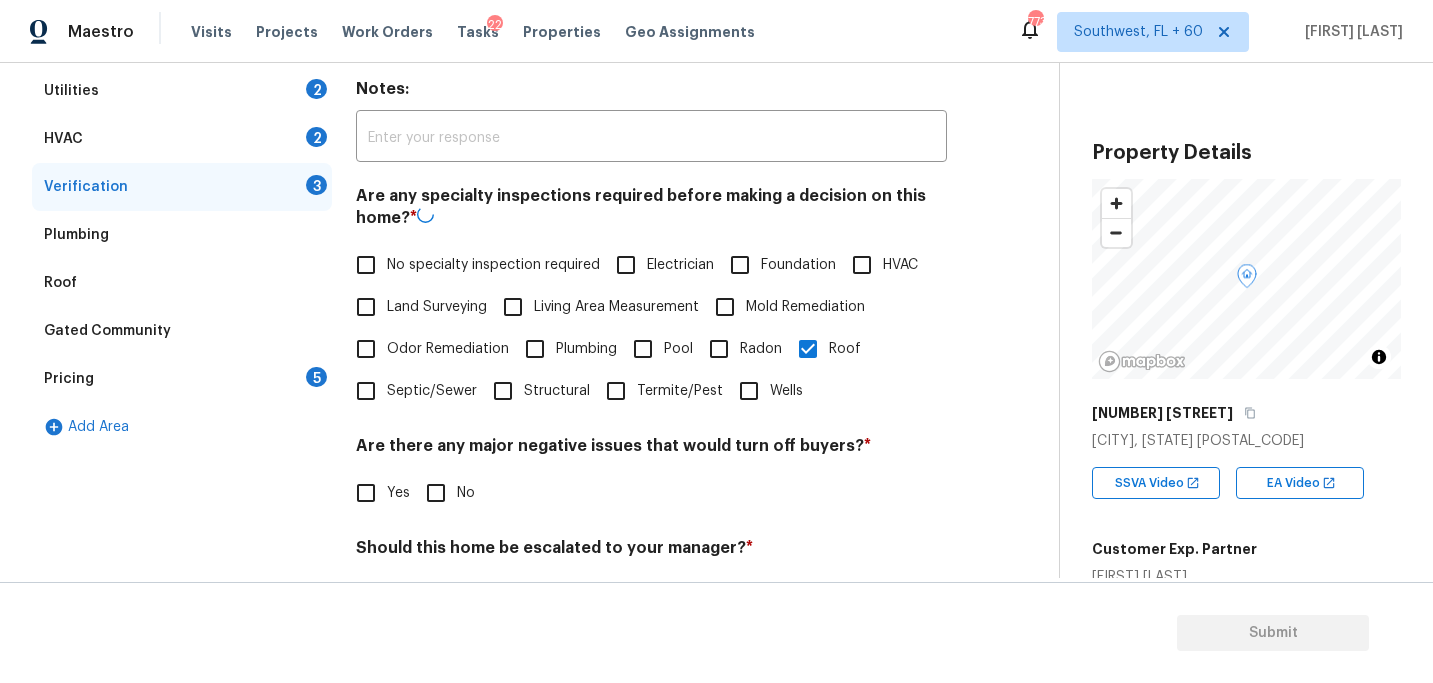 scroll, scrollTop: 520, scrollLeft: 0, axis: vertical 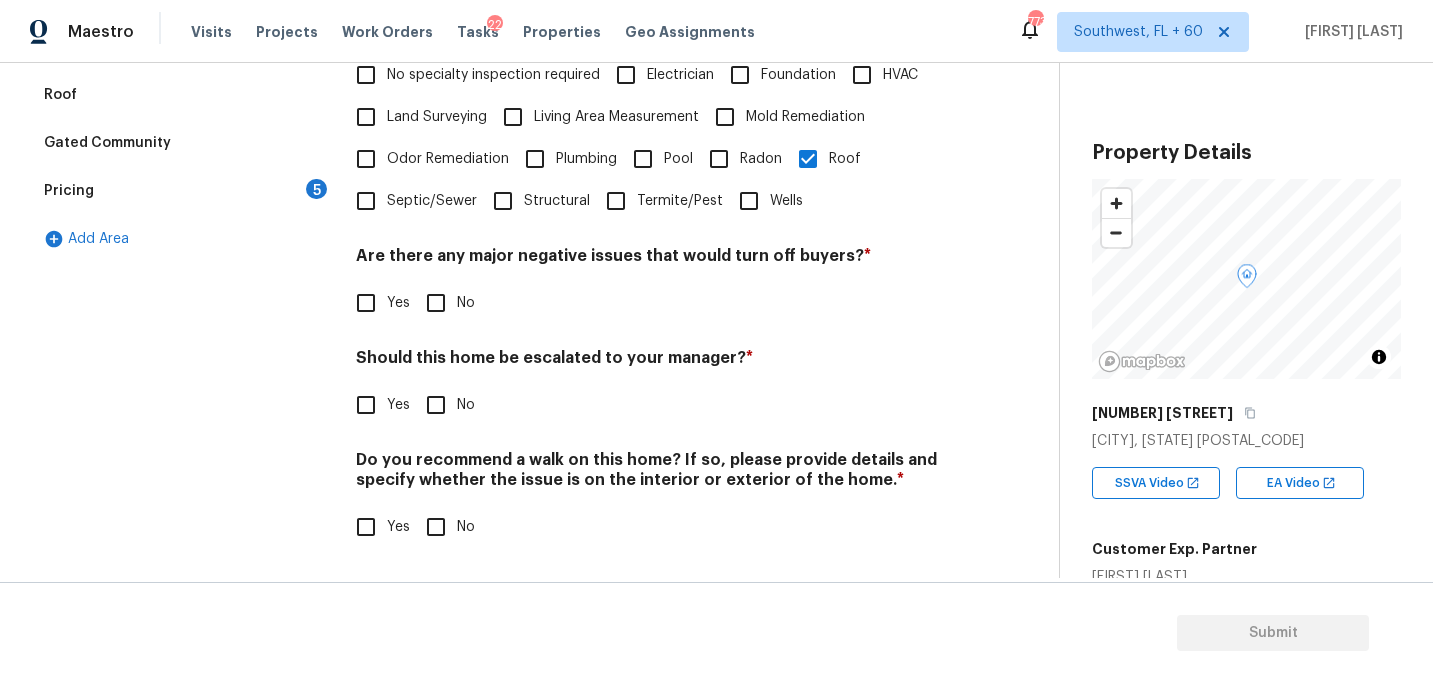 click on "No" at bounding box center (436, 303) 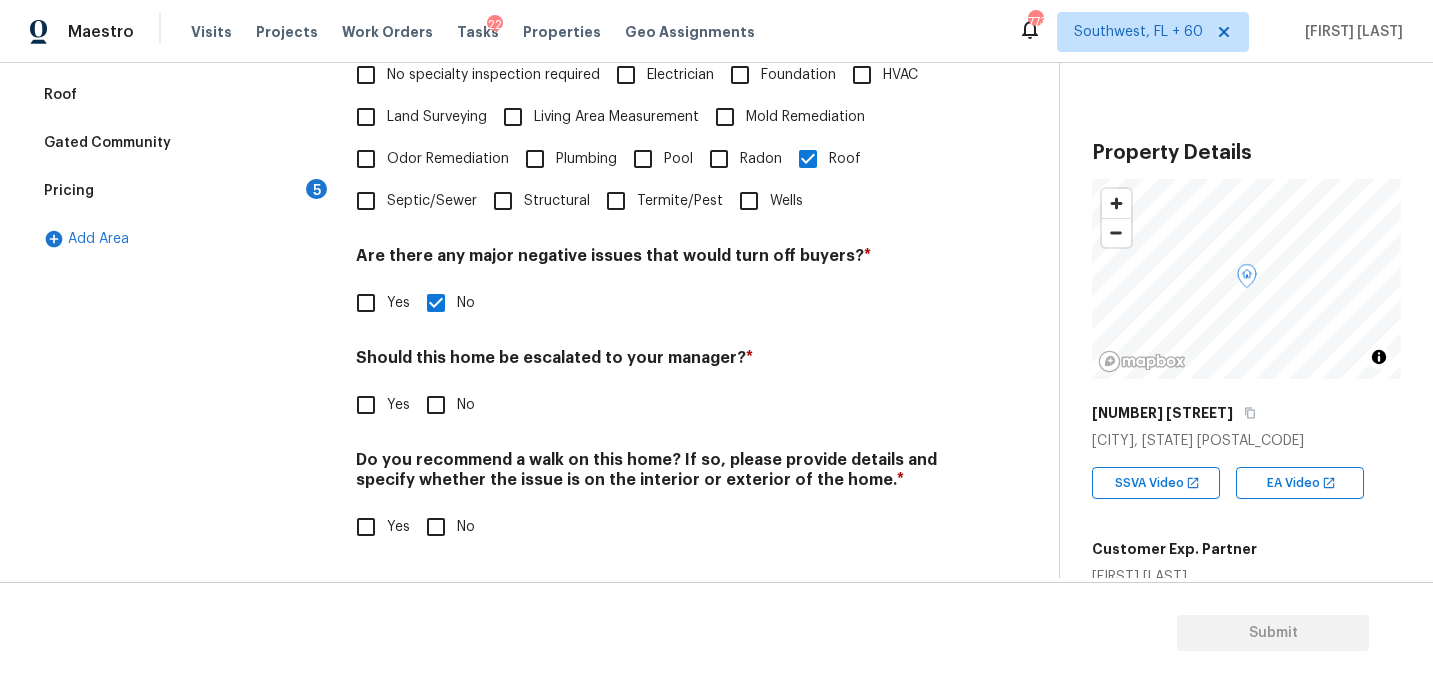 click on "No" at bounding box center (436, 527) 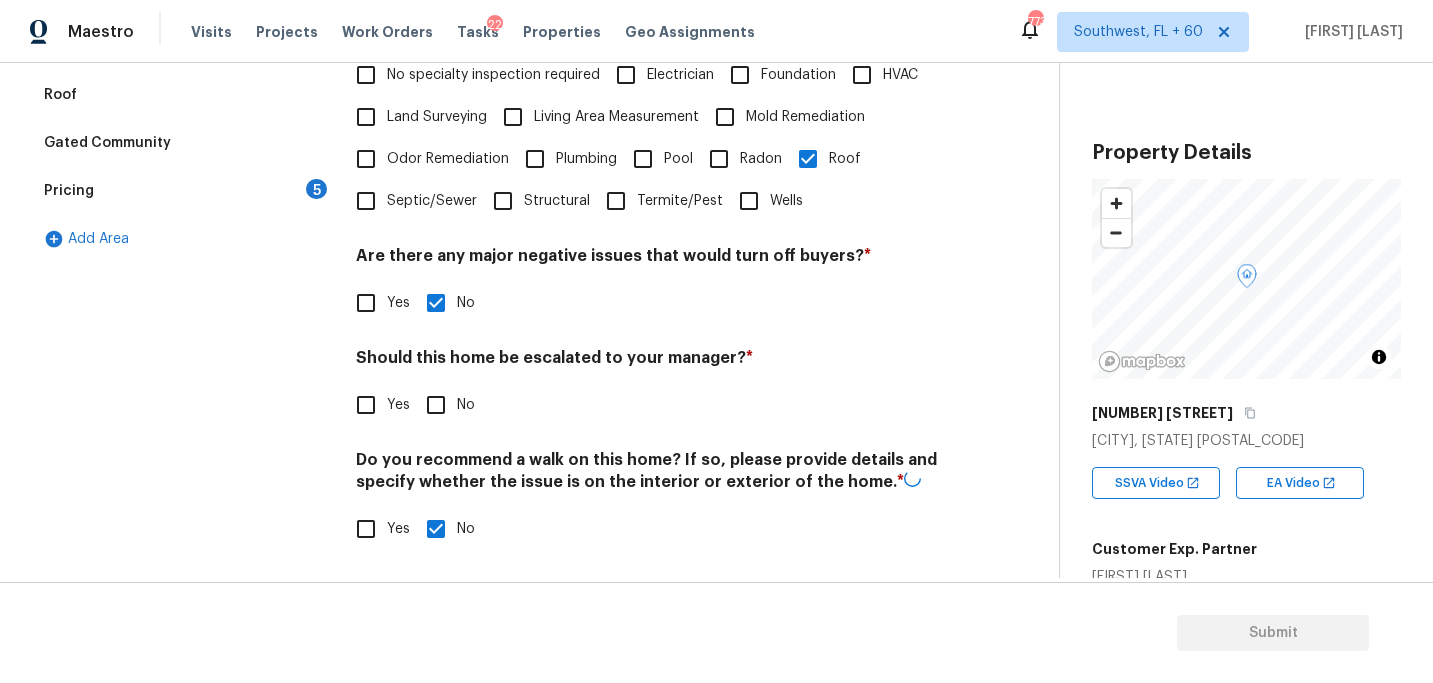 click on "Exterior Utilities 2 HVAC 2 Verification 1 Plumbing Roof Gated Community Pricing 5 Add Area Verification Notes: ​ Are any specialty inspections required before making a decision on this home?  * No specialty inspection required Electrician Foundation HVAC Land Surveying Living Area Measurement Mold Remediation Odor Remediation Plumbing Pool Radon Roof Septic/Sewer Structural Termite/Pest Wells Are there any major negative issues that would turn off buyers?  * Yes No Should this home be escalated to your manager?  * Yes No Do you recommend a walk on this home? If so, please provide details and specify whether the issue is on the interior or exterior of the home.  * Yes No" at bounding box center [521, 202] 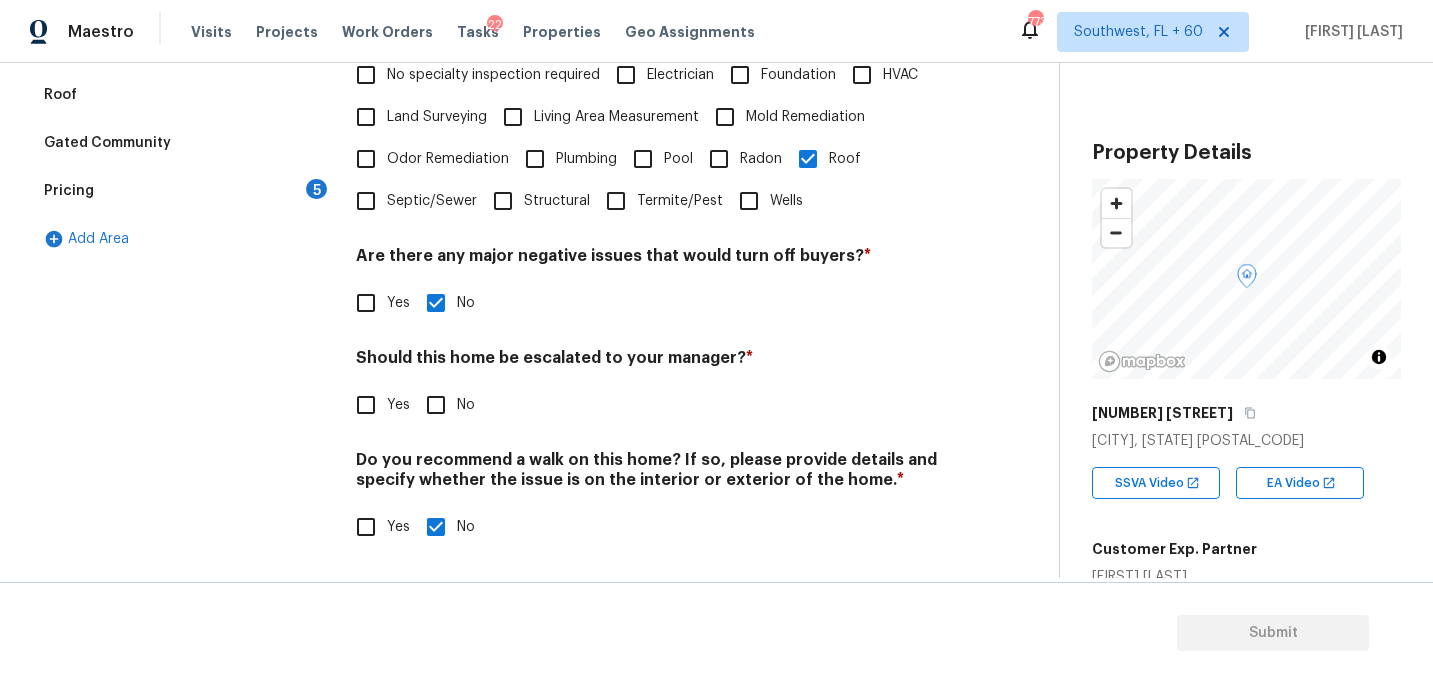 click on "Yes" at bounding box center [366, 405] 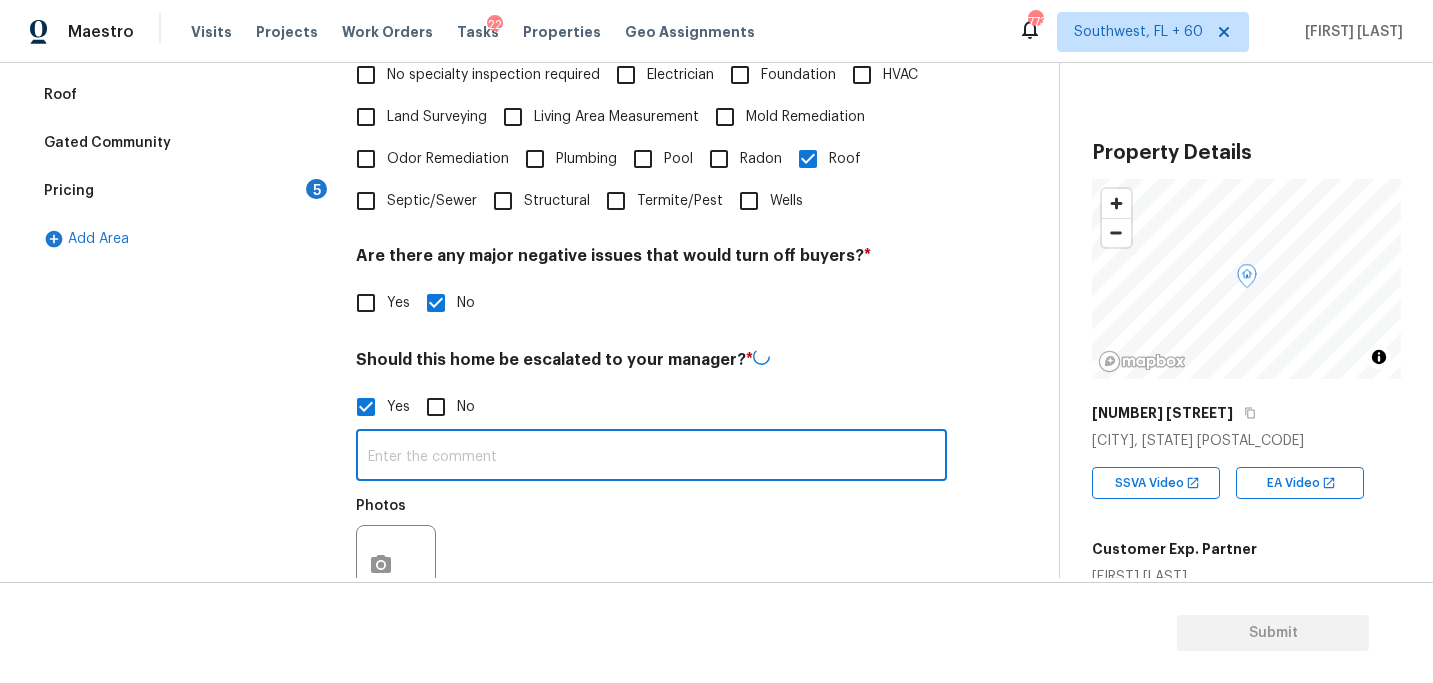 click at bounding box center (651, 457) 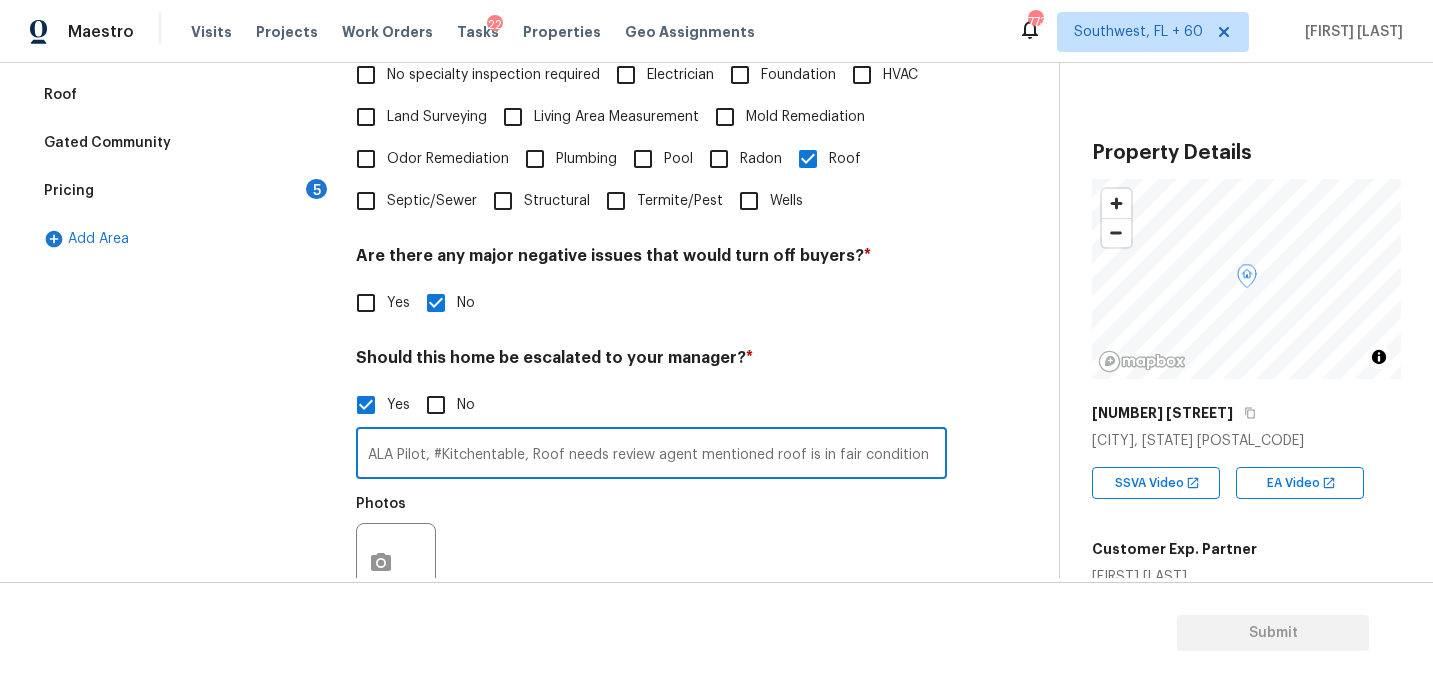 type on "ALA Pilot, #Kitchentable, Roof needs review agent mentioned roof is in fair condition" 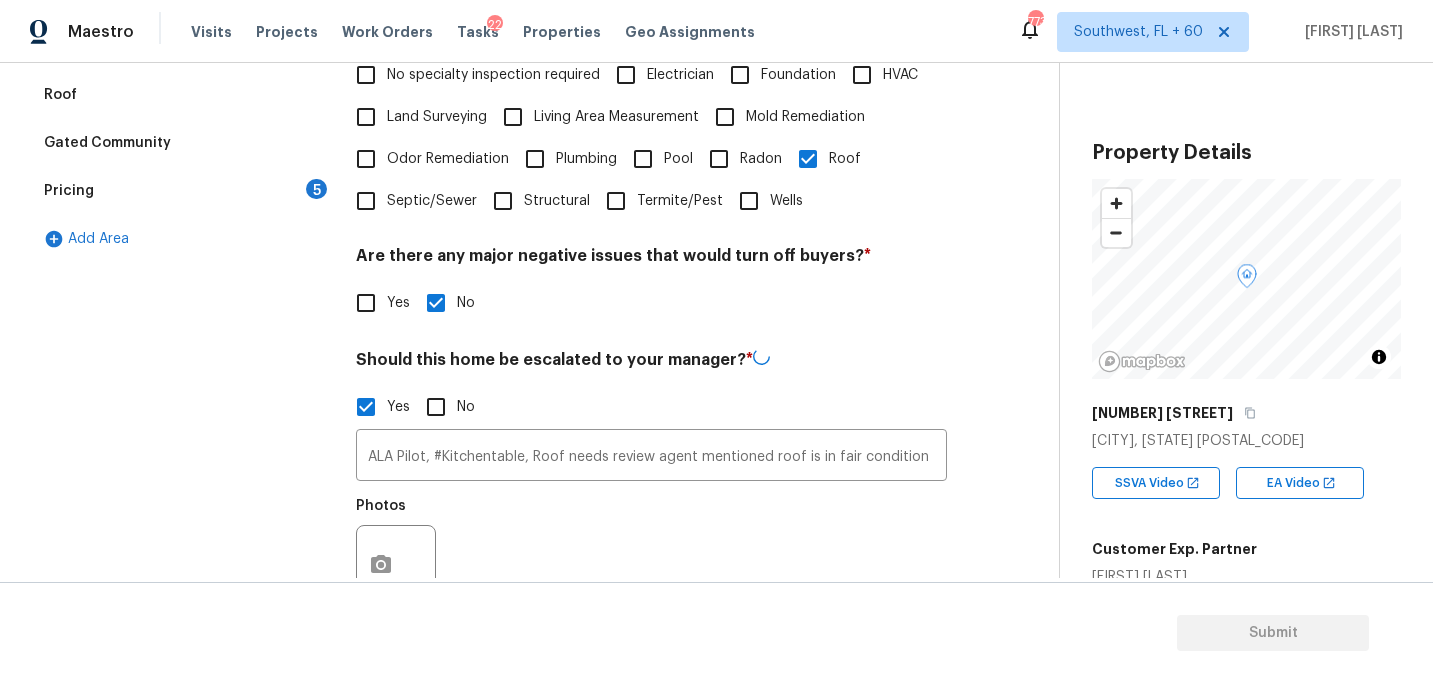 click on "Photos" at bounding box center [651, 552] 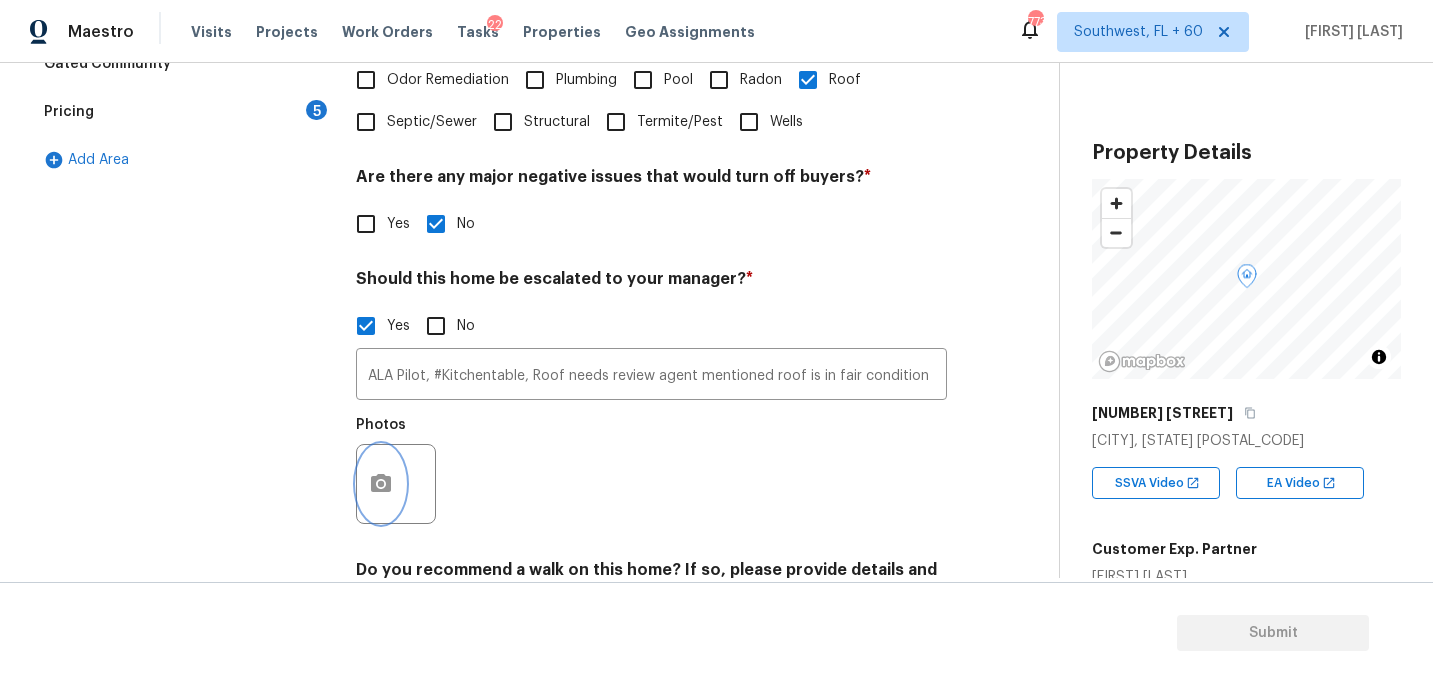click at bounding box center [381, 484] 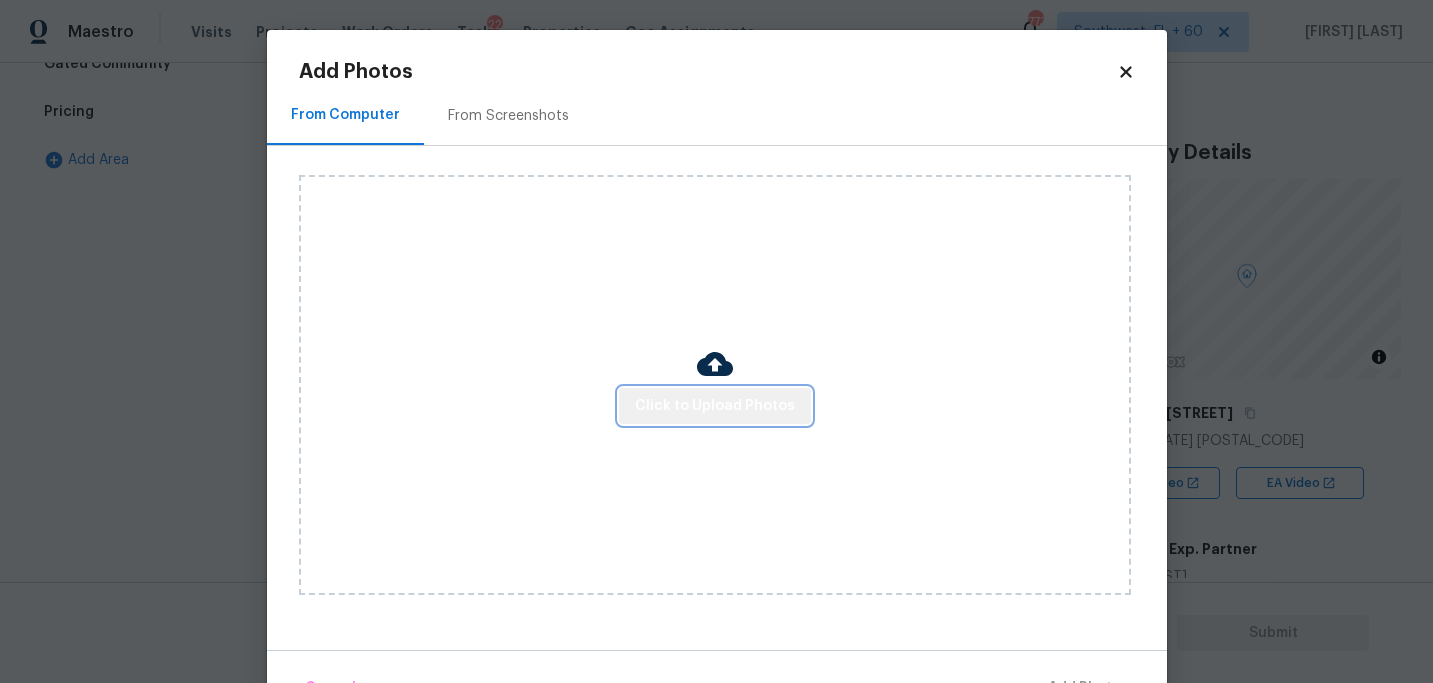 click on "Click to Upload Photos" at bounding box center (715, 406) 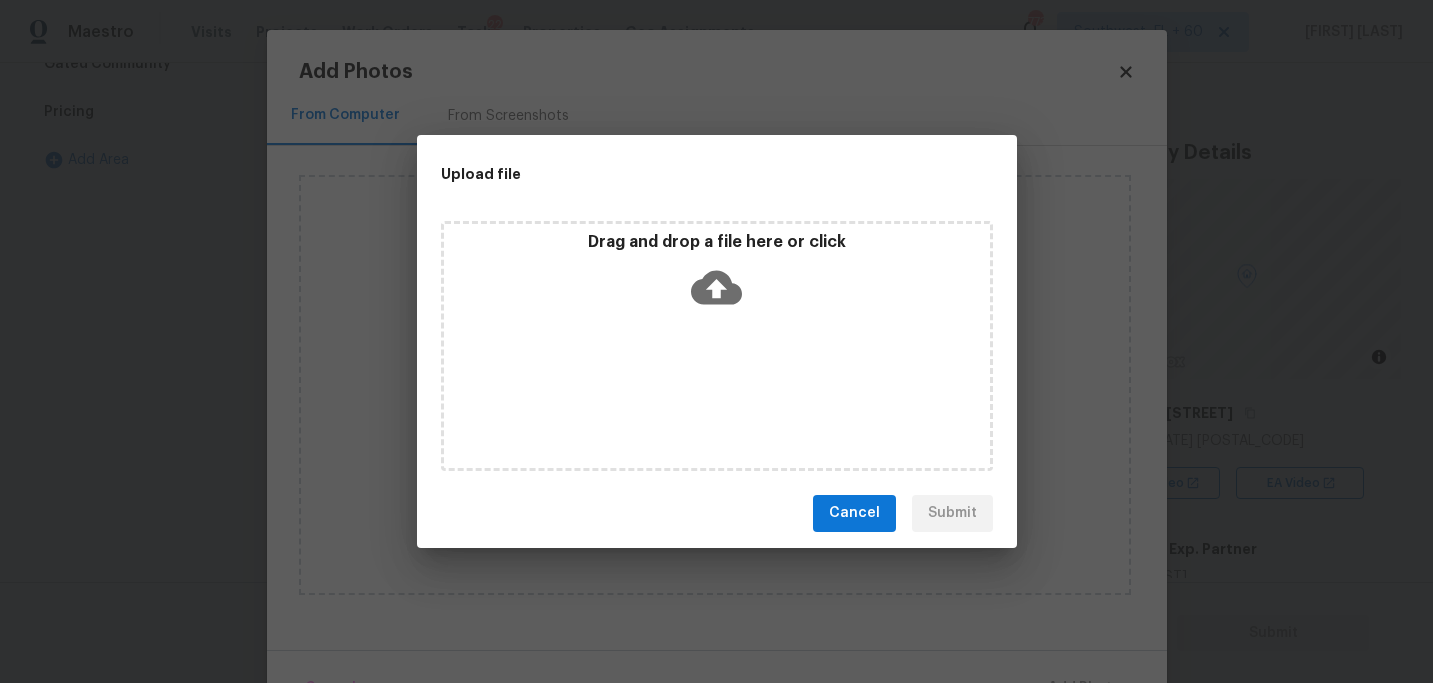 click on "Drag and drop a file here or click" at bounding box center (717, 346) 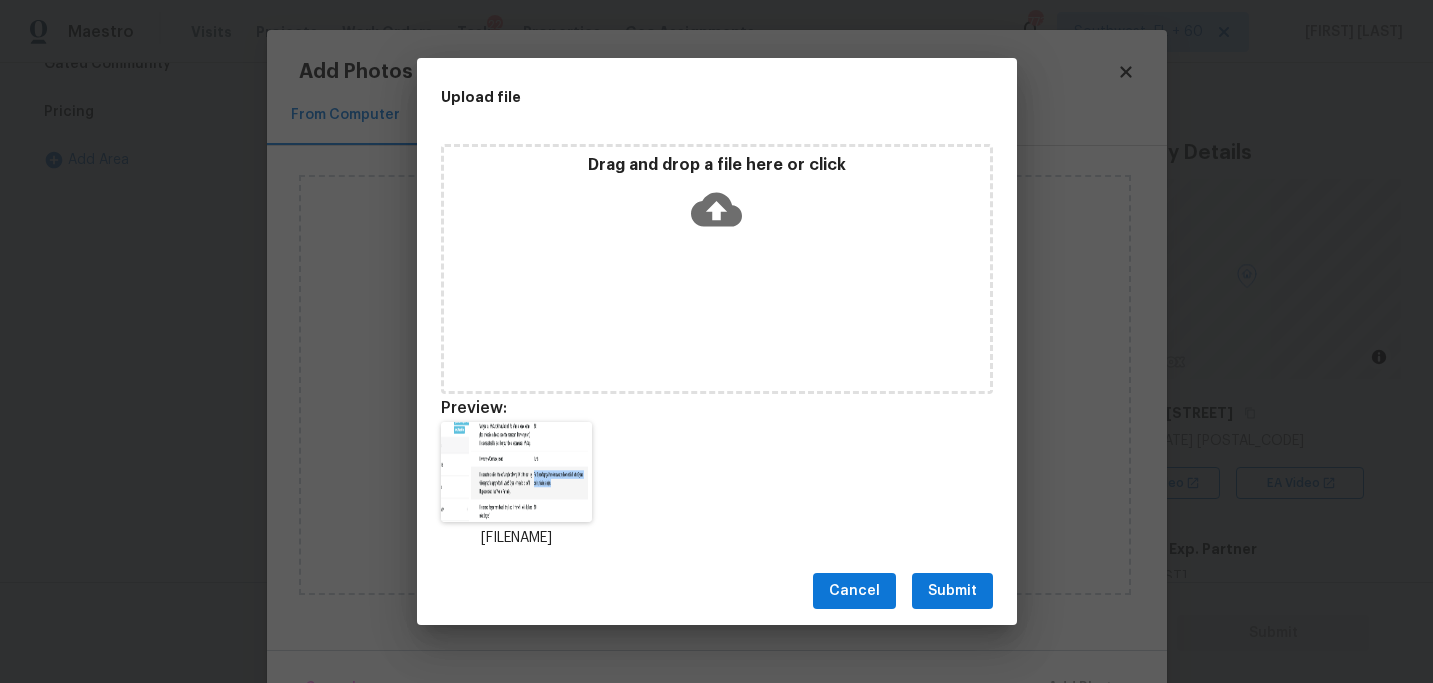 click on "Submit" at bounding box center [952, 591] 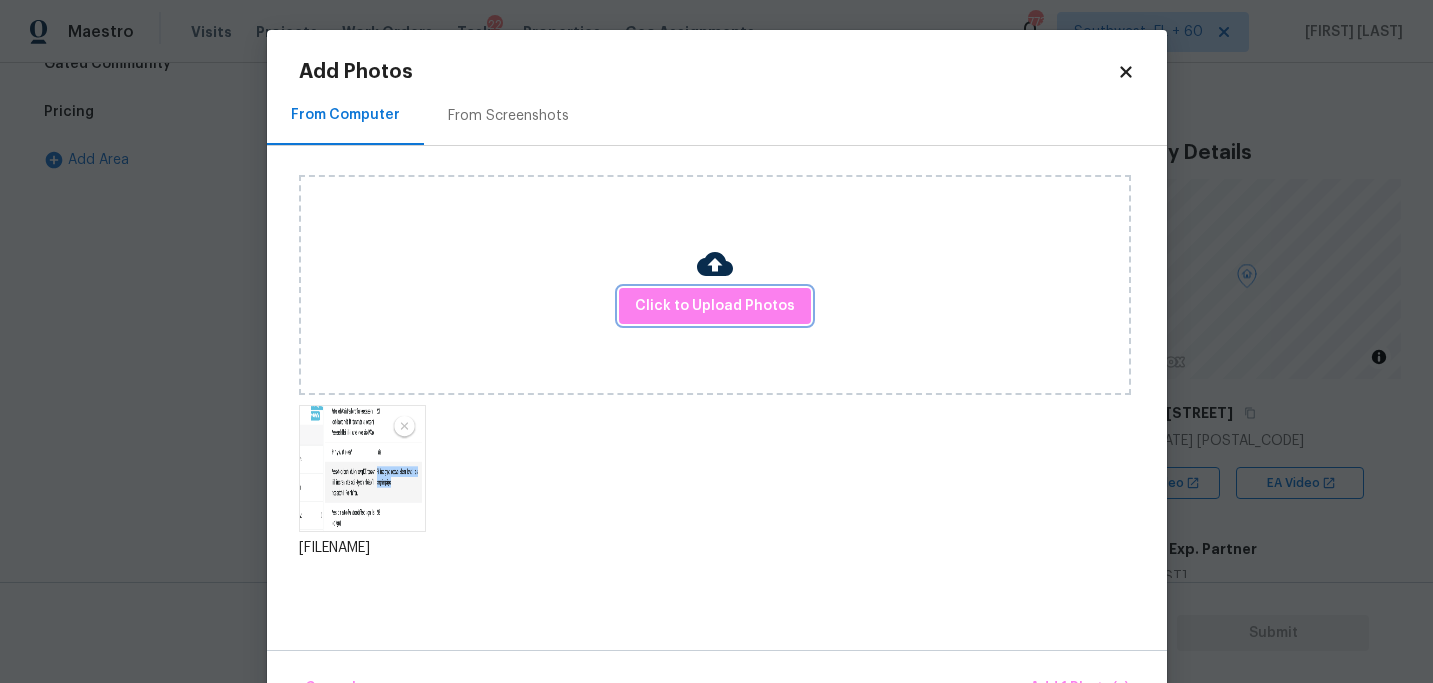 scroll, scrollTop: 57, scrollLeft: 0, axis: vertical 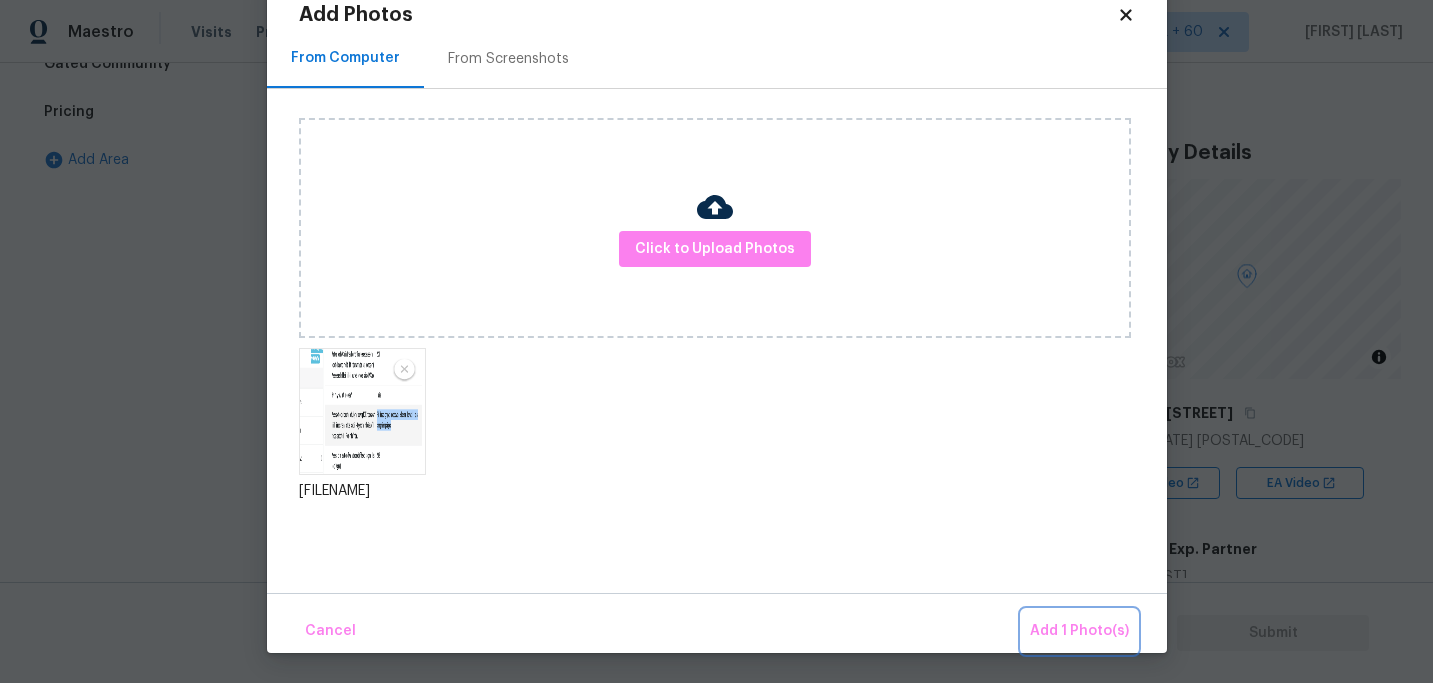 click on "Add 1 Photo(s)" at bounding box center [1079, 631] 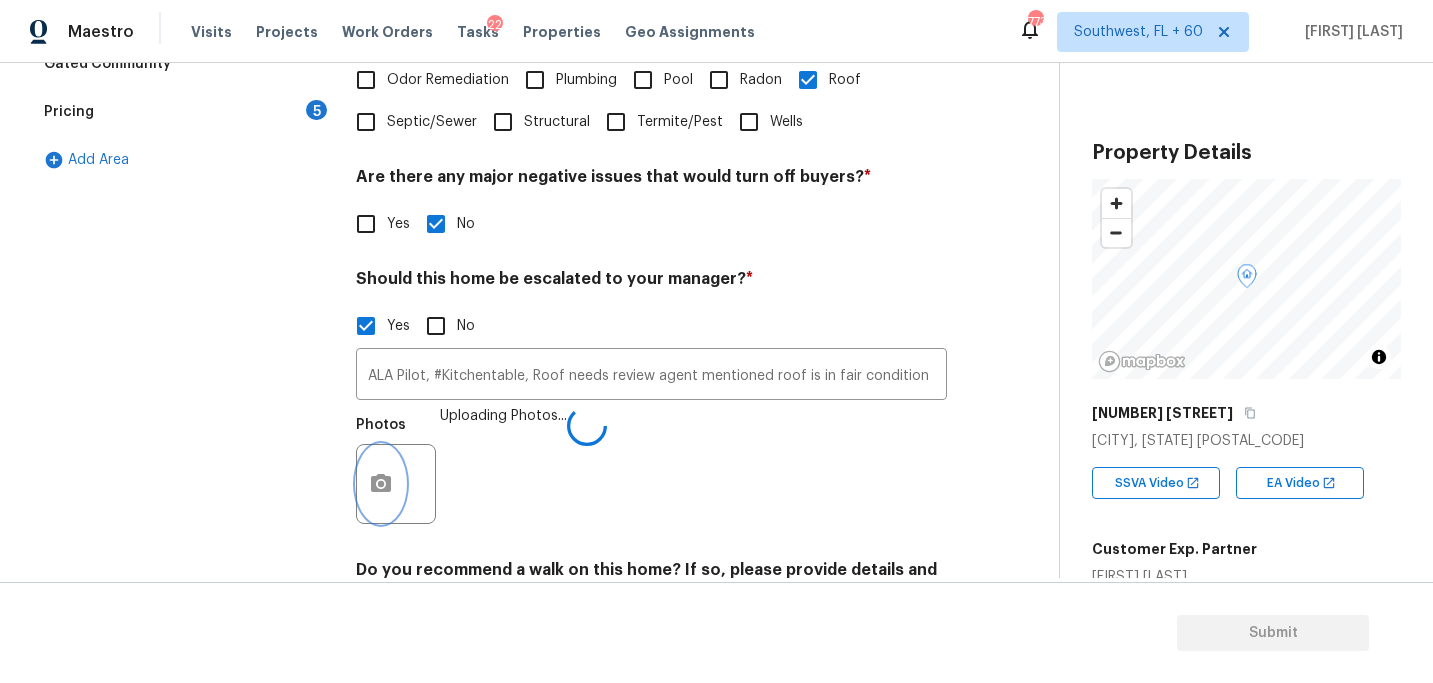 scroll, scrollTop: 0, scrollLeft: 0, axis: both 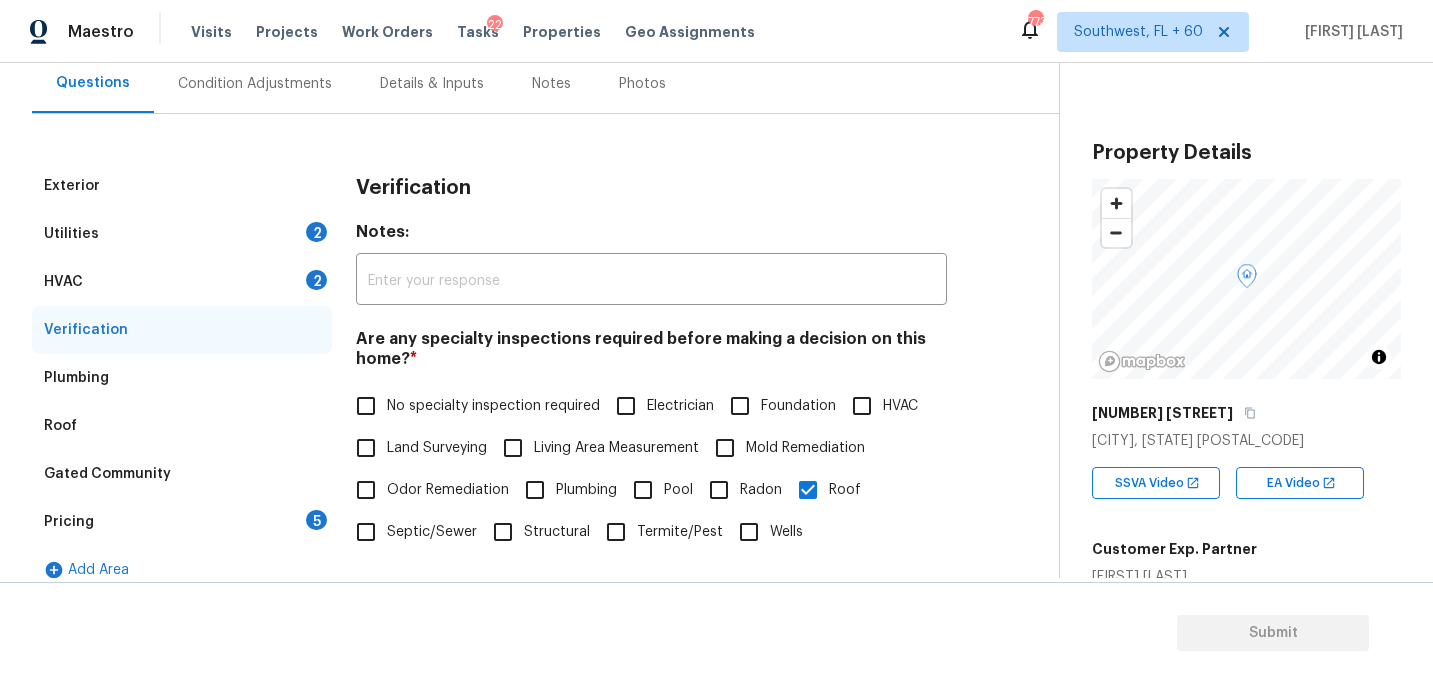 click on "Condition Adjustments" at bounding box center [255, 84] 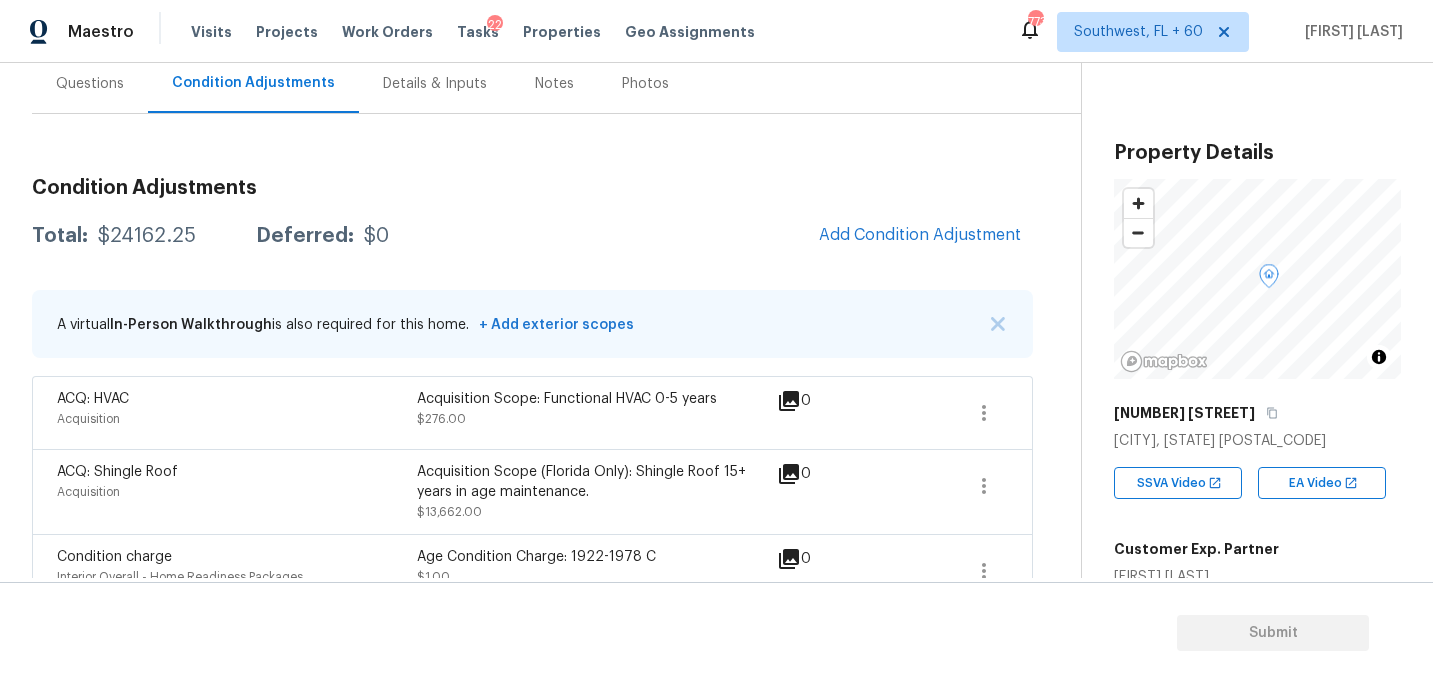 scroll, scrollTop: 190, scrollLeft: 0, axis: vertical 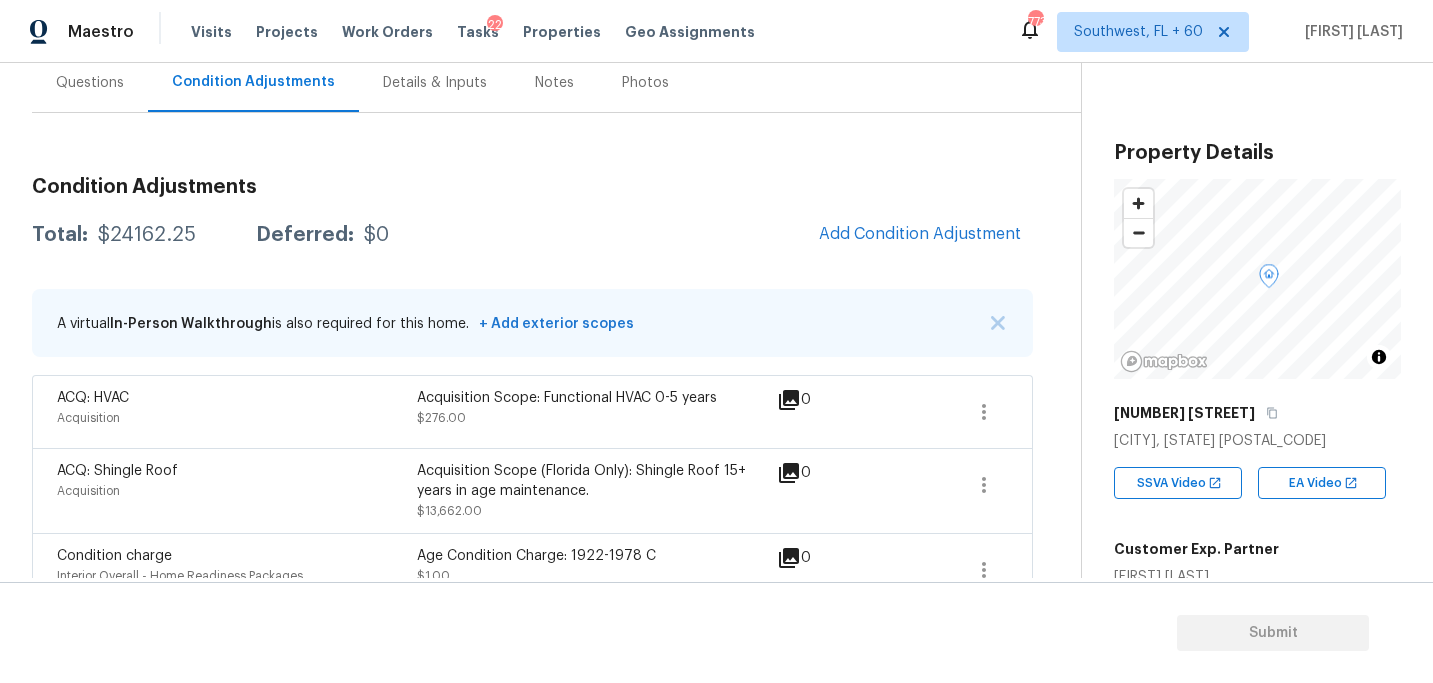 click on "Add Condition Adjustment" at bounding box center [920, 235] 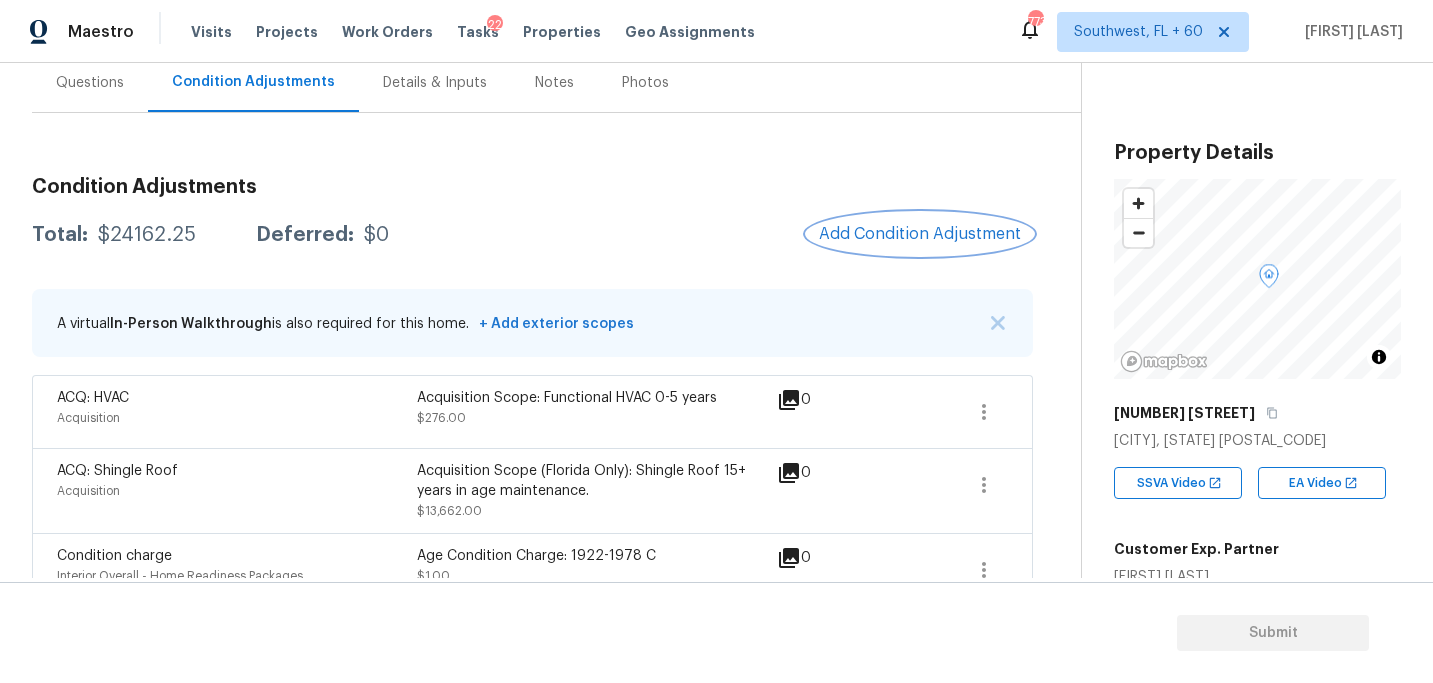 click on "Add Condition Adjustment" at bounding box center [920, 234] 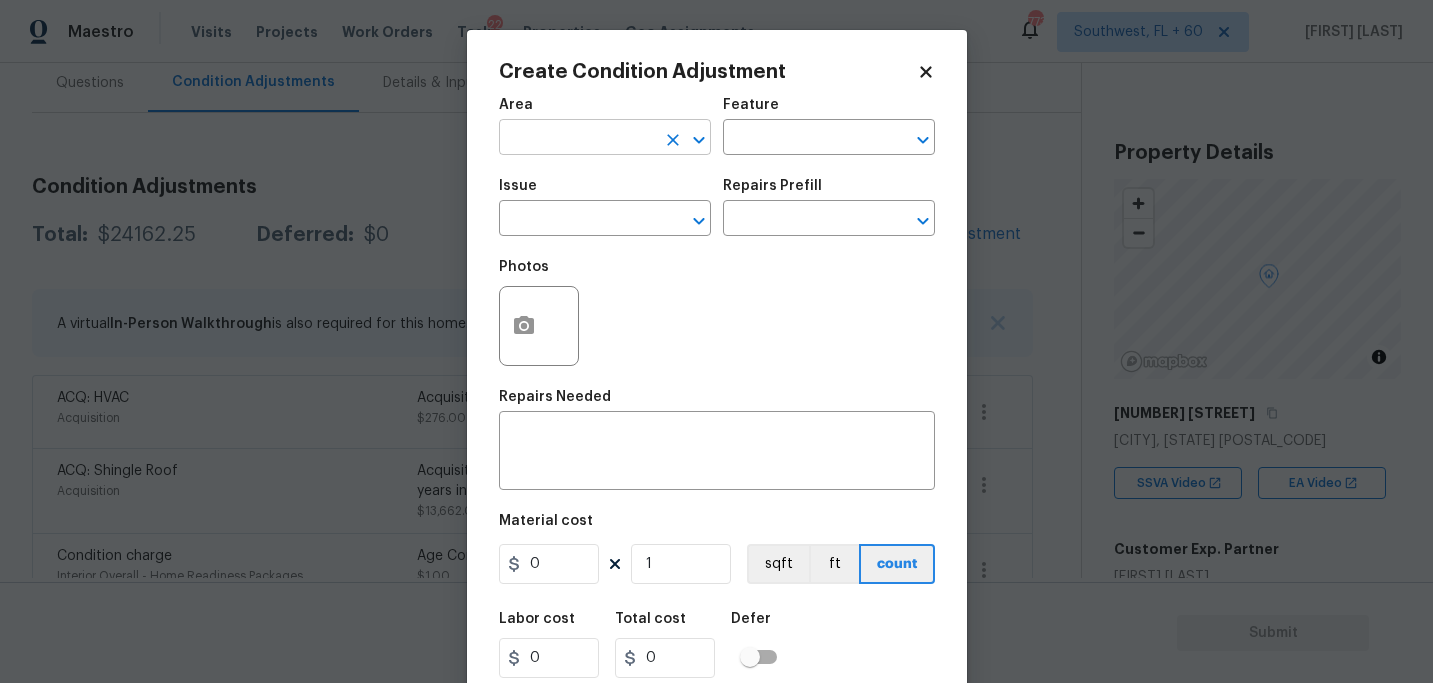 click at bounding box center (577, 139) 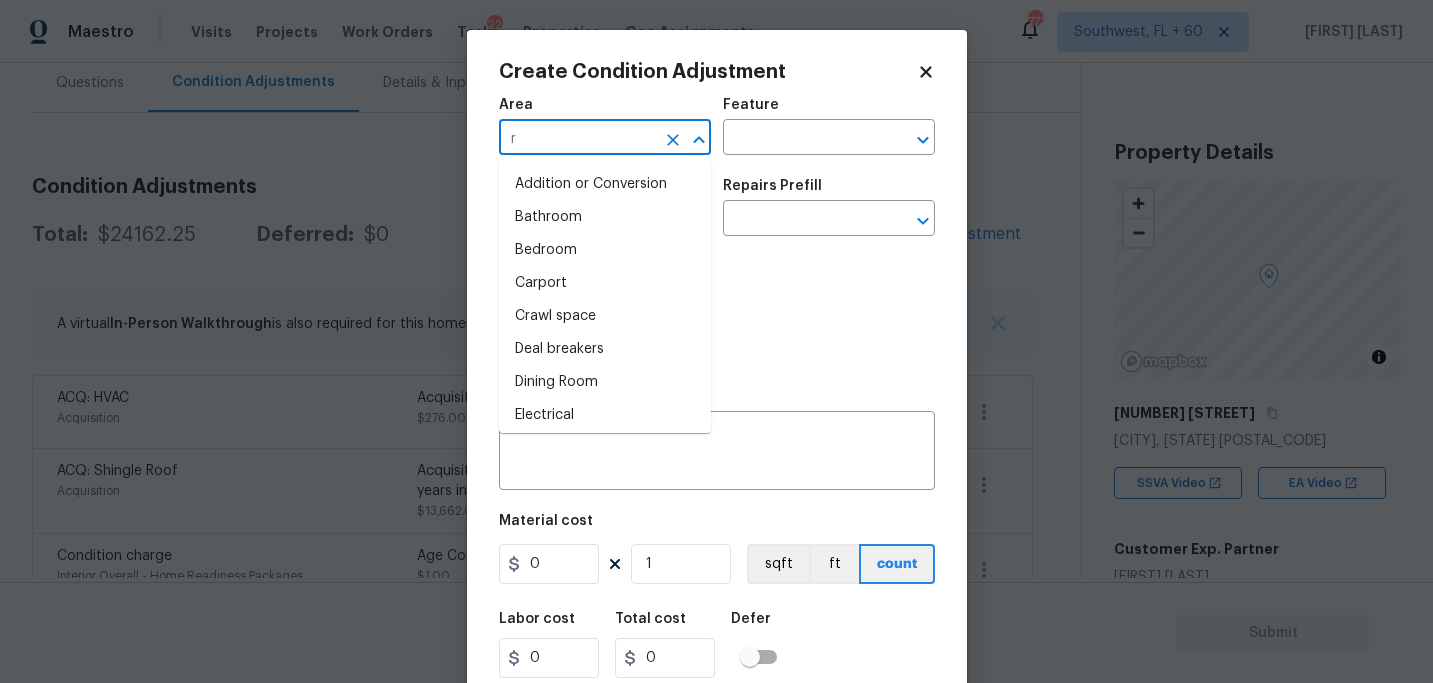 type on "ro" 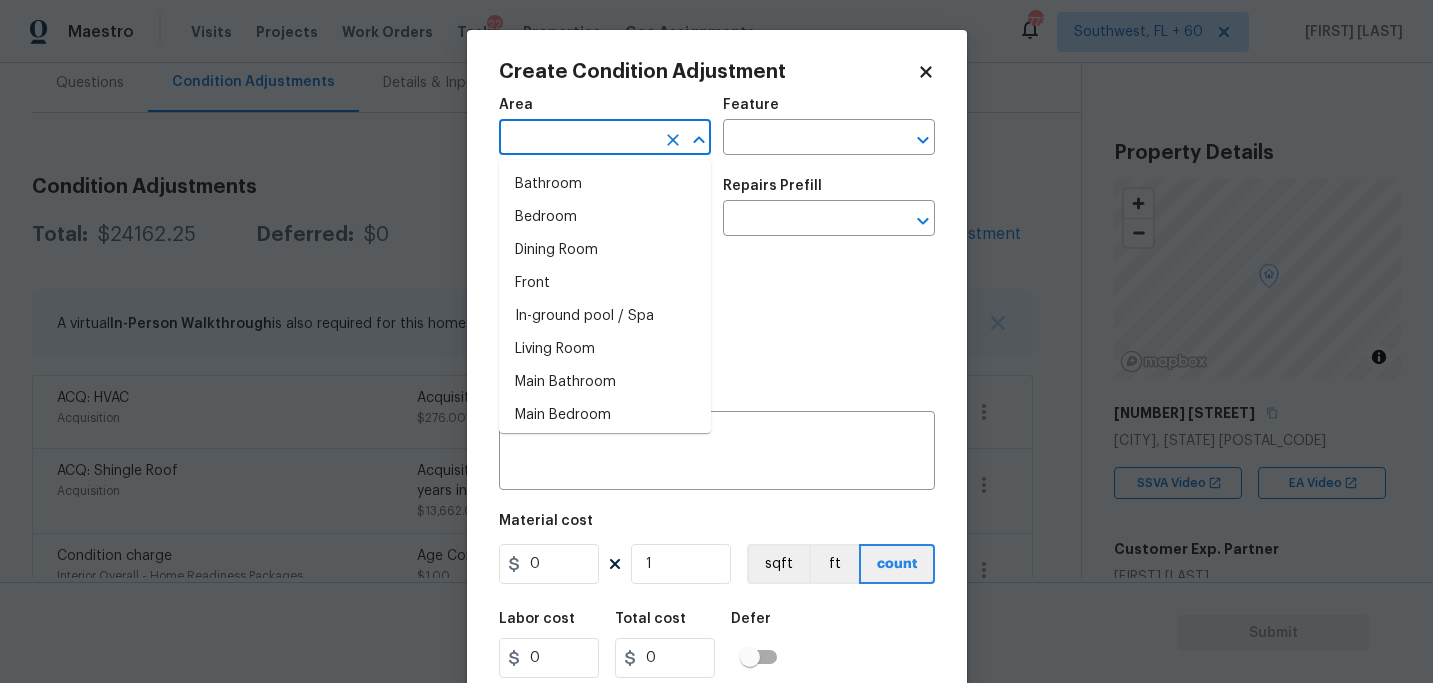 type on "o" 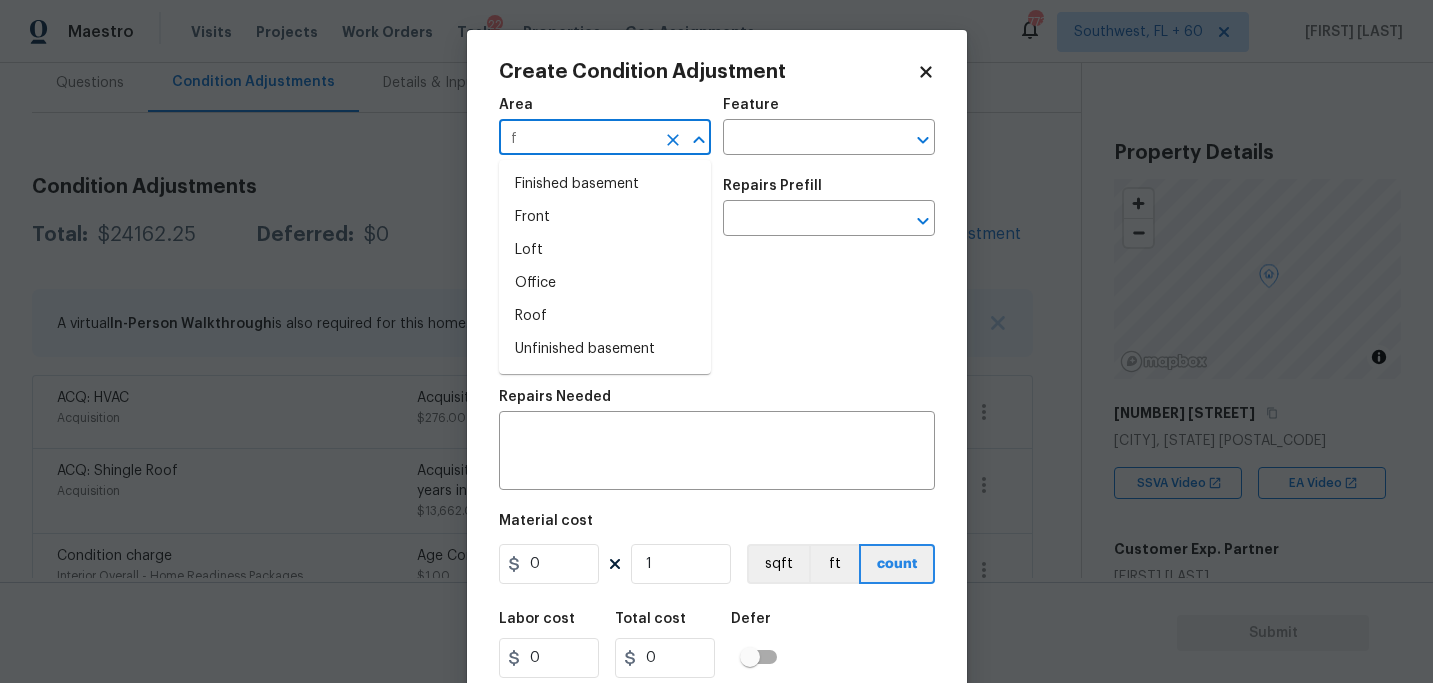 drag, startPoint x: 602, startPoint y: 146, endPoint x: 602, endPoint y: 160, distance: 14 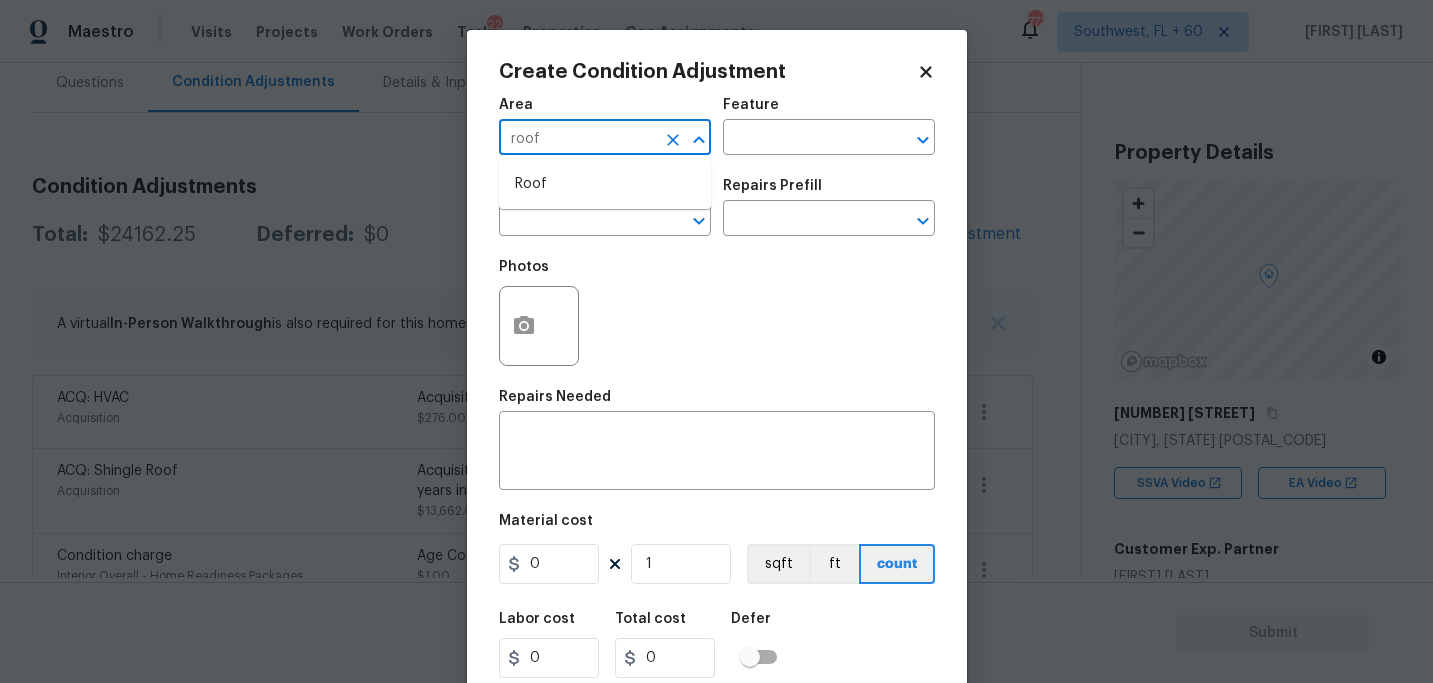 click on "Roof" at bounding box center (605, 184) 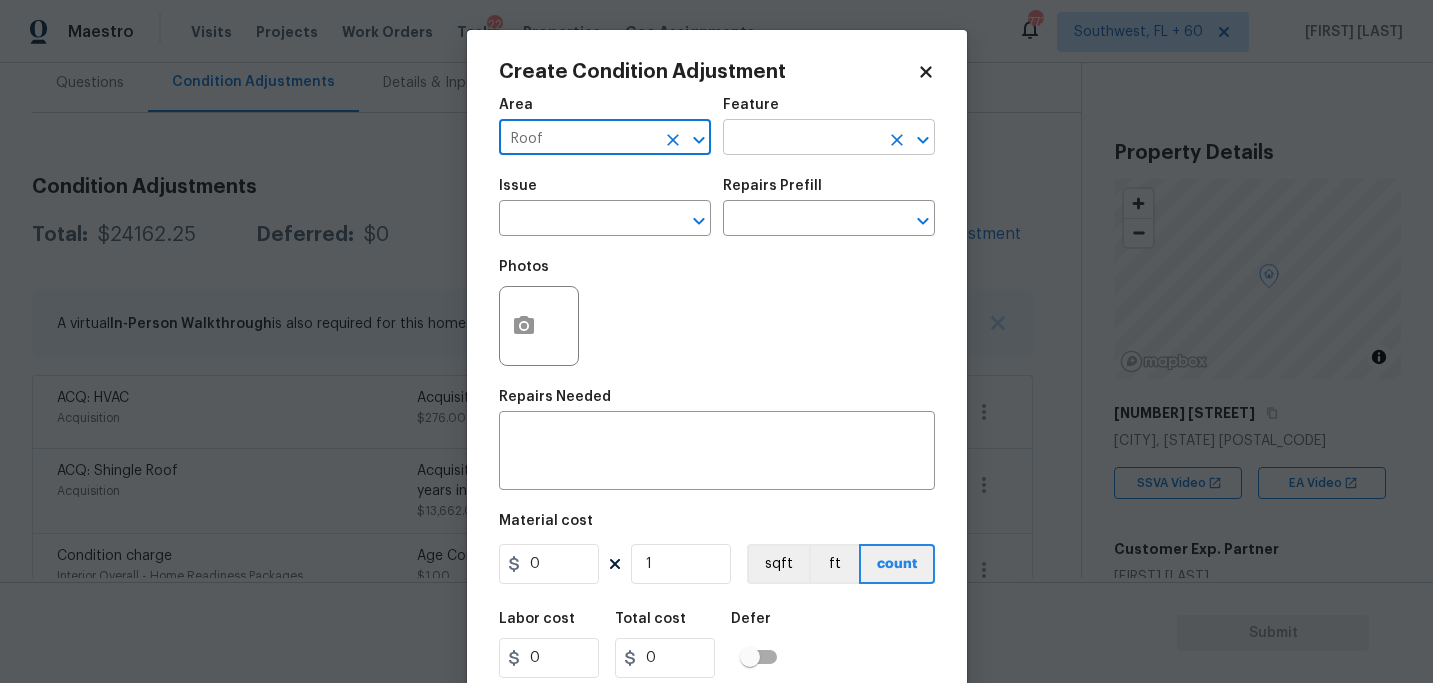 type on "Roof" 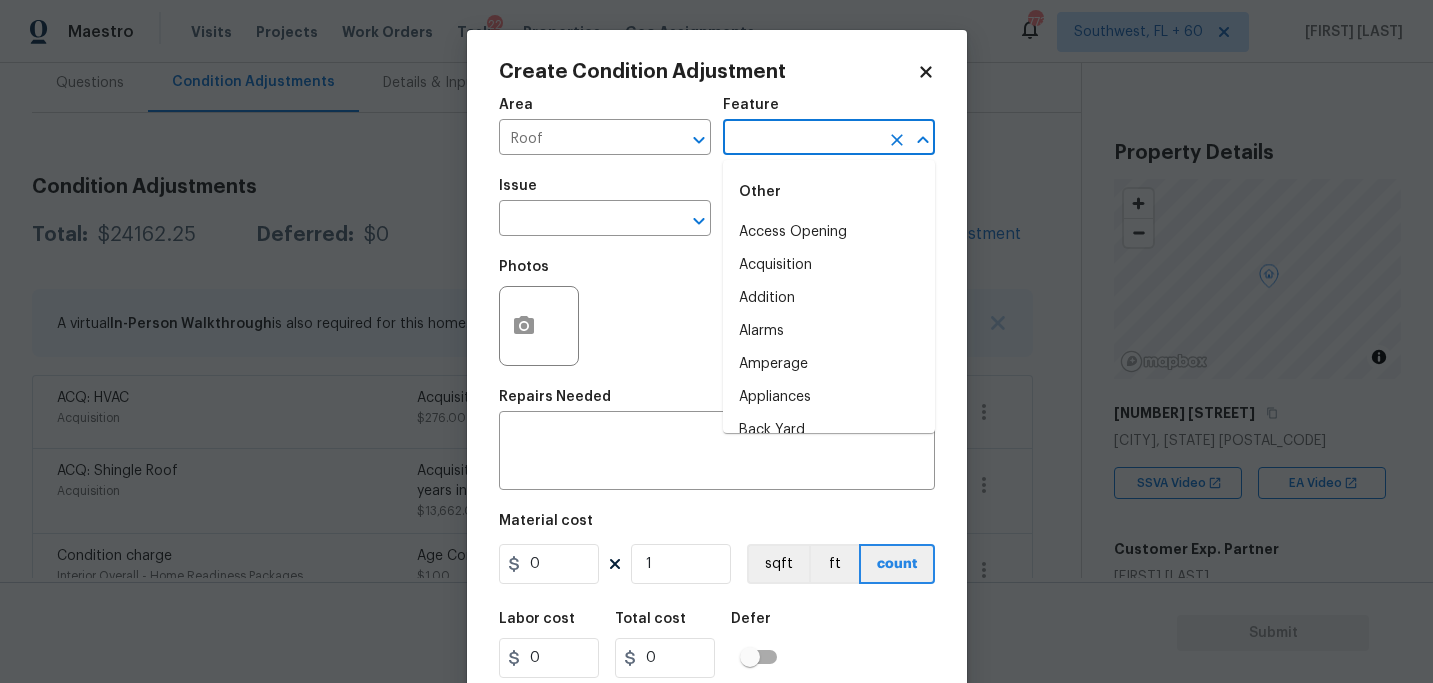 click at bounding box center (801, 139) 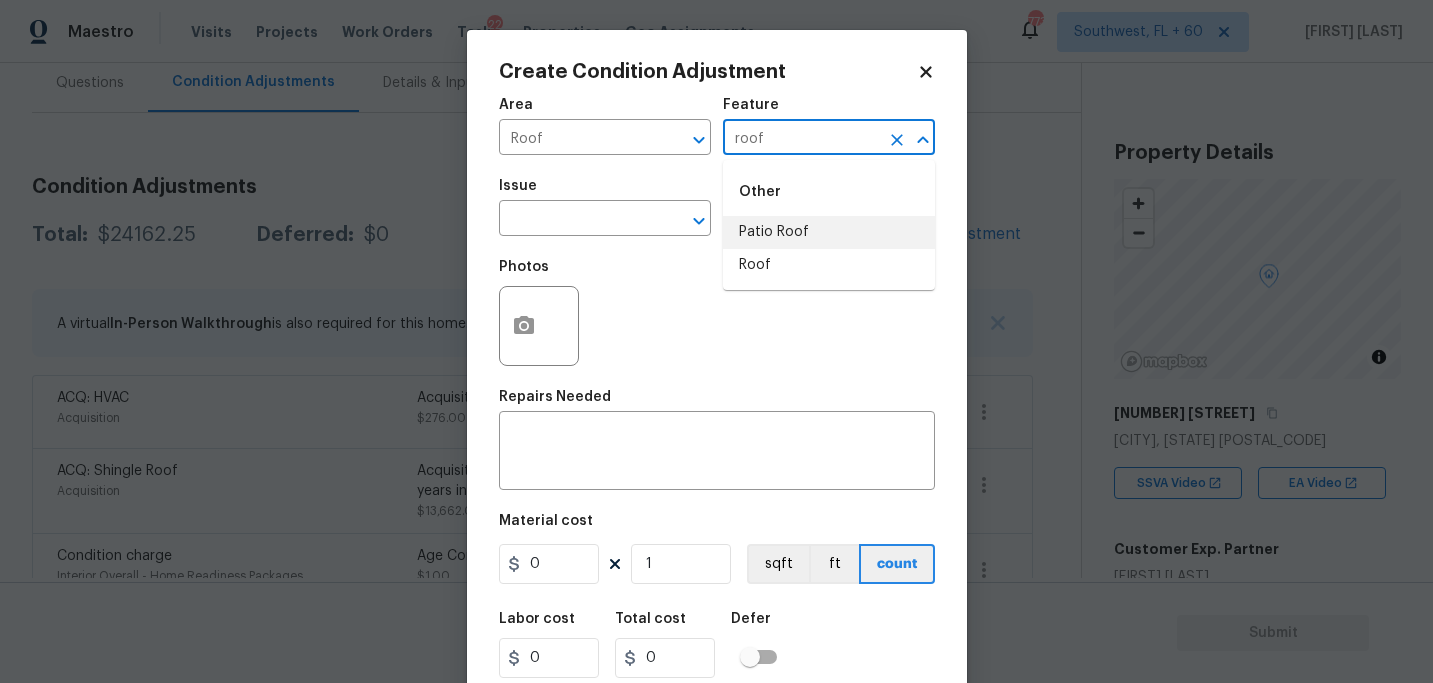click on "Roof" at bounding box center [829, 265] 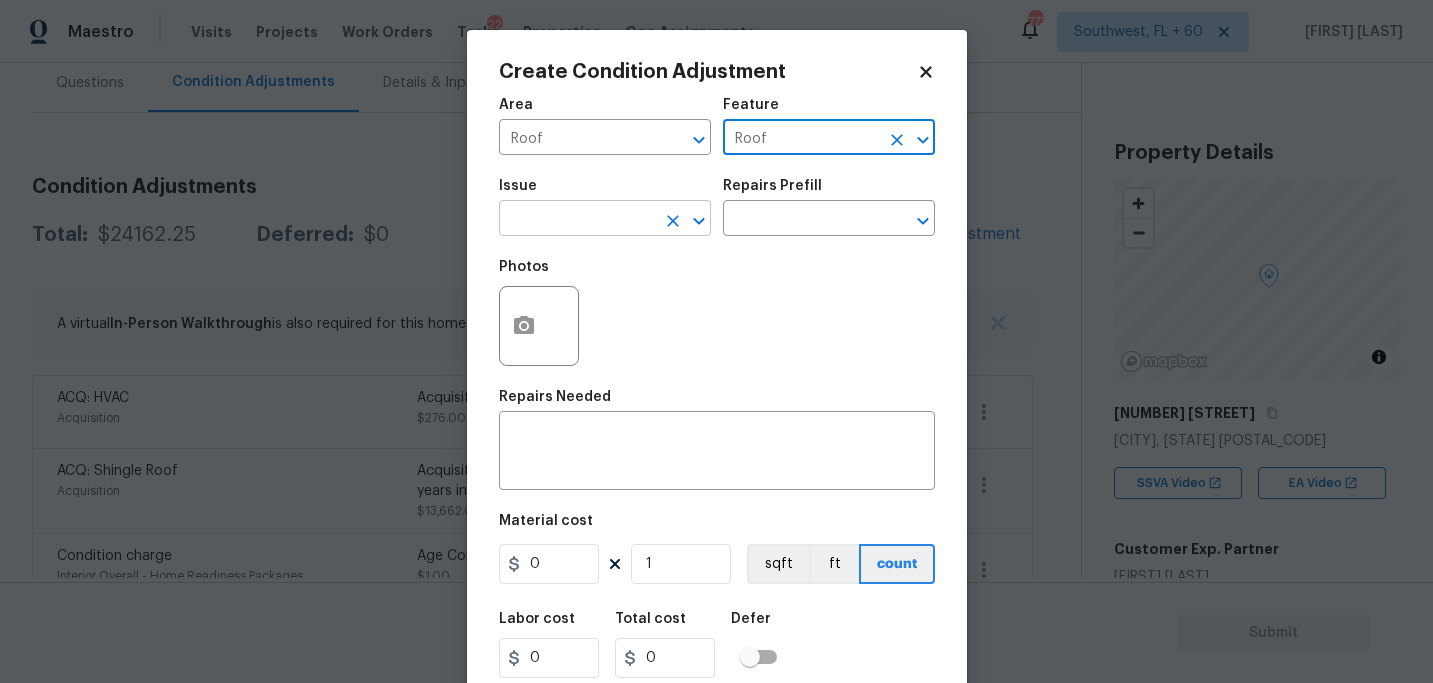 type on "Roof" 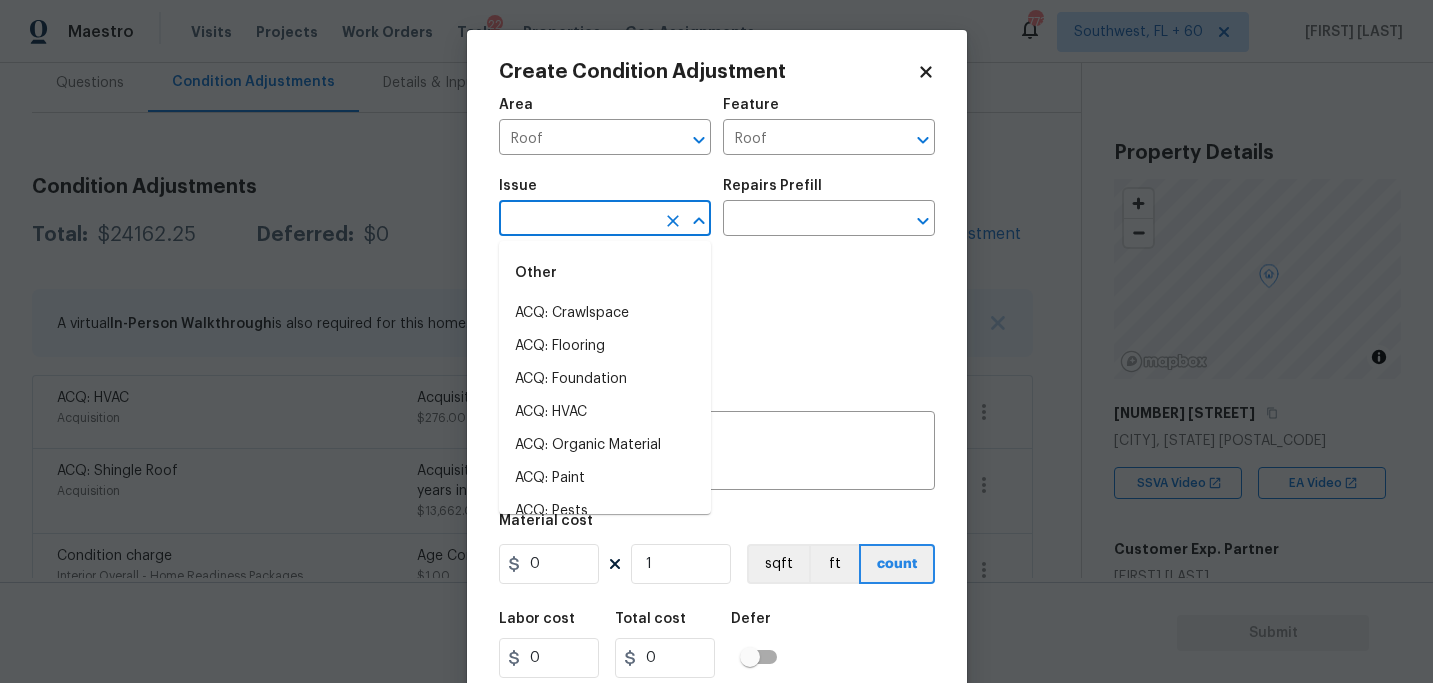 click at bounding box center (577, 220) 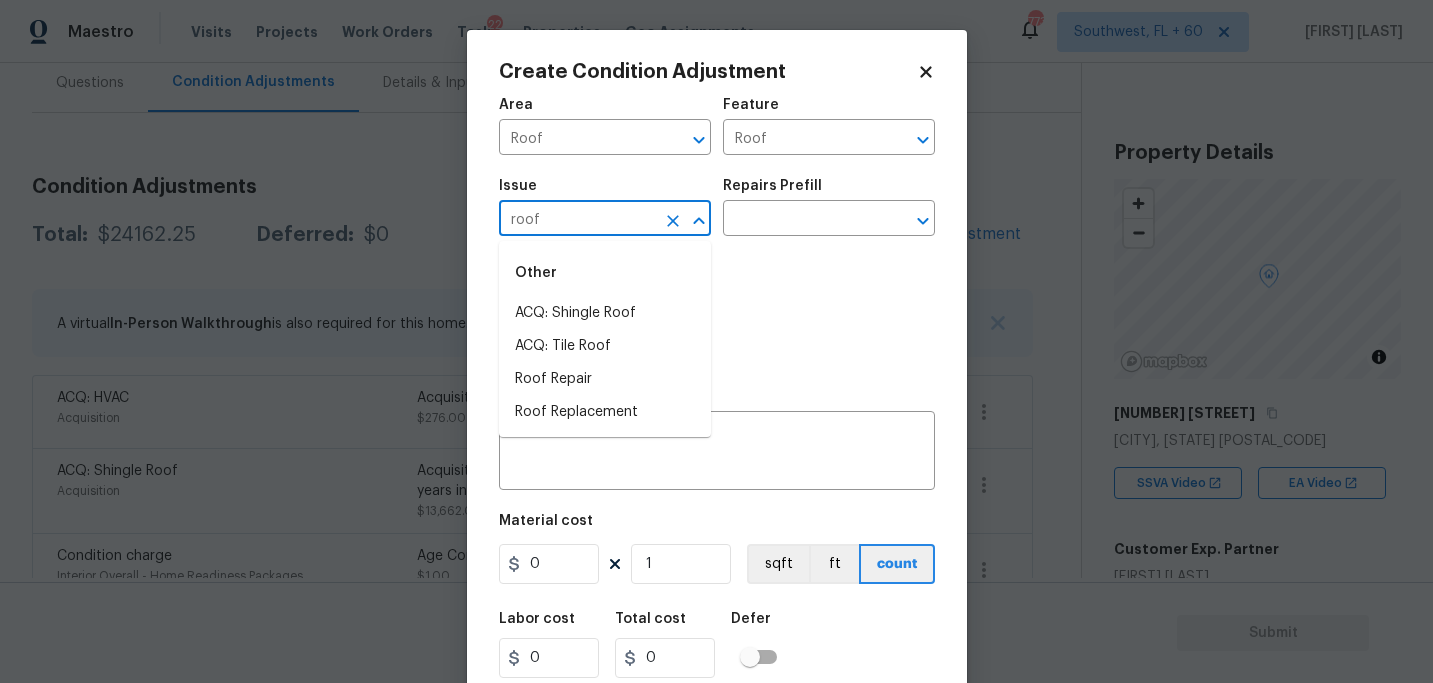 click on "ACQ: Shingle Roof" at bounding box center [605, 313] 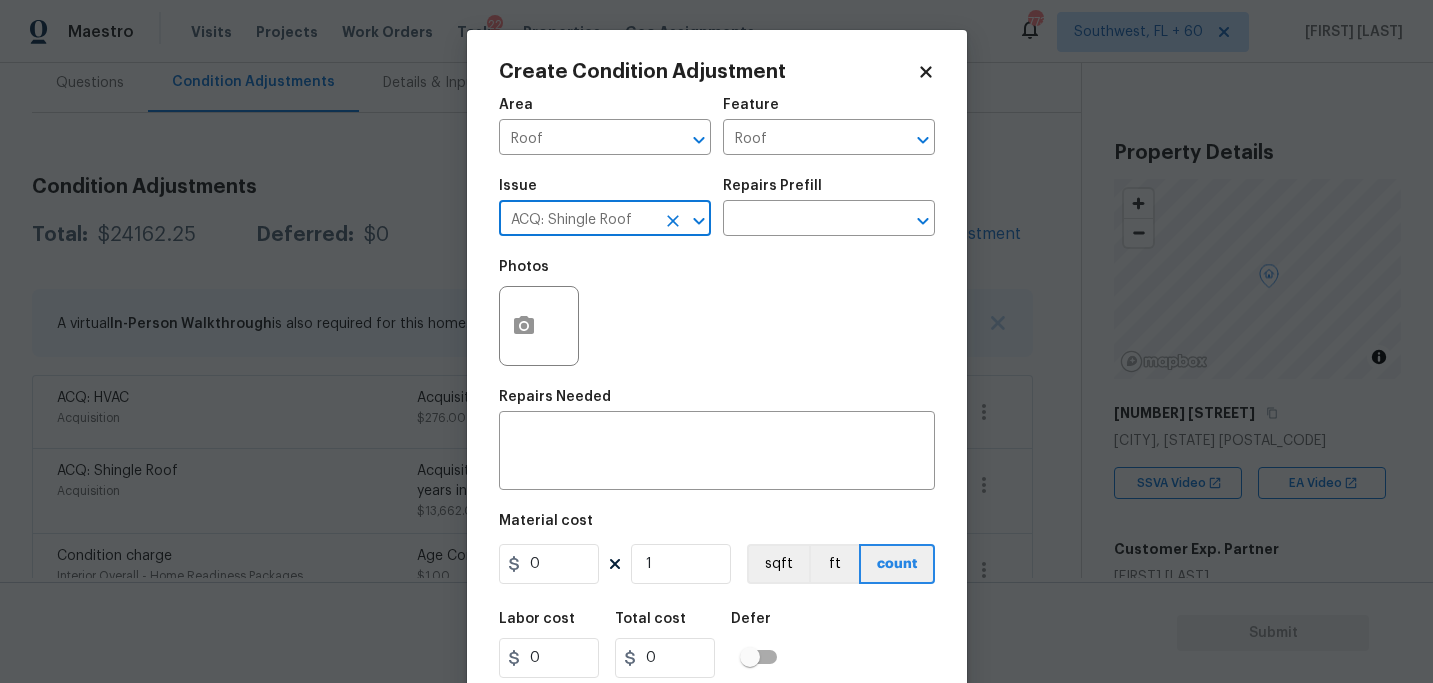 type on "ACQ: Shingle Roof" 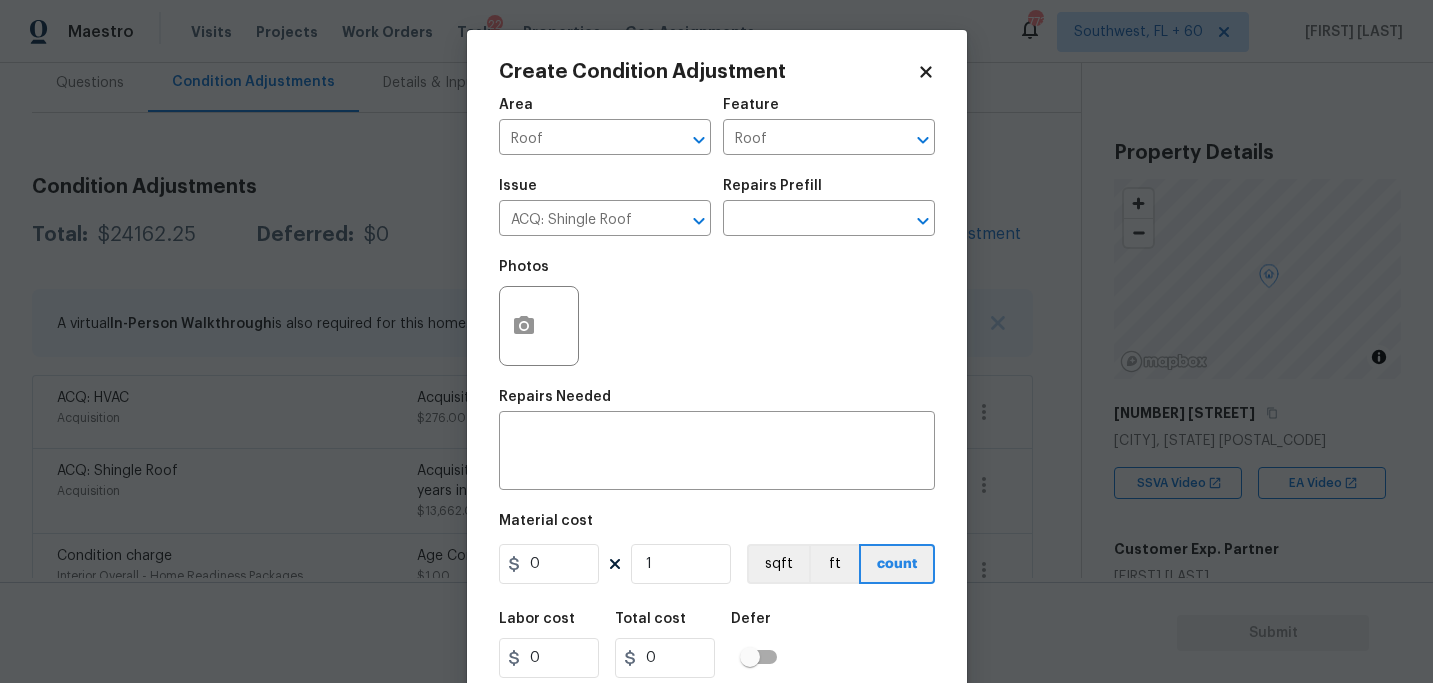 click on "Repairs Prefill" at bounding box center [829, 192] 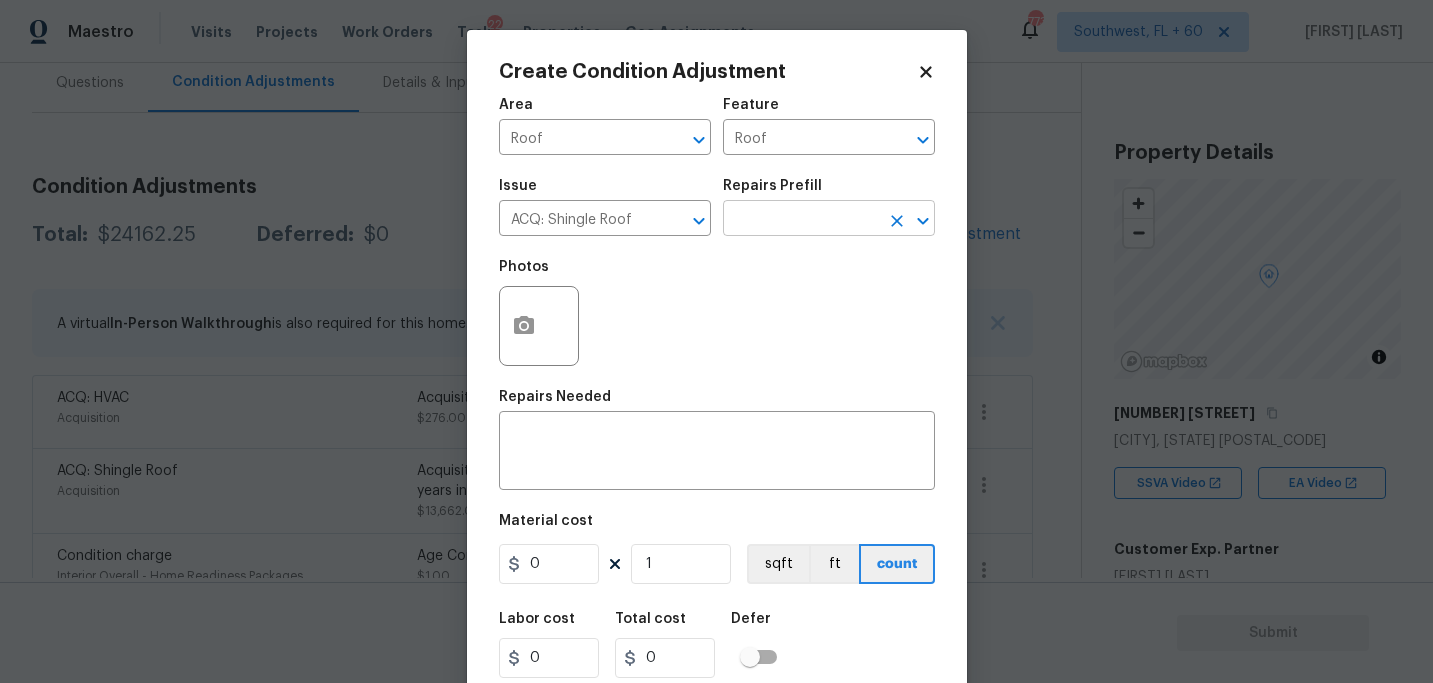 click at bounding box center [801, 220] 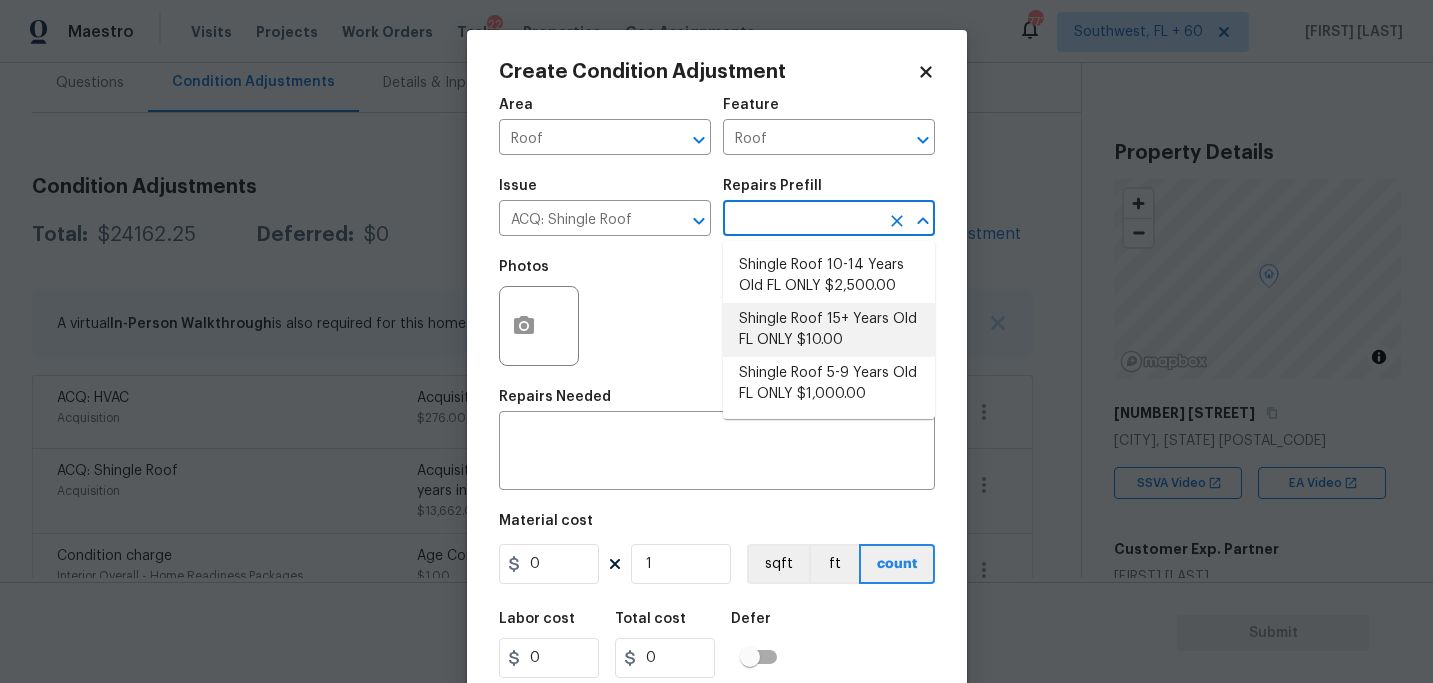 click on "Shingle Roof 15+ Years Old FL ONLY $10.00" at bounding box center [829, 330] 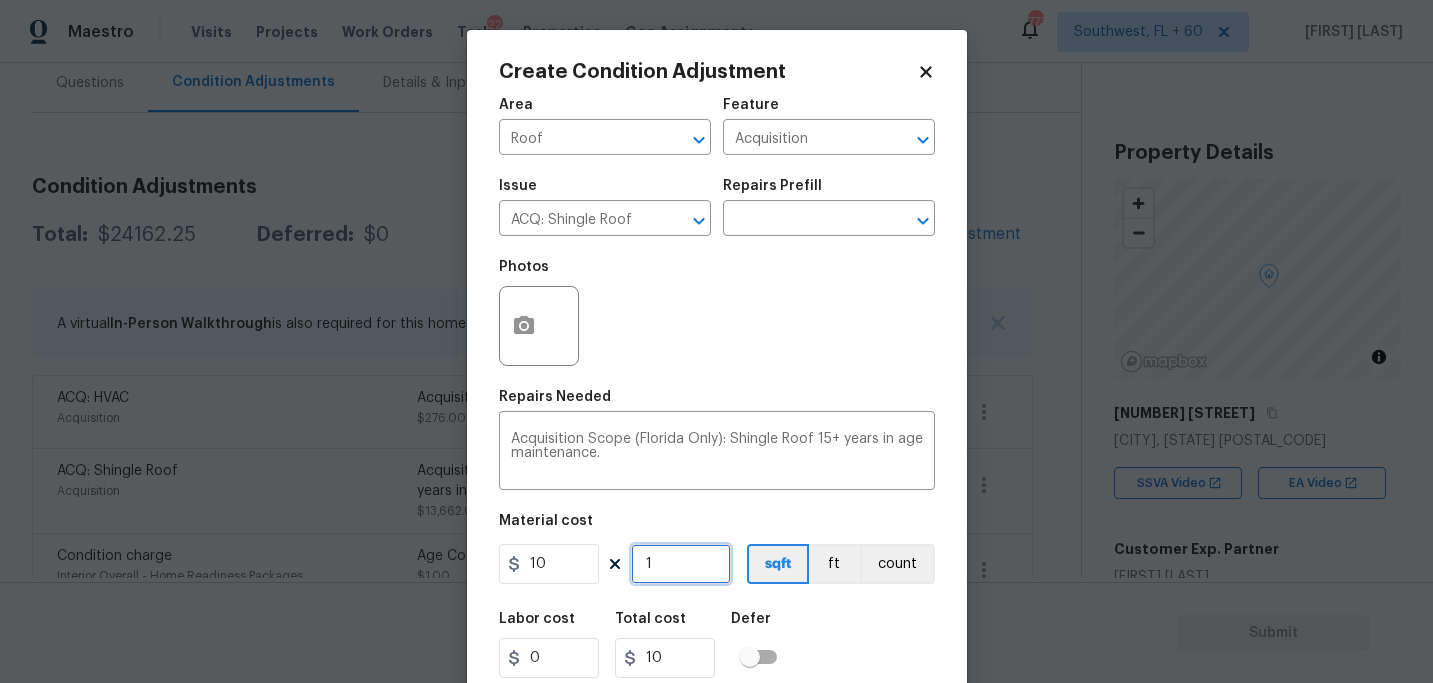 click on "1" at bounding box center [681, 564] 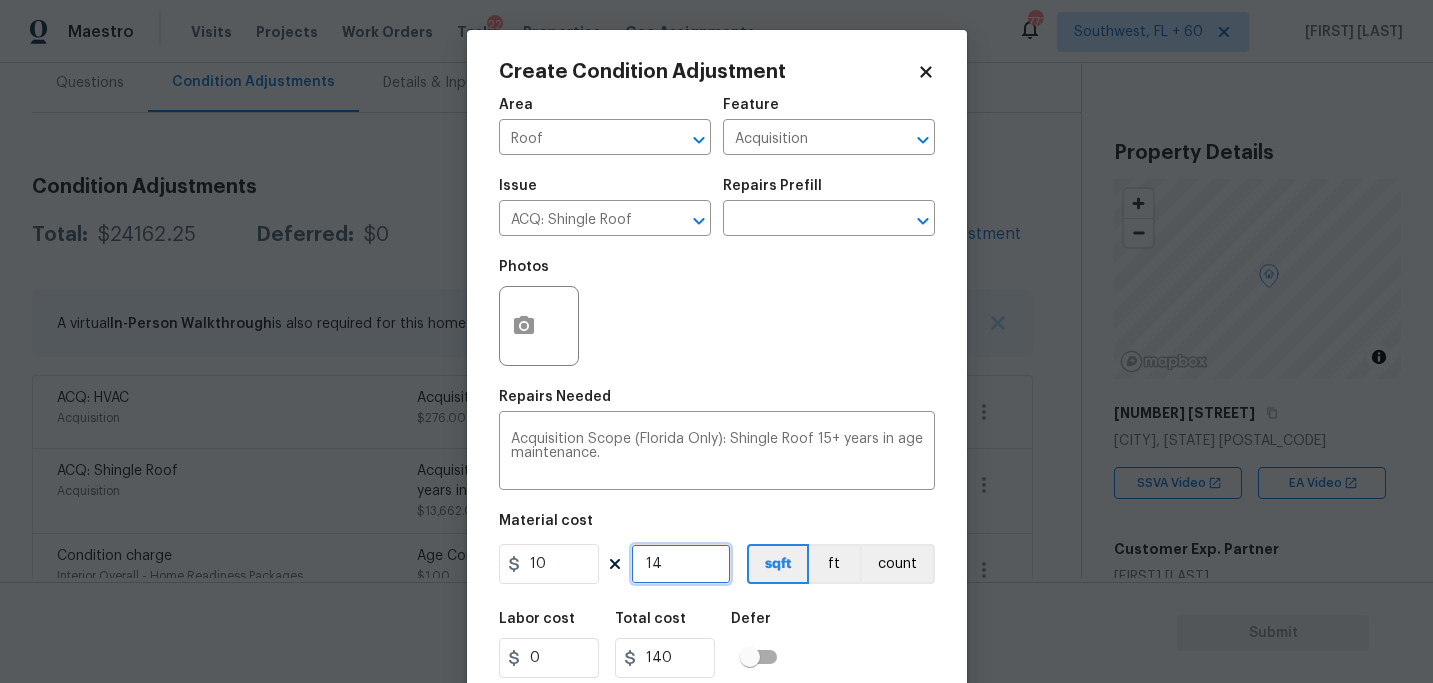 type on "148" 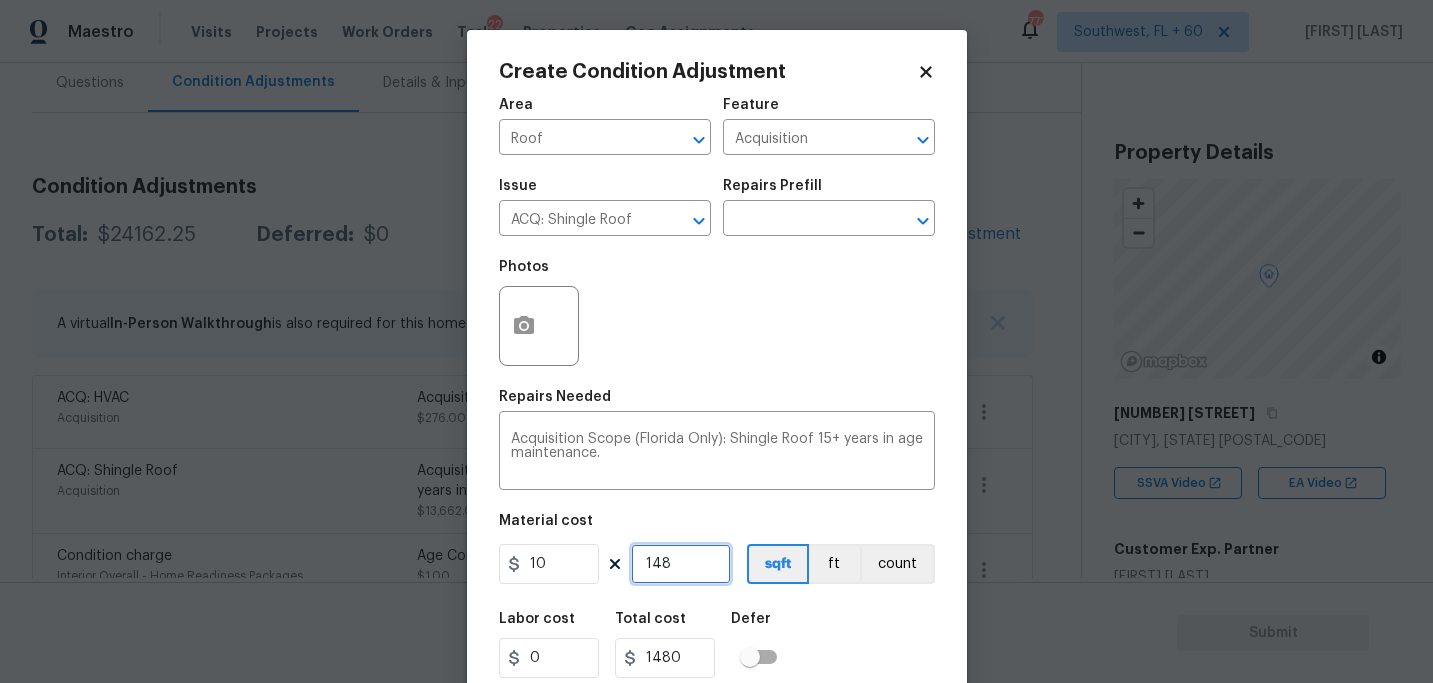 type on "1485" 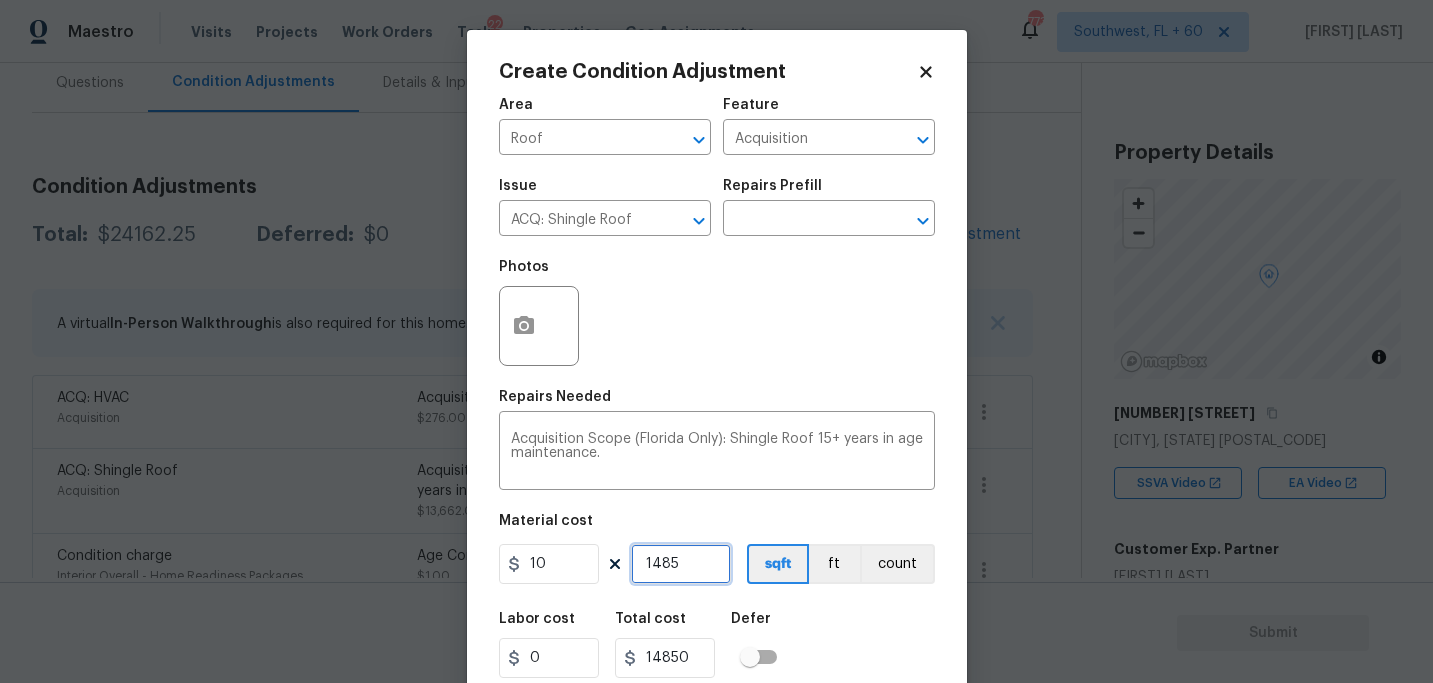 type on "1485" 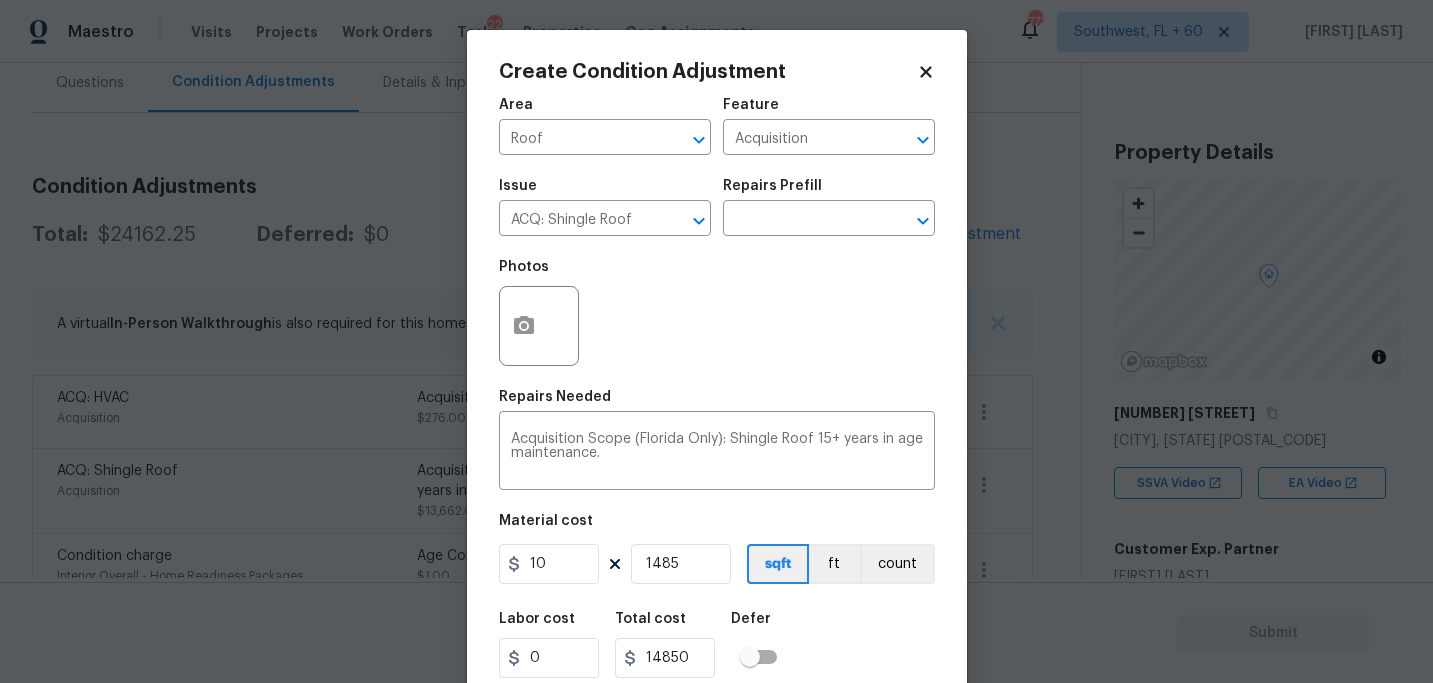 click on "Labor cost 0 Total cost 14850 Defer" at bounding box center (717, 645) 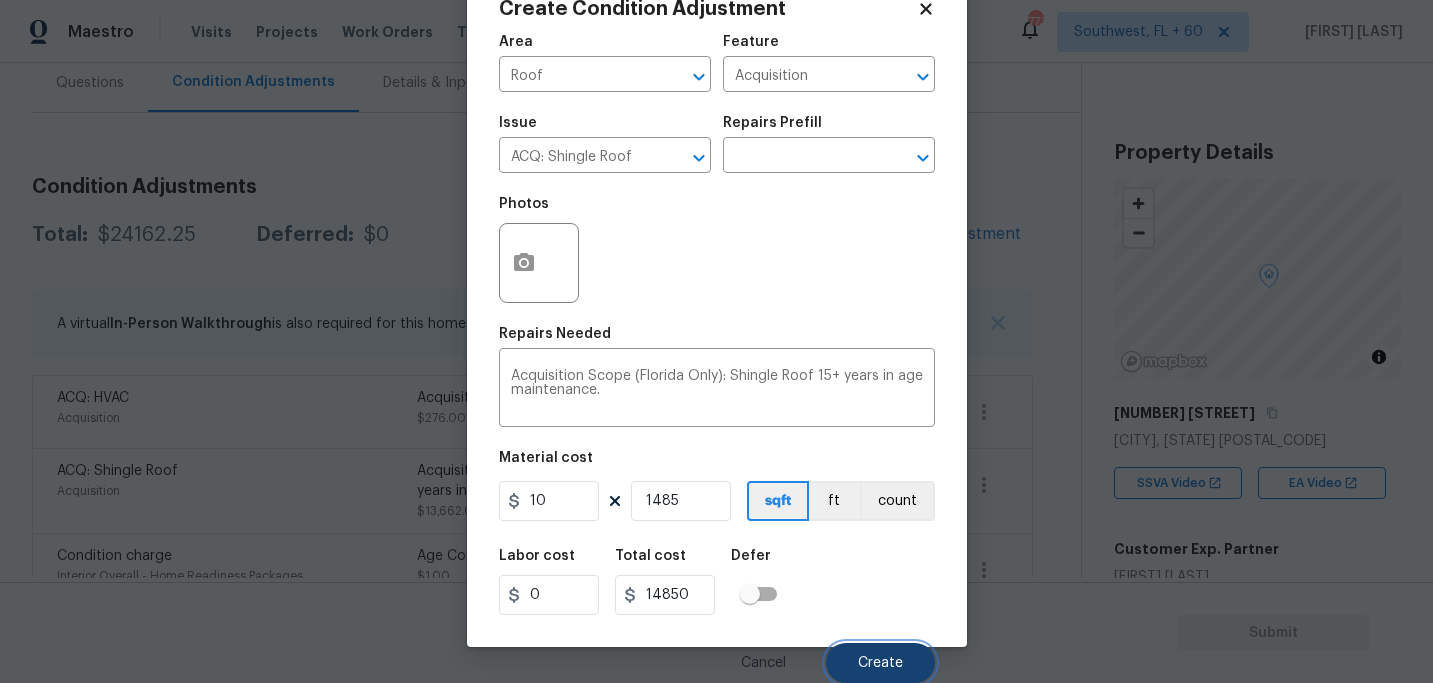 click on "Create" at bounding box center [880, 663] 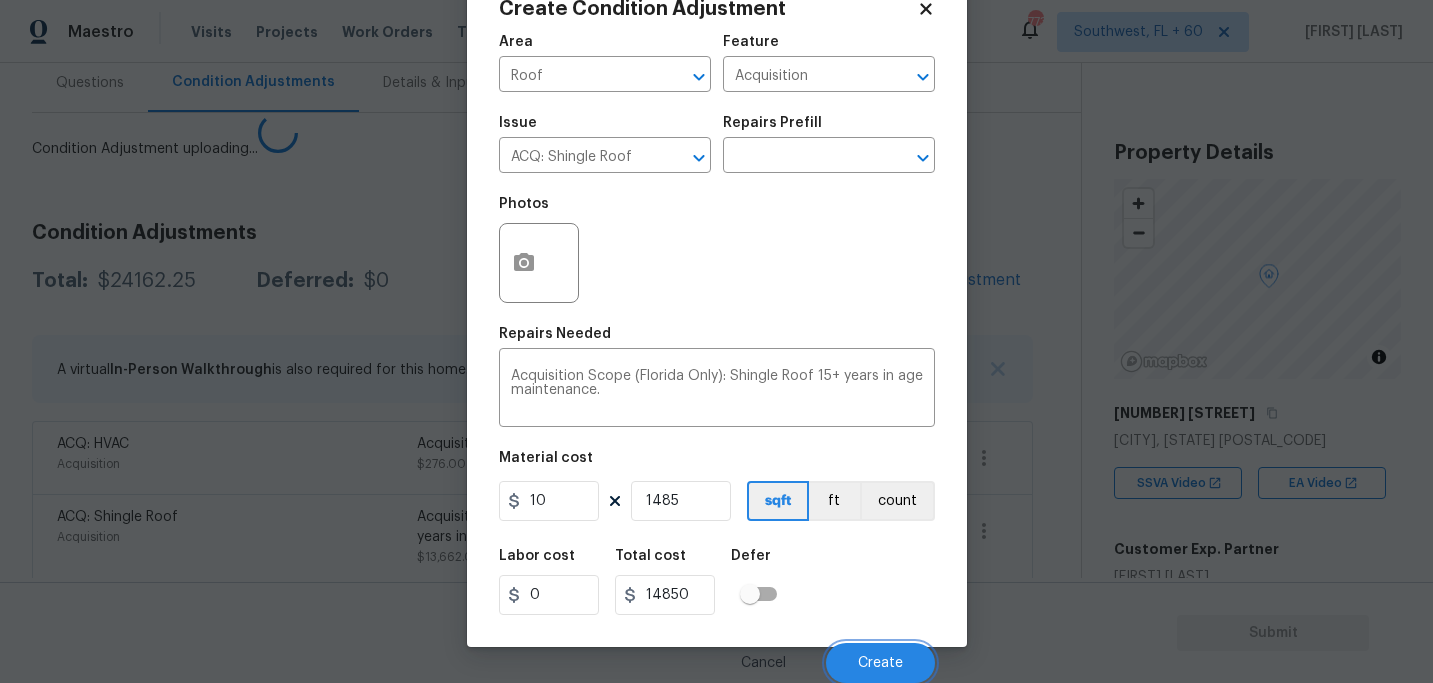 scroll, scrollTop: 57, scrollLeft: 0, axis: vertical 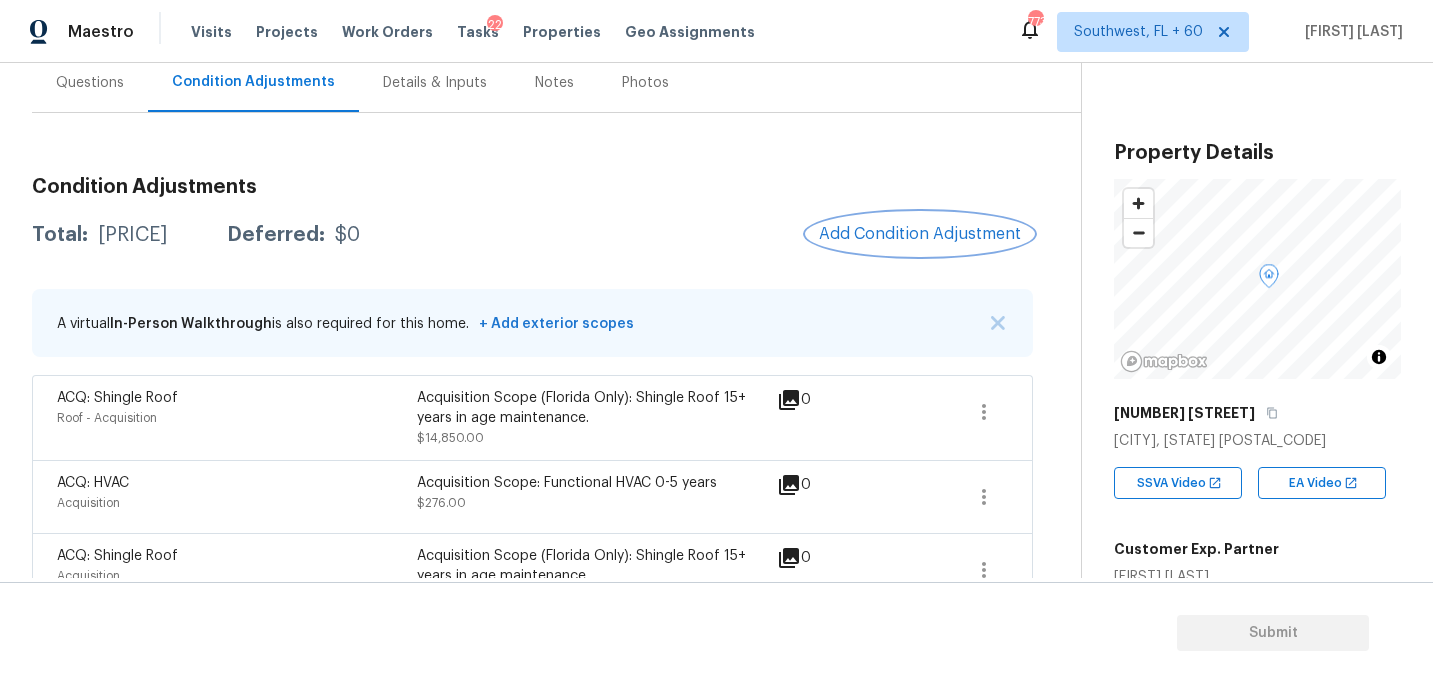click on "Add Condition Adjustment" at bounding box center [920, 234] 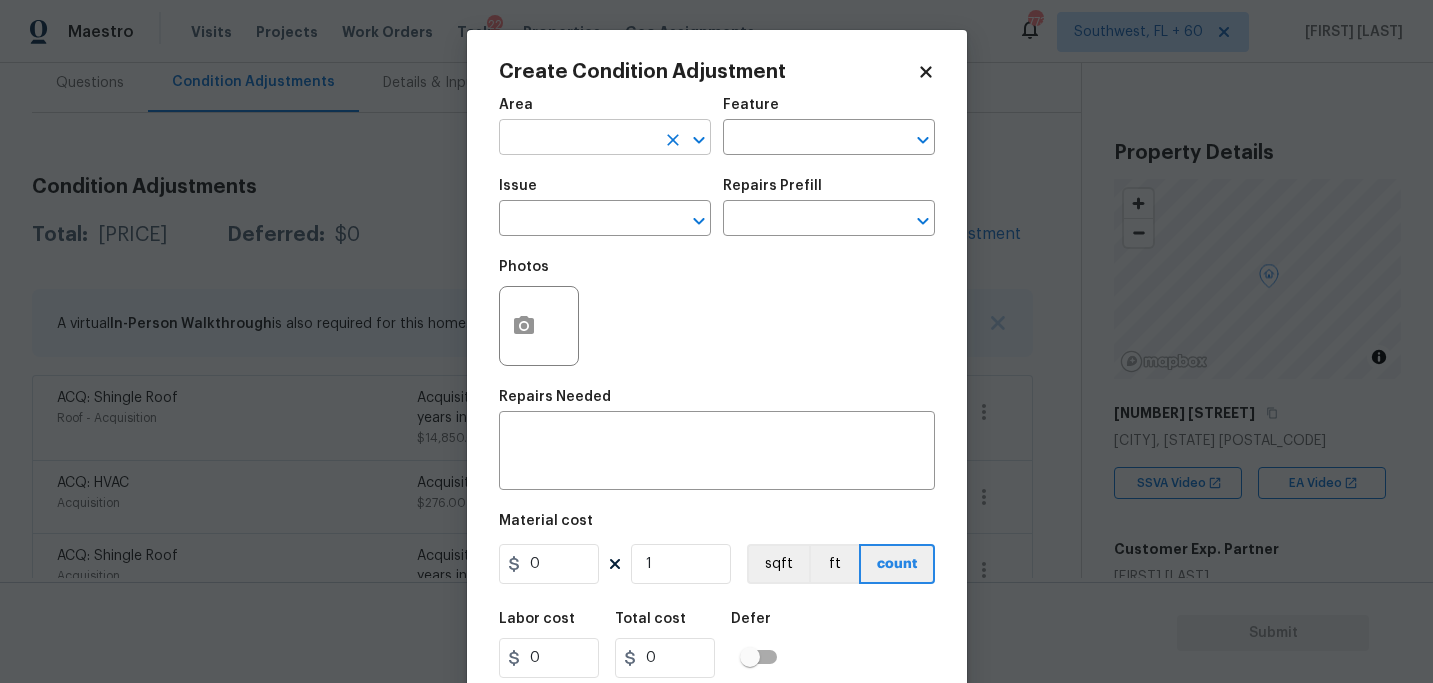 click at bounding box center [577, 139] 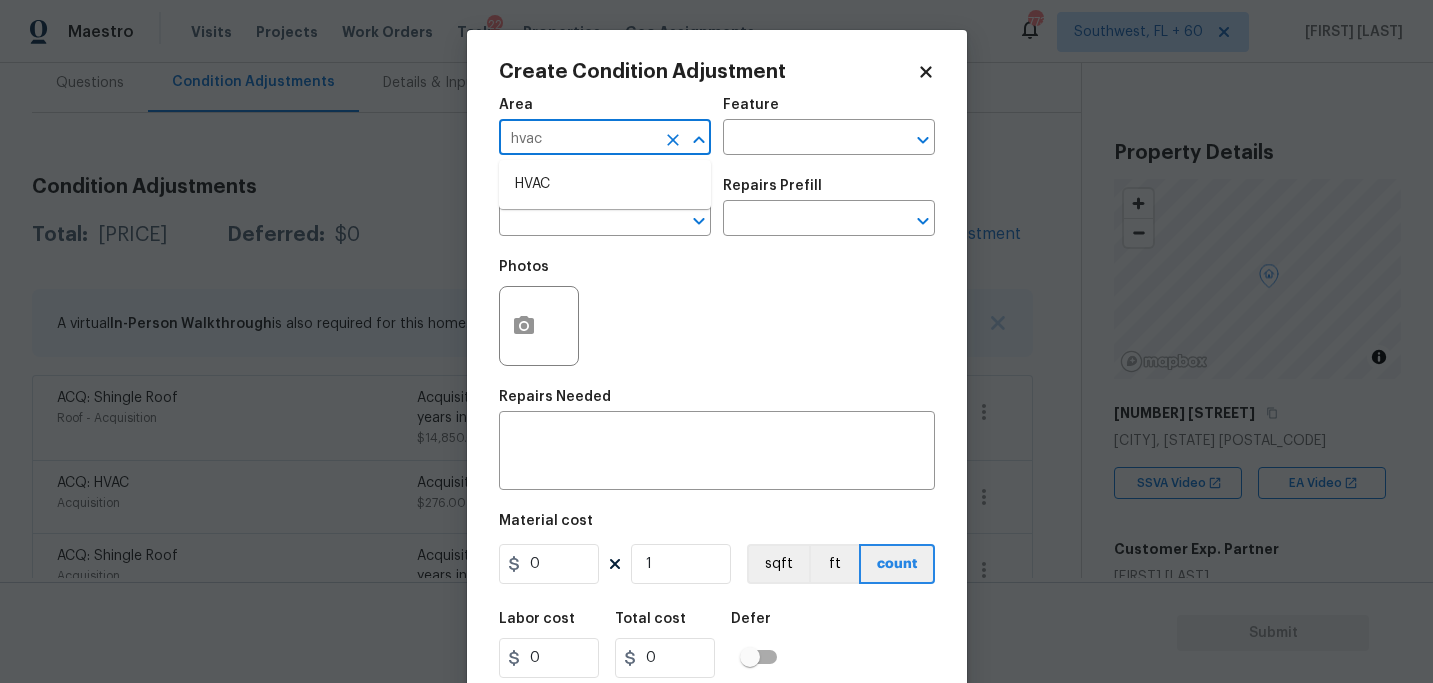 click on "HVAC" at bounding box center (605, 184) 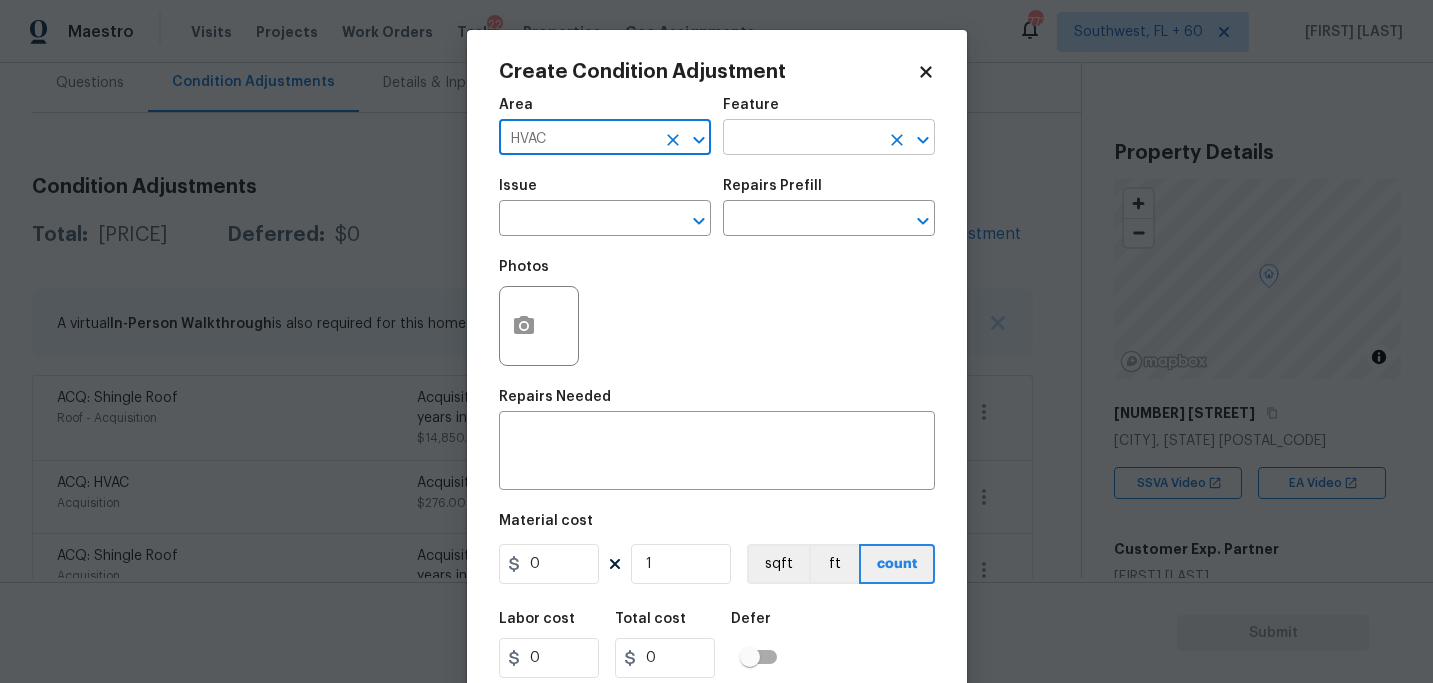 type on "HVAC" 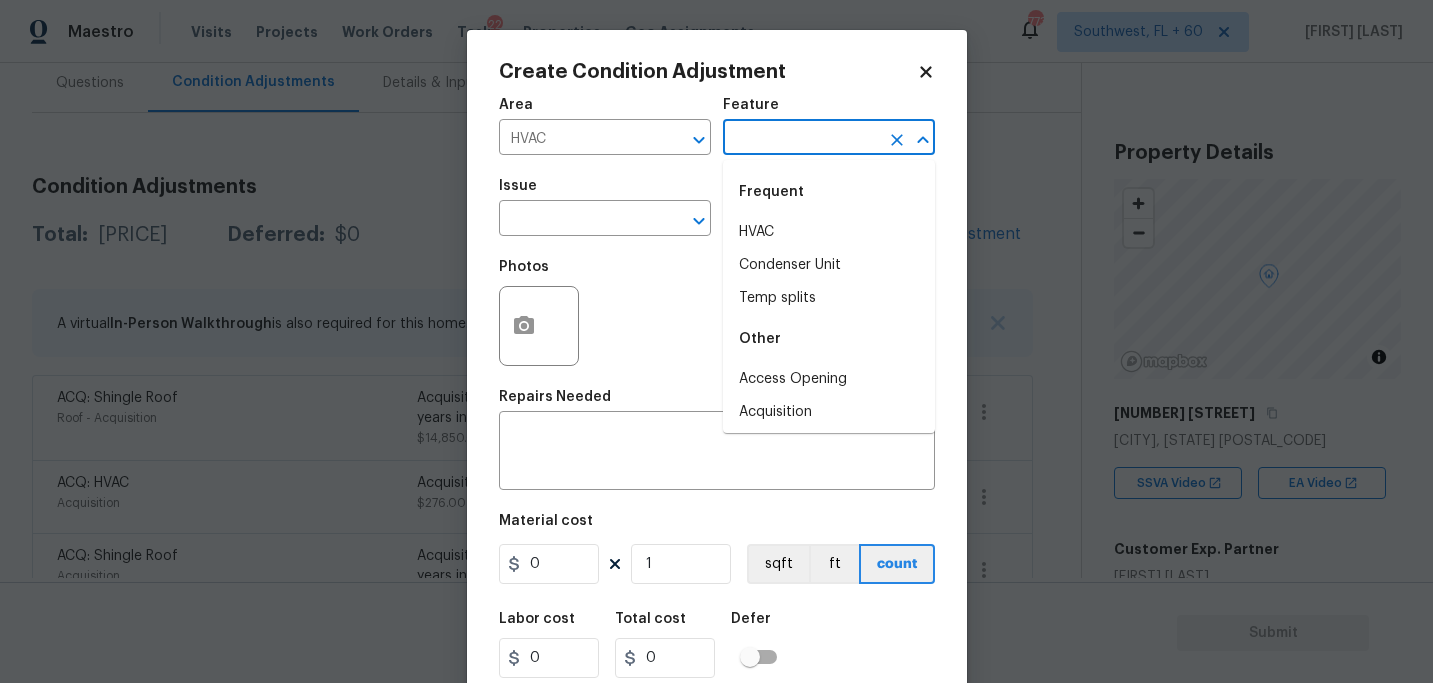 click at bounding box center [801, 139] 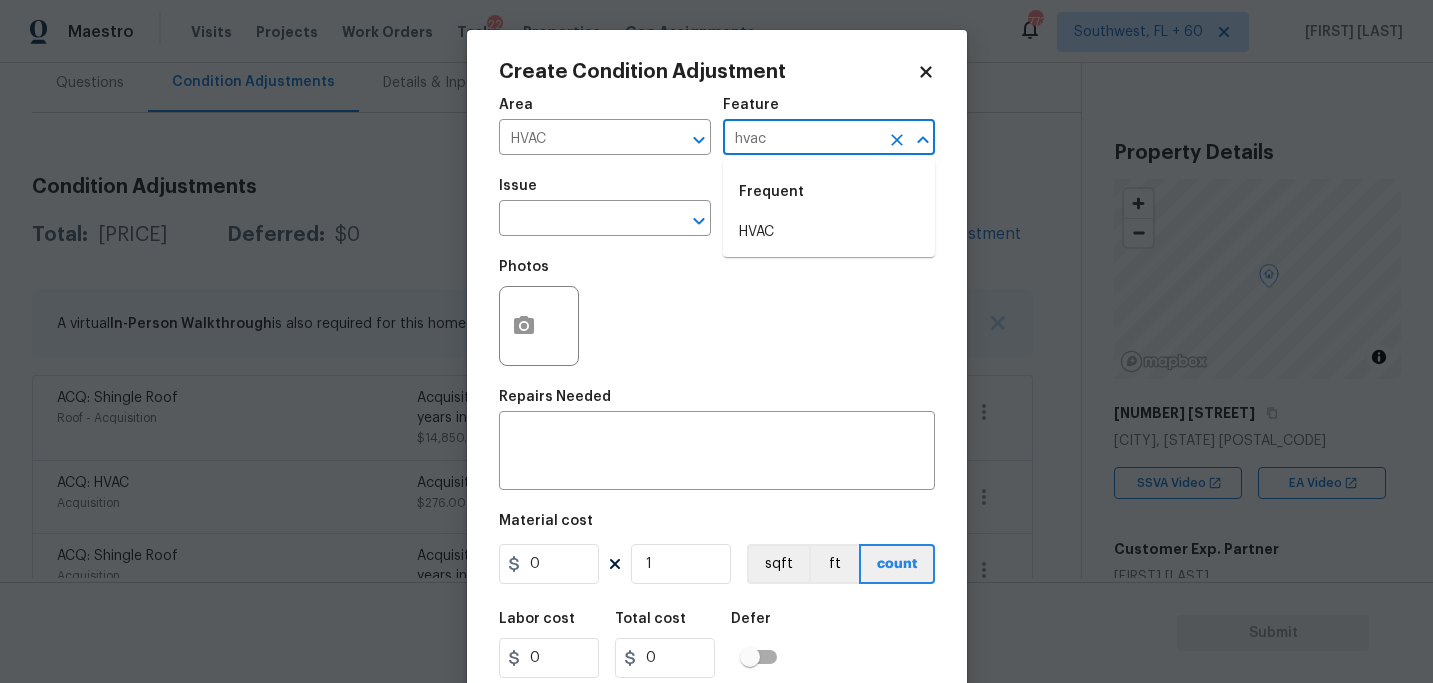 click on "Frequent" at bounding box center [829, 192] 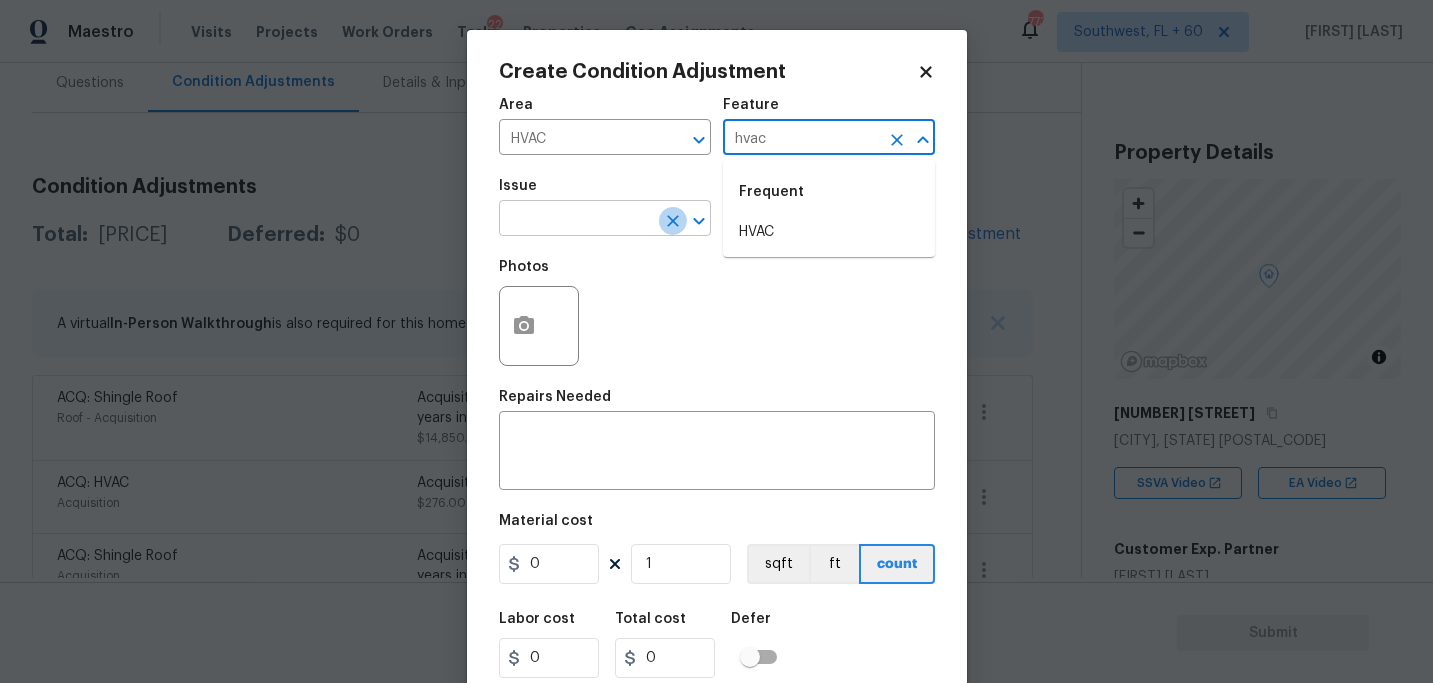 click at bounding box center (673, 221) 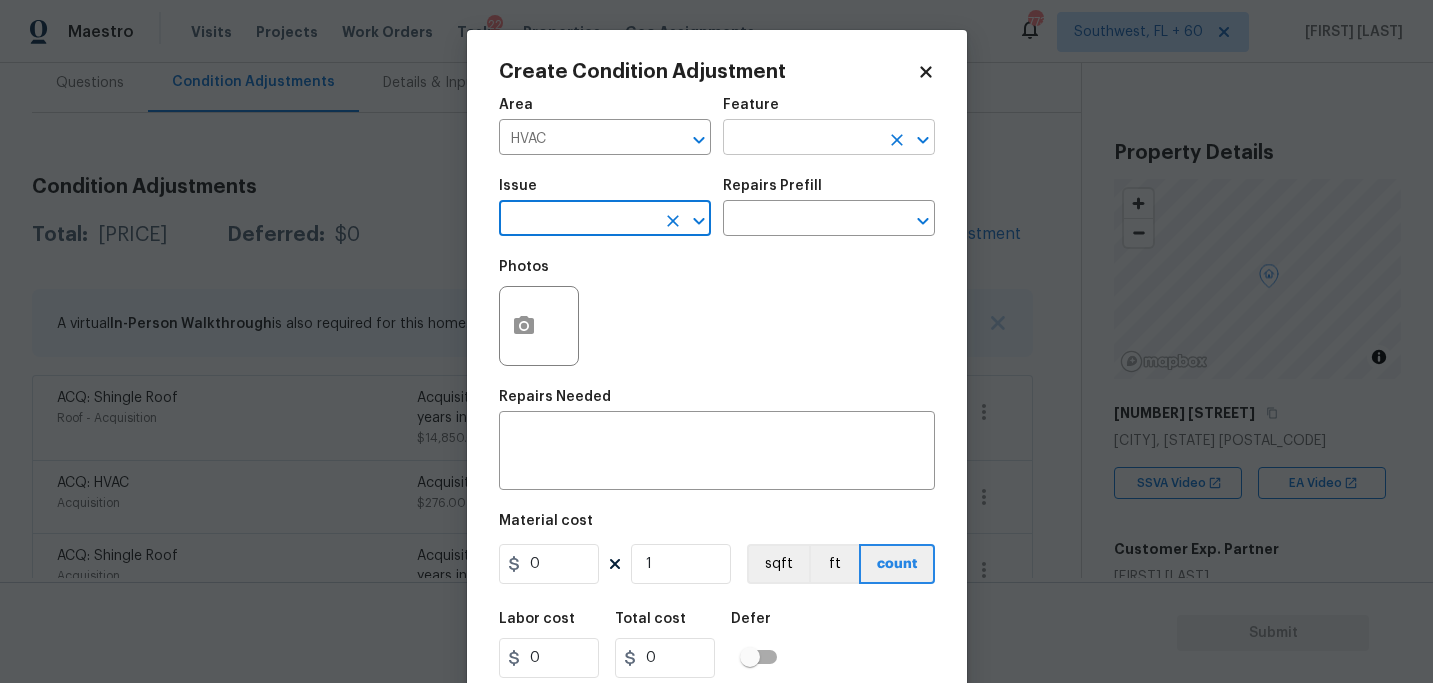 click at bounding box center (801, 139) 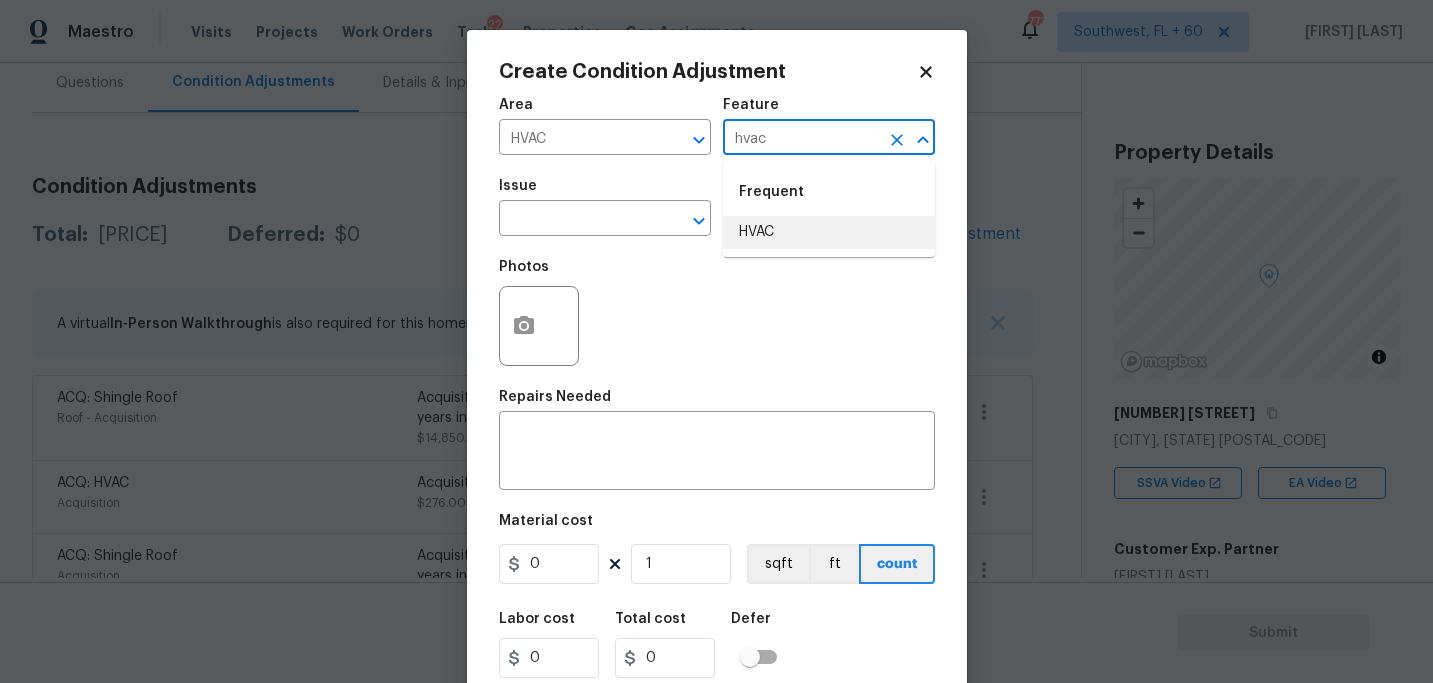 click on "HVAC" at bounding box center [829, 232] 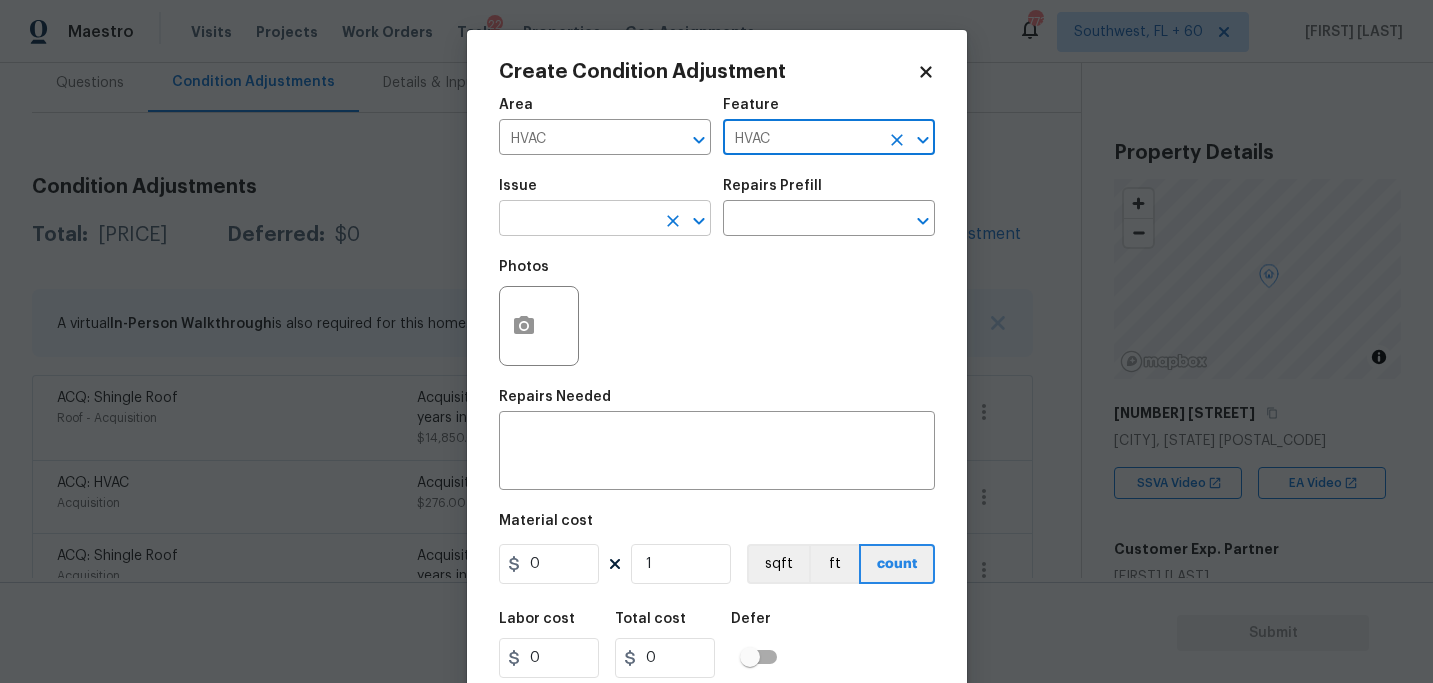 type on "HVAC" 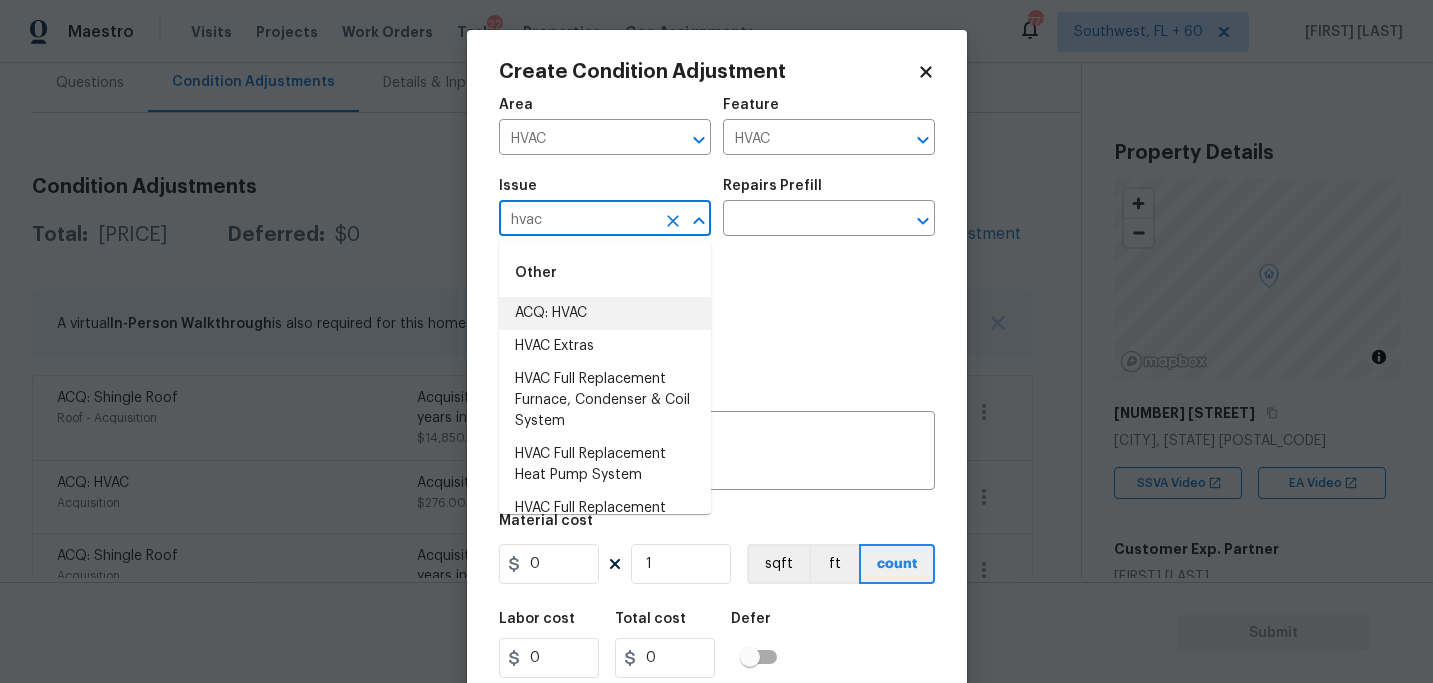 click on "ACQ: HVAC" at bounding box center [605, 313] 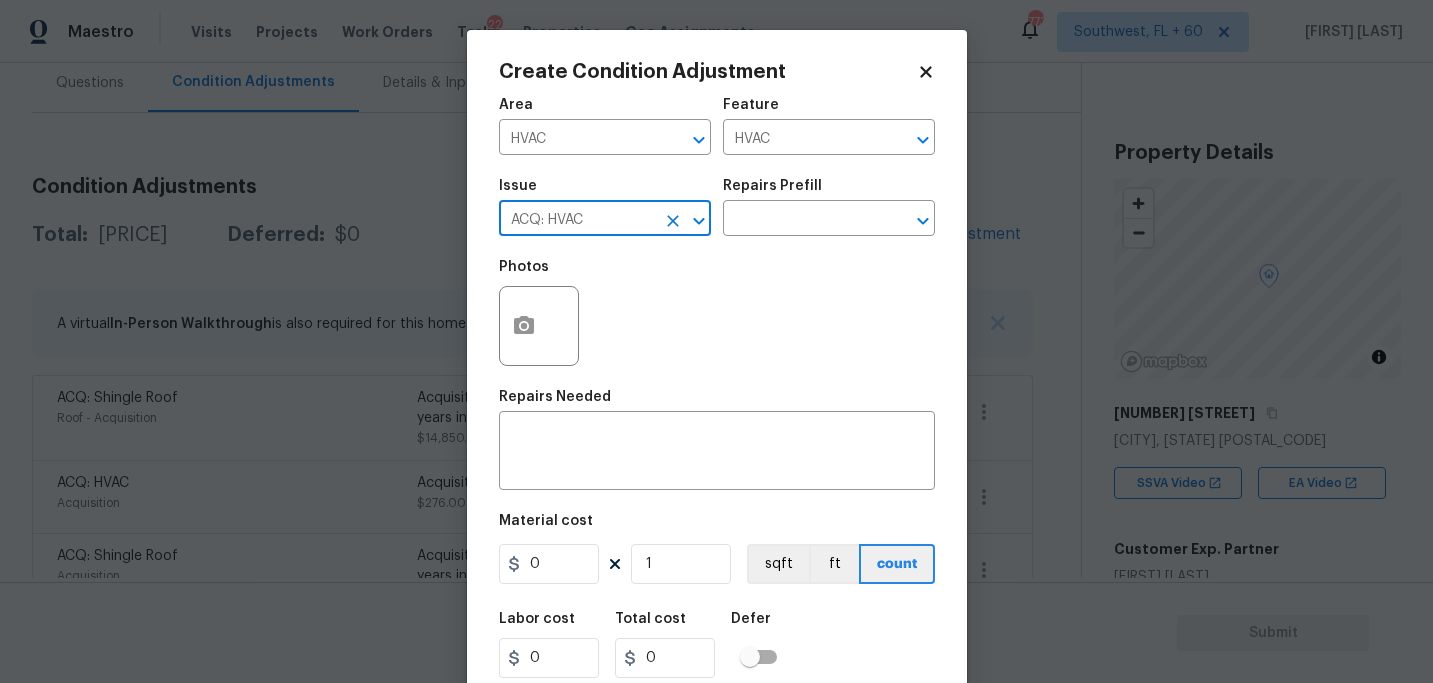 type on "ACQ: HVAC" 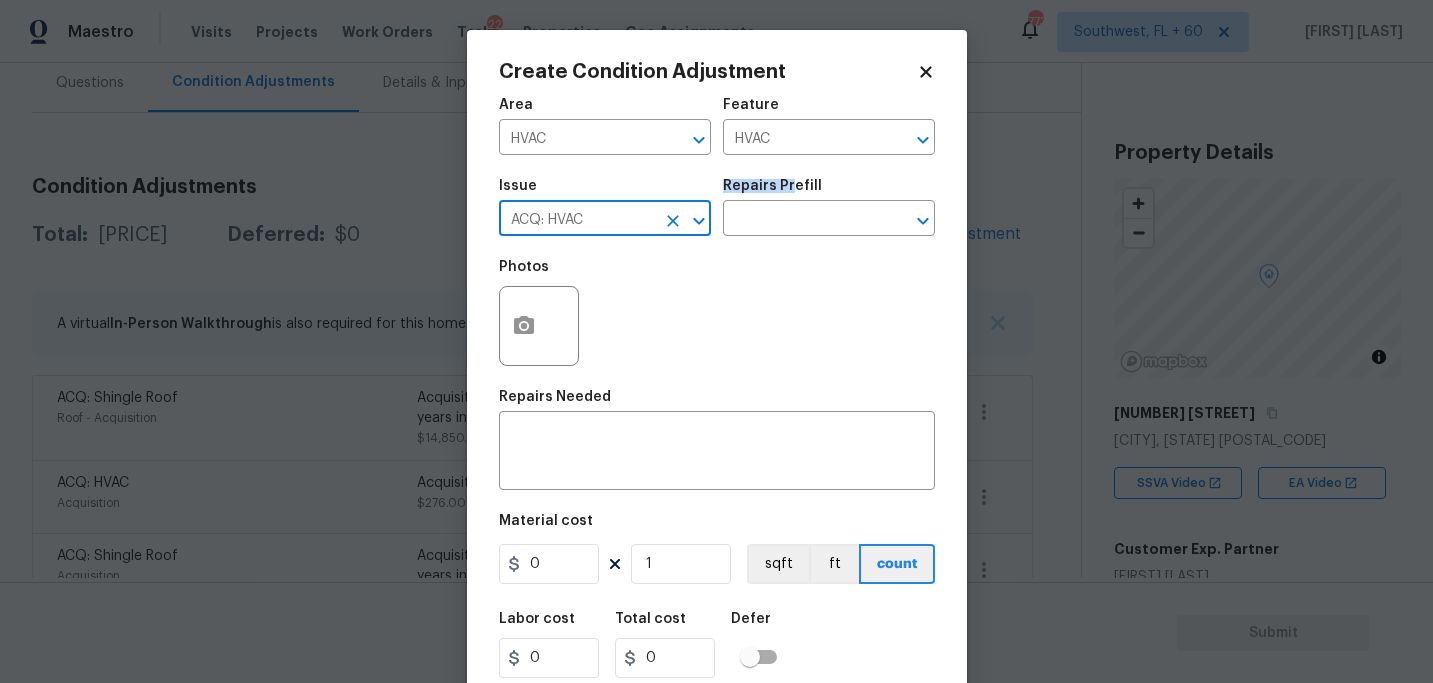 click on "Repairs Prefill" at bounding box center (772, 186) 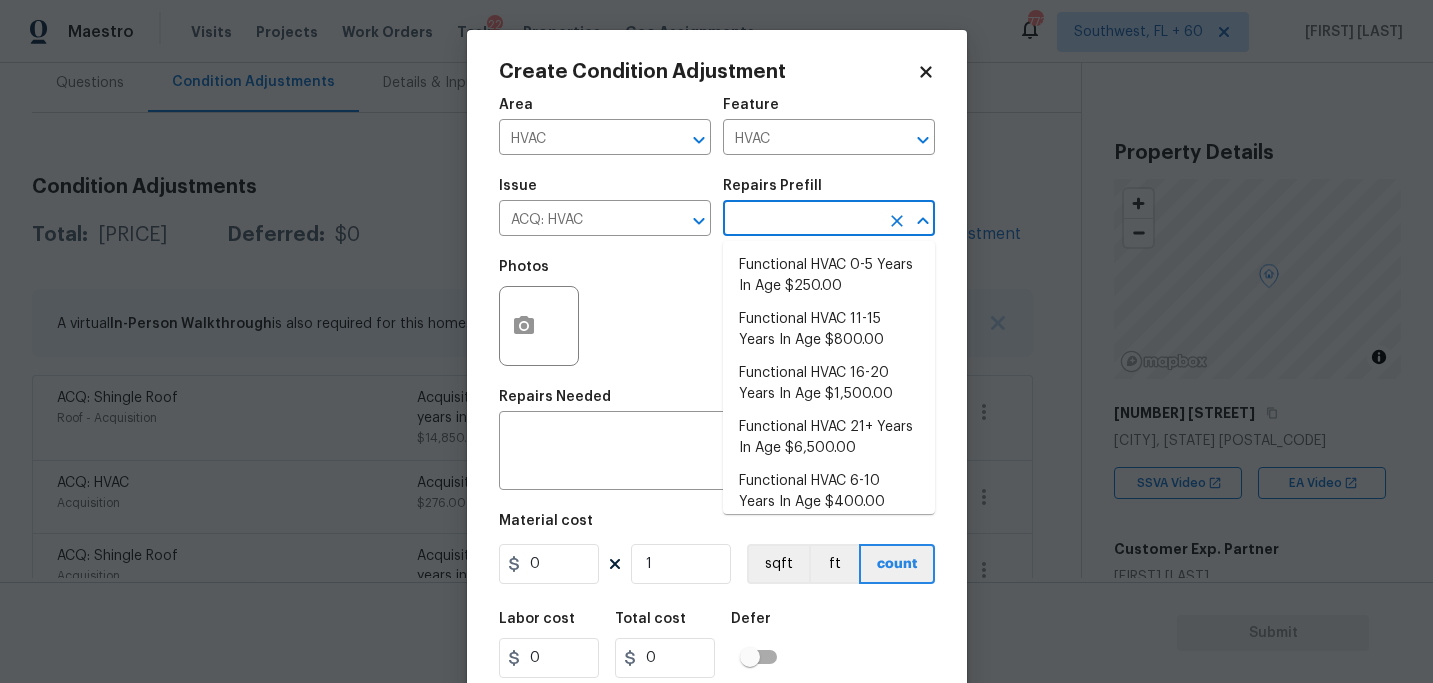 click at bounding box center [801, 220] 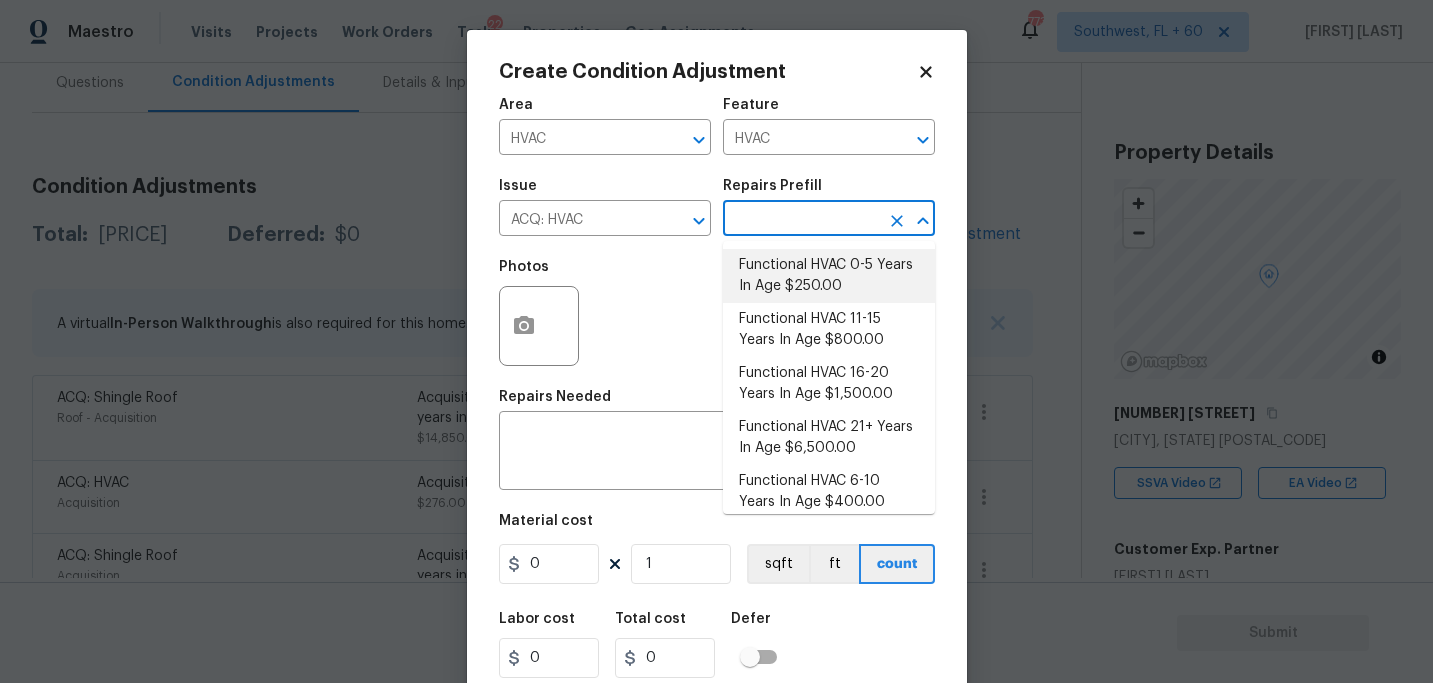 click on "Functional HVAC 0-5 Years In Age $250.00" at bounding box center [829, 276] 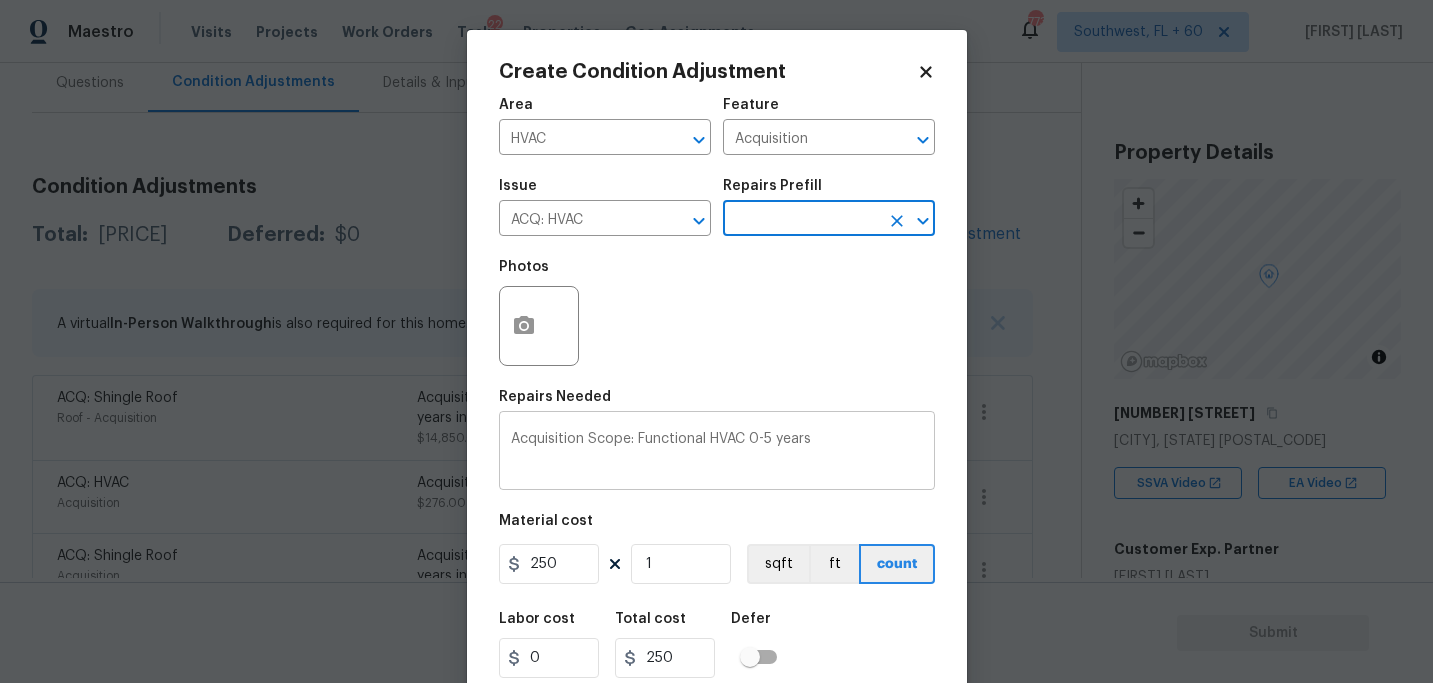 scroll, scrollTop: 64, scrollLeft: 0, axis: vertical 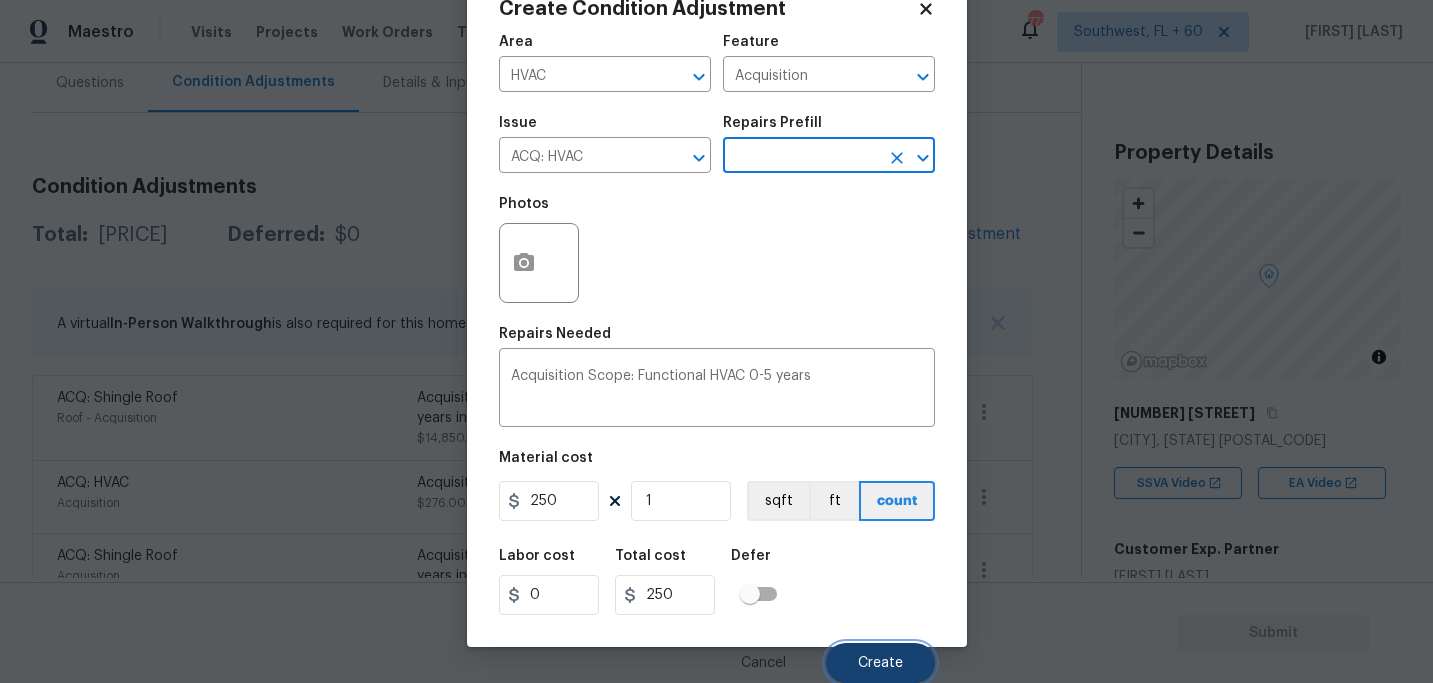 click on "Create" at bounding box center [880, 663] 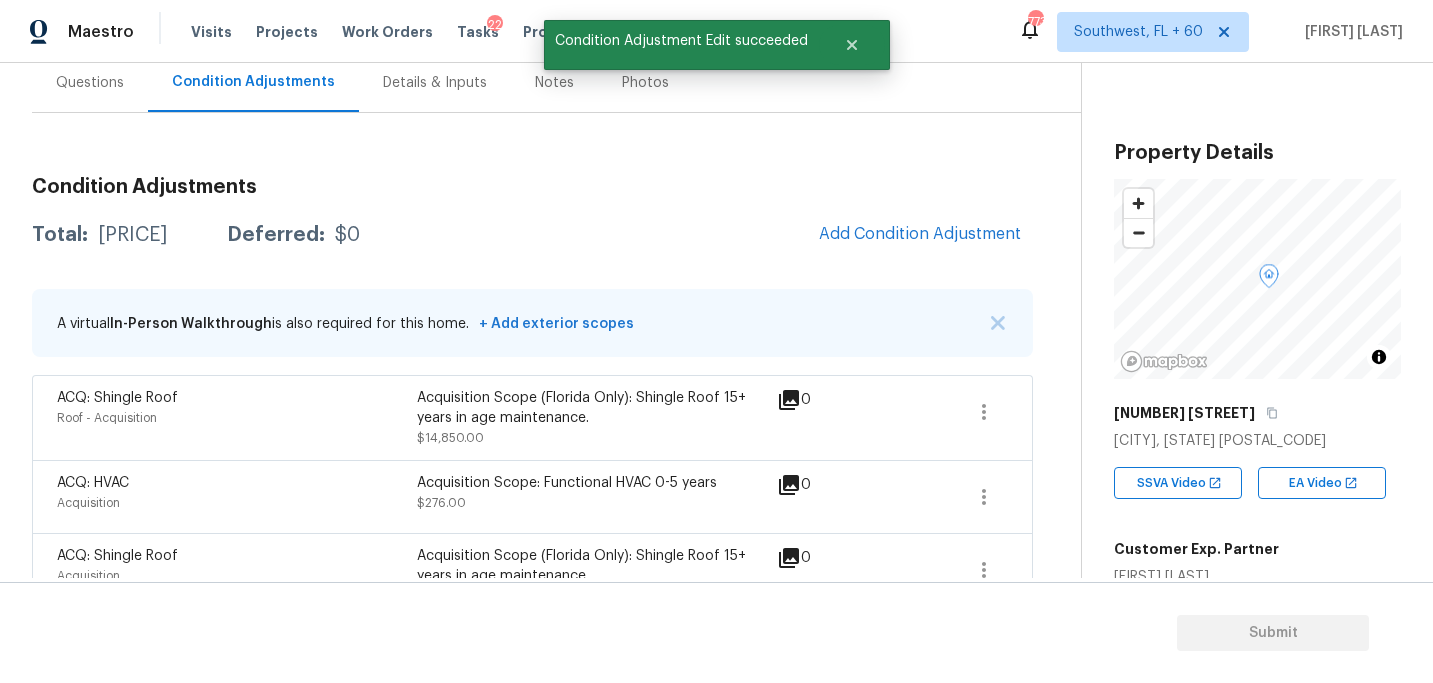 scroll, scrollTop: 57, scrollLeft: 0, axis: vertical 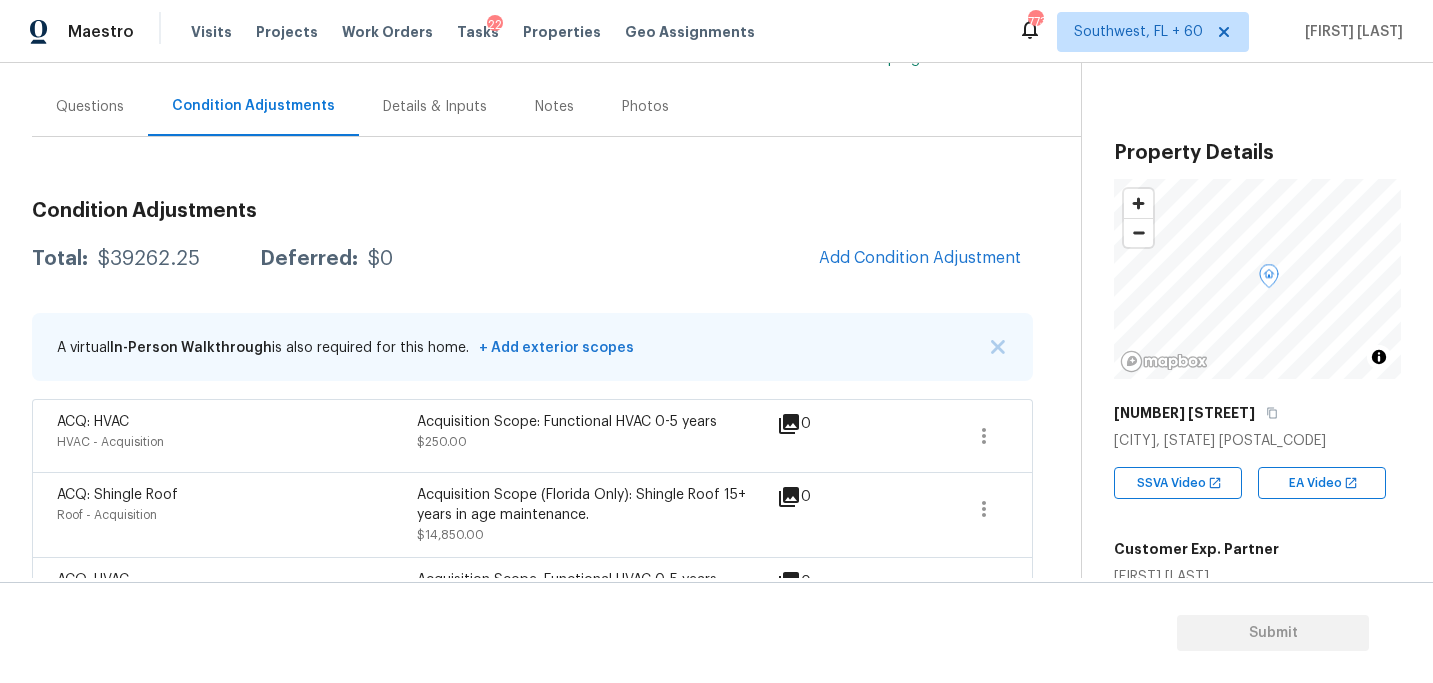 click on "[PRICE] [PRICE] [PRICE] [PRICE] [PRICE] [PRICE] [PRICE]" at bounding box center (532, 931) 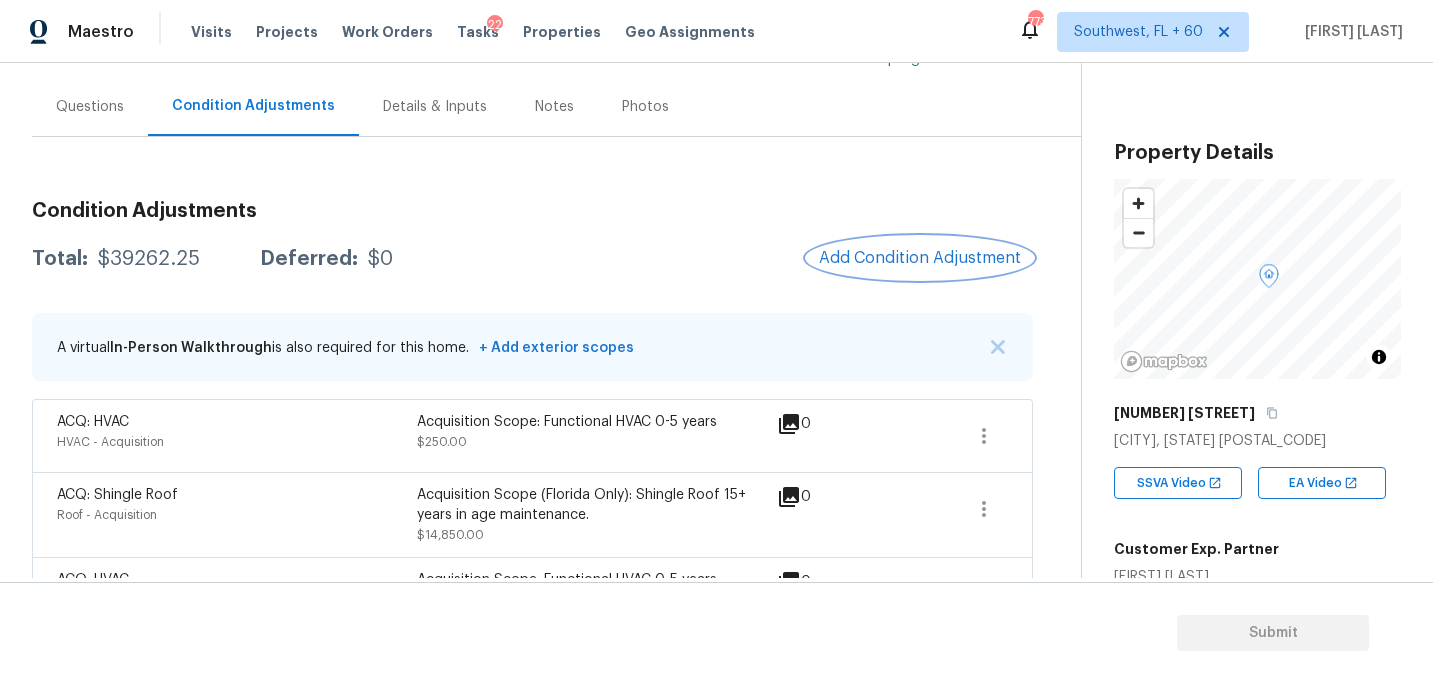 click on "Add Condition Adjustment" at bounding box center (920, 258) 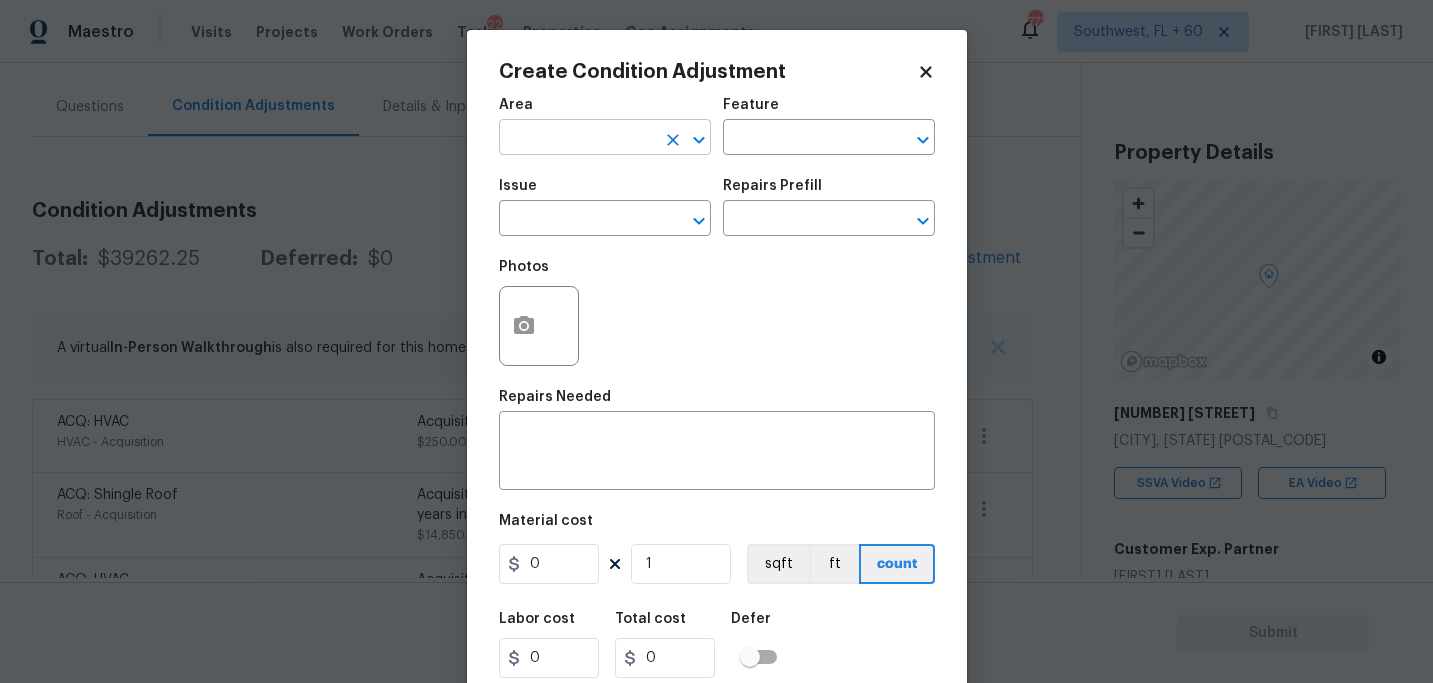 click at bounding box center [577, 139] 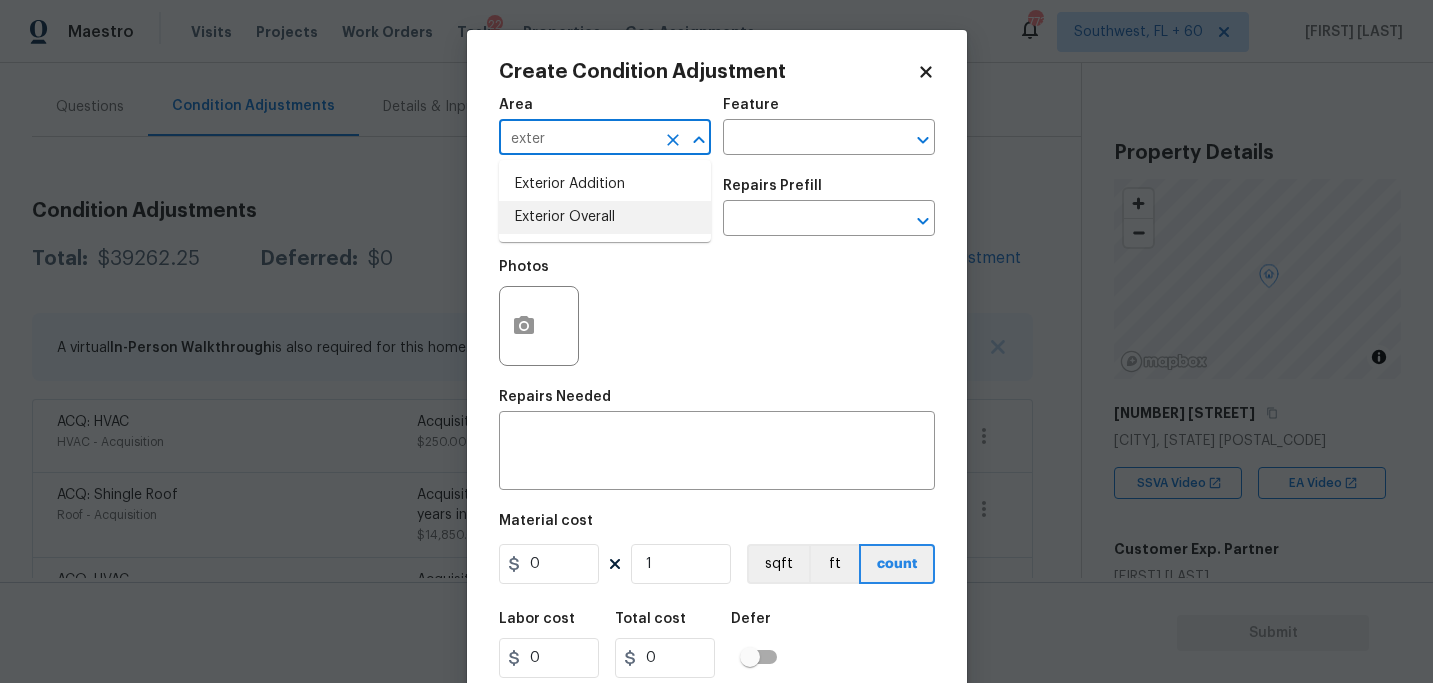 click on "Exterior Overall" at bounding box center [605, 217] 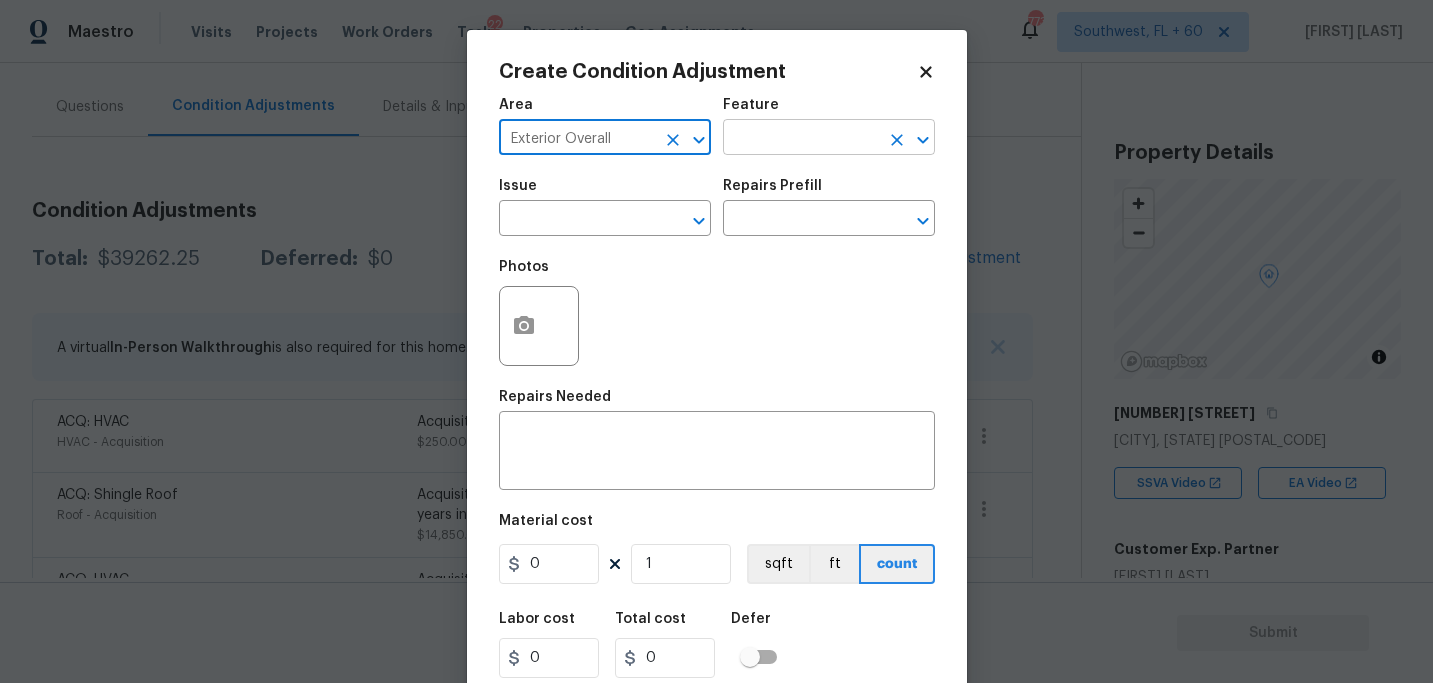 type on "Exterior Overall" 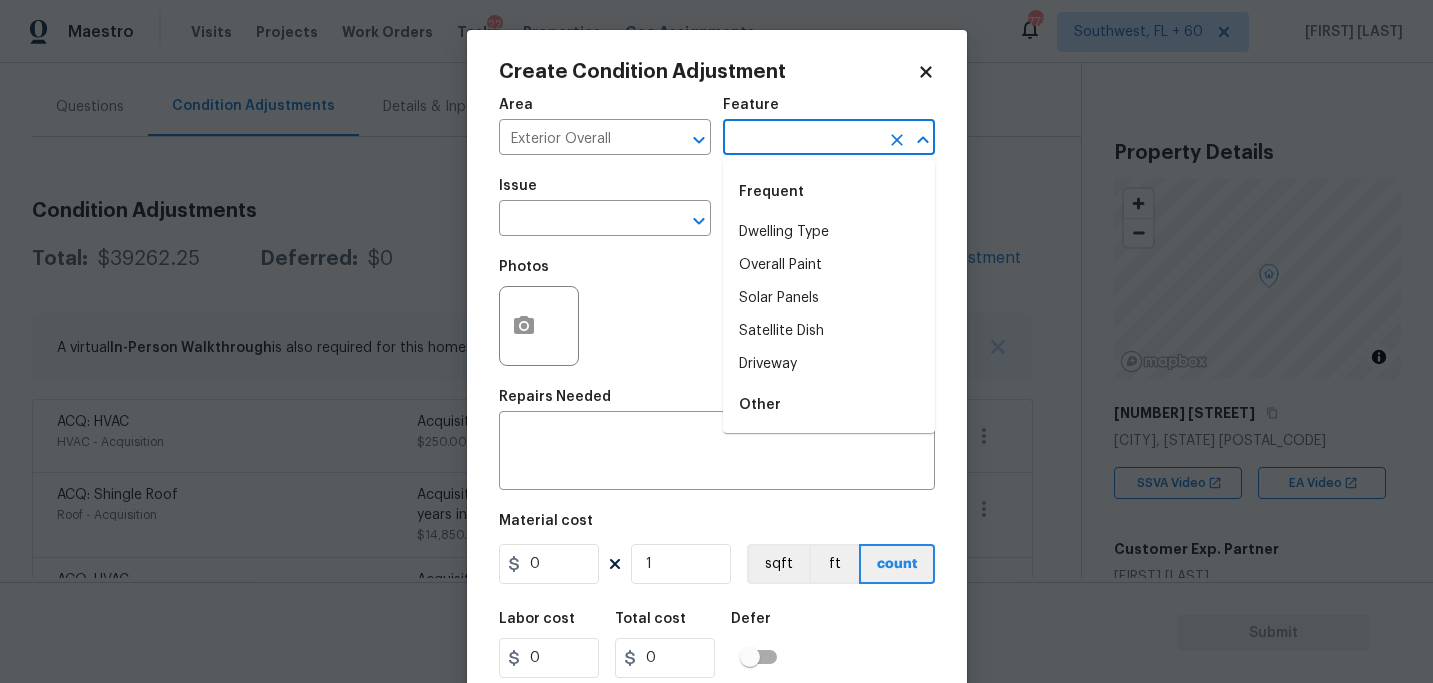 click at bounding box center [801, 139] 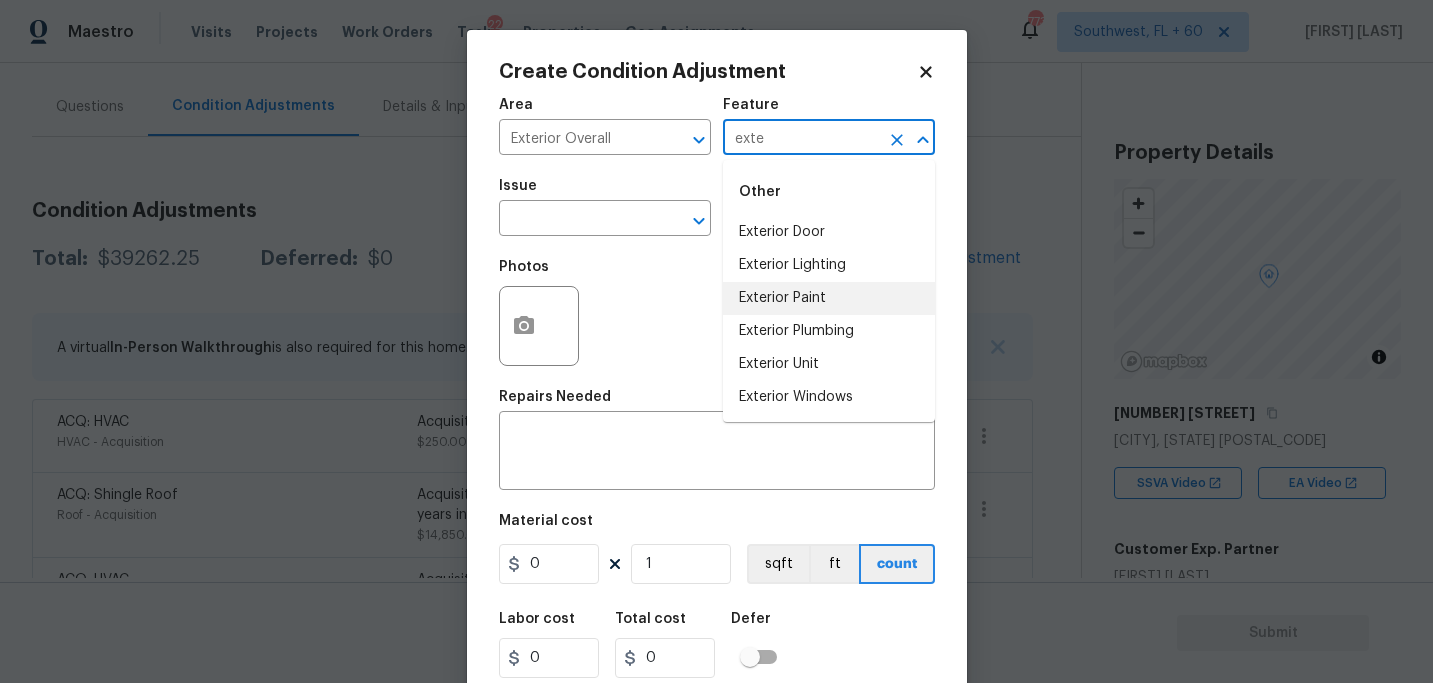 click on "Exterior Paint" at bounding box center [829, 298] 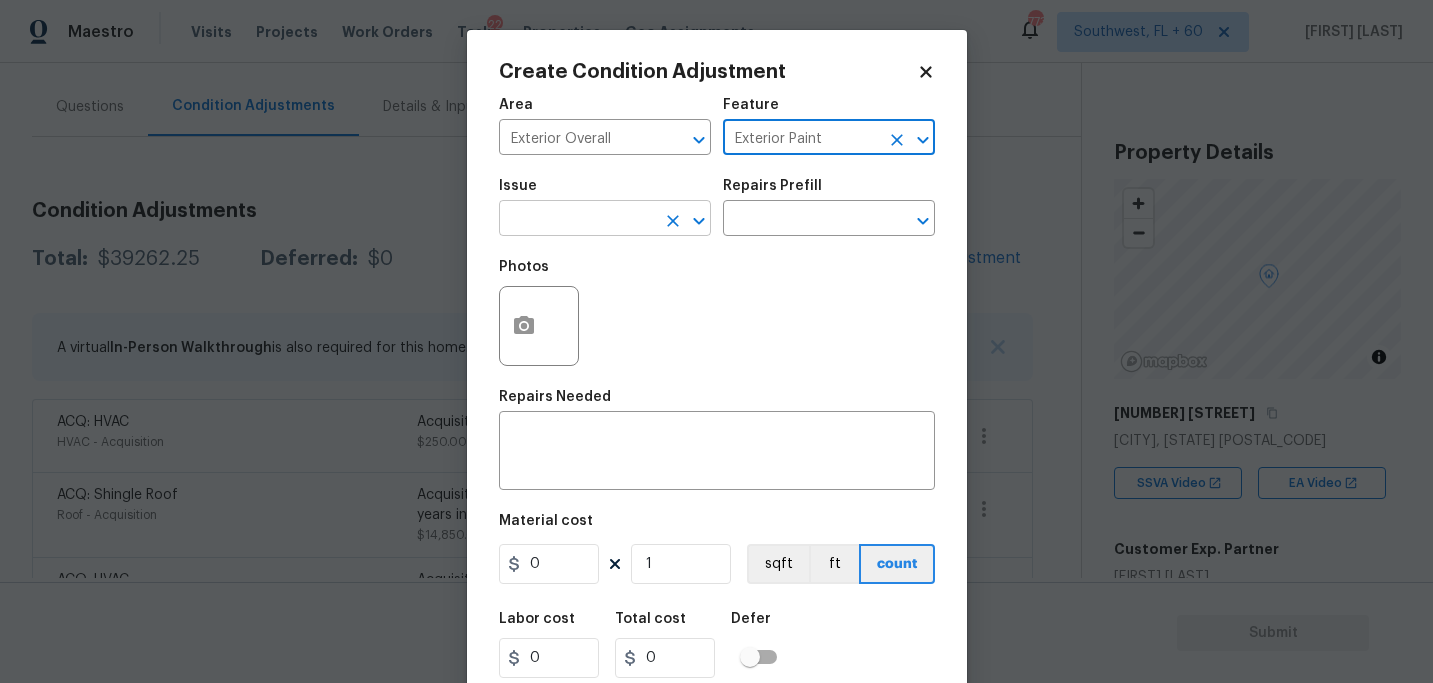 type on "Exterior Paint" 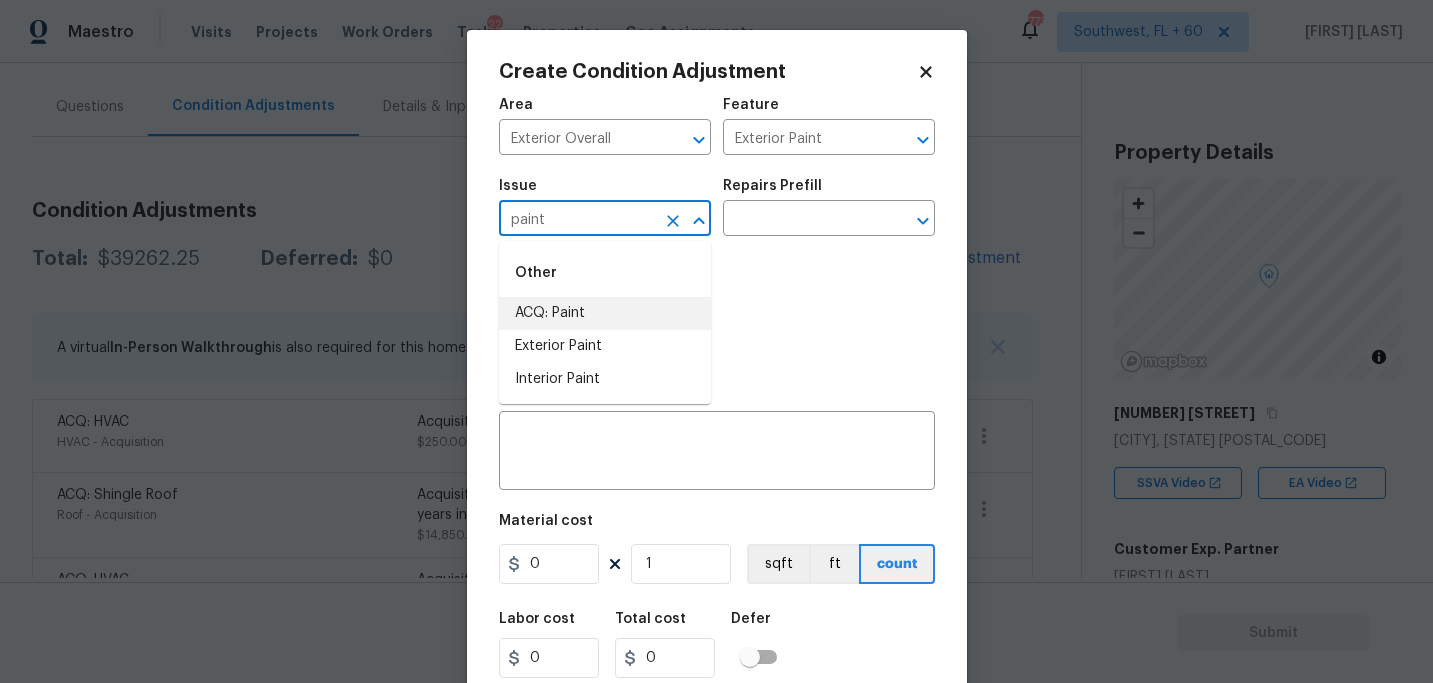 click on "ACQ: Paint" at bounding box center [605, 313] 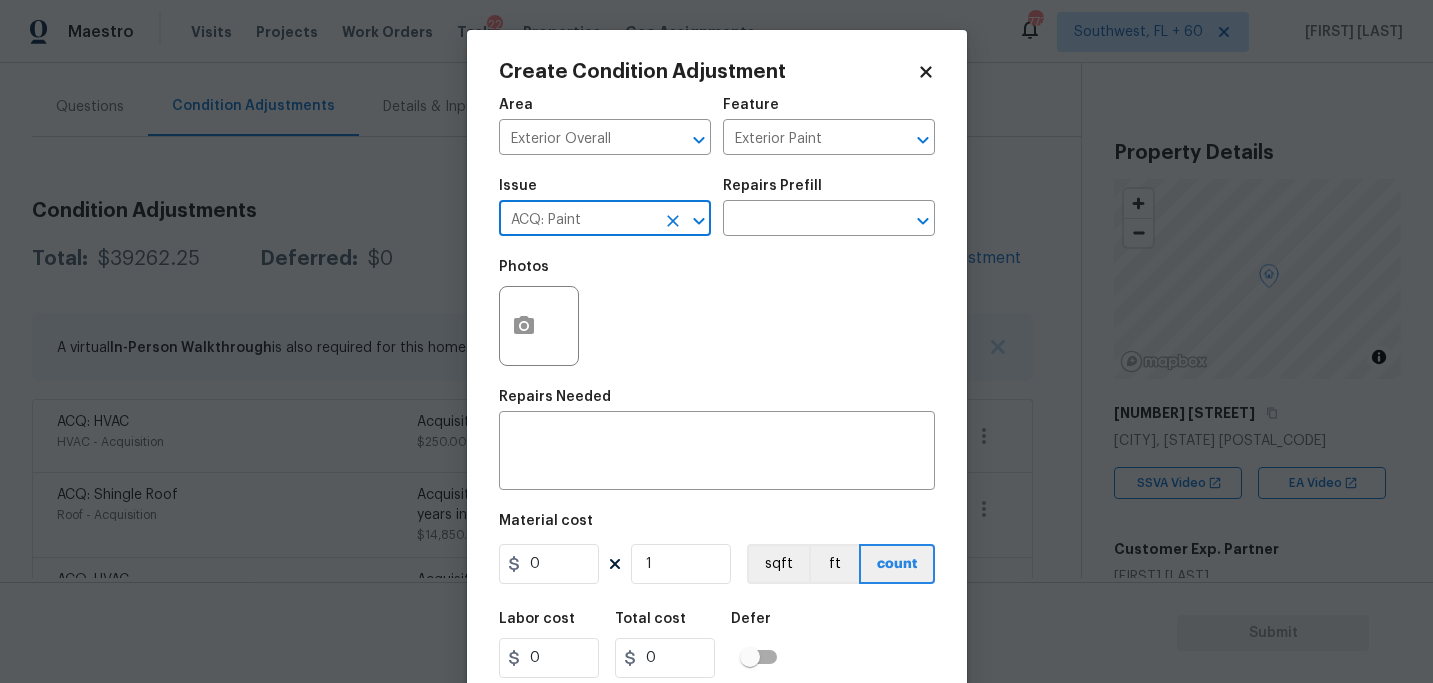 type on "ACQ: Paint" 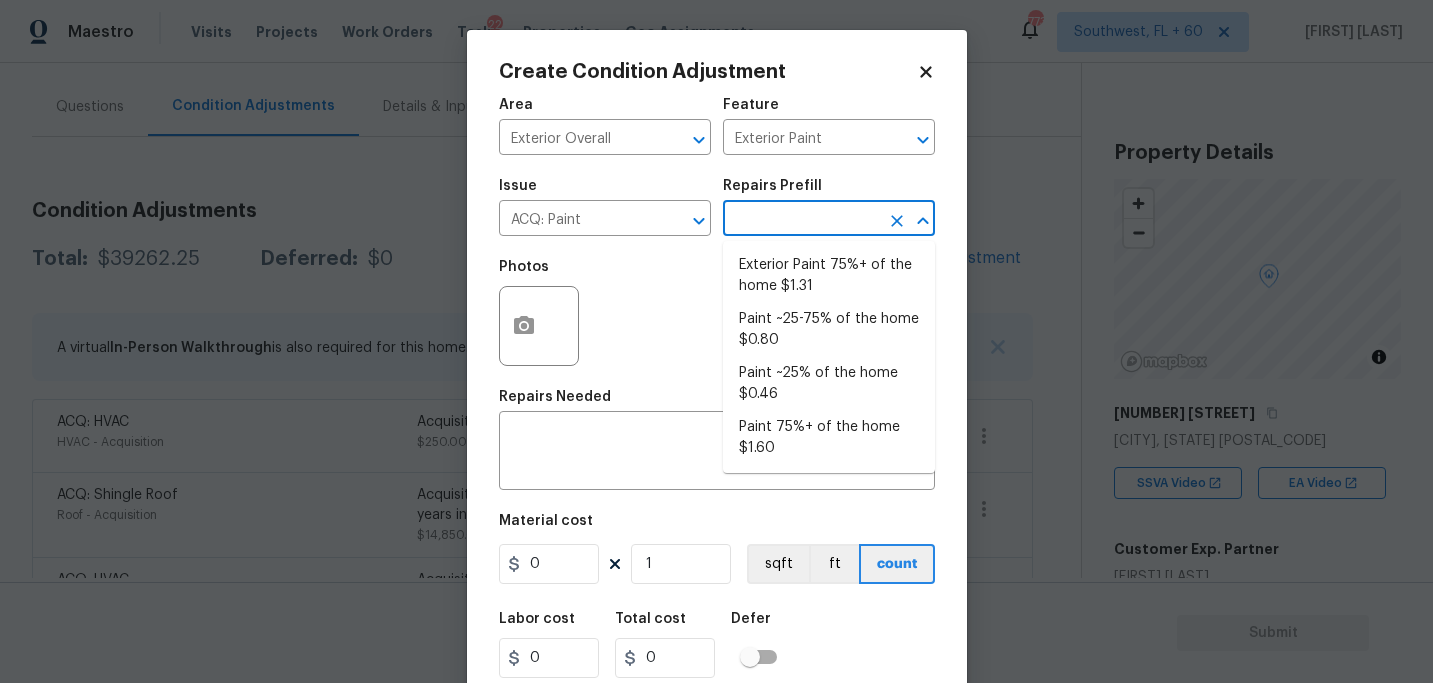 drag, startPoint x: 785, startPoint y: 219, endPoint x: 786, endPoint y: 243, distance: 24.020824 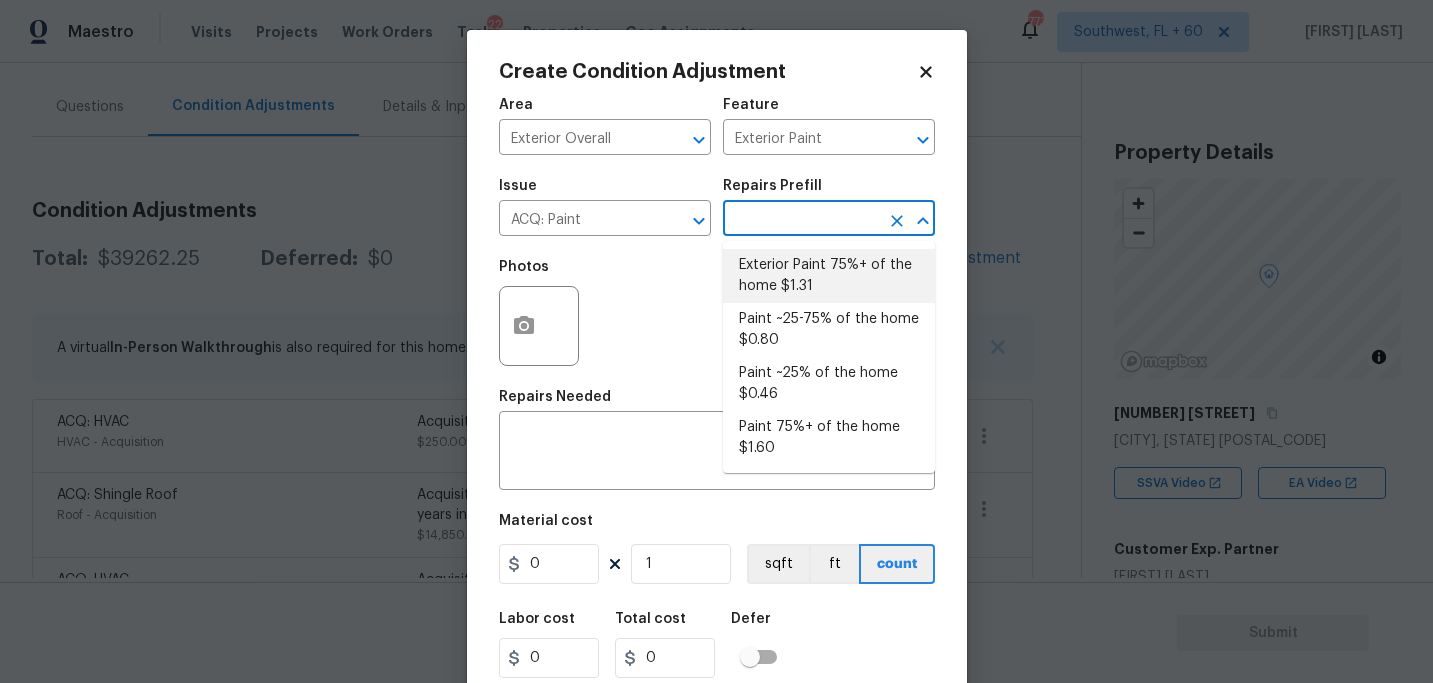 click on "Exterior Paint 75%+ of the home $1.31" at bounding box center [829, 276] 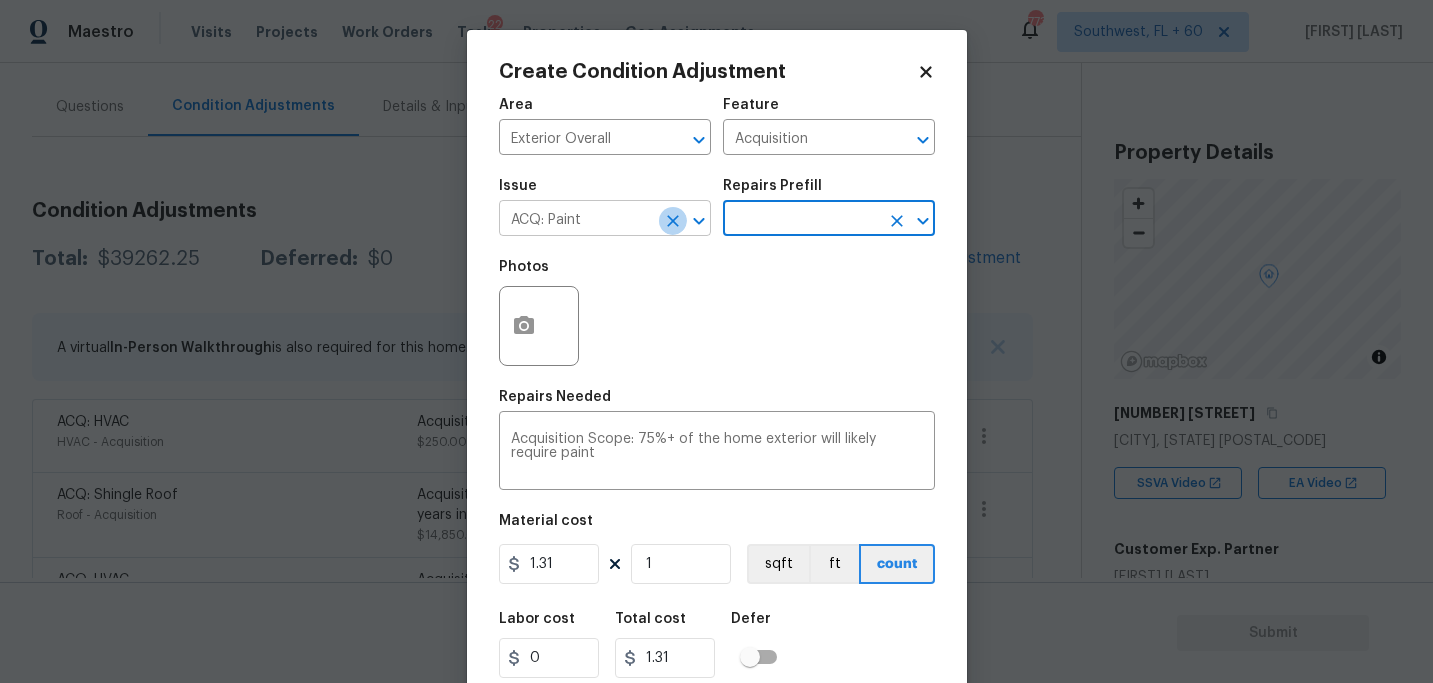 click 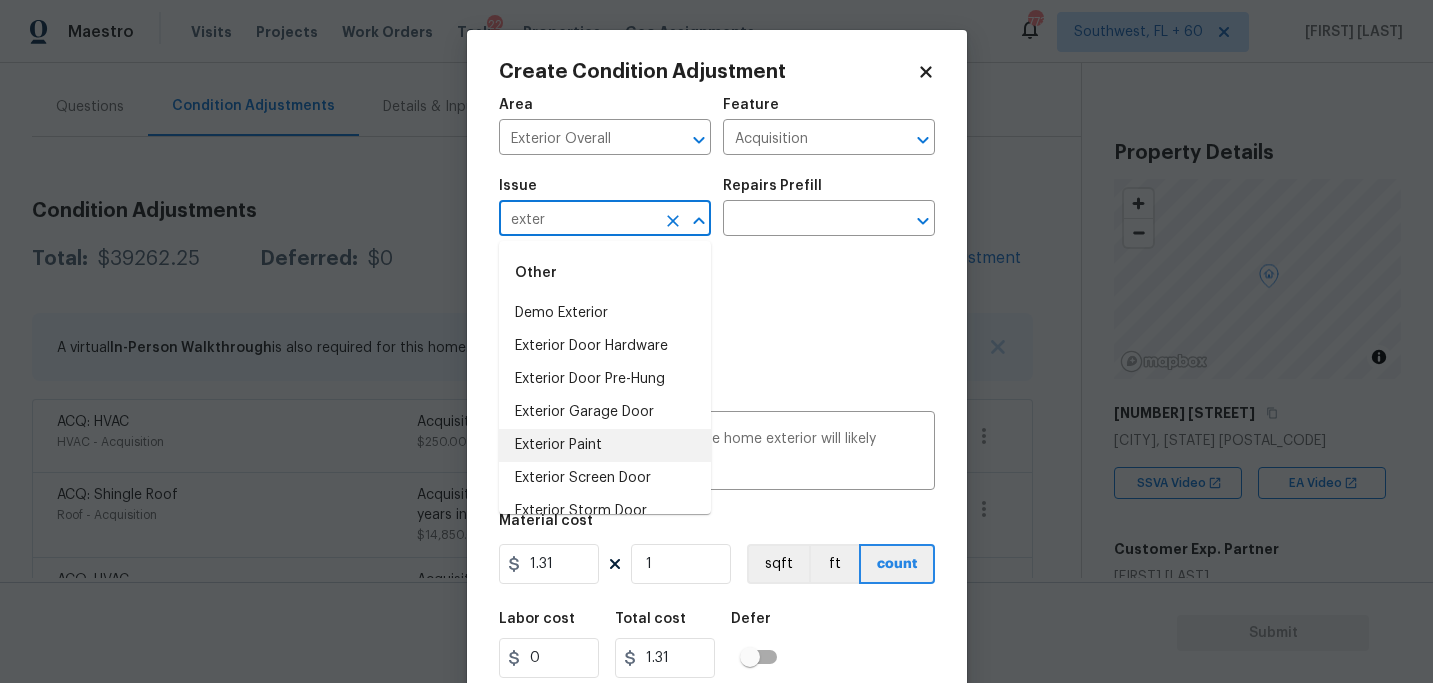 click on "Exterior Paint" at bounding box center (605, 445) 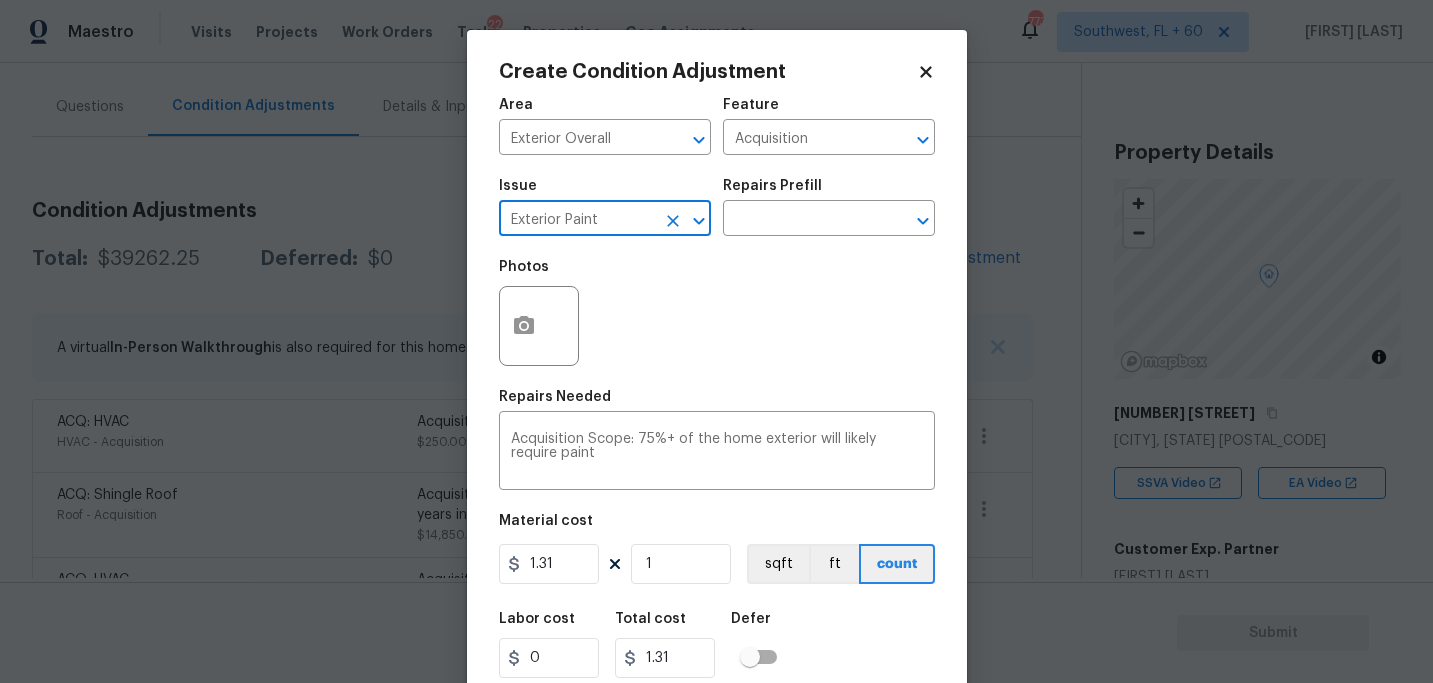 type on "Exterior Paint" 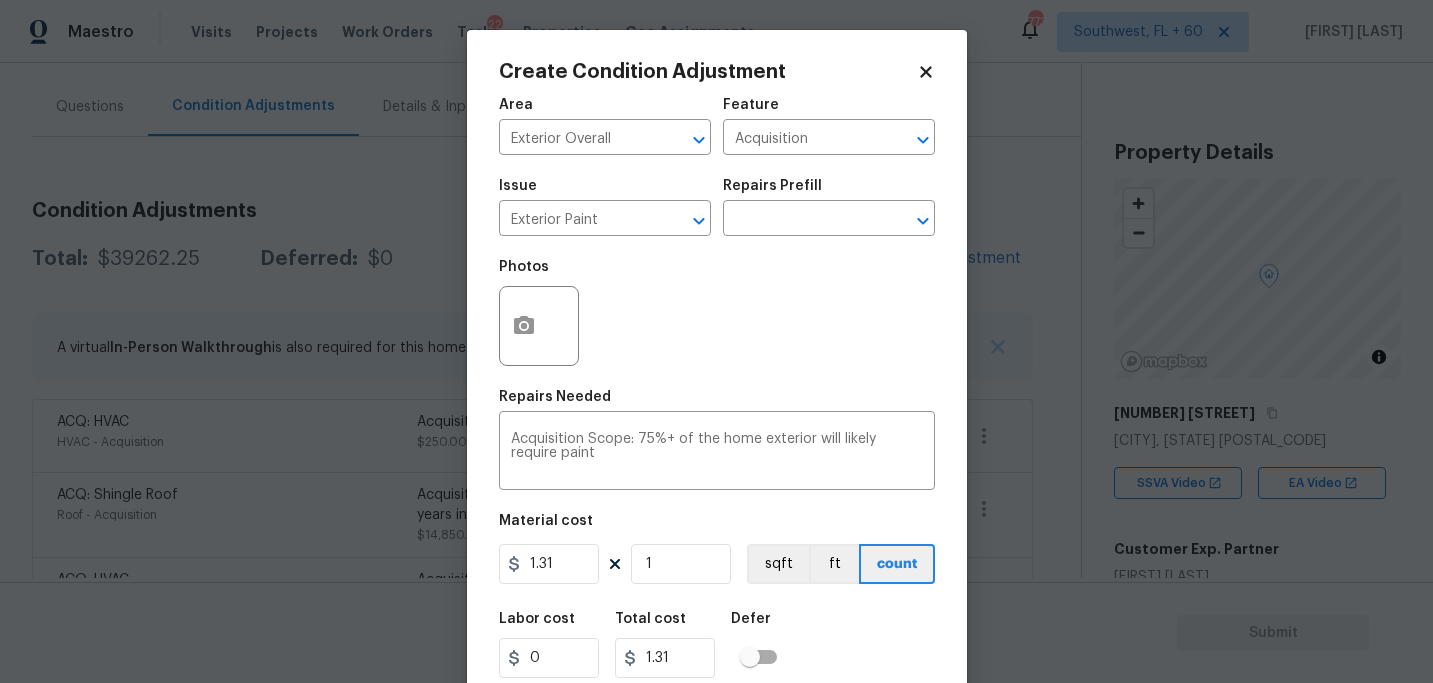 click on "Photos" at bounding box center [717, 313] 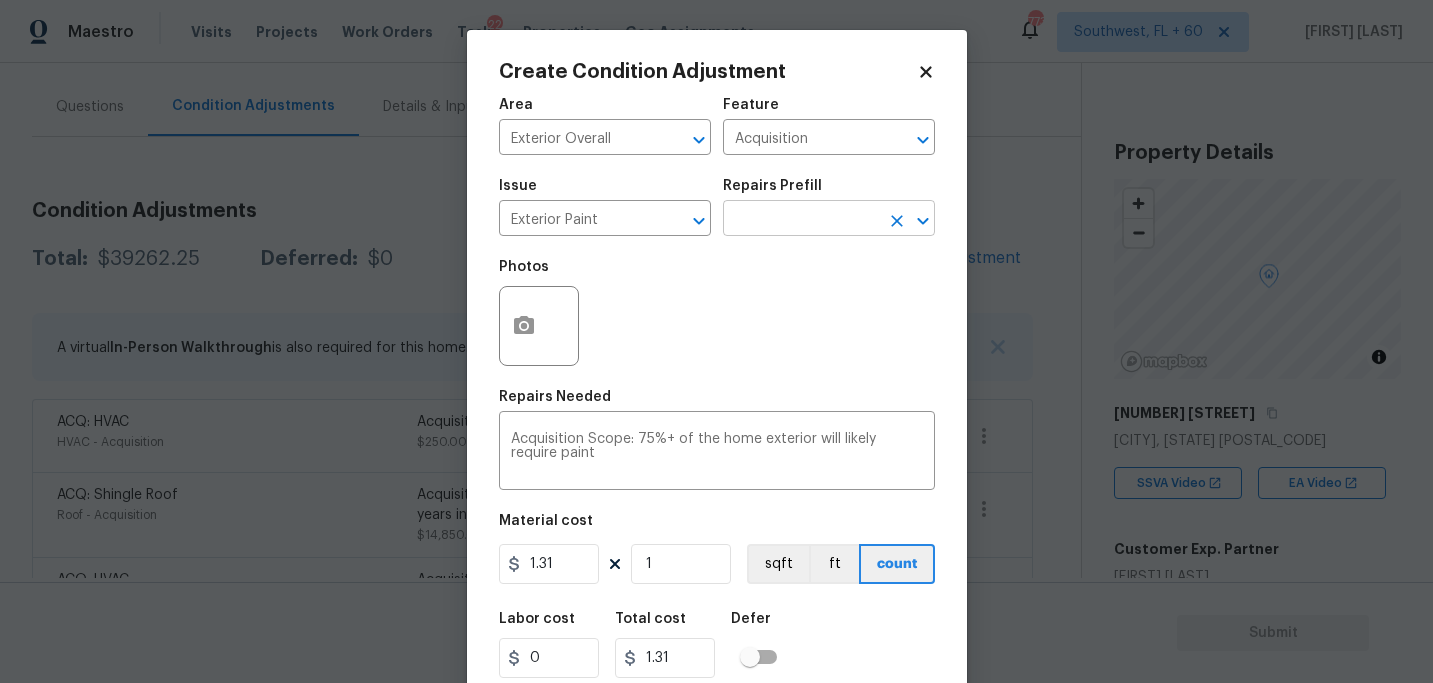 click at bounding box center [801, 220] 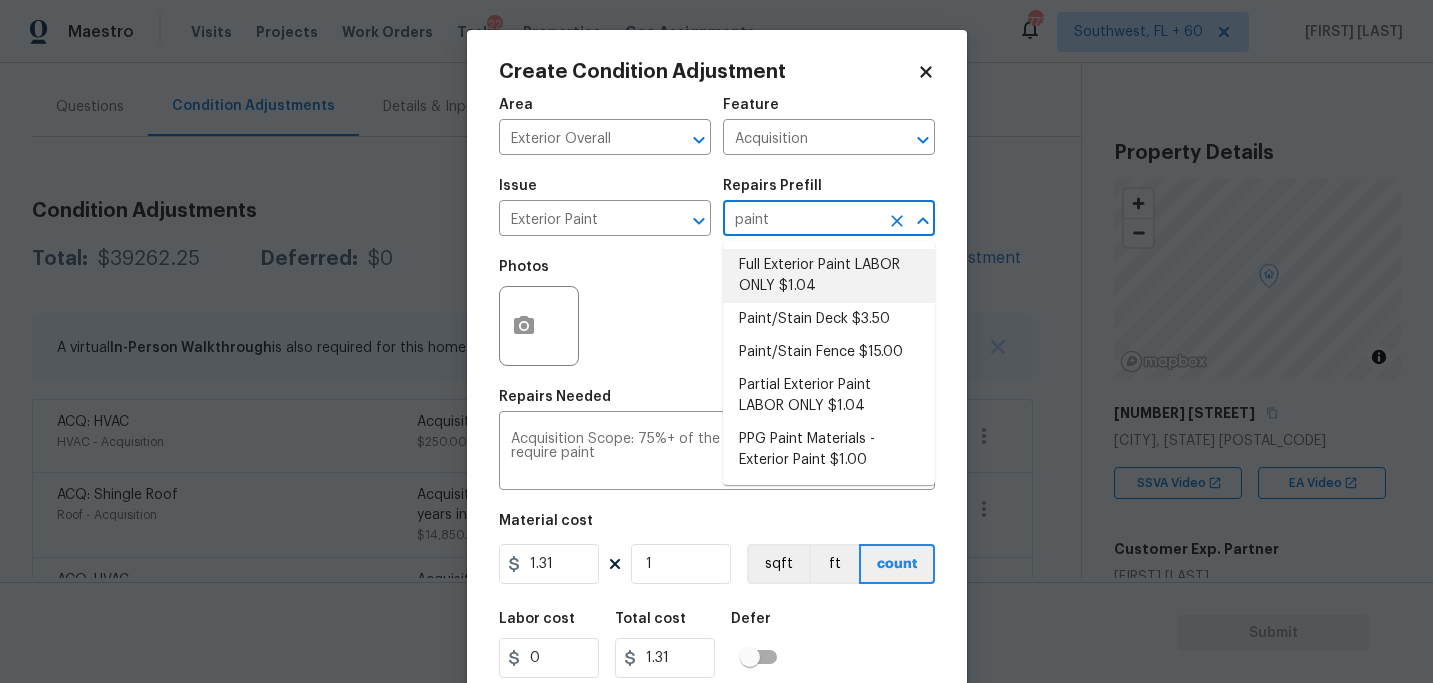 type on "paint" 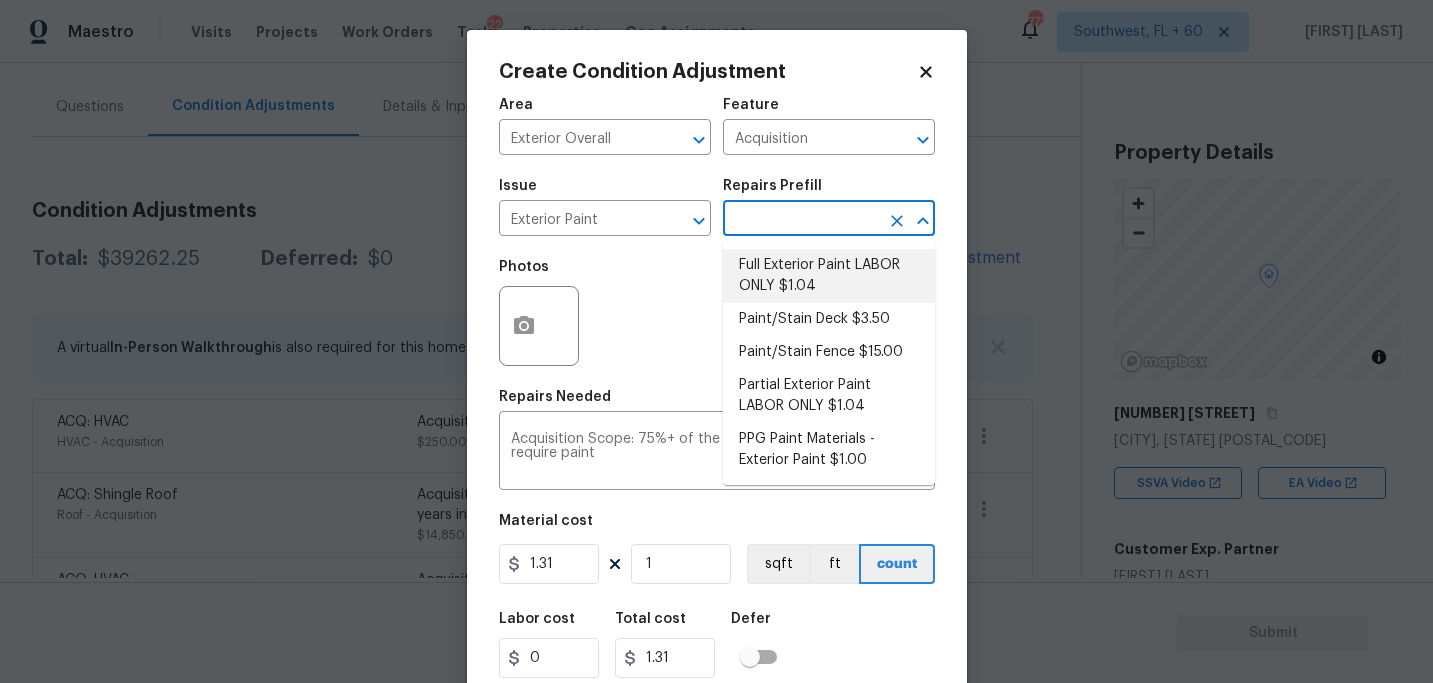 click on "Photos" at bounding box center (717, 313) 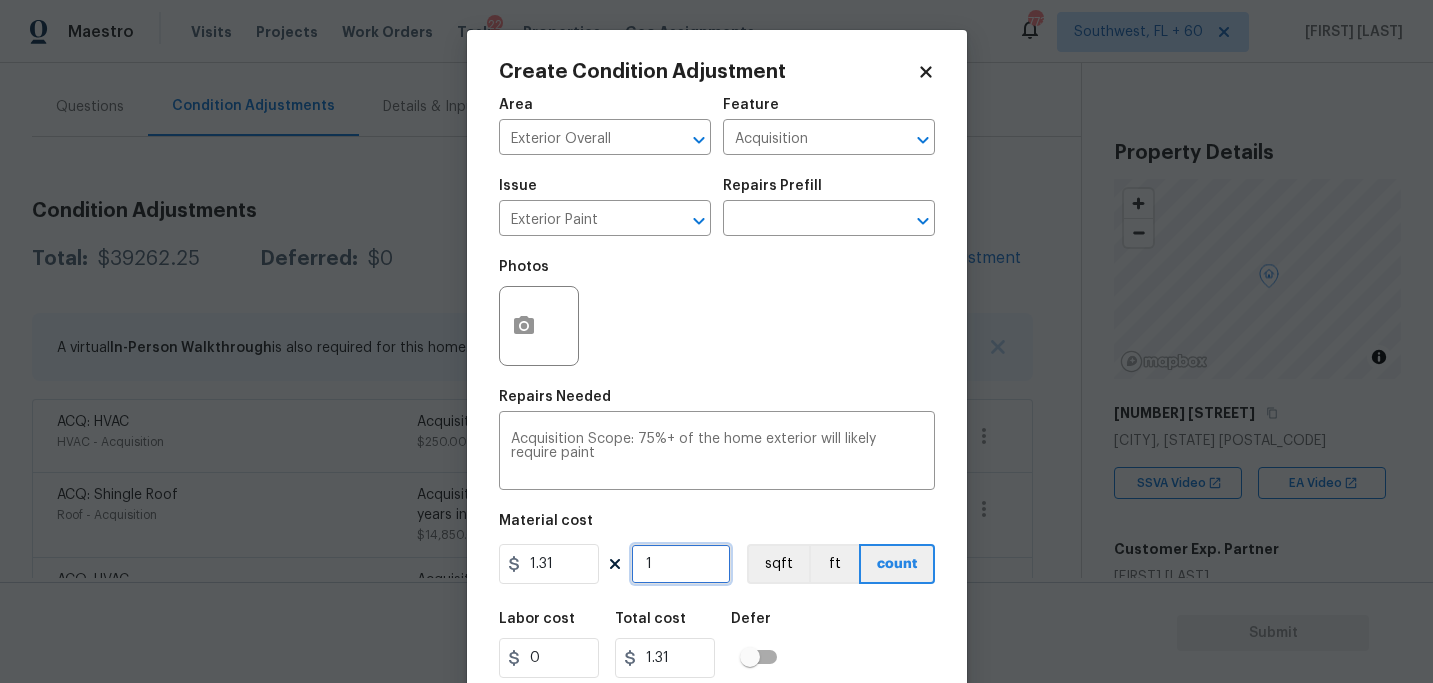 click on "1" at bounding box center [681, 564] 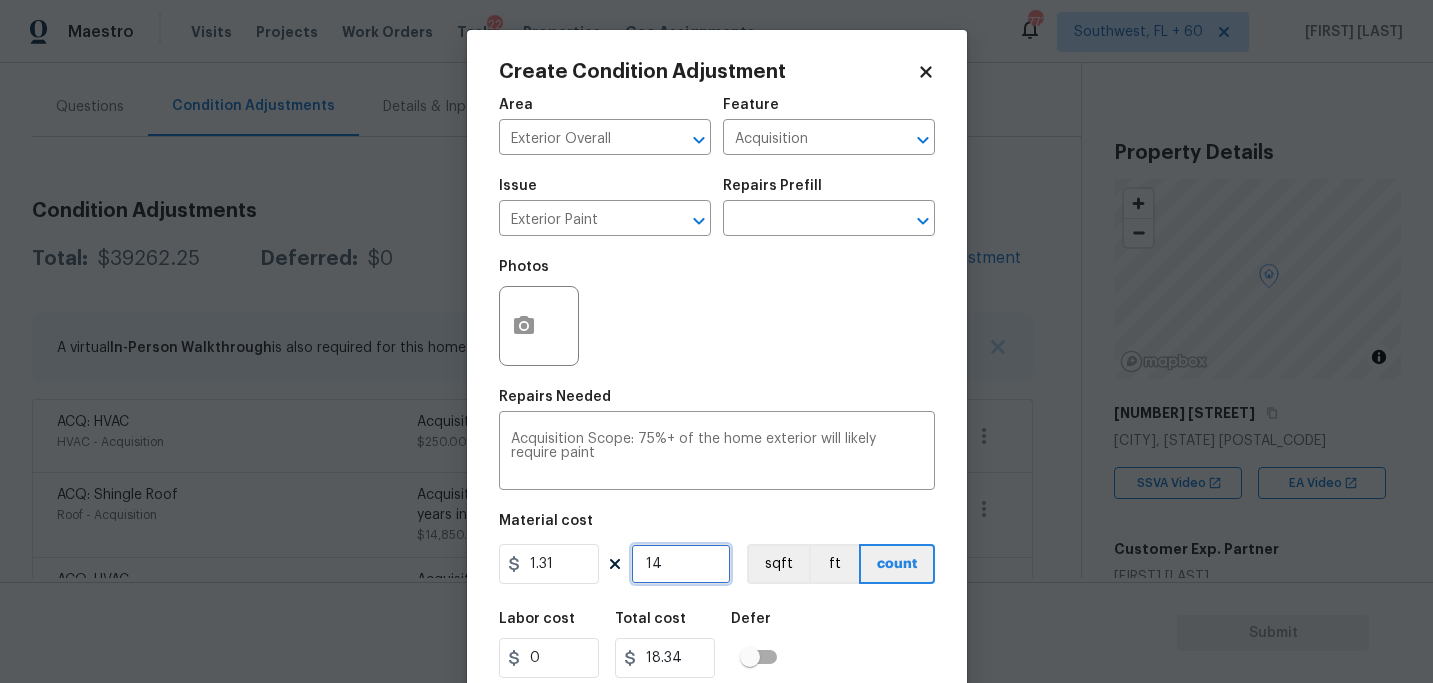 type on "148" 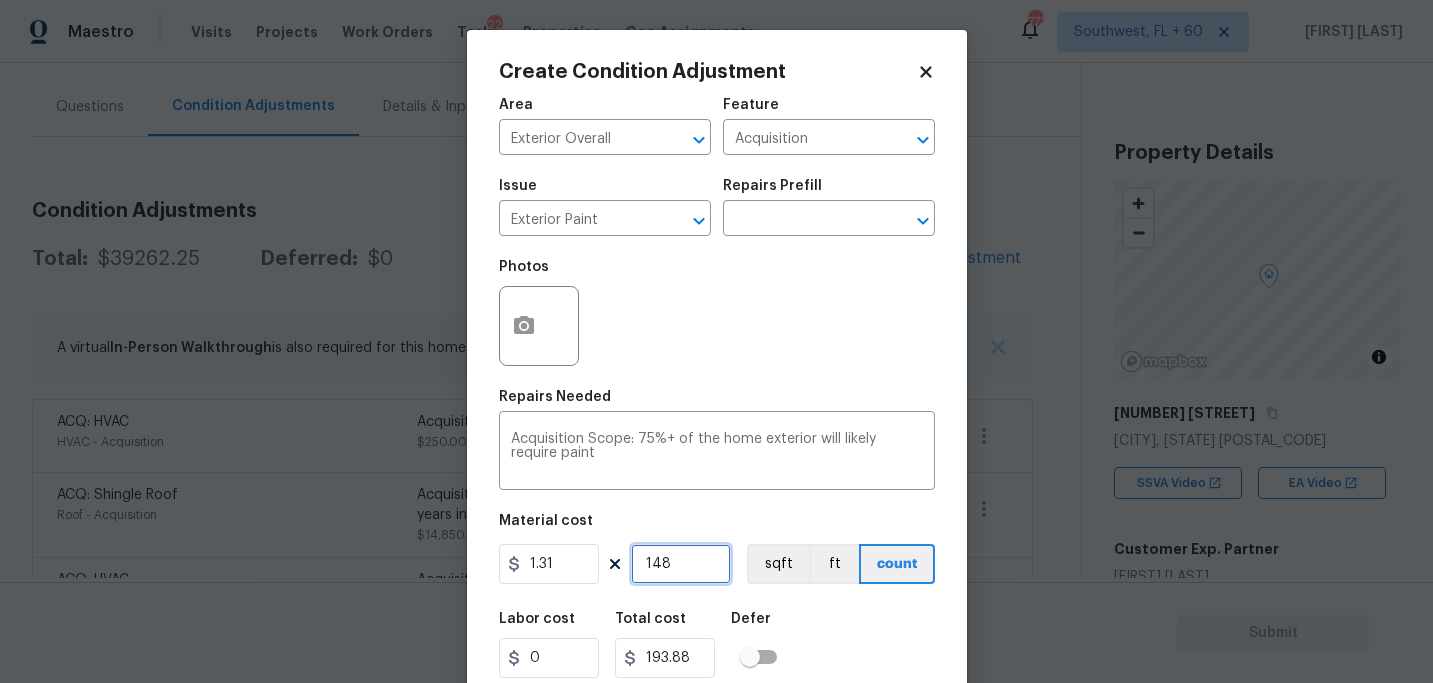 type on "1485" 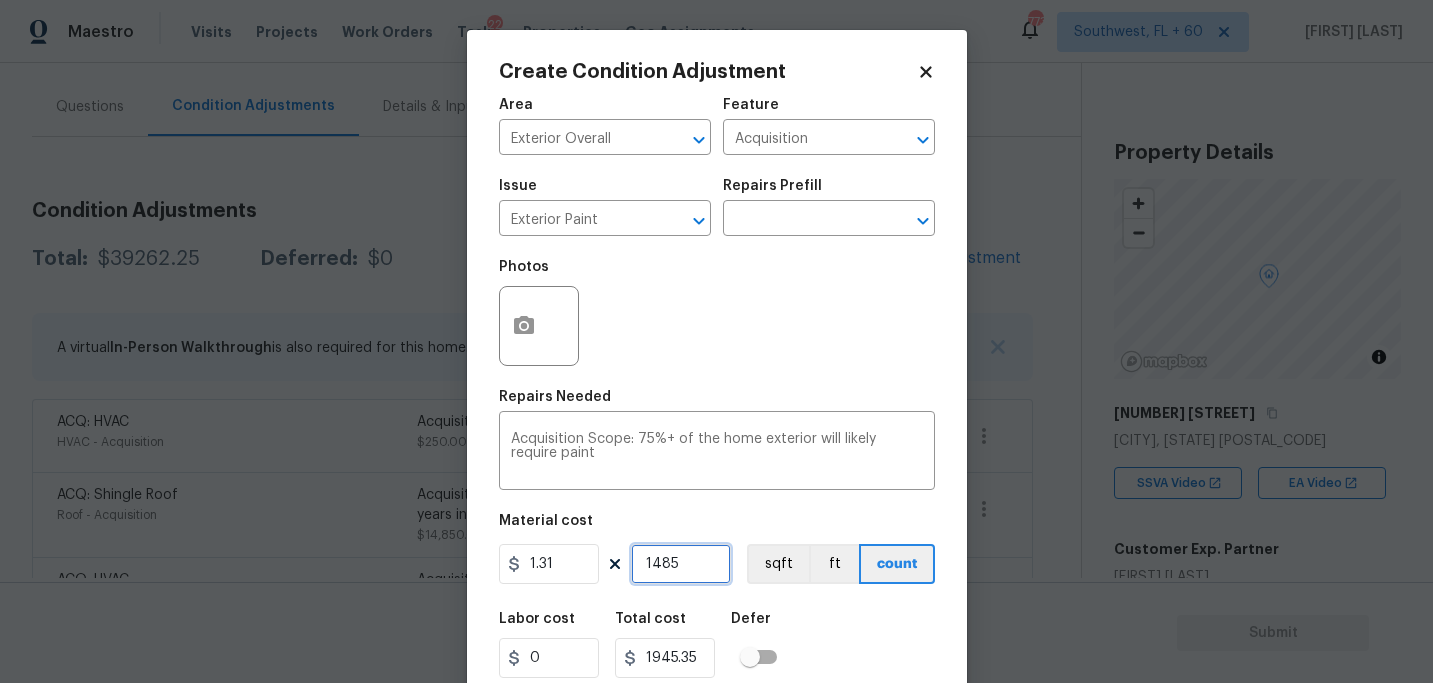 type on "1485" 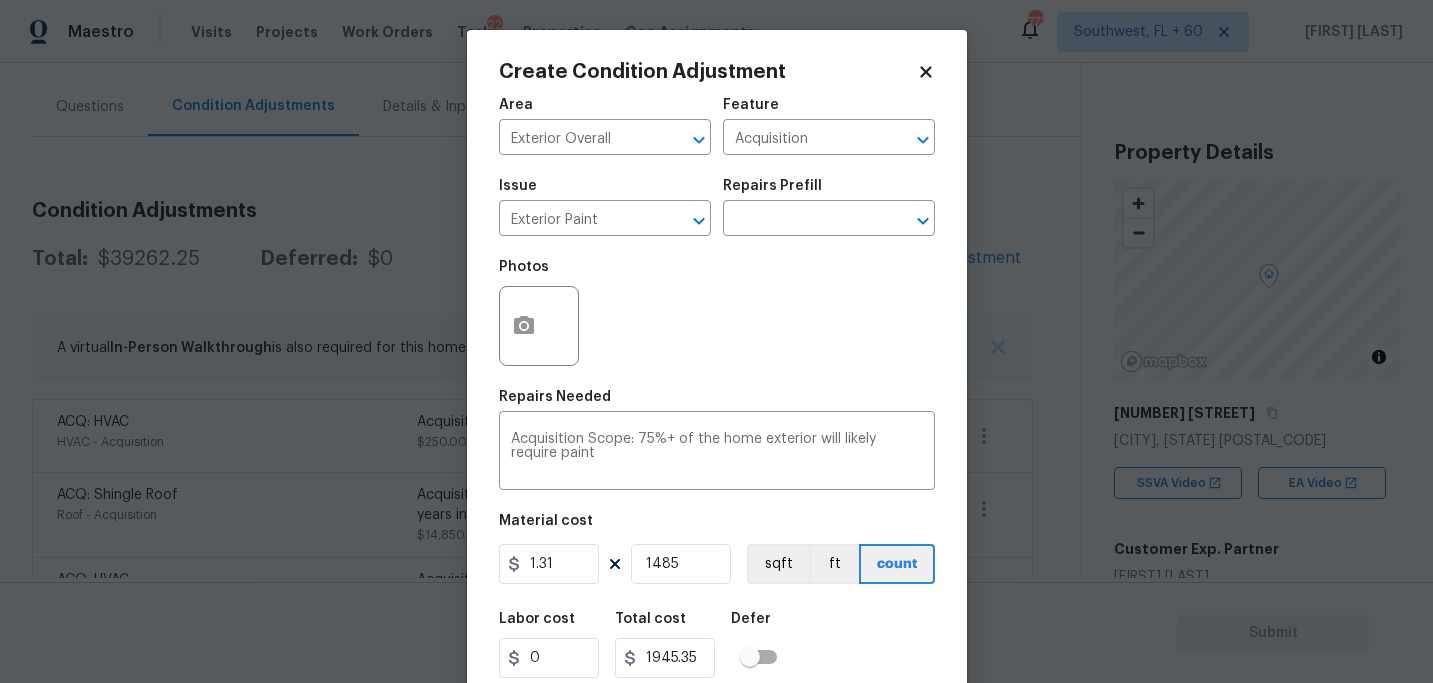 click on "Labor cost 0 Total cost [NUMBER] Defer" at bounding box center (717, 645) 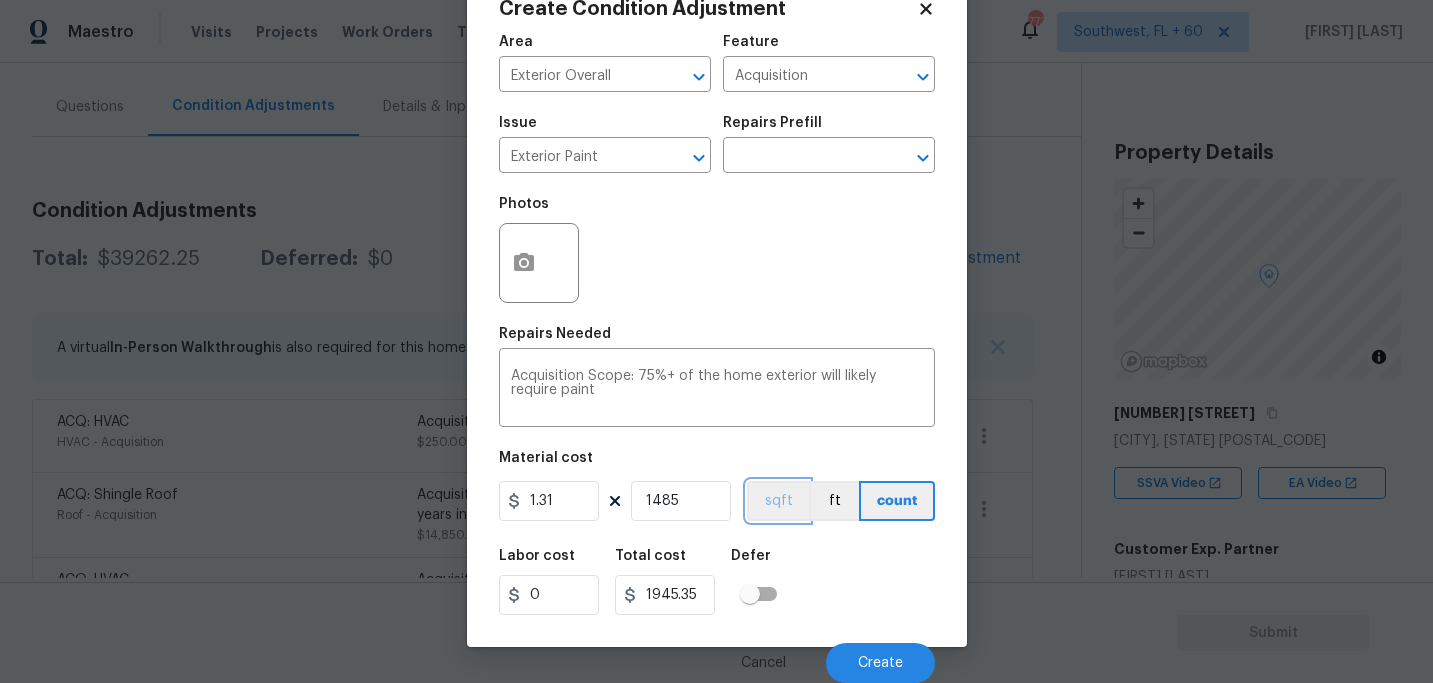 click on "sqft" at bounding box center (778, 501) 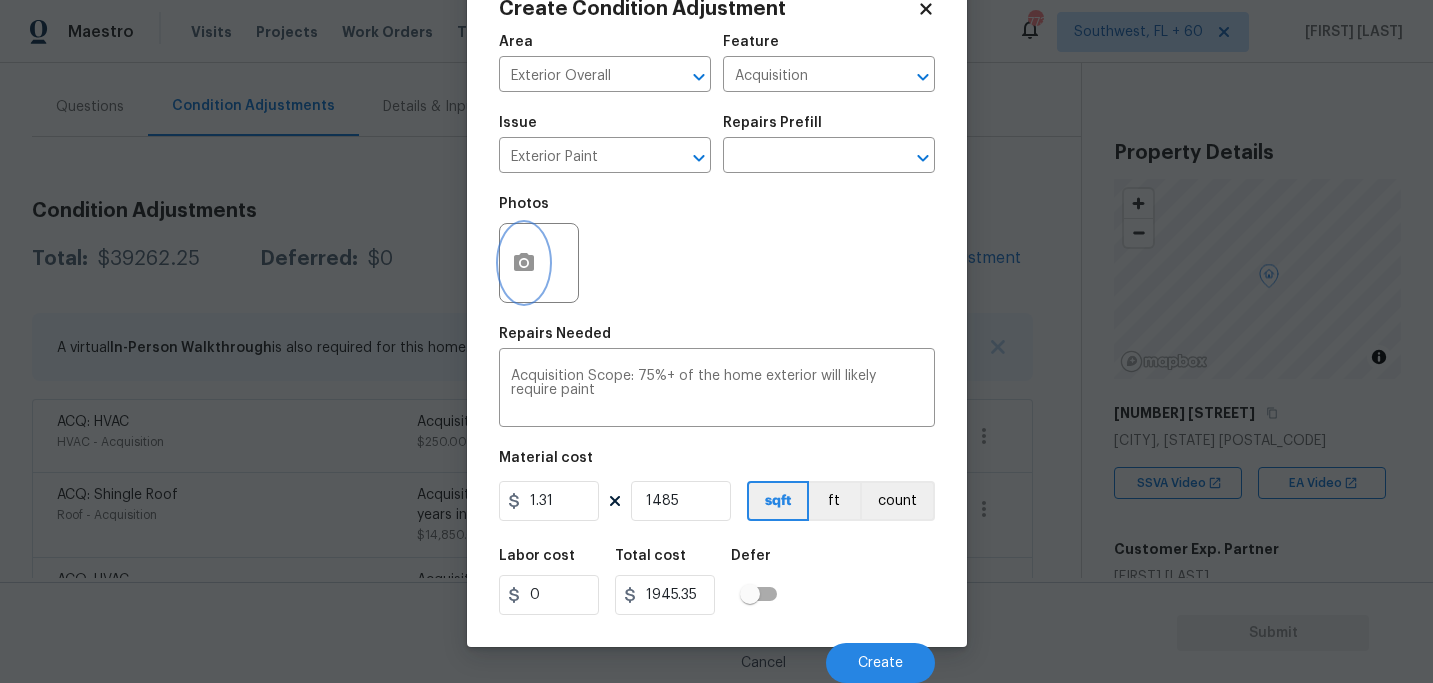 click at bounding box center [524, 263] 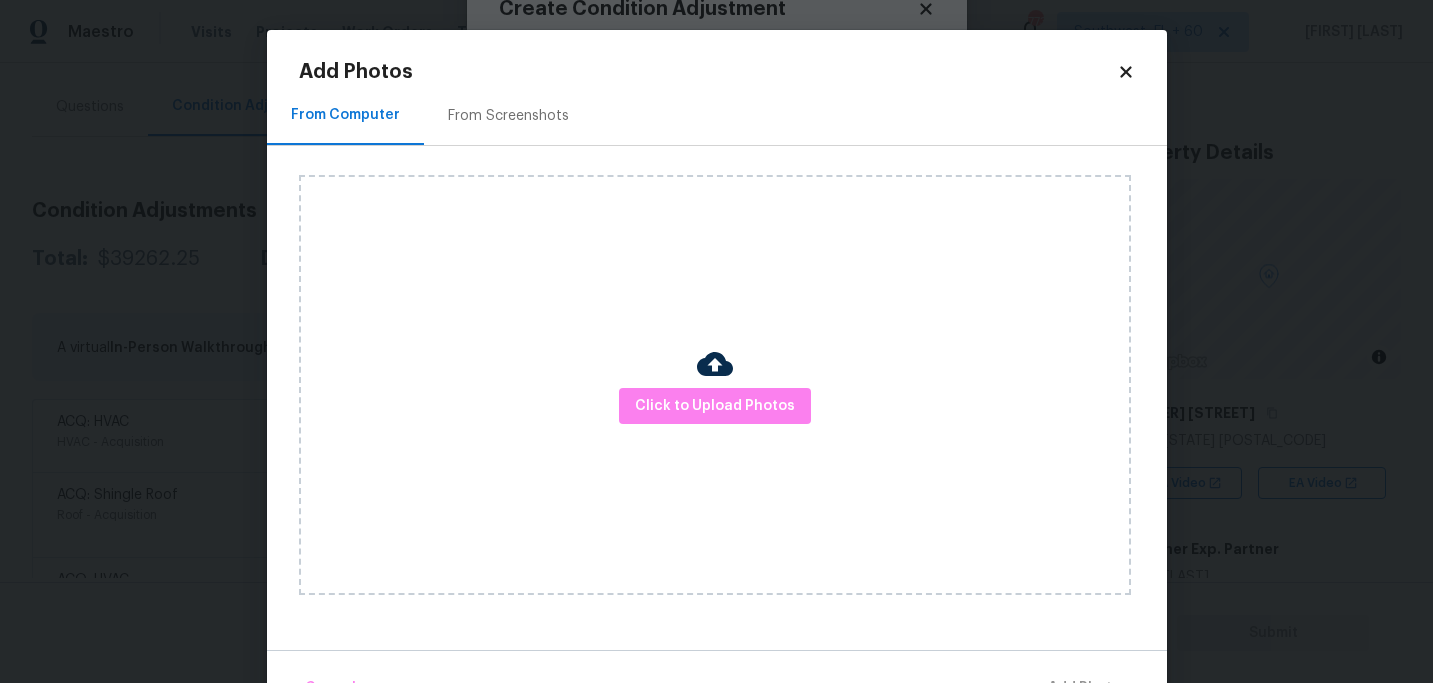click on "Click to Upload Photos" at bounding box center (715, 385) 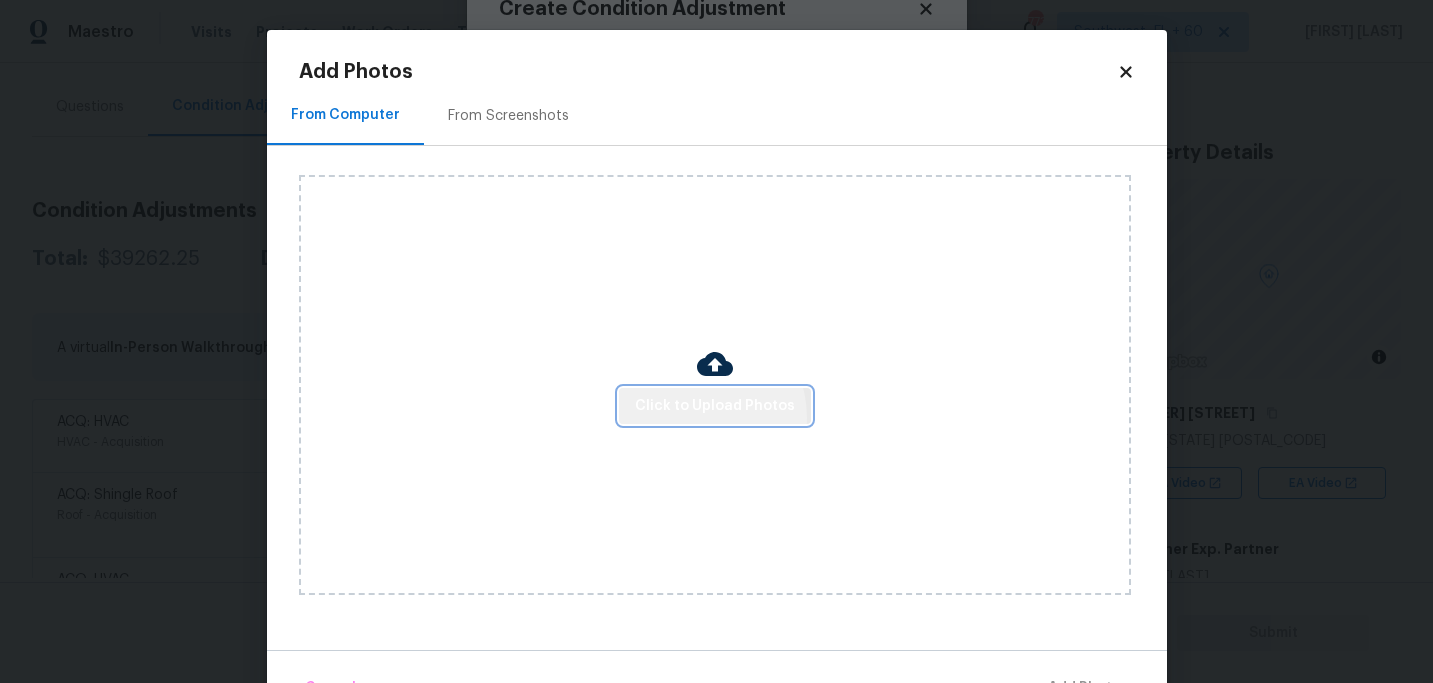 click on "Click to Upload Photos" at bounding box center (715, 406) 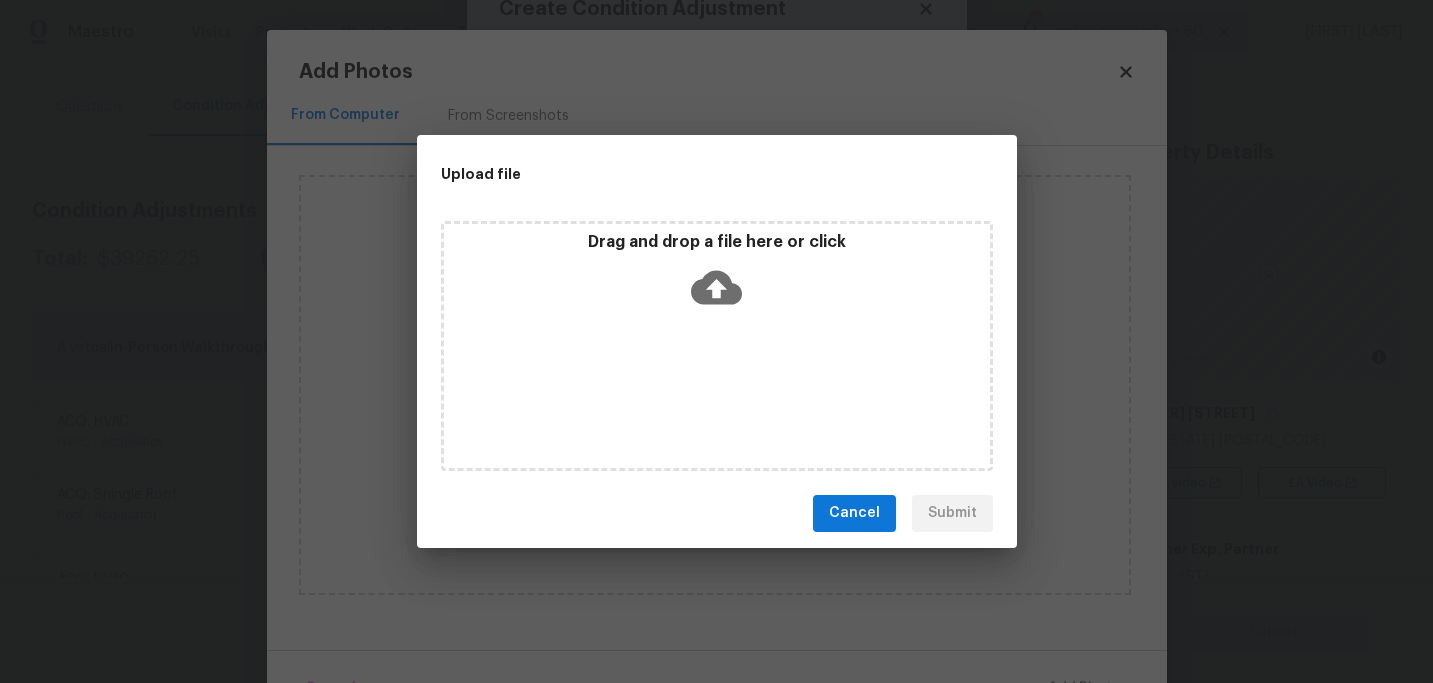 click on "Drag and drop a file here or click" at bounding box center [717, 346] 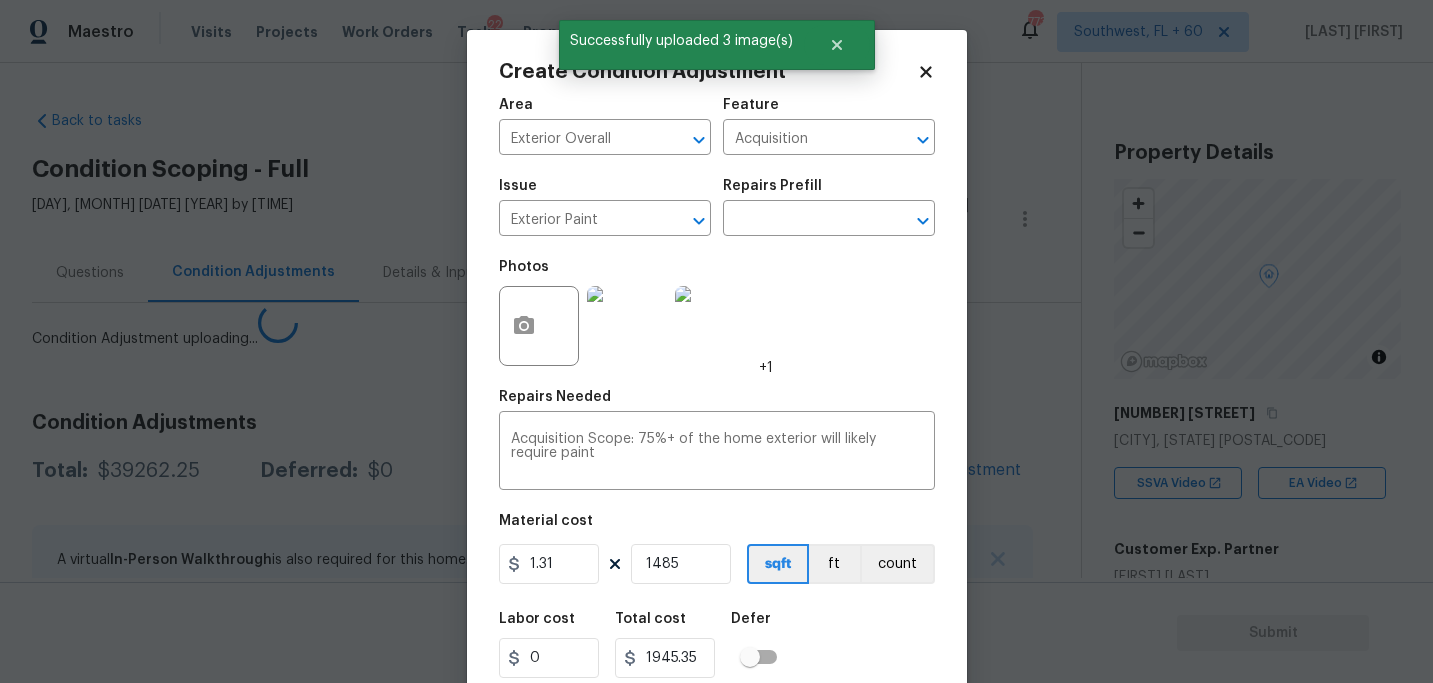 scroll, scrollTop: 0, scrollLeft: 0, axis: both 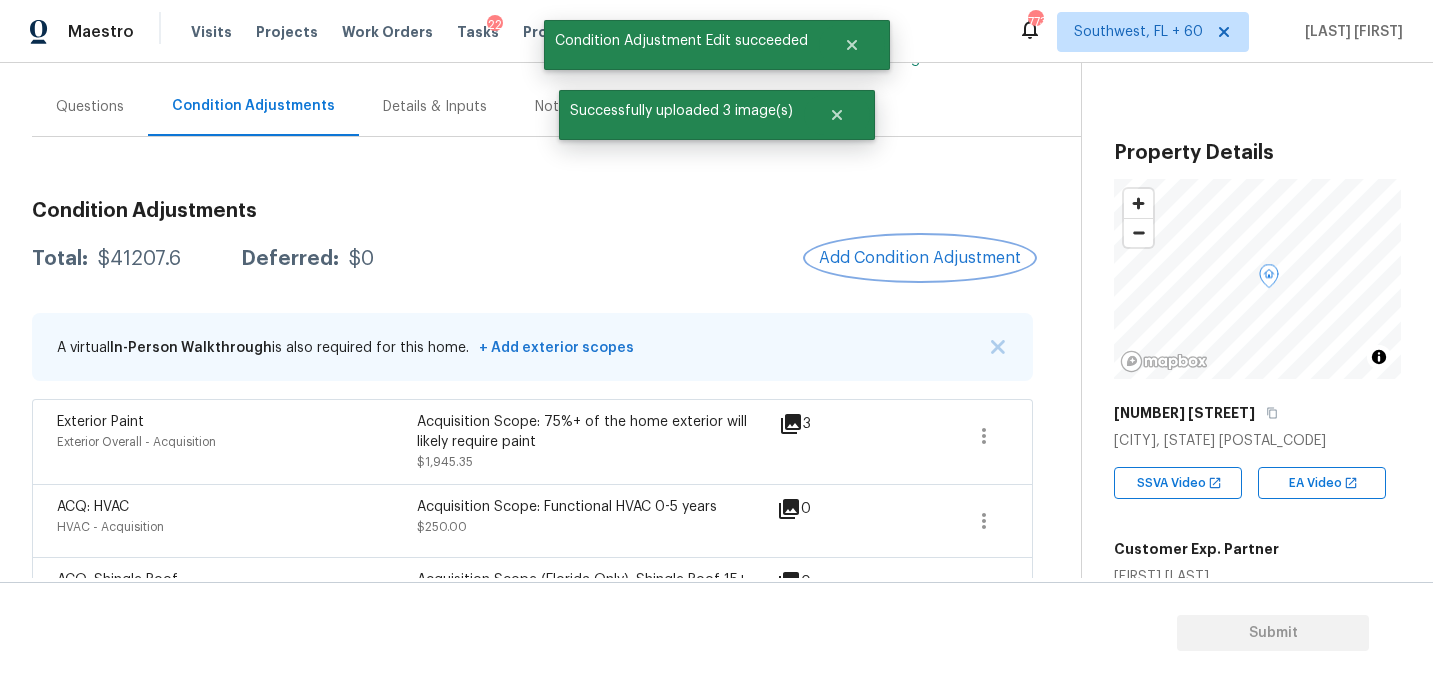 click on "Add Condition Adjustment" at bounding box center (920, 258) 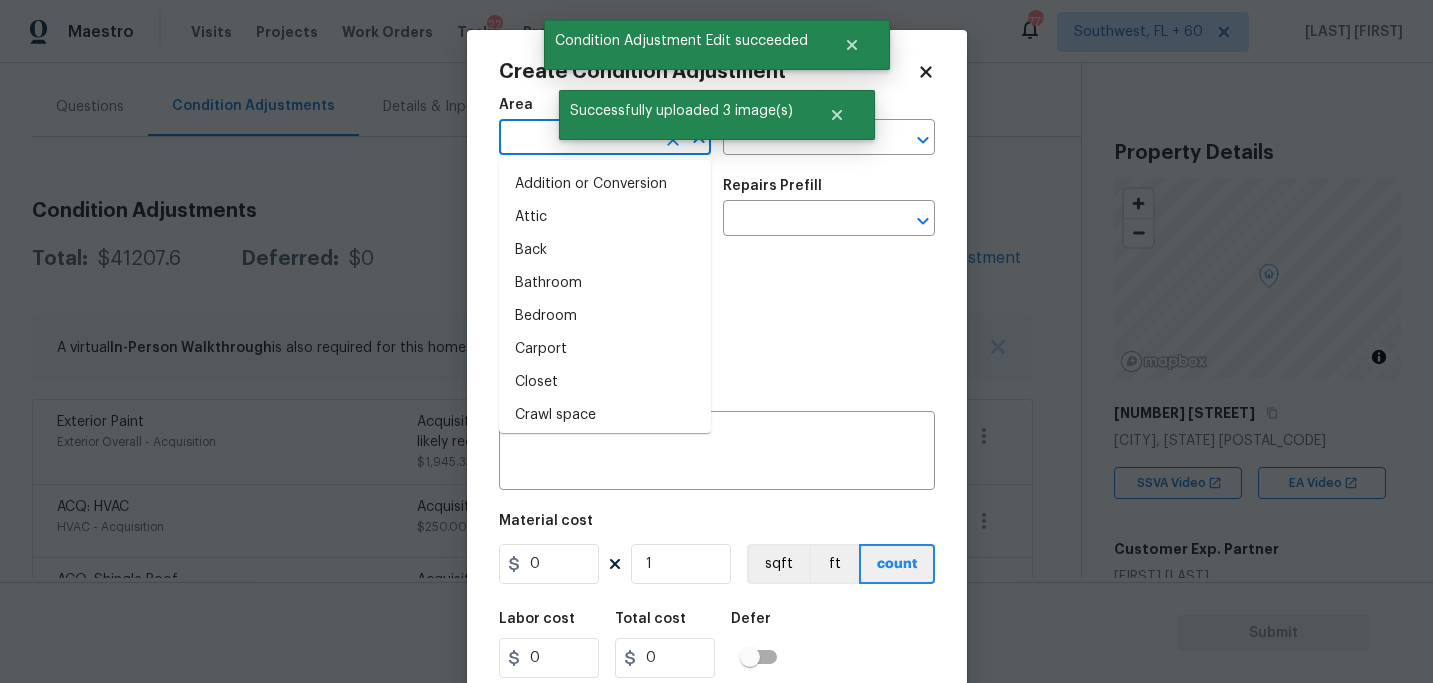 click at bounding box center (577, 139) 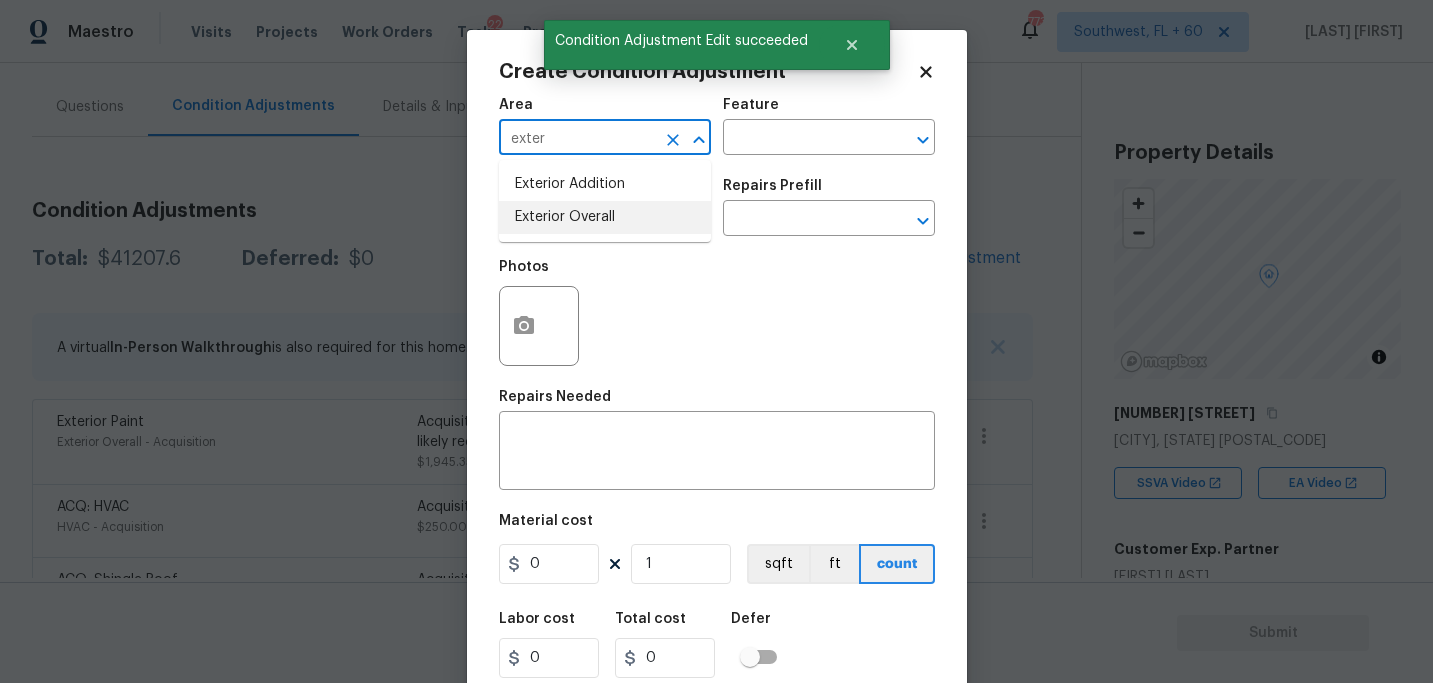 click on "Exterior Overall" at bounding box center [605, 217] 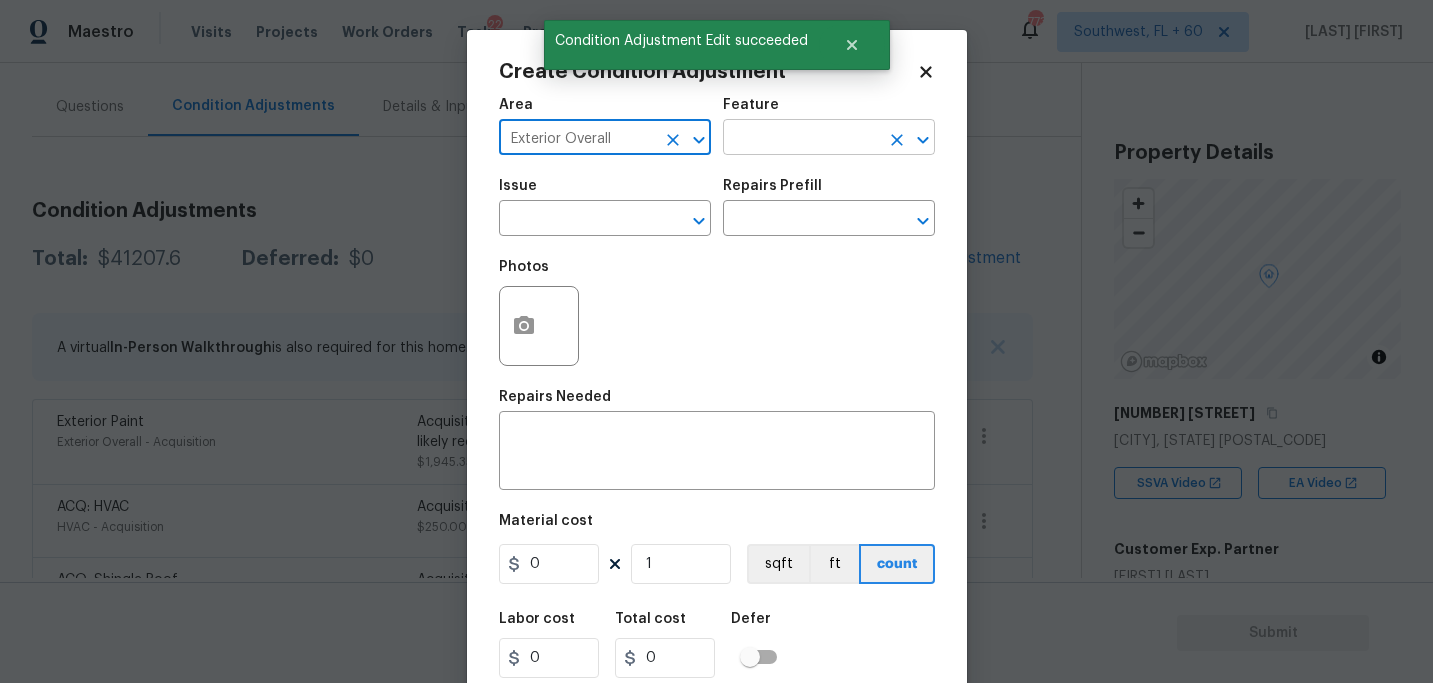 type on "Exterior Overall" 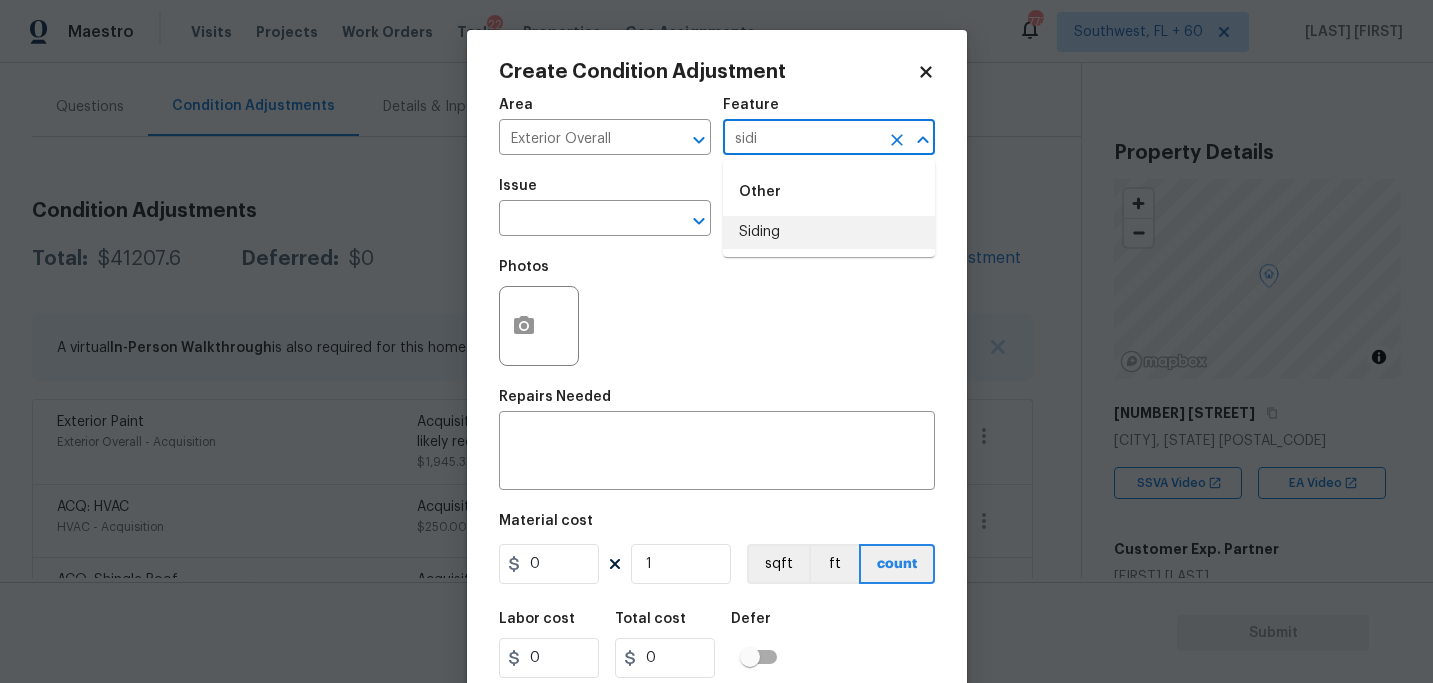click on "Siding" at bounding box center (829, 232) 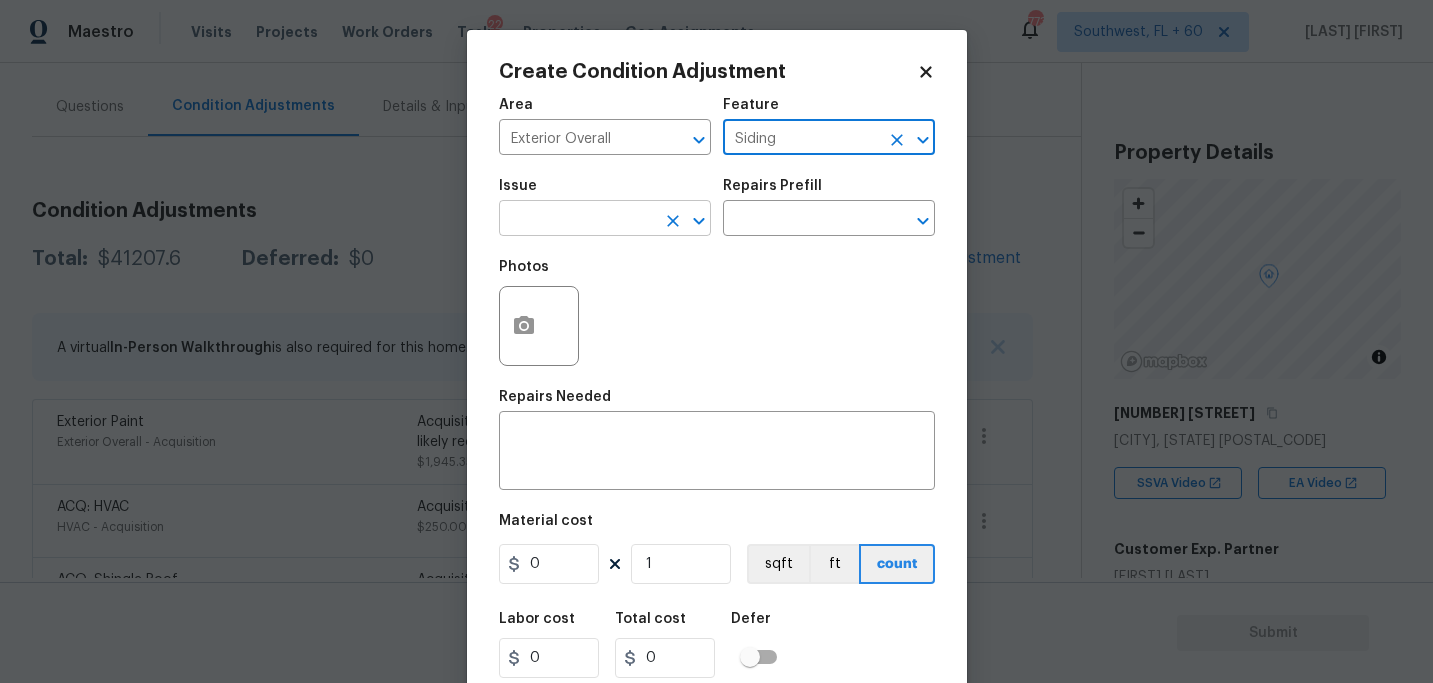 drag, startPoint x: 672, startPoint y: 220, endPoint x: 659, endPoint y: 220, distance: 13 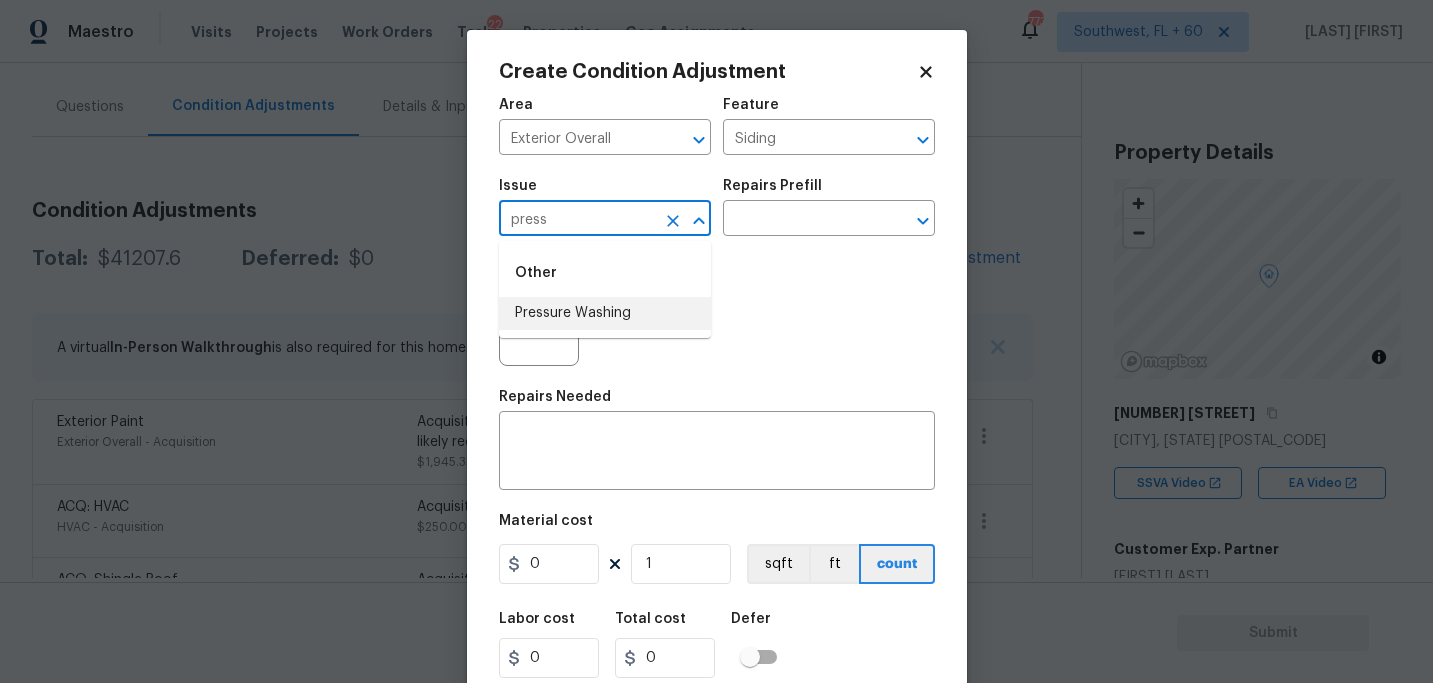 click on "Pressure Washing" at bounding box center [605, 313] 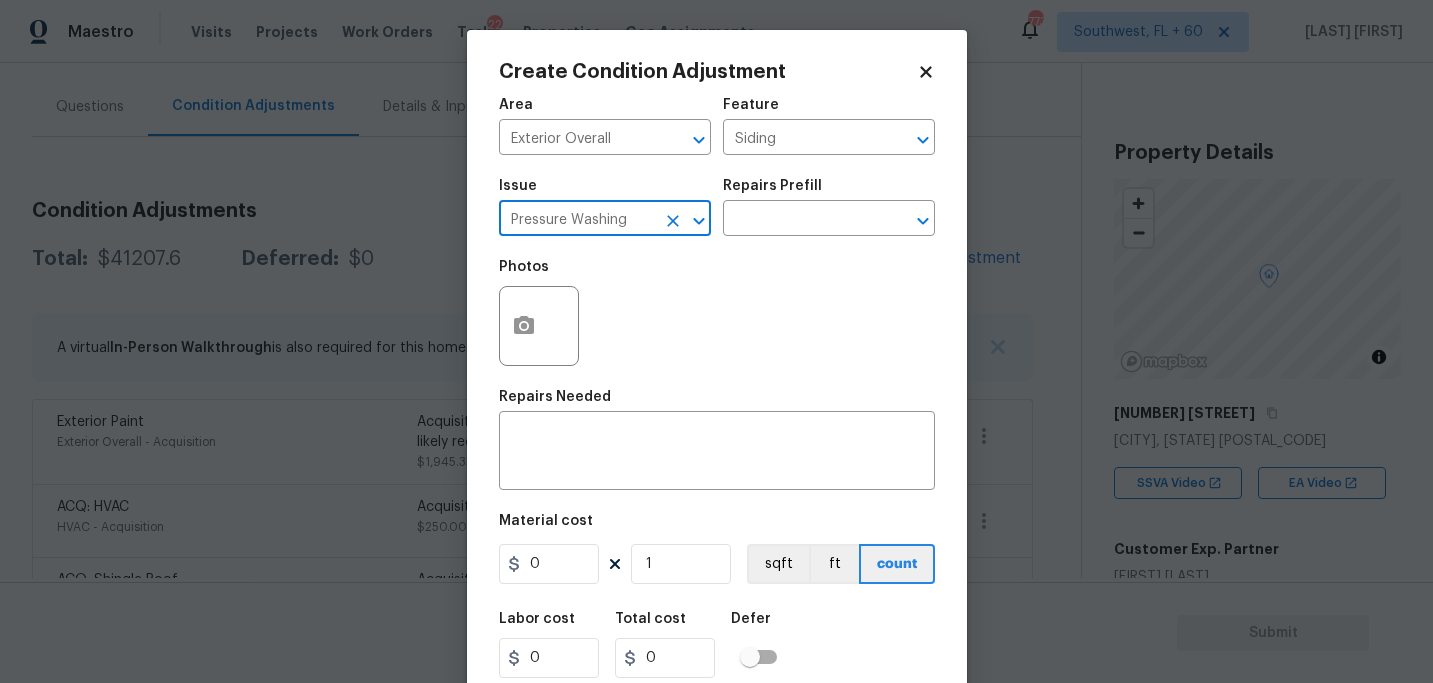 type on "Pressure Washing" 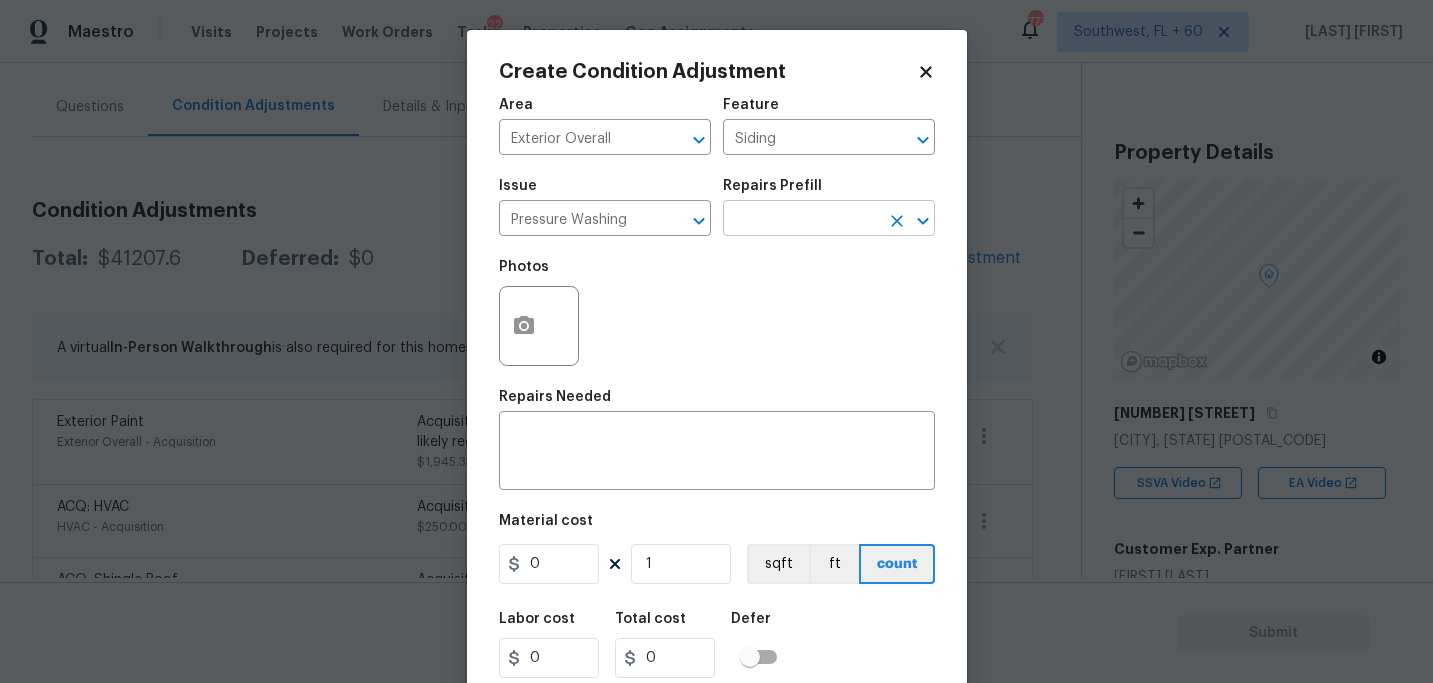 click at bounding box center [801, 220] 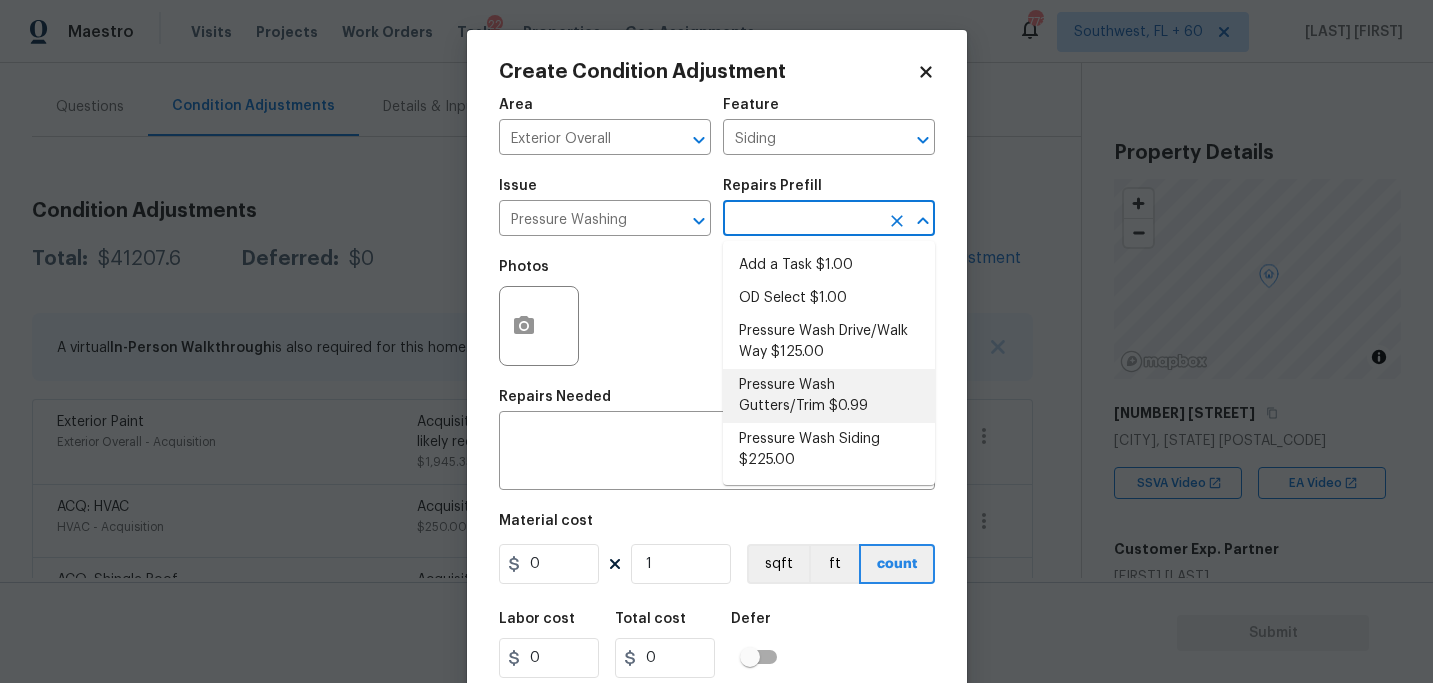 click on "Pressure Wash Siding $225.00" at bounding box center [829, 450] 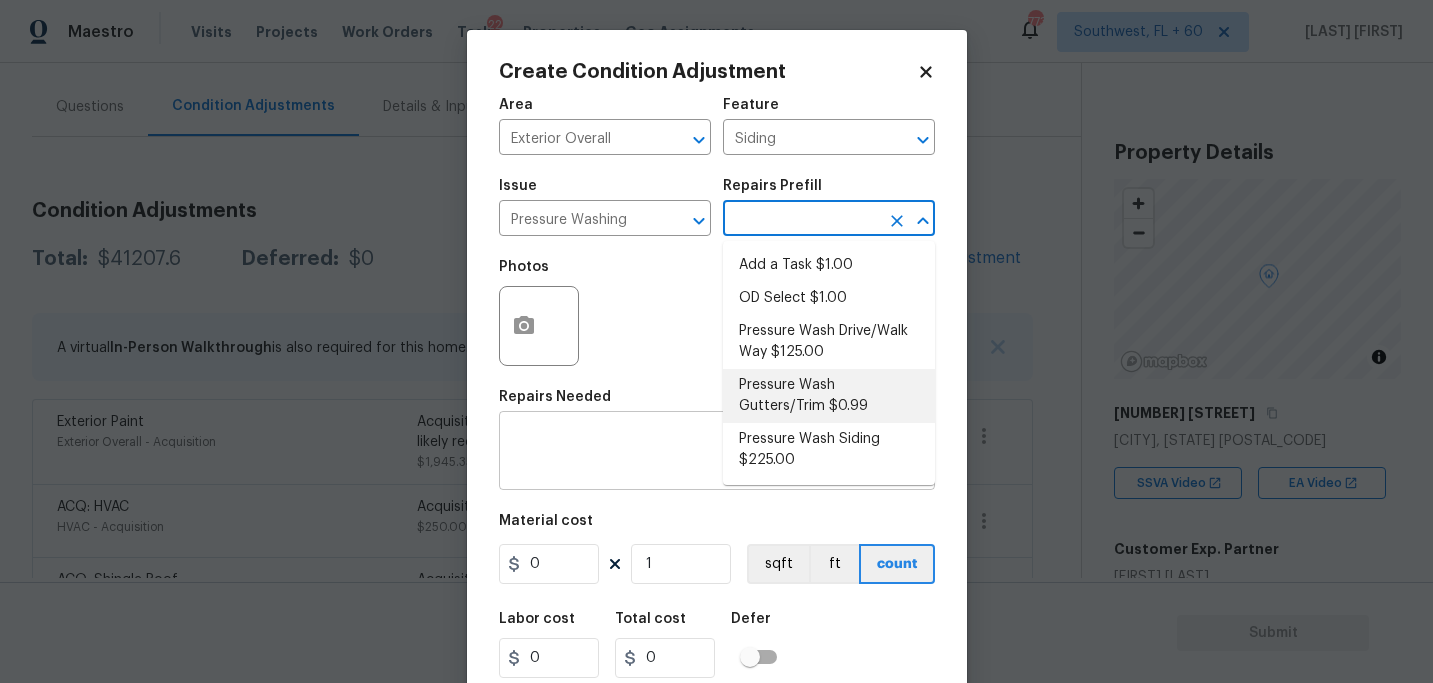 type 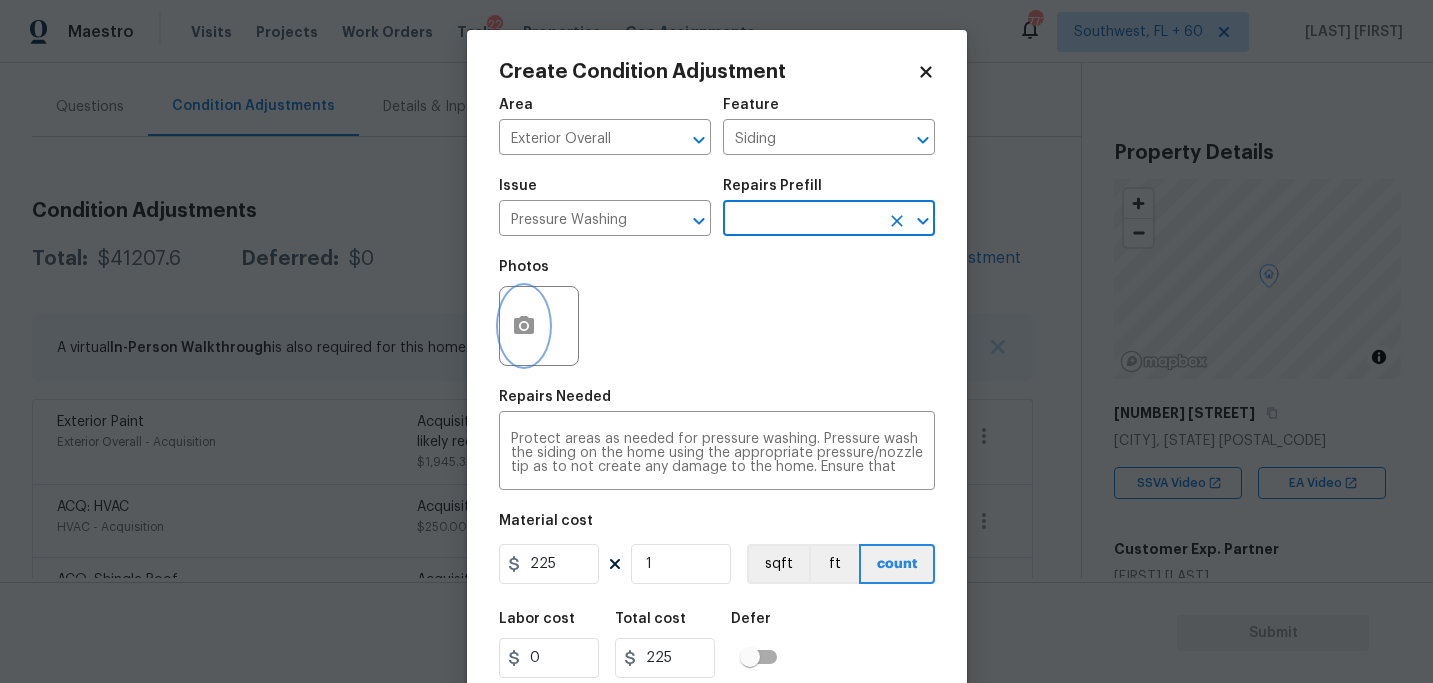 click at bounding box center [524, 326] 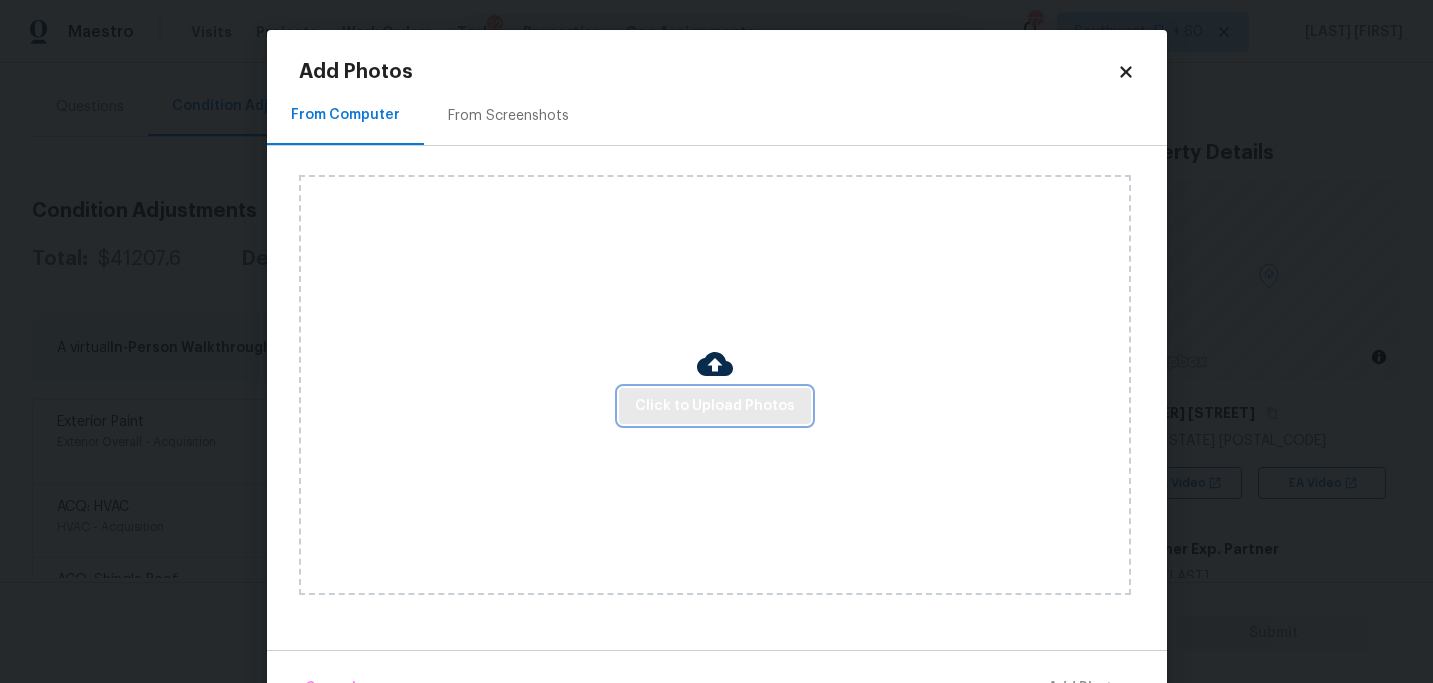 click on "Click to Upload Photos" at bounding box center [715, 406] 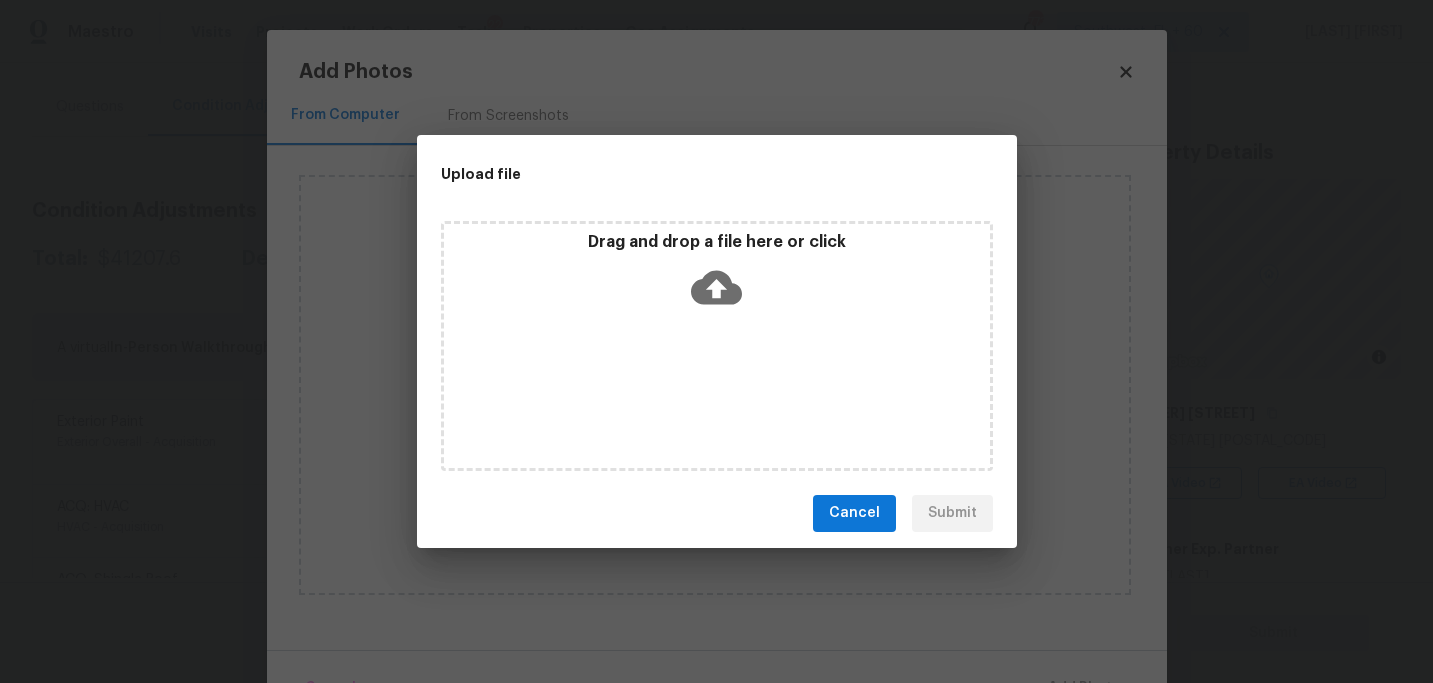 click 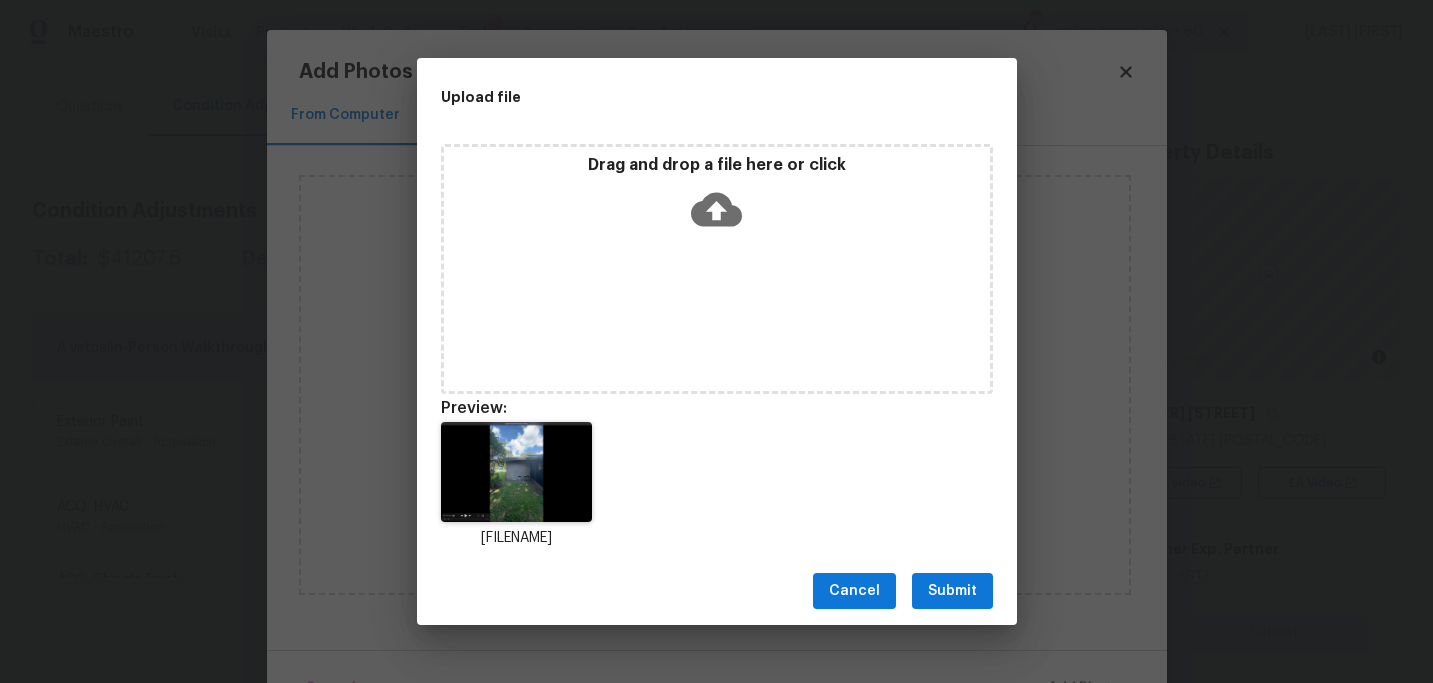 click on "Submit" at bounding box center (952, 591) 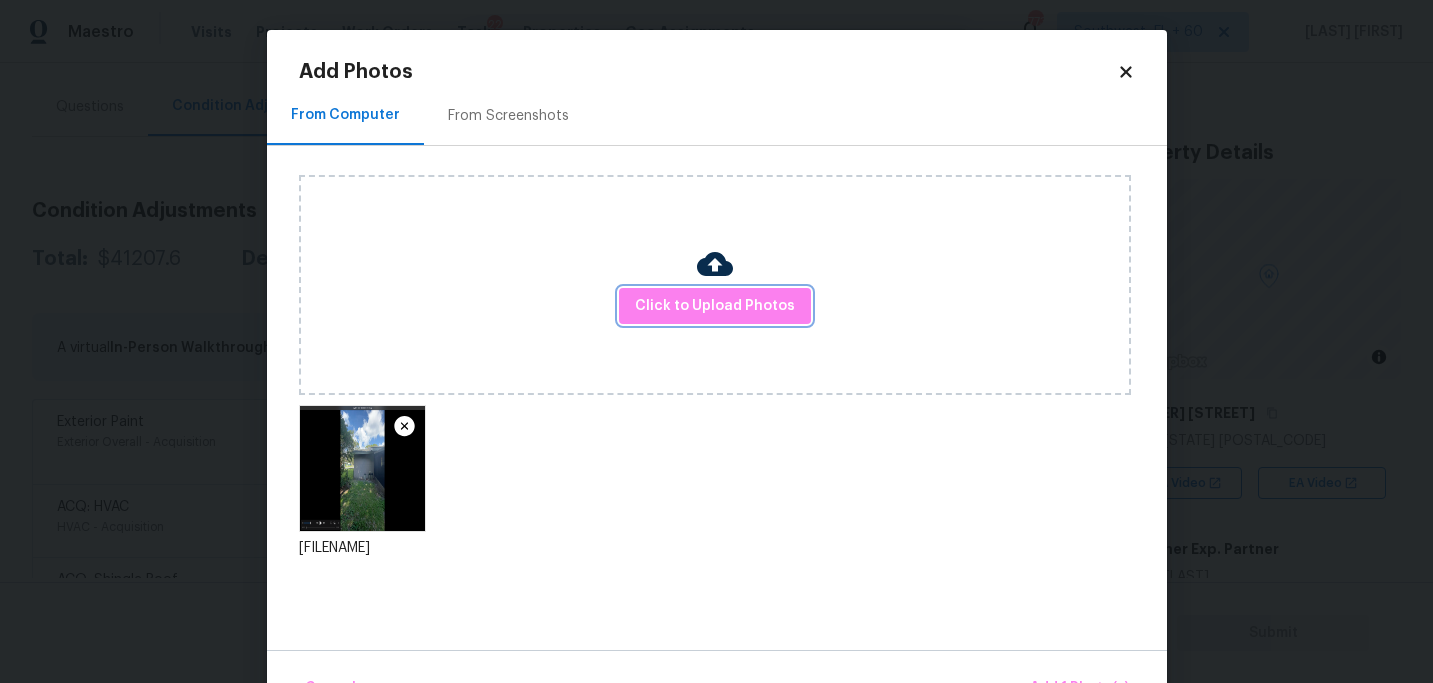 scroll, scrollTop: 57, scrollLeft: 0, axis: vertical 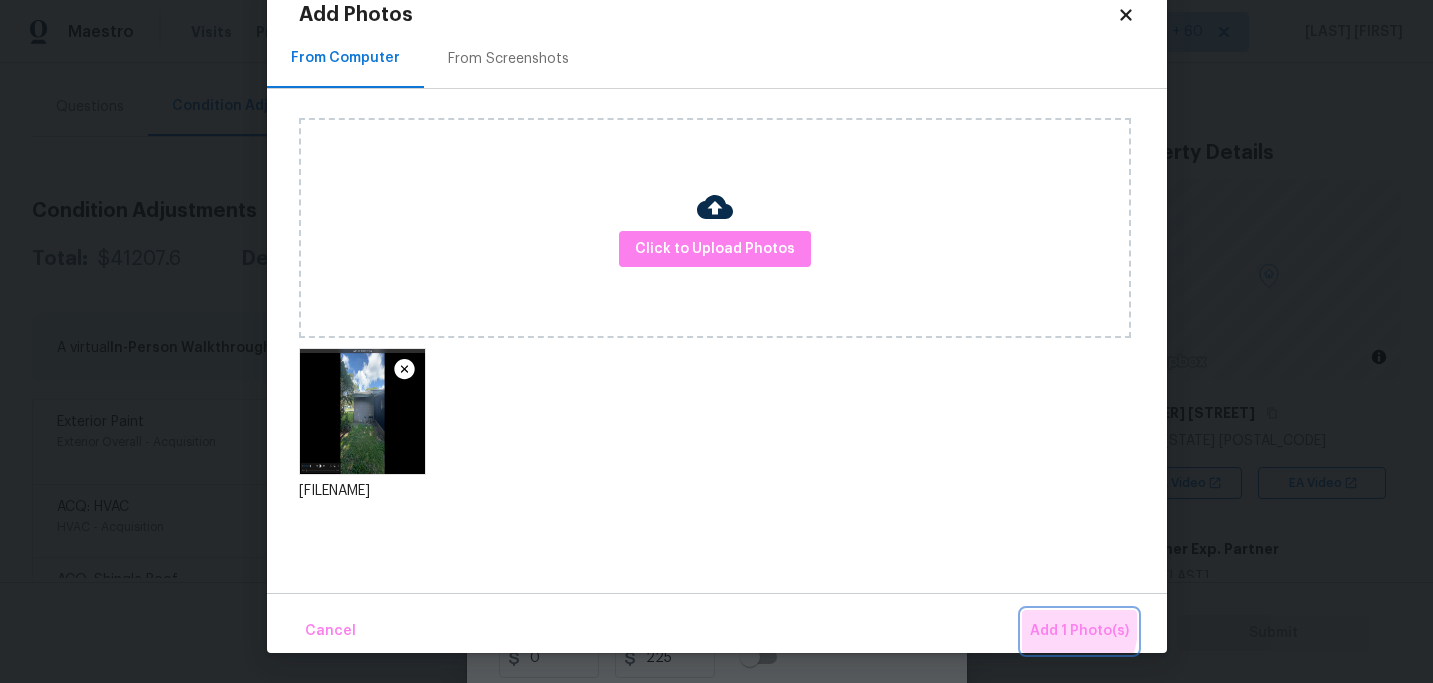 click on "Add 1 Photo(s)" at bounding box center (1079, 631) 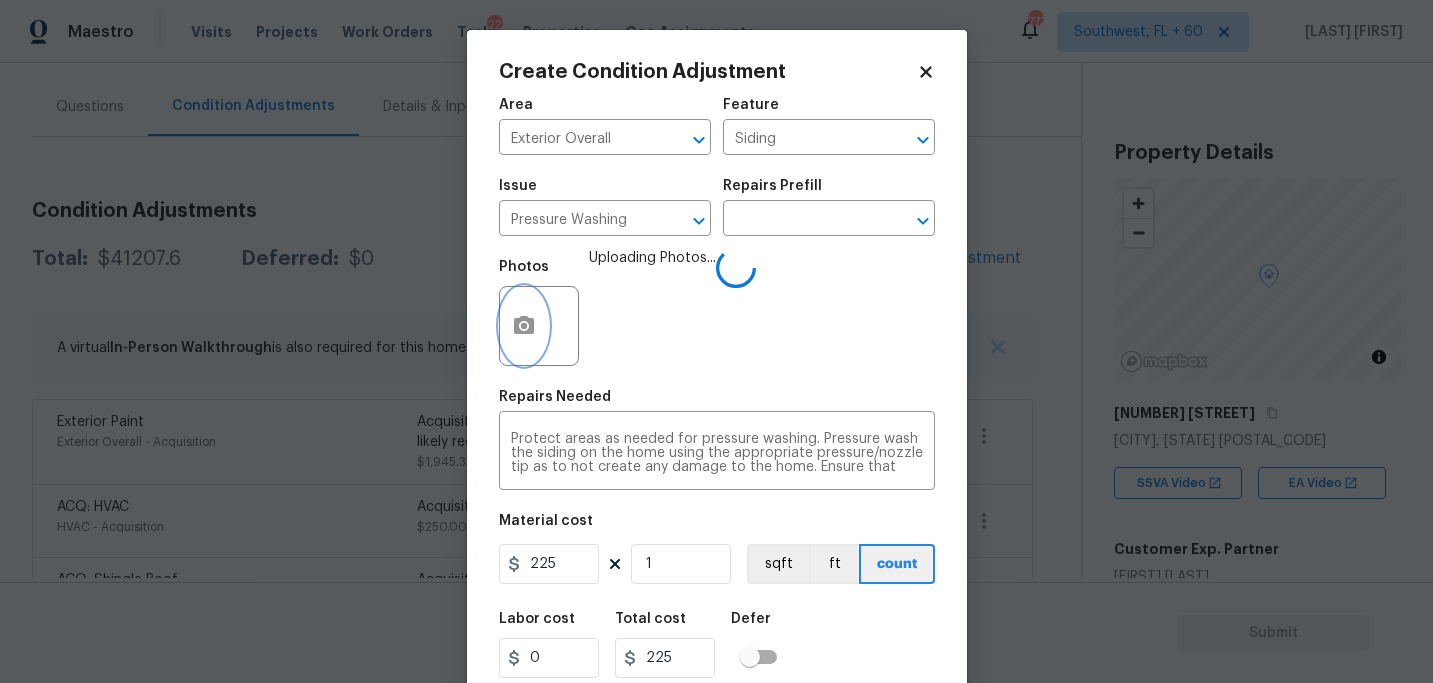scroll, scrollTop: 0, scrollLeft: 0, axis: both 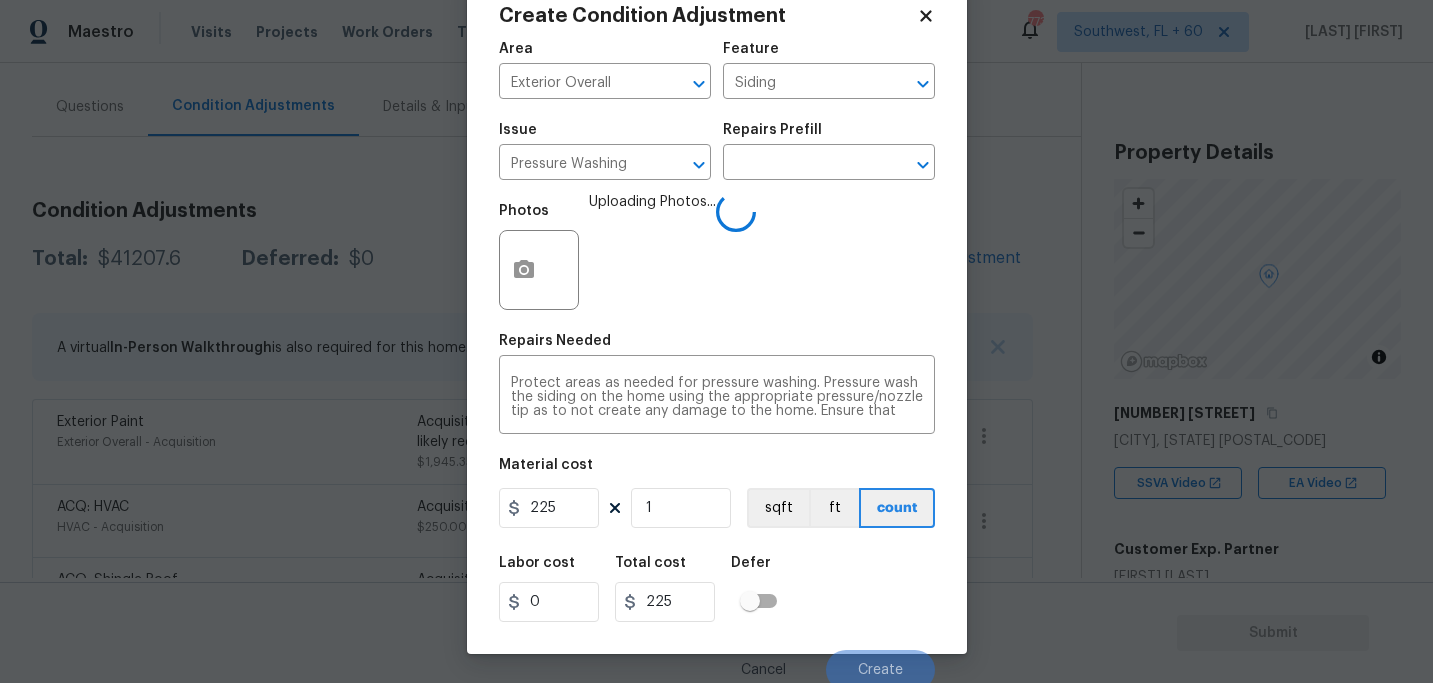 click on "Labor cost 0 Total cost 225 Defer" at bounding box center [717, 589] 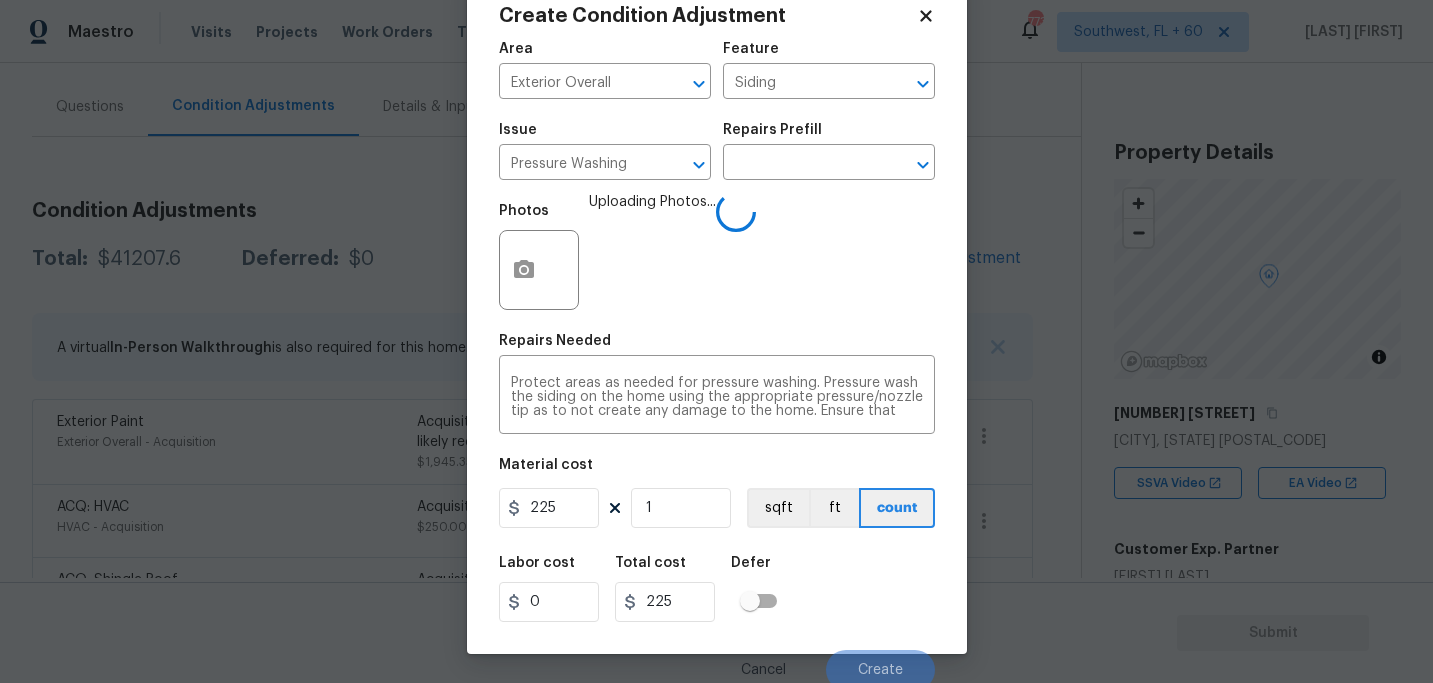 click on "Labor cost 0 Total cost 225 Defer" at bounding box center [717, 589] 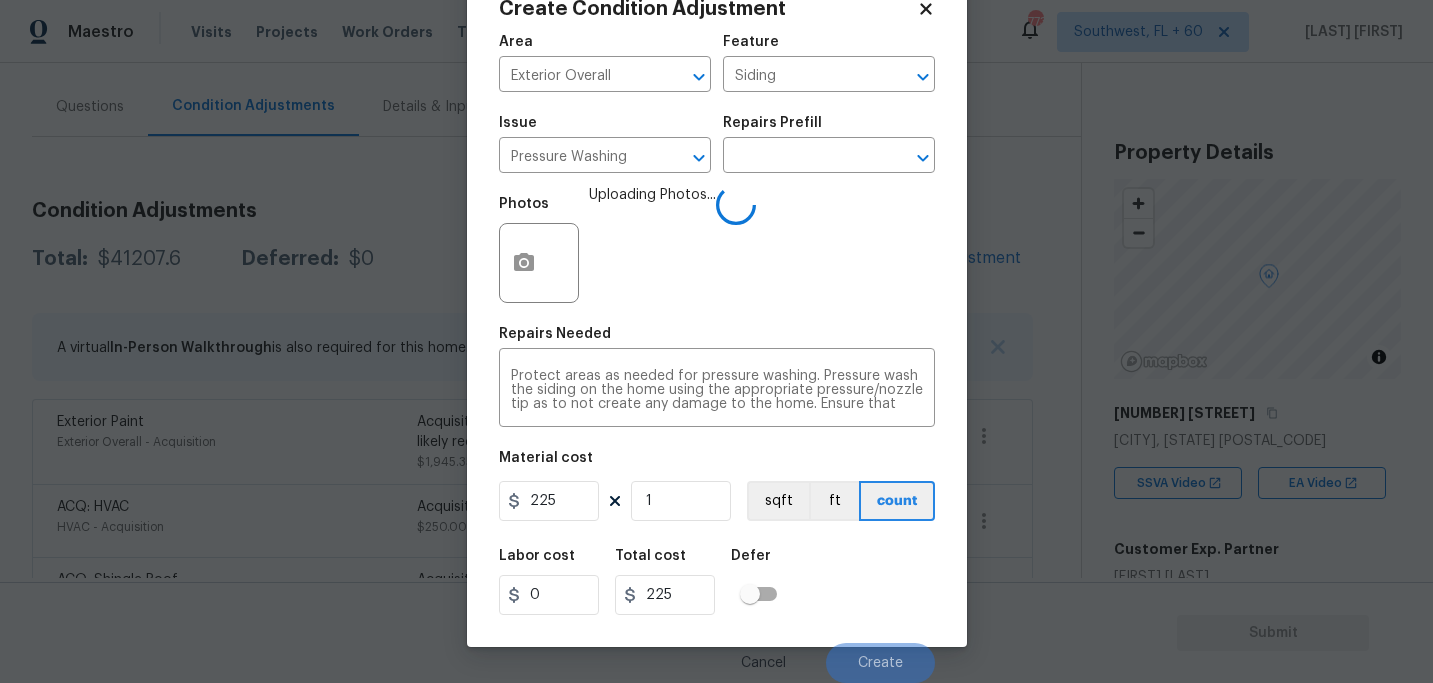 click on "Labor cost 0 Total cost 225 Defer" at bounding box center (717, 582) 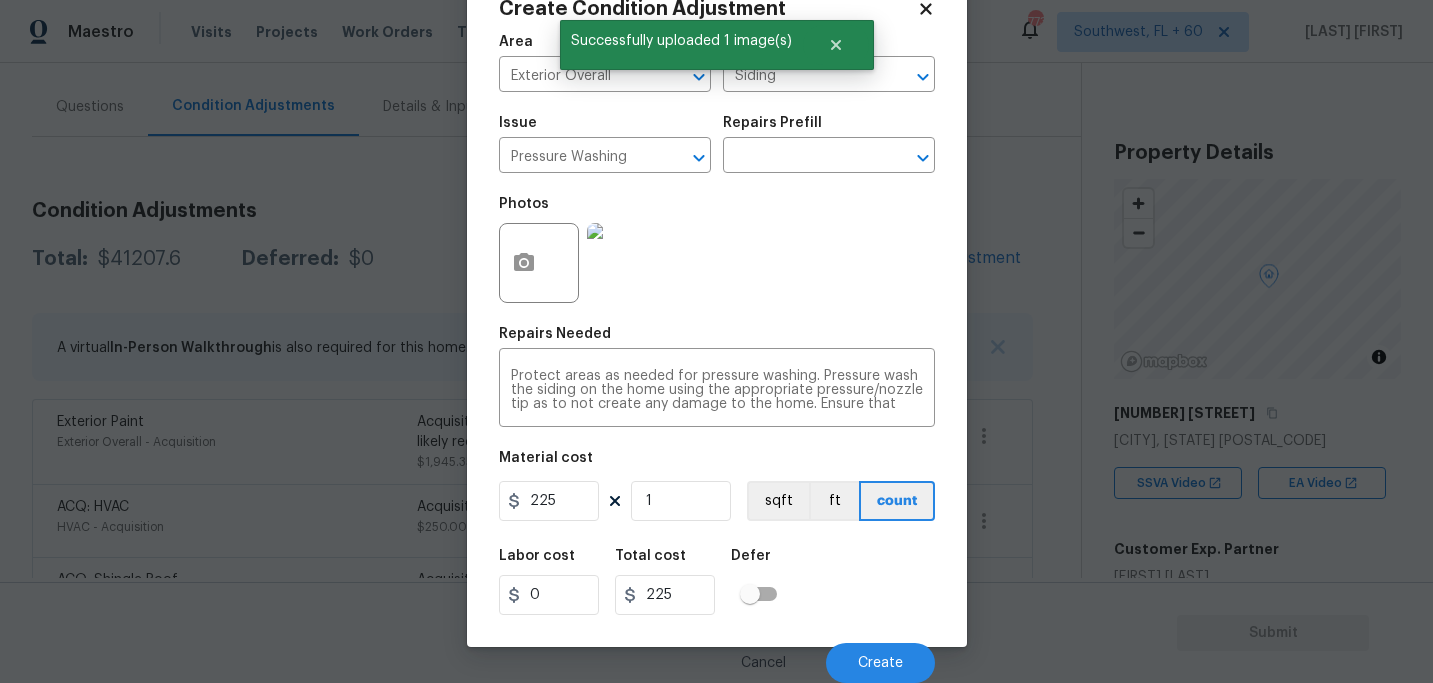 click on "Labor cost 0 Total cost 225 Defer" at bounding box center (717, 582) 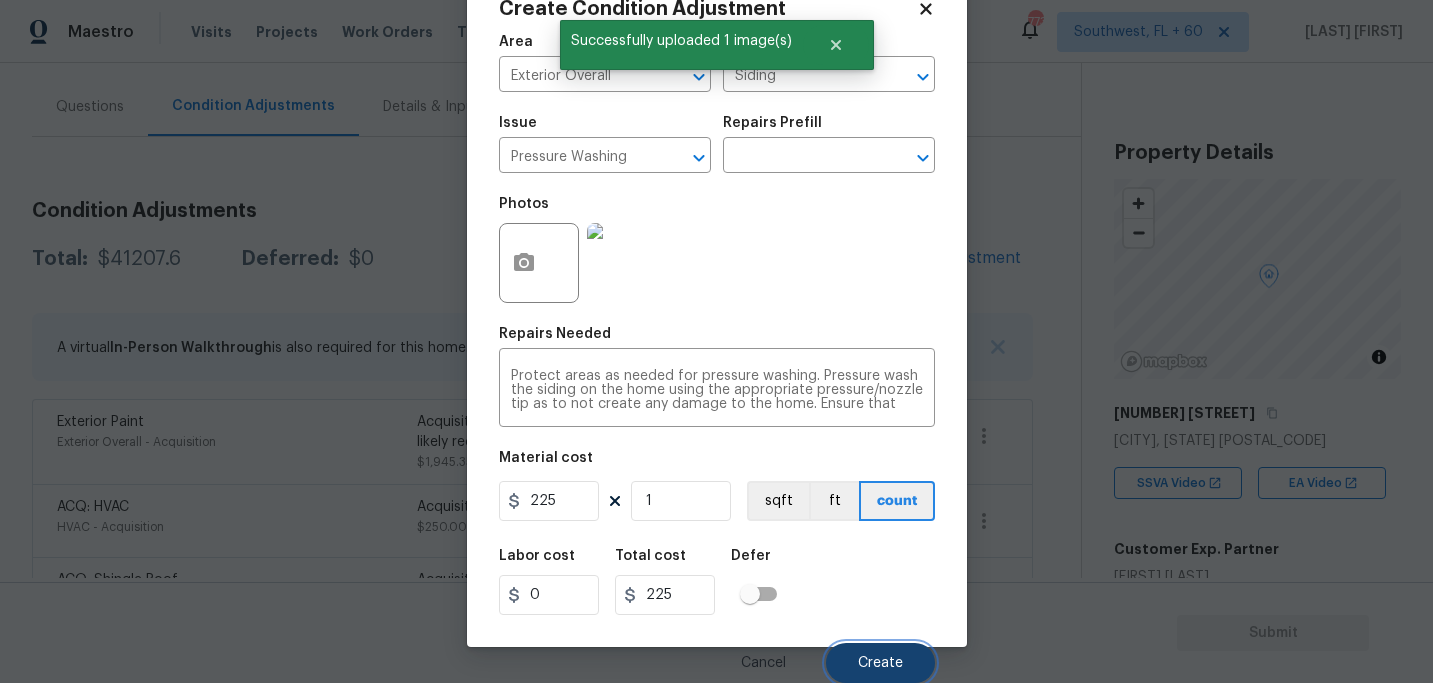 click on "Create" at bounding box center (880, 663) 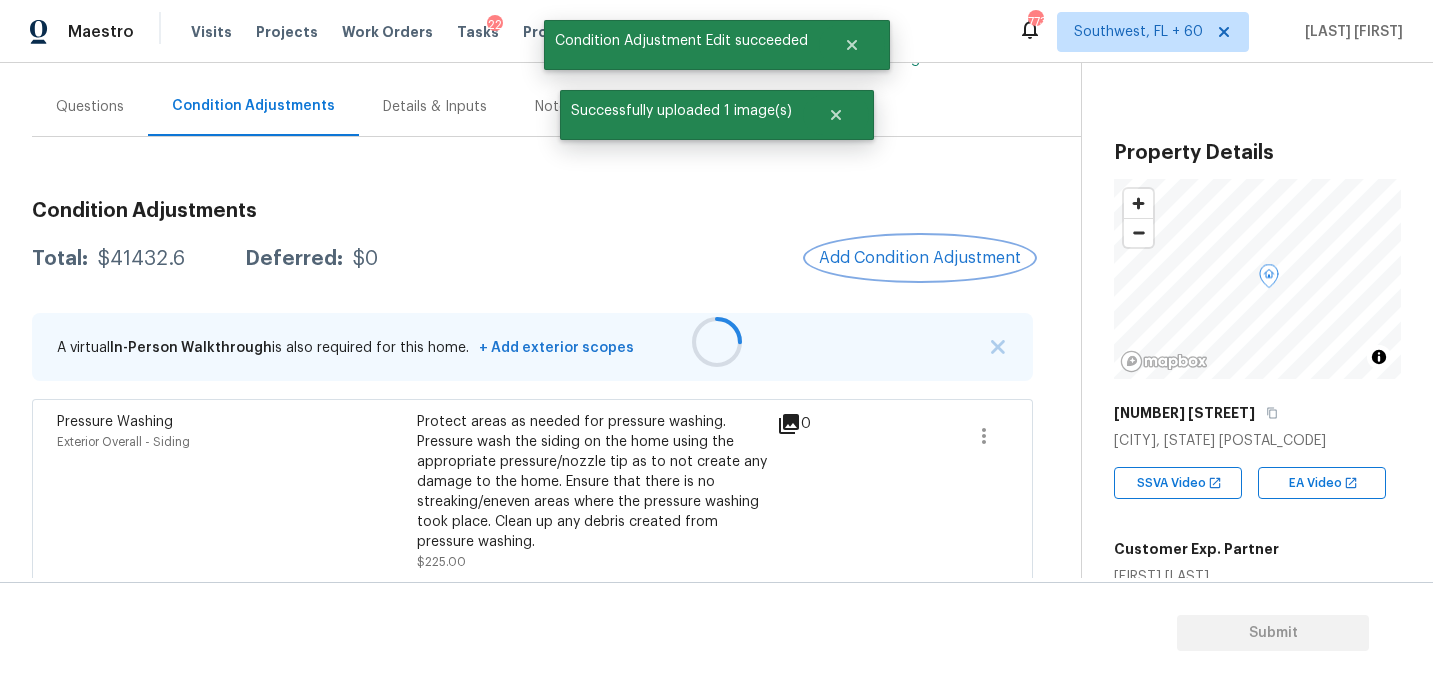 scroll, scrollTop: 0, scrollLeft: 0, axis: both 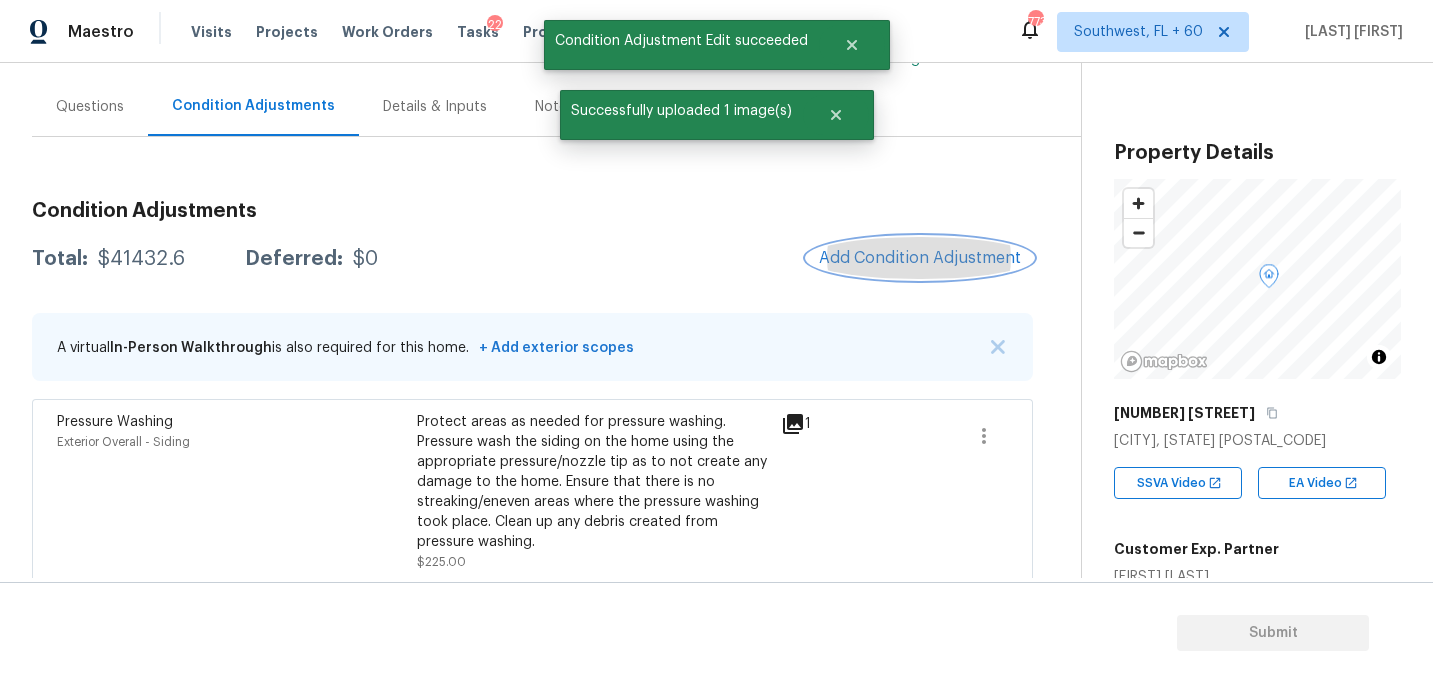 click on "Add Condition Adjustment" at bounding box center (920, 258) 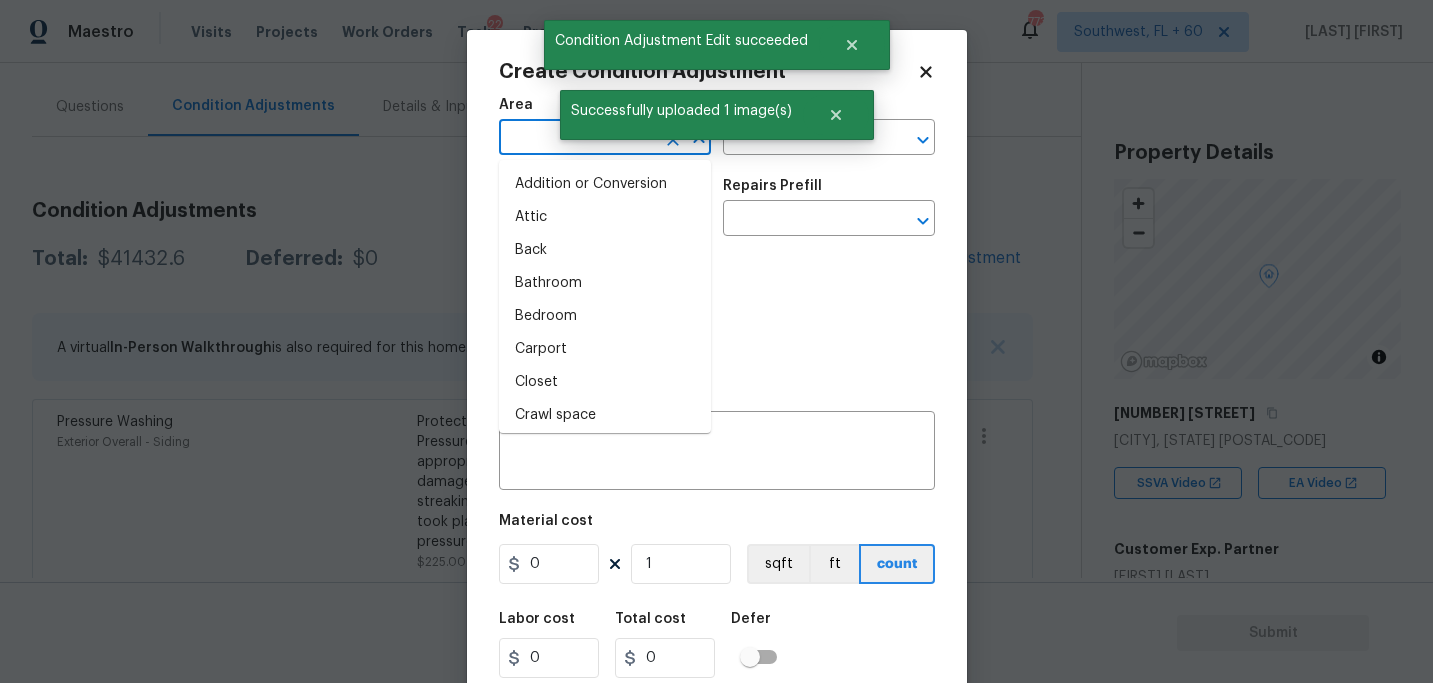 click at bounding box center [577, 139] 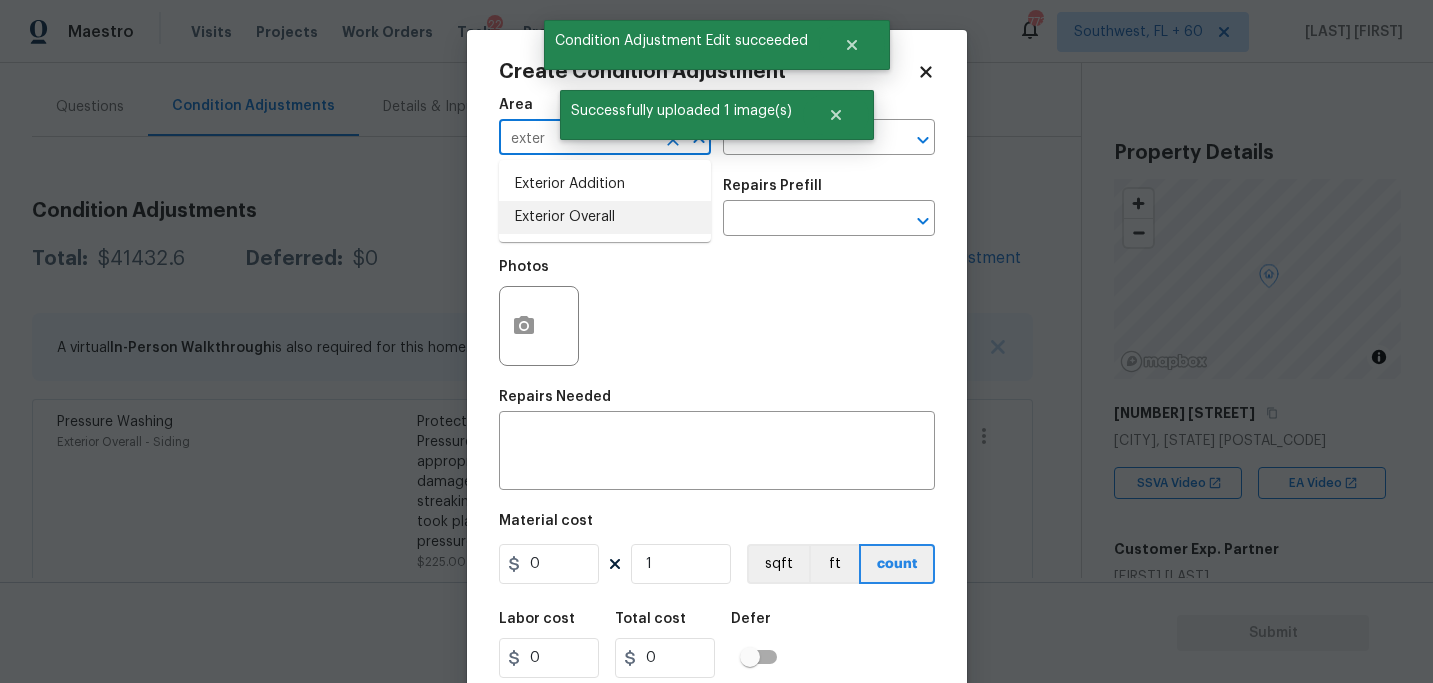 click on "Exterior Overall" at bounding box center (605, 217) 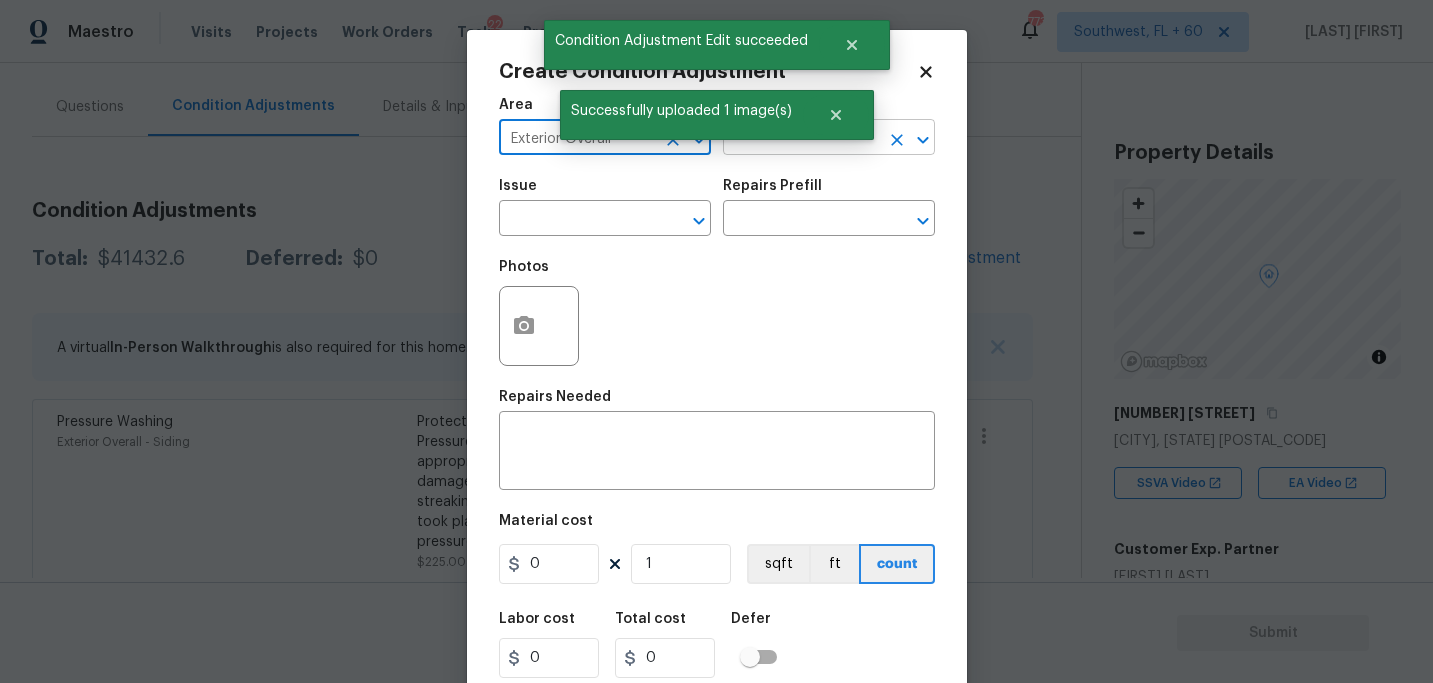 type on "Exterior Overall" 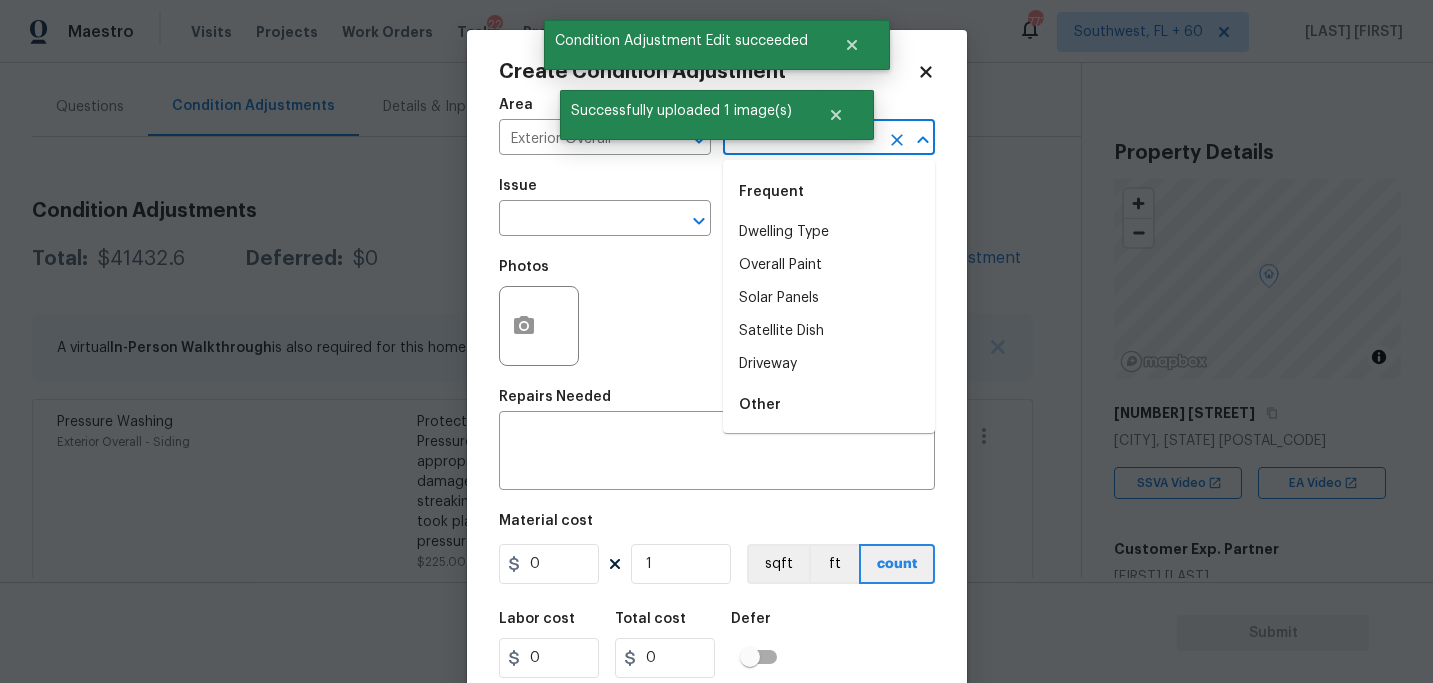 click at bounding box center [801, 139] 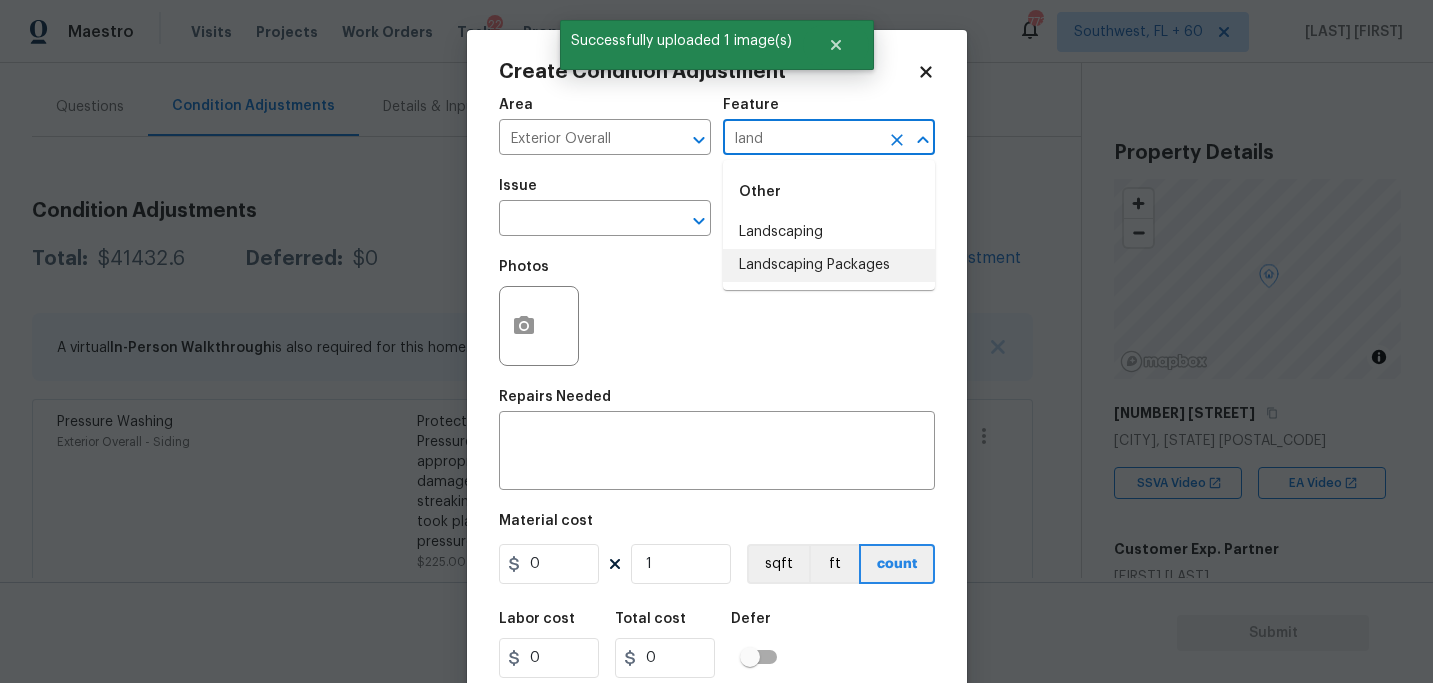 click on "Landscaping Packages" at bounding box center [829, 265] 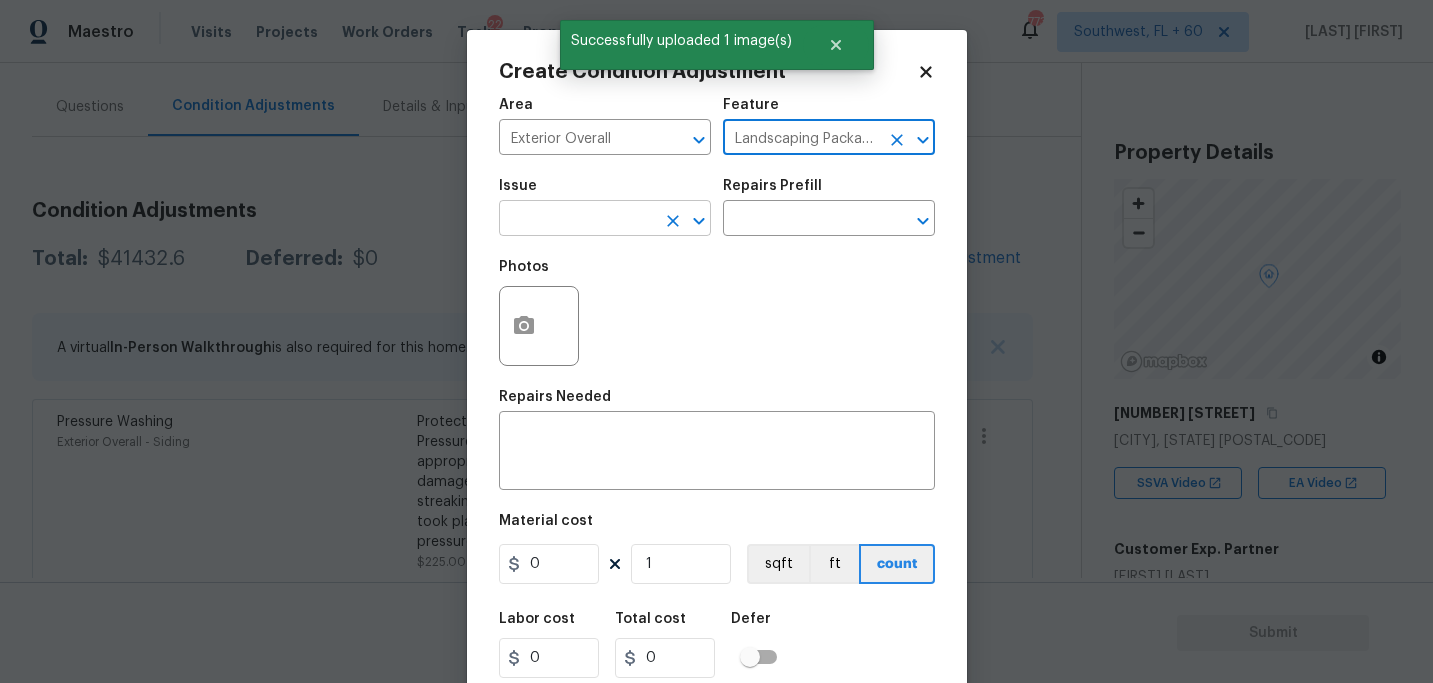 type on "Landscaping Packages" 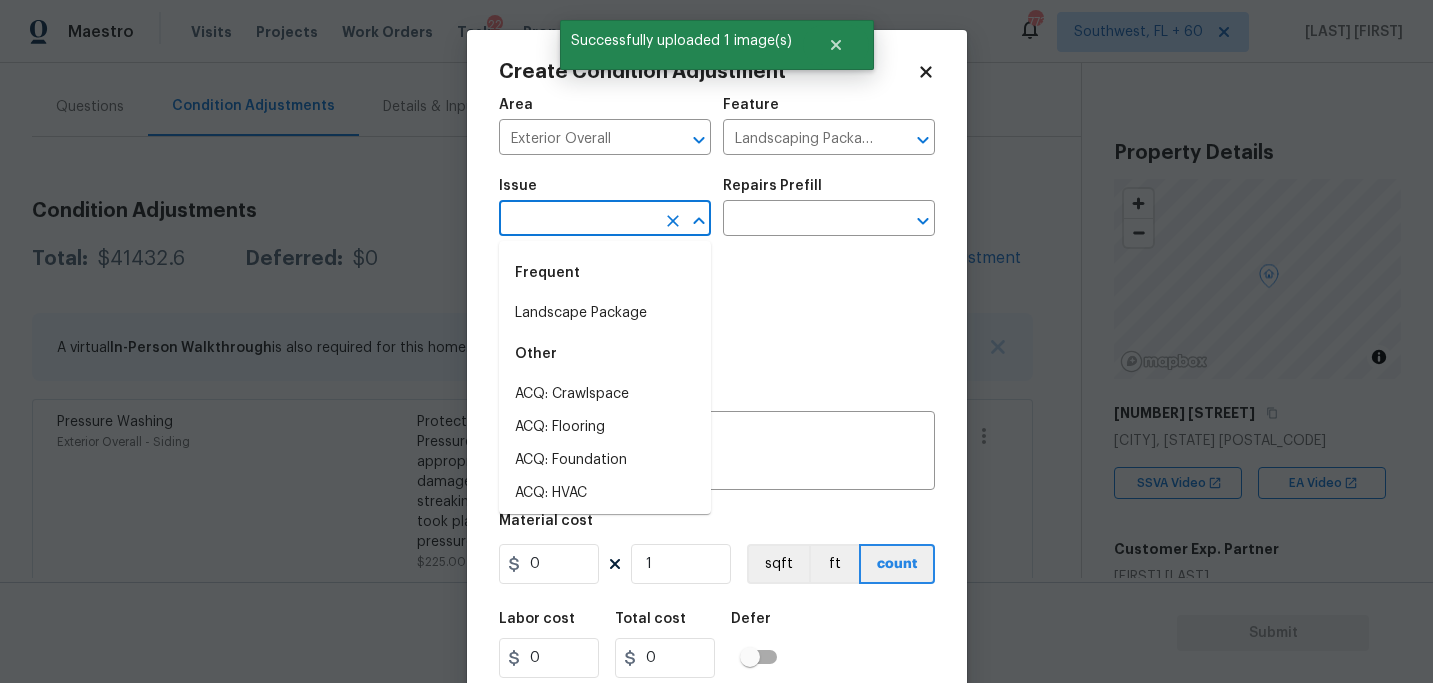 click at bounding box center [577, 220] 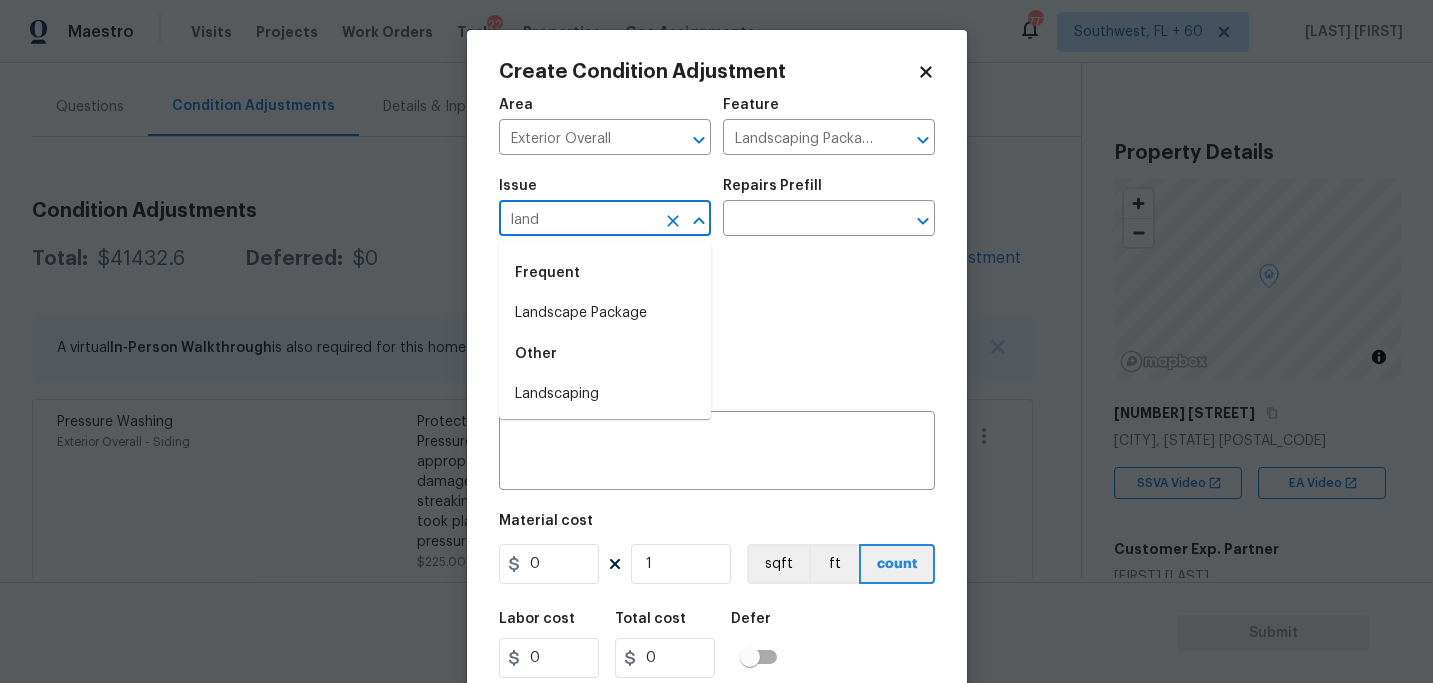 click on "Landscape Package" at bounding box center (605, 313) 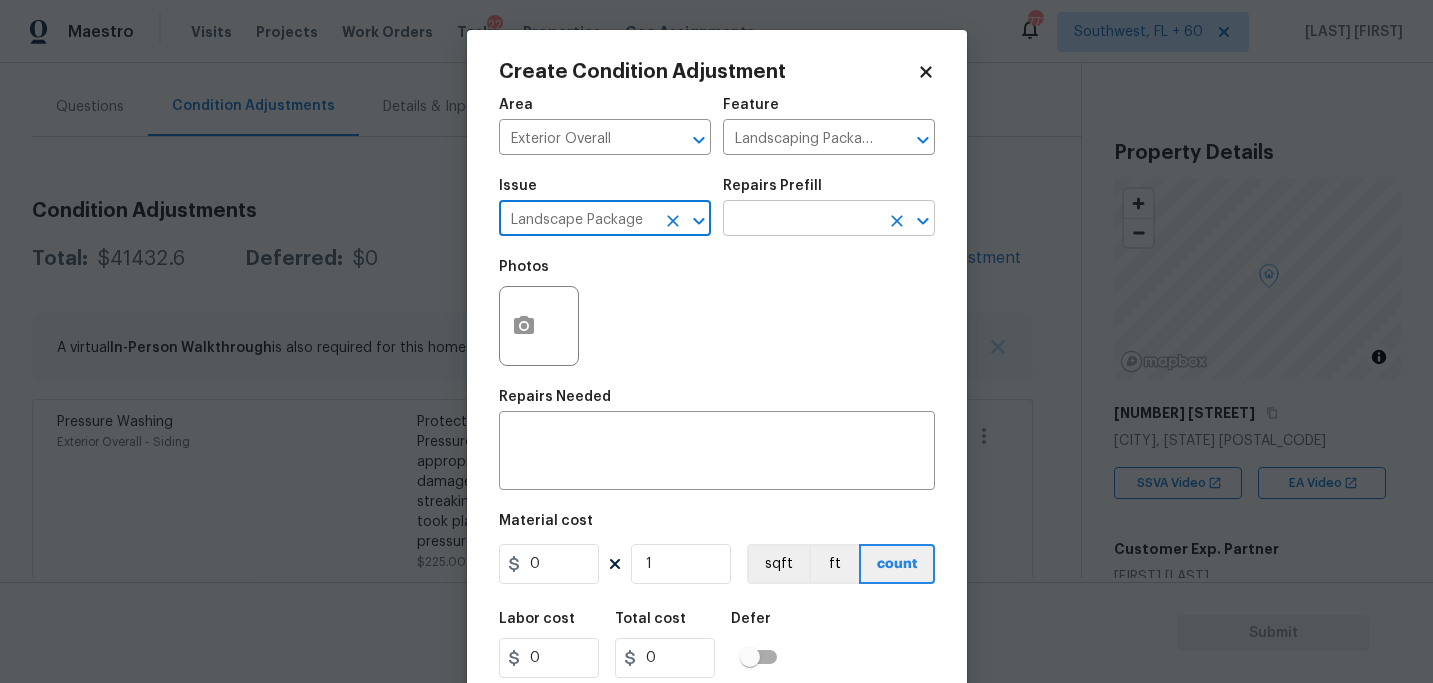 type on "Landscape Package" 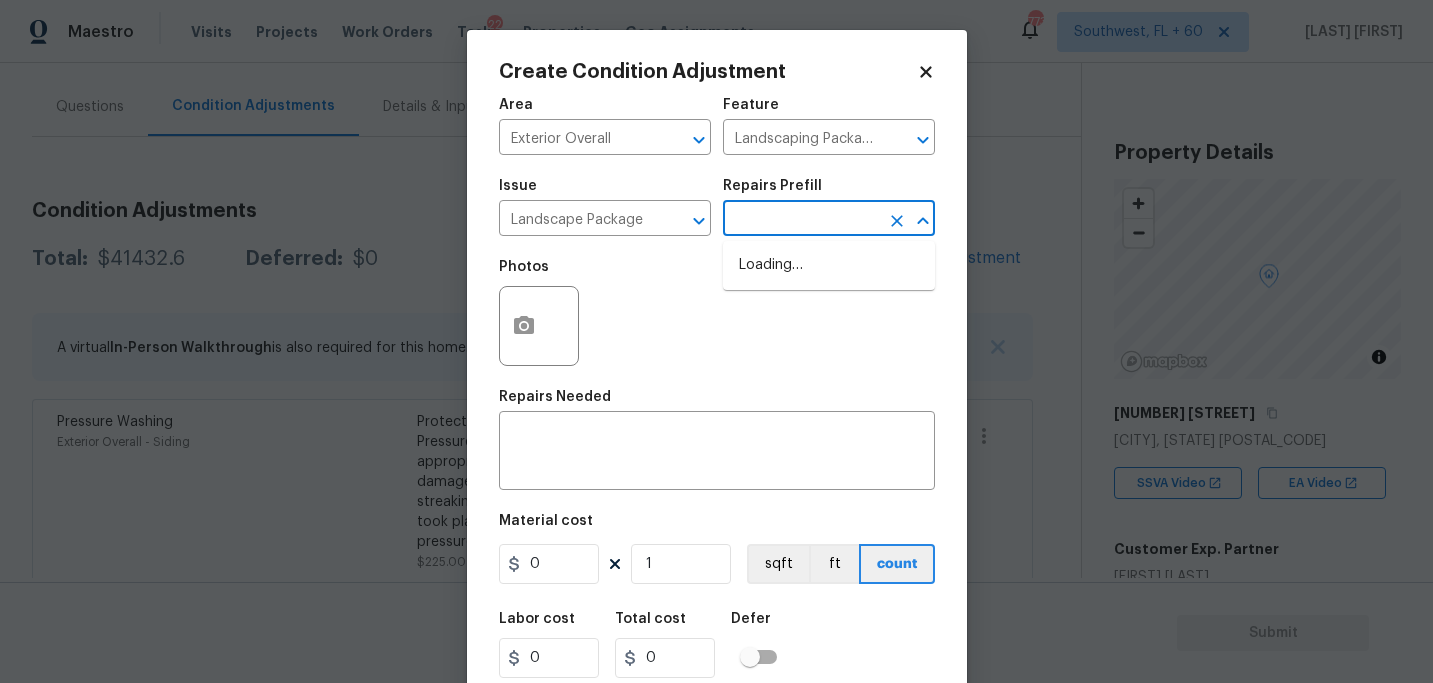 click at bounding box center [801, 220] 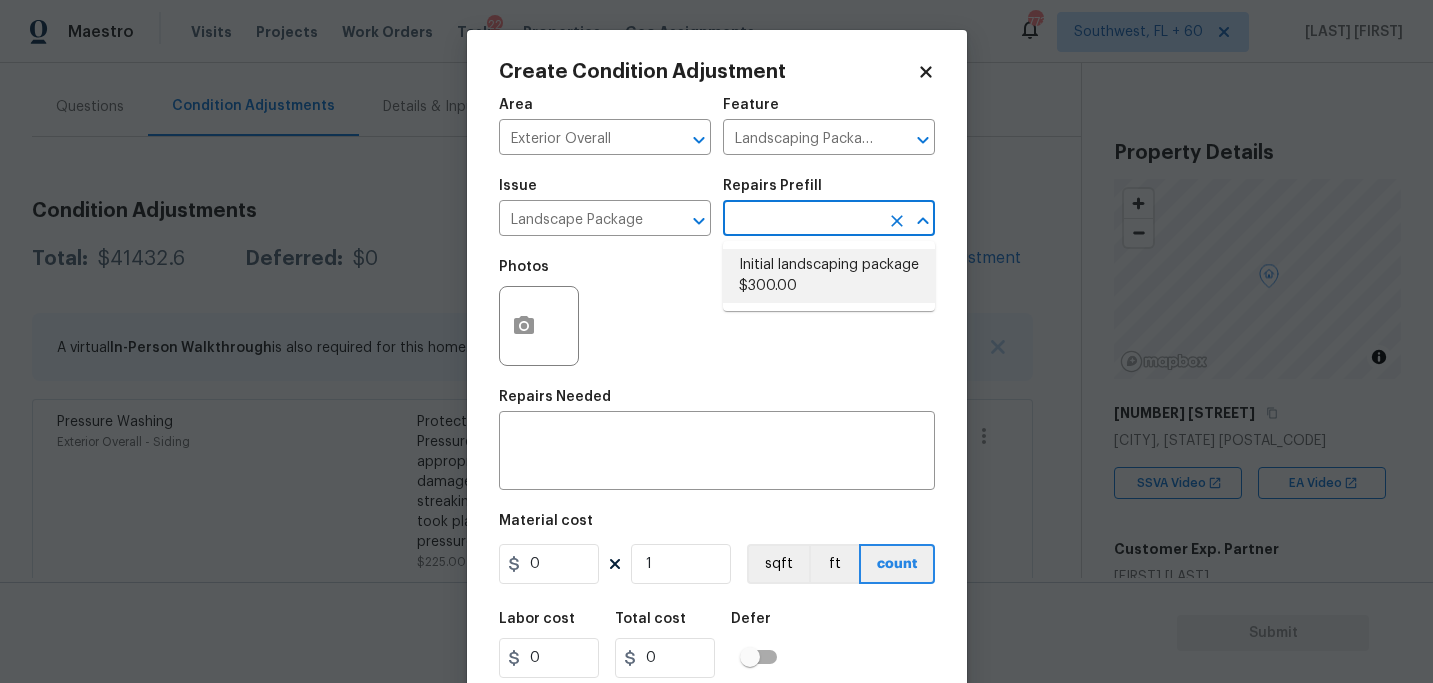 click on "Initial landscaping package $300.00" at bounding box center [829, 276] 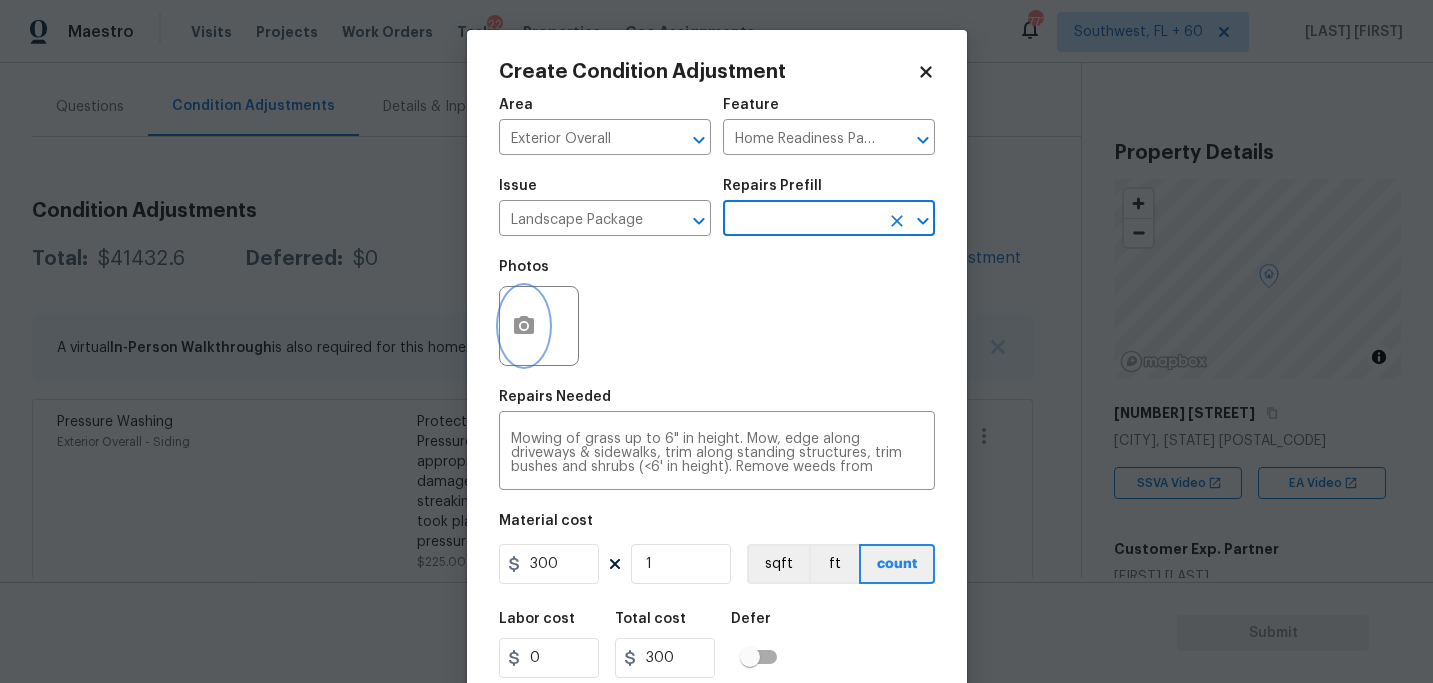 click at bounding box center (524, 326) 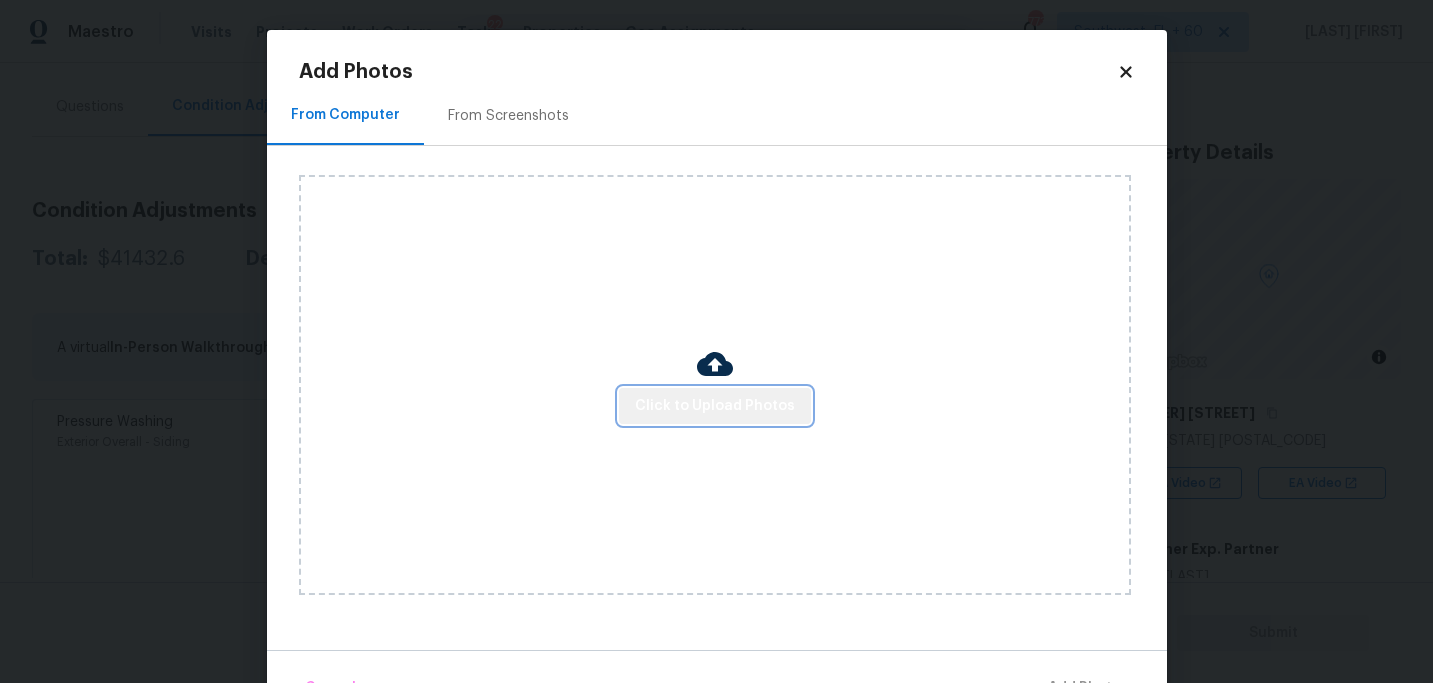 click on "Click to Upload Photos" at bounding box center (715, 406) 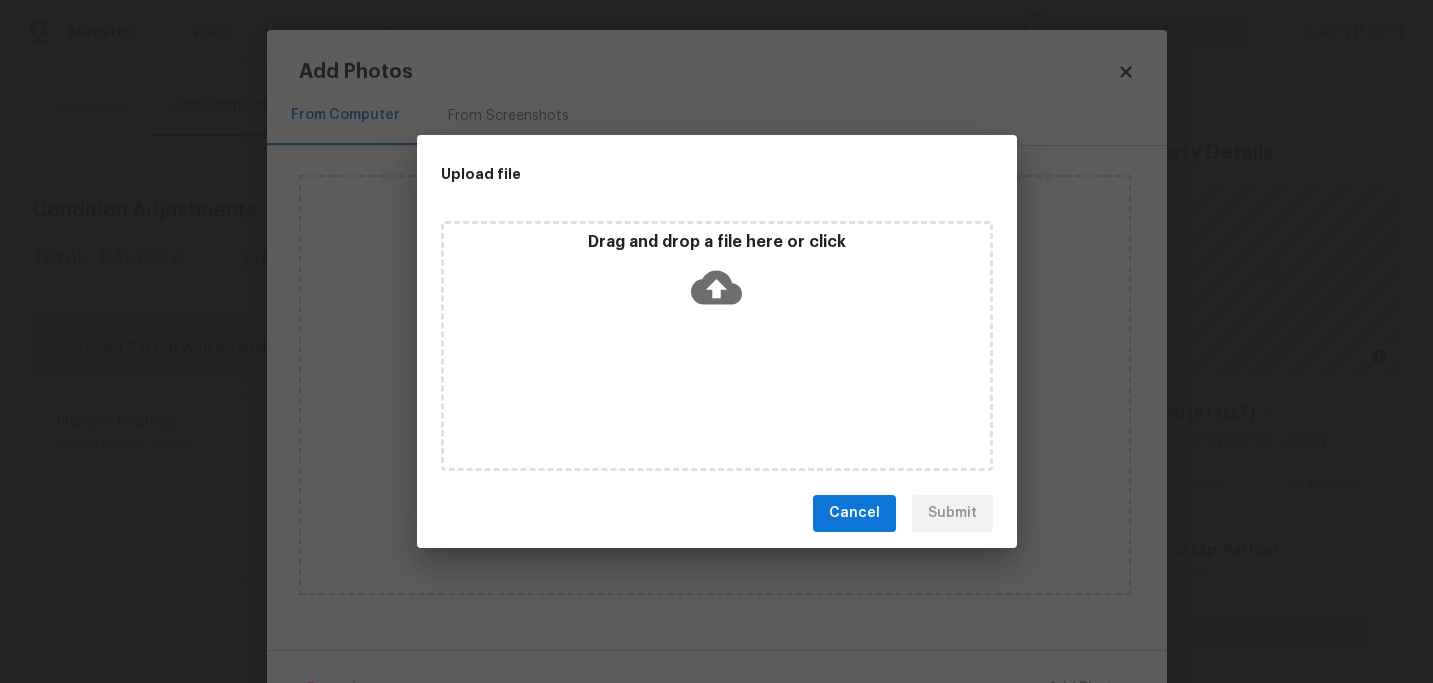 click 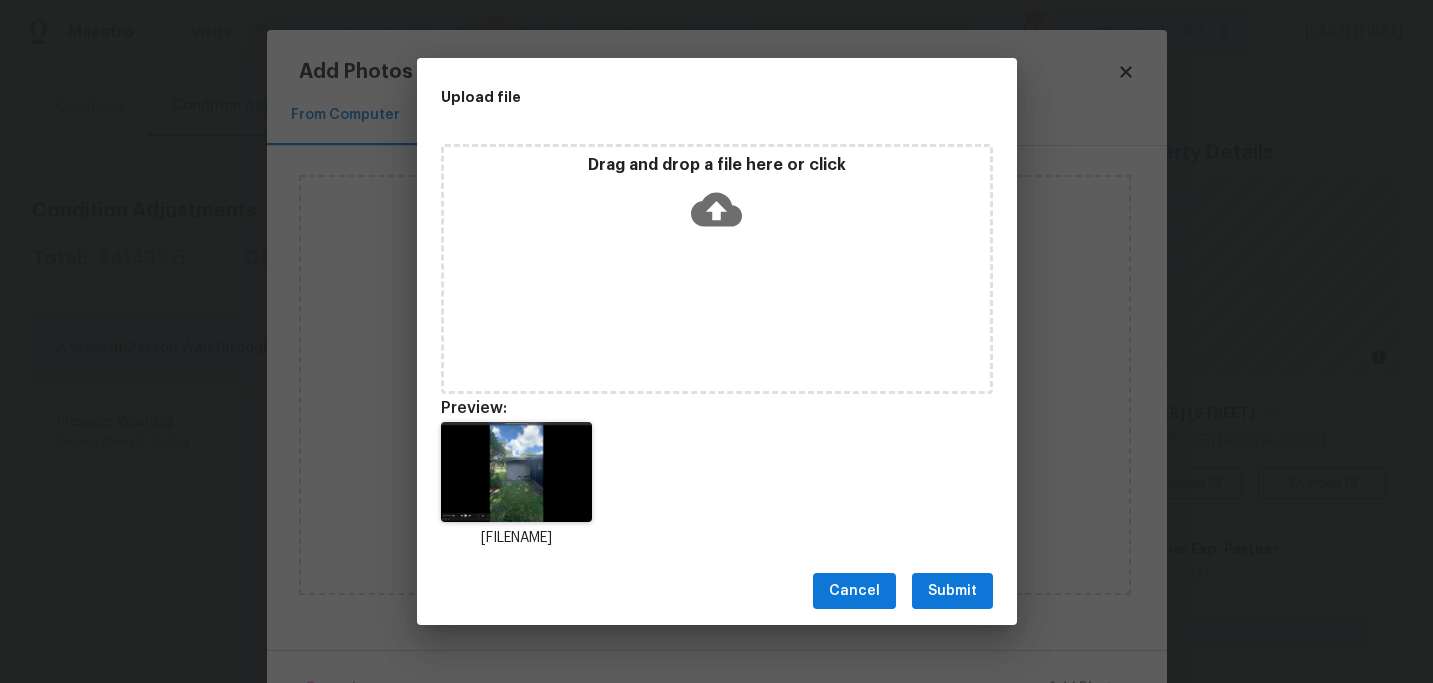 click 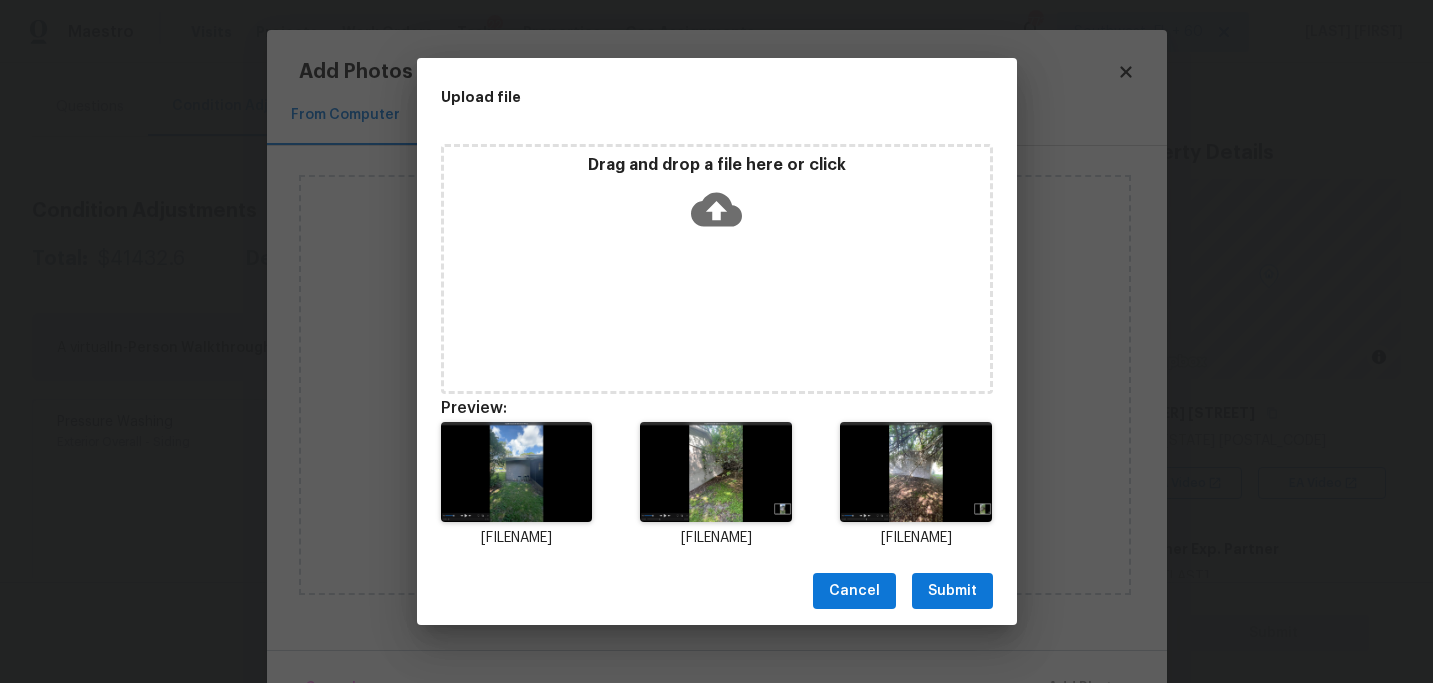 click on "Submit" at bounding box center [952, 591] 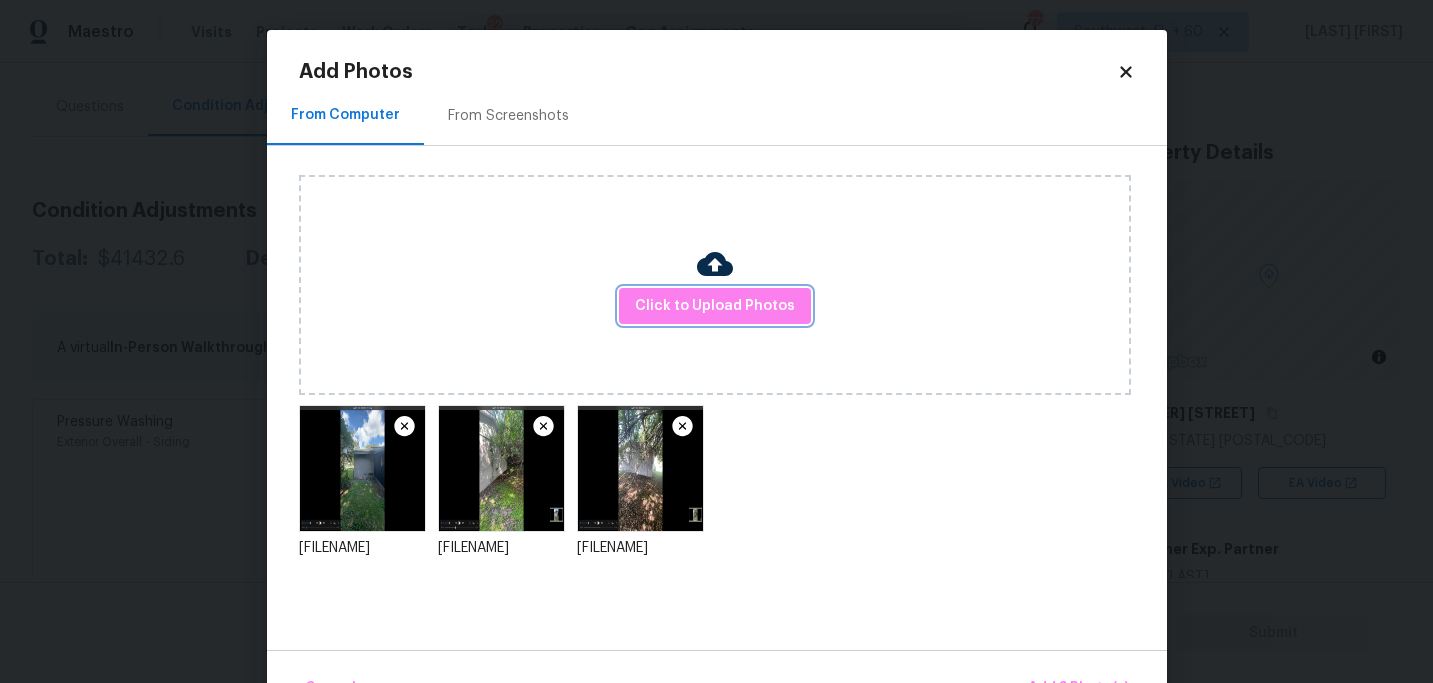 scroll, scrollTop: 57, scrollLeft: 0, axis: vertical 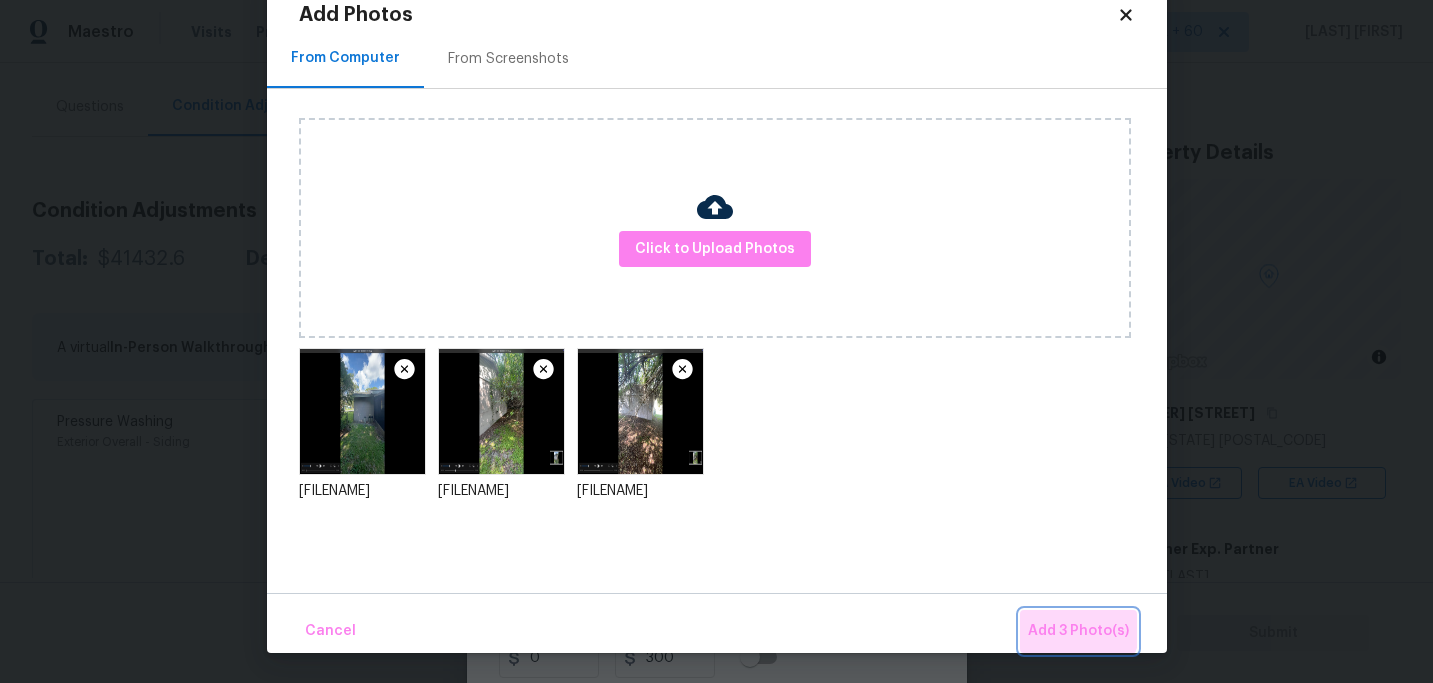click on "Add 3 Photo(s)" at bounding box center [1078, 631] 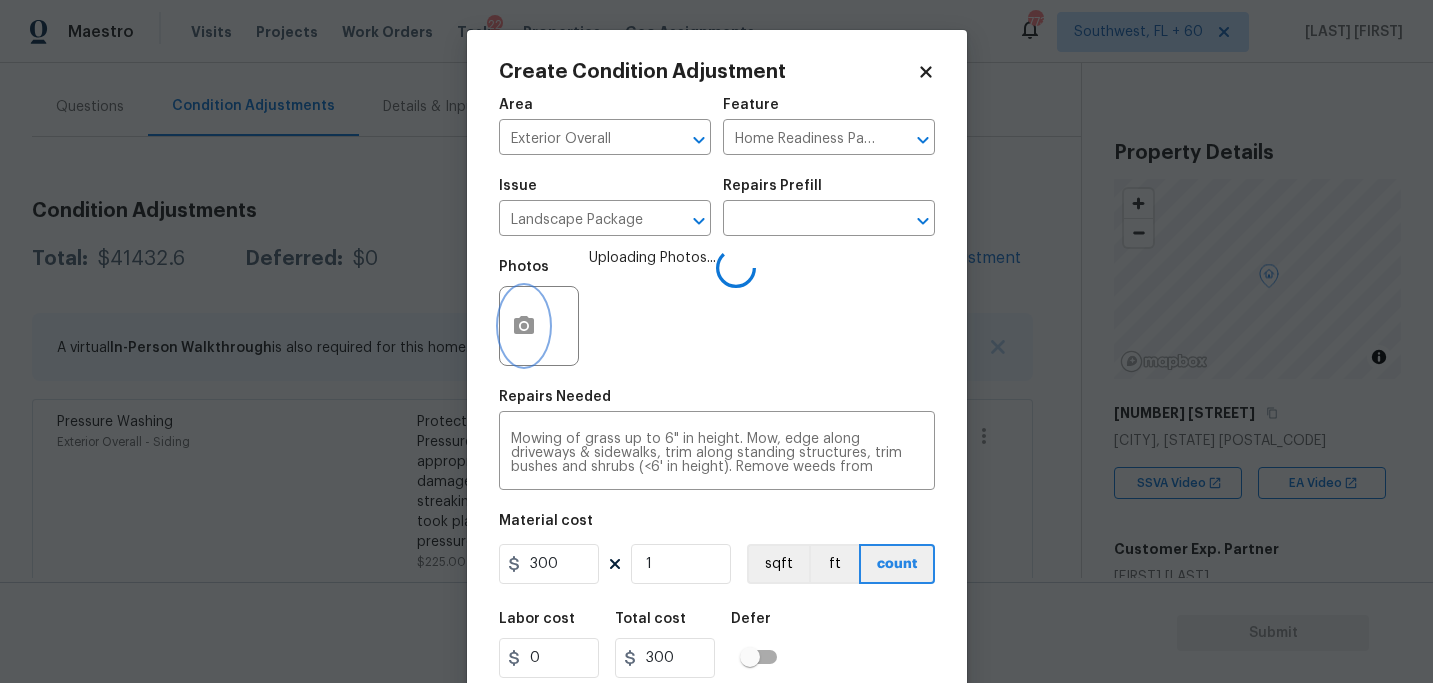 scroll, scrollTop: 0, scrollLeft: 0, axis: both 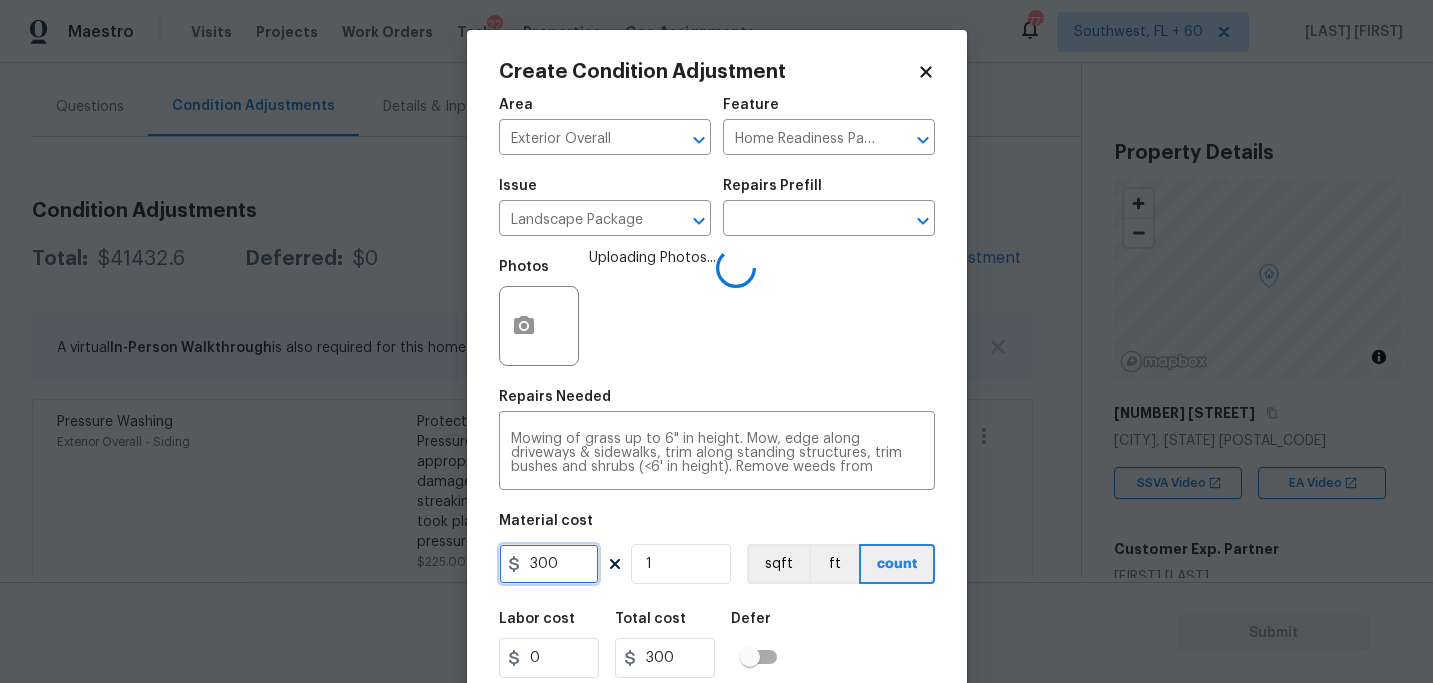 drag, startPoint x: 562, startPoint y: 554, endPoint x: 384, endPoint y: 551, distance: 178.02528 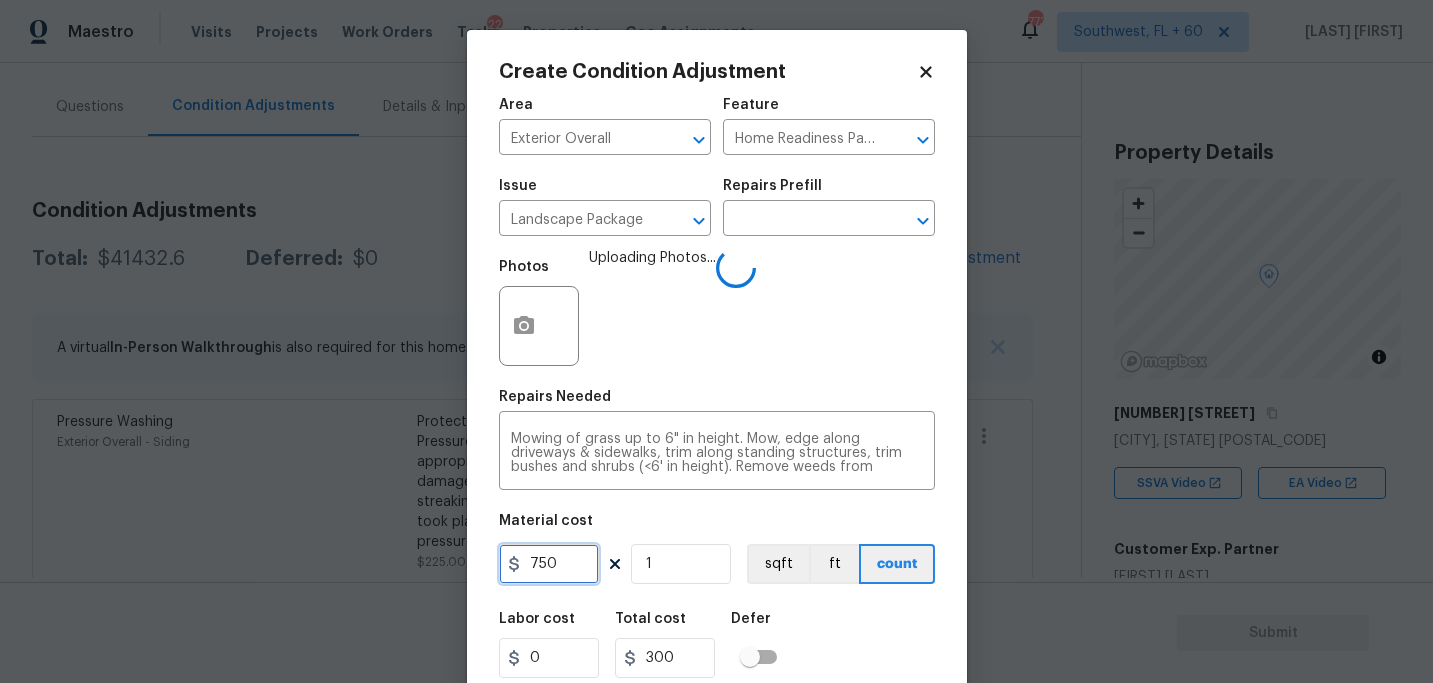 type on "750" 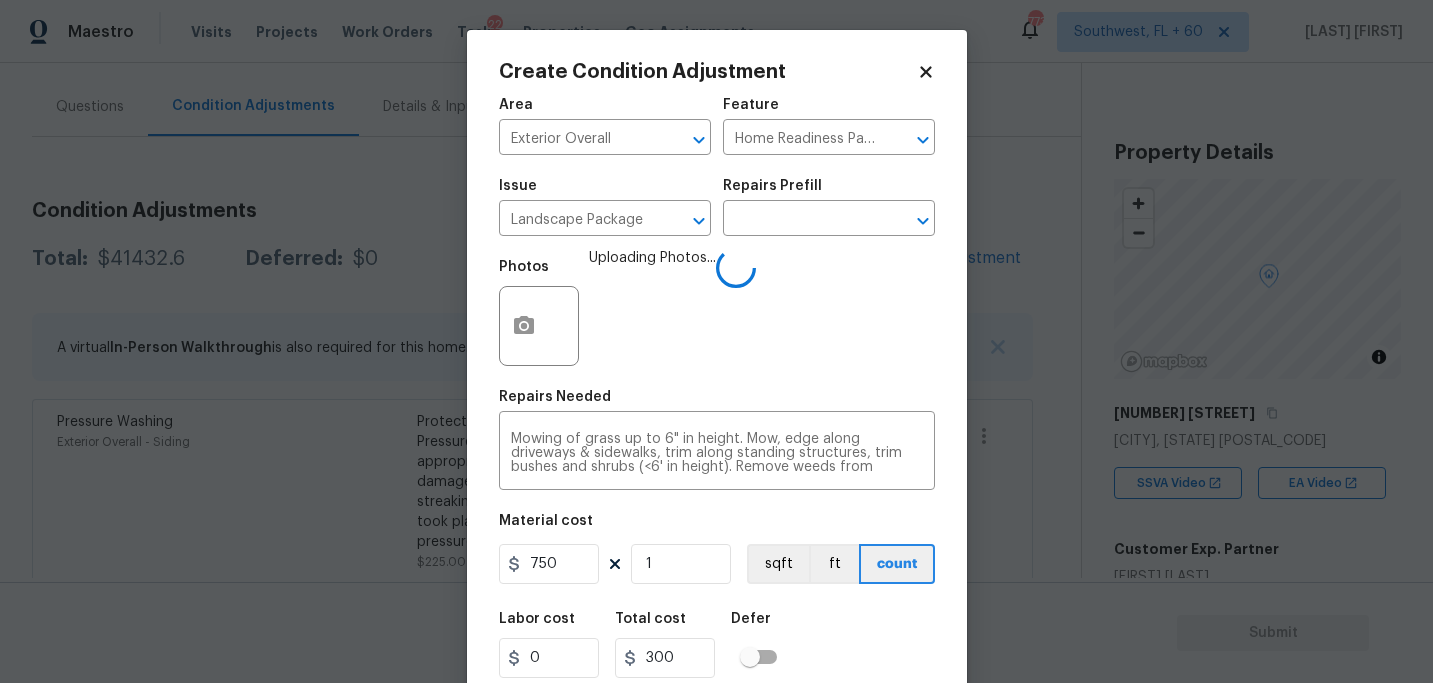type on "750" 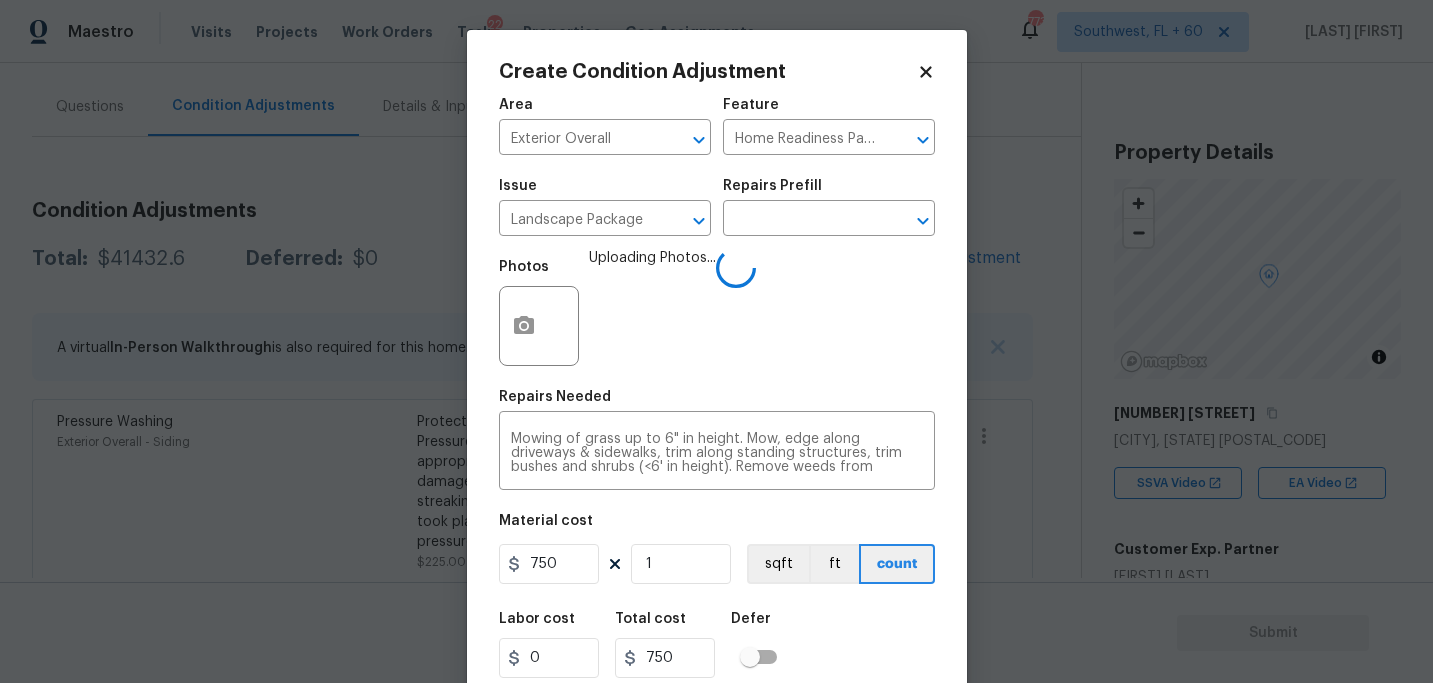click on "Labor cost 0 Total cost 750 Defer" at bounding box center (717, 645) 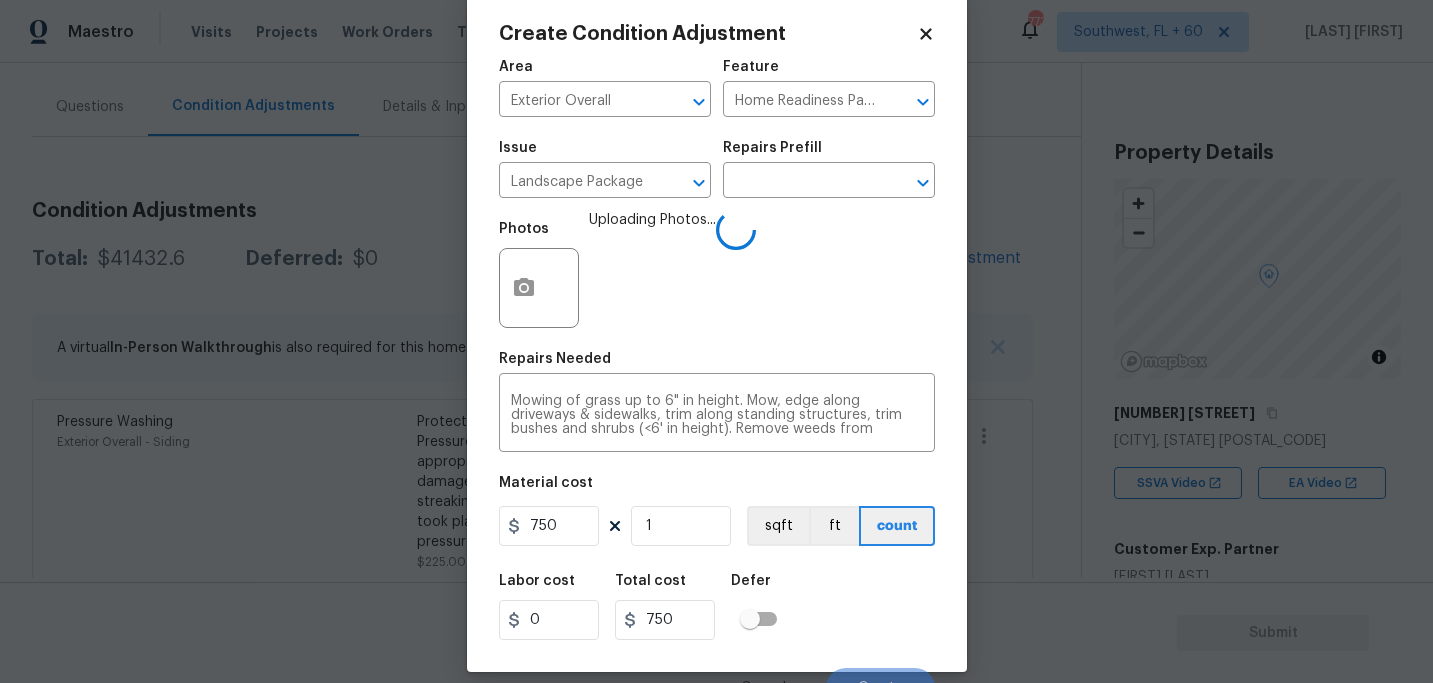 scroll, scrollTop: 64, scrollLeft: 0, axis: vertical 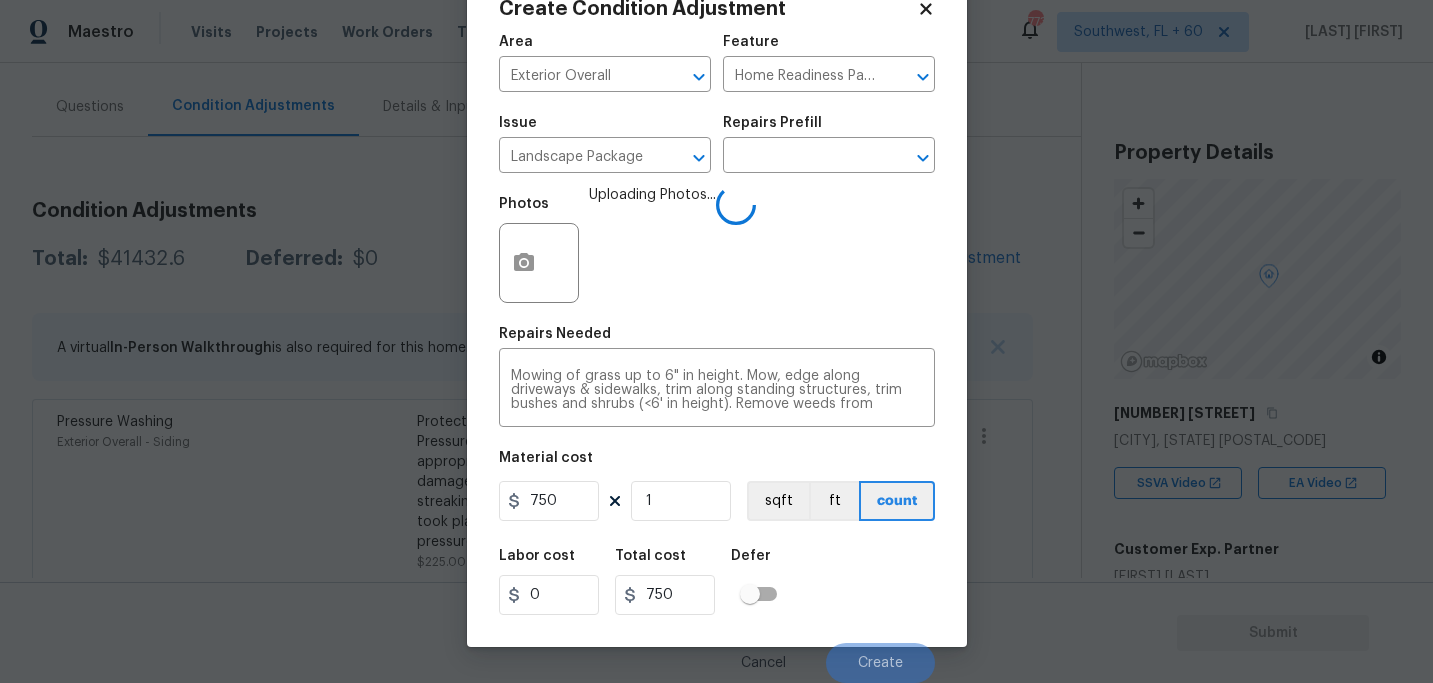 click on "Labor cost 0 Total cost 750 Defer" at bounding box center (717, 582) 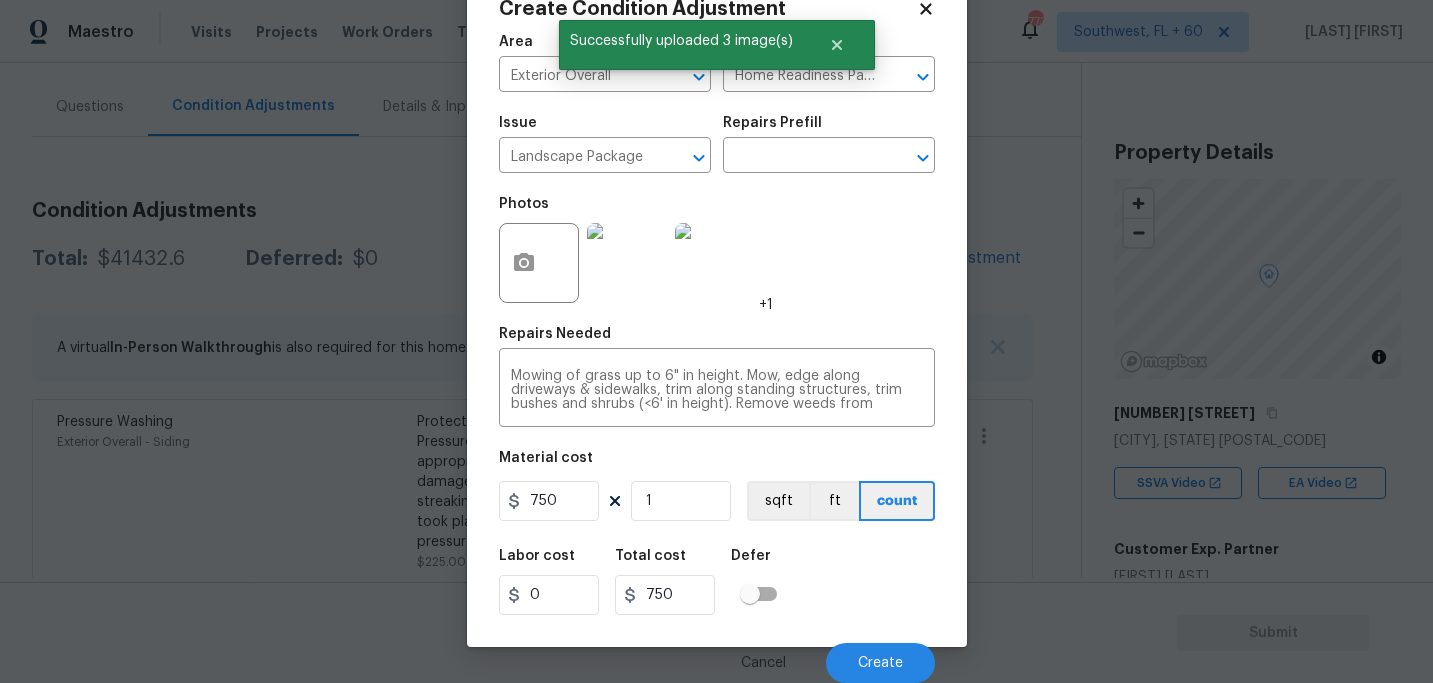 click on "Labor cost 0 Total cost 750 Defer" at bounding box center (717, 582) 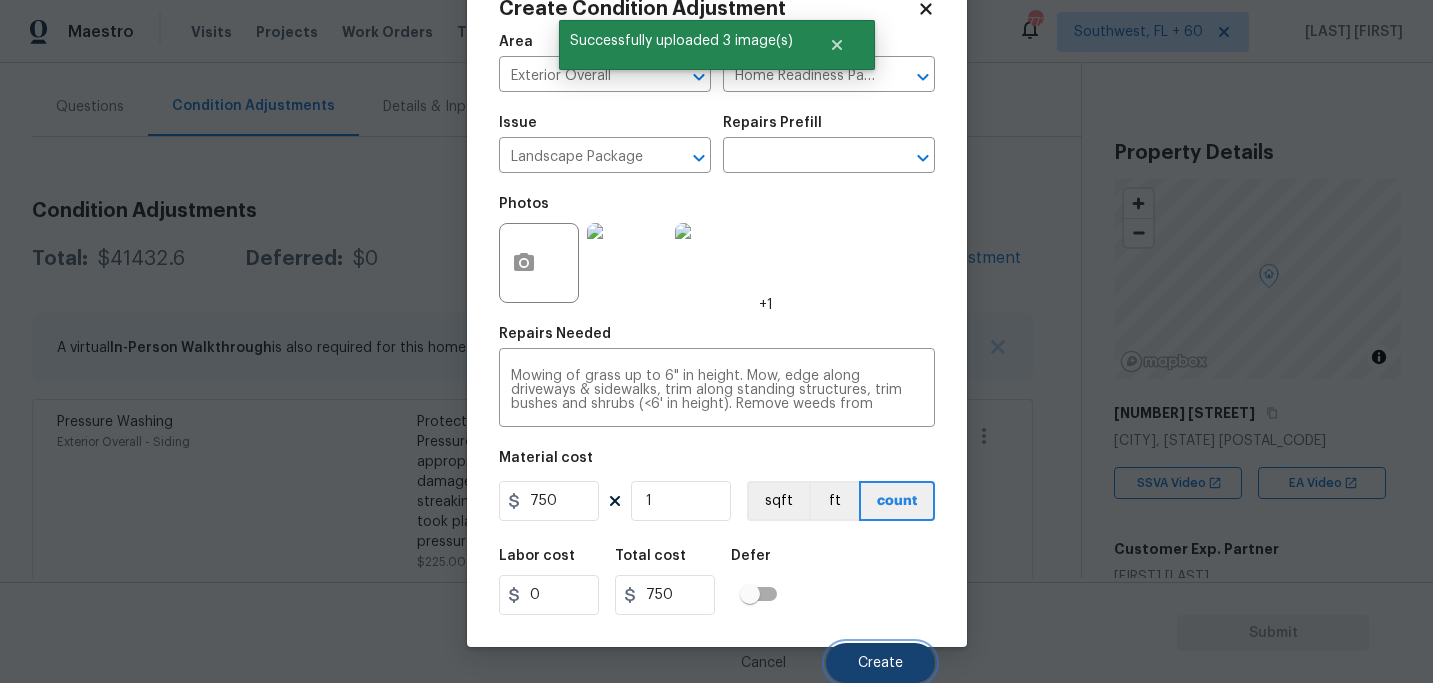 click on "Create" at bounding box center (880, 663) 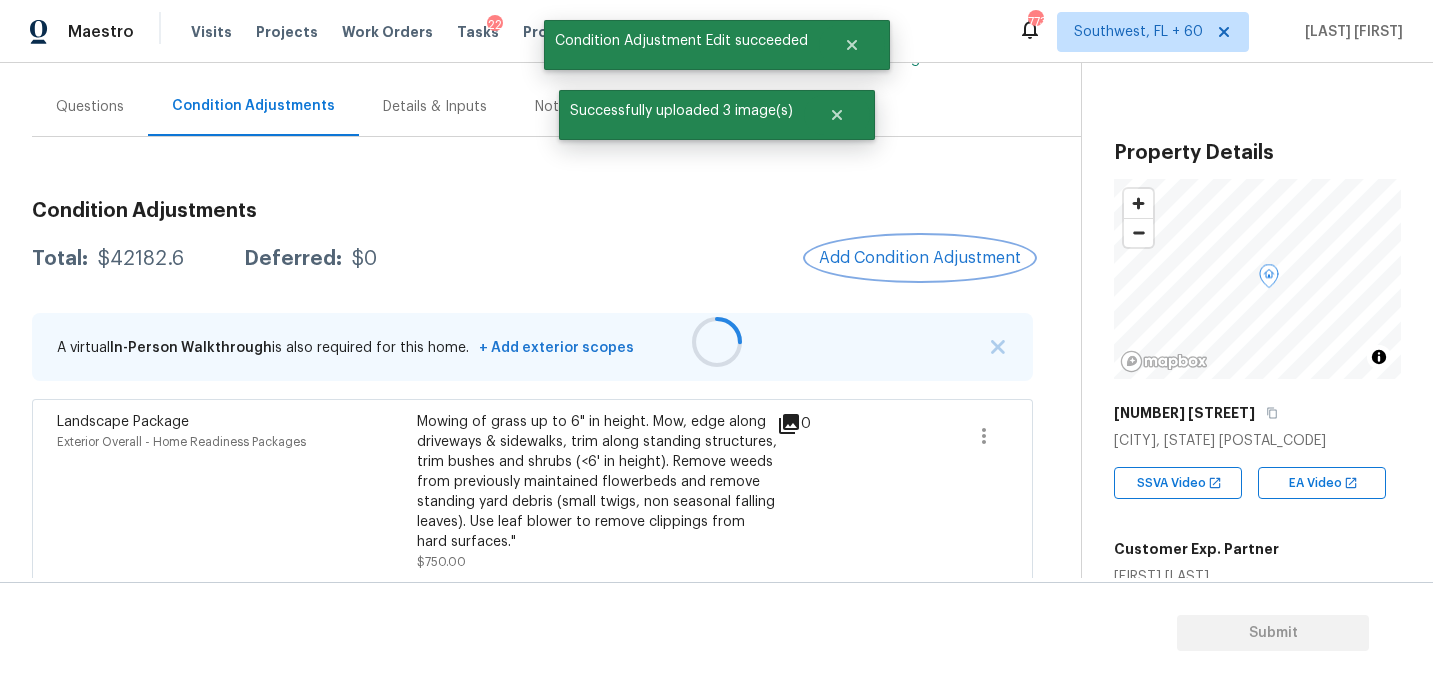 scroll, scrollTop: 0, scrollLeft: 0, axis: both 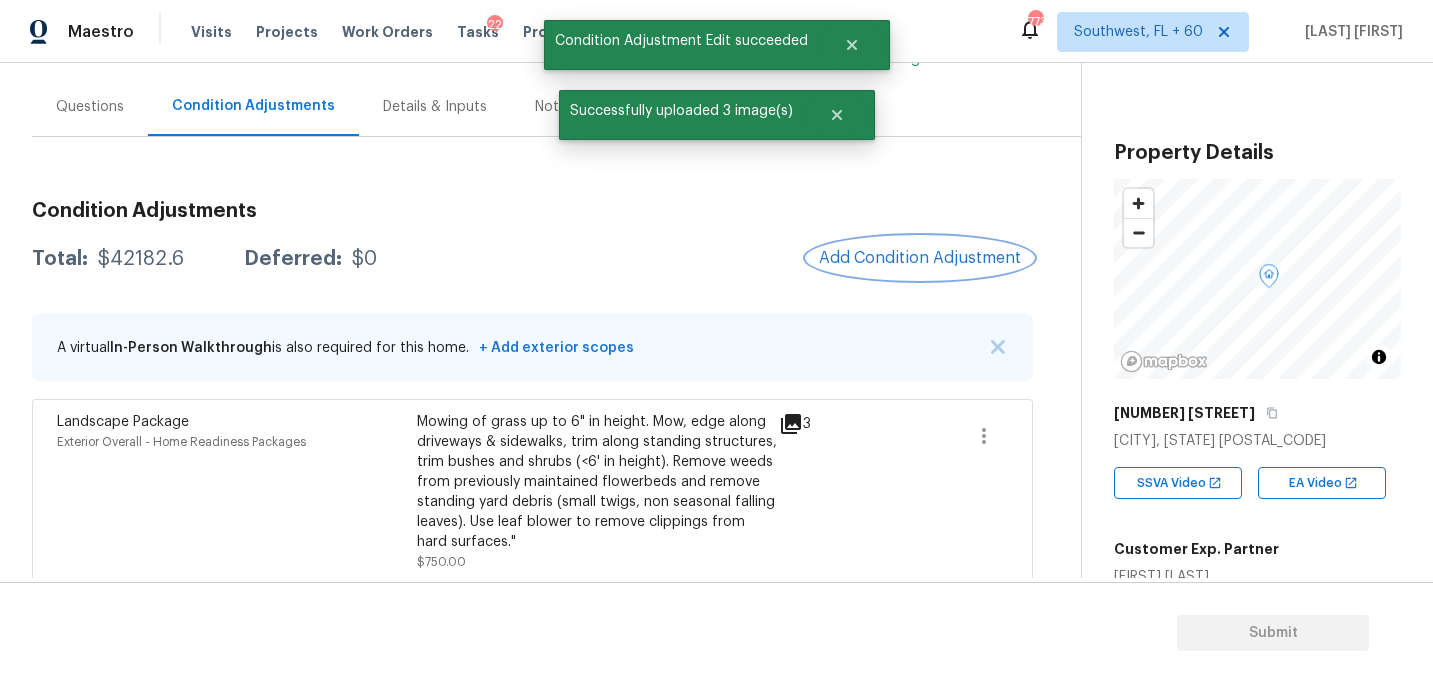 click on "Add Condition Adjustment" at bounding box center [920, 258] 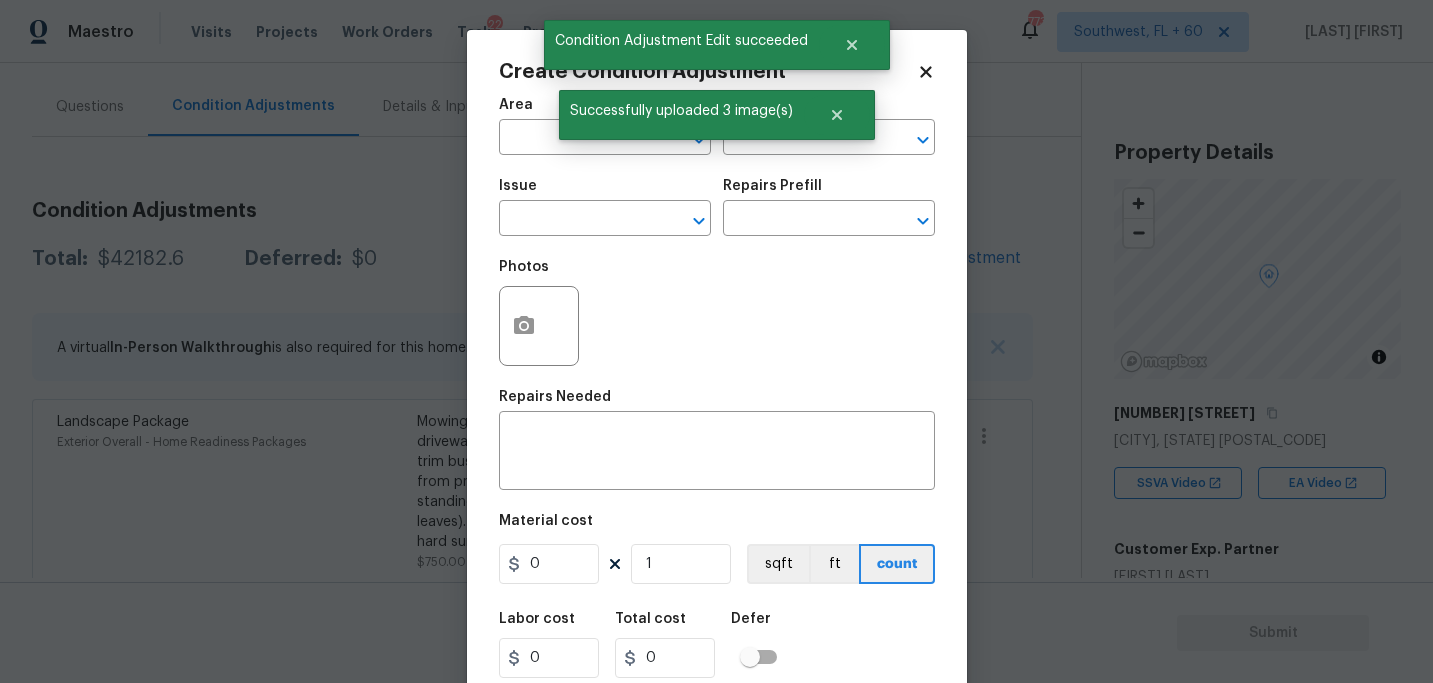 click on "Area ​" at bounding box center (605, 126) 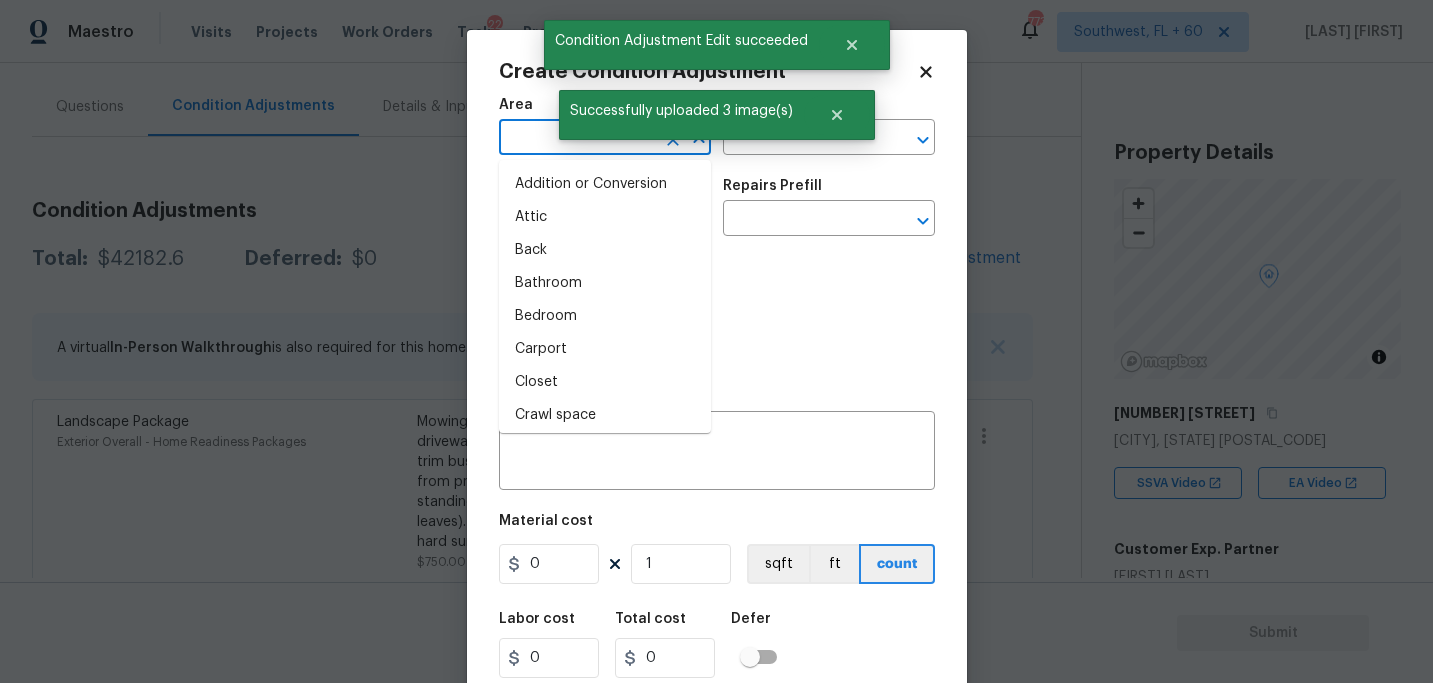 click at bounding box center [577, 139] 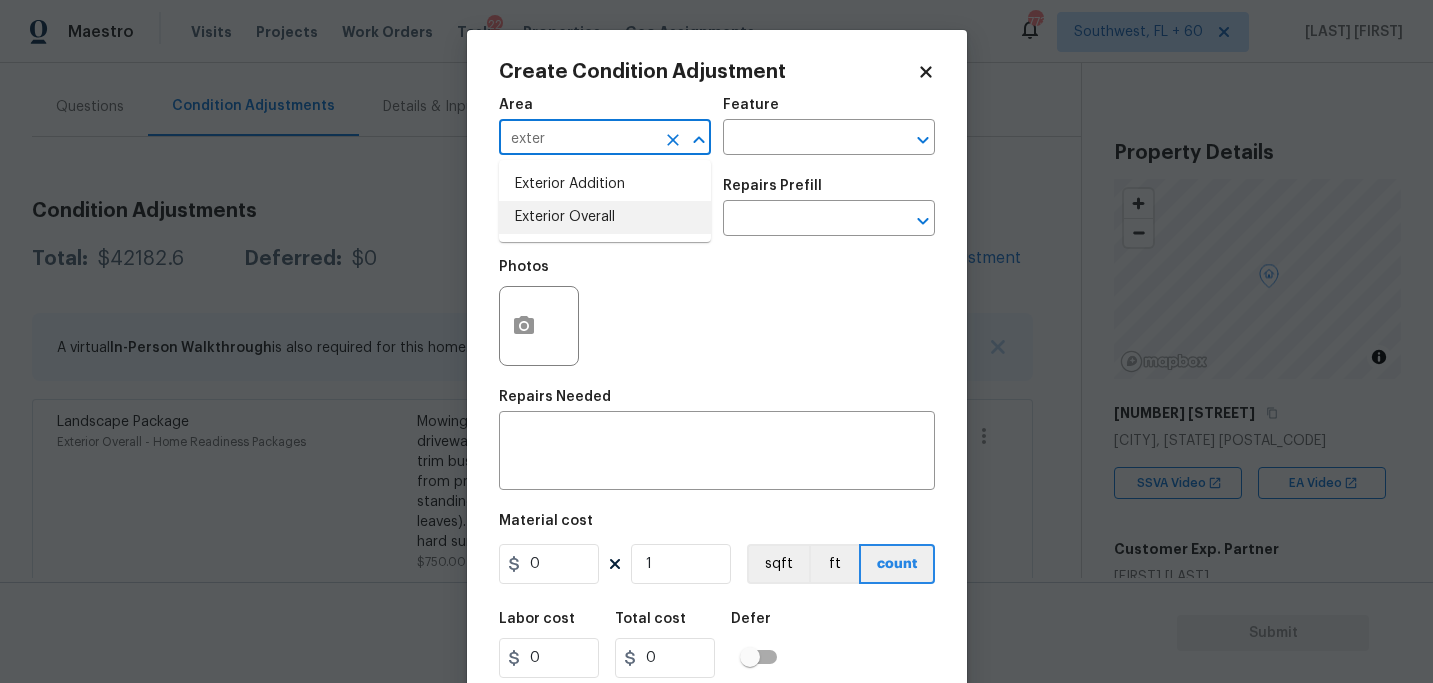 click on "Exterior Overall" at bounding box center (605, 217) 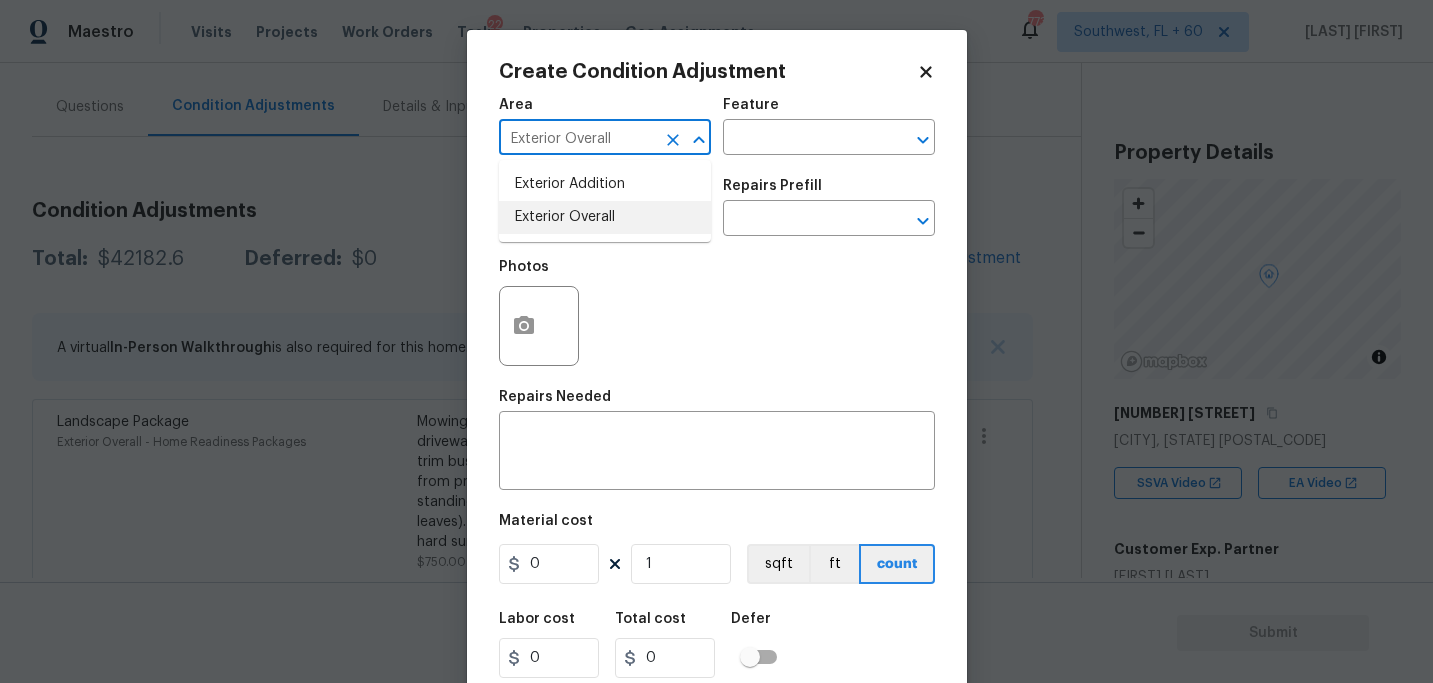 type on "Exterior Overall" 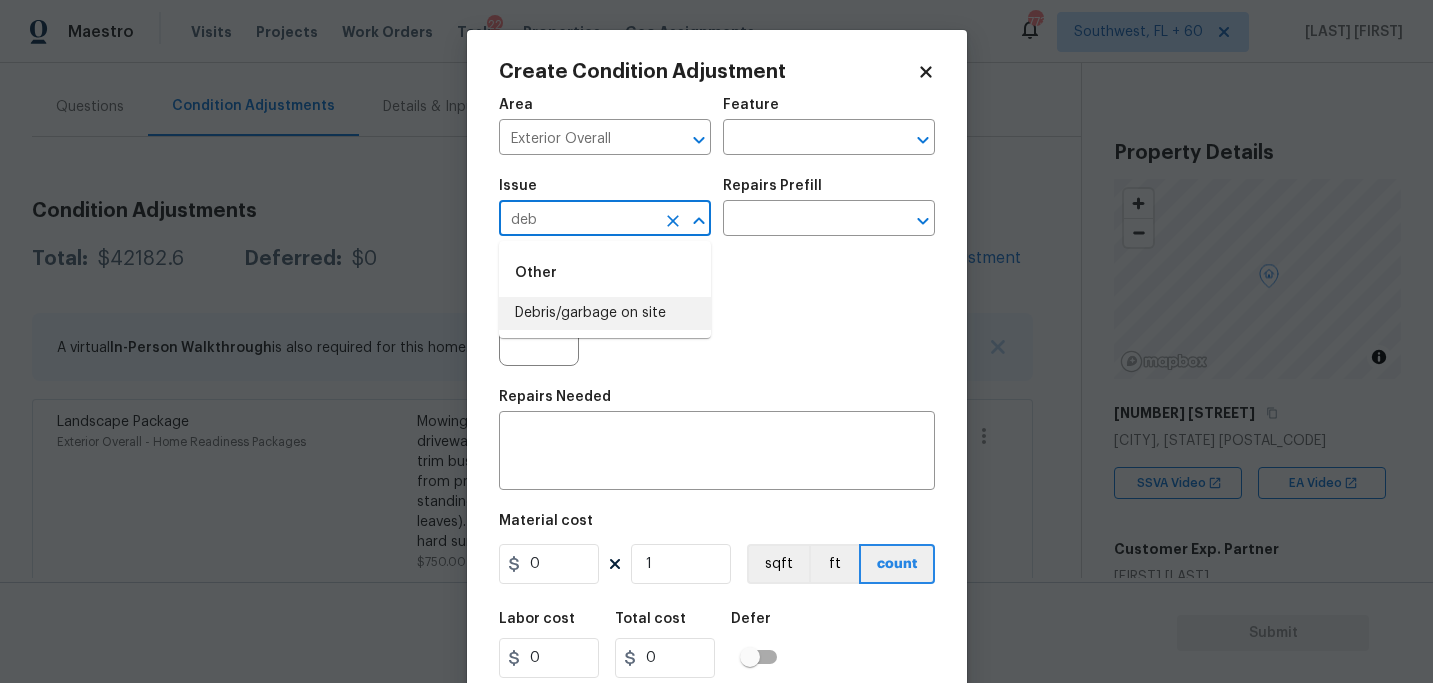 click on "Debris/garbage on site" at bounding box center [605, 313] 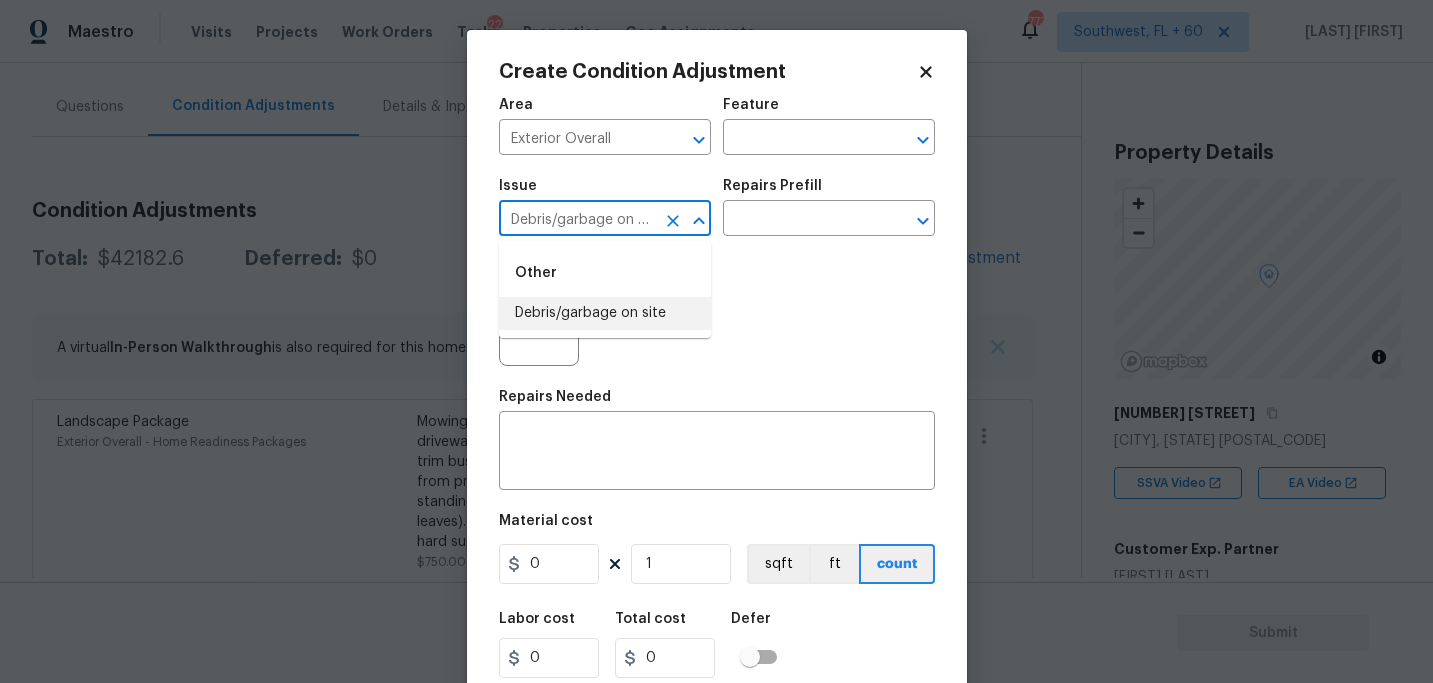 type on "Debris/garbage on site" 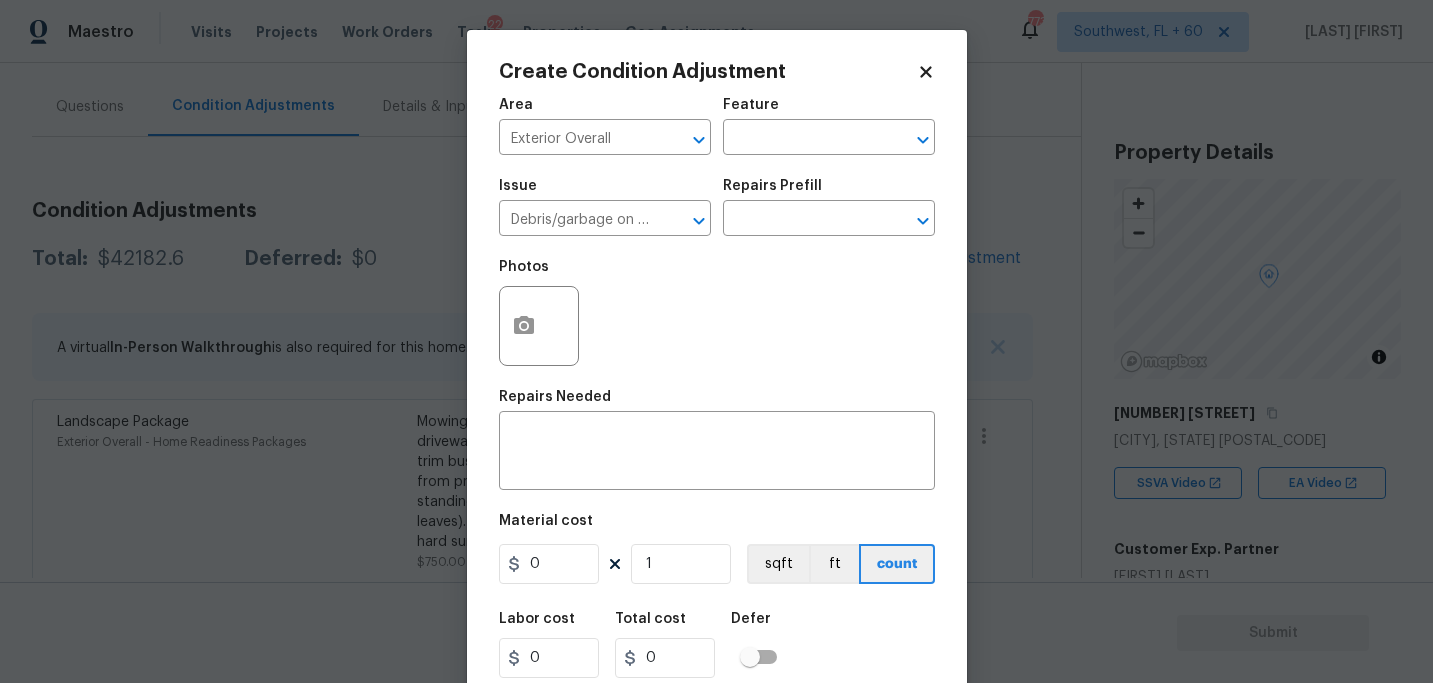 click on "Repairs Prefill" at bounding box center (829, 192) 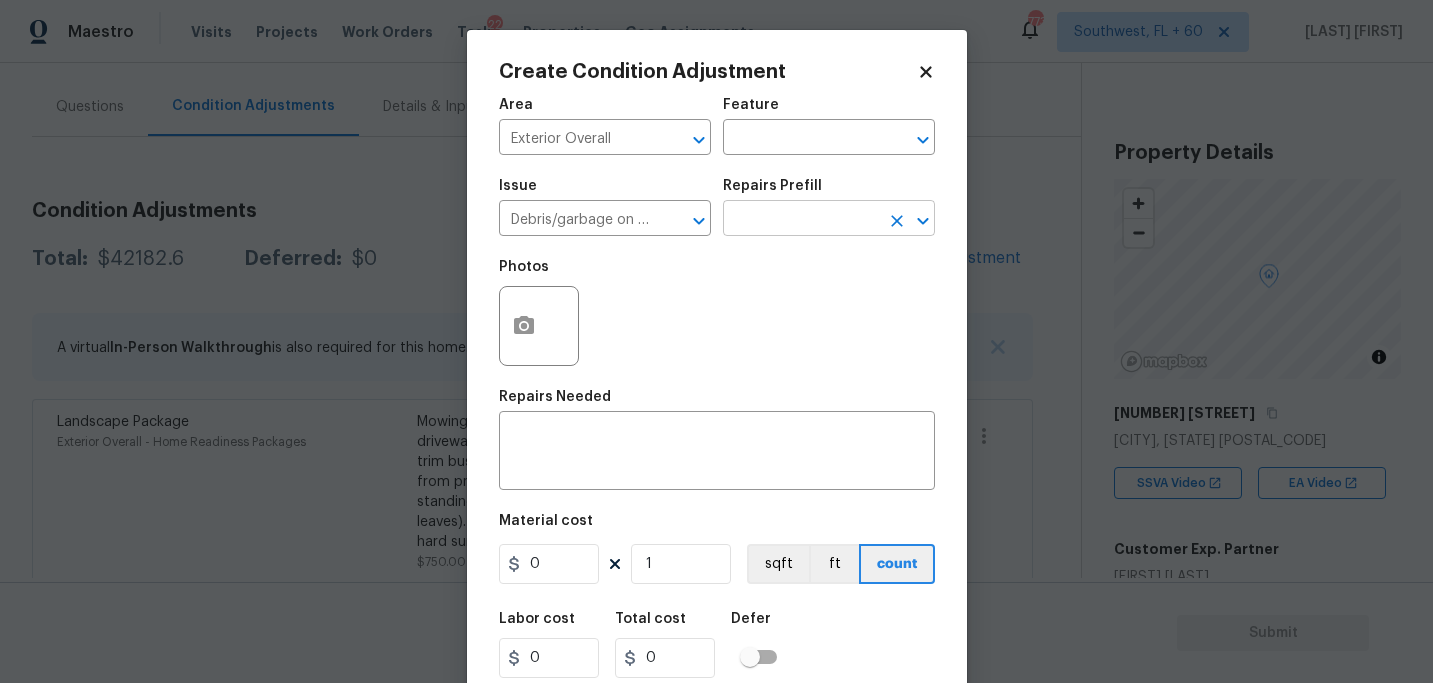 click at bounding box center (801, 220) 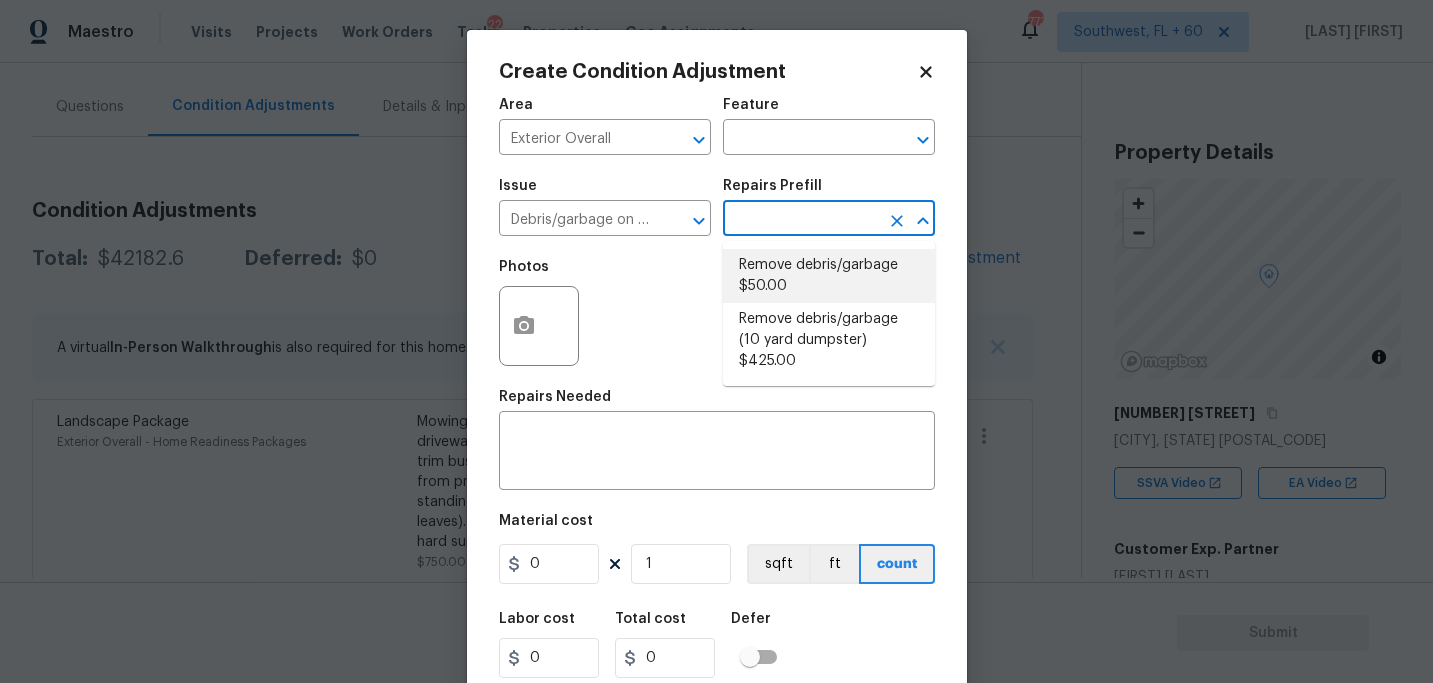 click on "Remove debris/garbage $50.00" at bounding box center [829, 276] 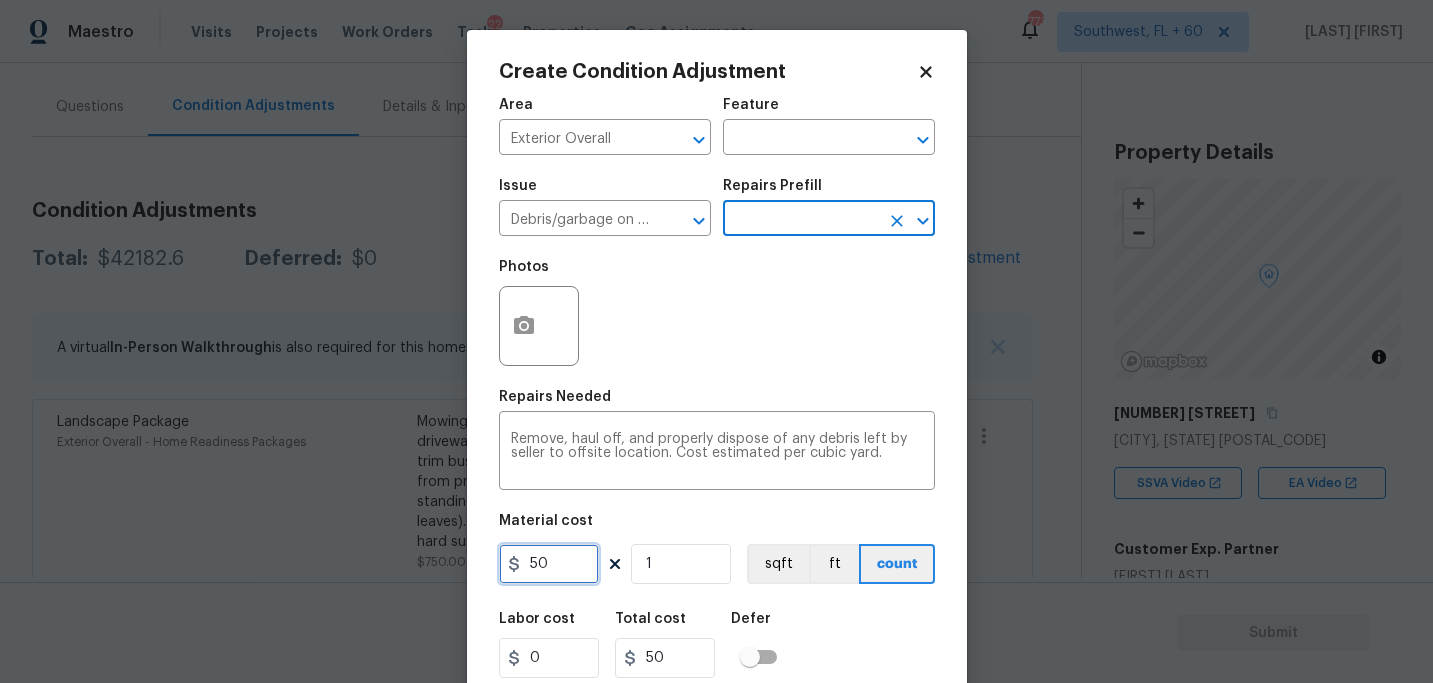click on "50" at bounding box center [549, 564] 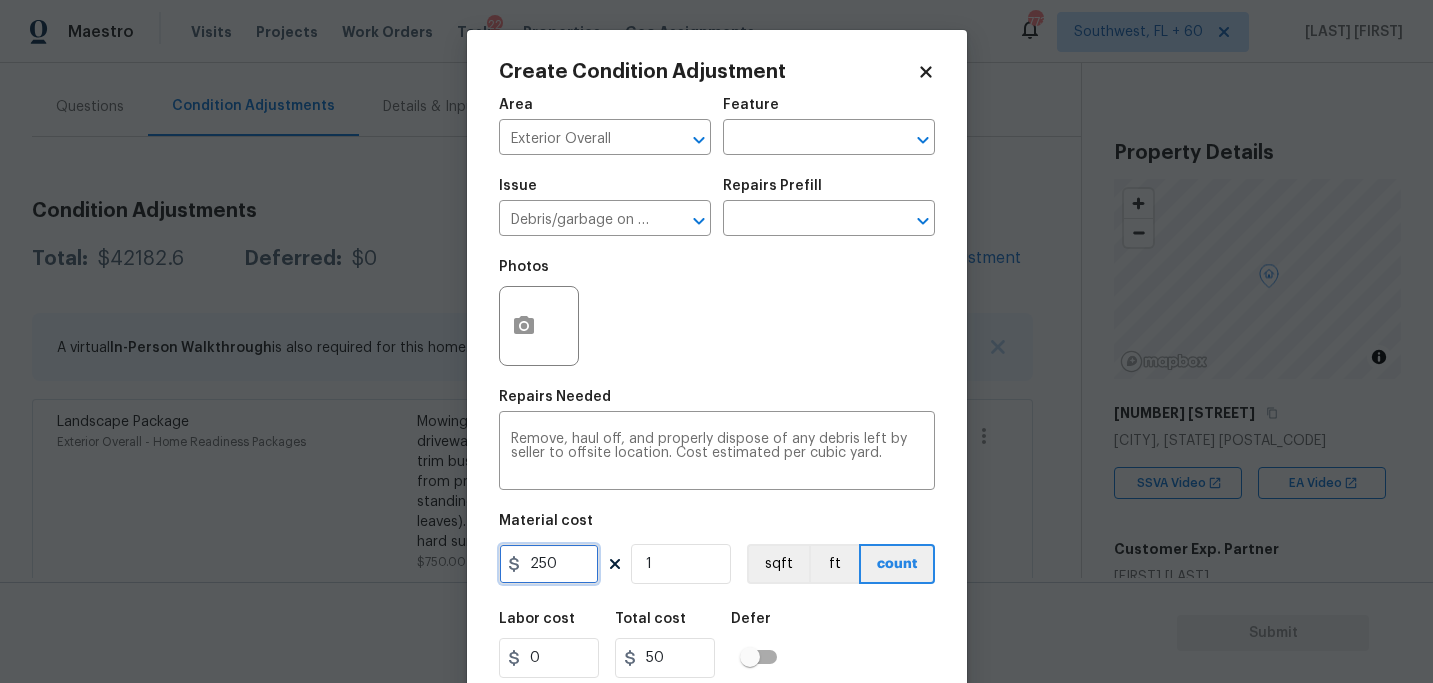 type on "250" 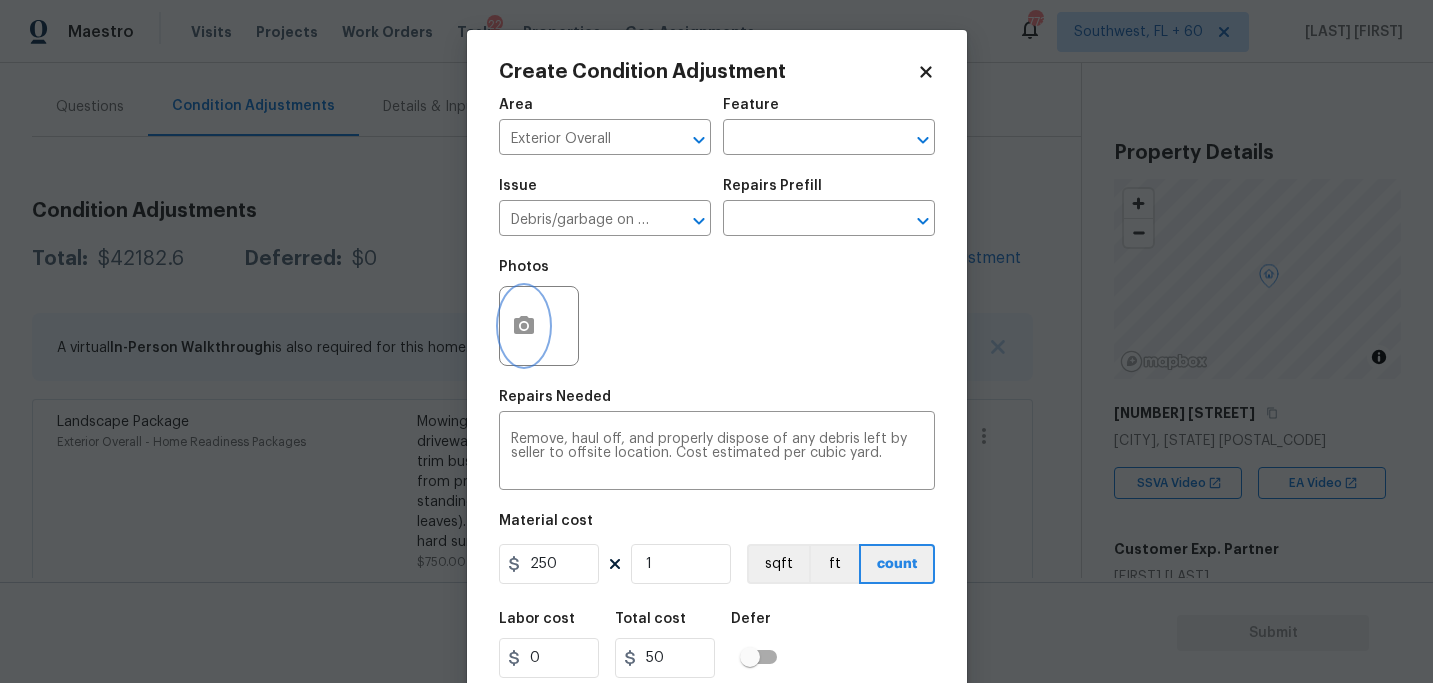 type on "250" 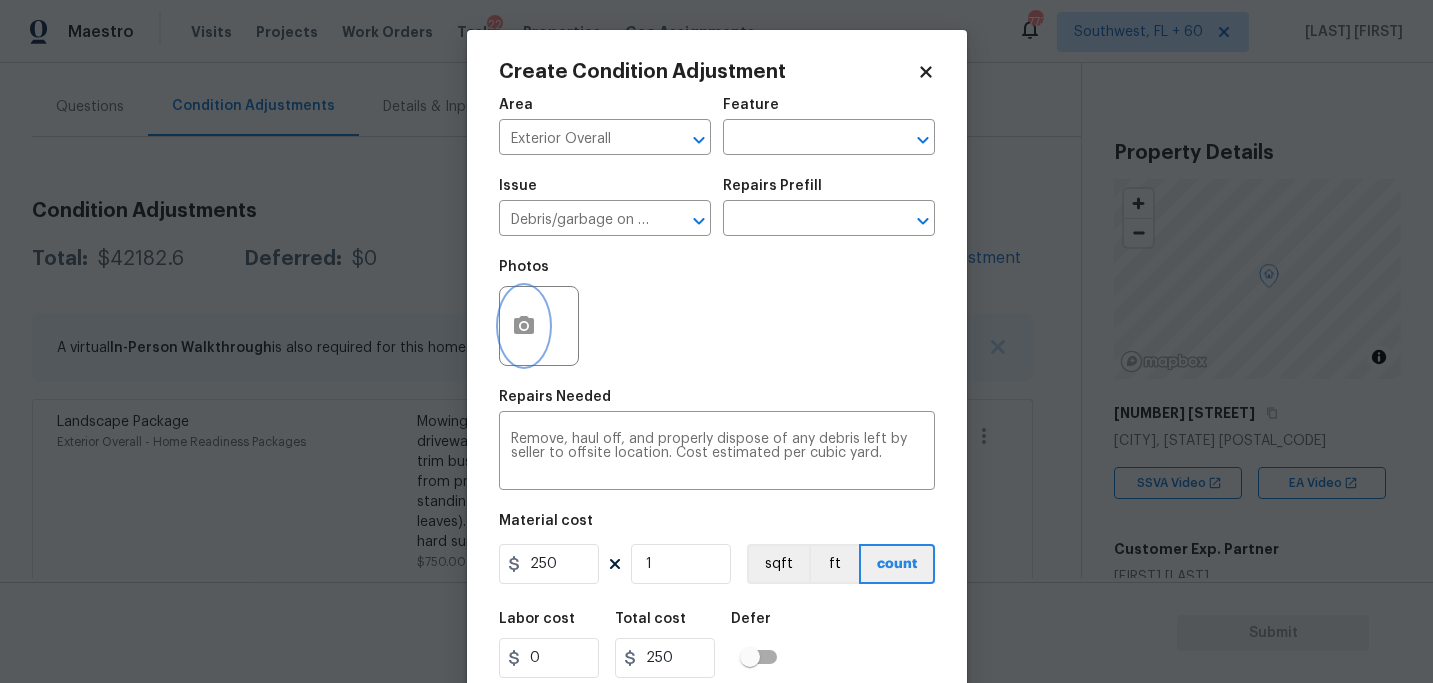click 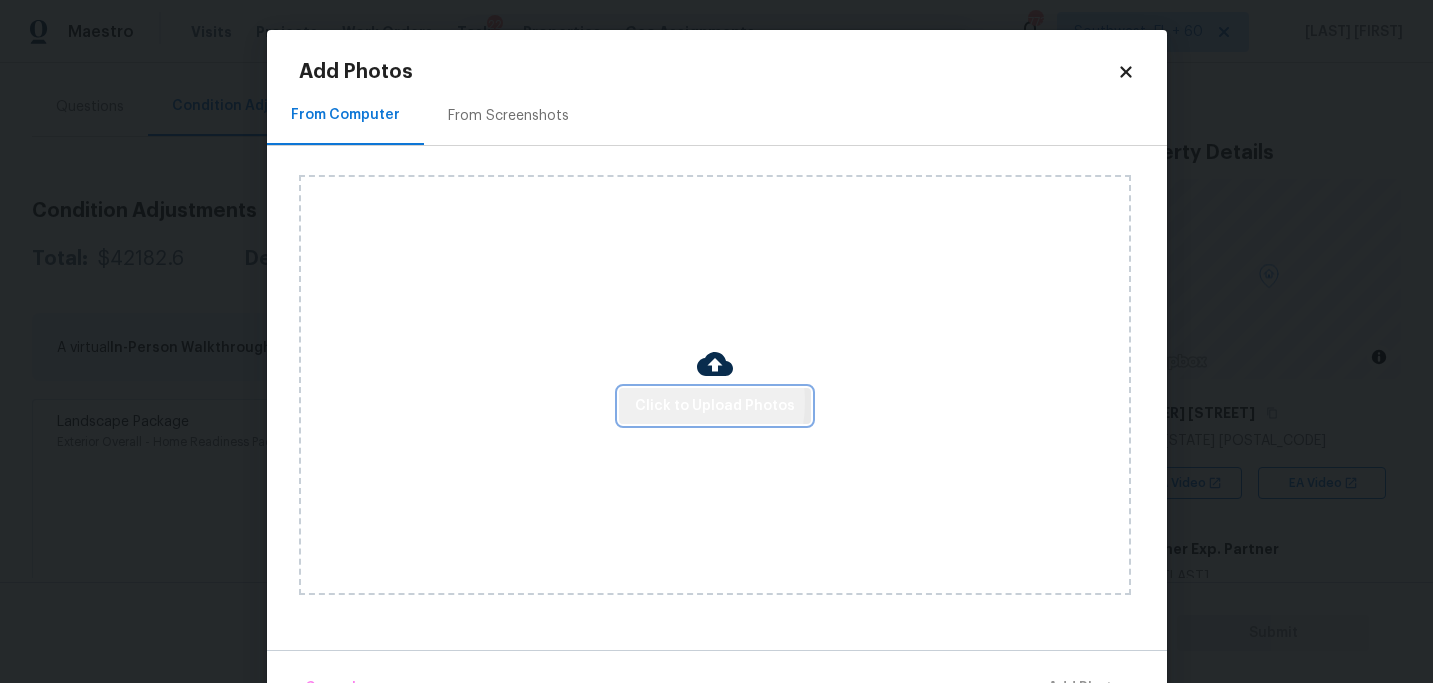 click on "Click to Upload Photos" at bounding box center (715, 406) 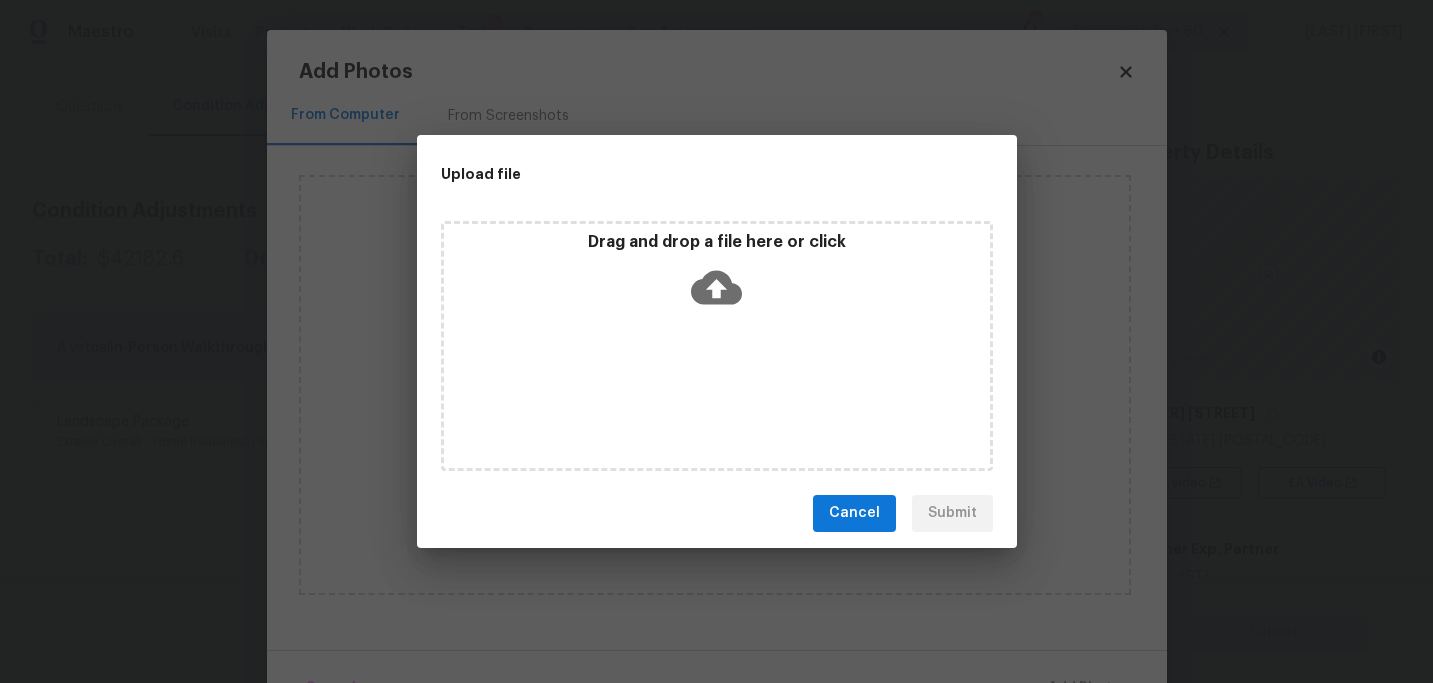 click on "Drag and drop a file here or click" at bounding box center (717, 346) 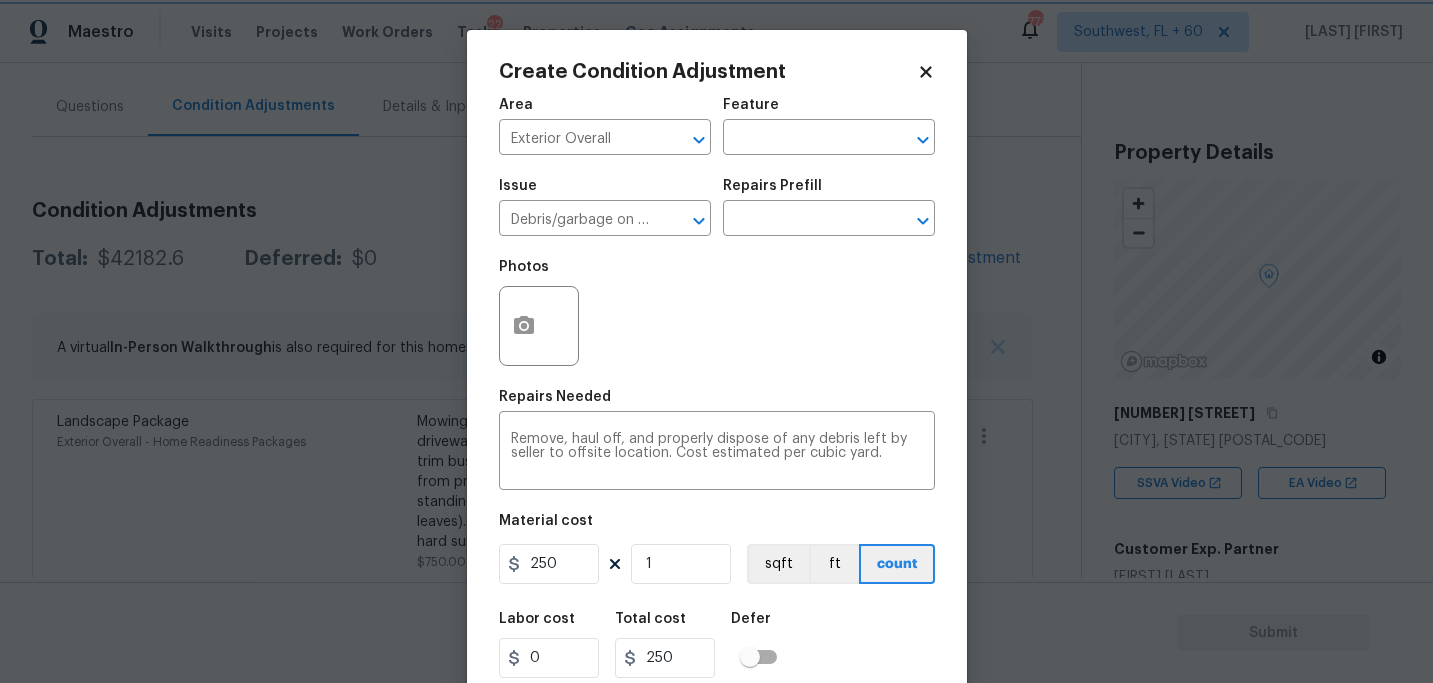 click on "Maestro Visits Projects Work Orders Tasks 22 Properties Geo Assignments 773 Southwest, FL + 60 Sakthivel Chandran Back to tasks Condition Scoping - Full Tue, Aug 05 2025 by 10:19 pm   Sakthivel Chandran In-progress Questions Condition Adjustments Details & Inputs Notes Photos Condition Adjustments Total:  $42182.6 Deferred:  $0 Add Condition Adjustment A virtual  In-Person Walkthrough  is also required for this home.   + Add exterior scopes Landscape Package Exterior Overall - Home Readiness Packages Mowing of grass up to 6" in height. Mow, edge along driveways & sidewalks, trim along standing structures, trim bushes and shrubs (<6' in height). Remove weeds from previously maintained flowerbeds and remove standing yard debris (small twigs, non seasonal falling leaves).  Use leaf blower to remove clippings from hard surfaces." $750.00   3 Pressure Washing Exterior Overall - Siding $225.00   1 Exterior Paint Exterior Overall - Acquisition Acquisition Scope: 75%+ of the home exterior will likely require paint" at bounding box center [716, 341] 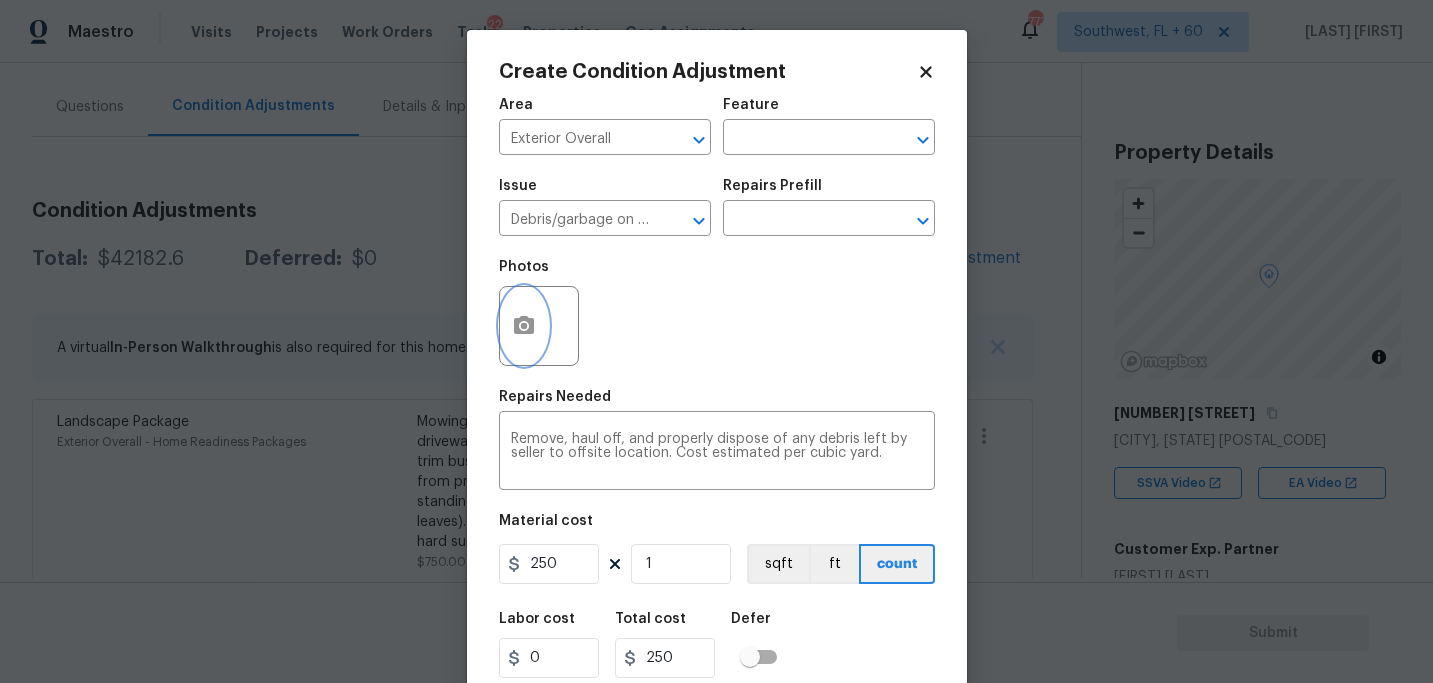 click on "Maestro Visits Projects Work Orders Tasks 22 Properties Geo Assignments 773 Southwest, FL + 60 Sakthivel Chandran Back to tasks Condition Scoping - Full Tue, Aug 05 2025 by 10:19 pm   Sakthivel Chandran In-progress Questions Condition Adjustments Details & Inputs Notes Photos Condition Adjustments Total:  $42182.6 Deferred:  $0 Add Condition Adjustment A virtual  In-Person Walkthrough  is also required for this home.   + Add exterior scopes Landscape Package Exterior Overall - Home Readiness Packages Mowing of grass up to 6" in height. Mow, edge along driveways & sidewalks, trim along standing structures, trim bushes and shrubs (<6' in height). Remove weeds from previously maintained flowerbeds and remove standing yard debris (small twigs, non seasonal falling leaves).  Use leaf blower to remove clippings from hard surfaces." $750.00   3 Pressure Washing Exterior Overall - Siding $225.00   1 Exterior Paint Exterior Overall - Acquisition Acquisition Scope: 75%+ of the home exterior will likely require paint" at bounding box center [716, 341] 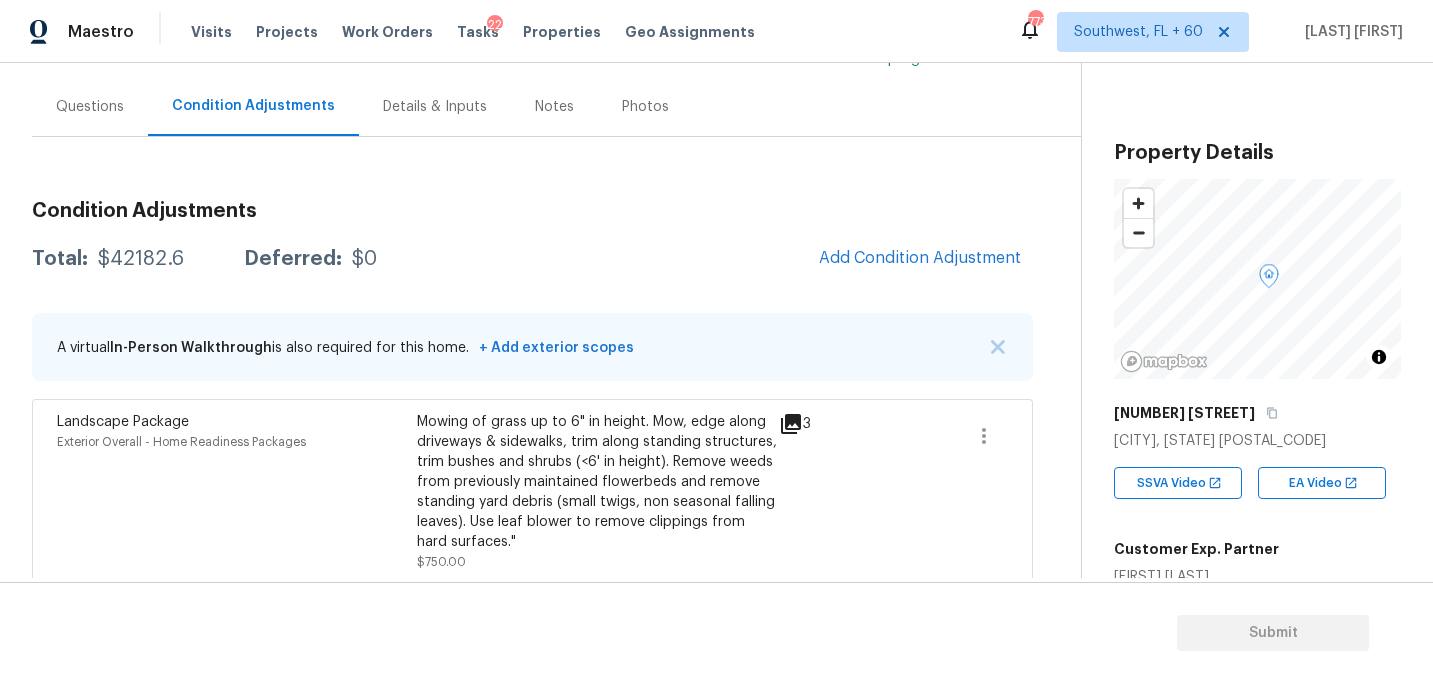 click on "Add Condition Adjustment" at bounding box center [920, 259] 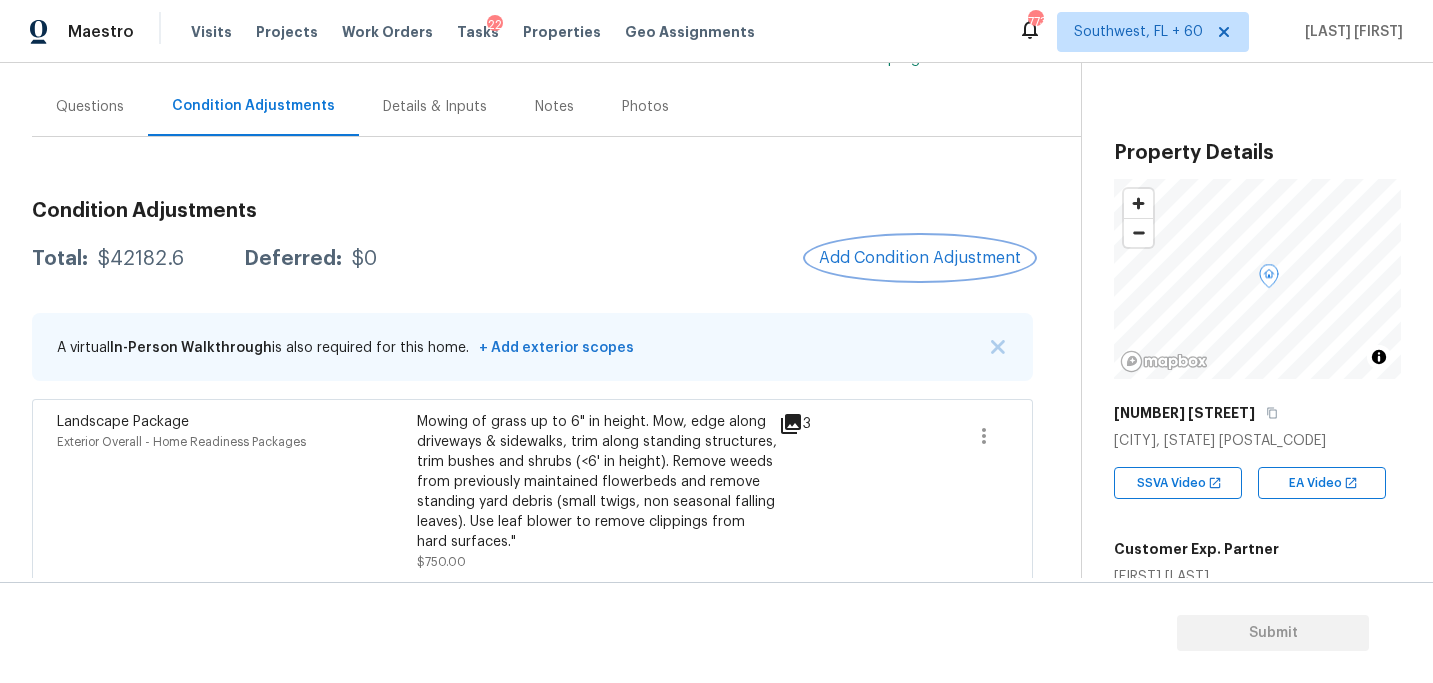 click on "Add Condition Adjustment" at bounding box center [920, 258] 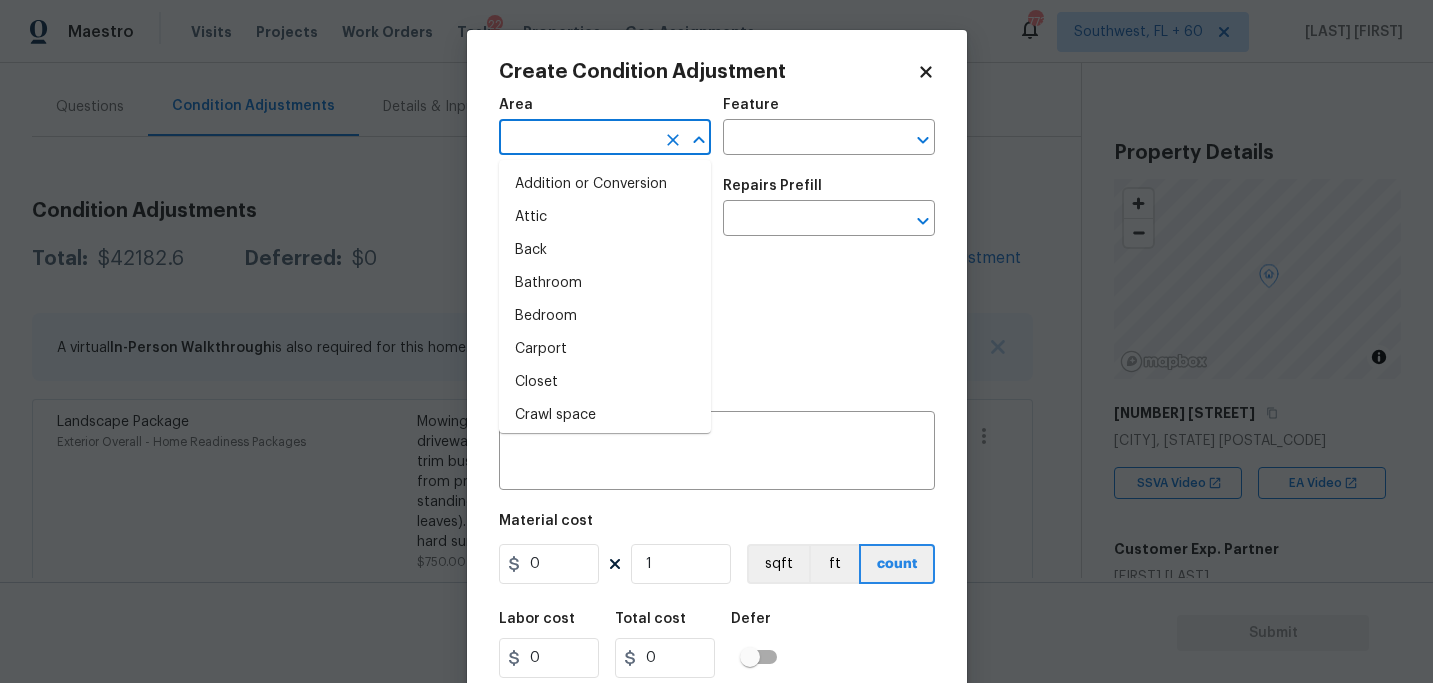 click at bounding box center [577, 139] 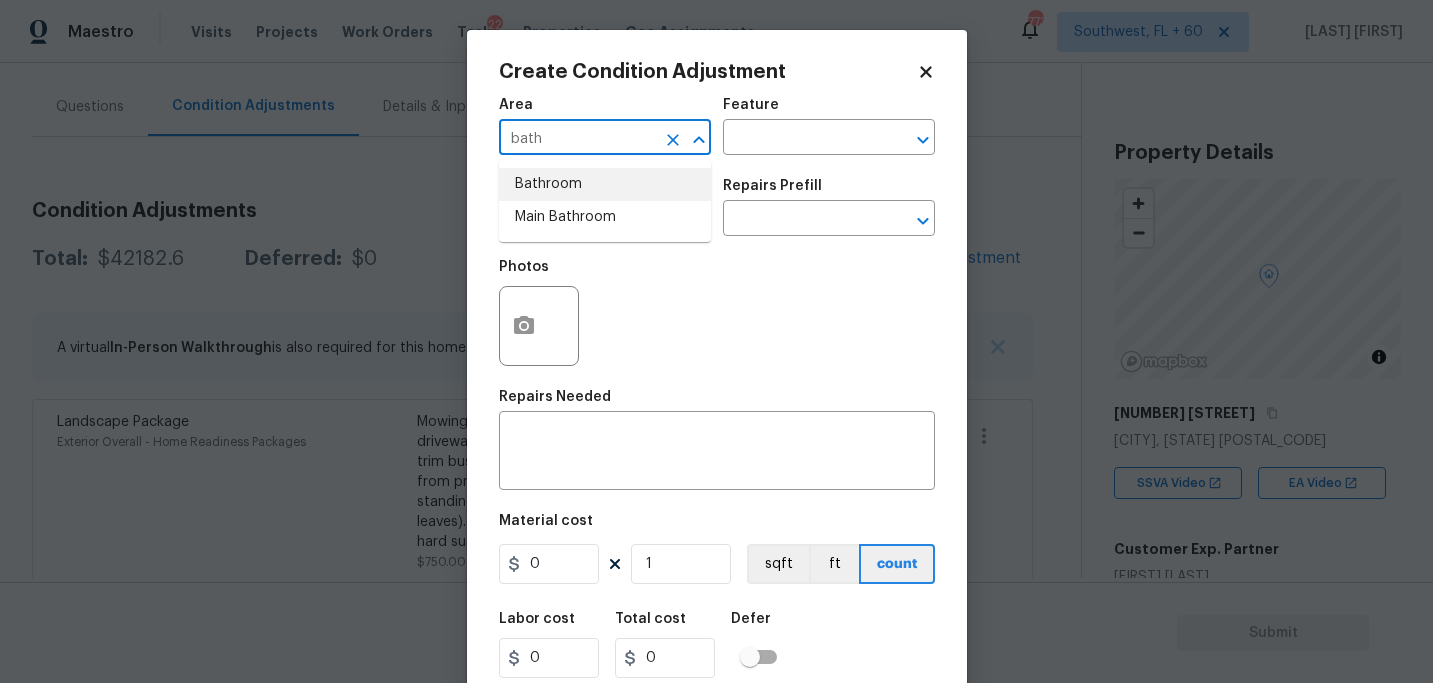 click on "Bathroom" at bounding box center [605, 184] 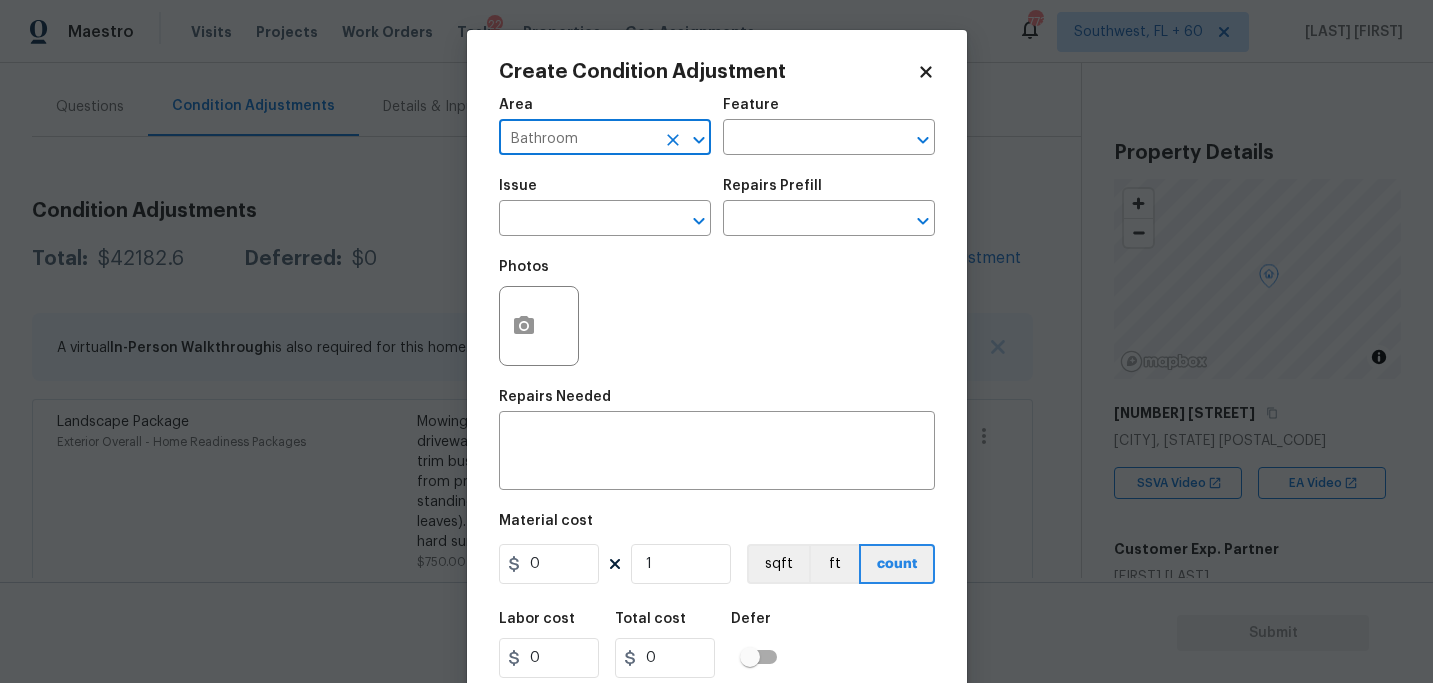 type on "Bathroom" 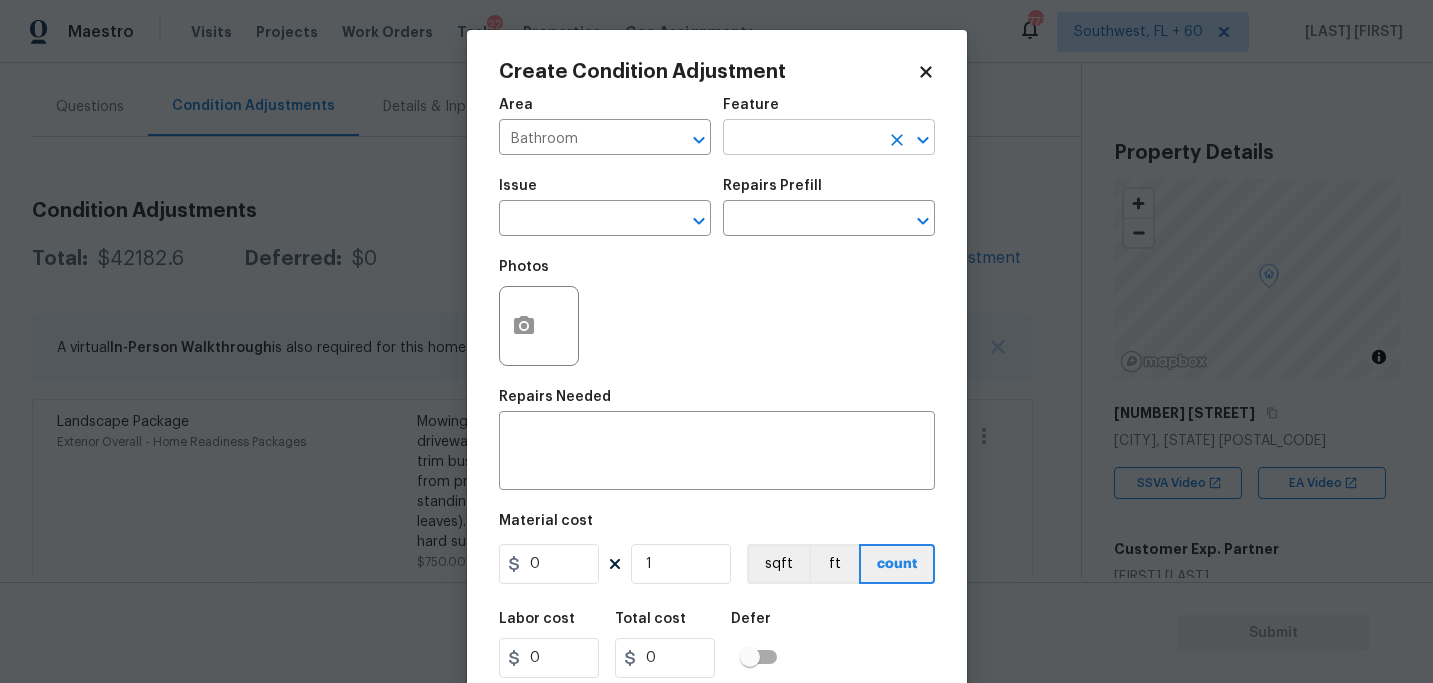 click at bounding box center (801, 139) 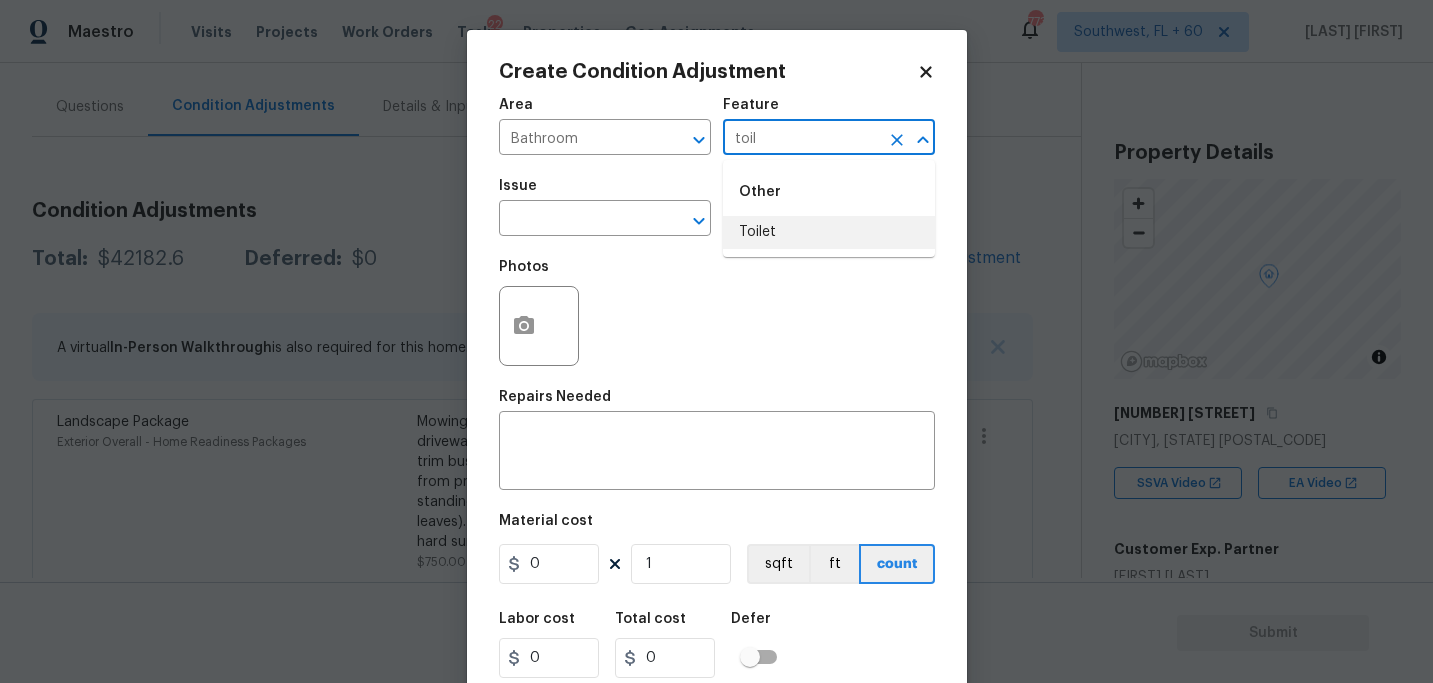 click on "Toilet" at bounding box center [829, 232] 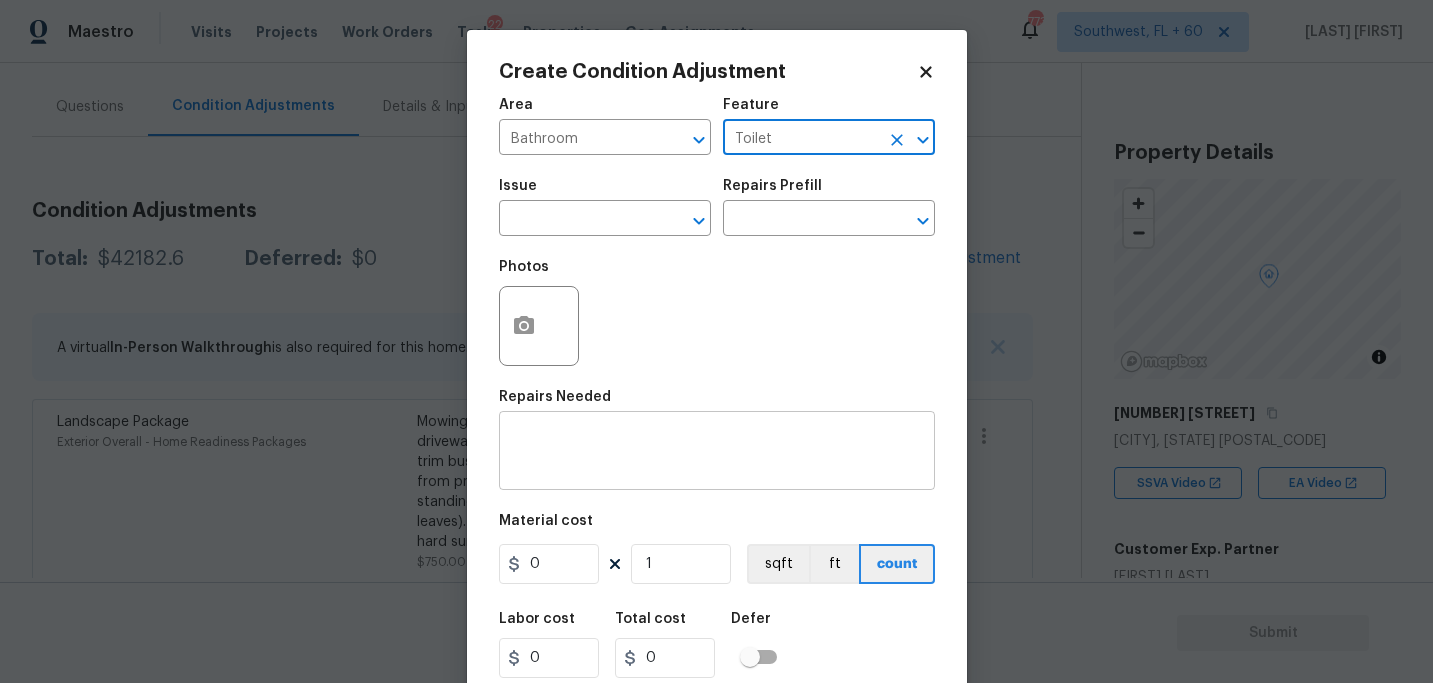 type on "Toilet" 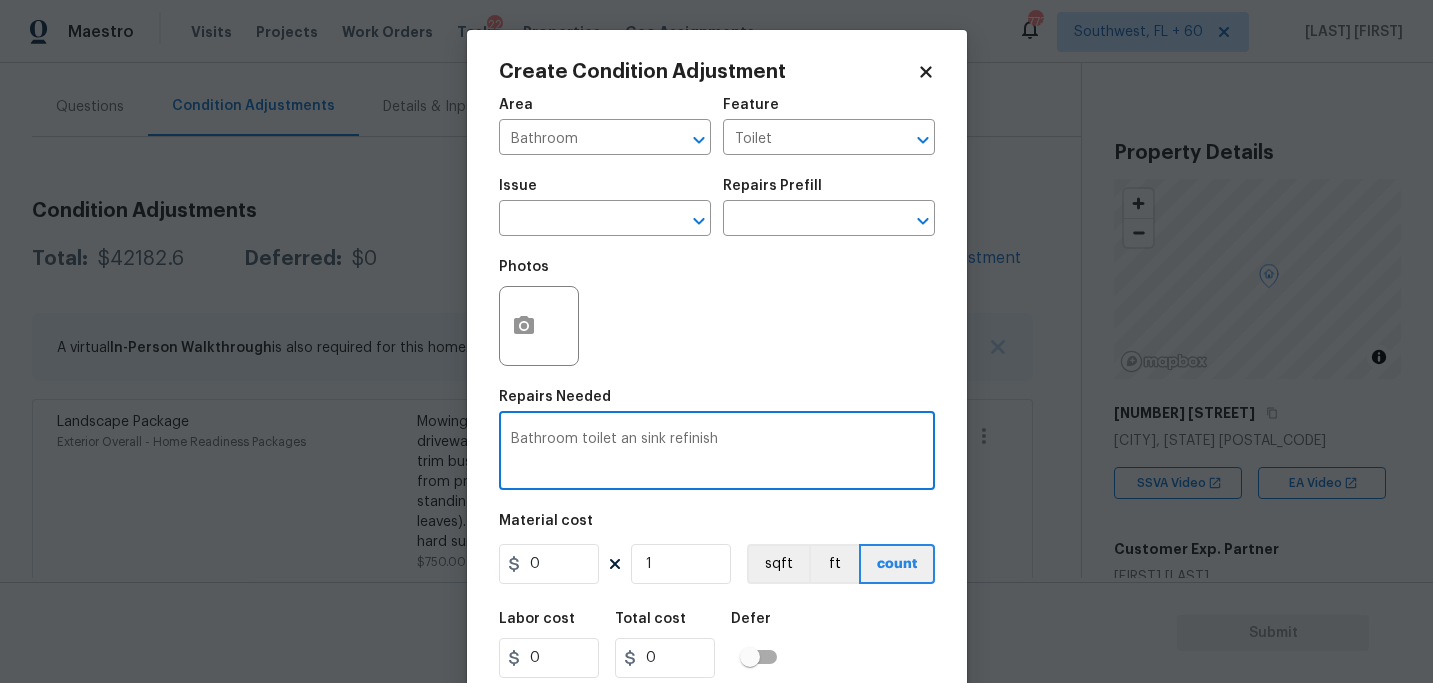 type on "Bathroom toilet an sink refinish" 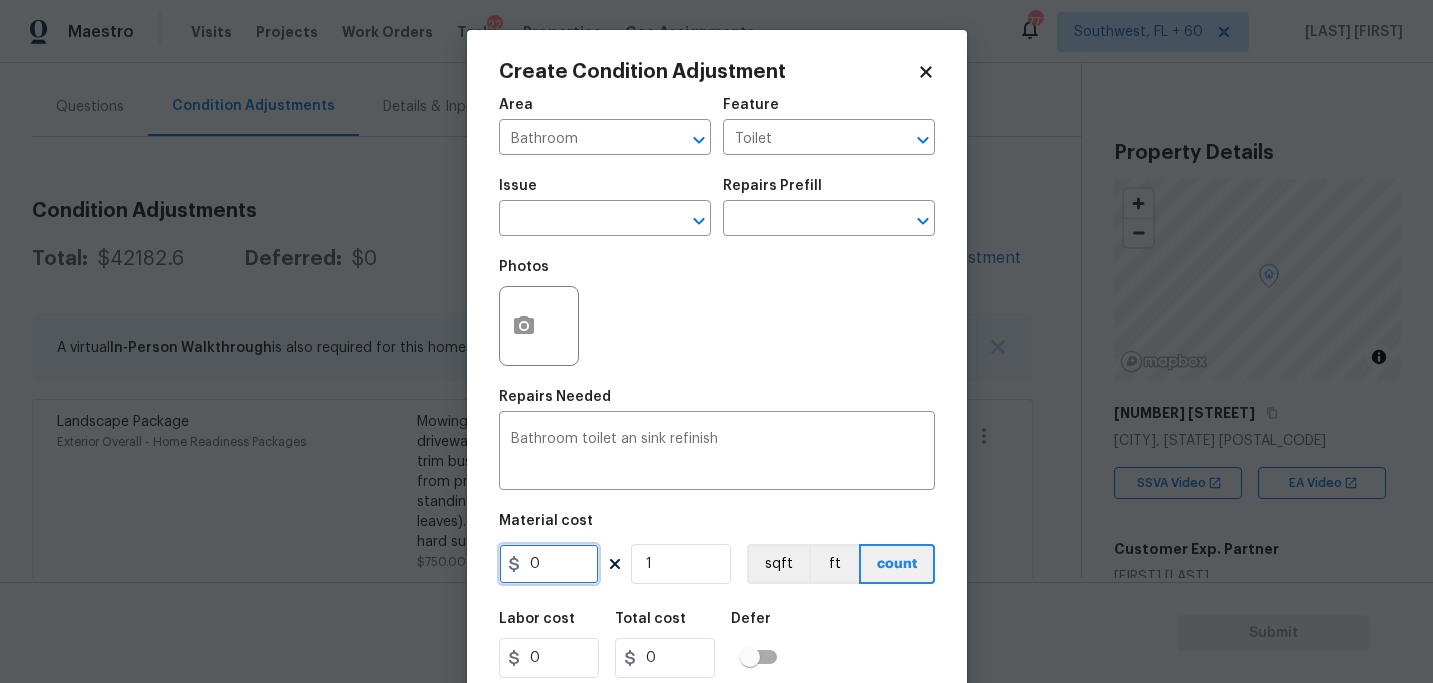 drag, startPoint x: 496, startPoint y: 572, endPoint x: 444, endPoint y: 572, distance: 52 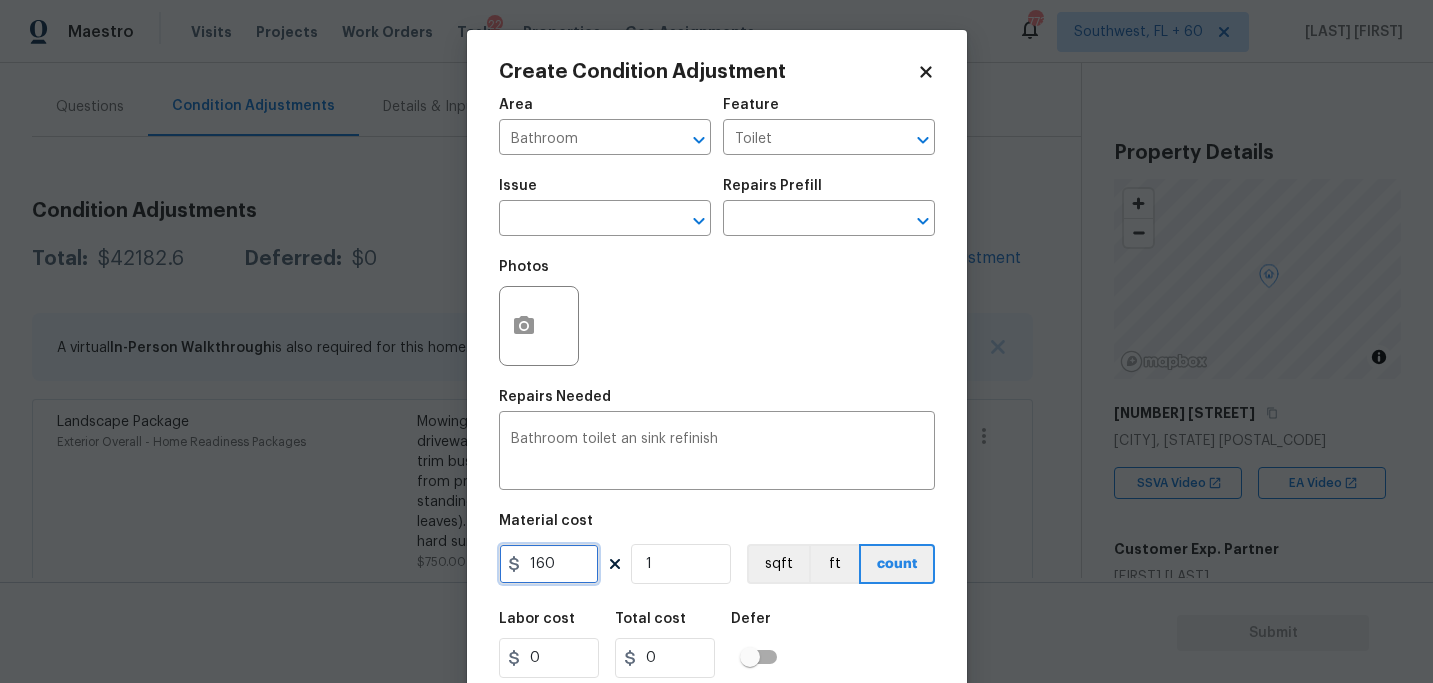 type on "160" 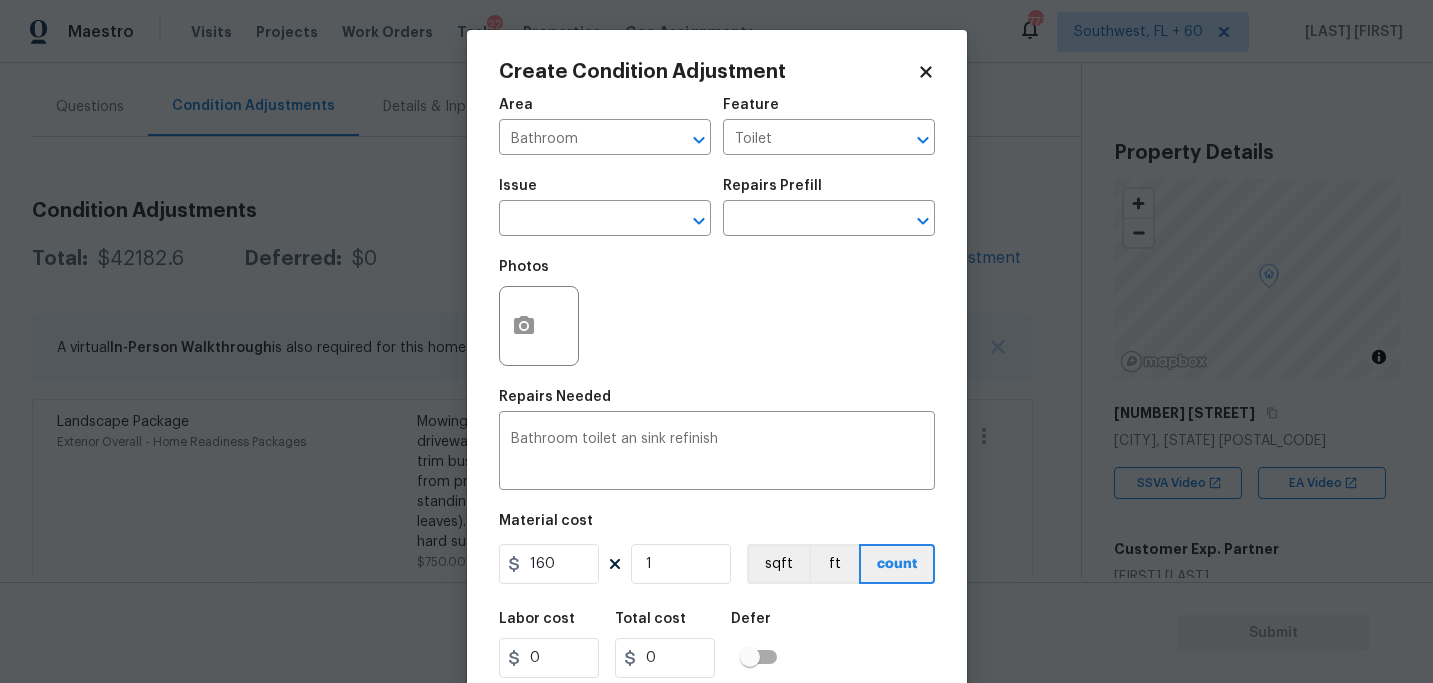 type on "160" 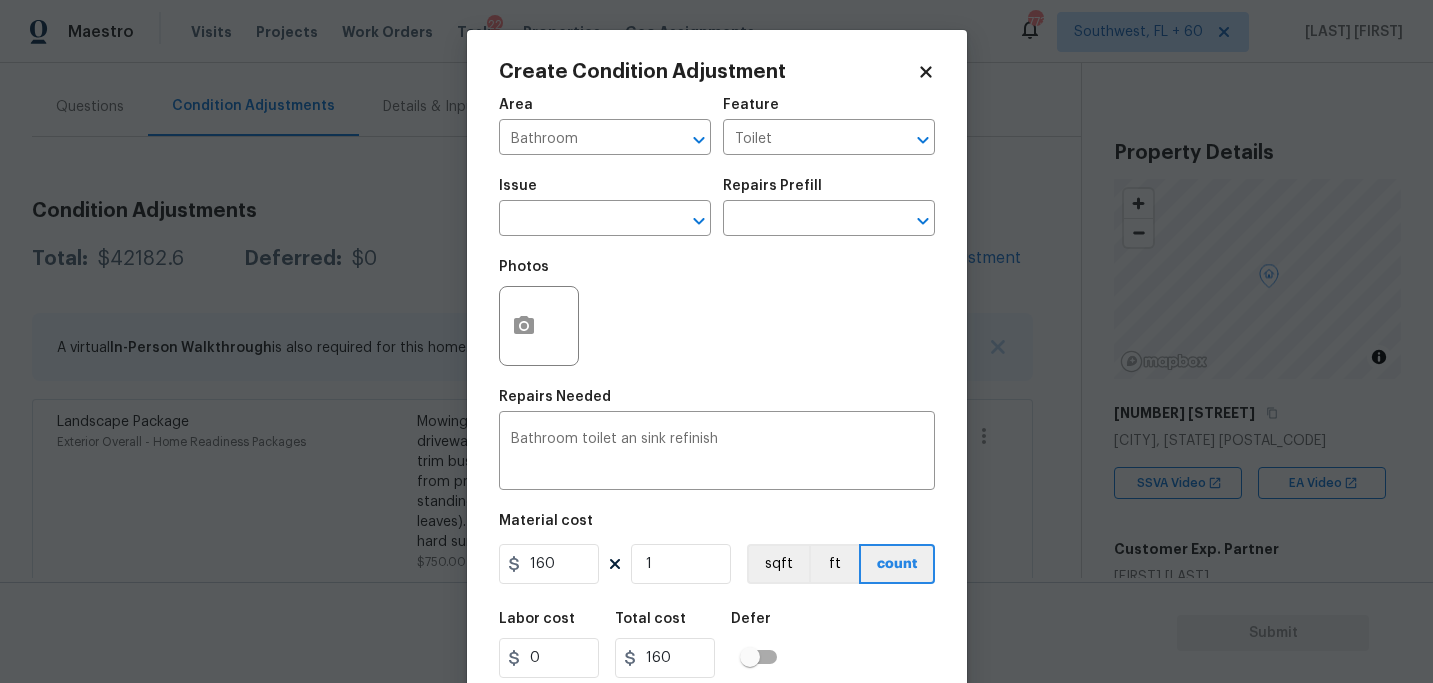 click on "Photos" at bounding box center [717, 313] 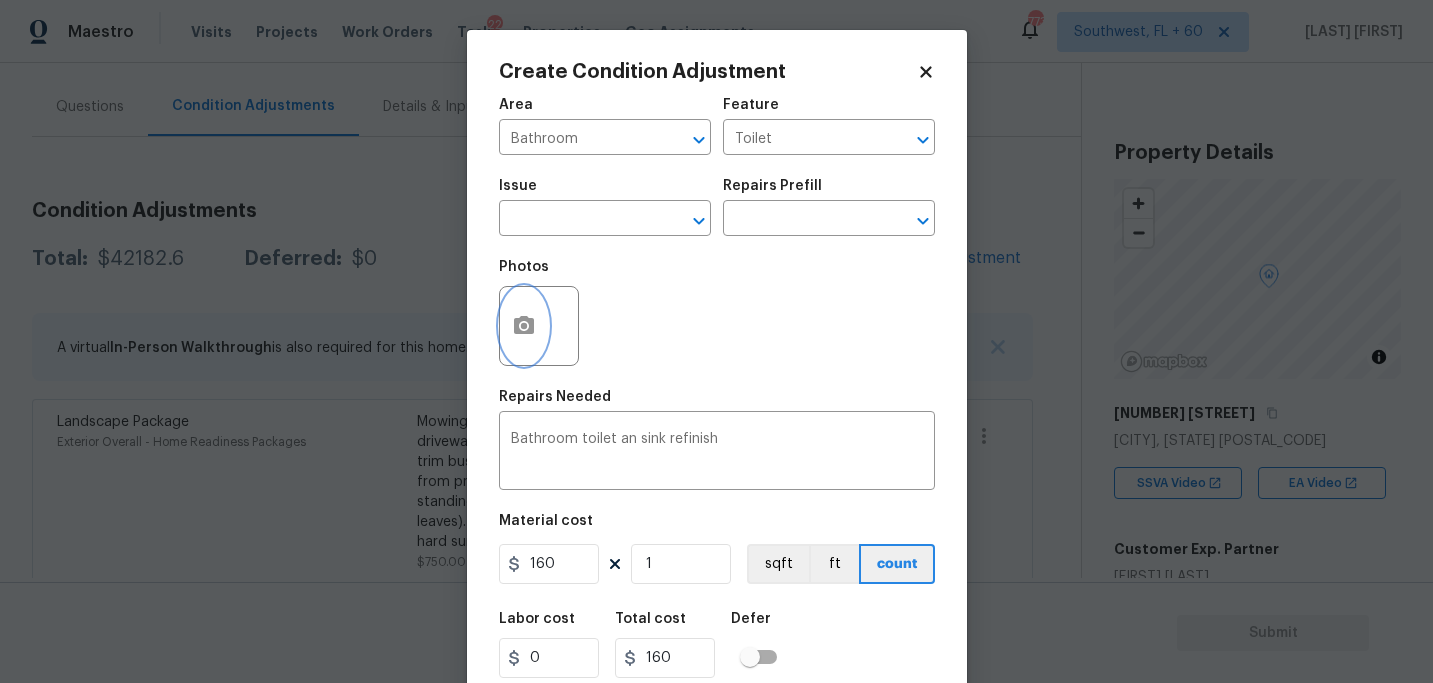 click 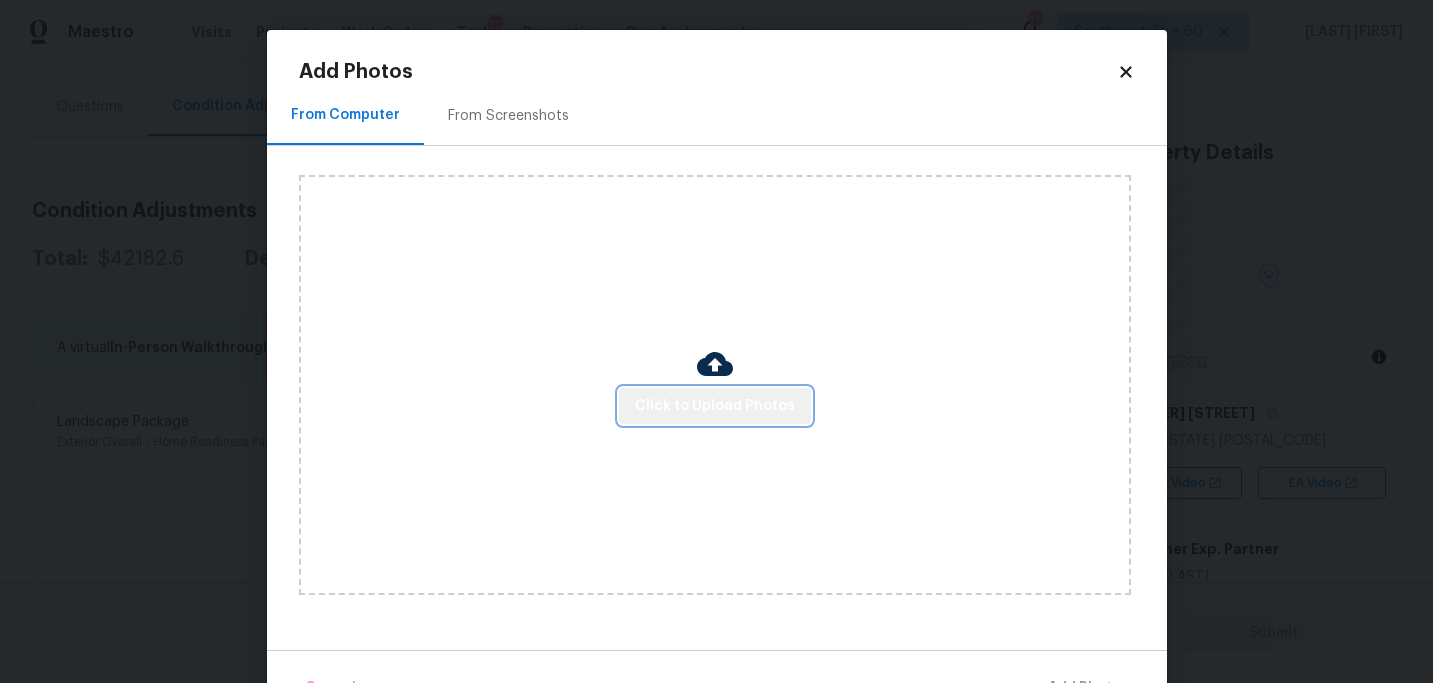 click on "Click to Upload Photos" at bounding box center (715, 406) 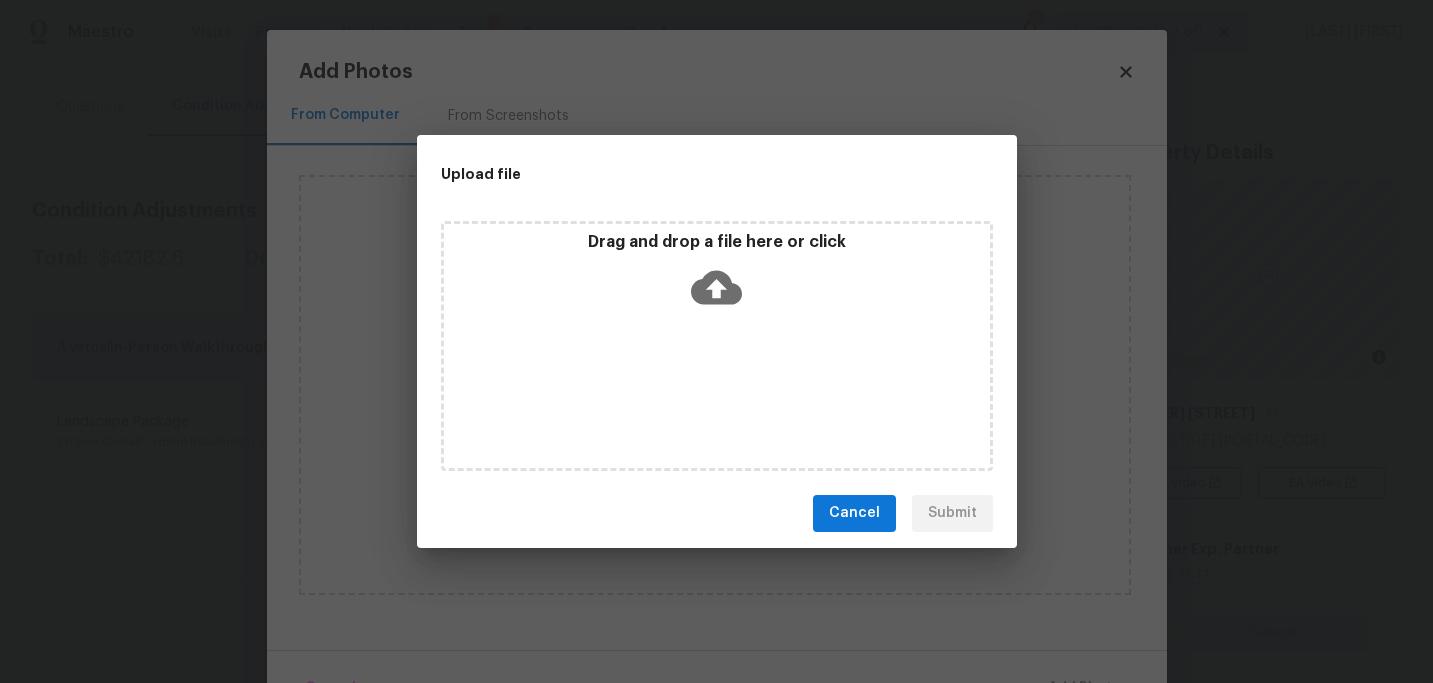 click on "Drag and drop a file here or click" at bounding box center [717, 275] 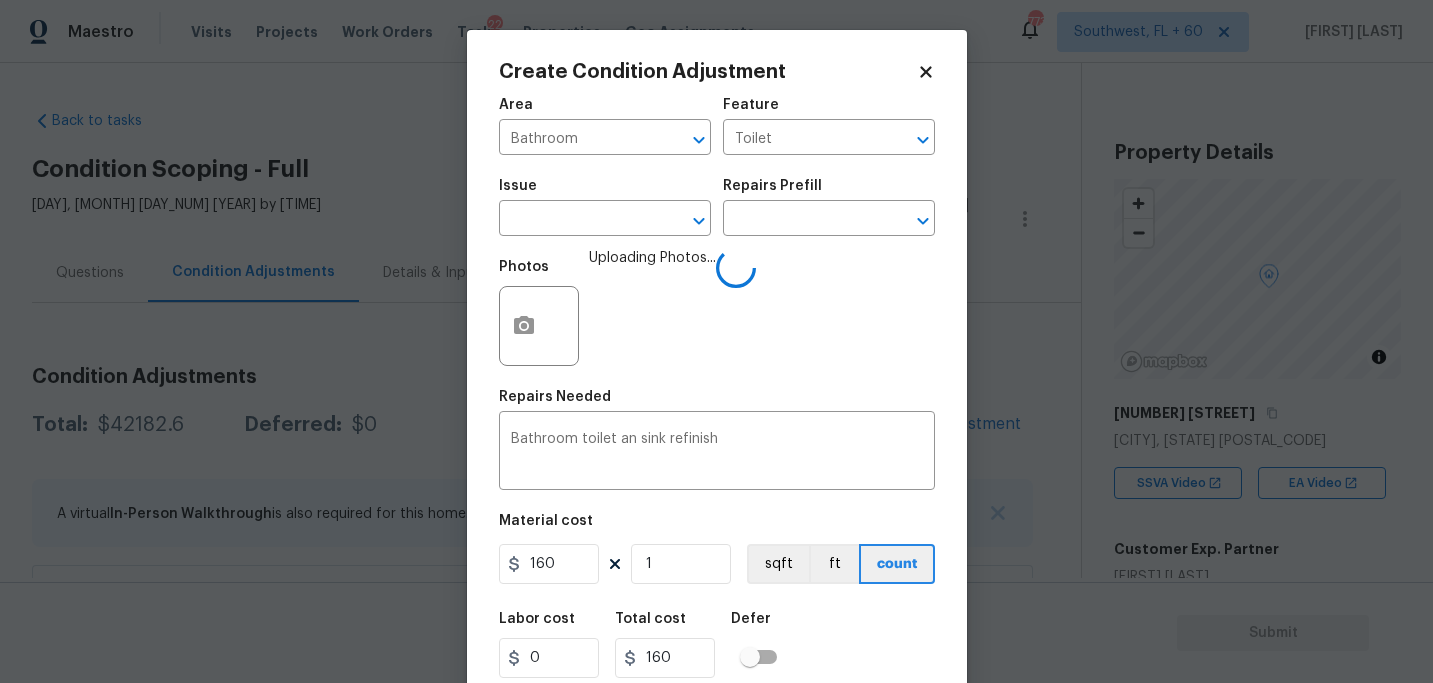 scroll, scrollTop: 0, scrollLeft: 0, axis: both 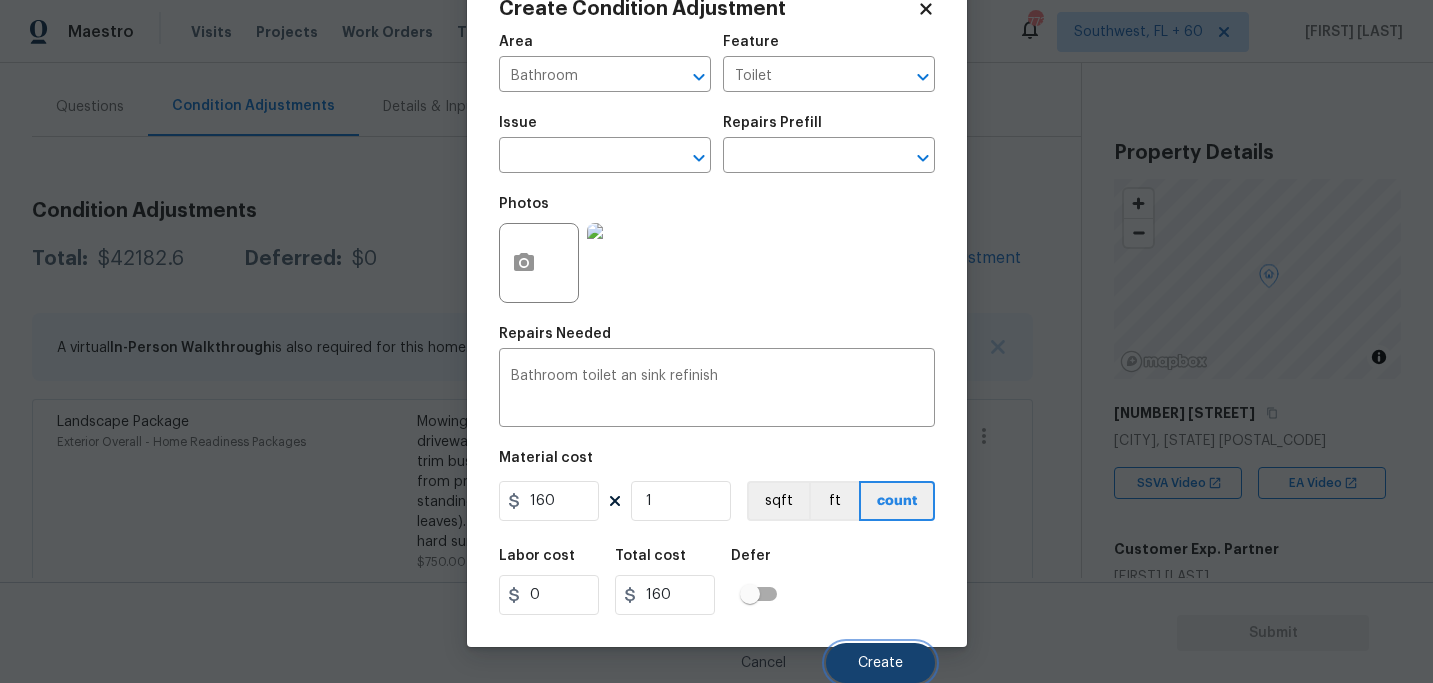 click on "Create" at bounding box center [880, 663] 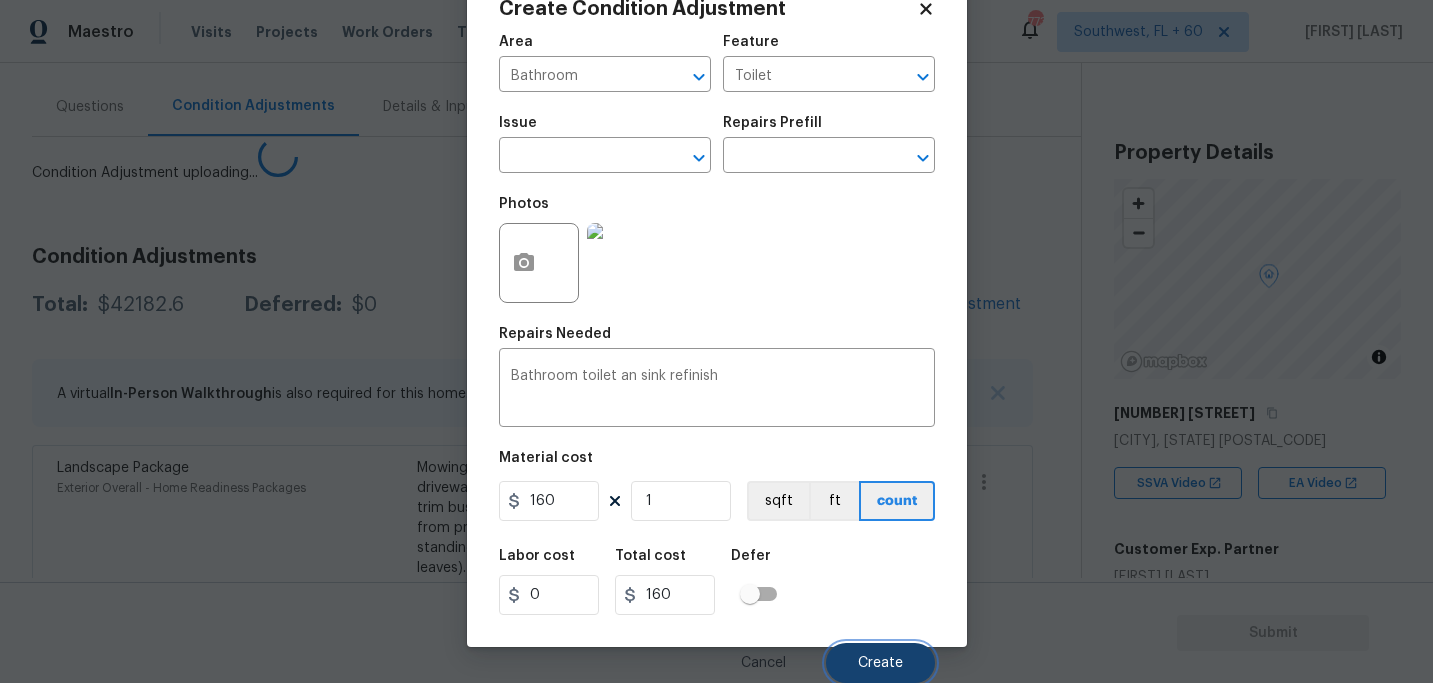 scroll, scrollTop: 57, scrollLeft: 0, axis: vertical 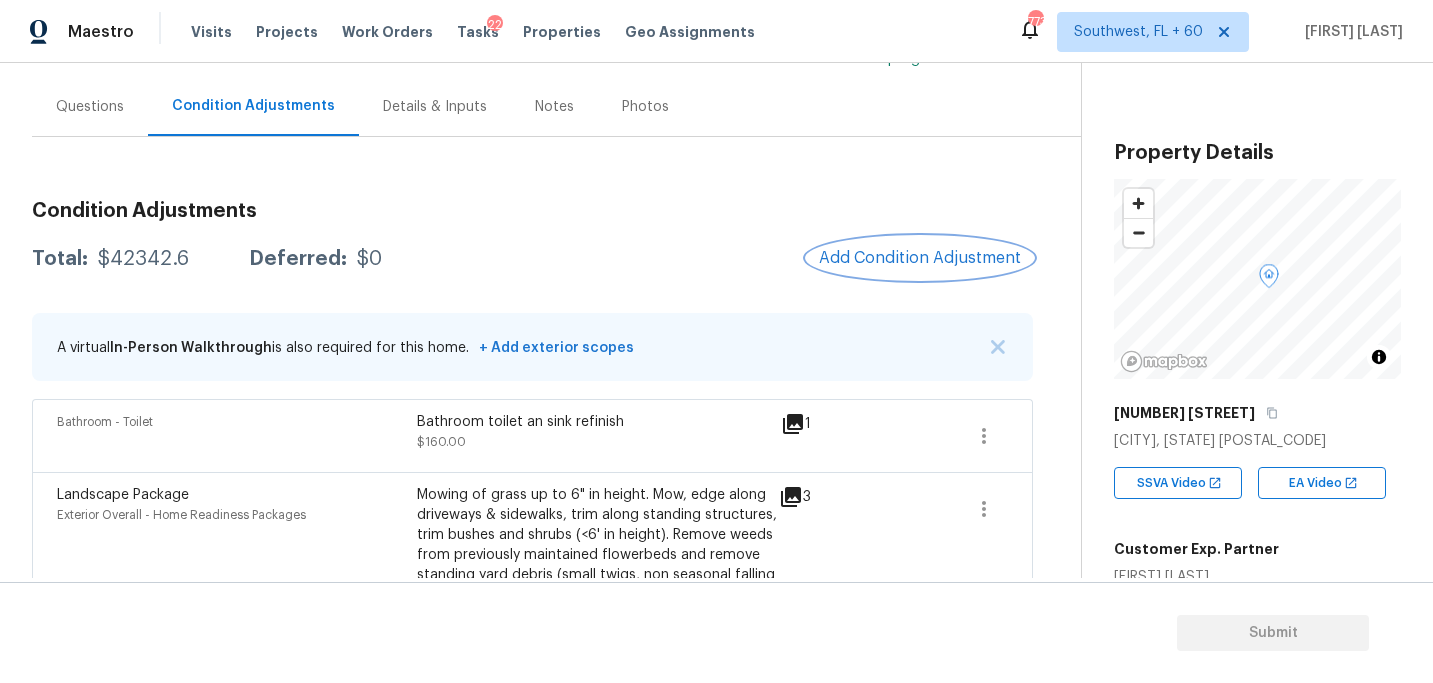 click on "Add Condition Adjustment" at bounding box center [920, 258] 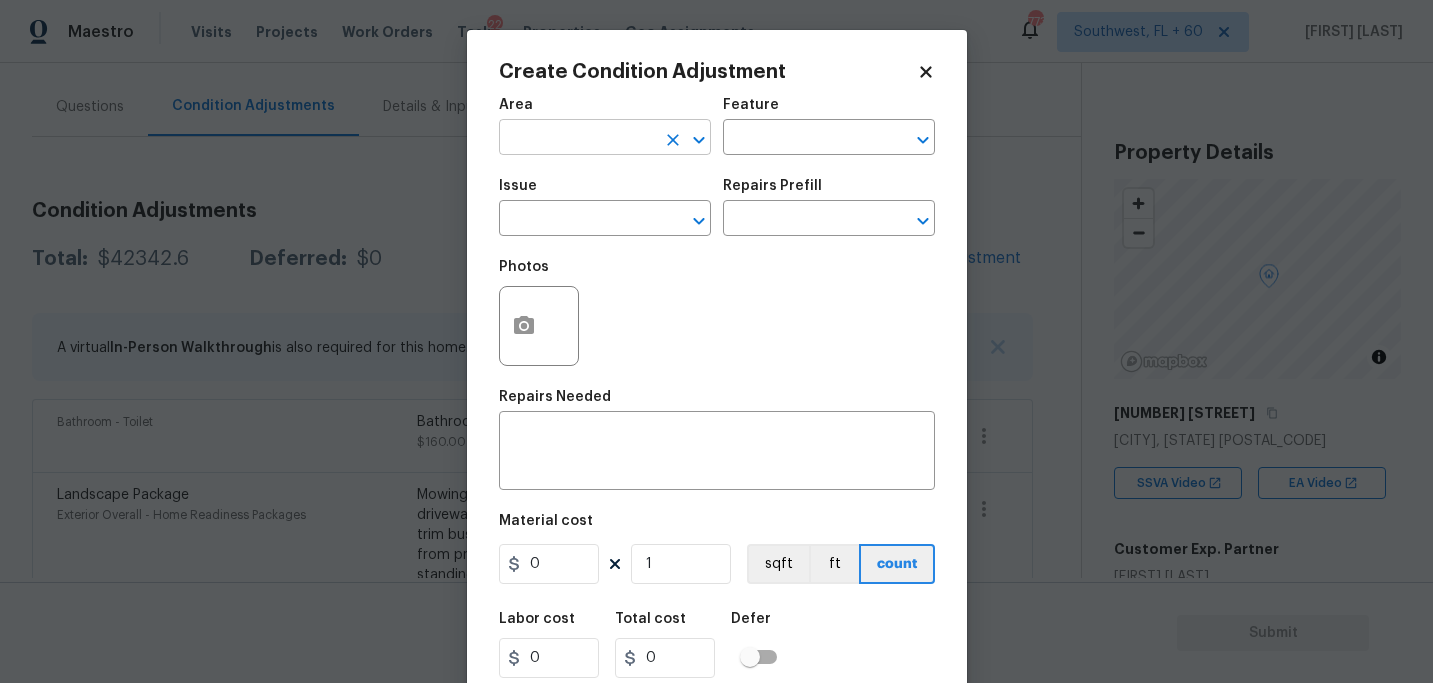 click at bounding box center (577, 139) 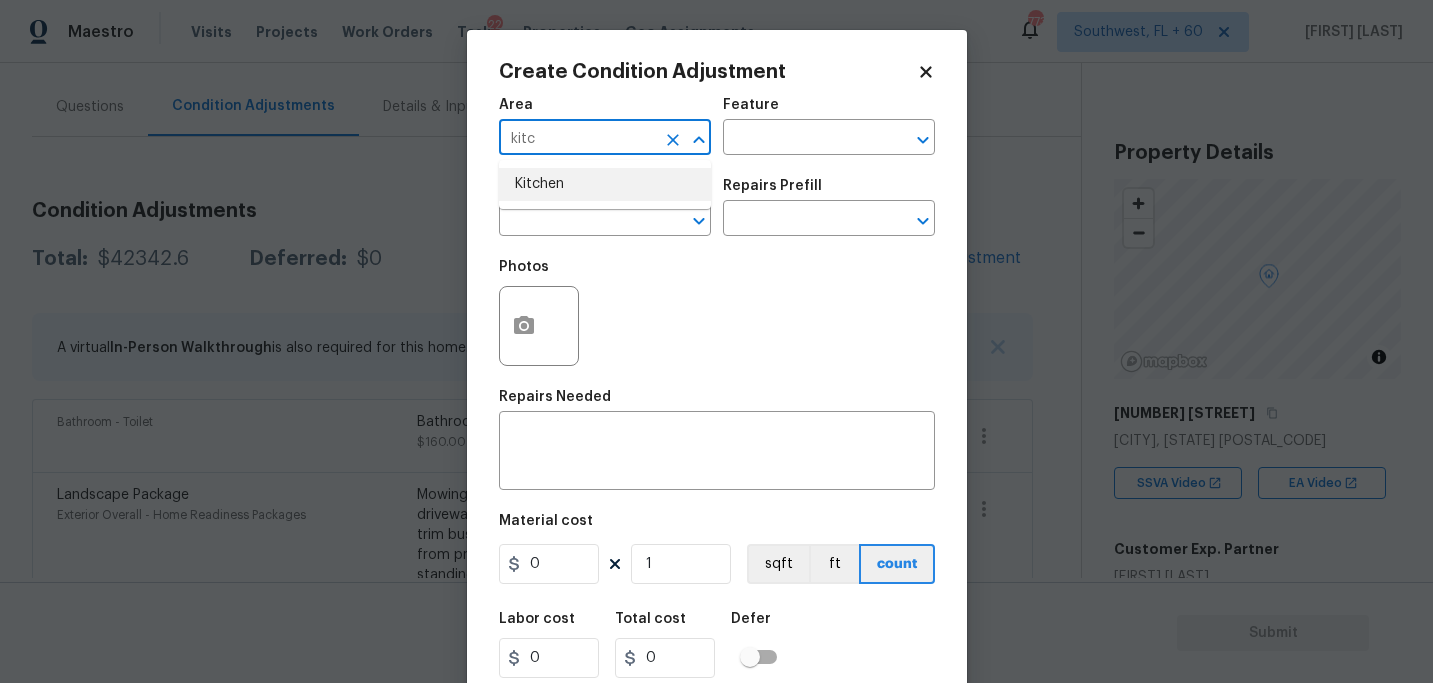click on "Kitchen" at bounding box center (605, 184) 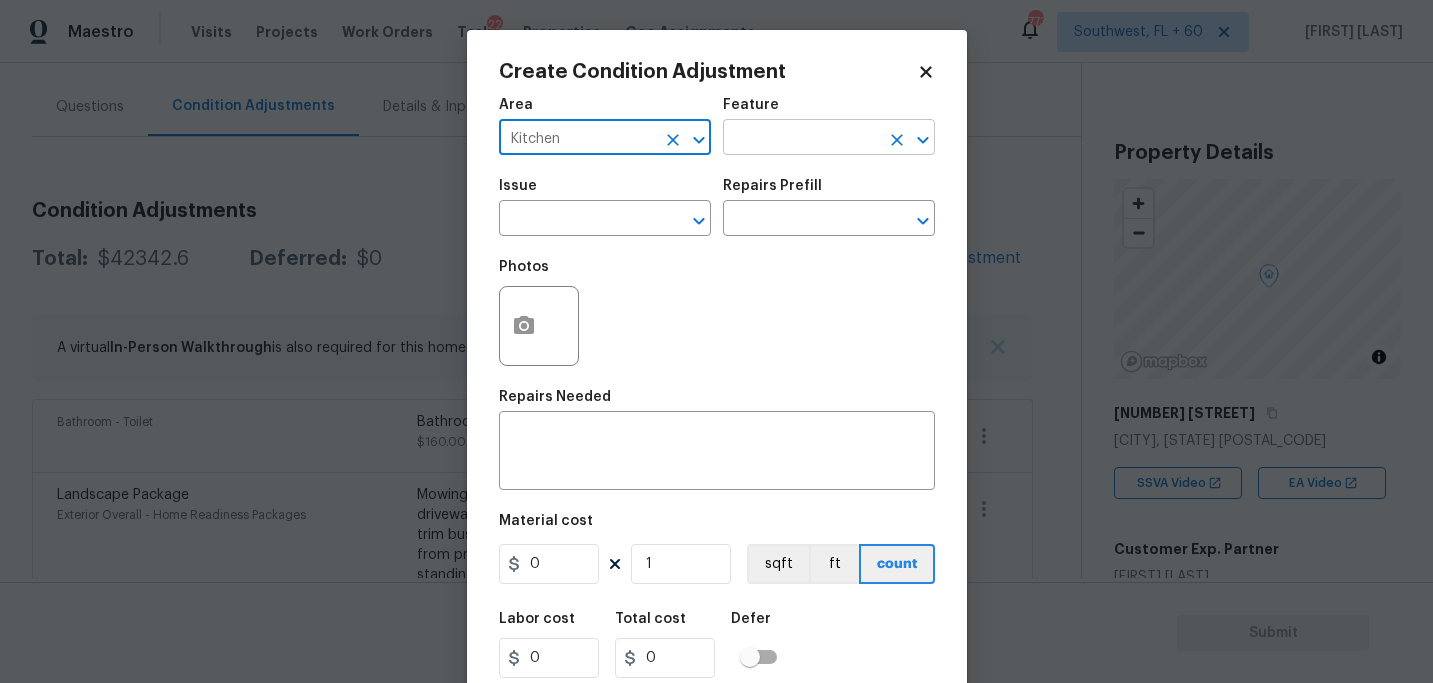 type on "Kitchen" 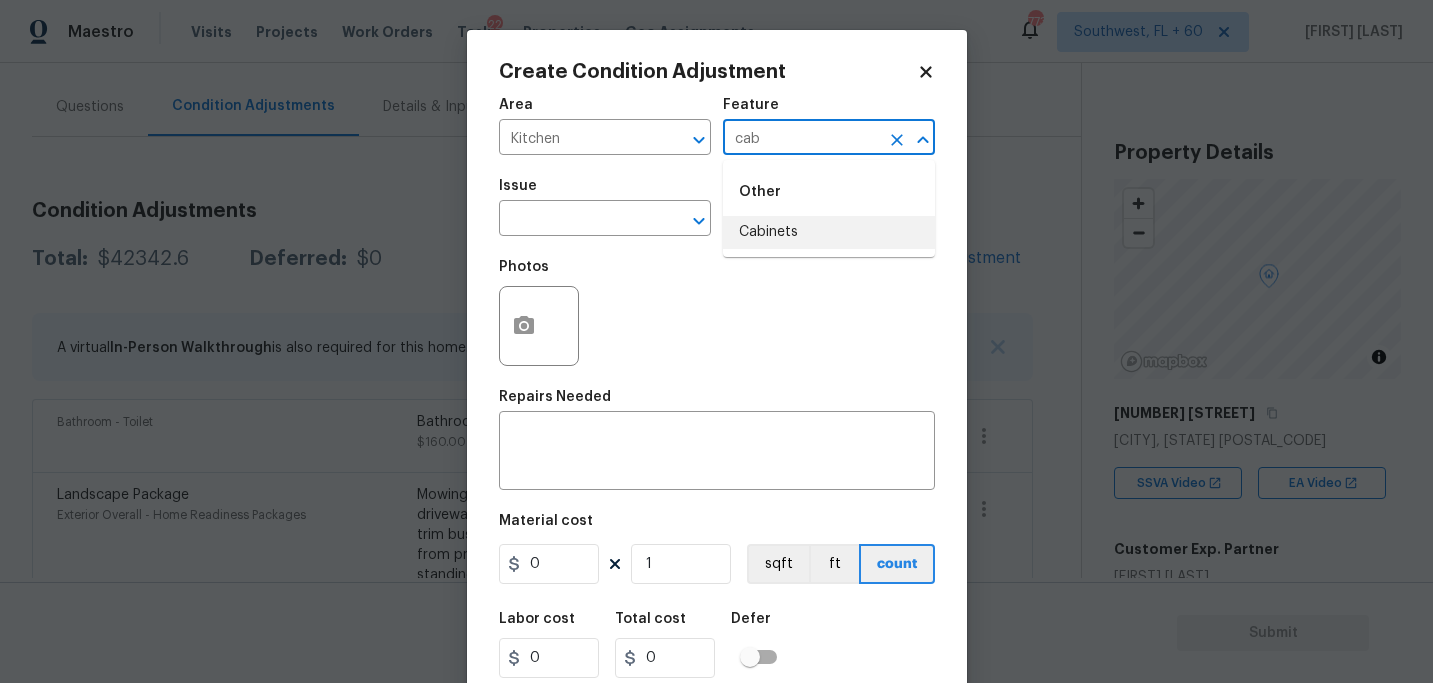 click on "Cabinets" at bounding box center [829, 232] 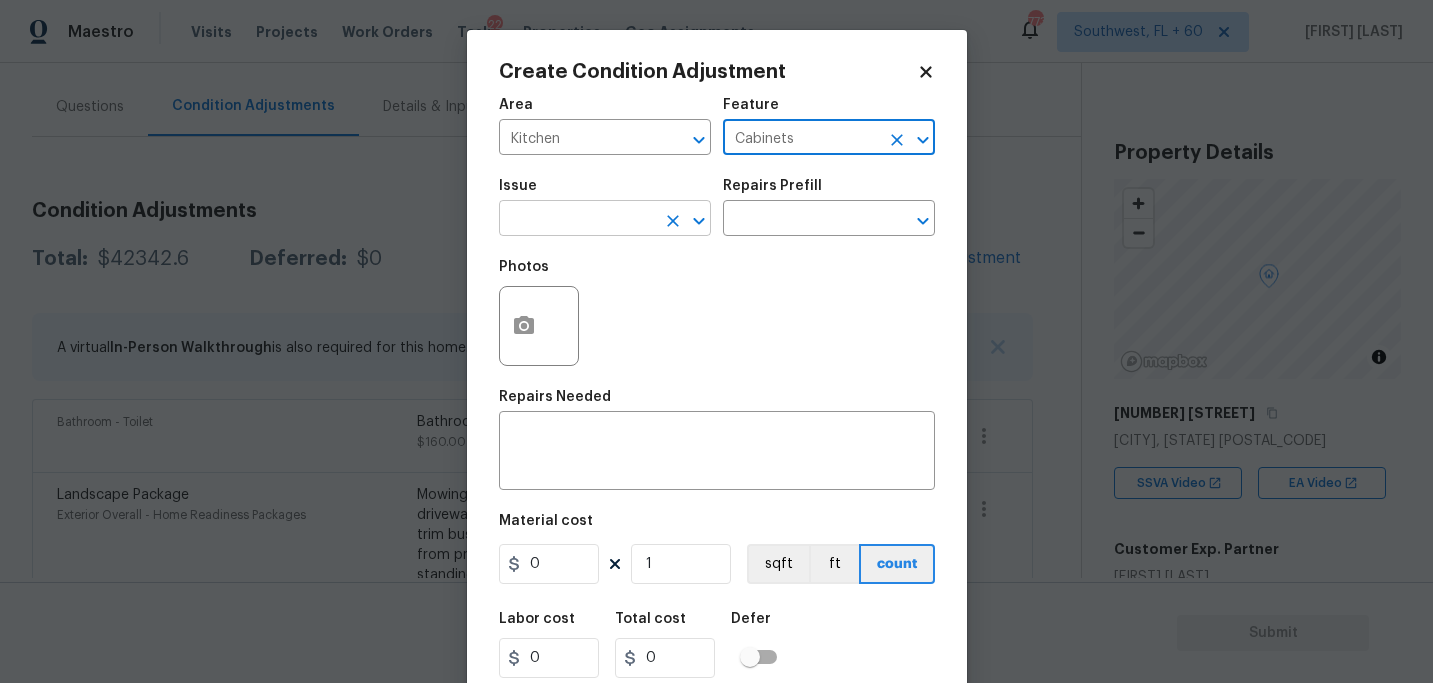 type on "Cabinets" 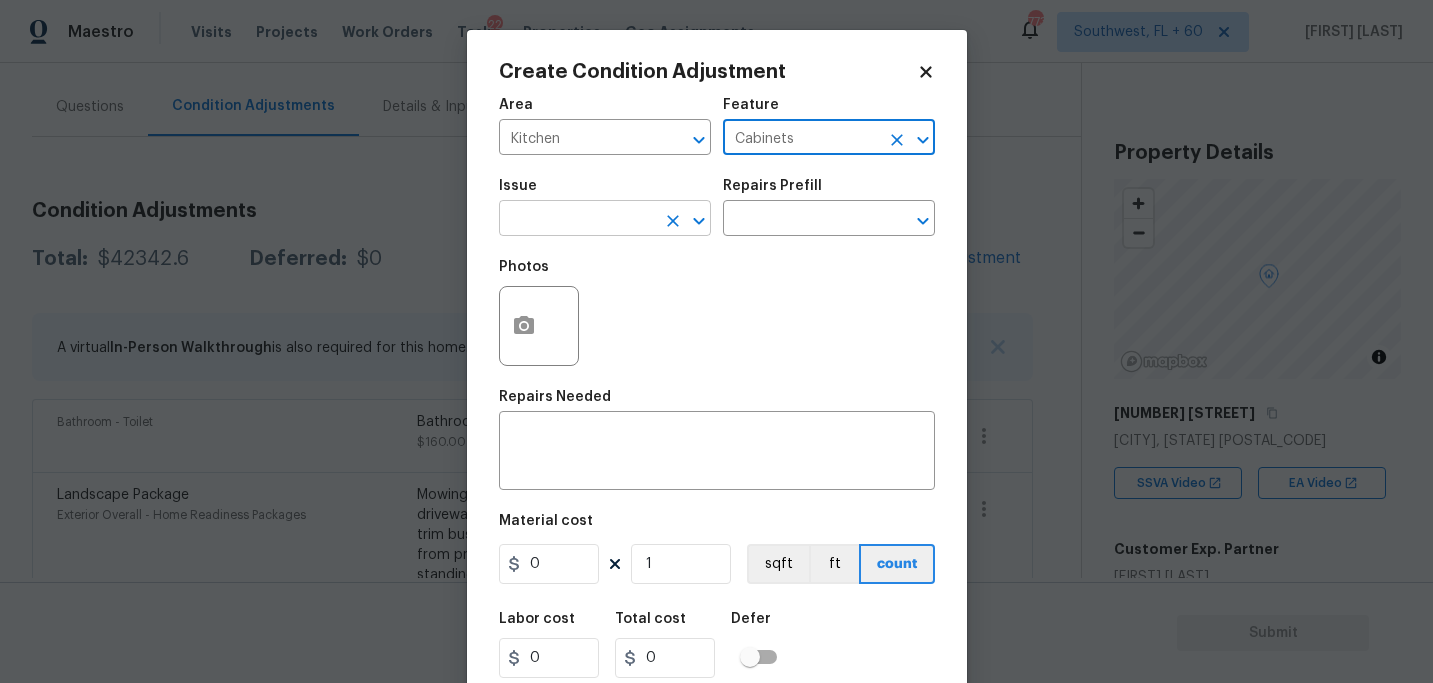click at bounding box center (577, 220) 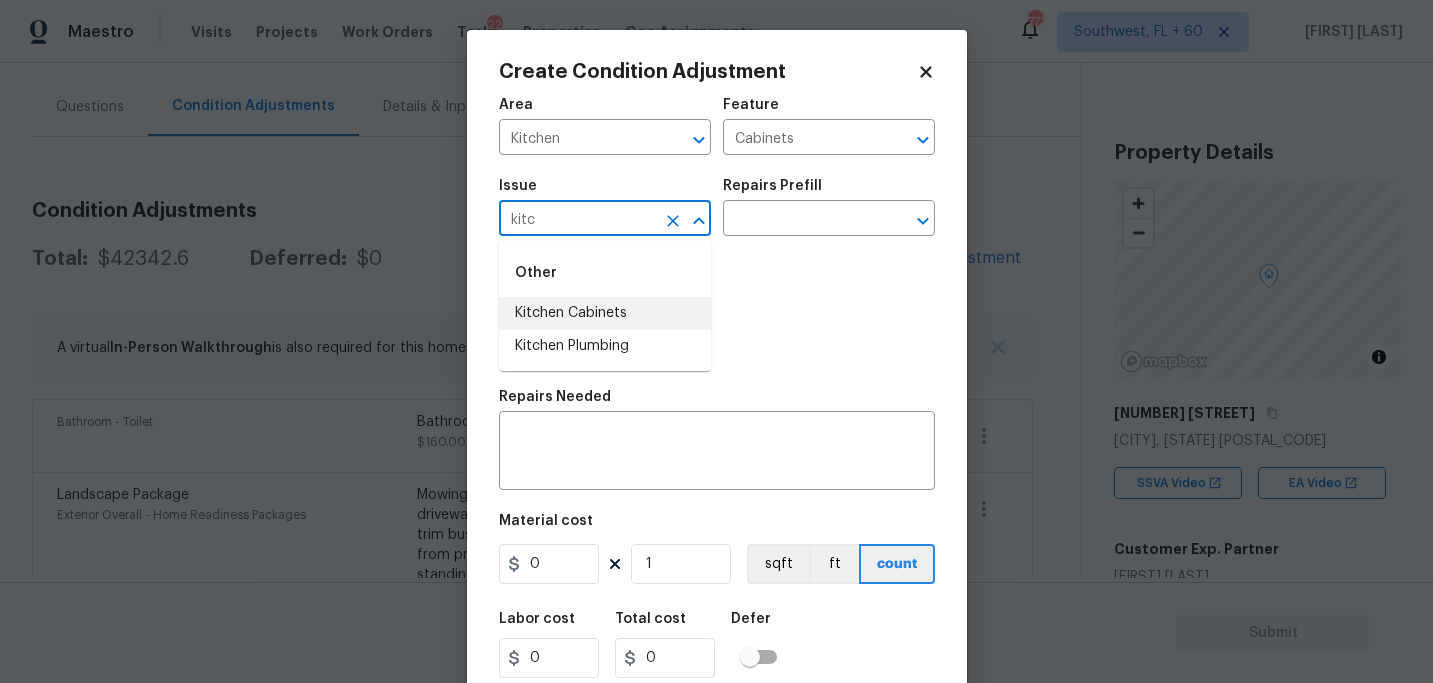 click on "Kitchen Cabinets" at bounding box center (605, 313) 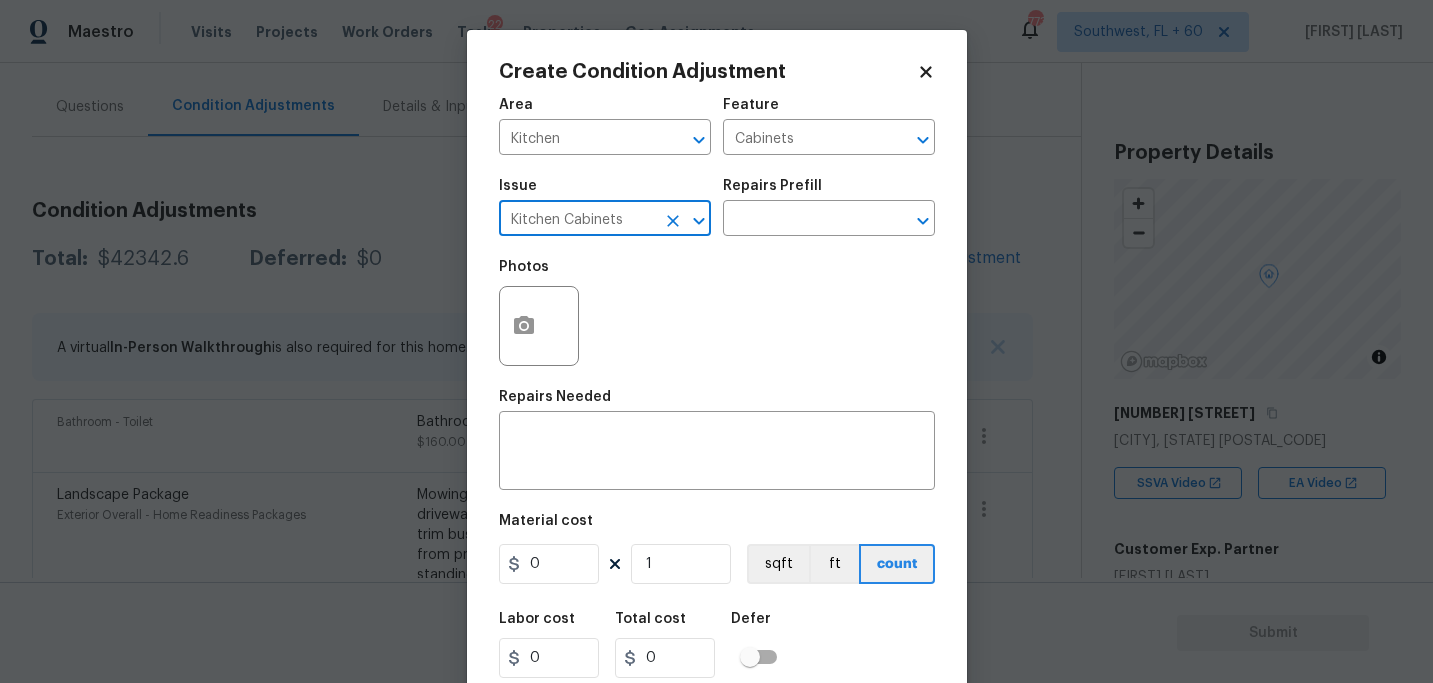 type on "Kitchen Cabinets" 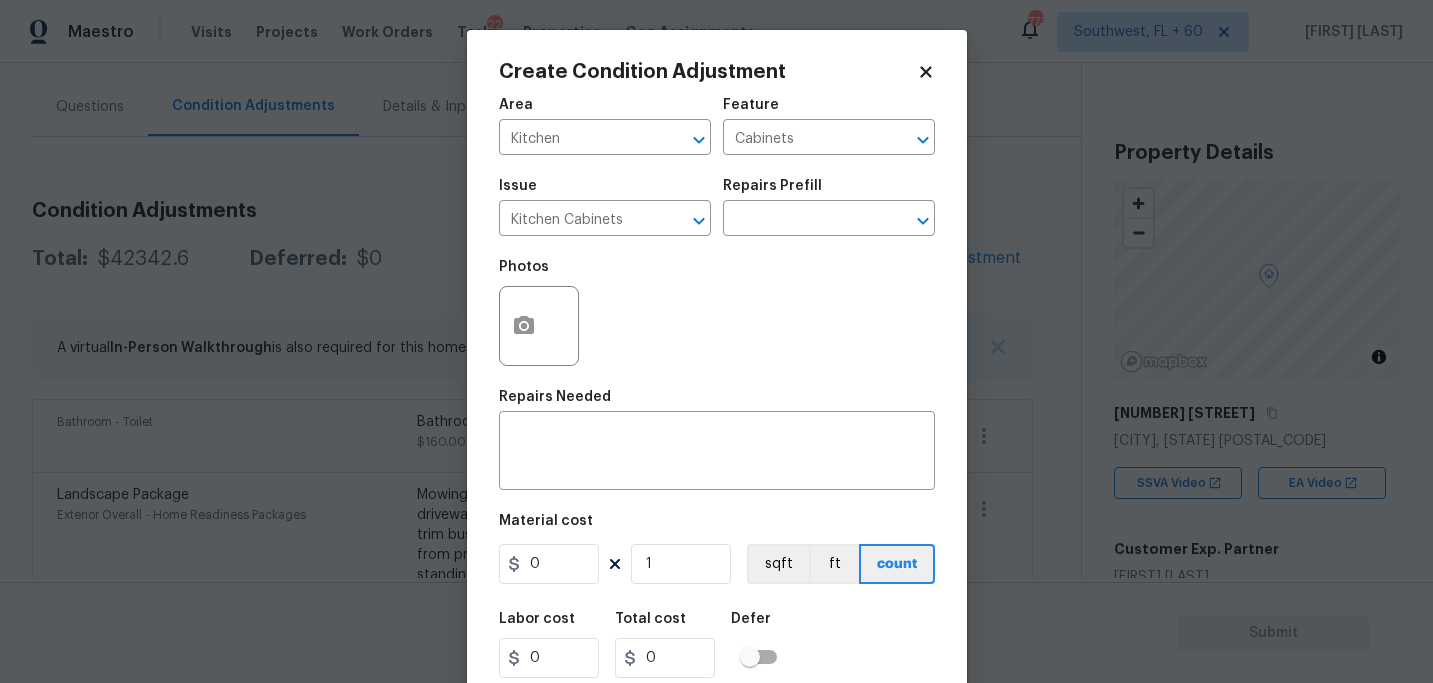 click on "Repairs Prefill" at bounding box center [829, 192] 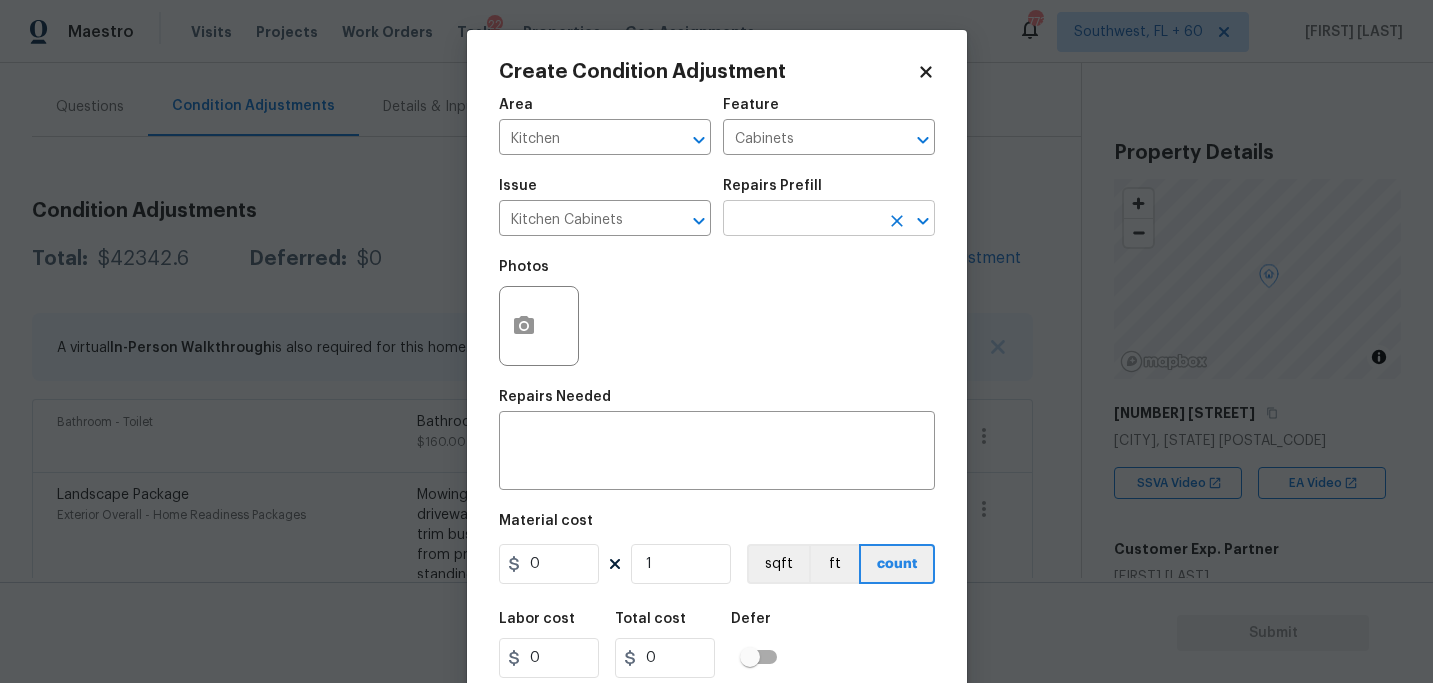 click at bounding box center [801, 220] 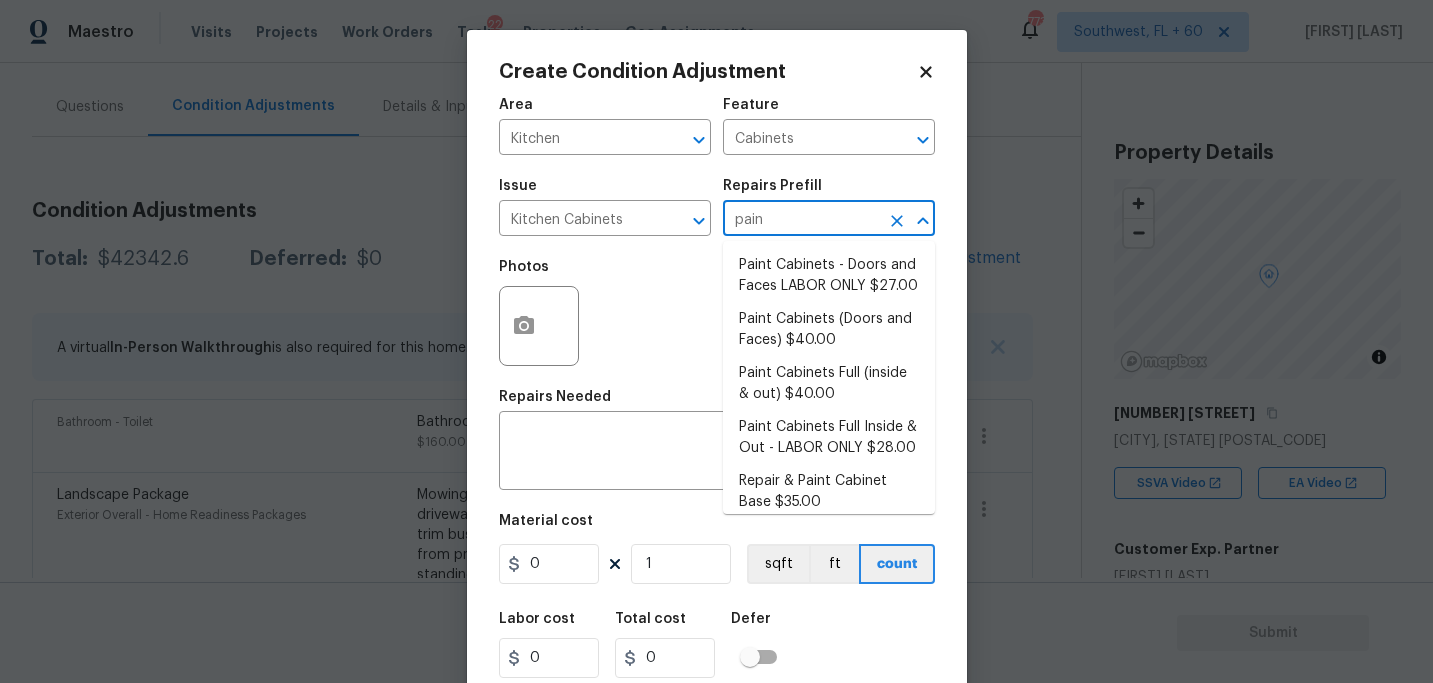type on "paint" 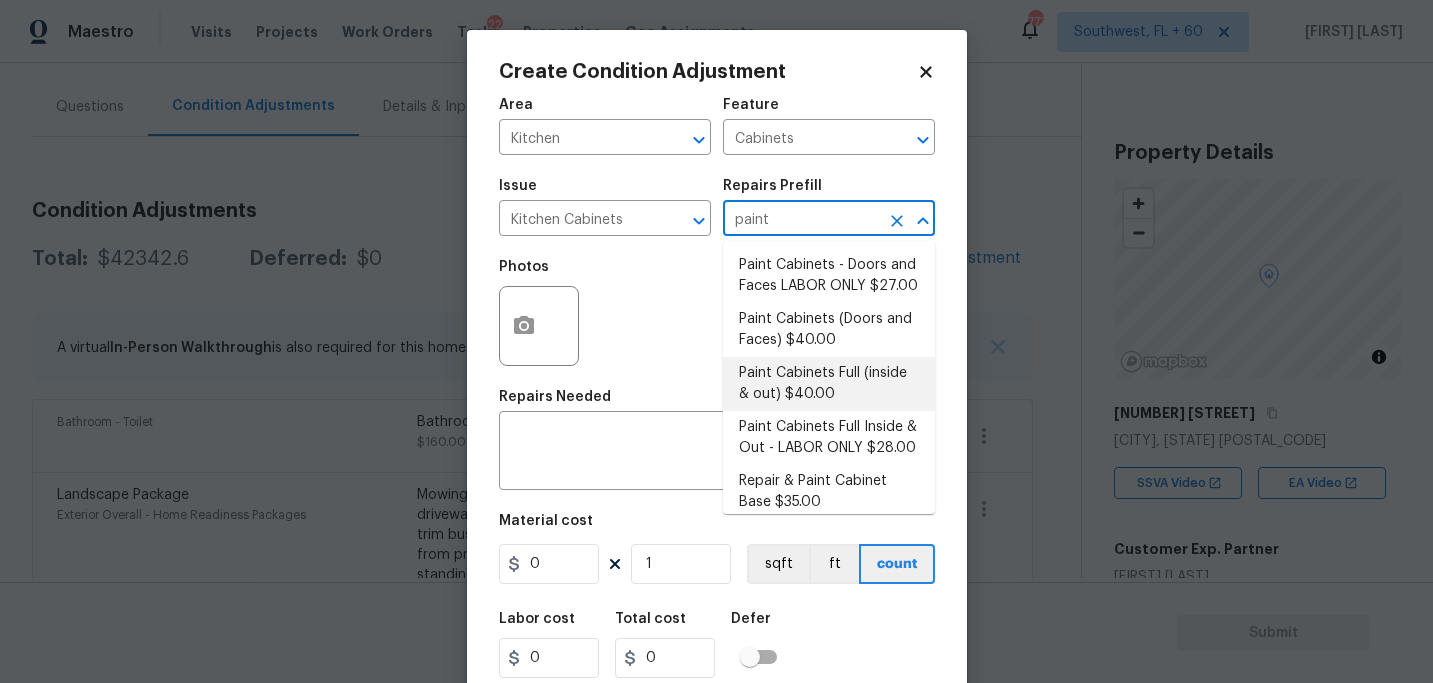 click on "Paint Cabinets Full (inside & out) $40.00" at bounding box center (829, 384) 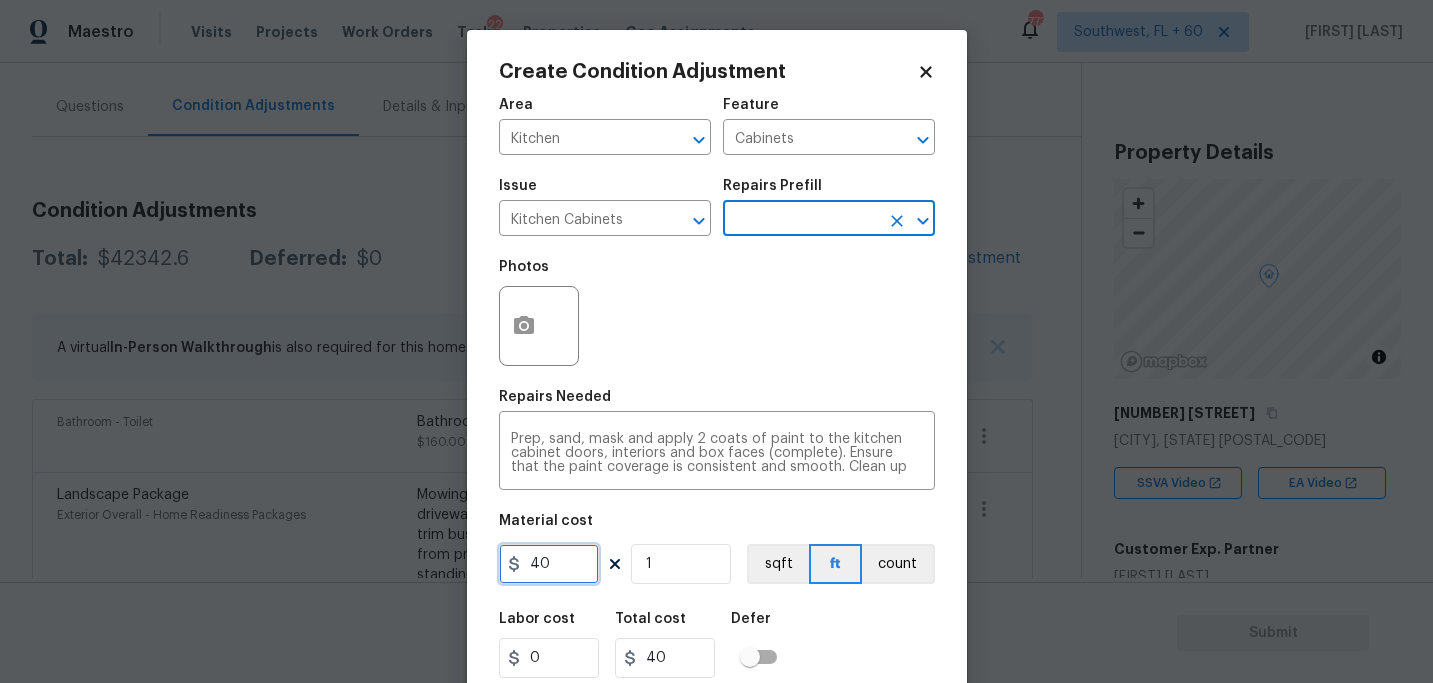 drag, startPoint x: 561, startPoint y: 565, endPoint x: 421, endPoint y: 565, distance: 140 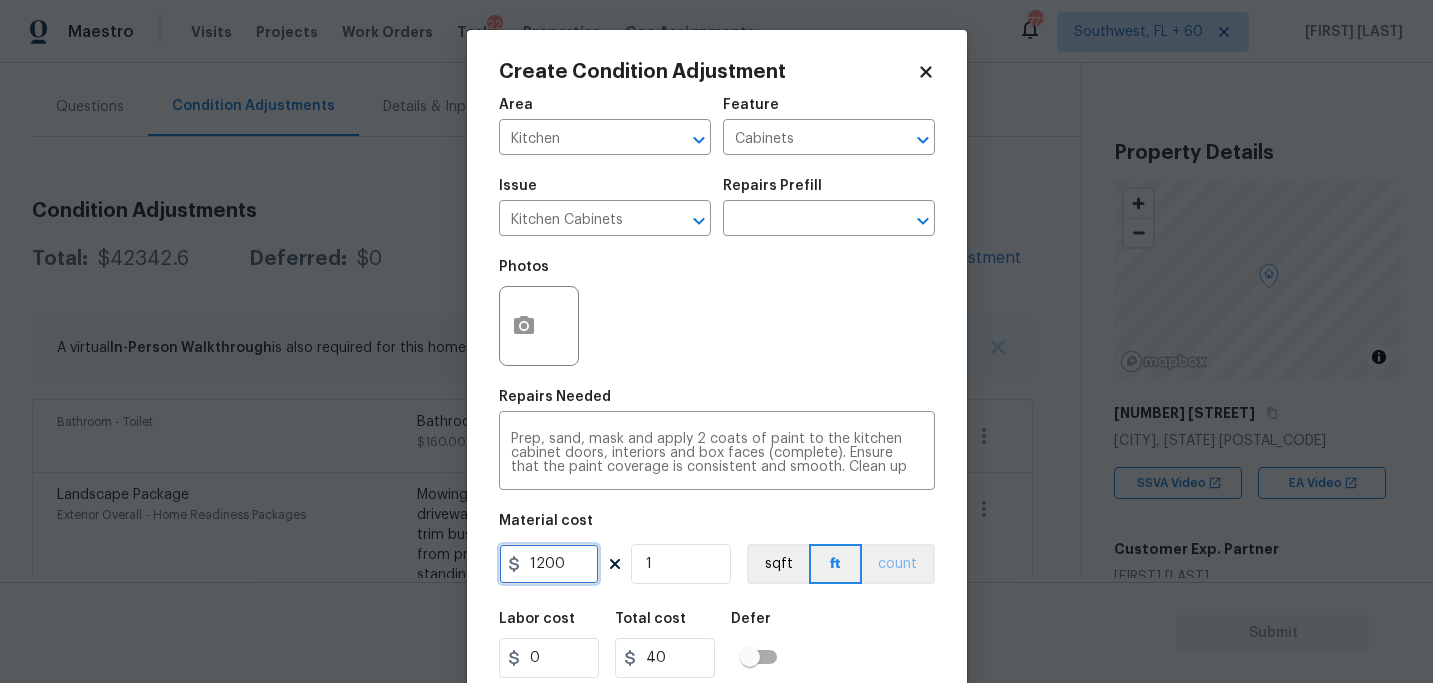 type on "1200" 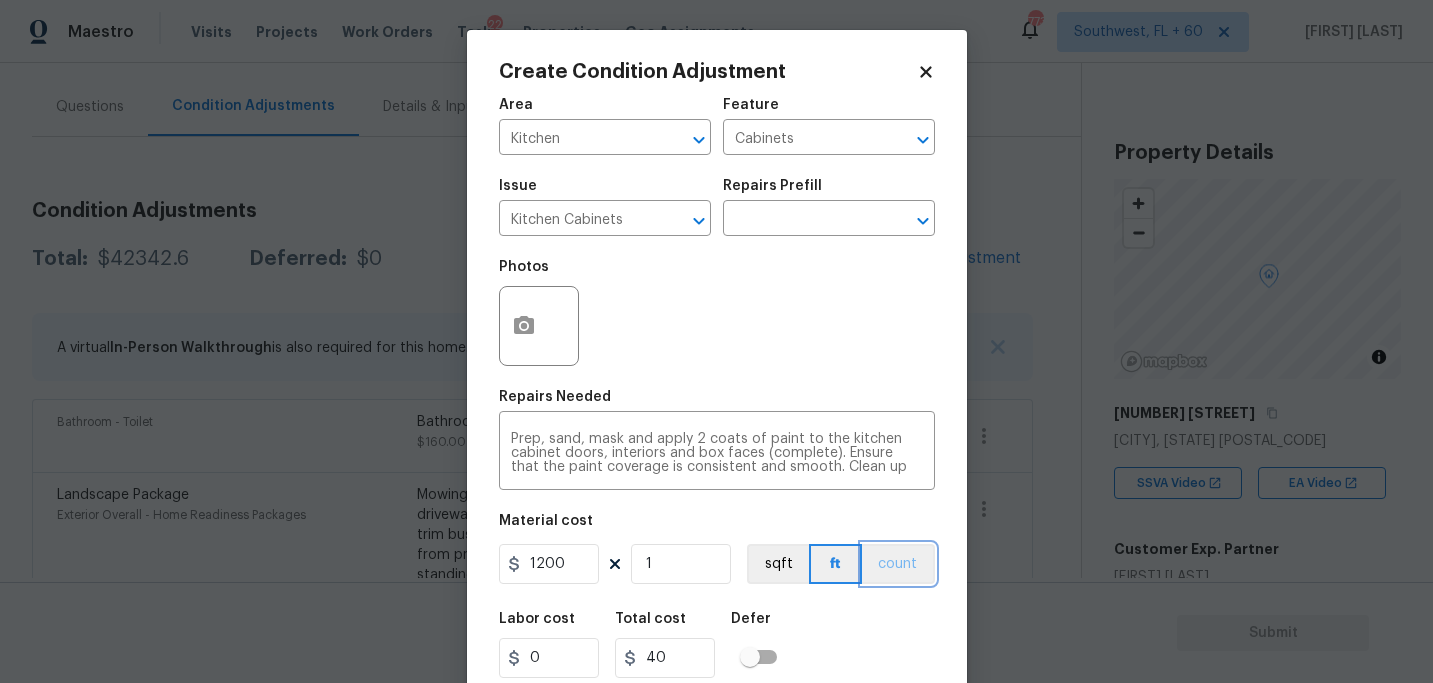 type on "1200" 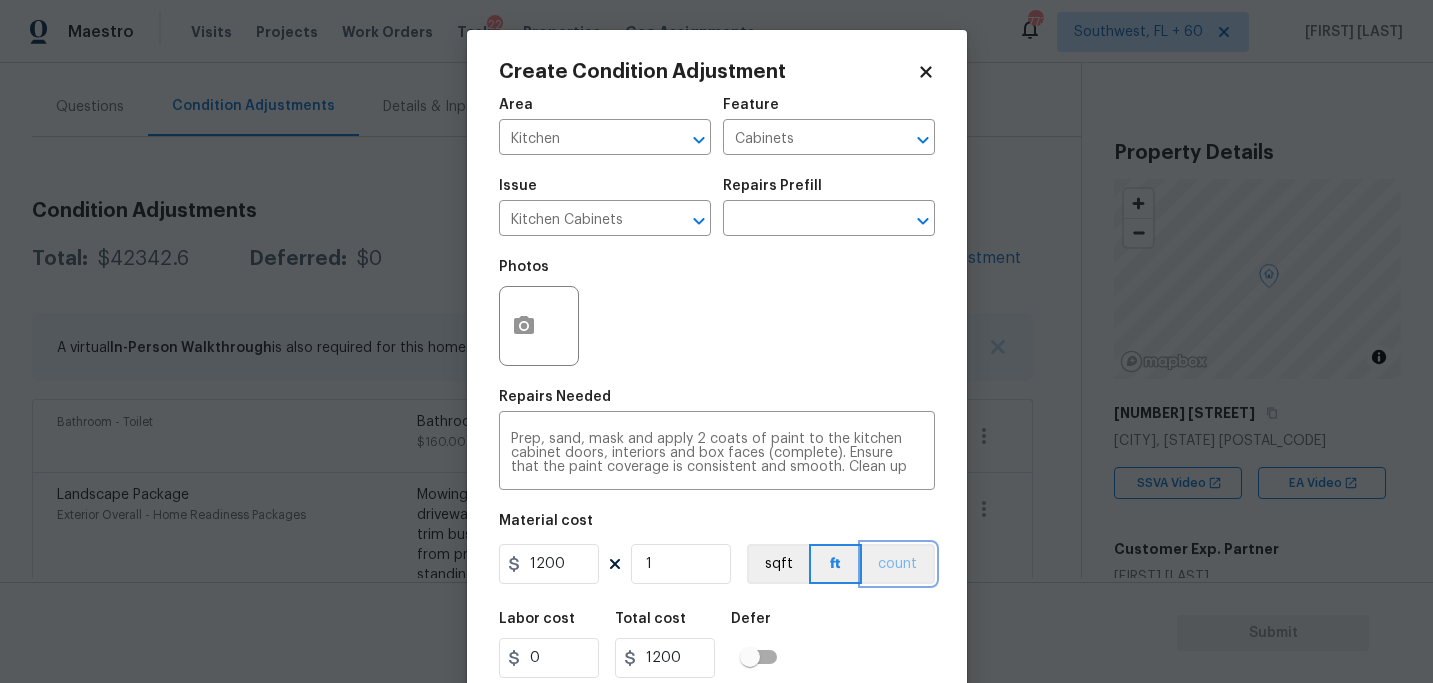 click on "count" at bounding box center (898, 564) 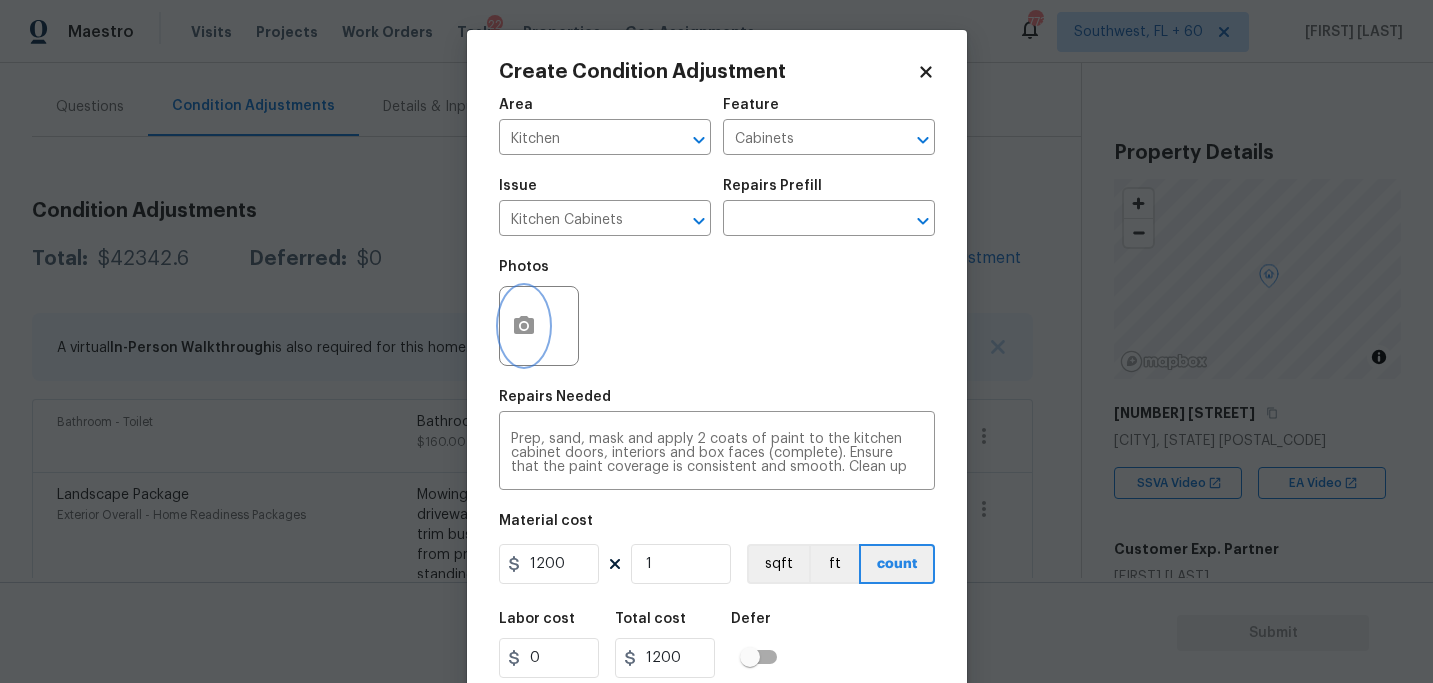 click at bounding box center [524, 326] 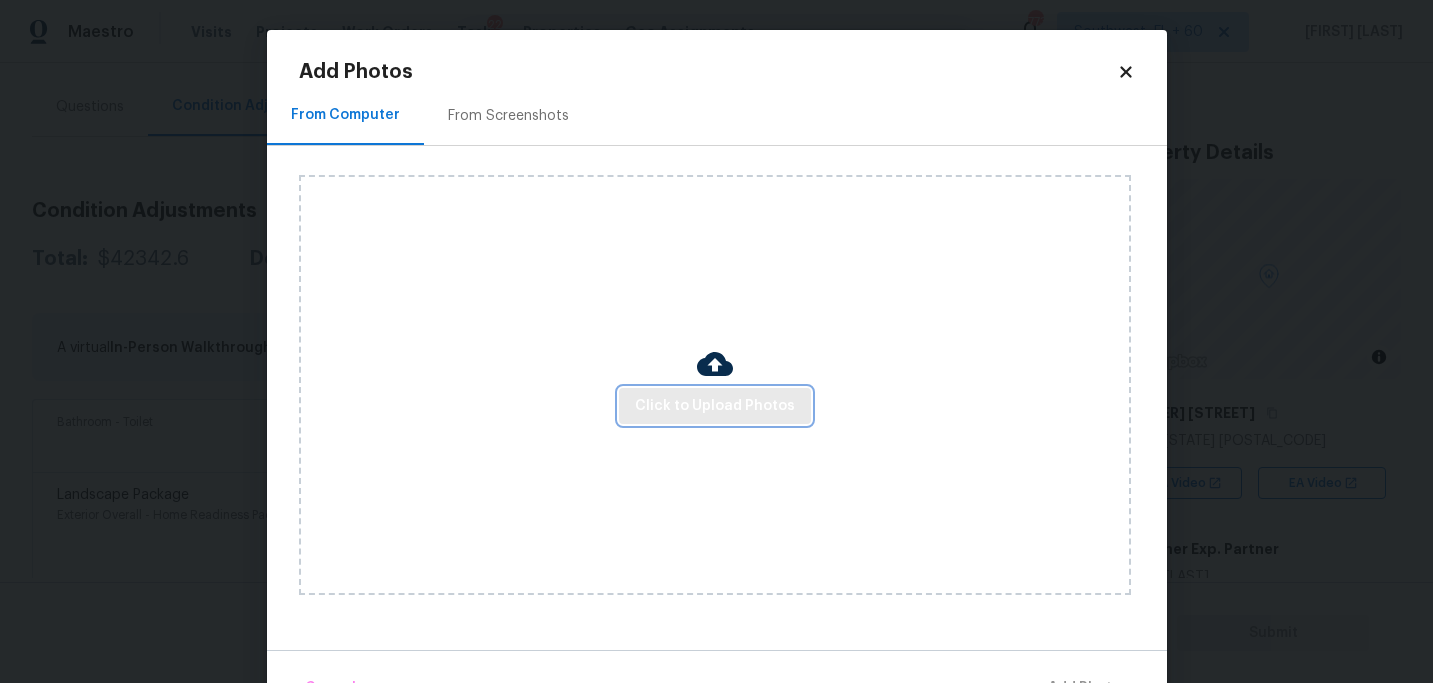 click on "Click to Upload Photos" at bounding box center [715, 406] 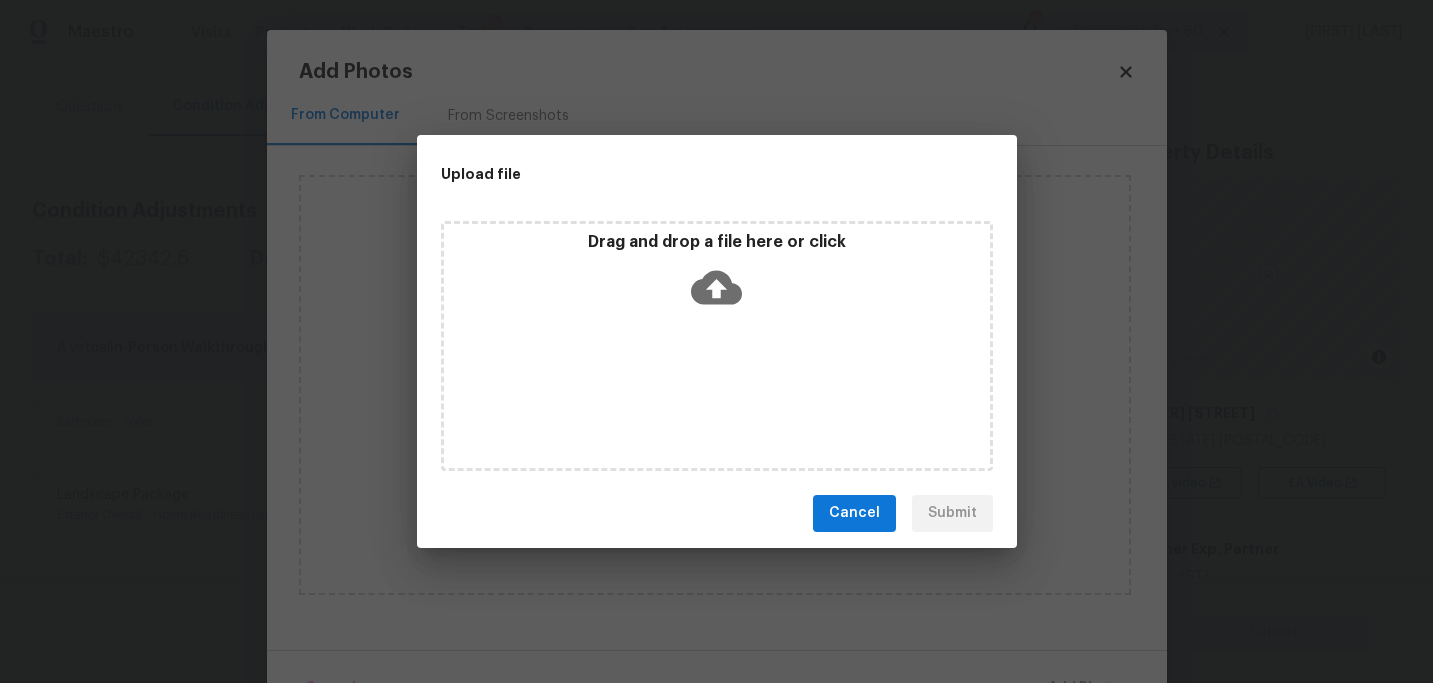 click 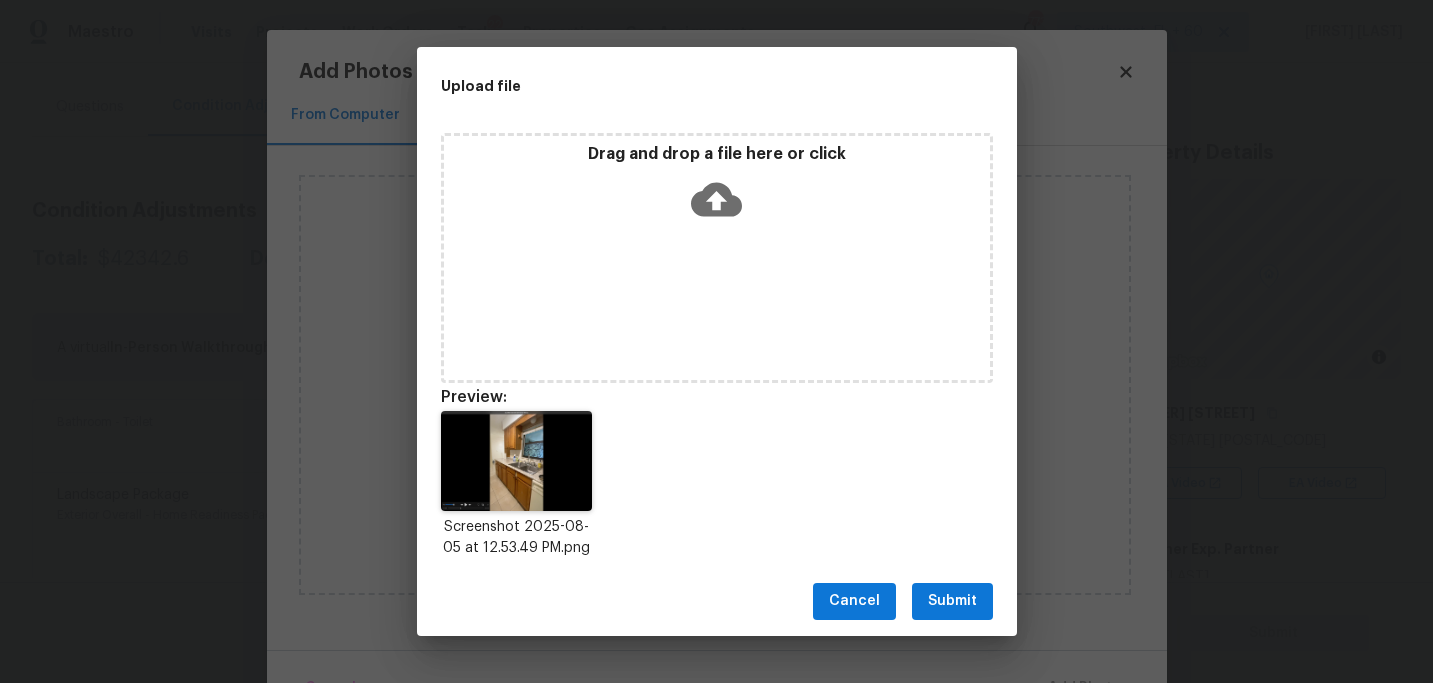 click on "Submit" at bounding box center [952, 601] 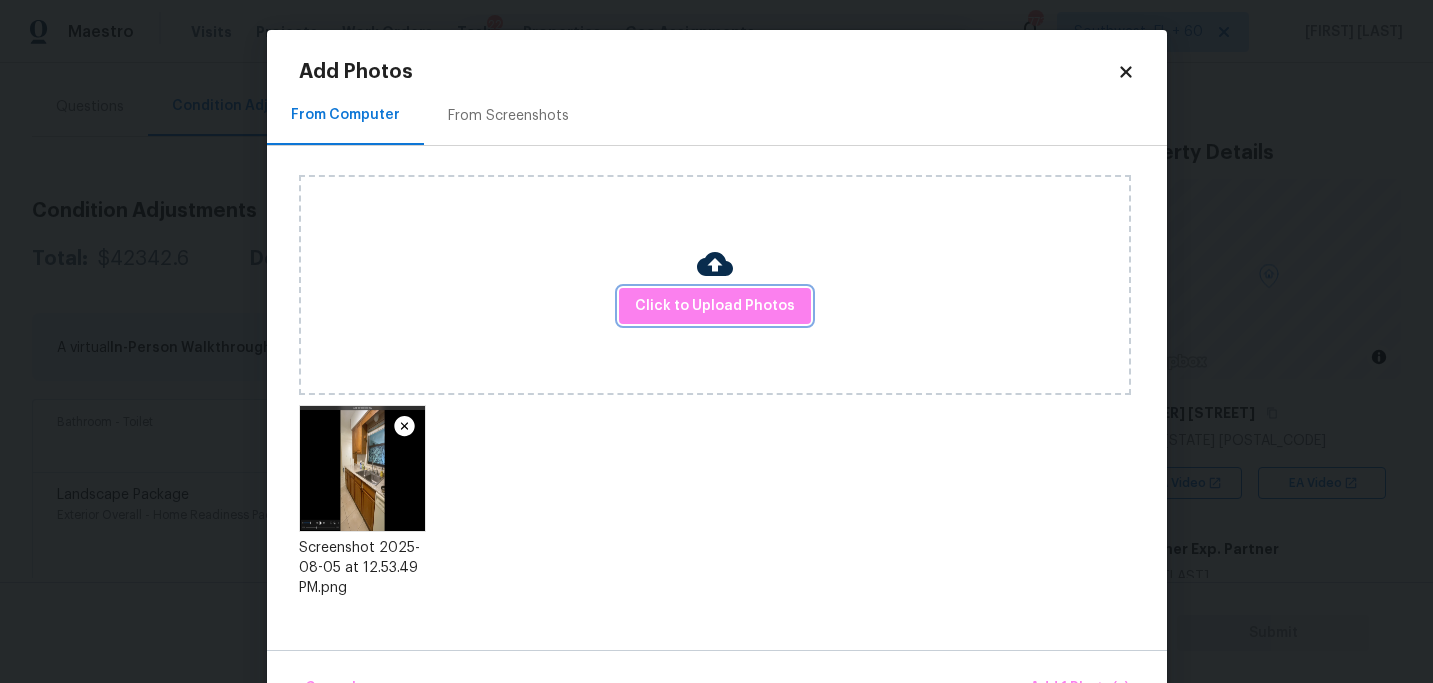 scroll, scrollTop: 57, scrollLeft: 0, axis: vertical 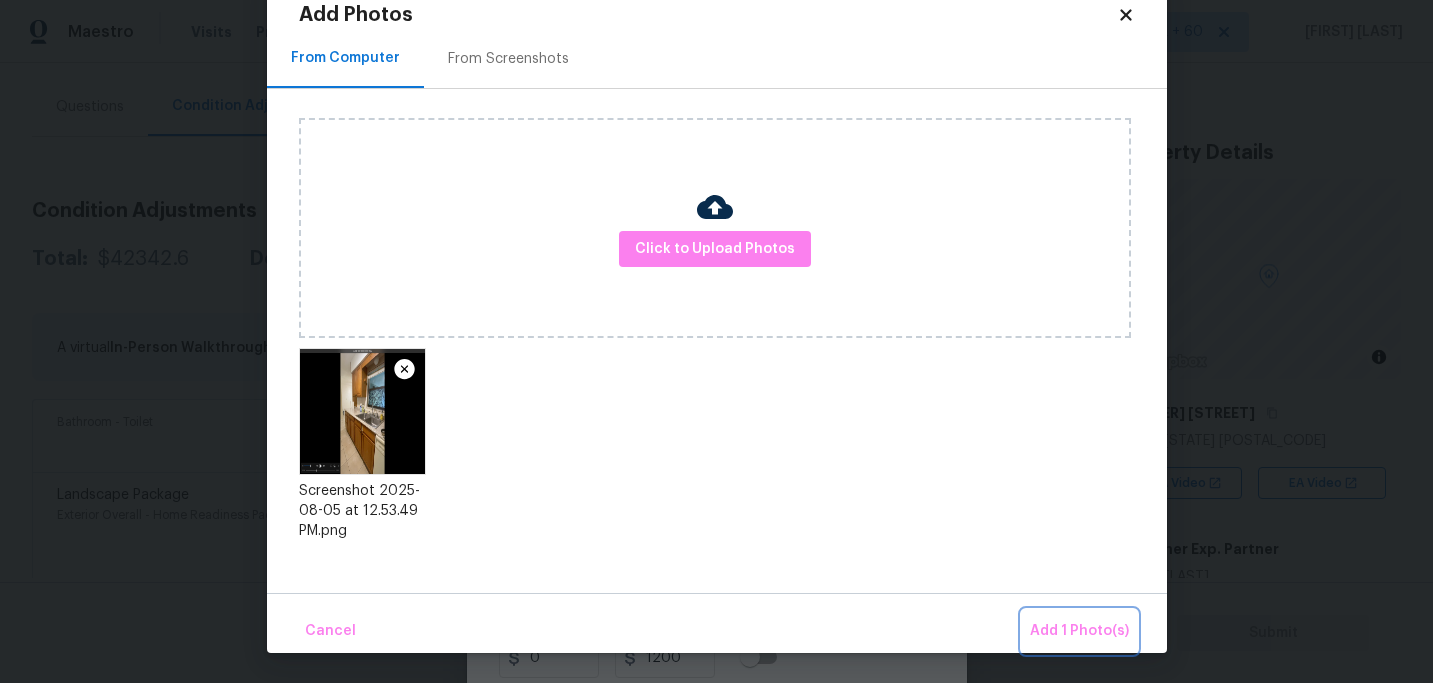 click on "Add 1 Photo(s)" at bounding box center [1079, 631] 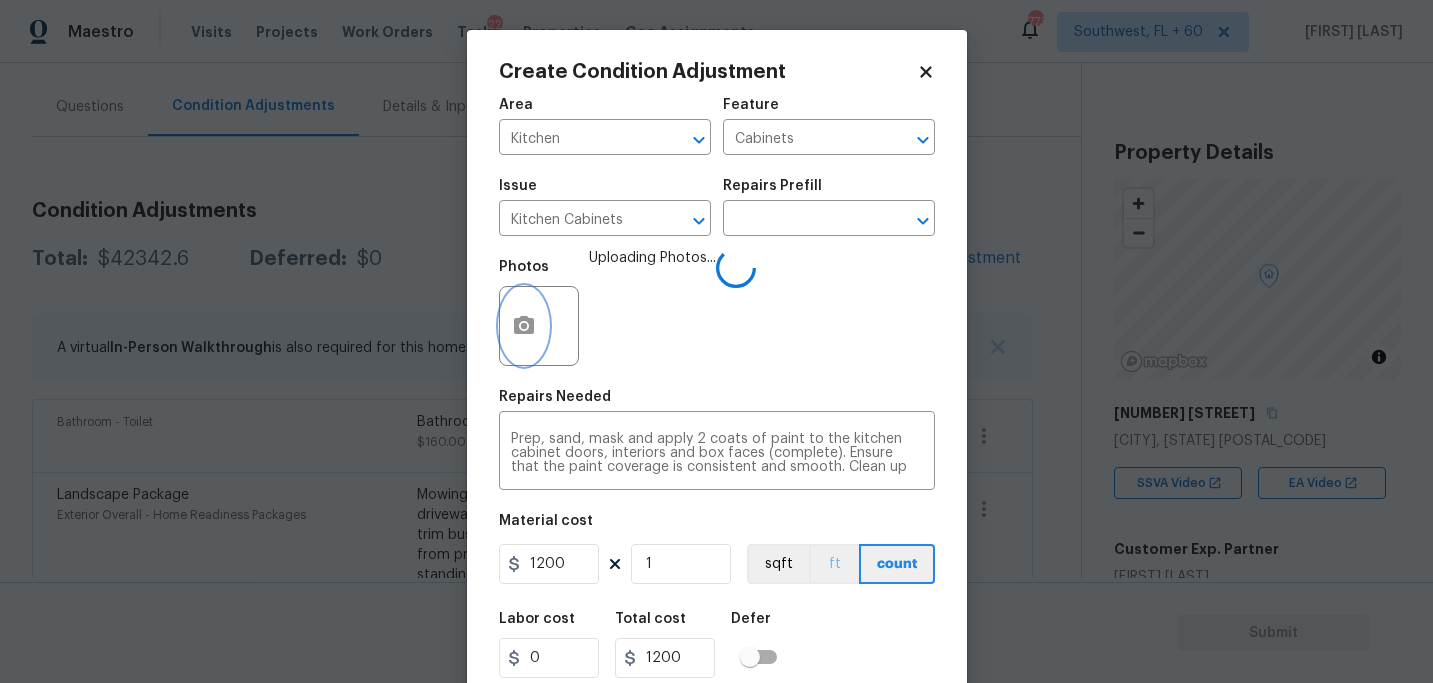 scroll, scrollTop: 0, scrollLeft: 0, axis: both 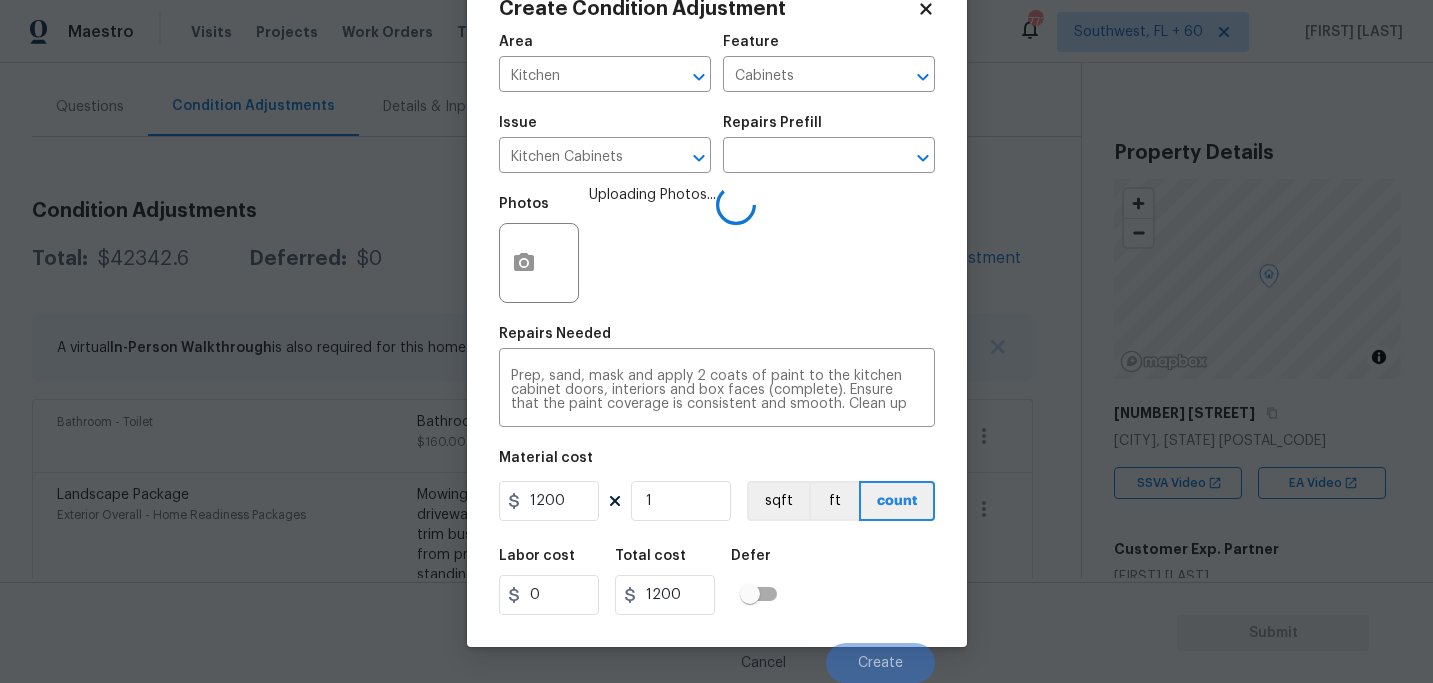 click on "Labor cost 0 Total cost 1200 Defer" at bounding box center [717, 582] 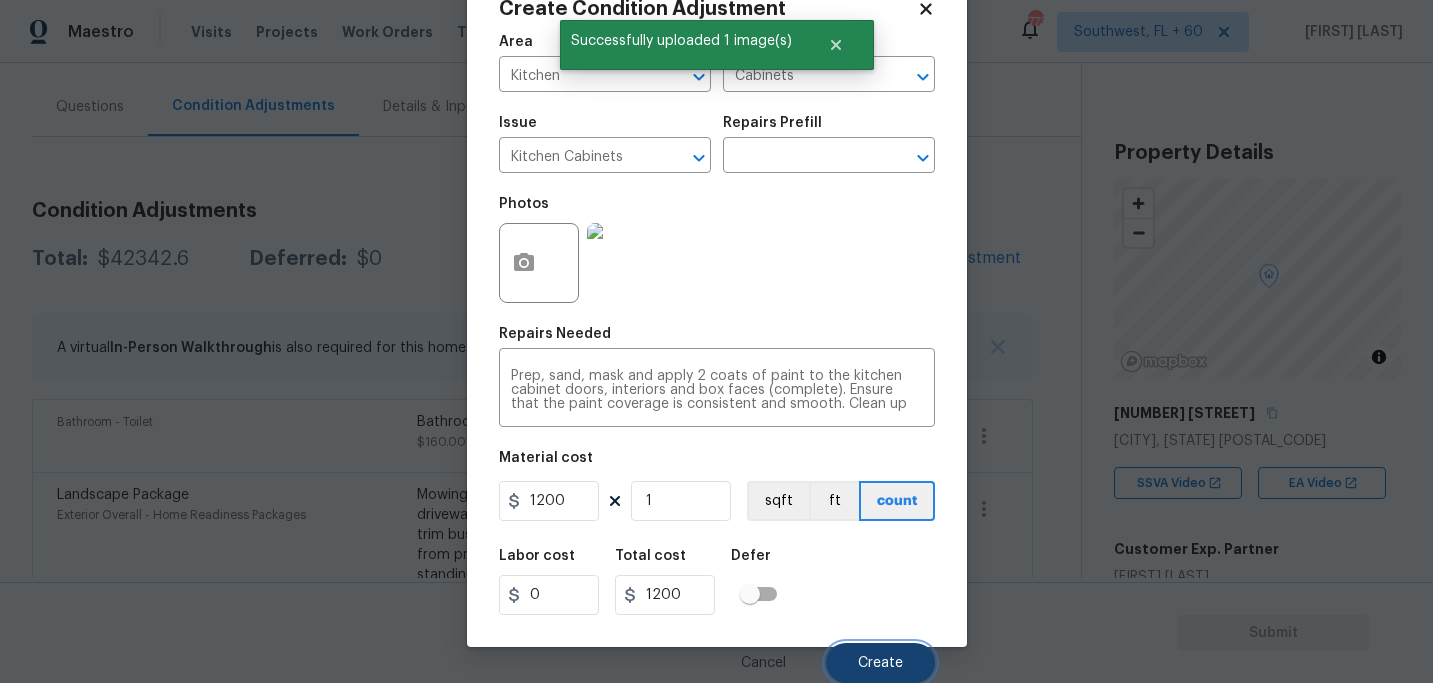 click on "Create" at bounding box center (880, 663) 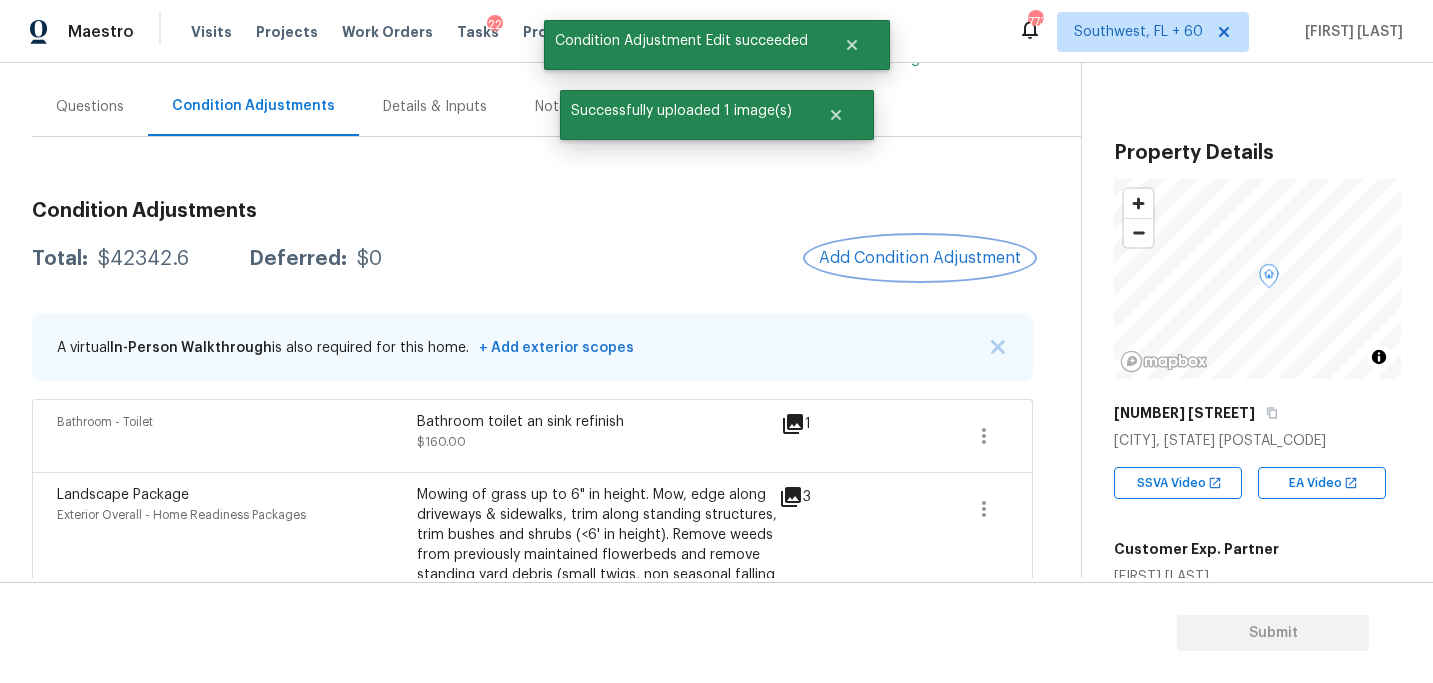 scroll, scrollTop: 0, scrollLeft: 0, axis: both 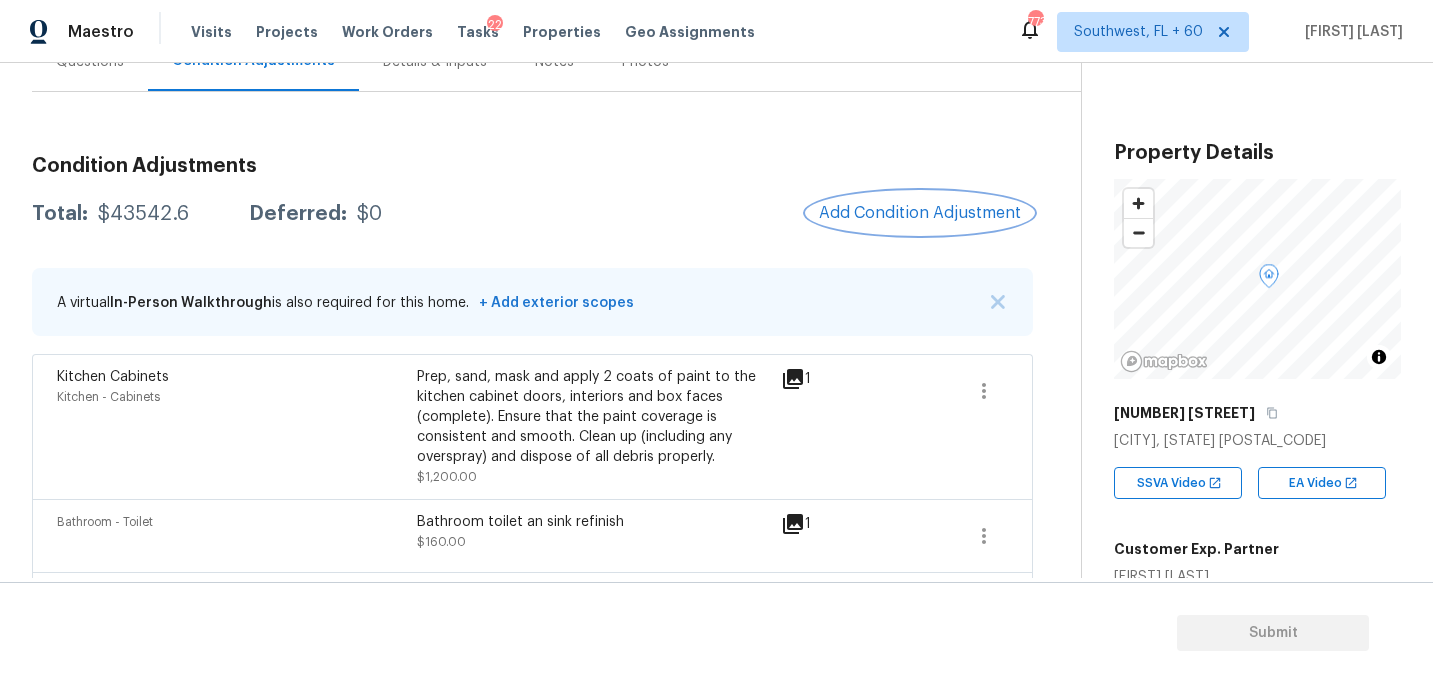 click on "Add Condition Adjustment" at bounding box center (920, 213) 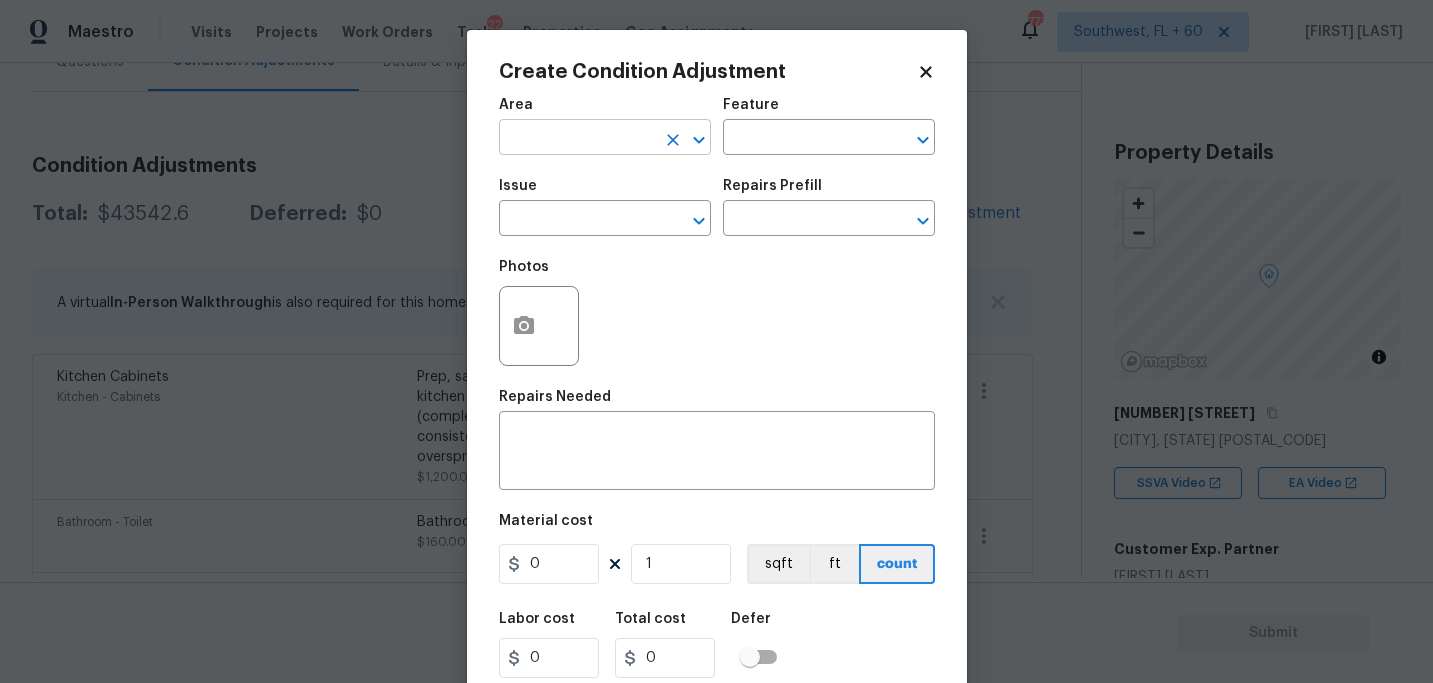 click at bounding box center [577, 139] 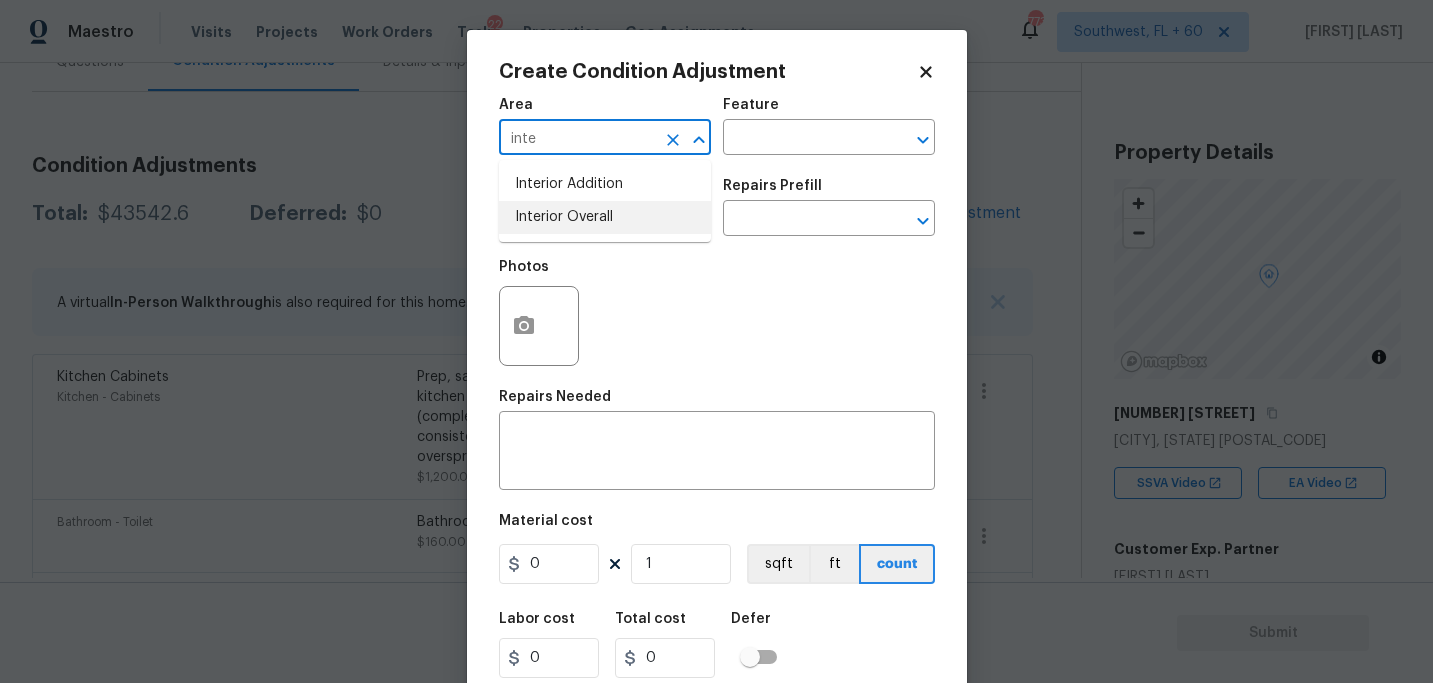 click on "Interior Overall" at bounding box center [605, 217] 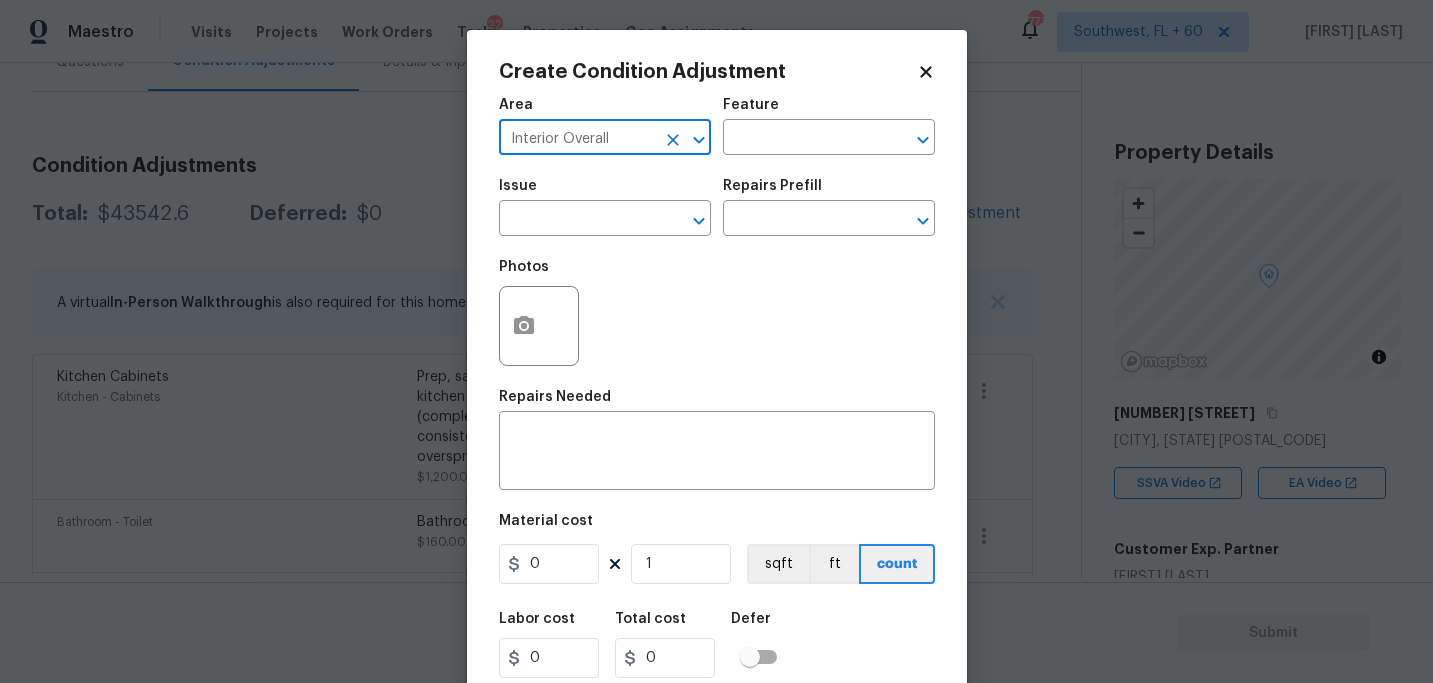 type on "Interior Overall" 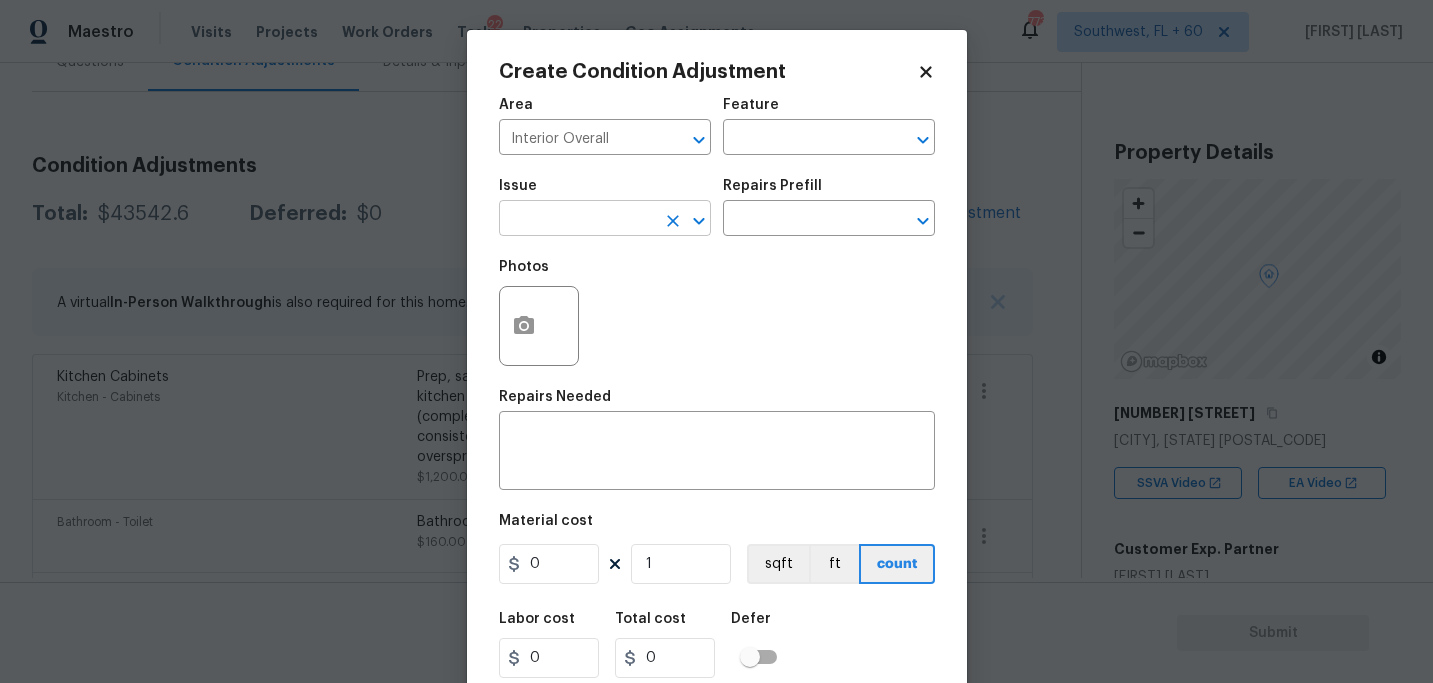 click at bounding box center [577, 220] 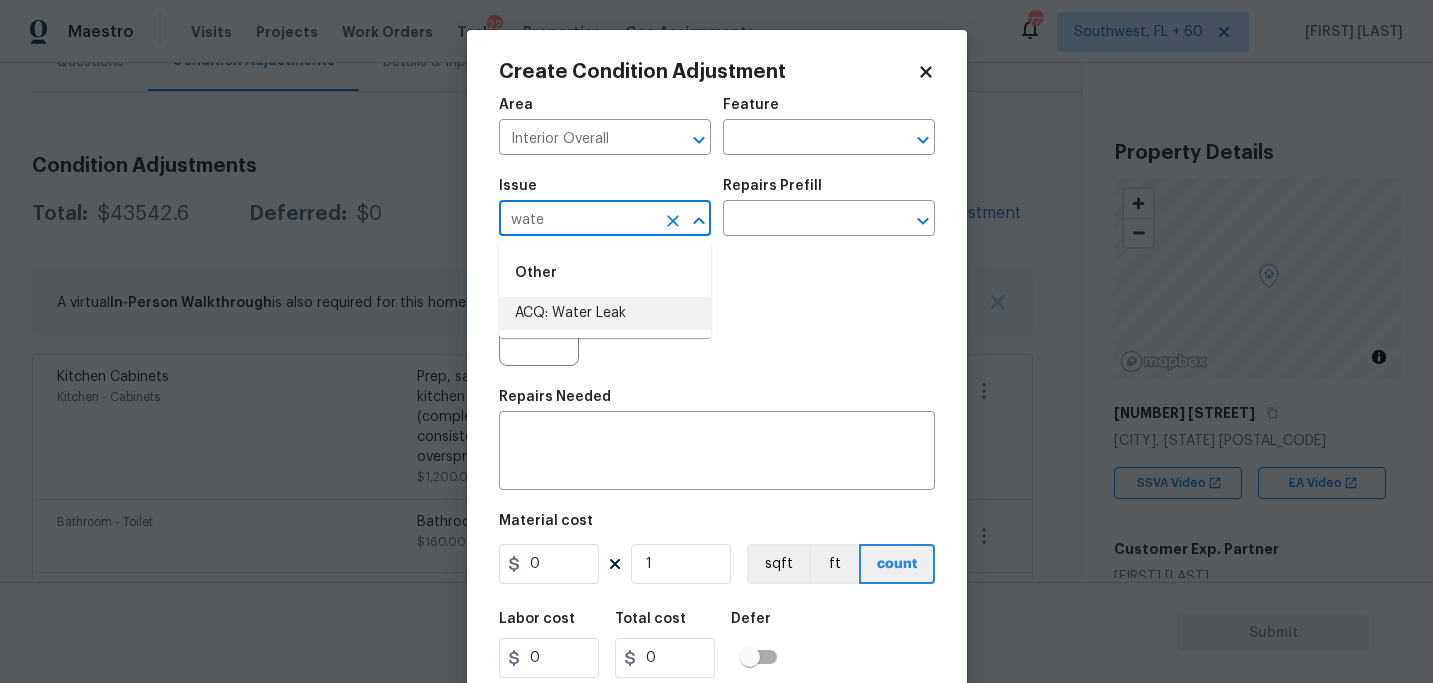 type on "wate" 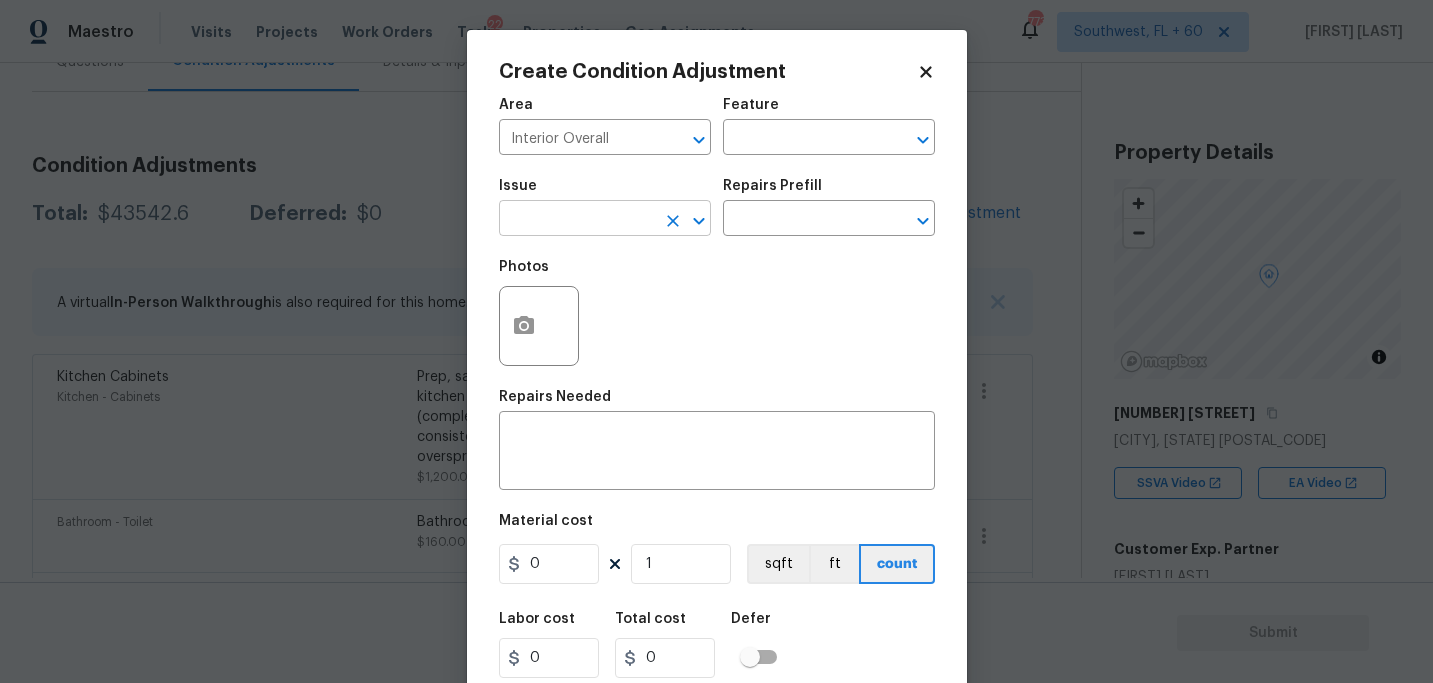 click at bounding box center (577, 220) 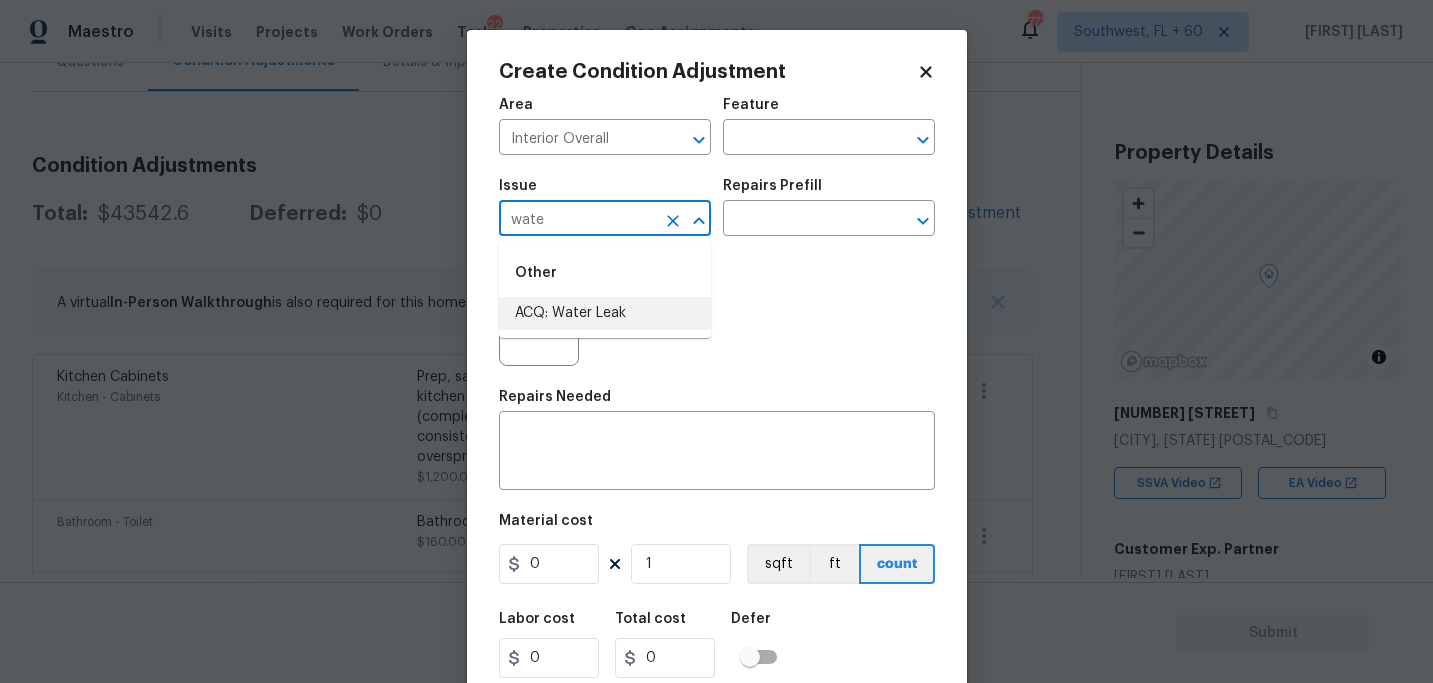 click on "ACQ: Water Leak" at bounding box center [605, 313] 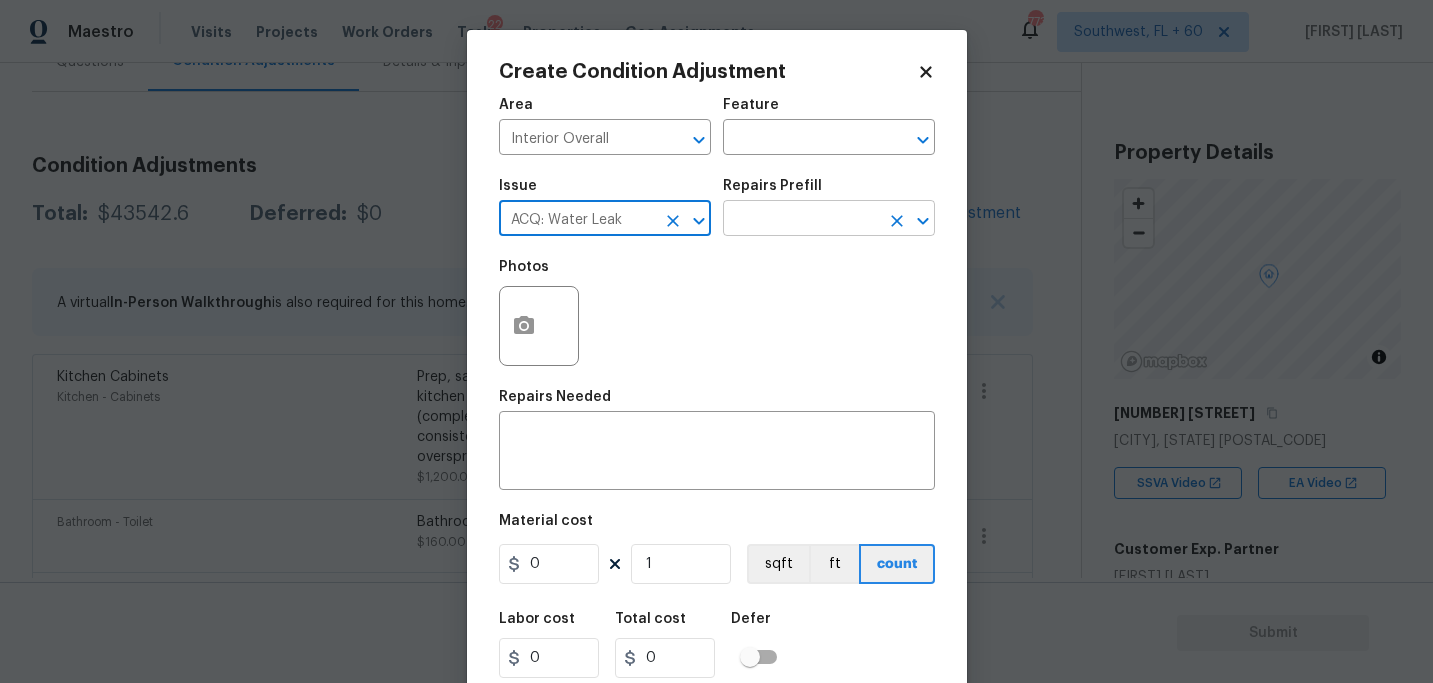 type on "ACQ: Water Leak" 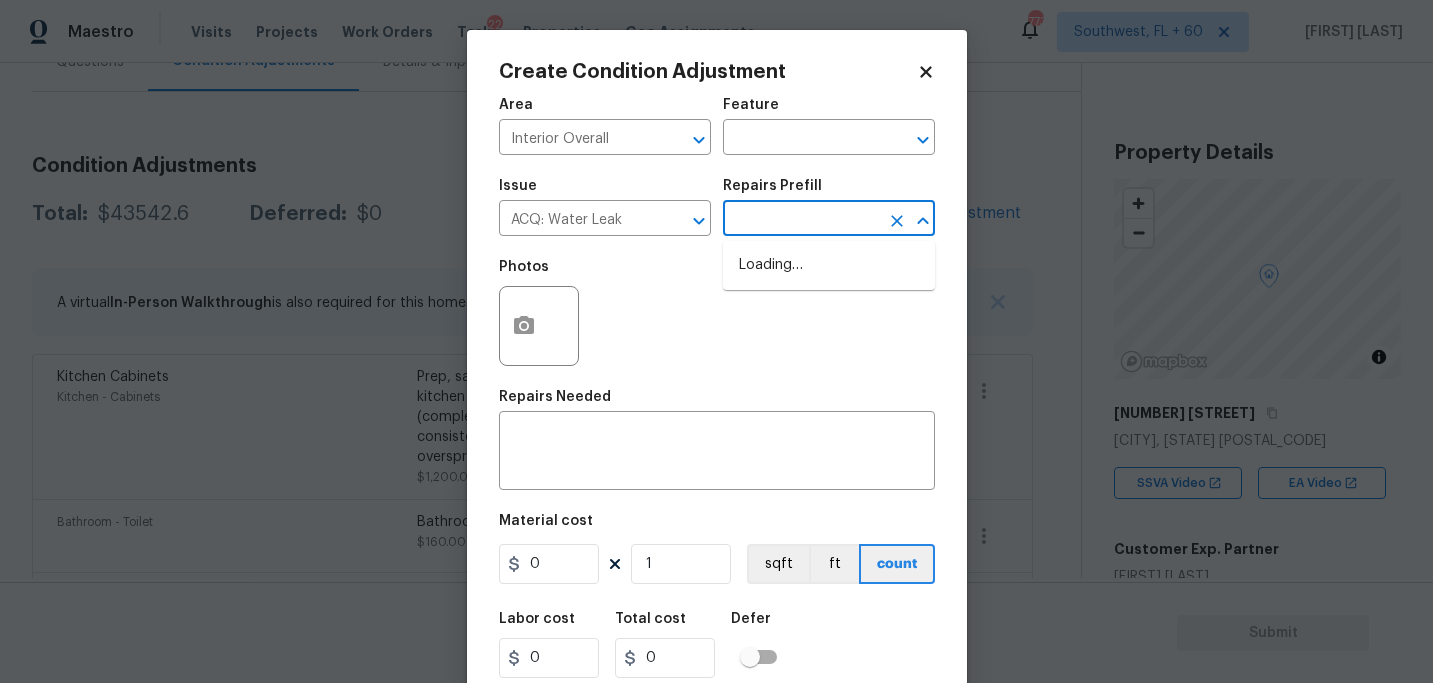 click at bounding box center [801, 220] 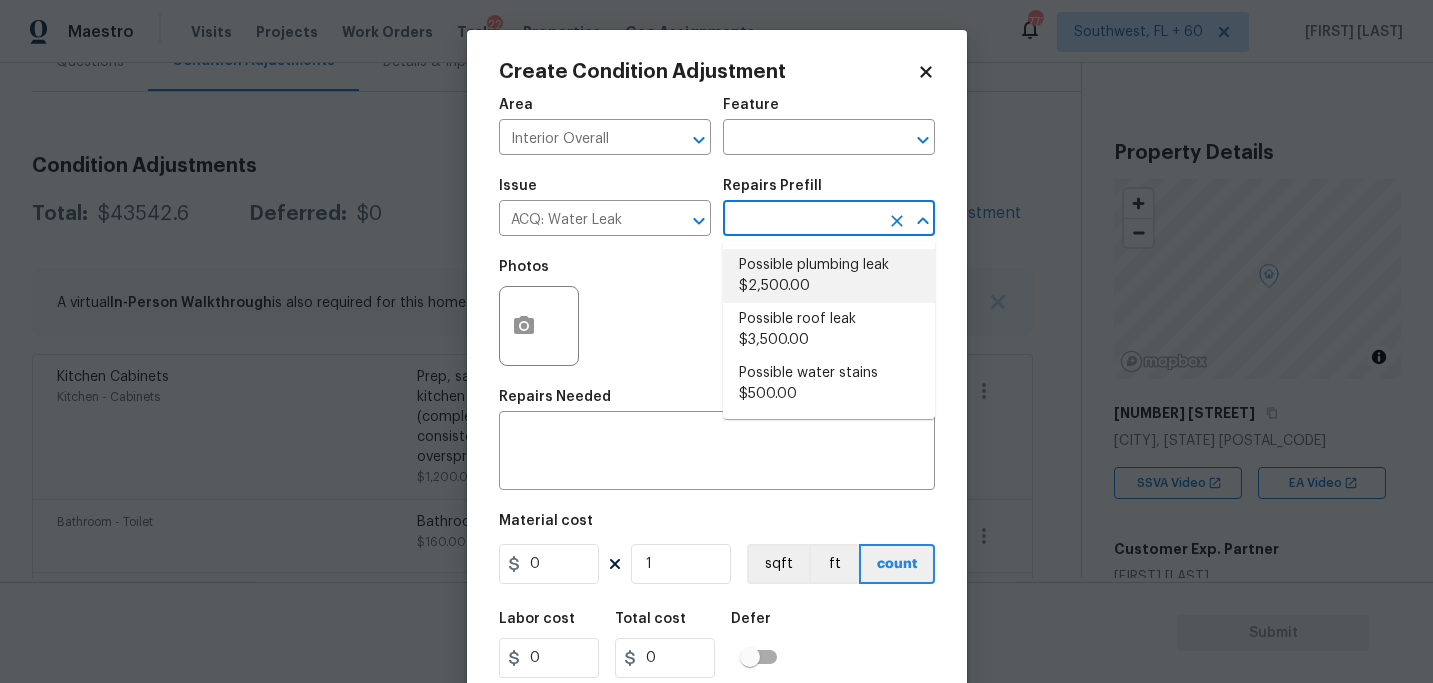 click on "Possible plumbing leak $2,500.00" at bounding box center (829, 276) 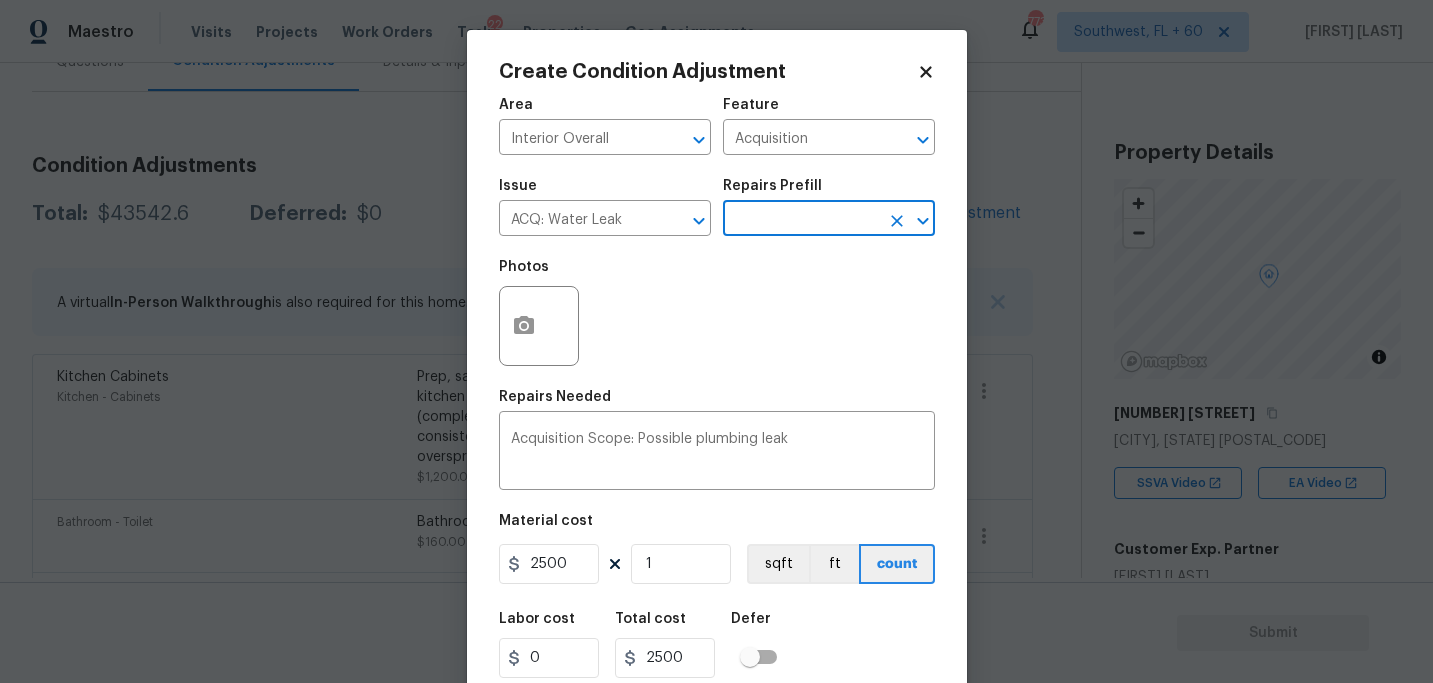 click on "Create Condition Adjustment Area Interior Overall ​ Feature Acquisition ​ Issue ACQ: Water Leak ​ Repairs Prefill ​ Photos Repairs Needed Acquisition Scope: Possible plumbing leak x ​ Material cost 2500 1 sqft ft count Labor cost 0 Total cost 2500 Defer Cancel Create" at bounding box center (717, 370) 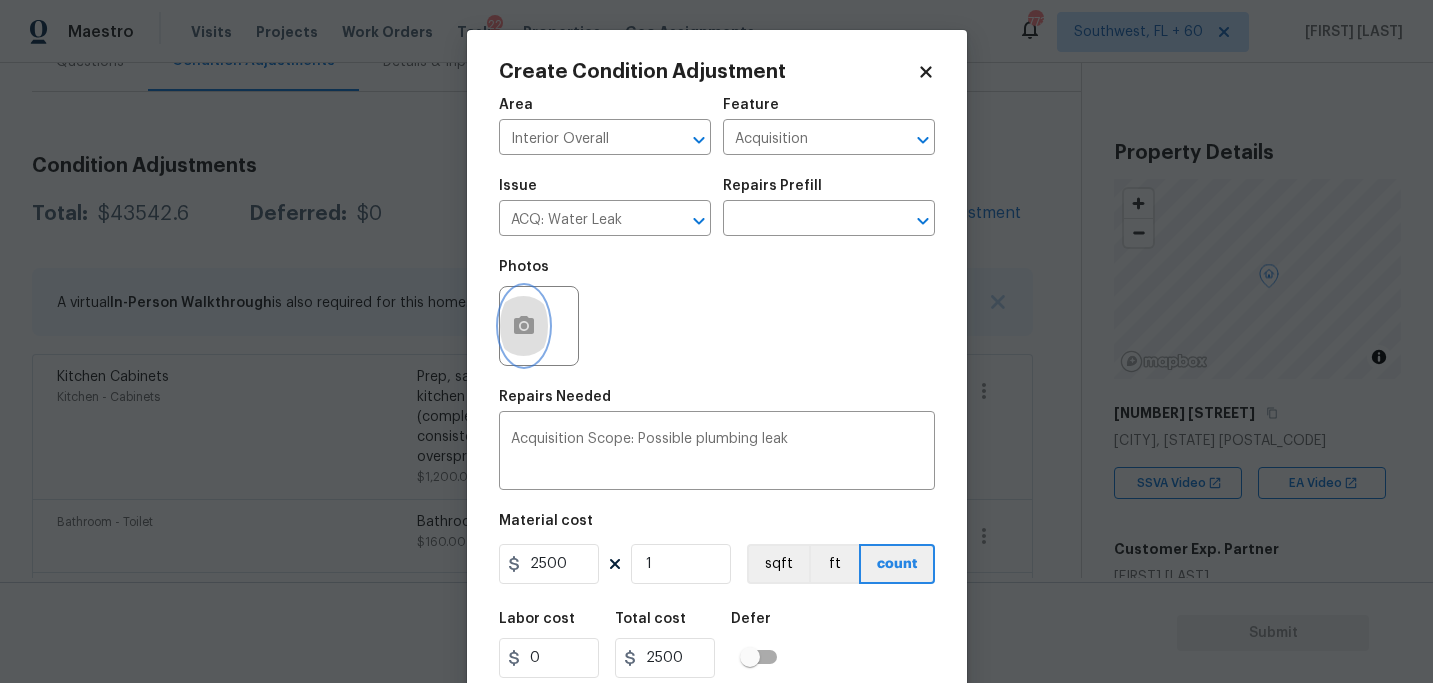 click 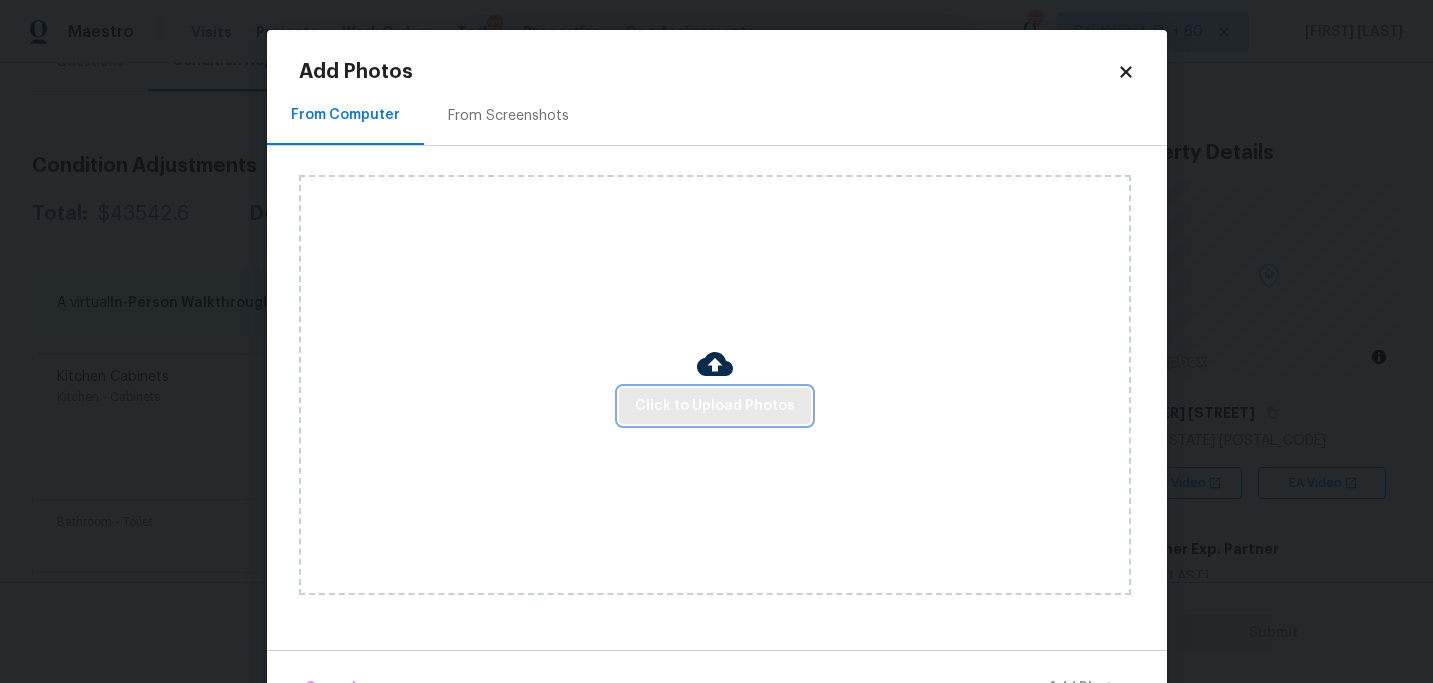 click on "Click to Upload Photos" at bounding box center [715, 406] 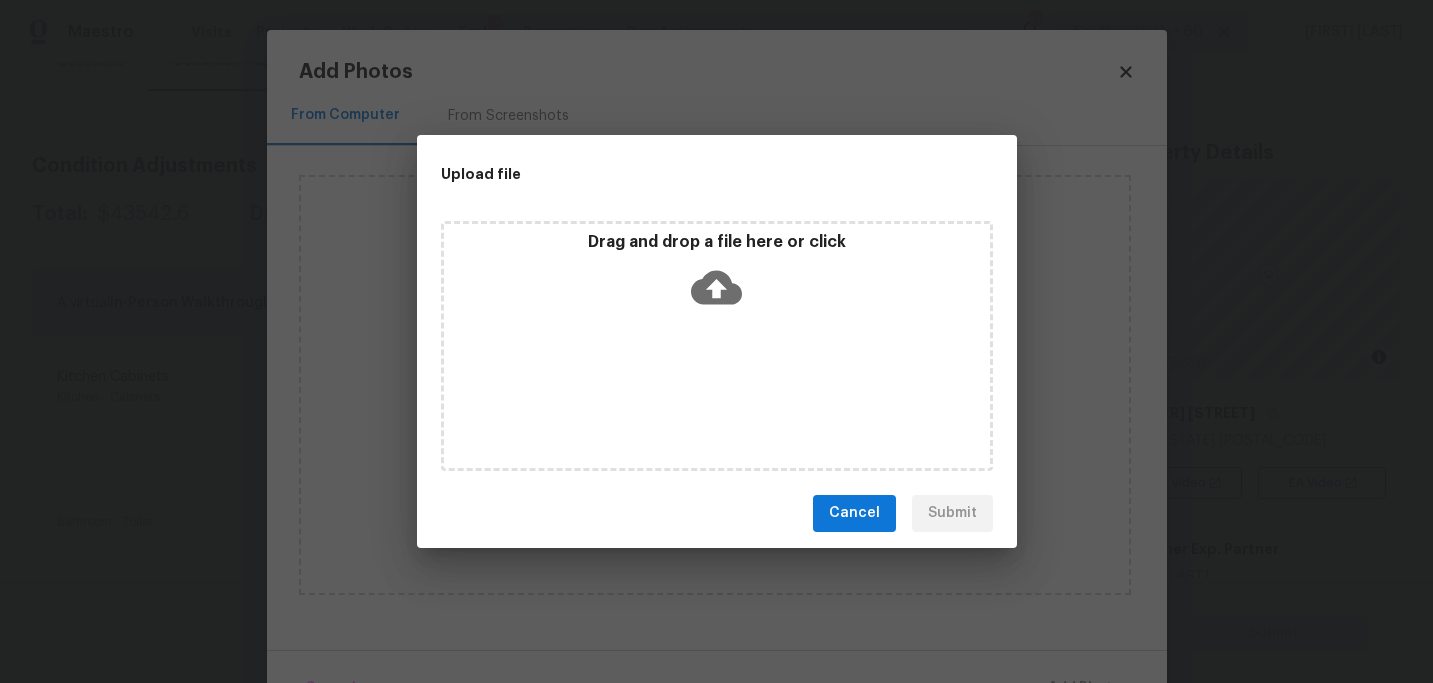 click 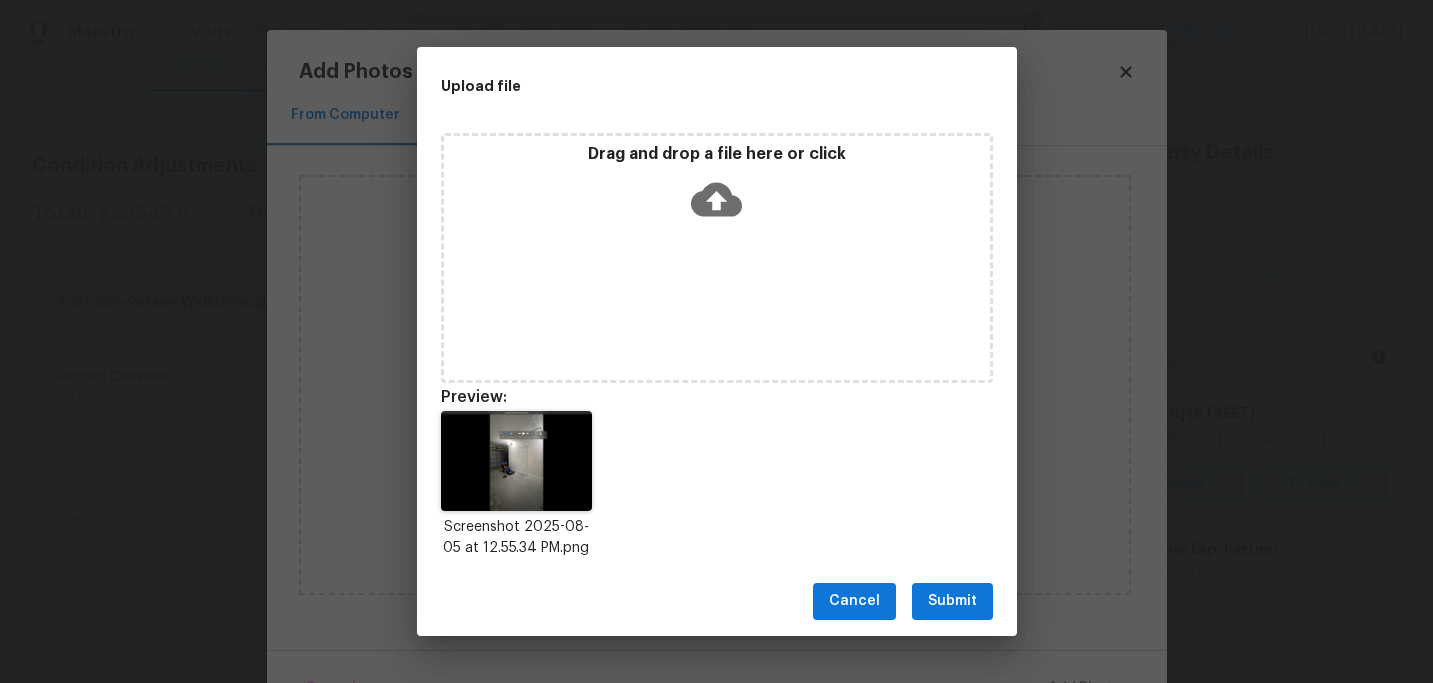 click on "Submit" at bounding box center [952, 601] 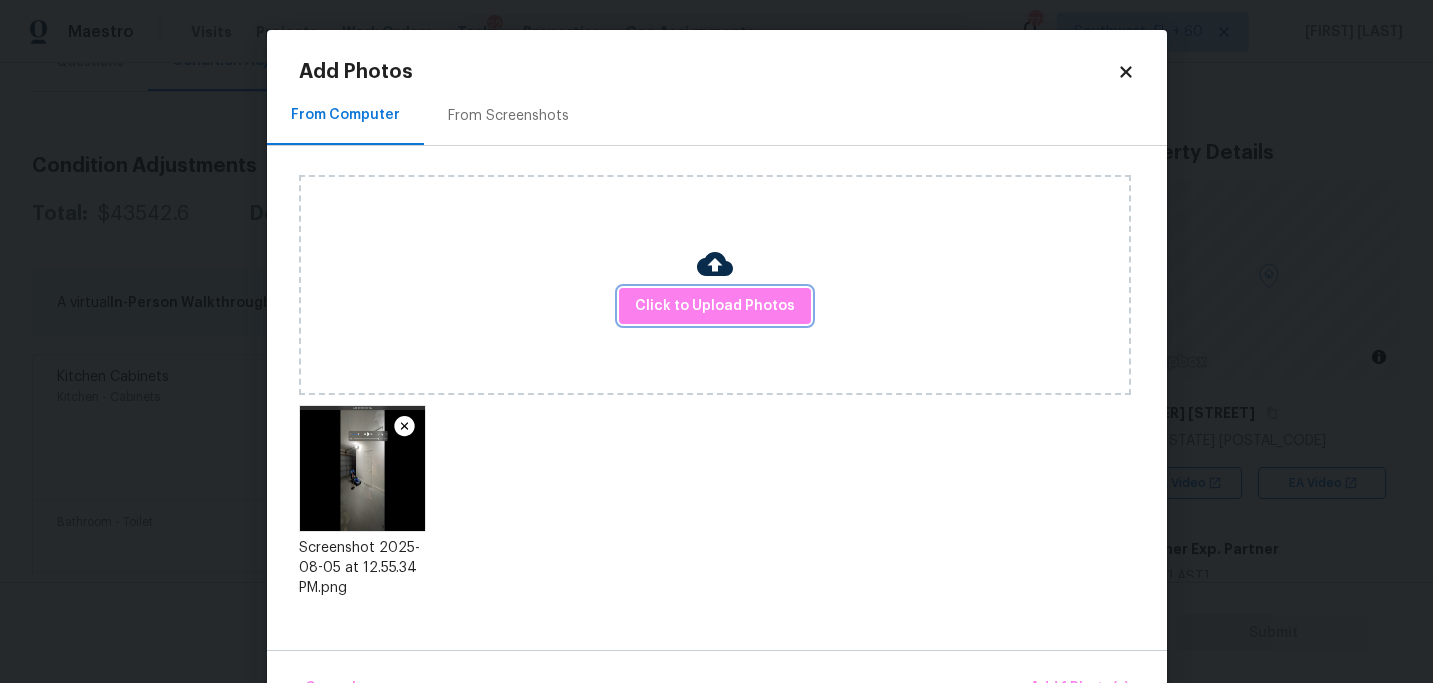 scroll, scrollTop: 57, scrollLeft: 0, axis: vertical 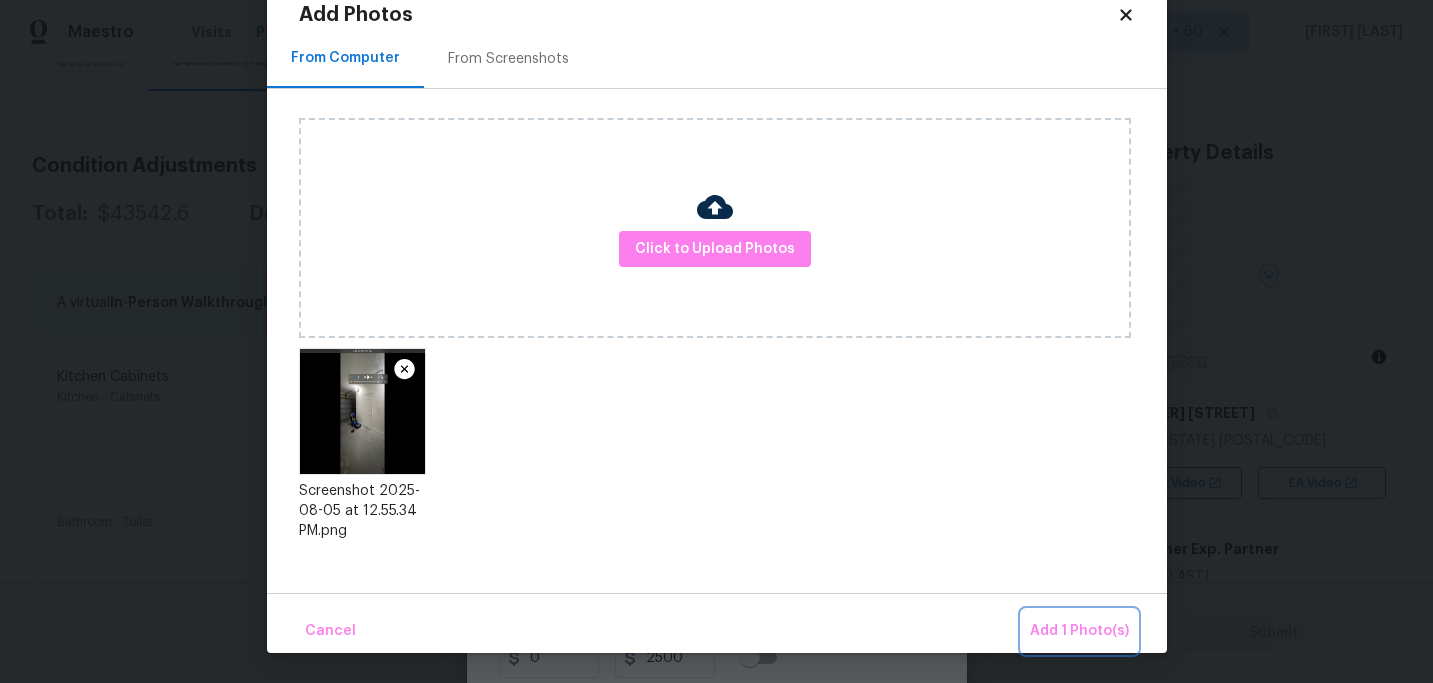 click on "Add 1 Photo(s)" at bounding box center (1079, 631) 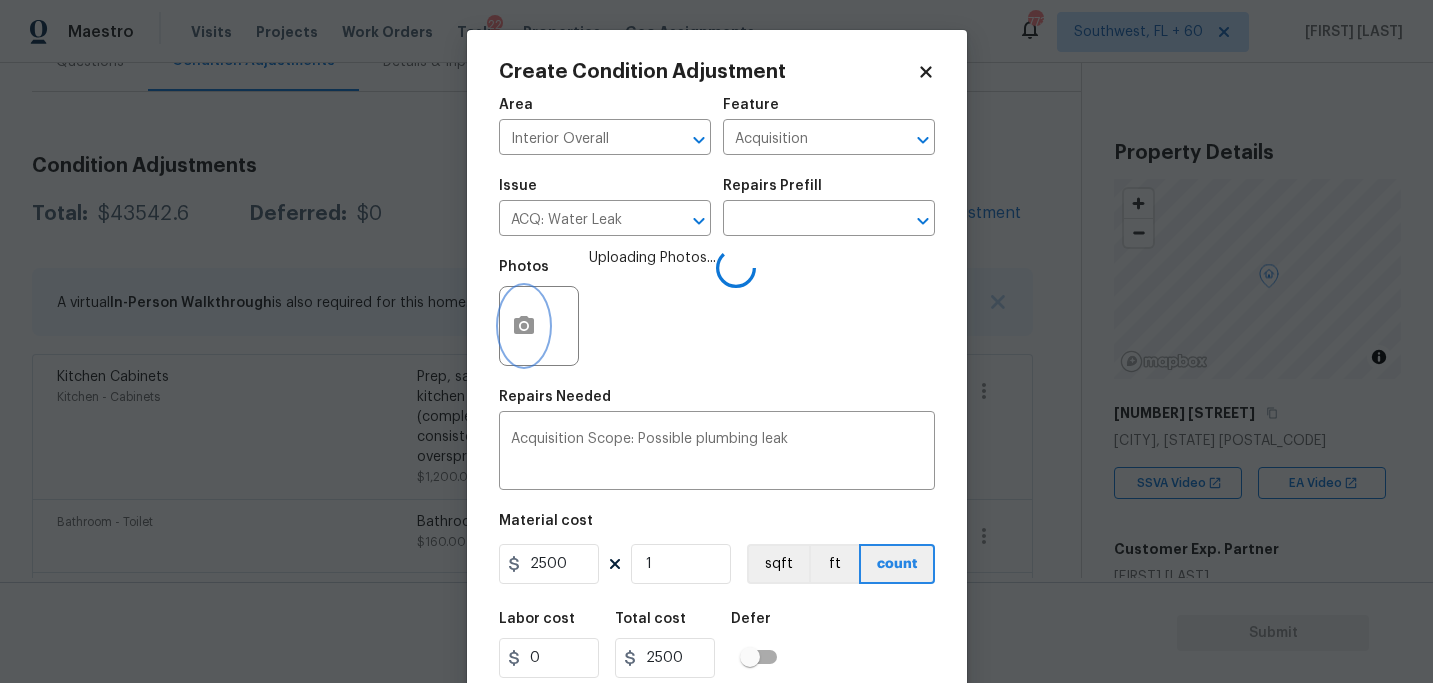 scroll, scrollTop: 0, scrollLeft: 0, axis: both 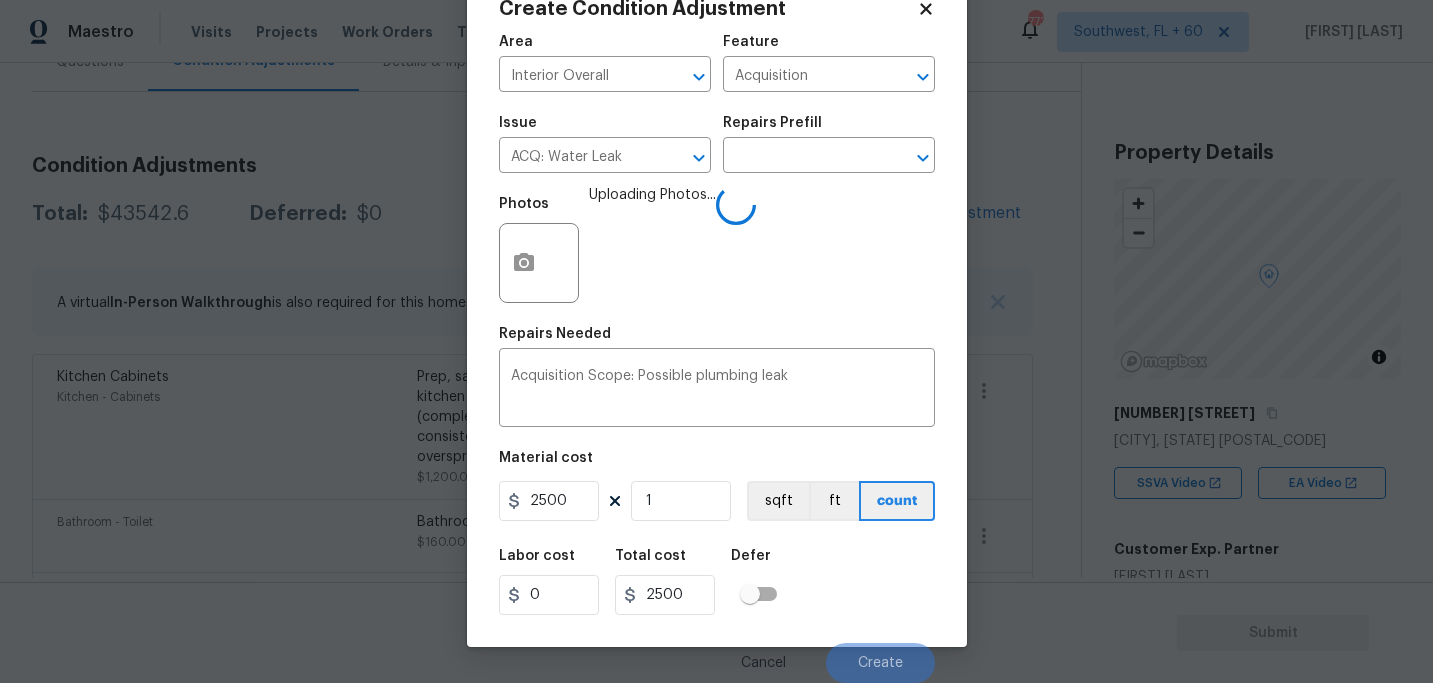 click on "Labor cost 0 Total cost 2500 Defer" at bounding box center [717, 582] 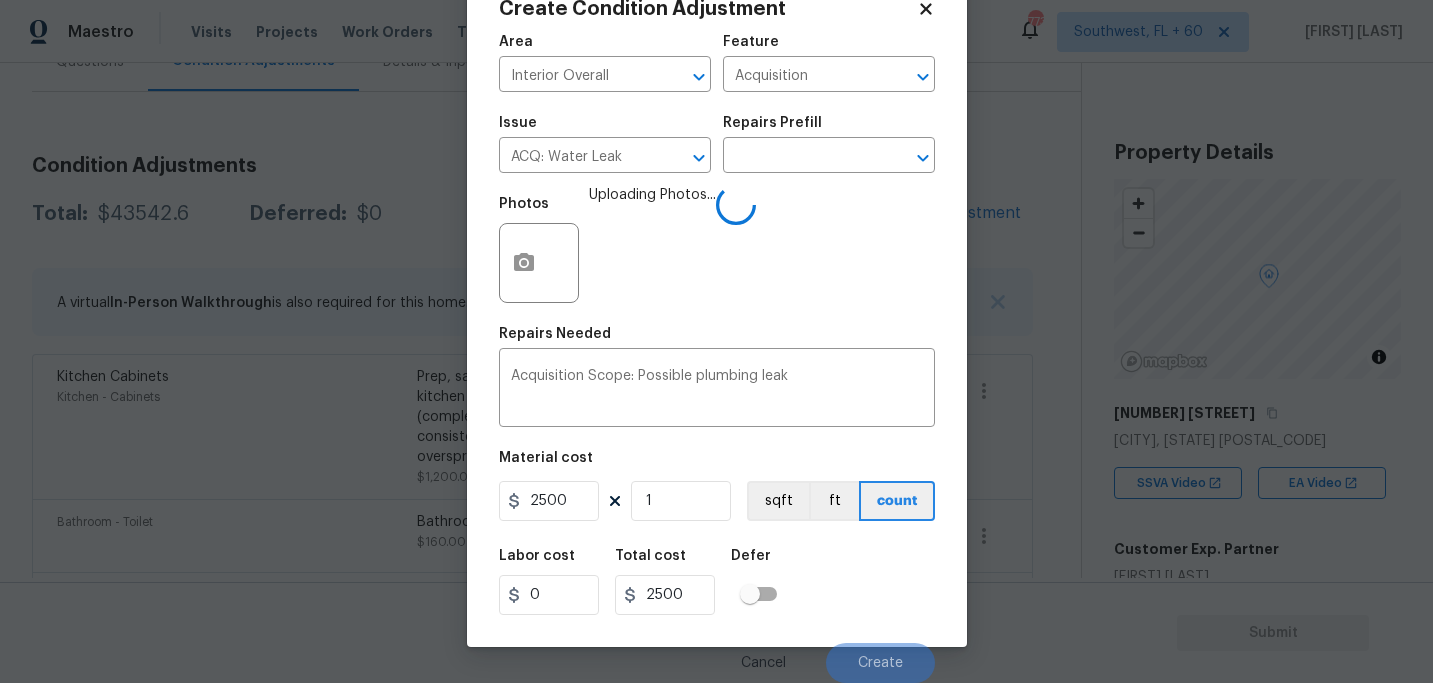 click on "Labor cost 0 Total cost 2500 Defer" at bounding box center (717, 582) 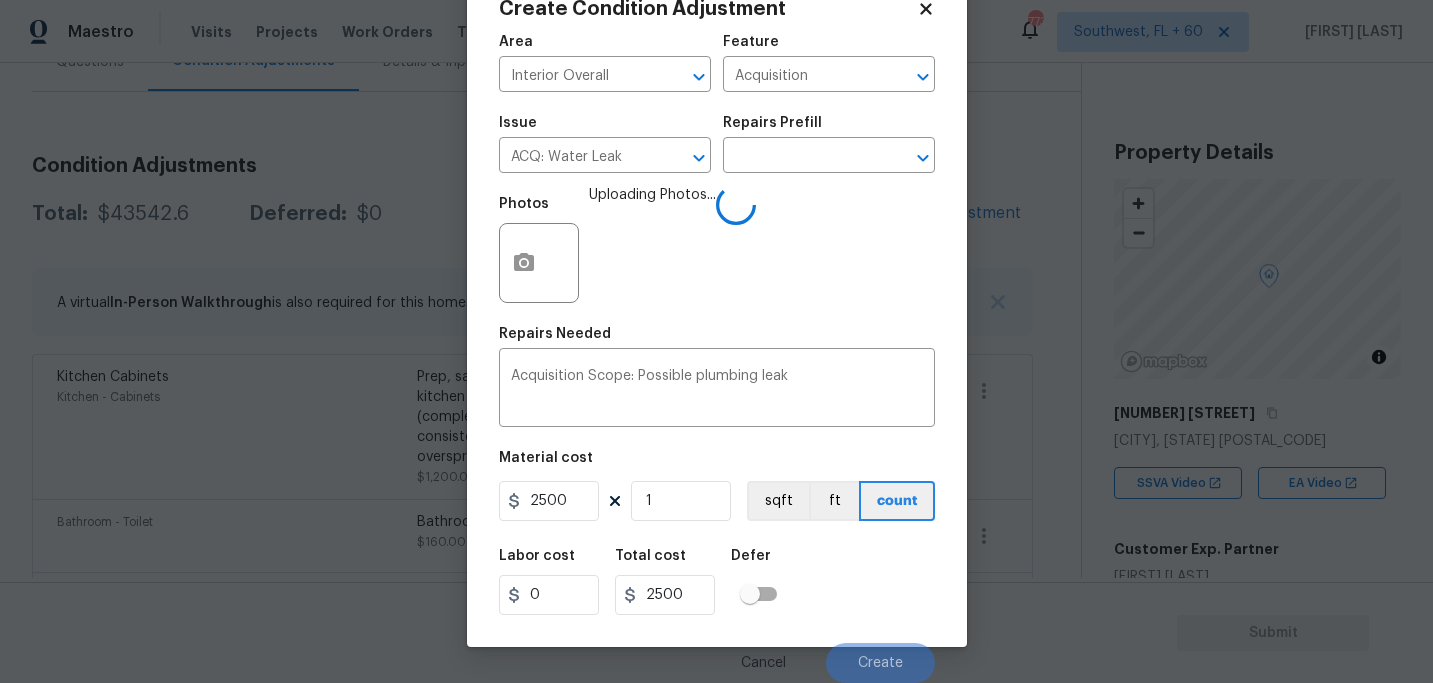 click on "Labor cost 0 Total cost 2500 Defer" at bounding box center (717, 582) 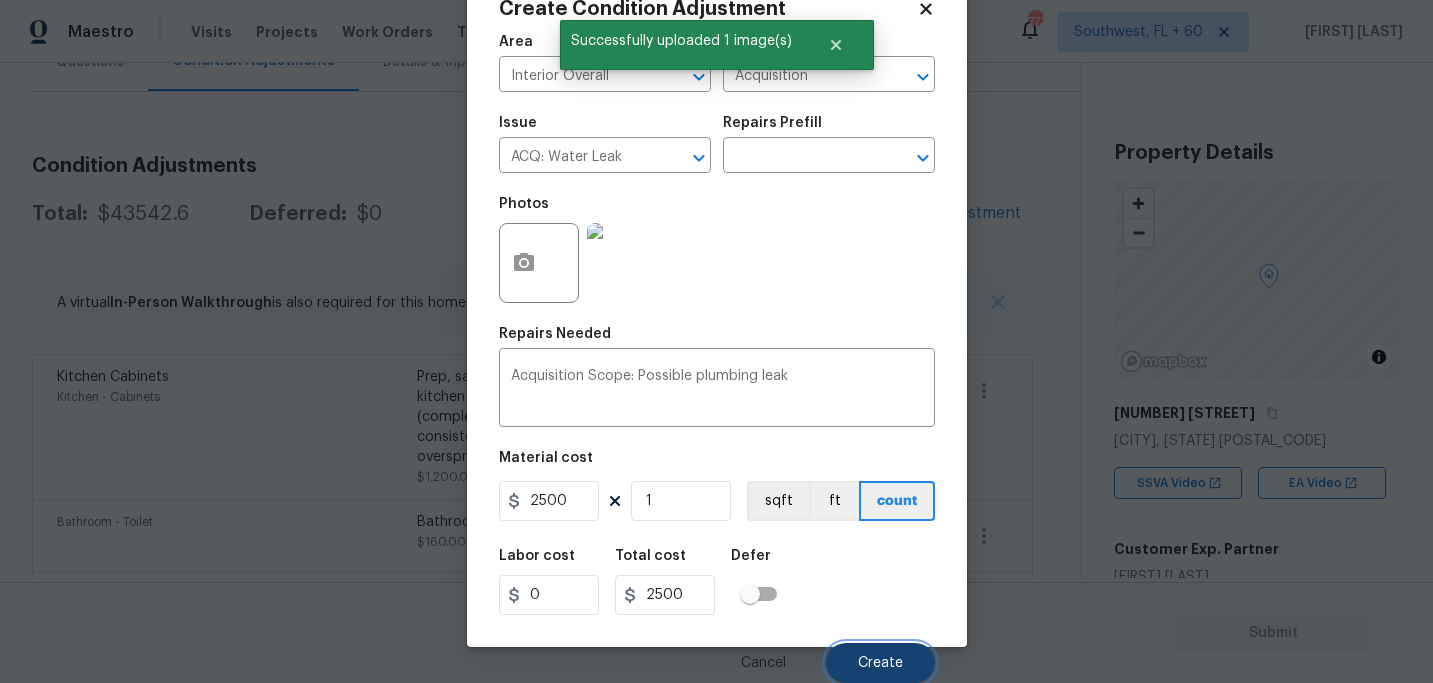 click on "Create" at bounding box center [880, 663] 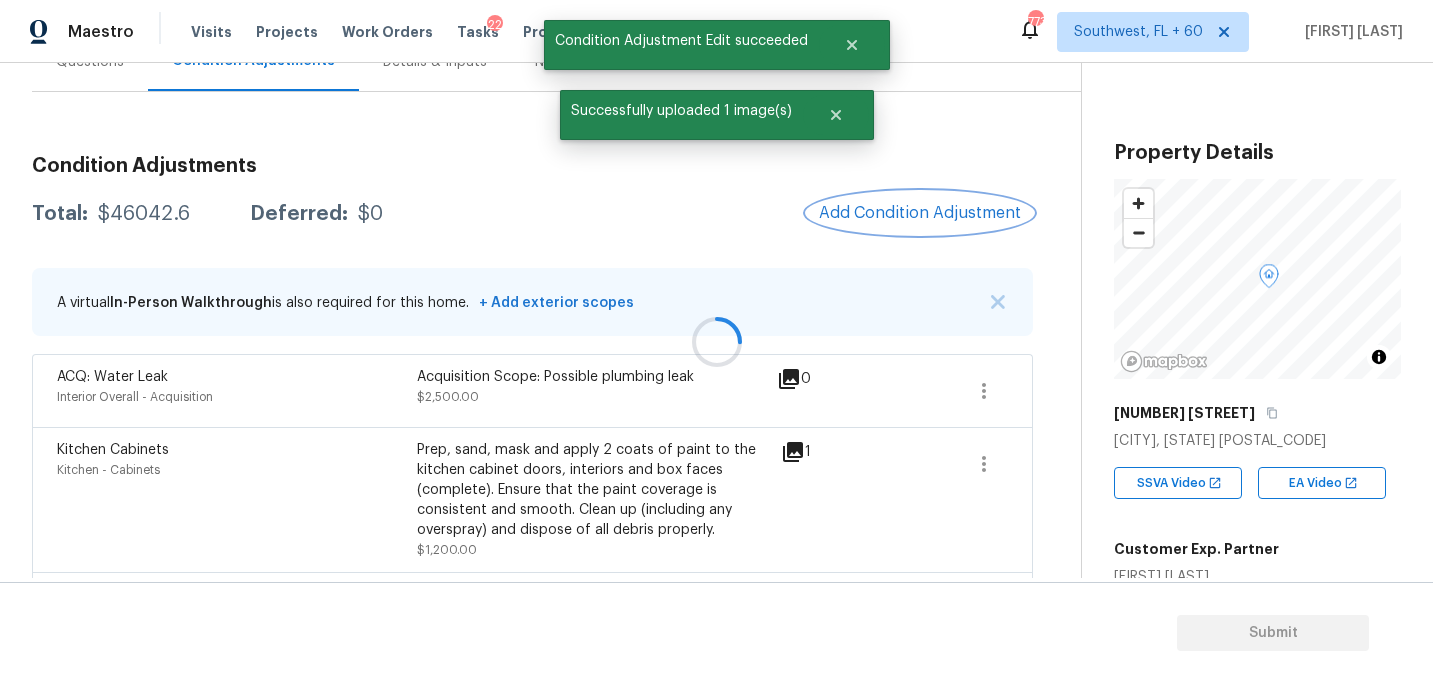 scroll, scrollTop: 0, scrollLeft: 0, axis: both 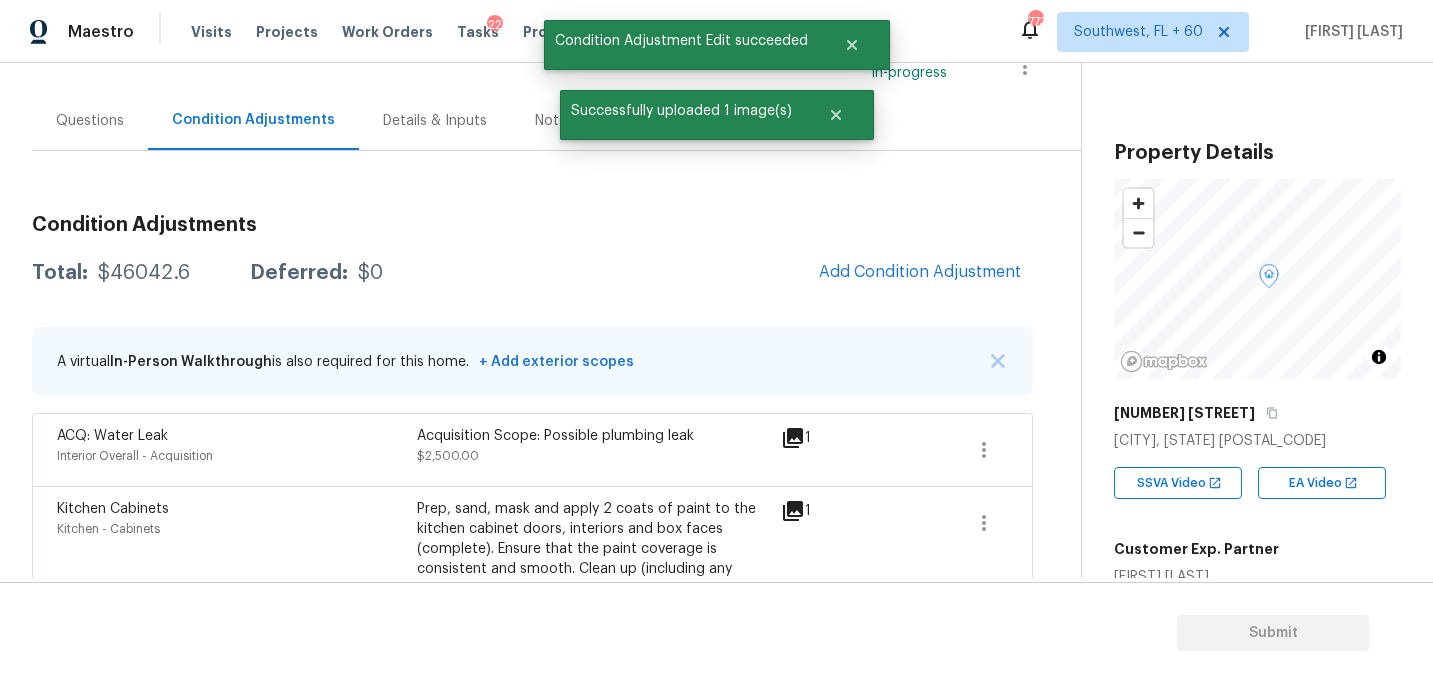 click on "Questions" at bounding box center (90, 120) 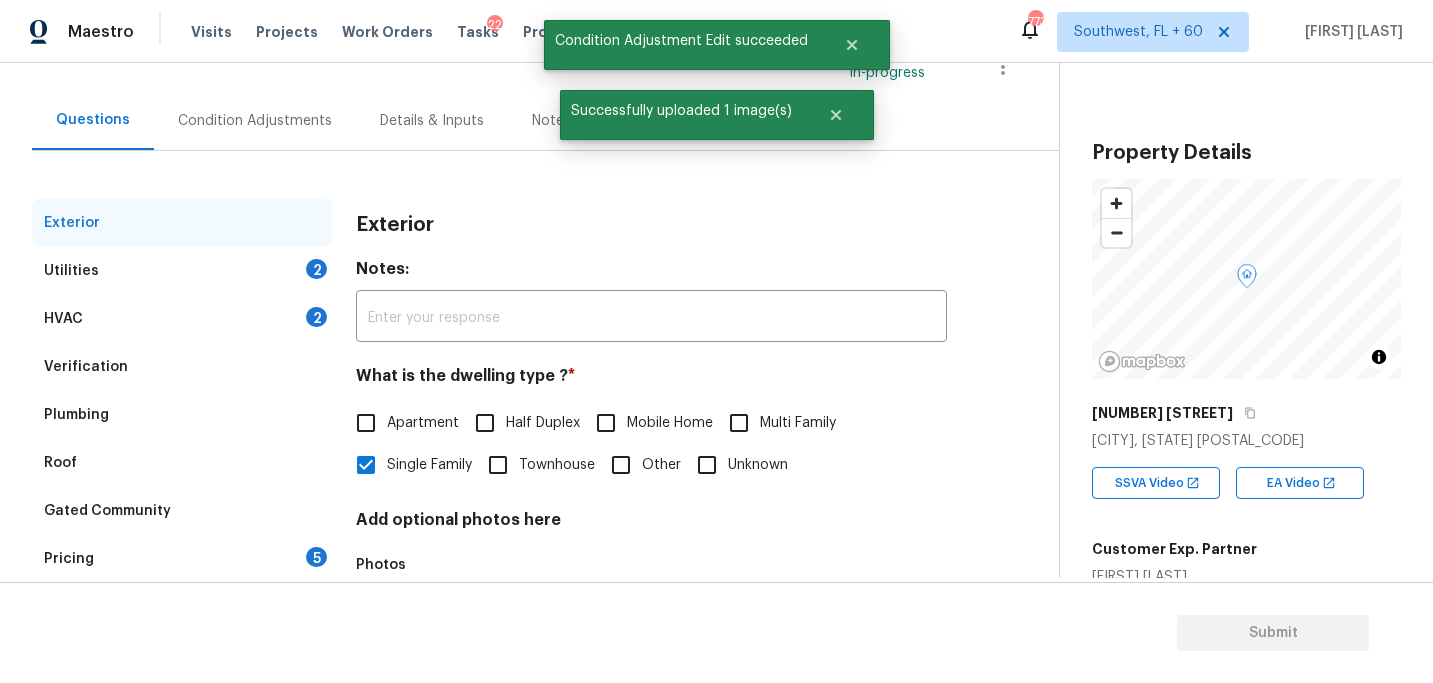 click on "Verification" at bounding box center (182, 367) 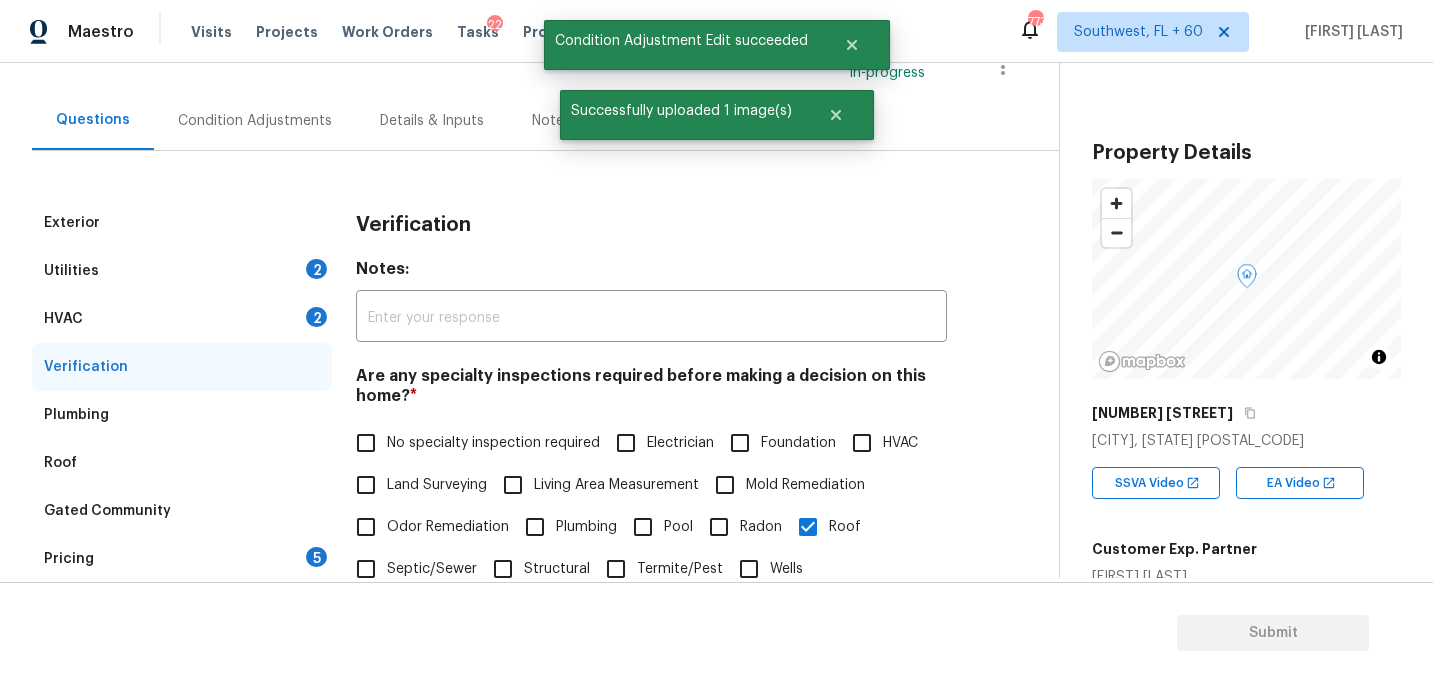 scroll, scrollTop: 629, scrollLeft: 0, axis: vertical 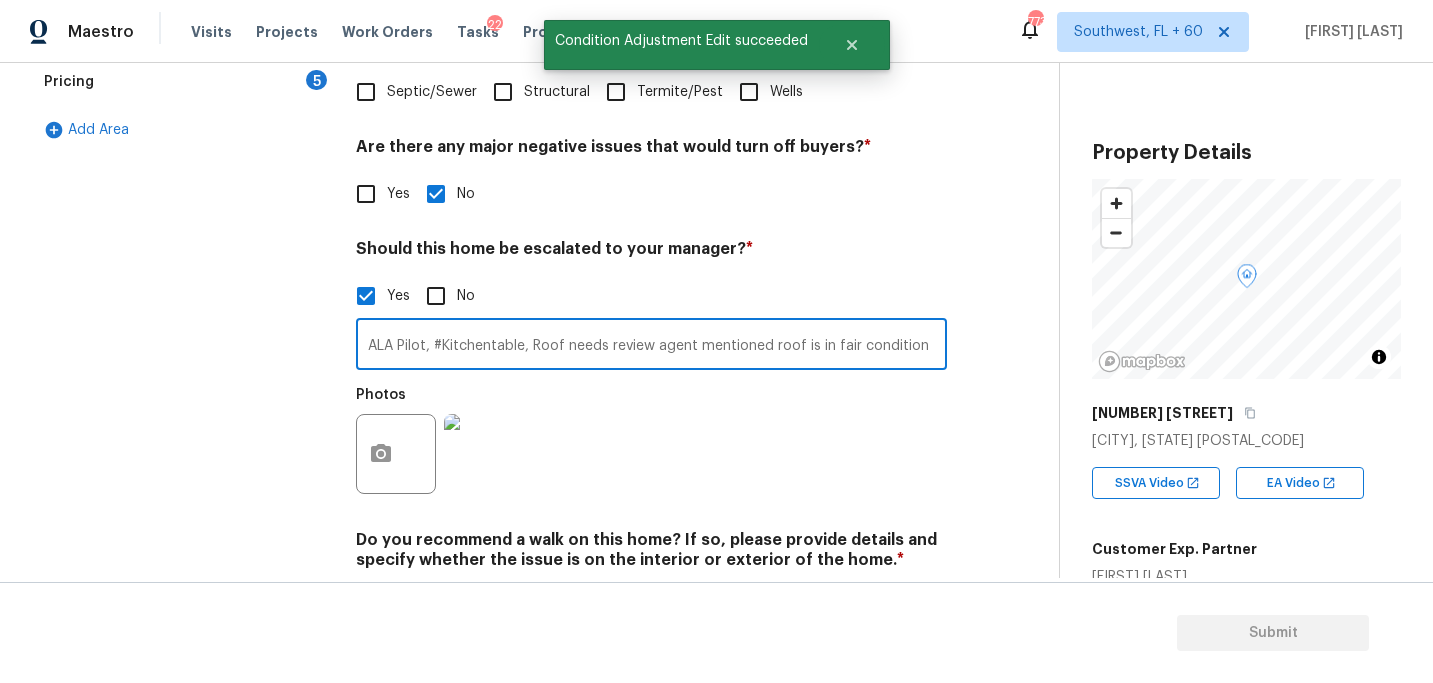 click on "ALA Pilot, #Kitchentable, Roof needs review agent mentioned roof is in fair condition" at bounding box center (651, 346) 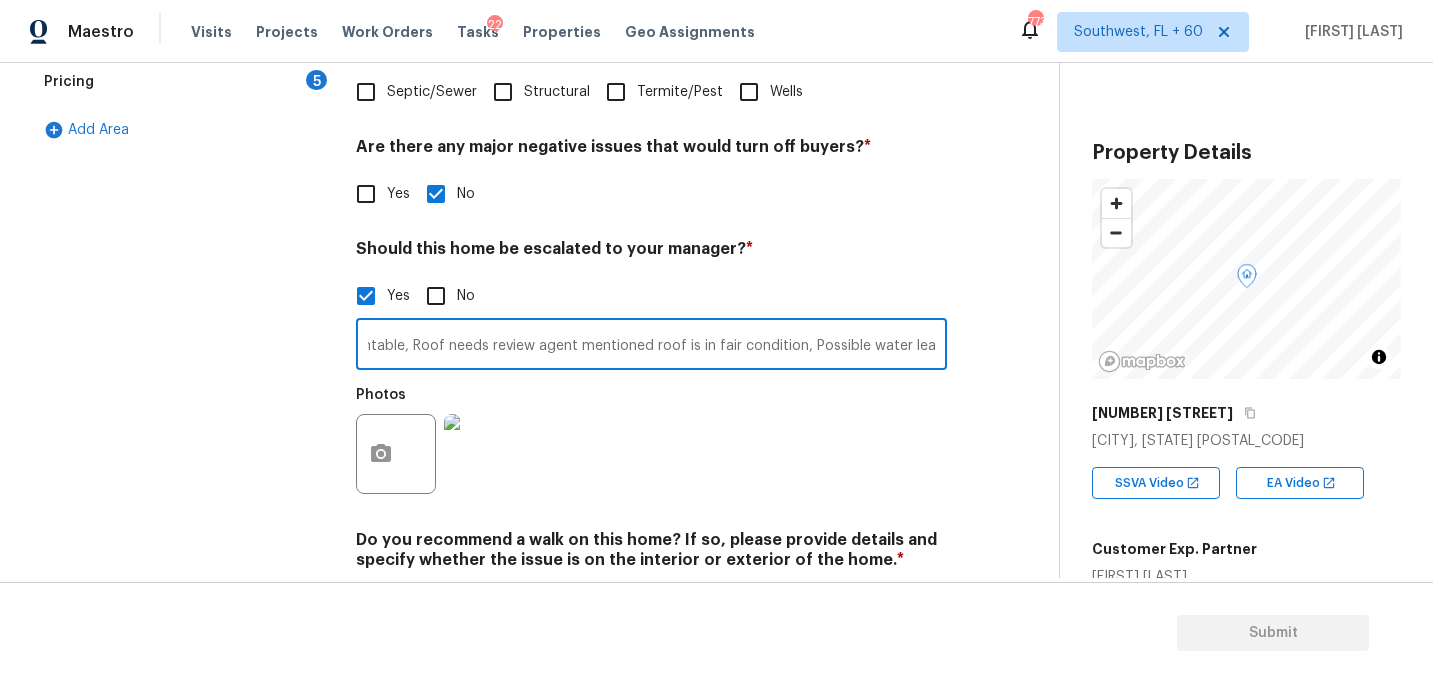 scroll, scrollTop: 0, scrollLeft: 133, axis: horizontal 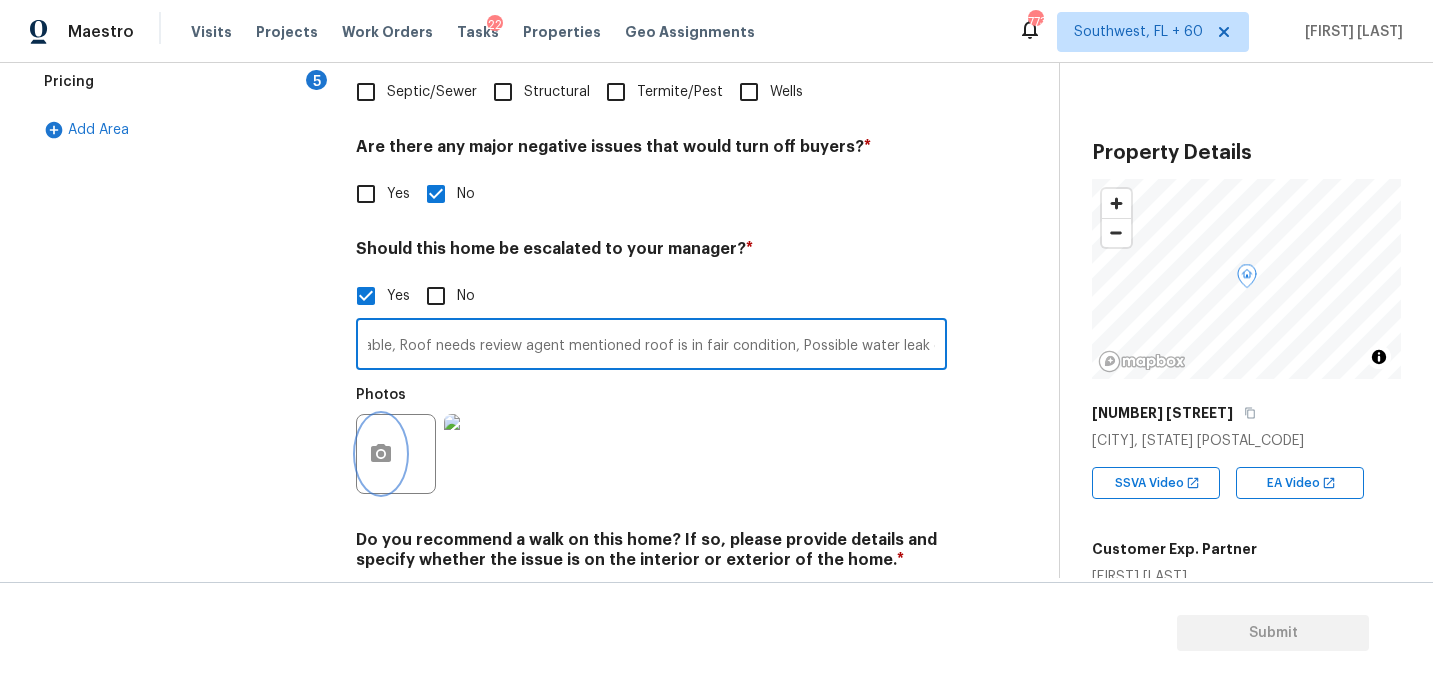 click 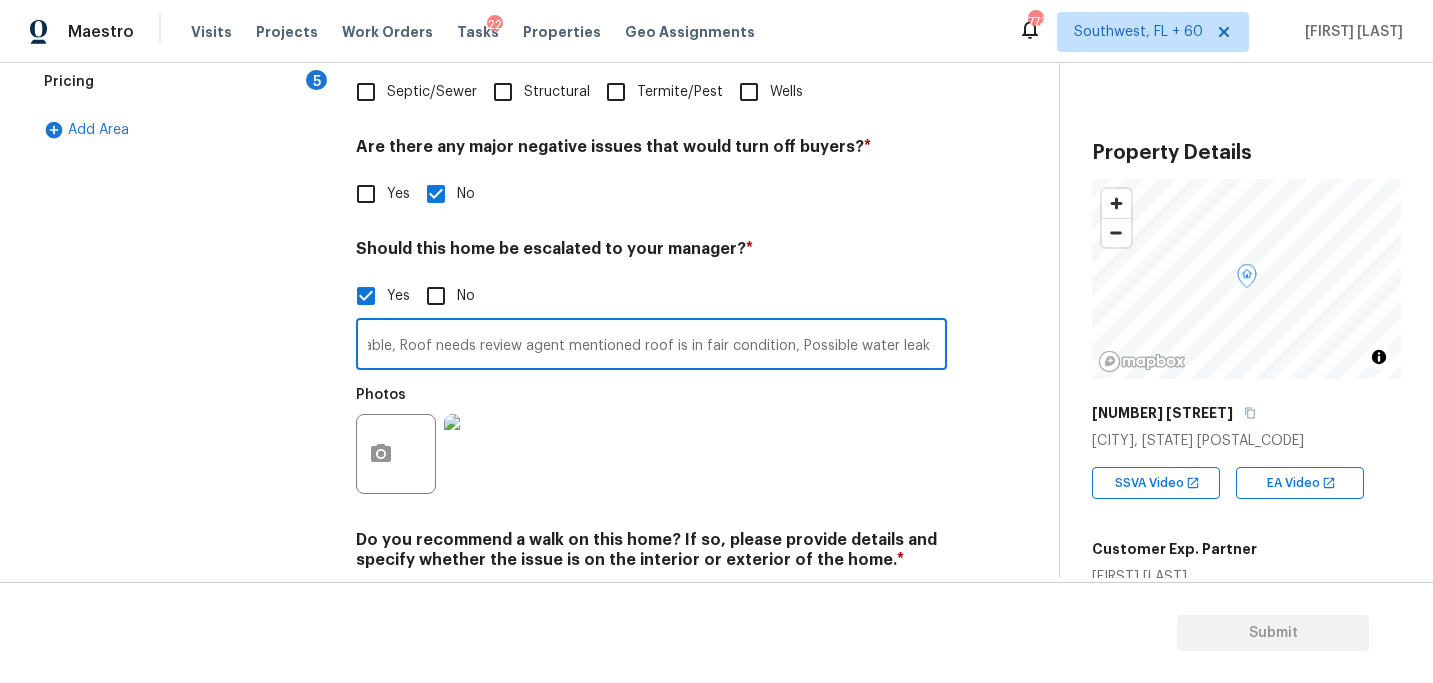 scroll, scrollTop: 0, scrollLeft: 0, axis: both 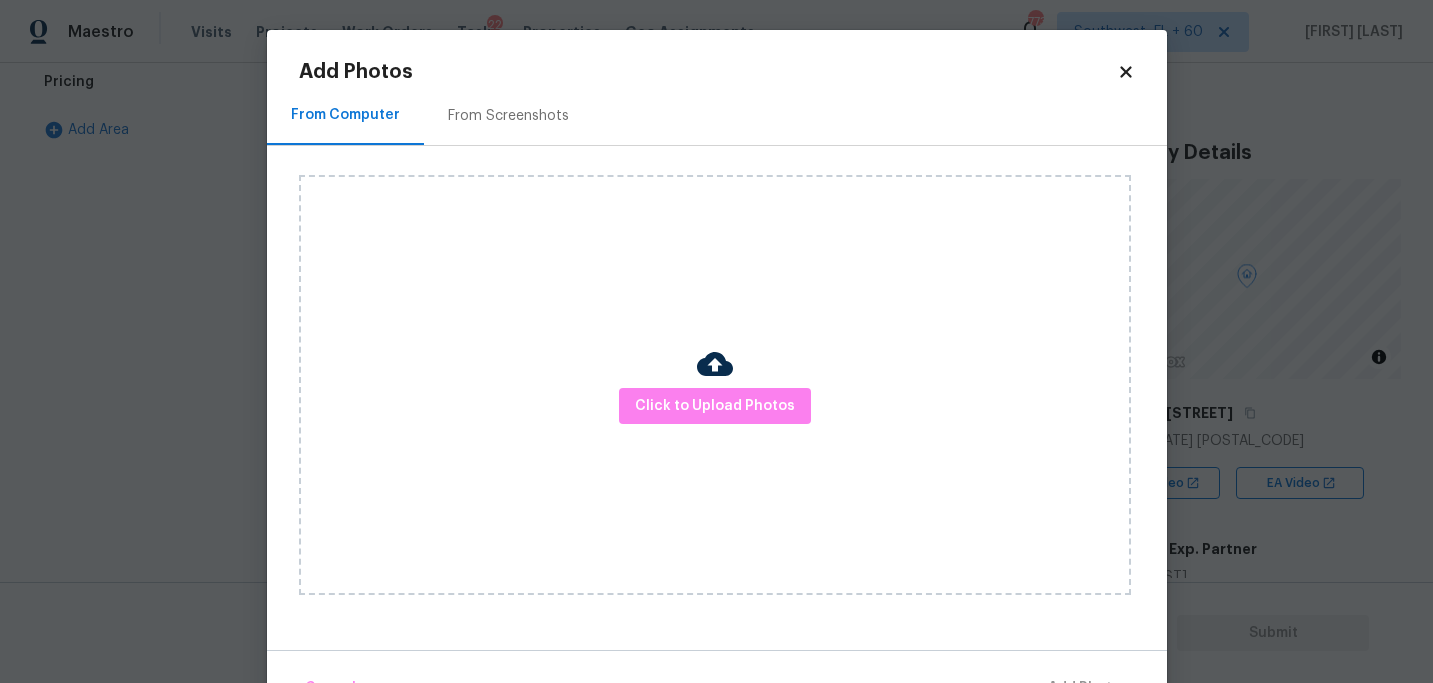 click on "Click to Upload Photos" at bounding box center [715, 385] 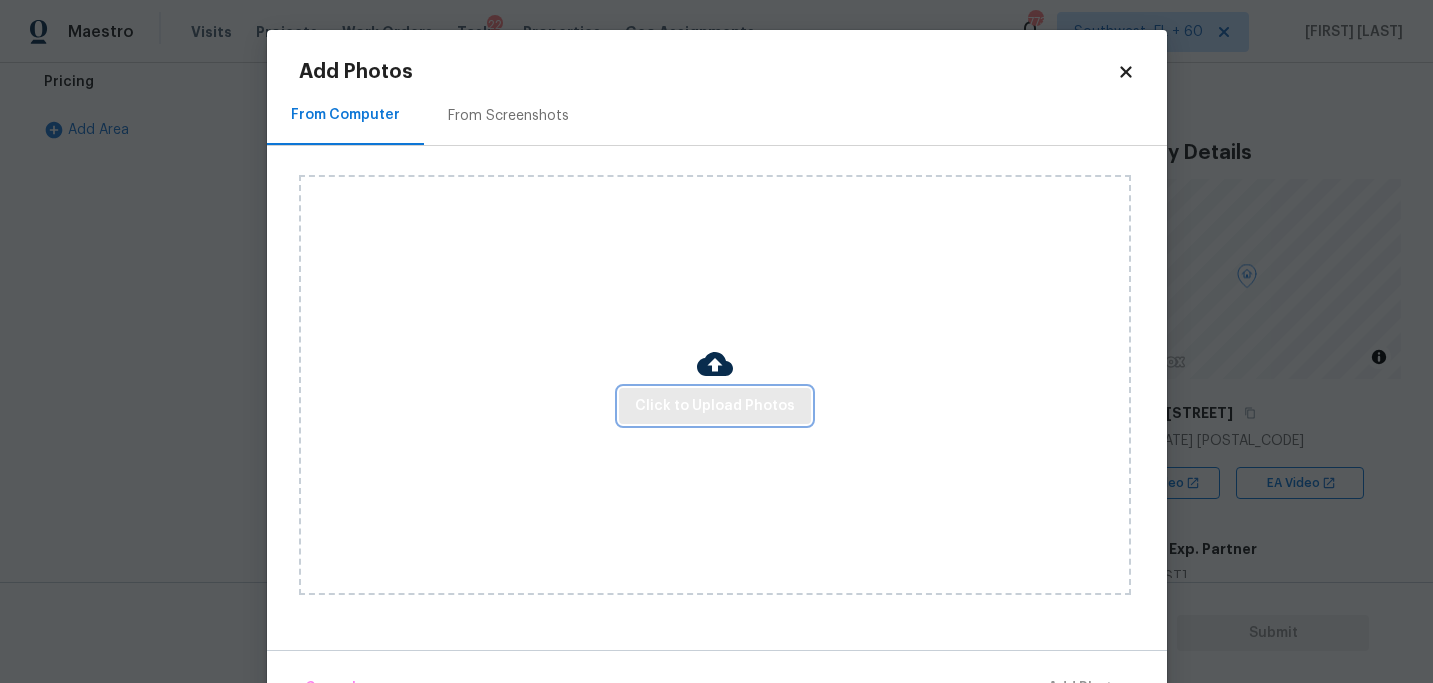 click on "Click to Upload Photos" at bounding box center (715, 406) 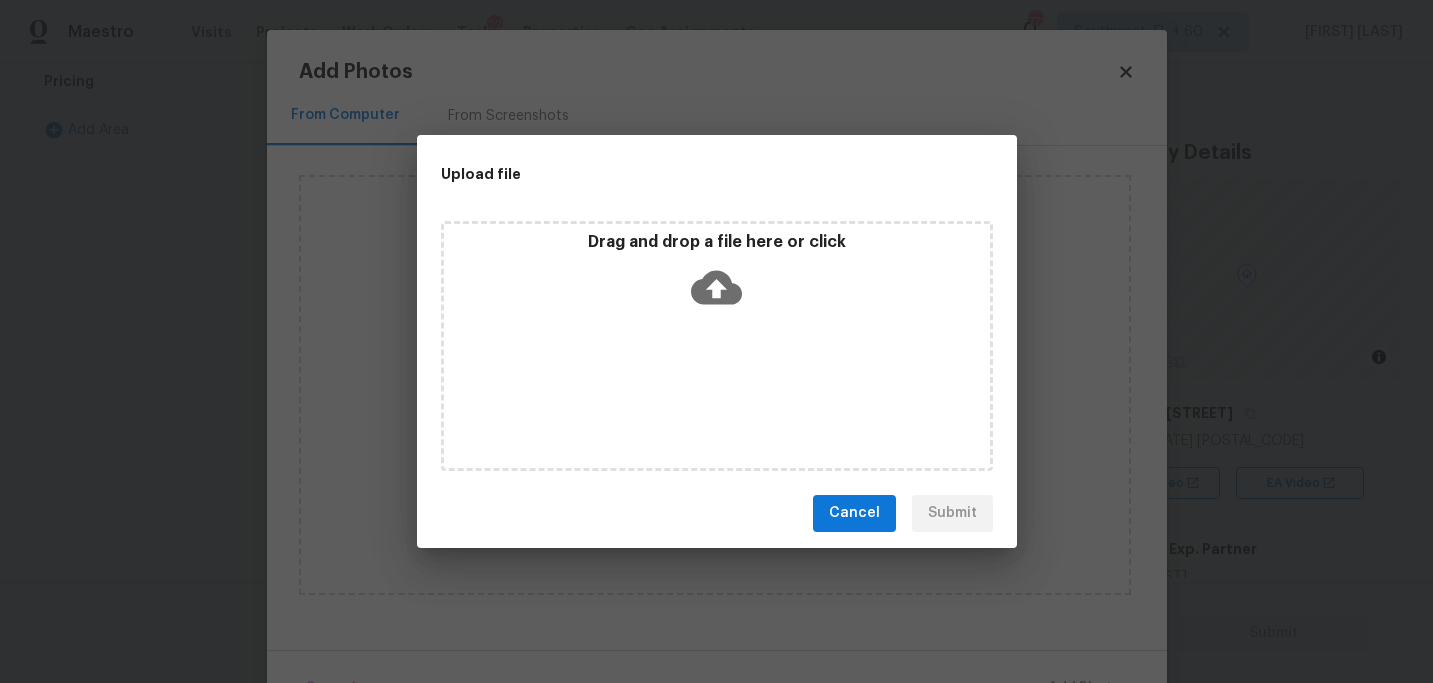 click on "Drag and drop a file here or click" at bounding box center [717, 346] 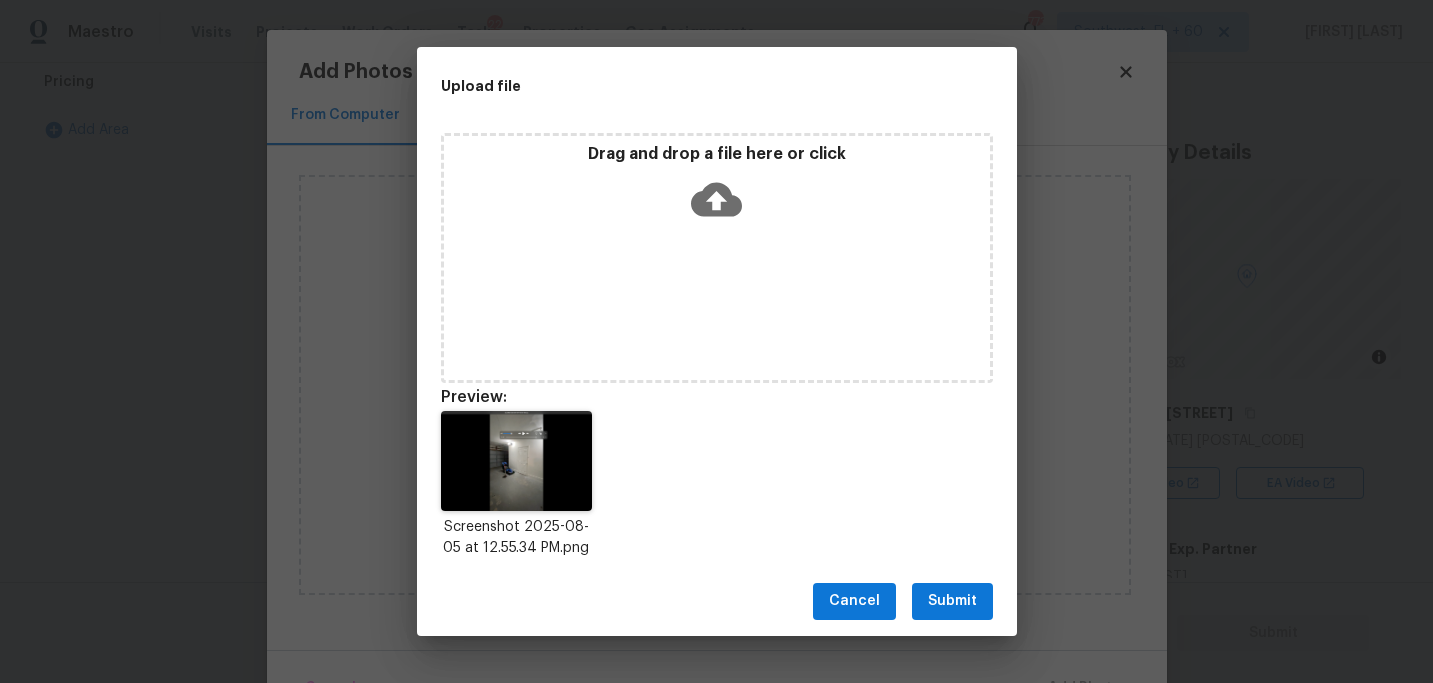 click on "Submit" at bounding box center (952, 601) 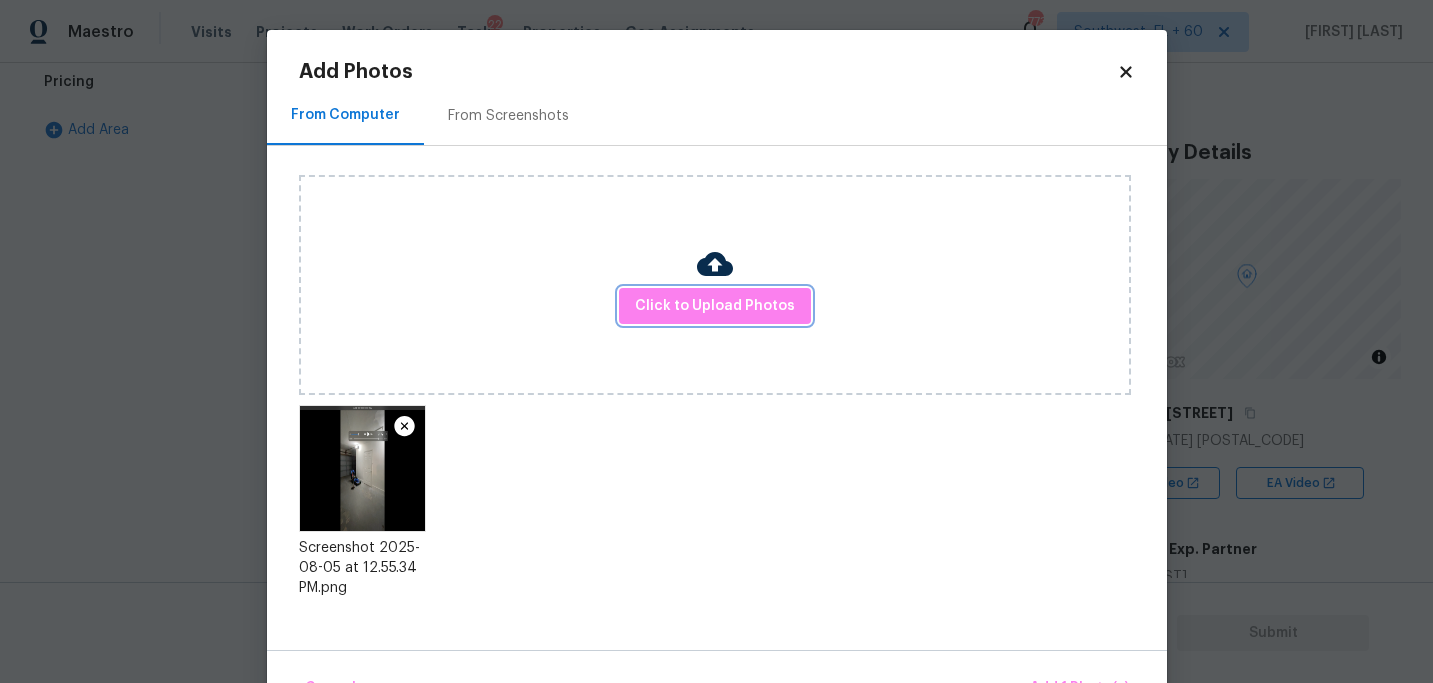 scroll, scrollTop: 57, scrollLeft: 0, axis: vertical 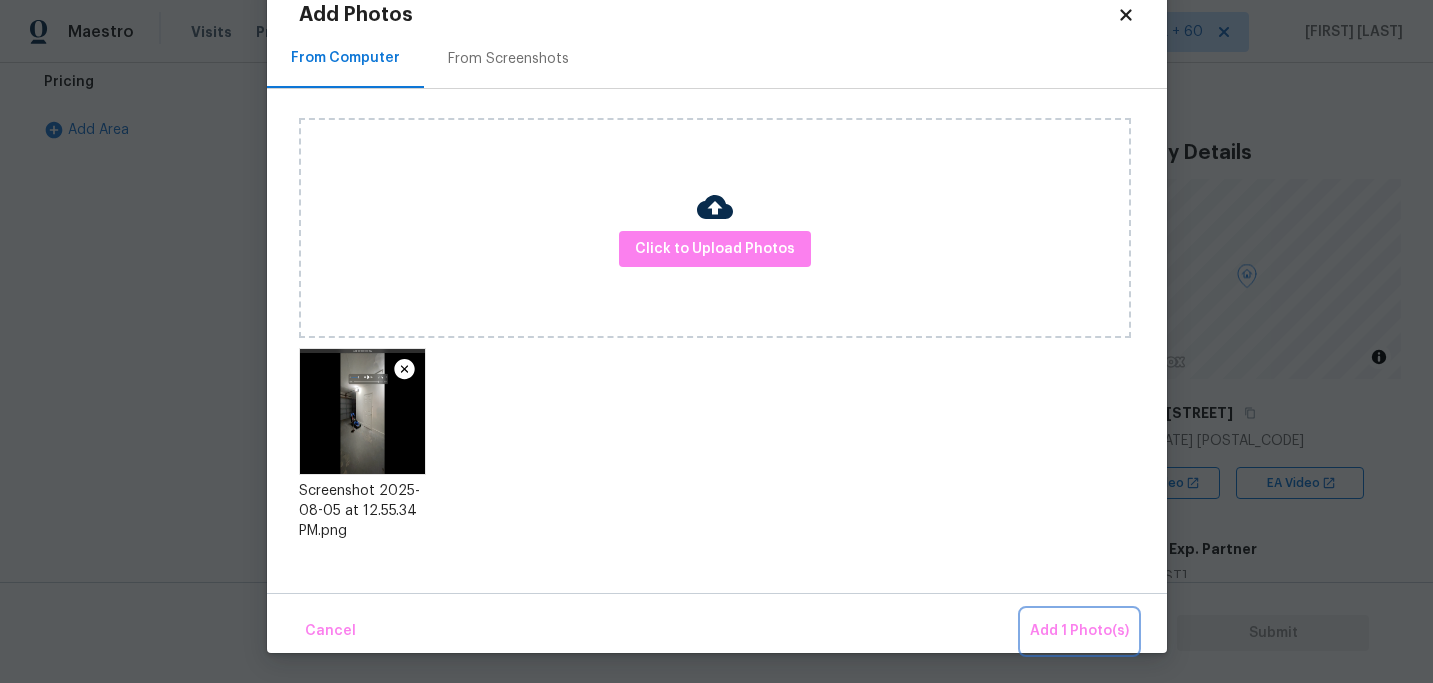 click on "Add 1 Photo(s)" at bounding box center (1079, 631) 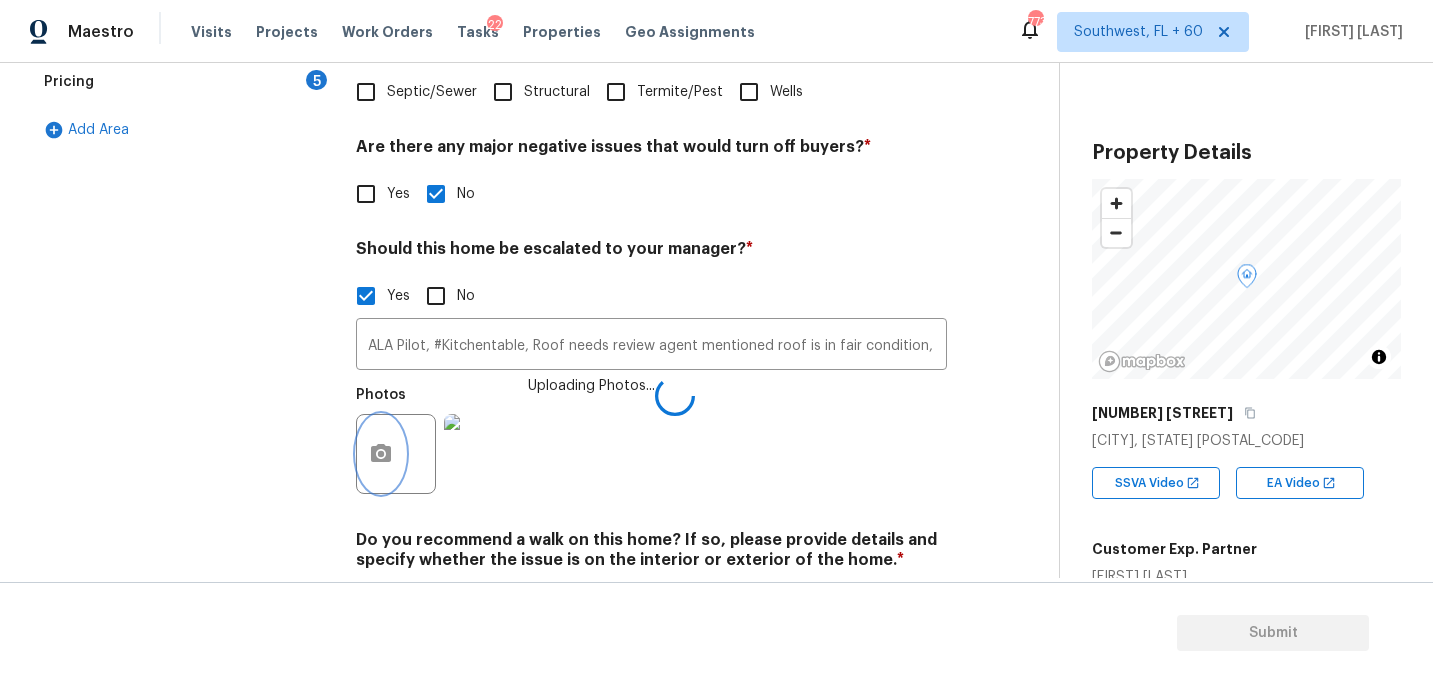 scroll, scrollTop: 0, scrollLeft: 0, axis: both 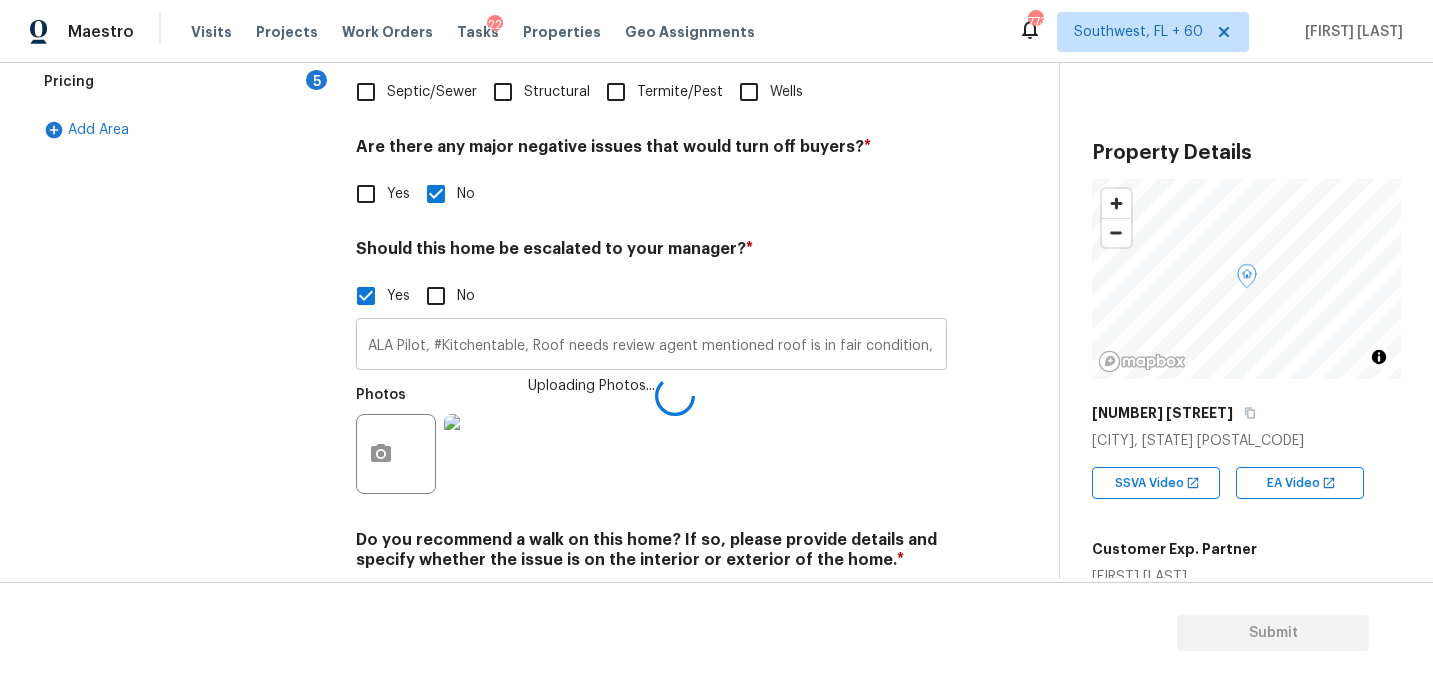 click on "ALA Pilot, #Kitchentable, Roof needs review agent mentioned roof is in fair condition, Possible water leak @" at bounding box center [651, 346] 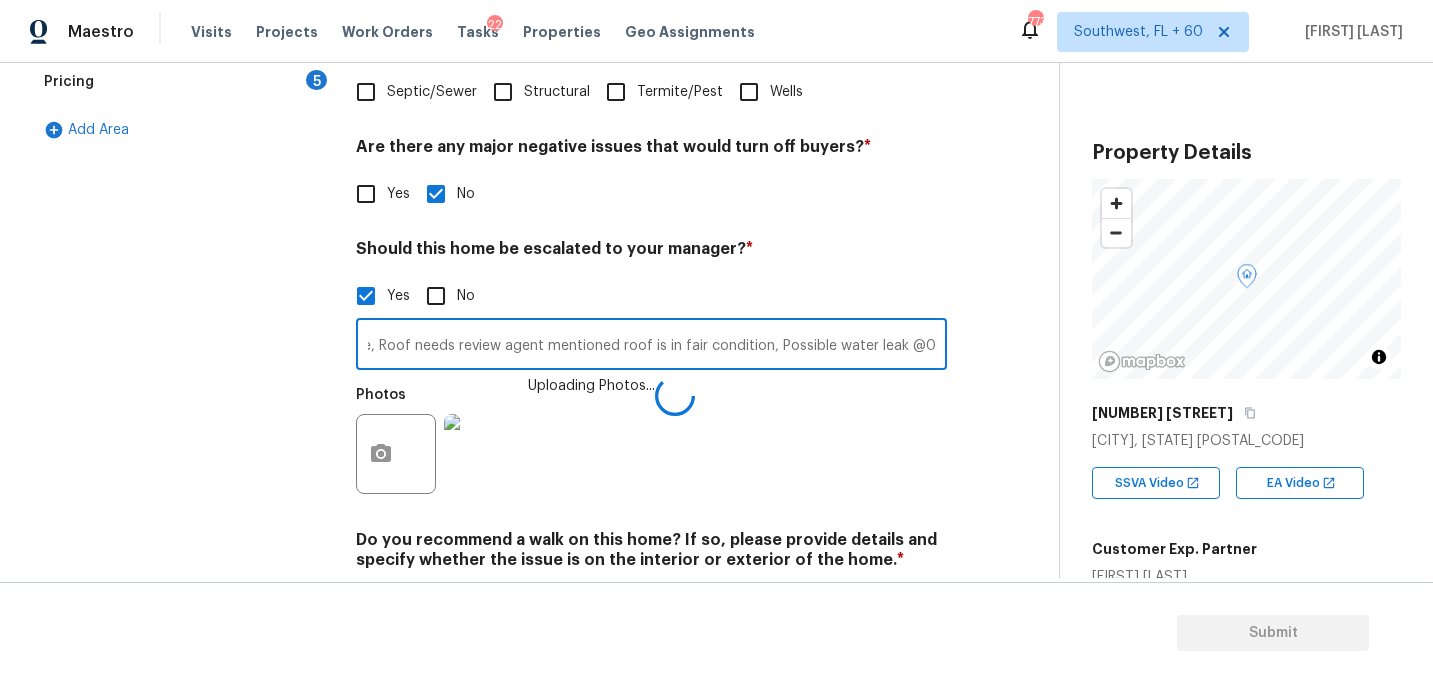 scroll, scrollTop: 0, scrollLeft: 171, axis: horizontal 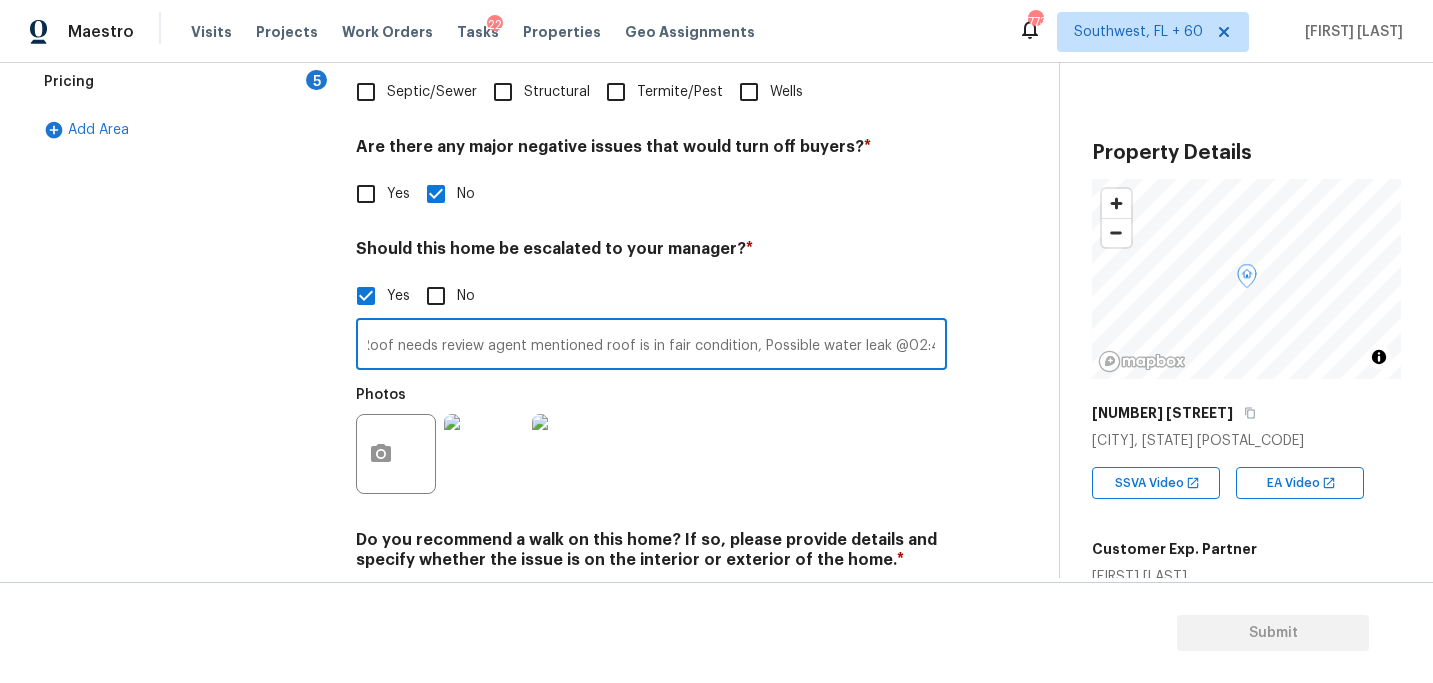 type on "ALA Pilot, #Kitchentable, Roof needs review agent mentioned roof is in fair condition, Possible water leak @02:45" 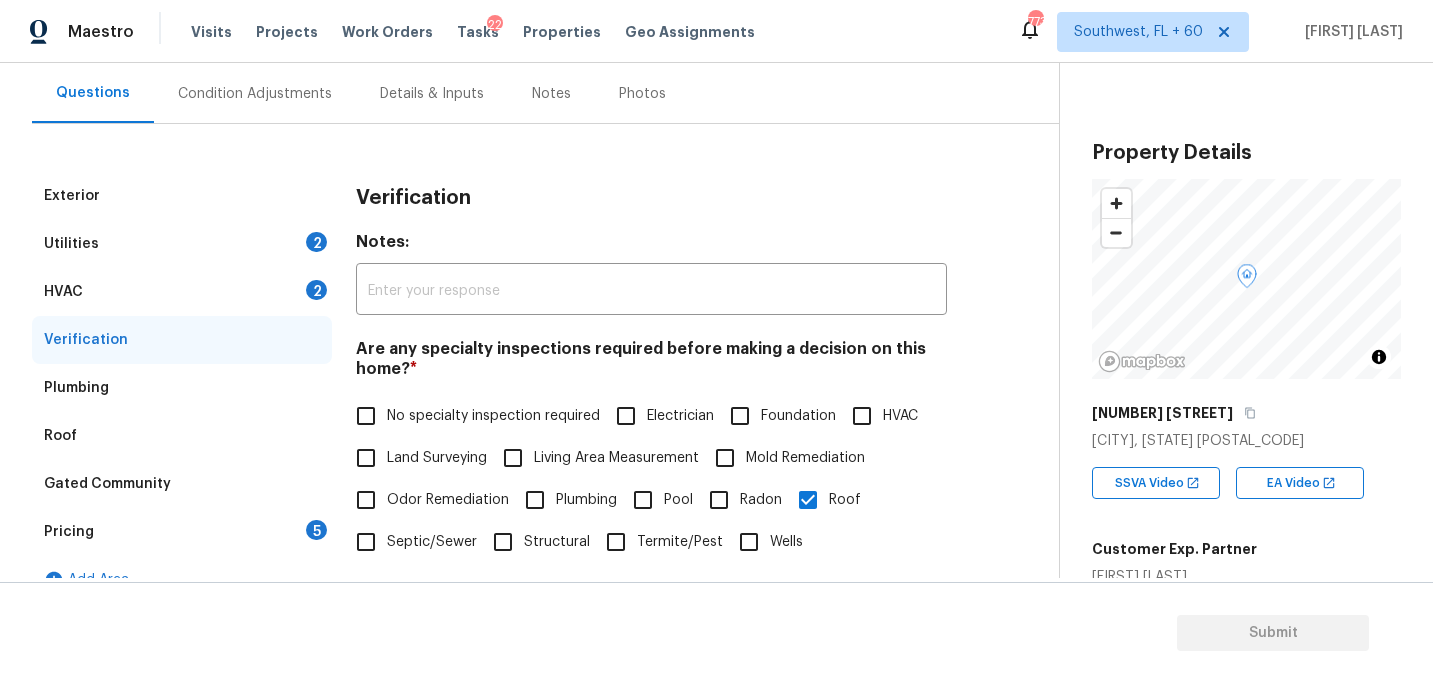 scroll, scrollTop: 5, scrollLeft: 0, axis: vertical 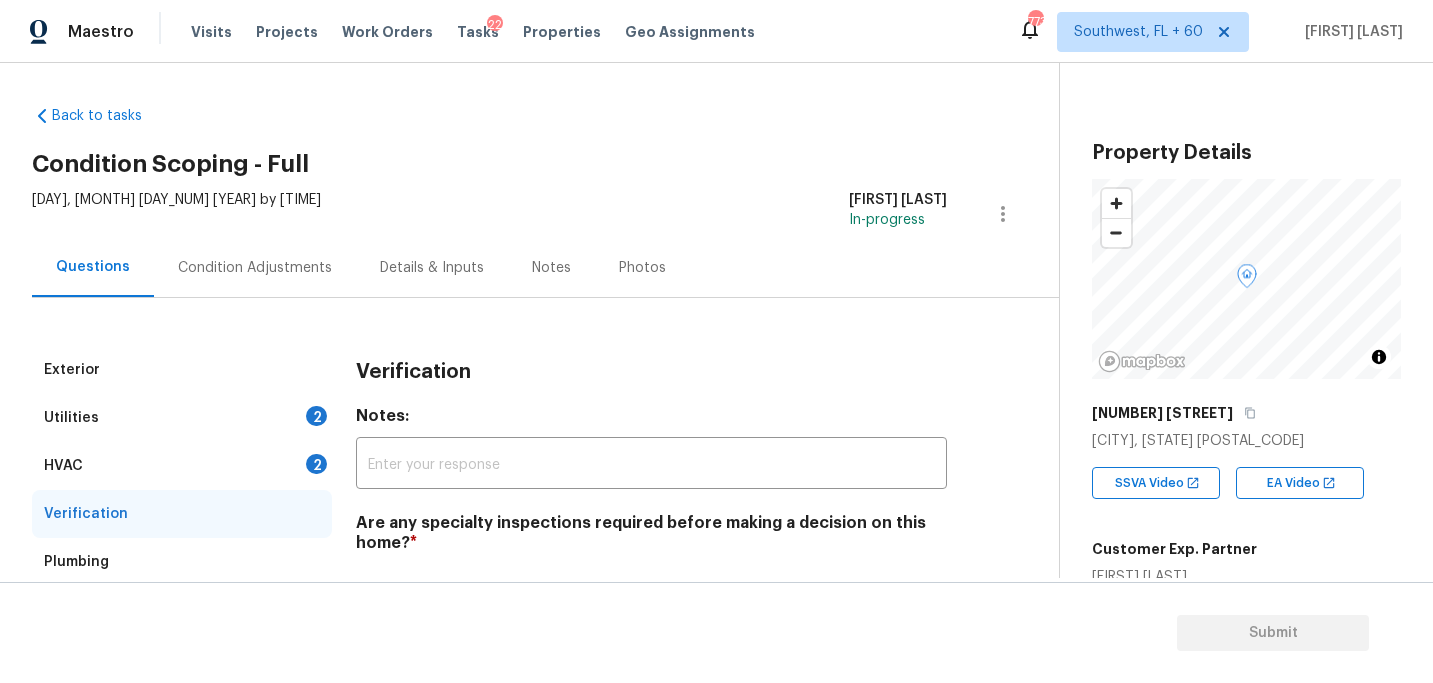 click on "Condition Adjustments" at bounding box center [255, 267] 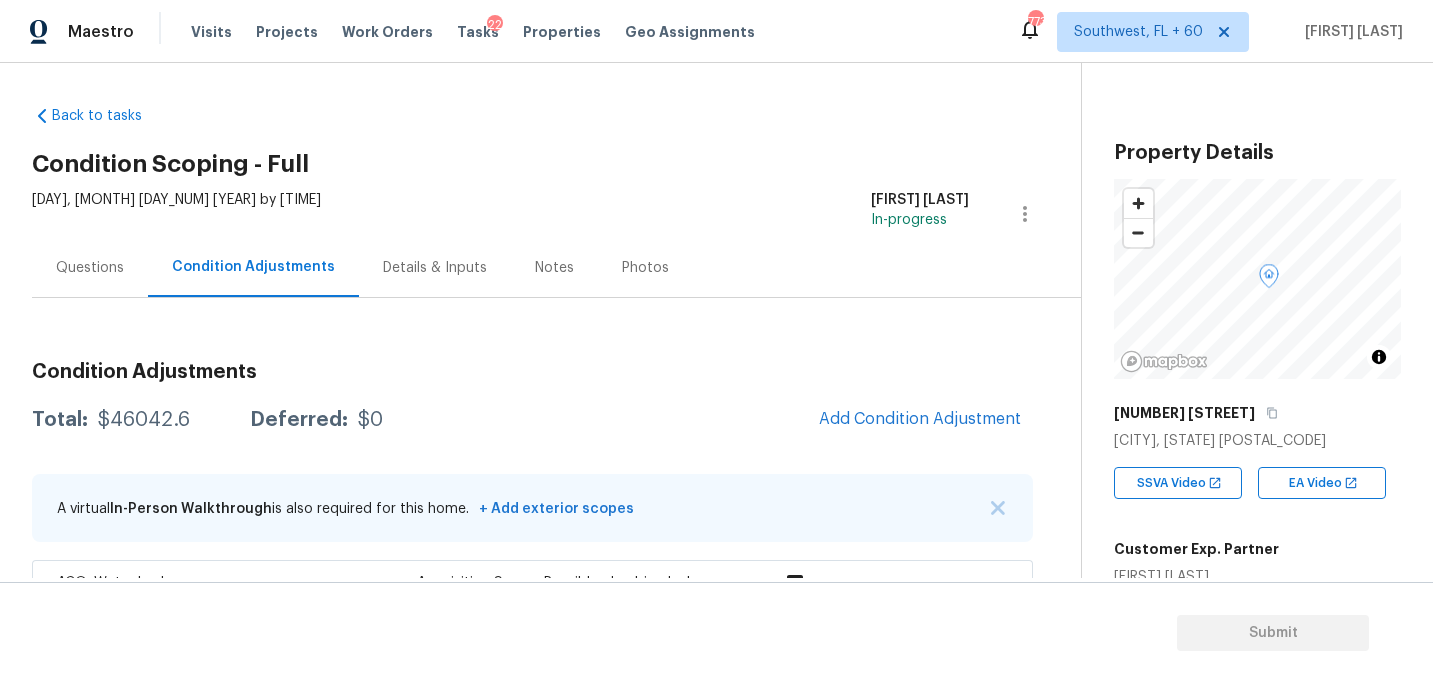 scroll, scrollTop: 181, scrollLeft: 0, axis: vertical 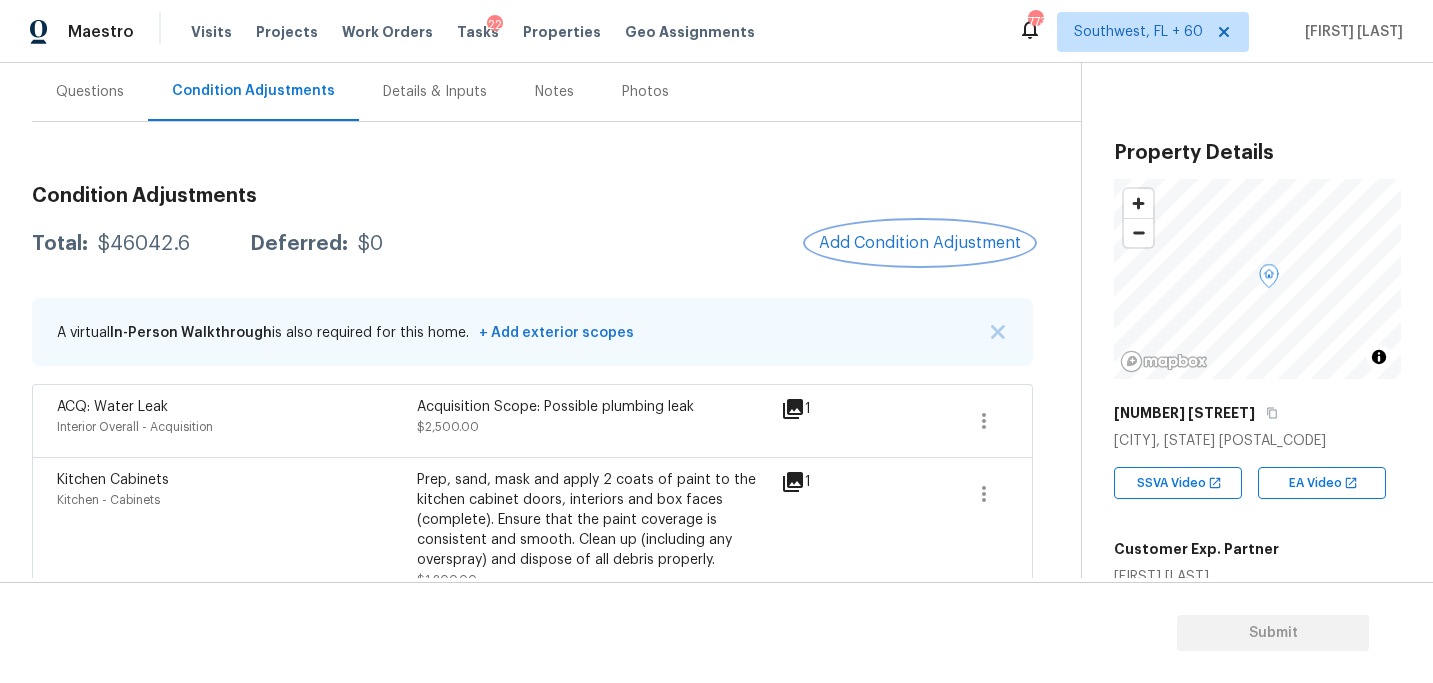 click on "Add Condition Adjustment" at bounding box center [920, 243] 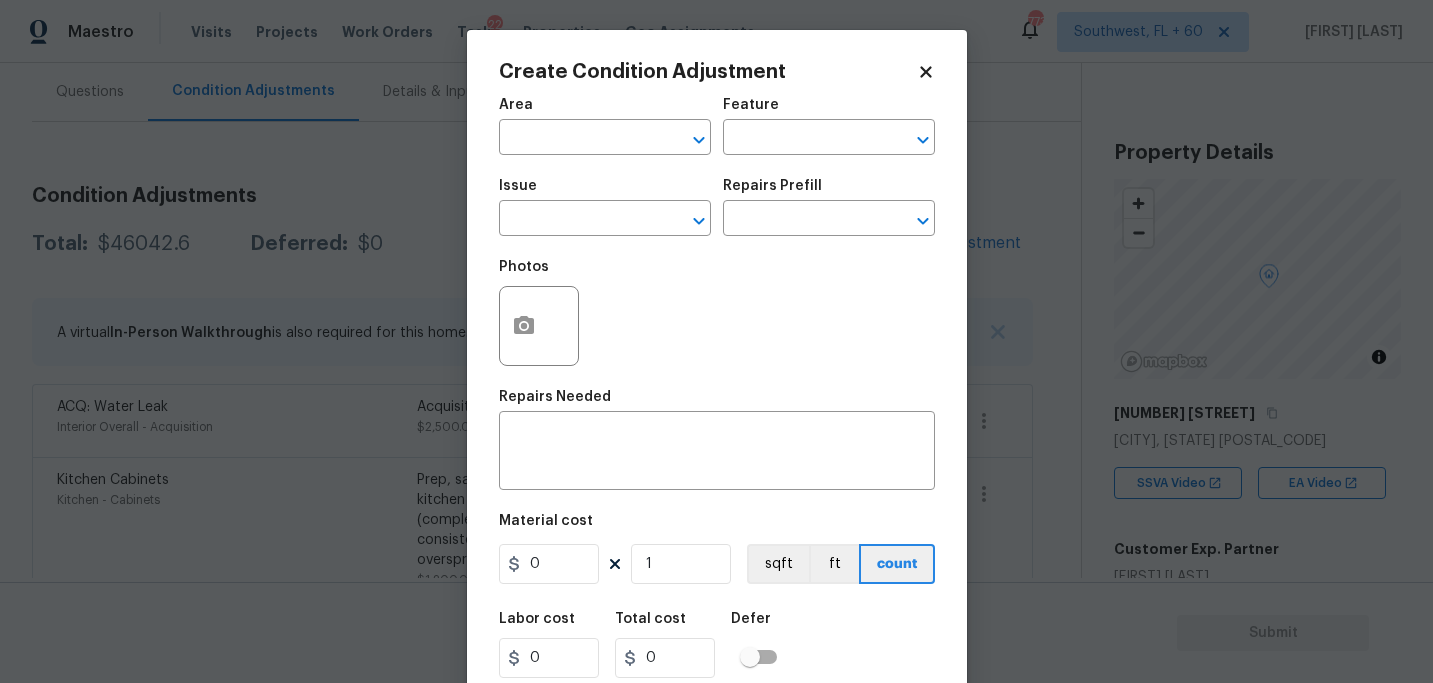 click on "Area ​" at bounding box center [605, 126] 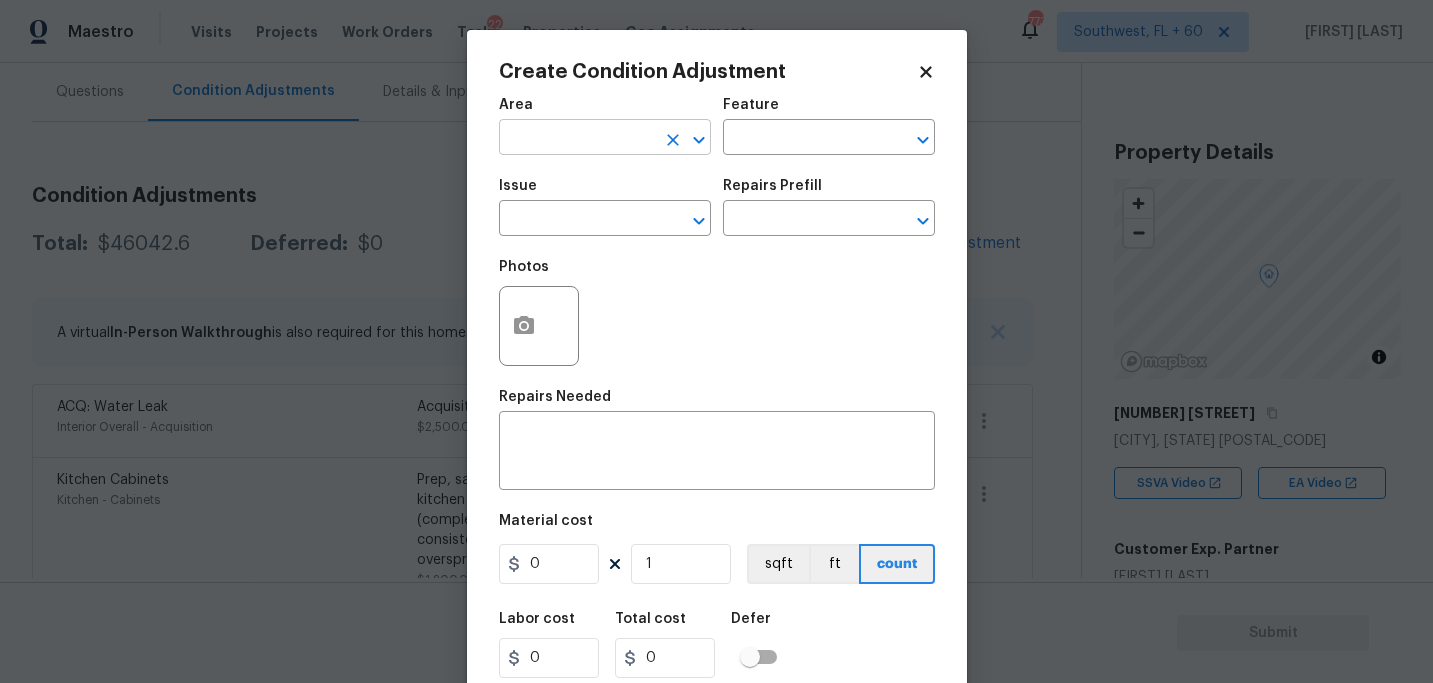 click at bounding box center (577, 139) 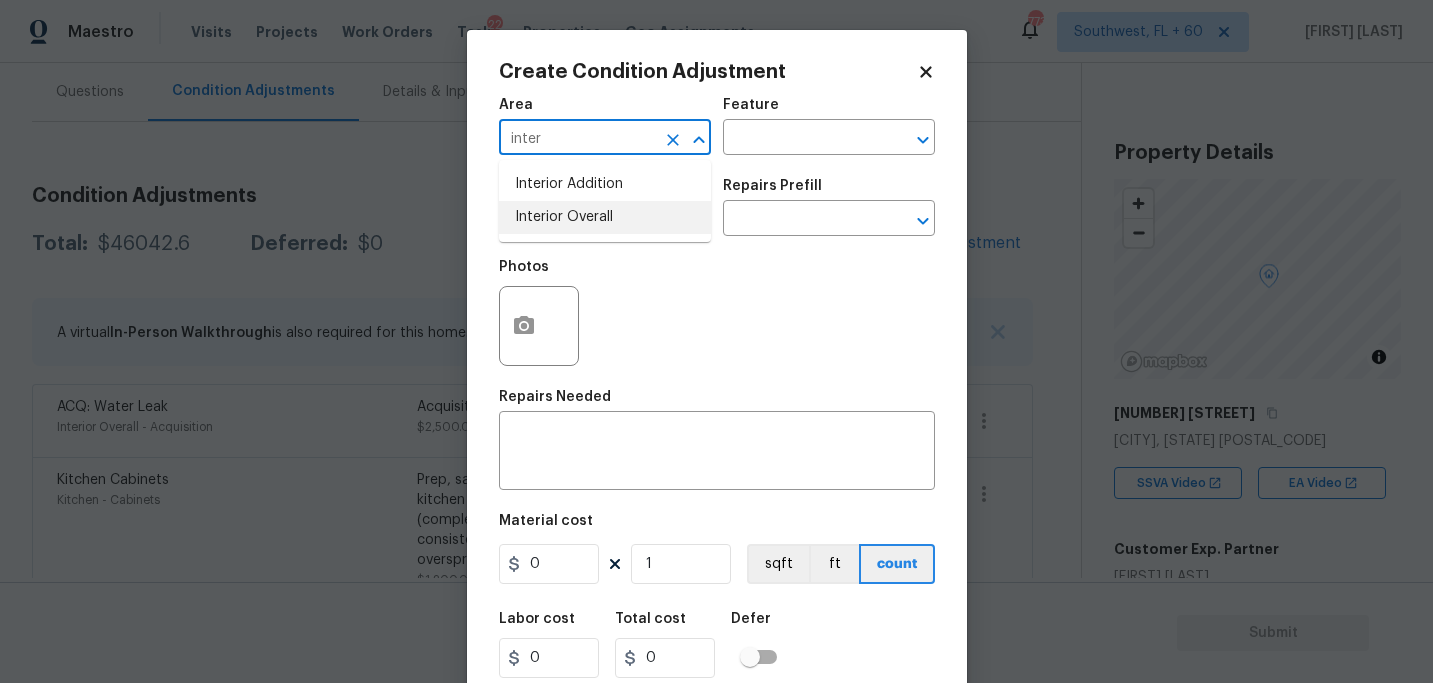 click on "Interior Overall" at bounding box center (605, 217) 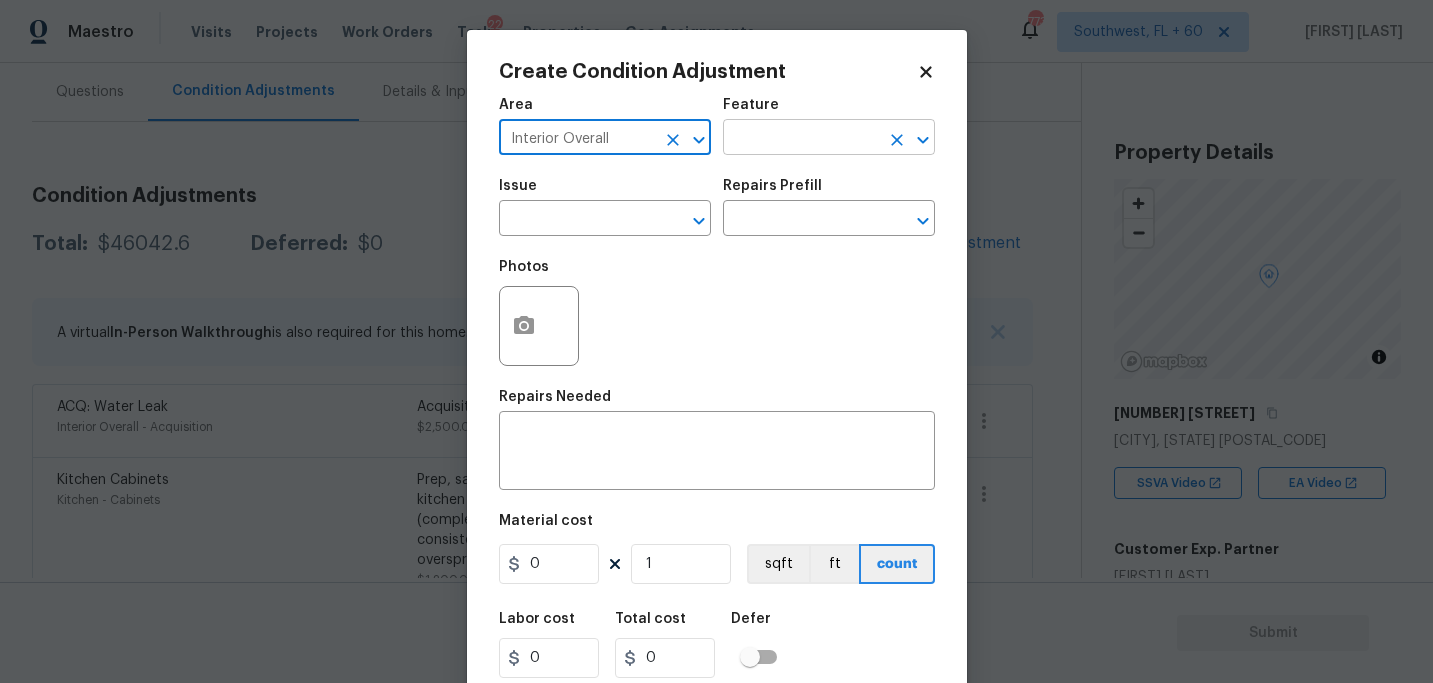 type on "Interior Overall" 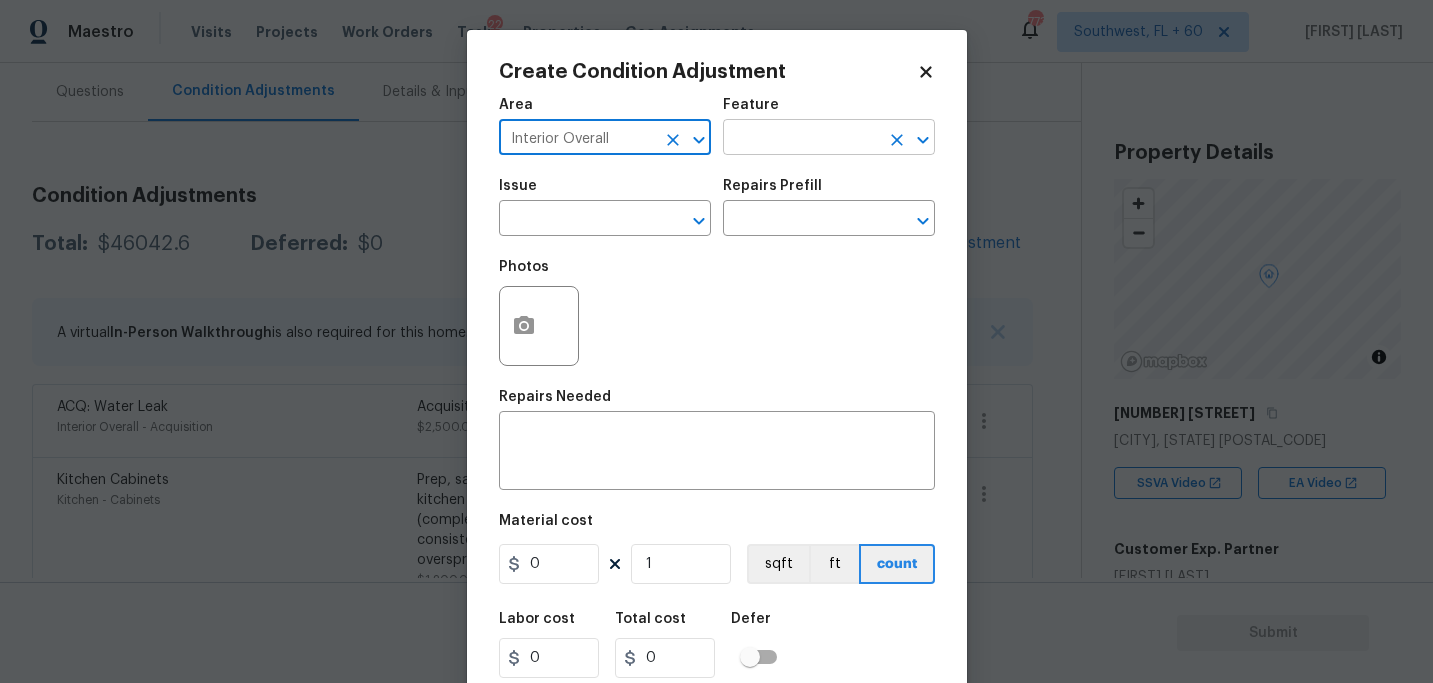 click at bounding box center (801, 139) 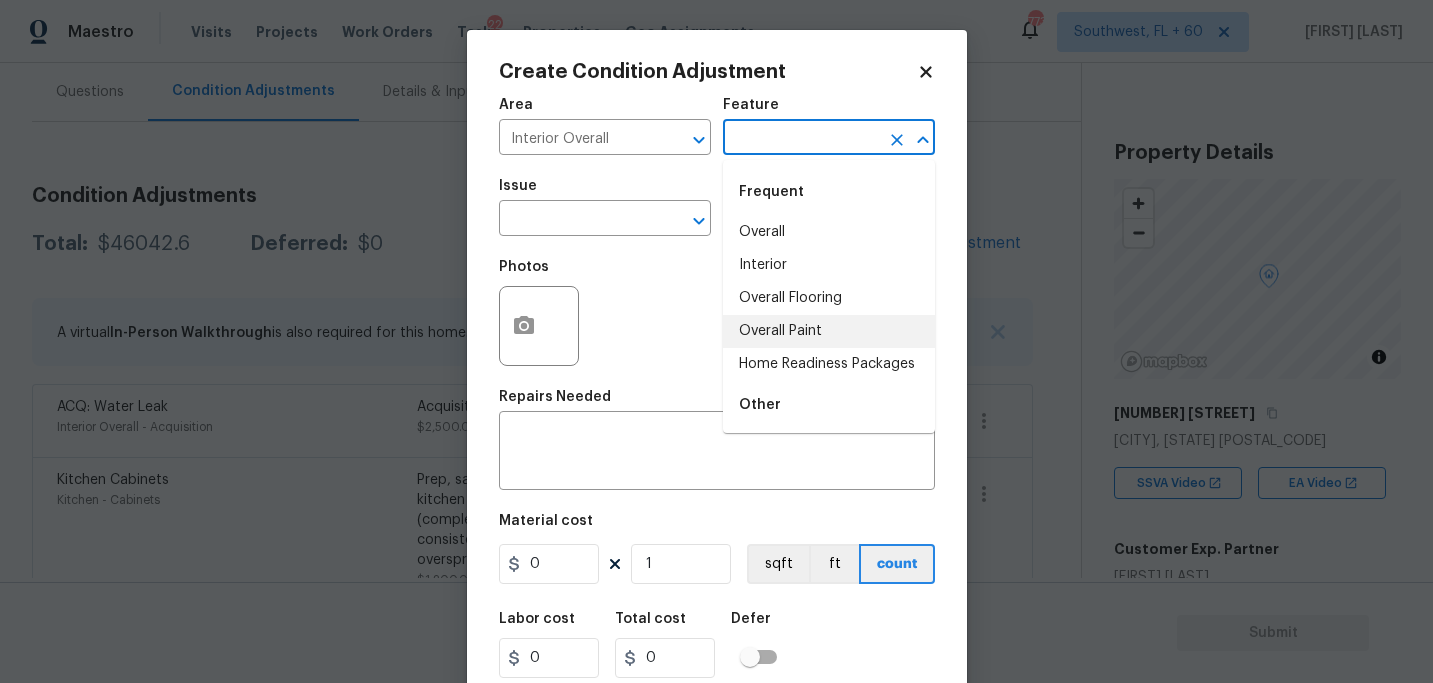 click on "Overall Paint" at bounding box center [829, 331] 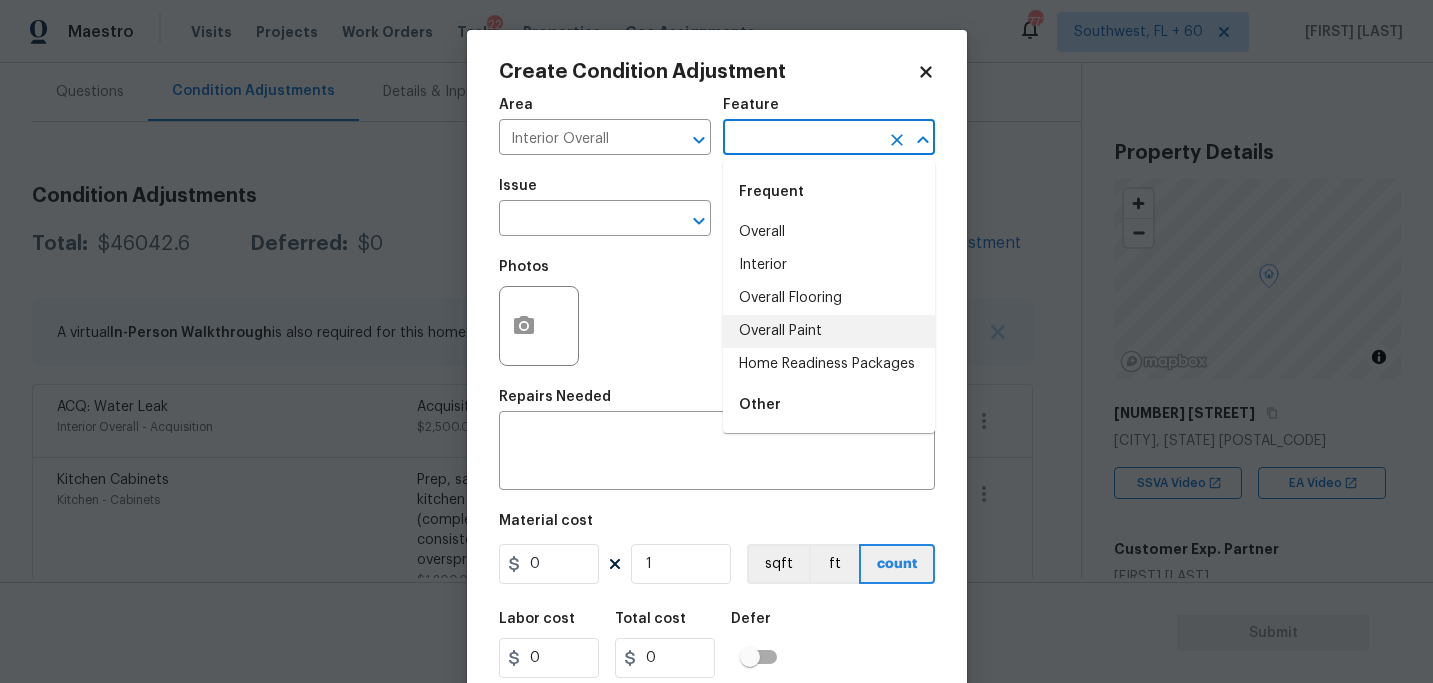 type on "Overall Paint" 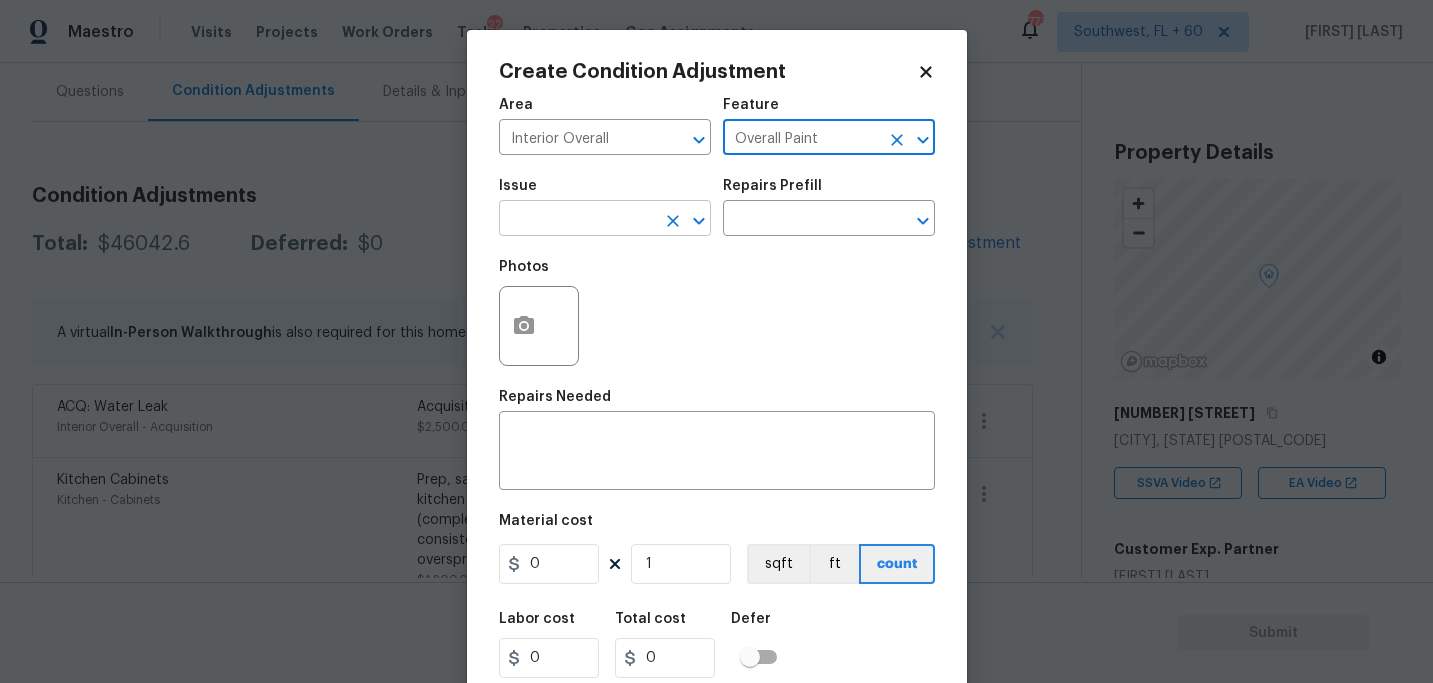 click at bounding box center [577, 220] 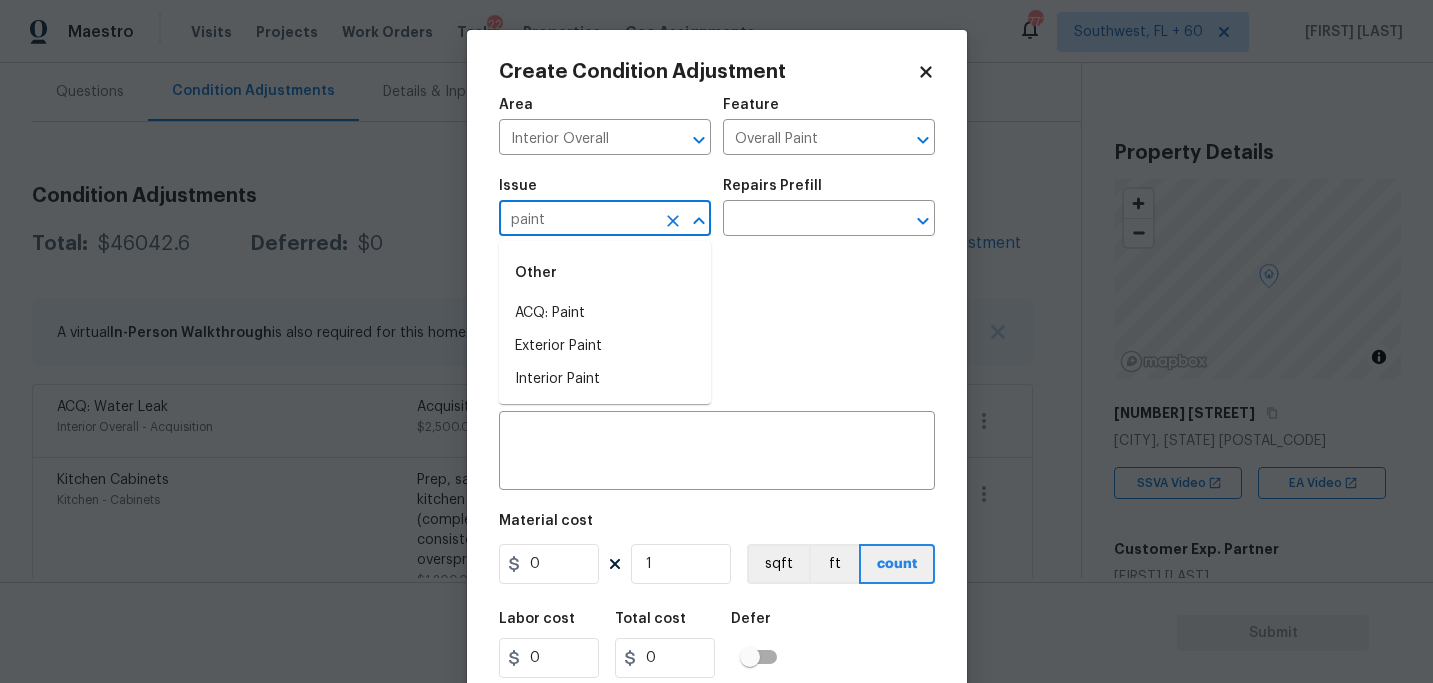 click on "ACQ: Paint" at bounding box center (605, 313) 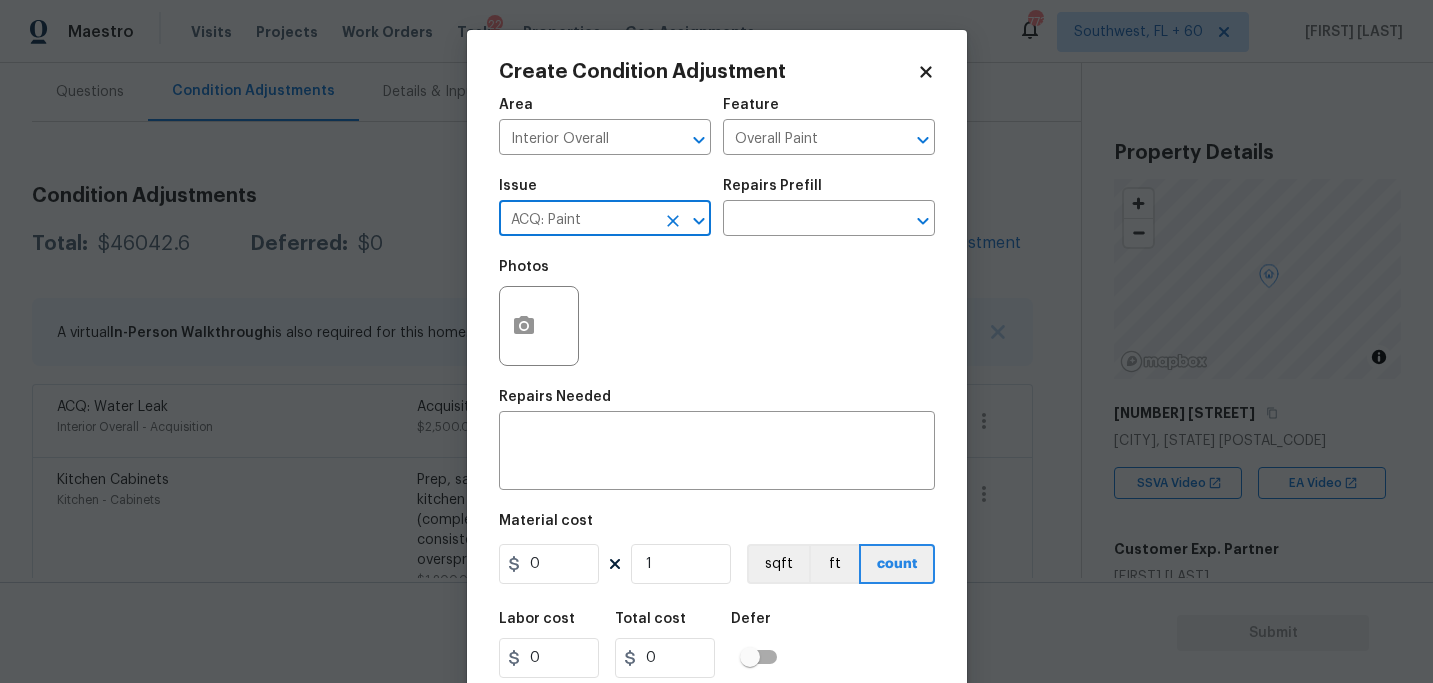 type on "ACQ: Paint" 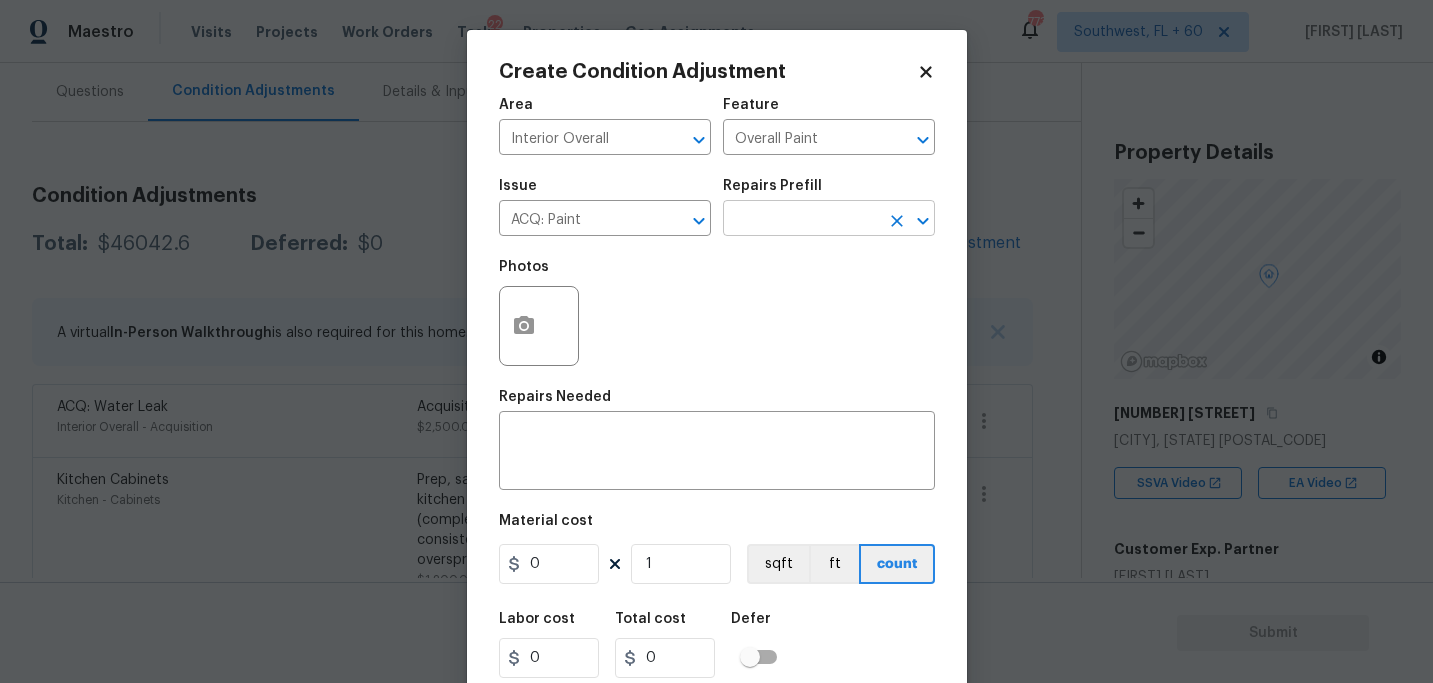 click at bounding box center (801, 220) 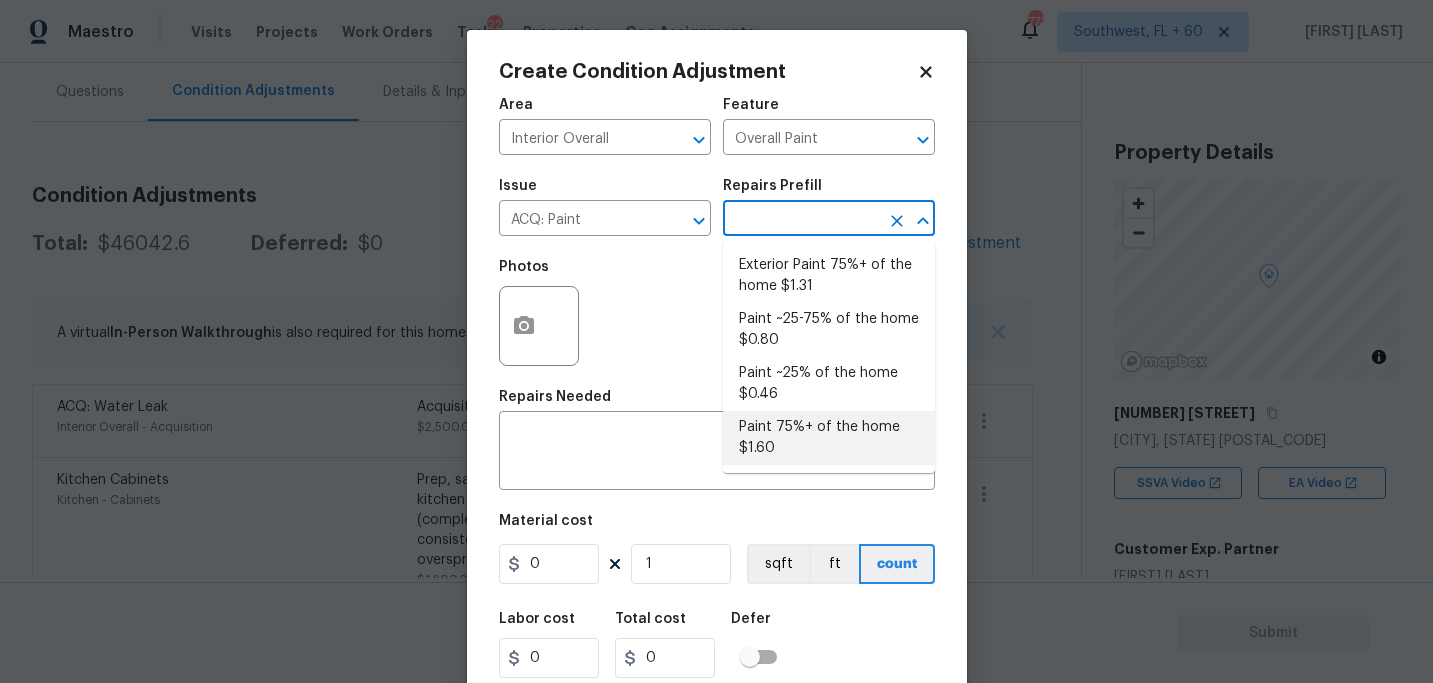 click on "Paint 75%+ of the home $1.60" at bounding box center (829, 438) 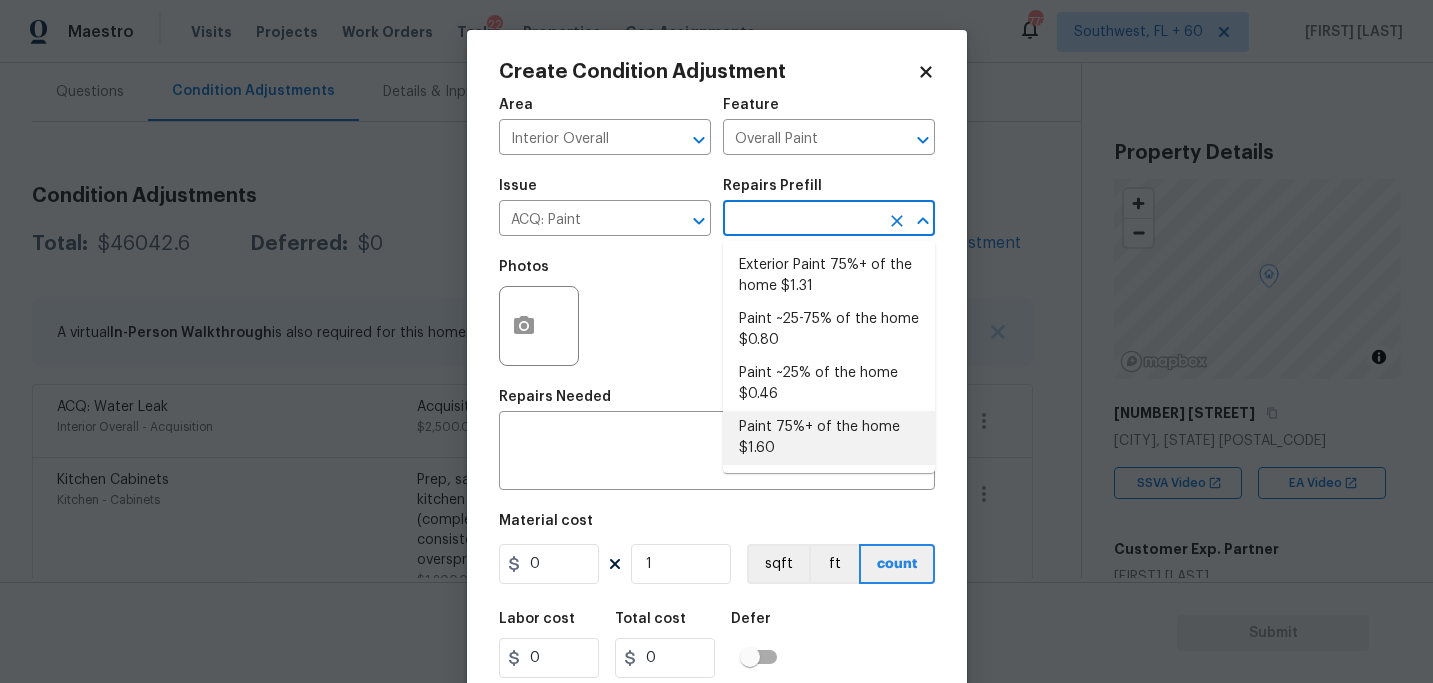 type on "Acquisition" 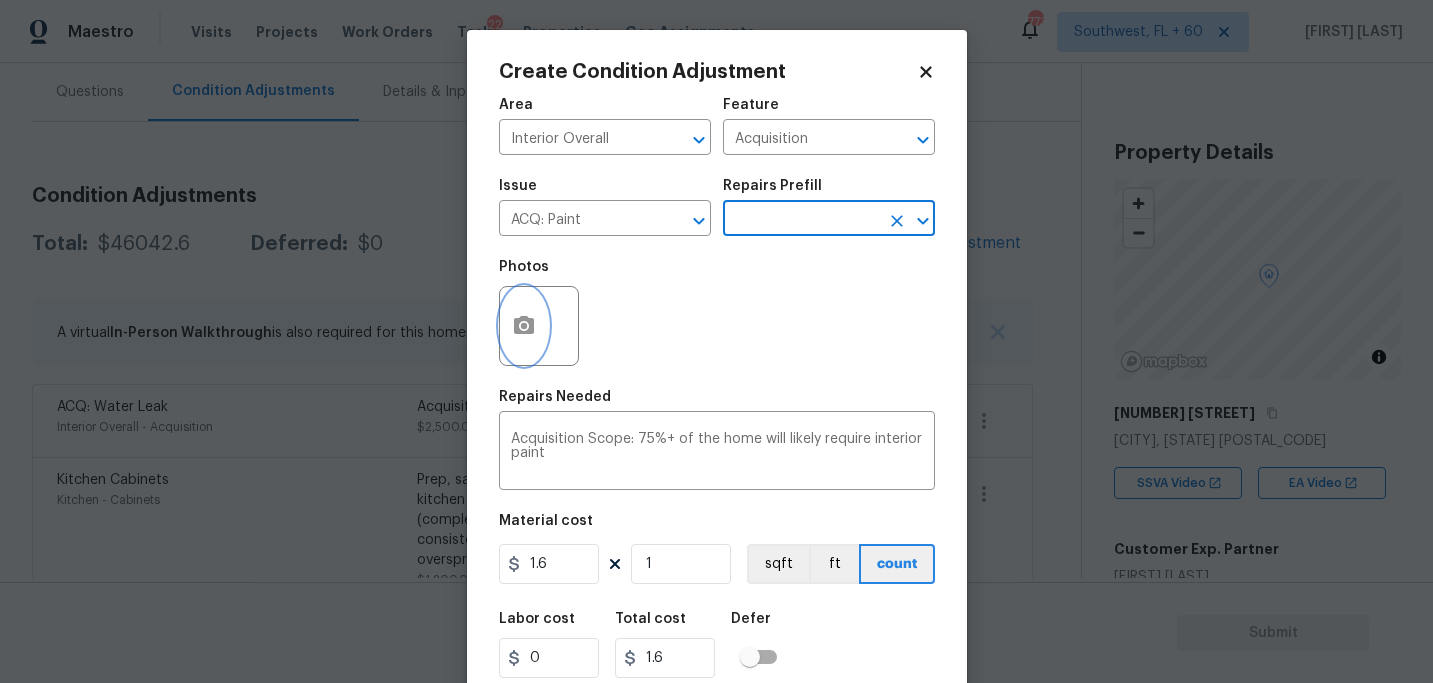 click at bounding box center (524, 326) 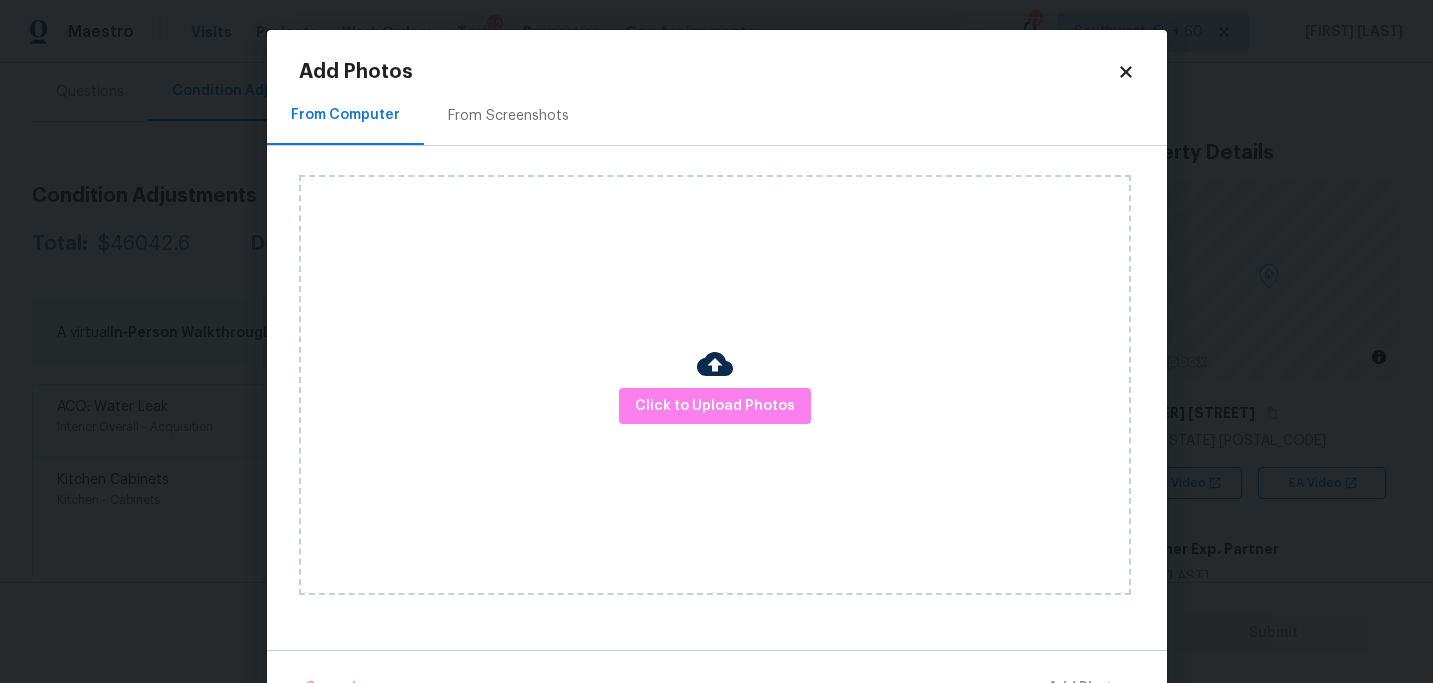 click on "Click to Upload Photos" at bounding box center (715, 385) 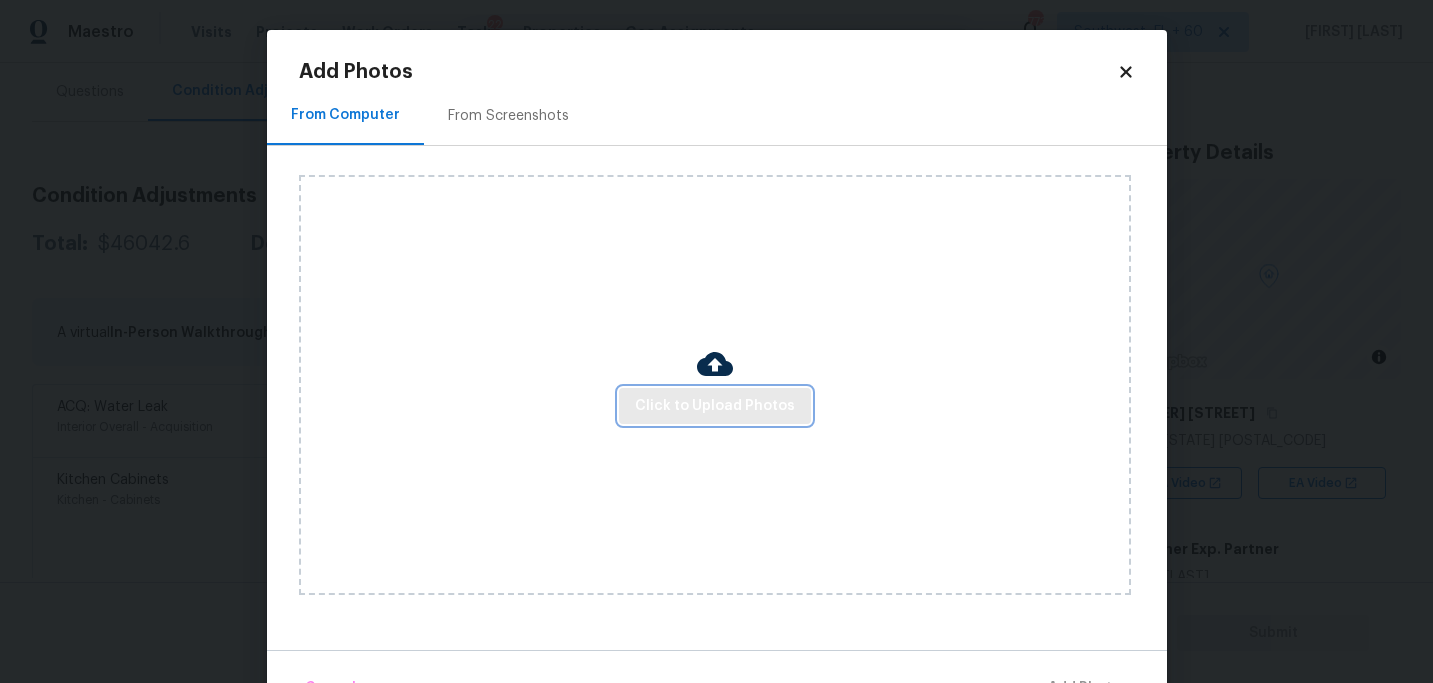 click on "Click to Upload Photos" at bounding box center [715, 406] 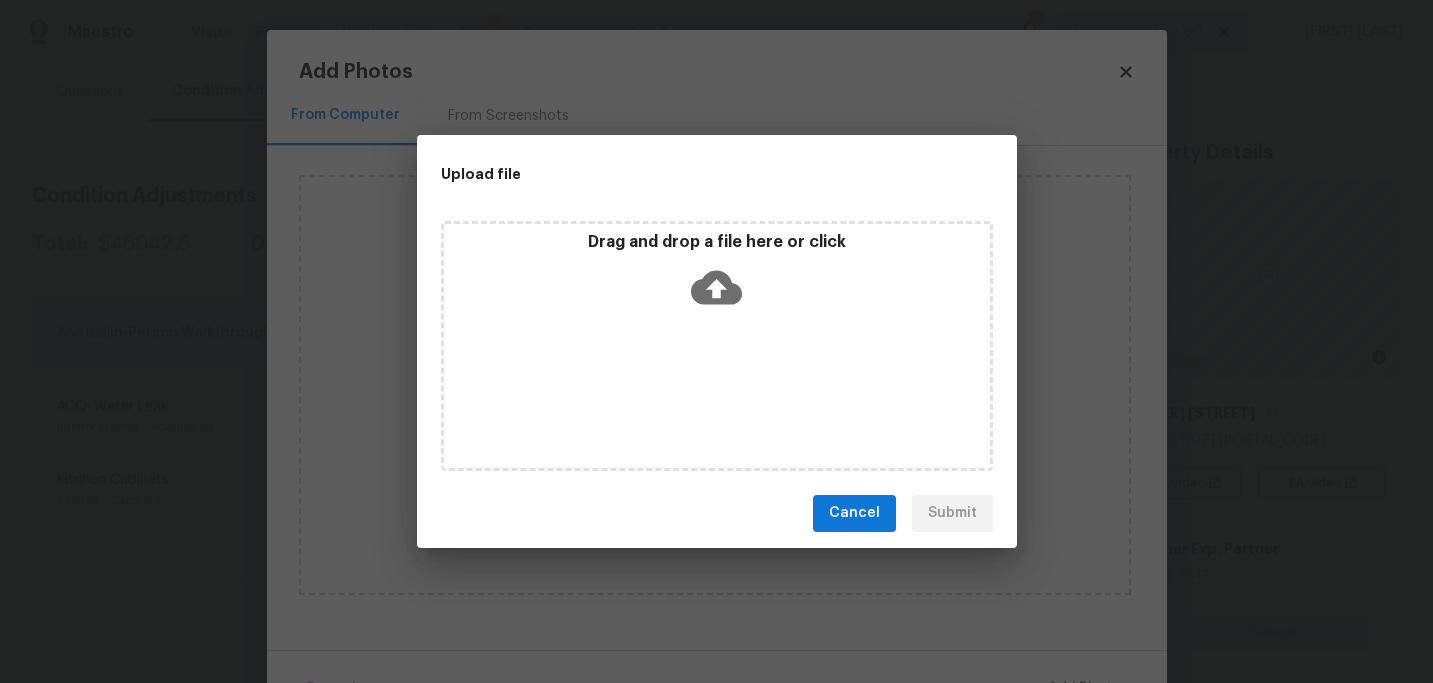click on "Drag and drop a file here or click" at bounding box center [717, 346] 